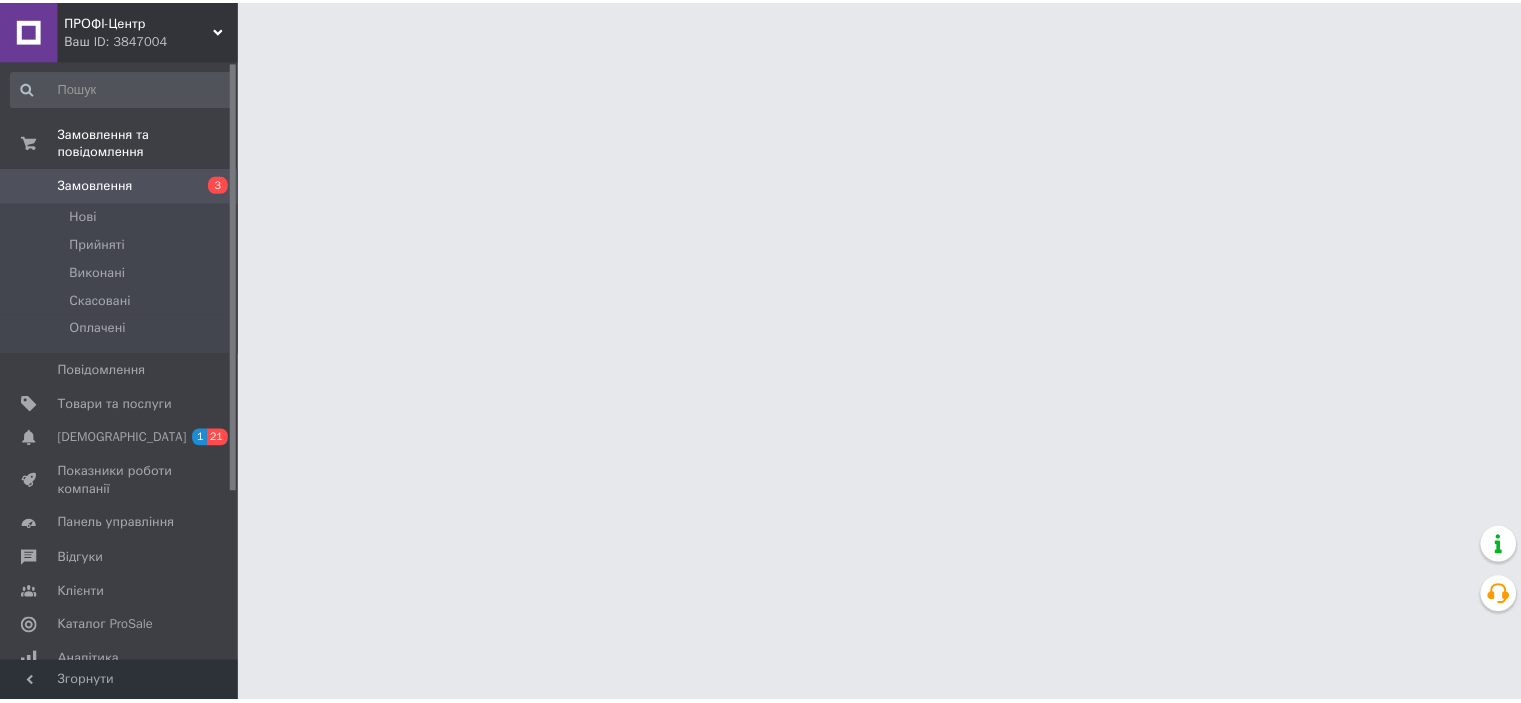scroll, scrollTop: 0, scrollLeft: 0, axis: both 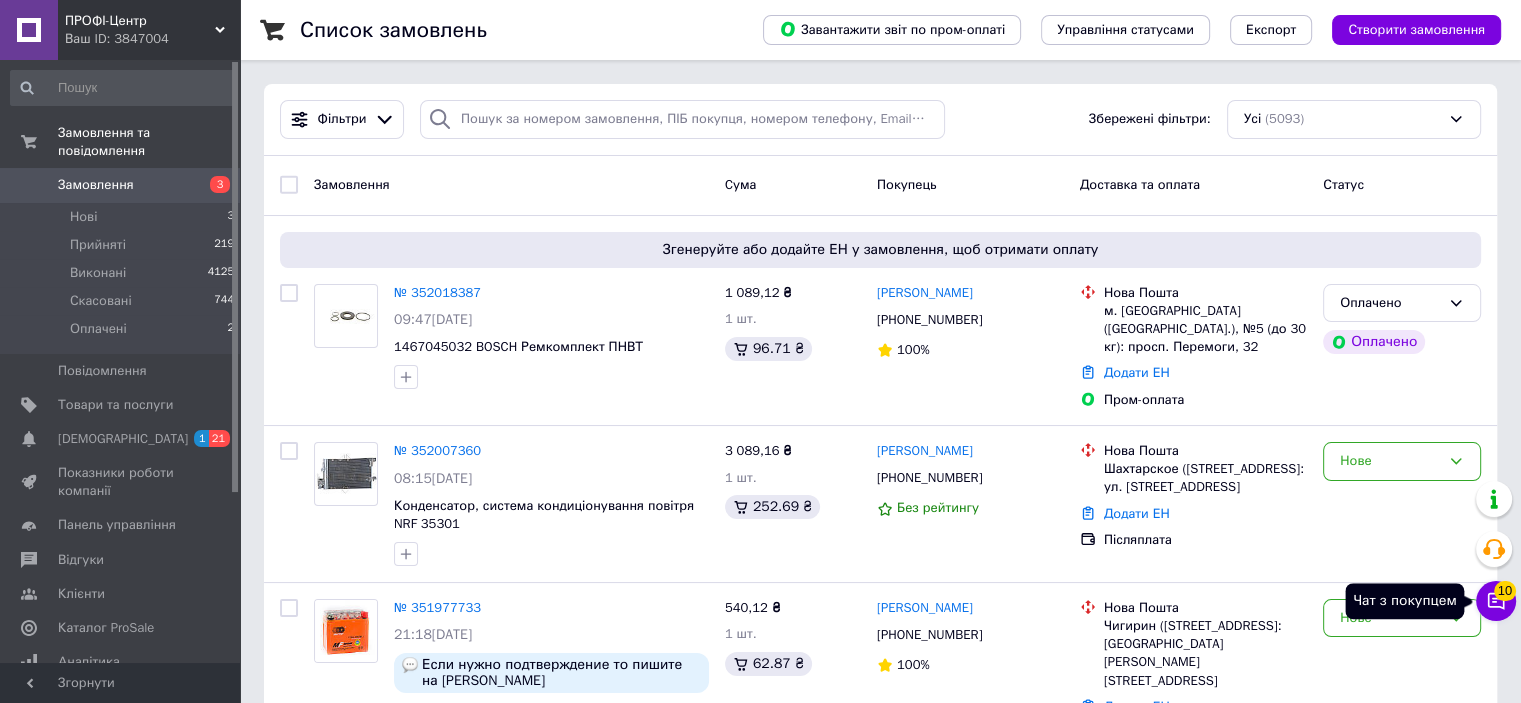 click 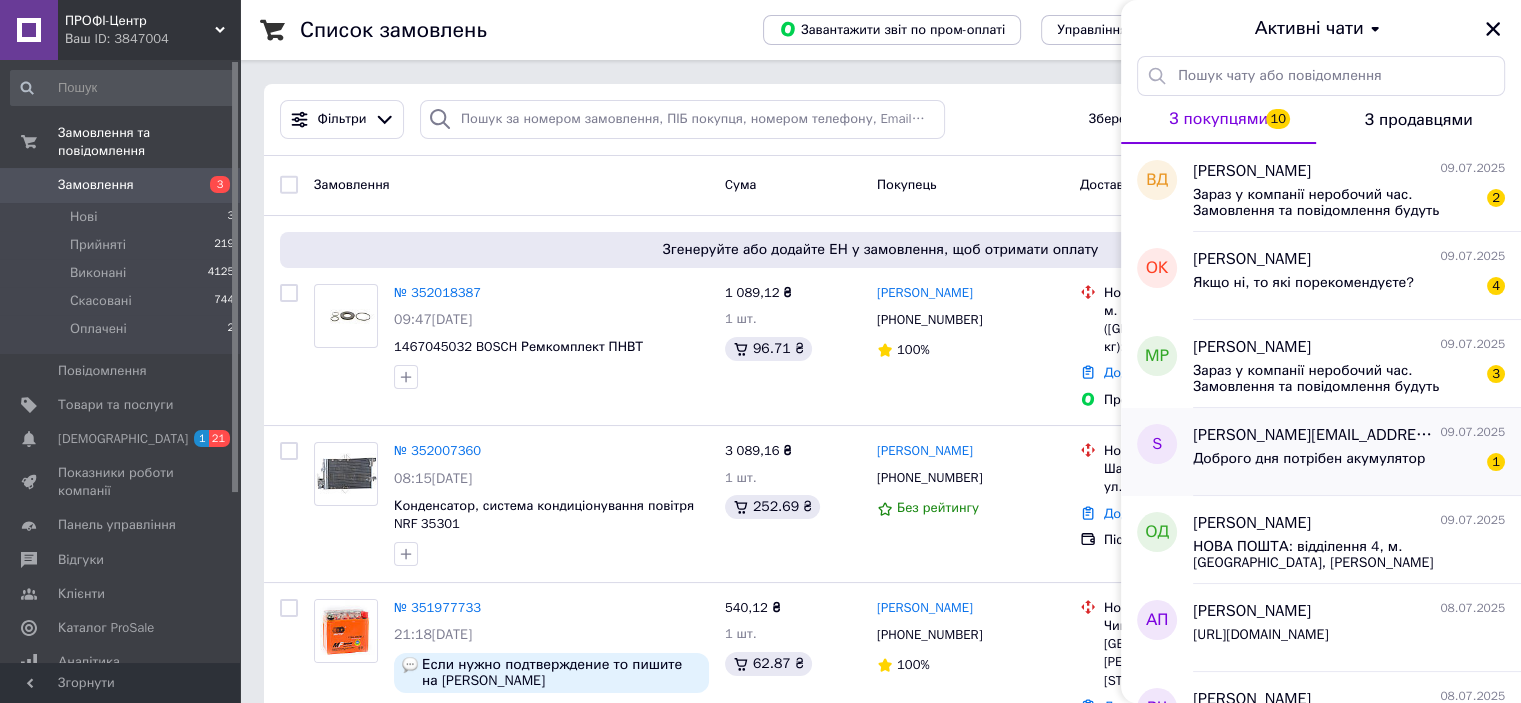 click on "Доброго дня потрібен акумулятор" at bounding box center [1309, 459] 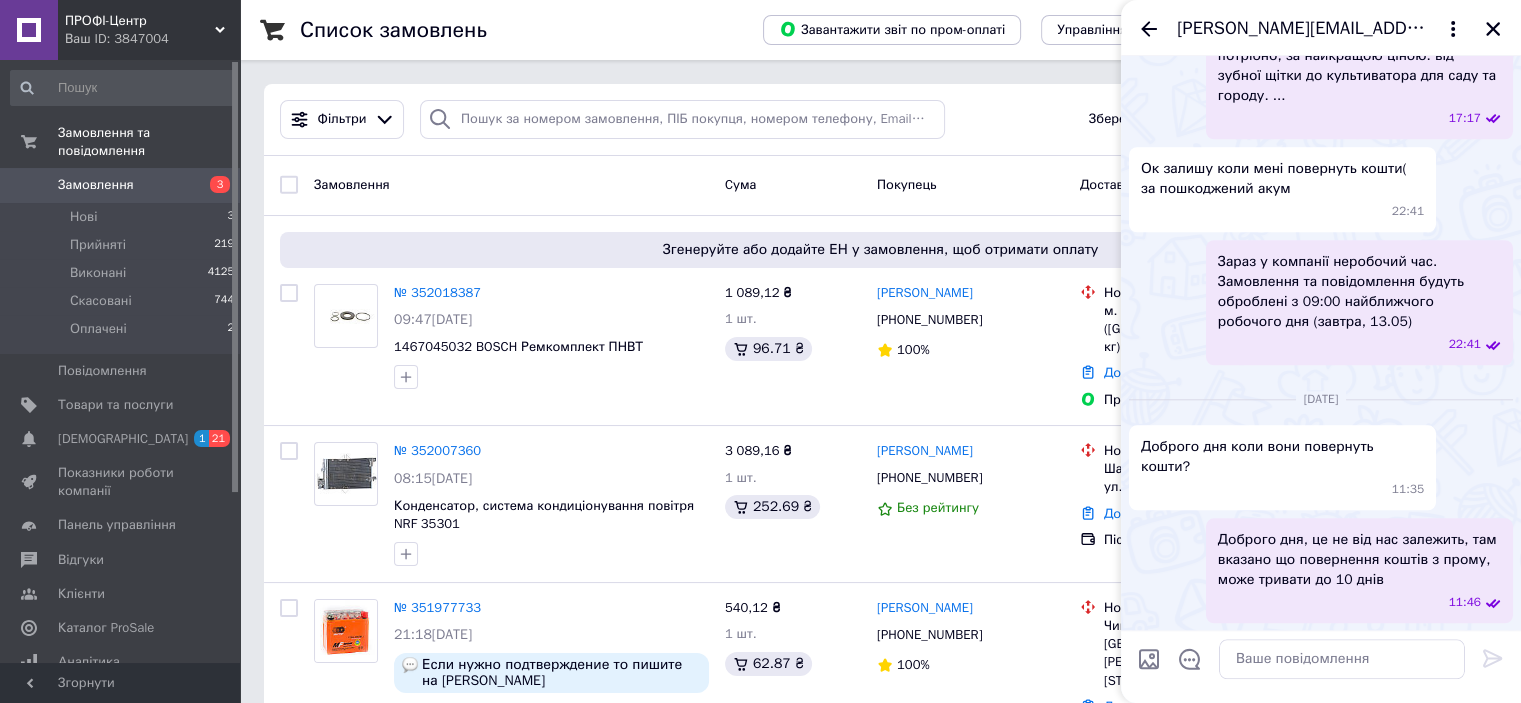 scroll, scrollTop: 2292, scrollLeft: 0, axis: vertical 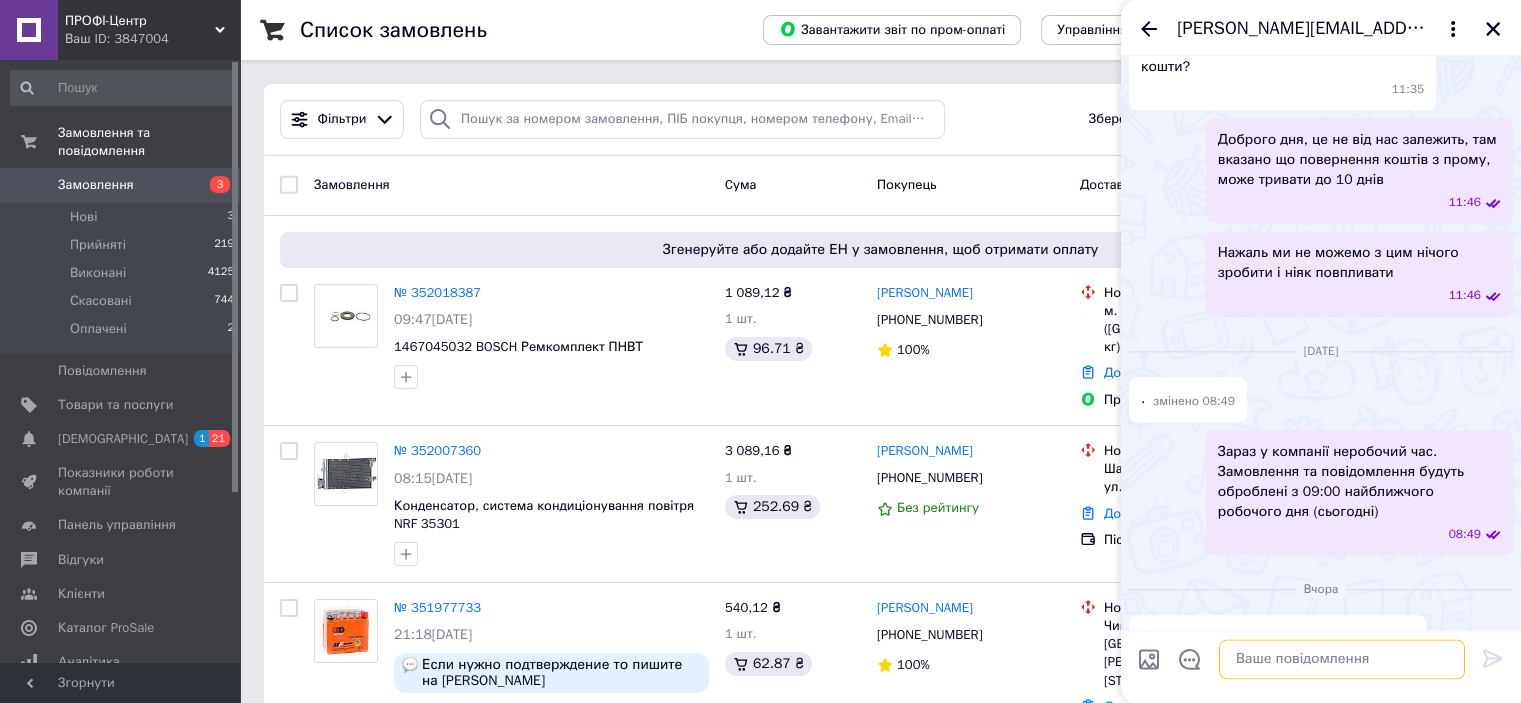 click at bounding box center [1342, 659] 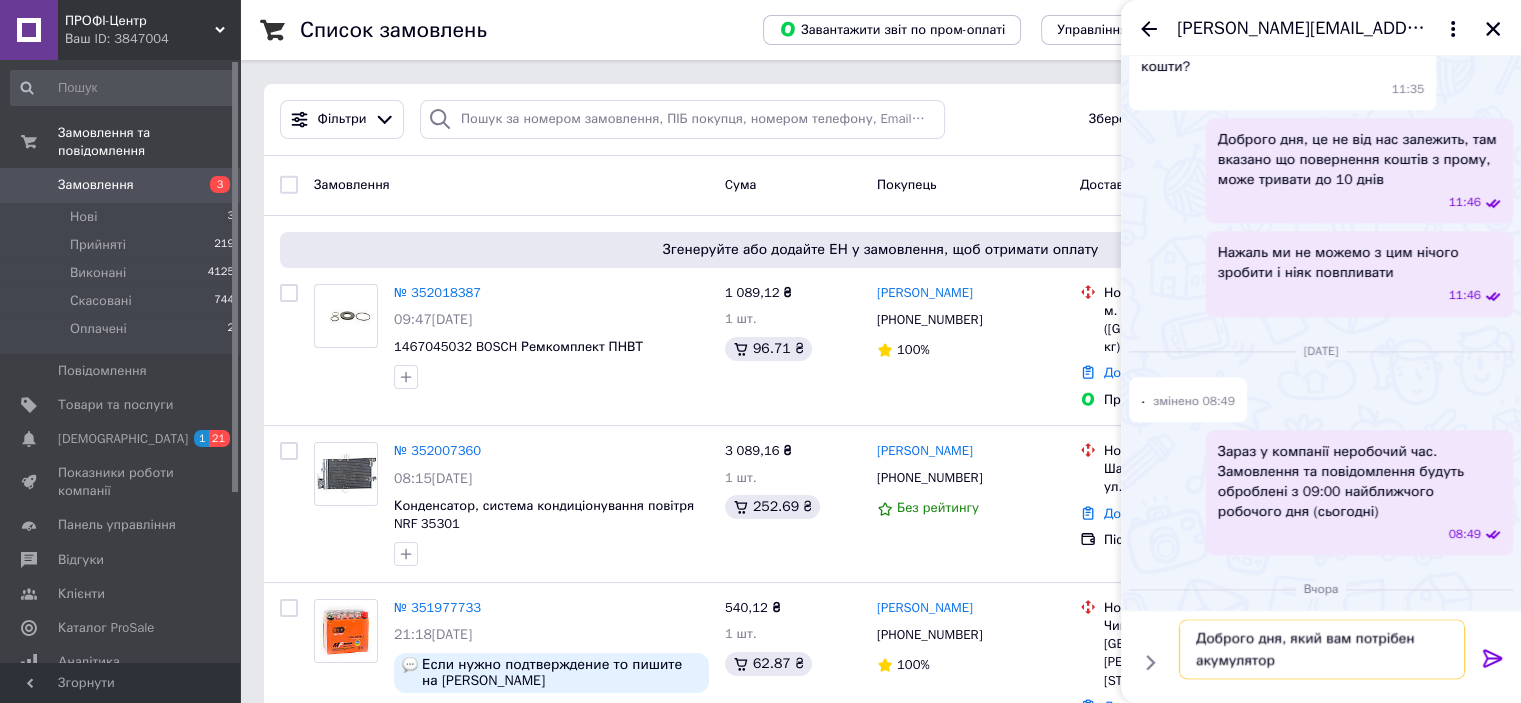 type on "Доброго дня, який вам потрібен акумулятор?" 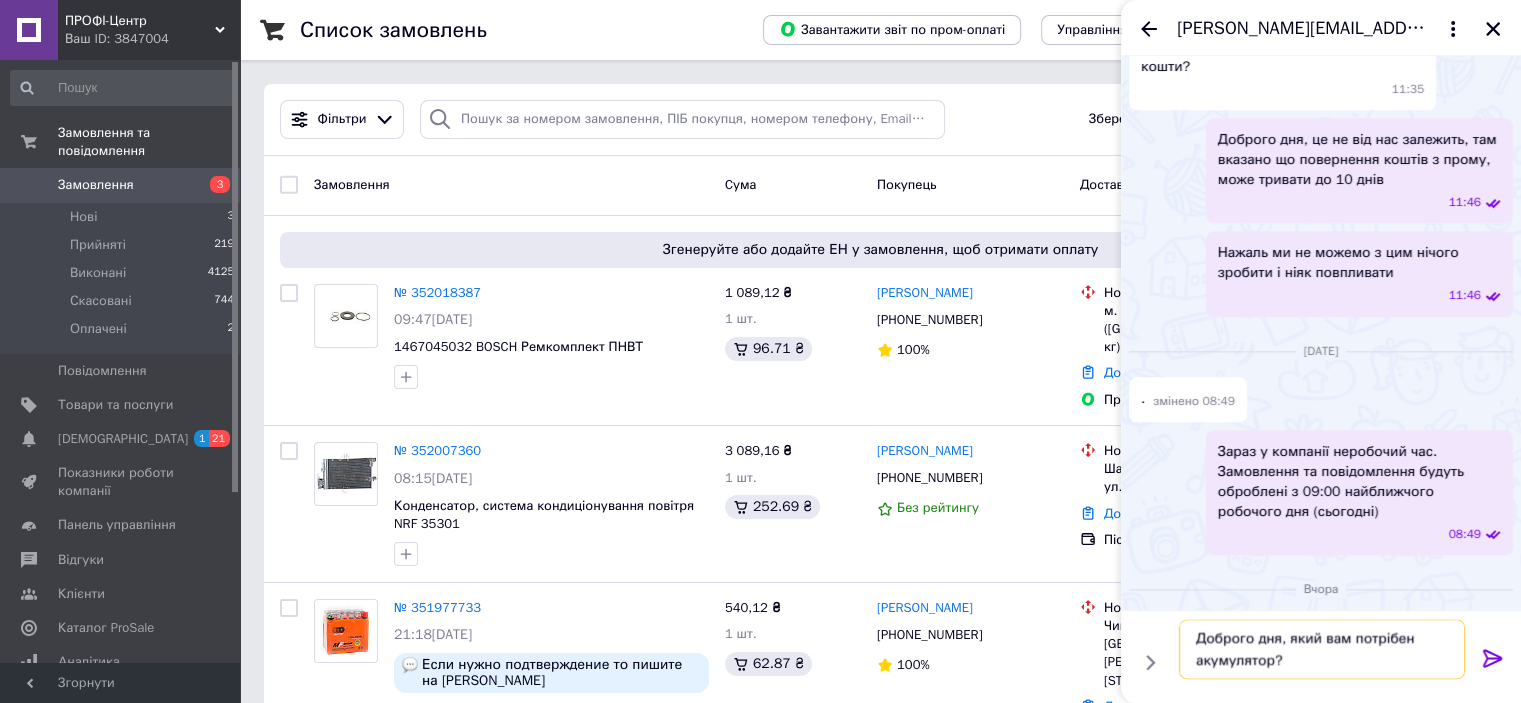 type 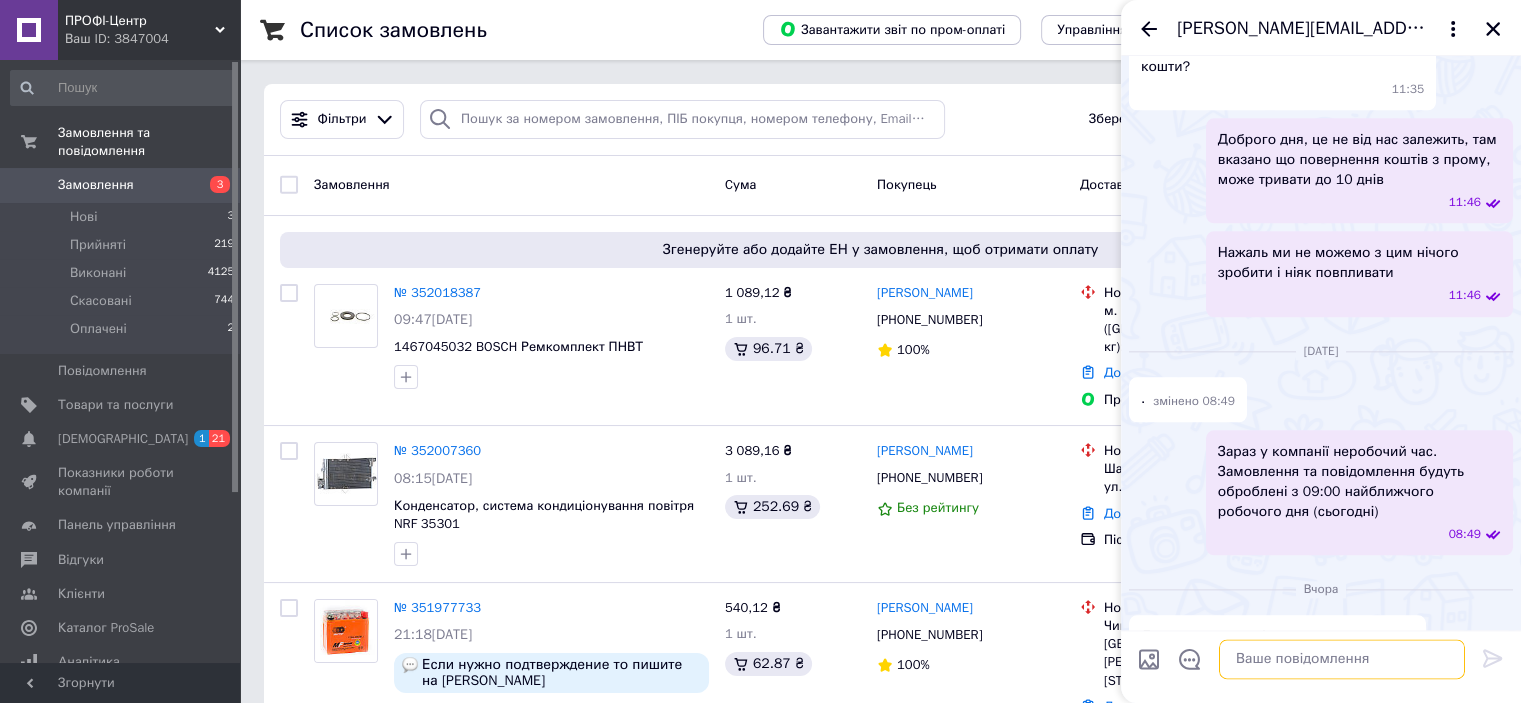 scroll, scrollTop: 2437, scrollLeft: 0, axis: vertical 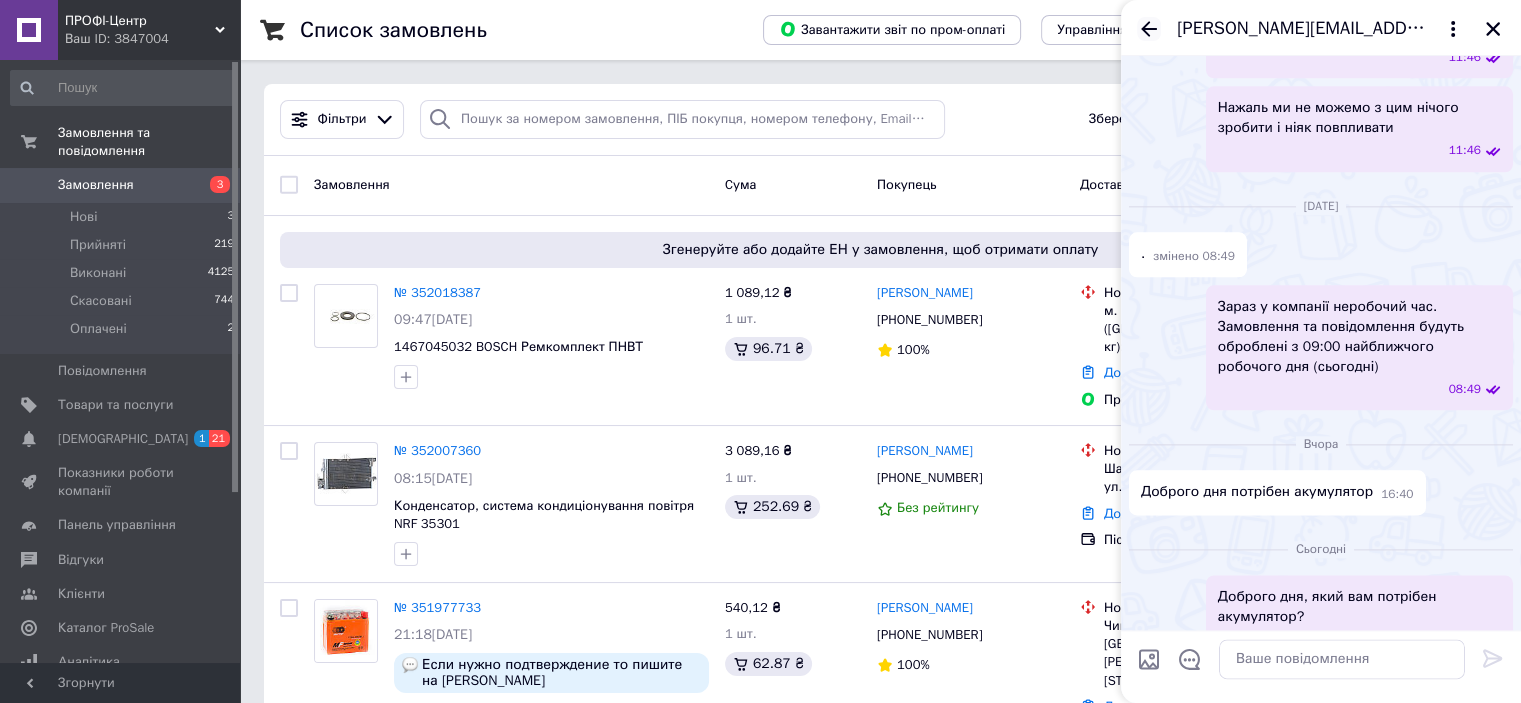 click 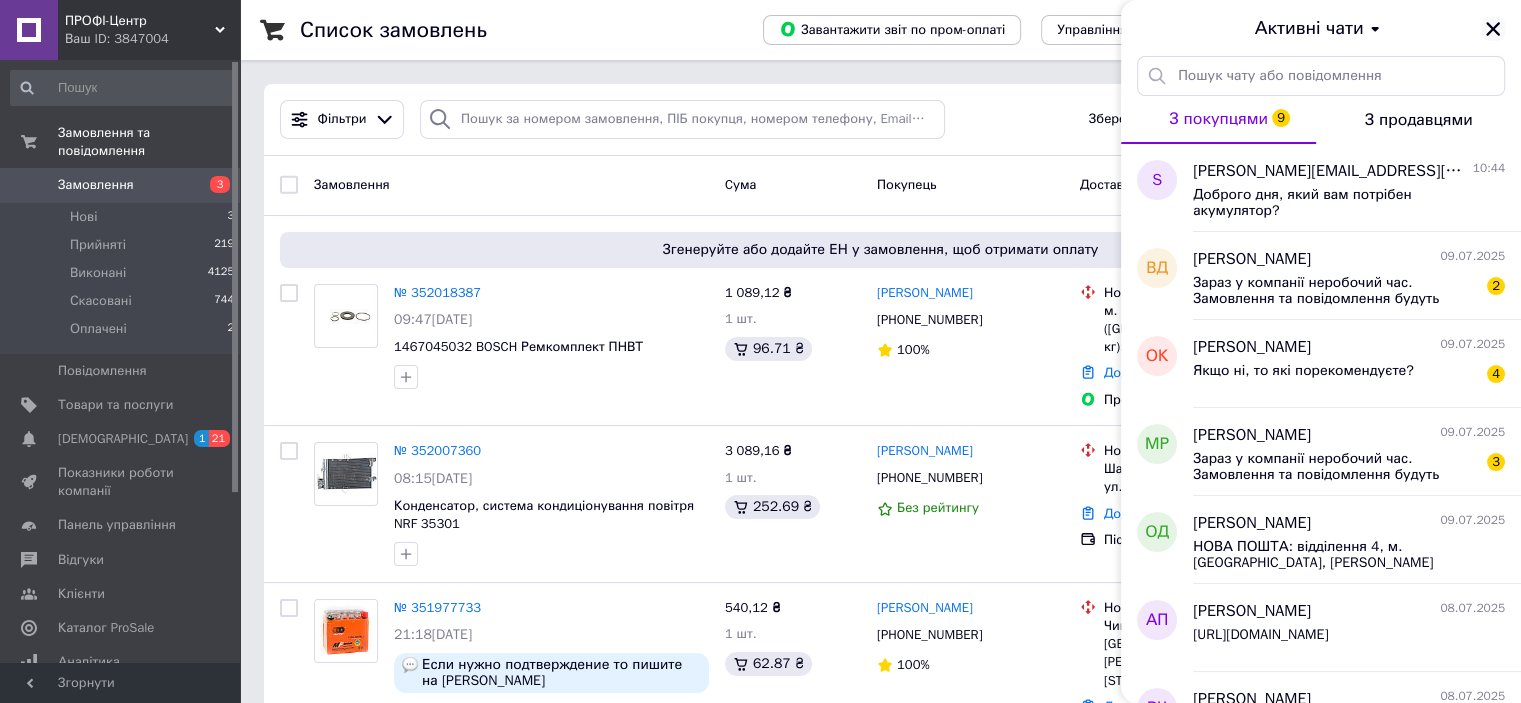 click 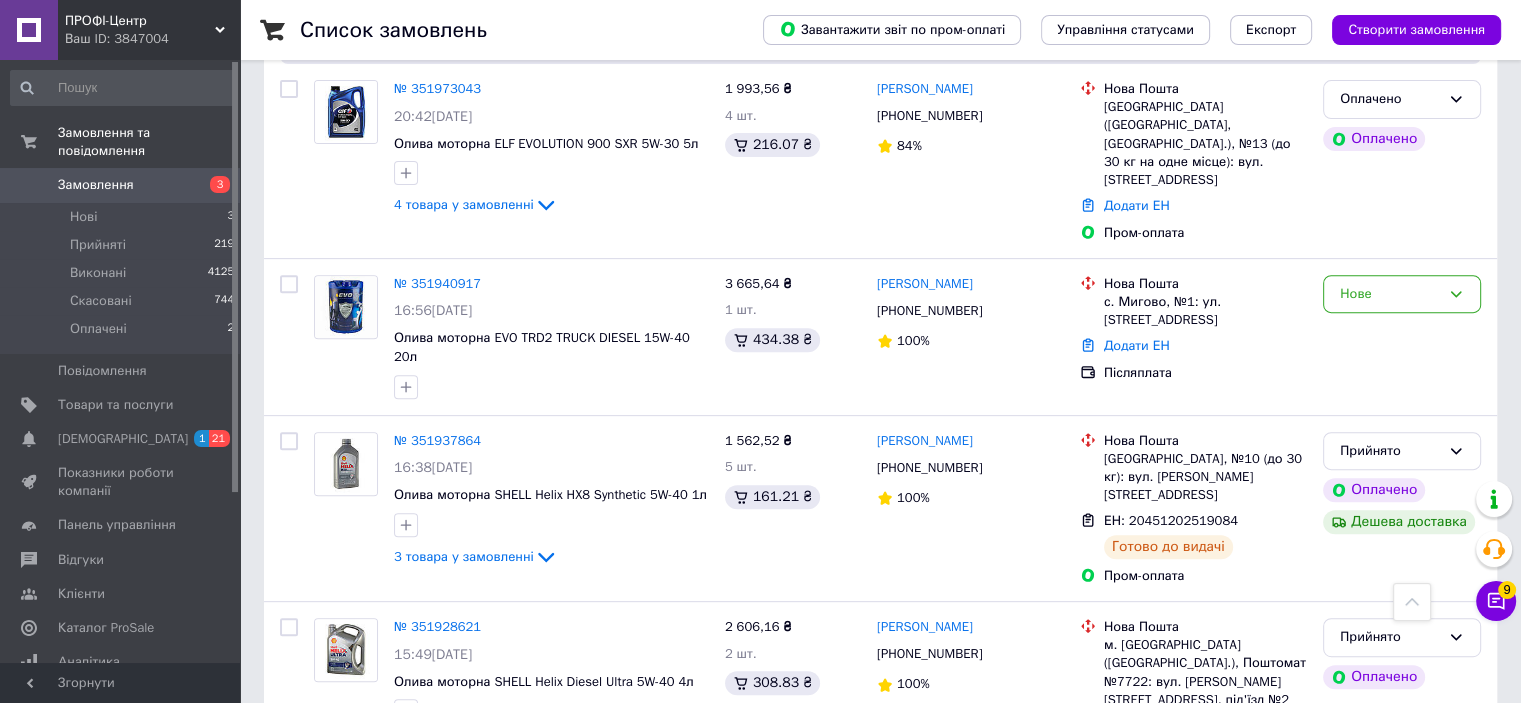 scroll, scrollTop: 600, scrollLeft: 0, axis: vertical 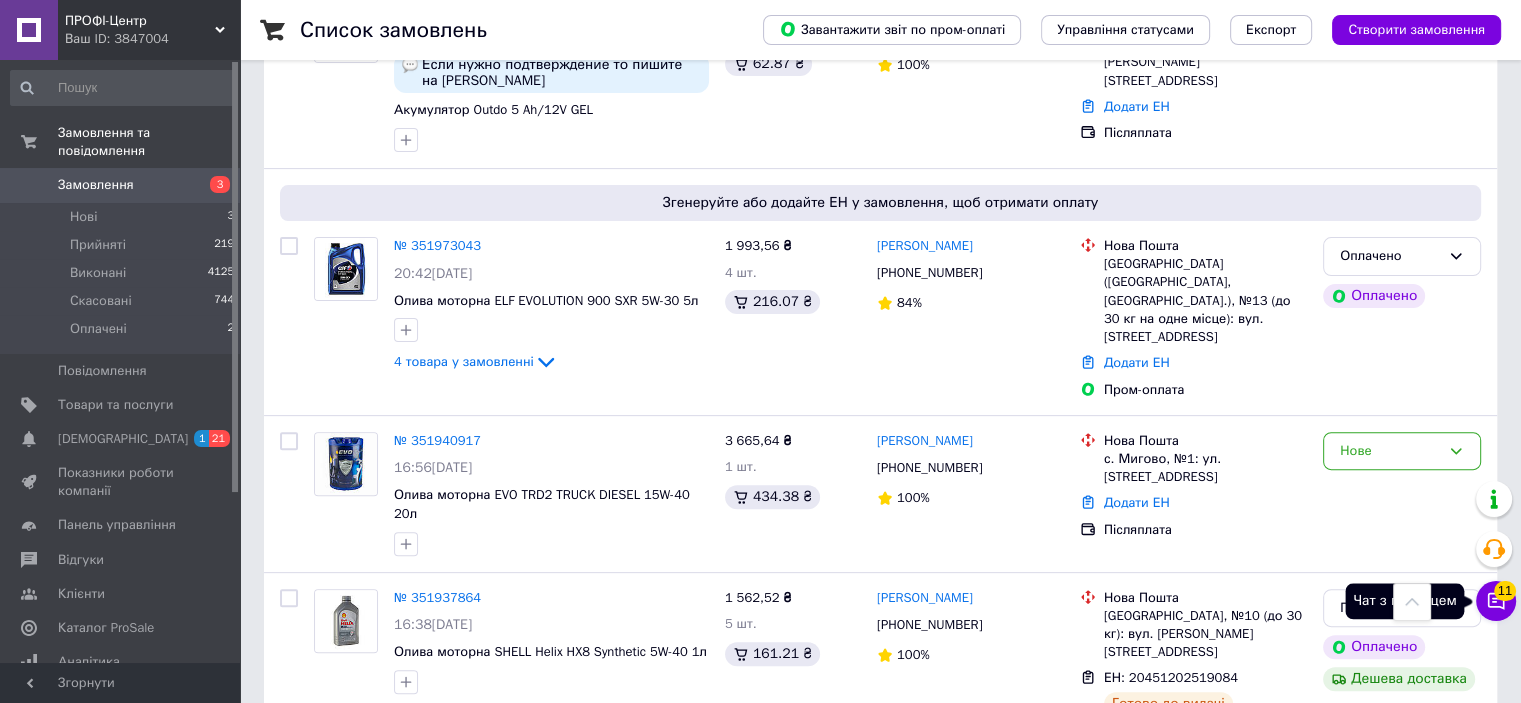 click on "Чат з покупцем 11" at bounding box center (1496, 601) 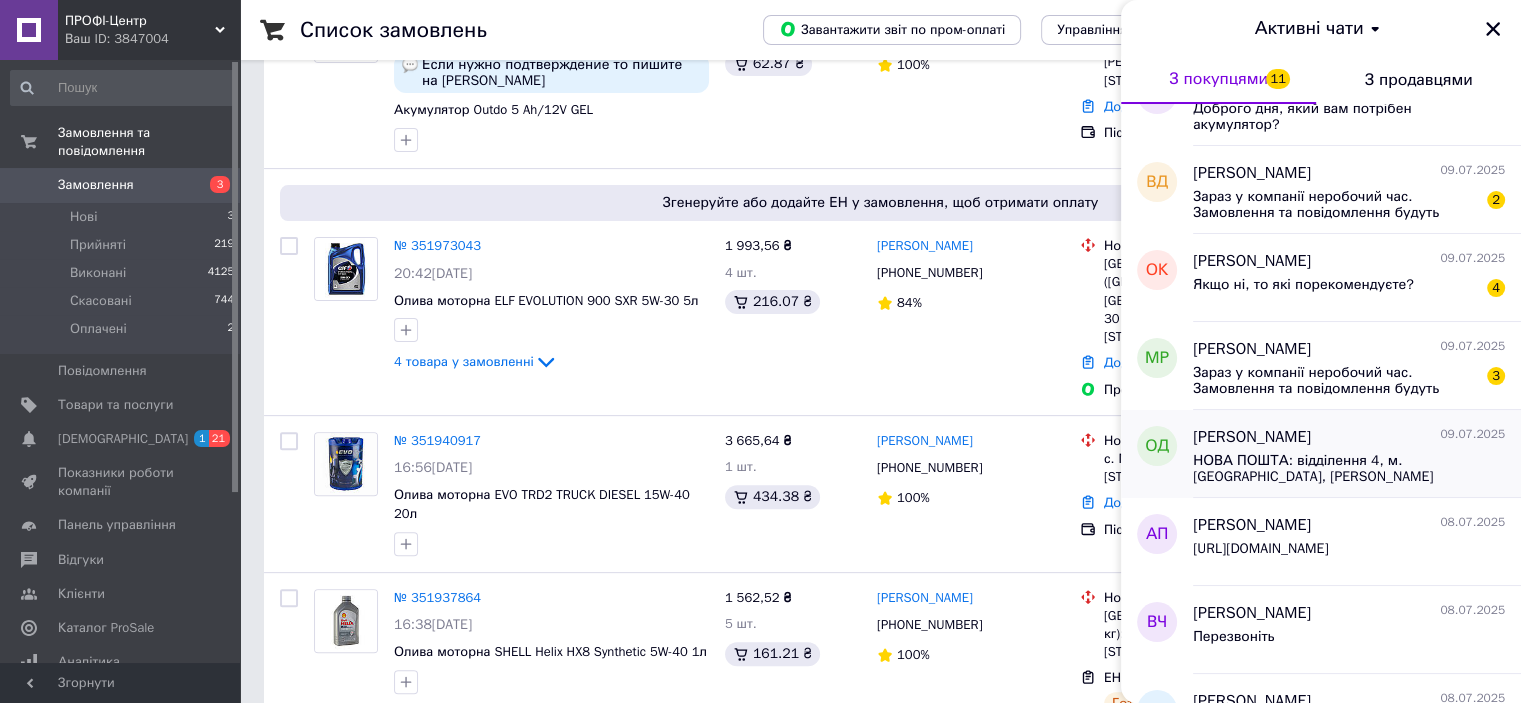 scroll, scrollTop: 100, scrollLeft: 0, axis: vertical 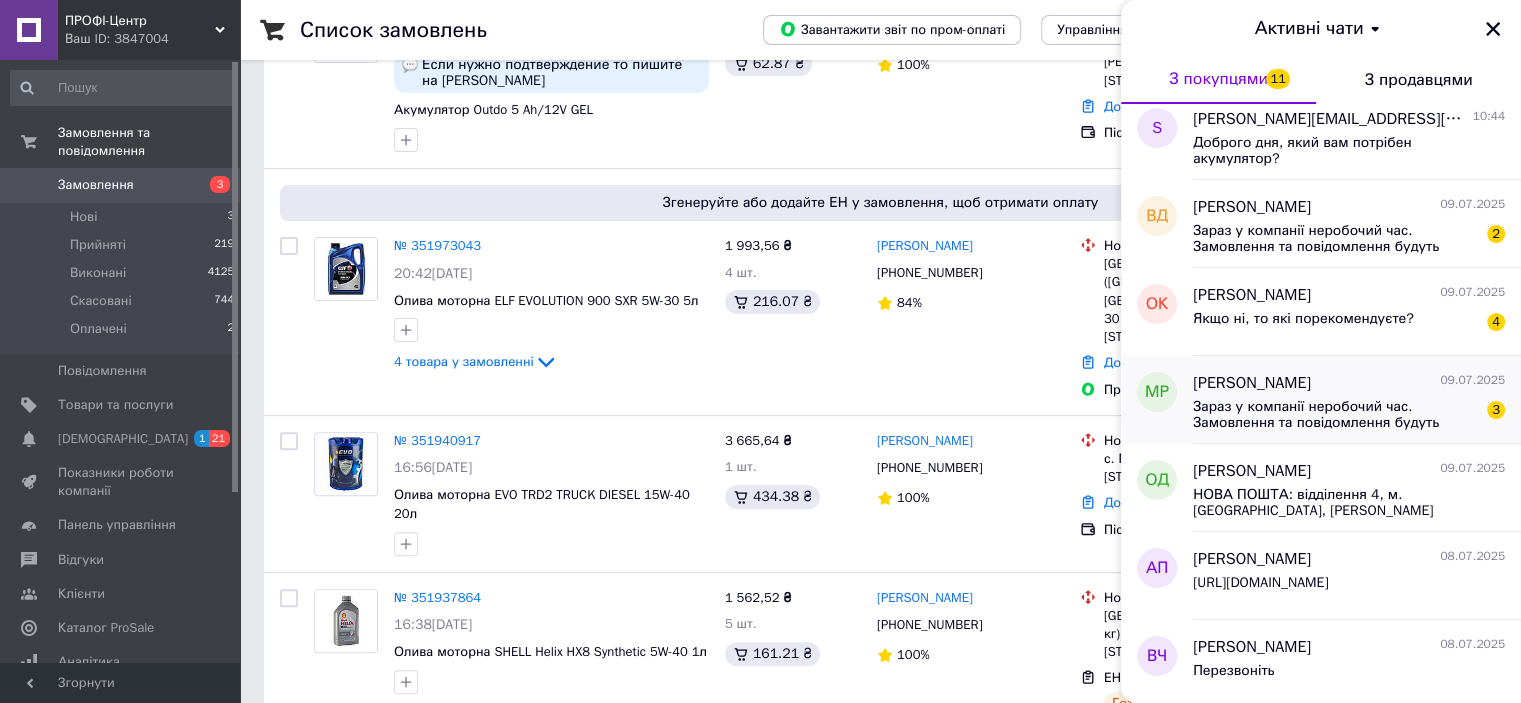 click on "Зараз у компанії неробочий час. Замовлення та повідомлення будуть оброблені з 09:00 найближчого робочого дня (завтра, 10.07)" at bounding box center [1335, 415] 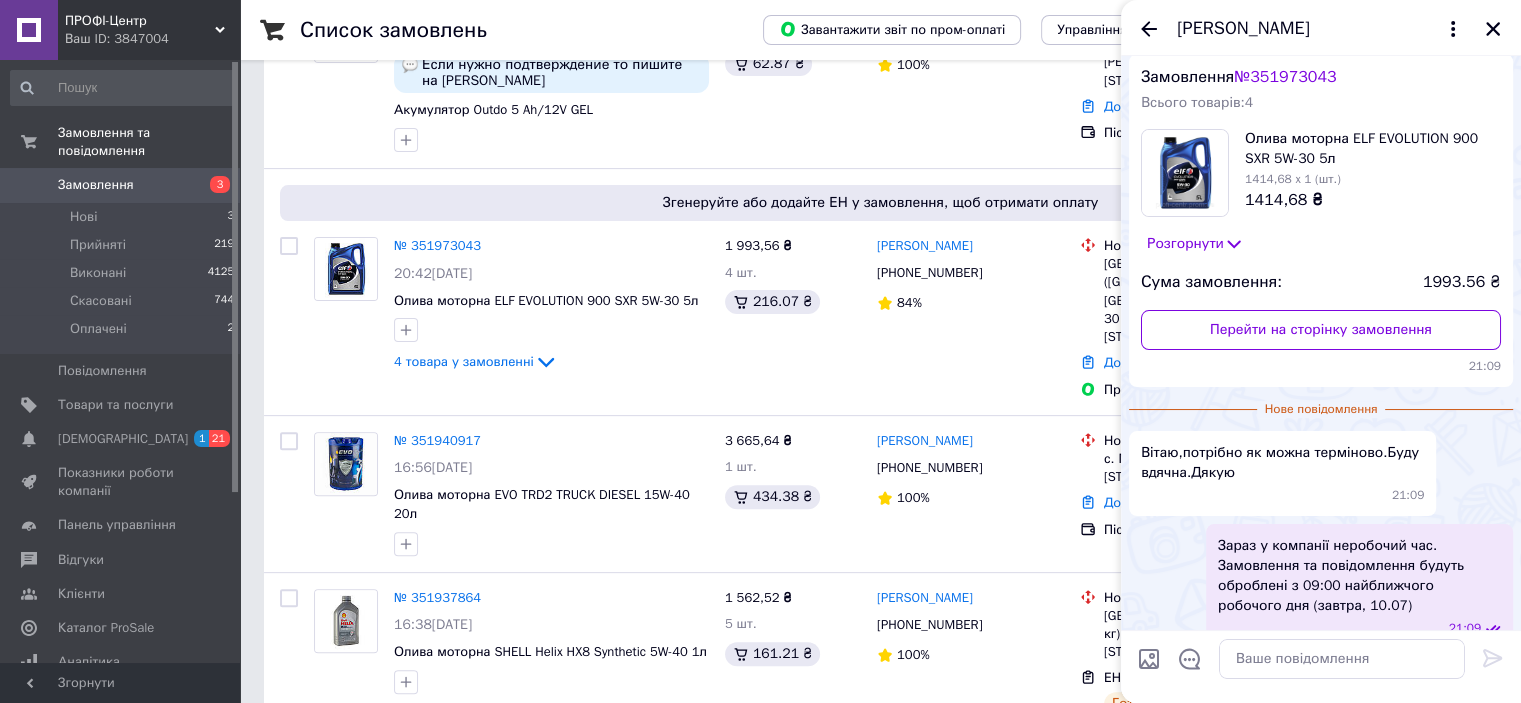 scroll, scrollTop: 154, scrollLeft: 0, axis: vertical 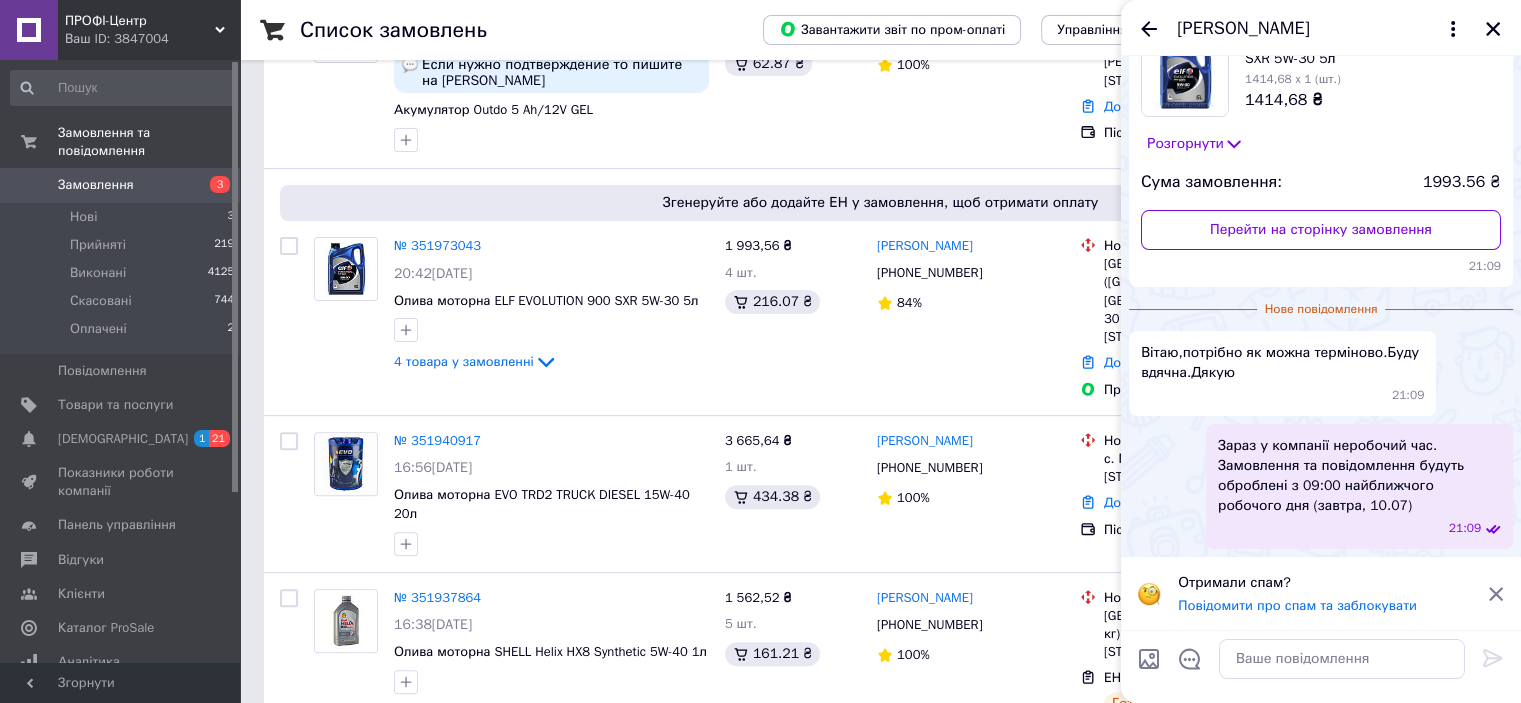 click at bounding box center (1342, 659) 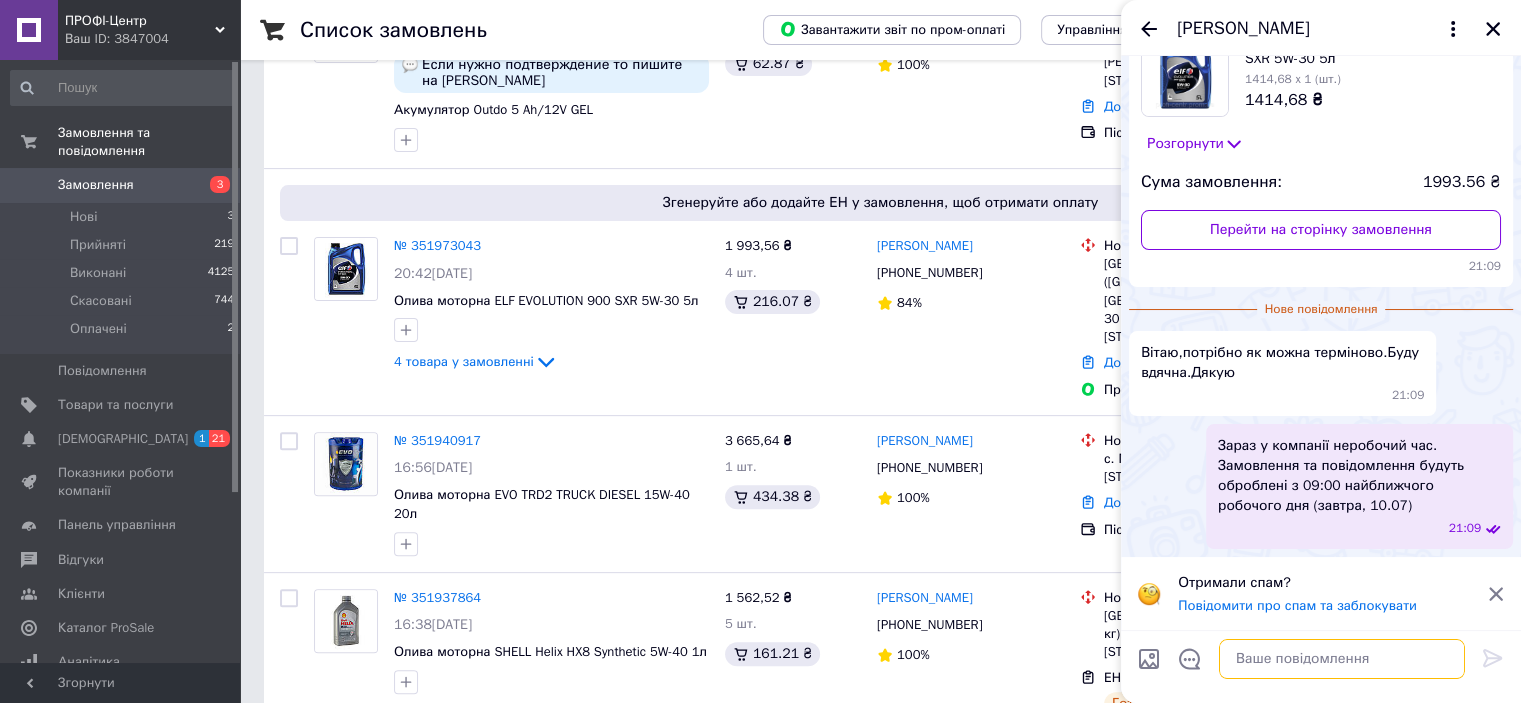 click at bounding box center [1342, 659] 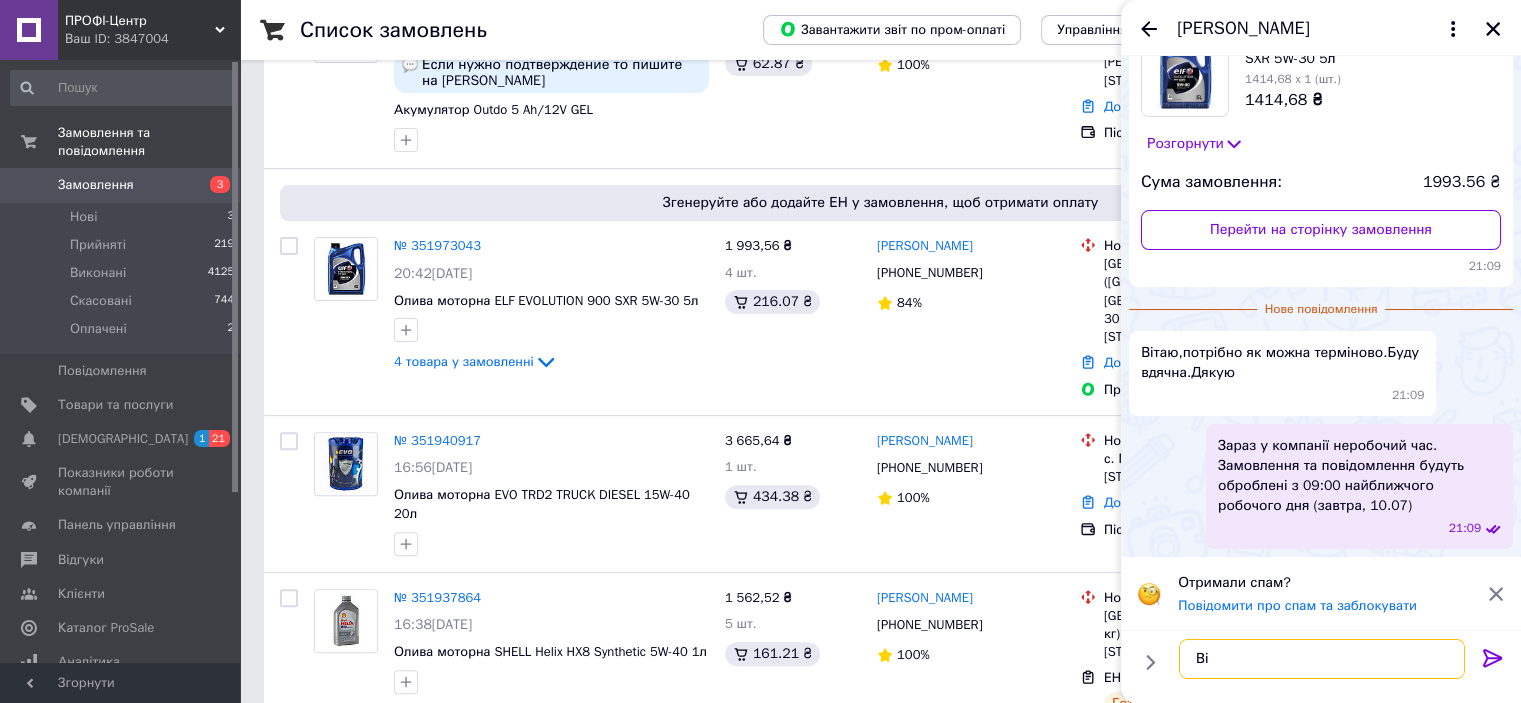 type on "В" 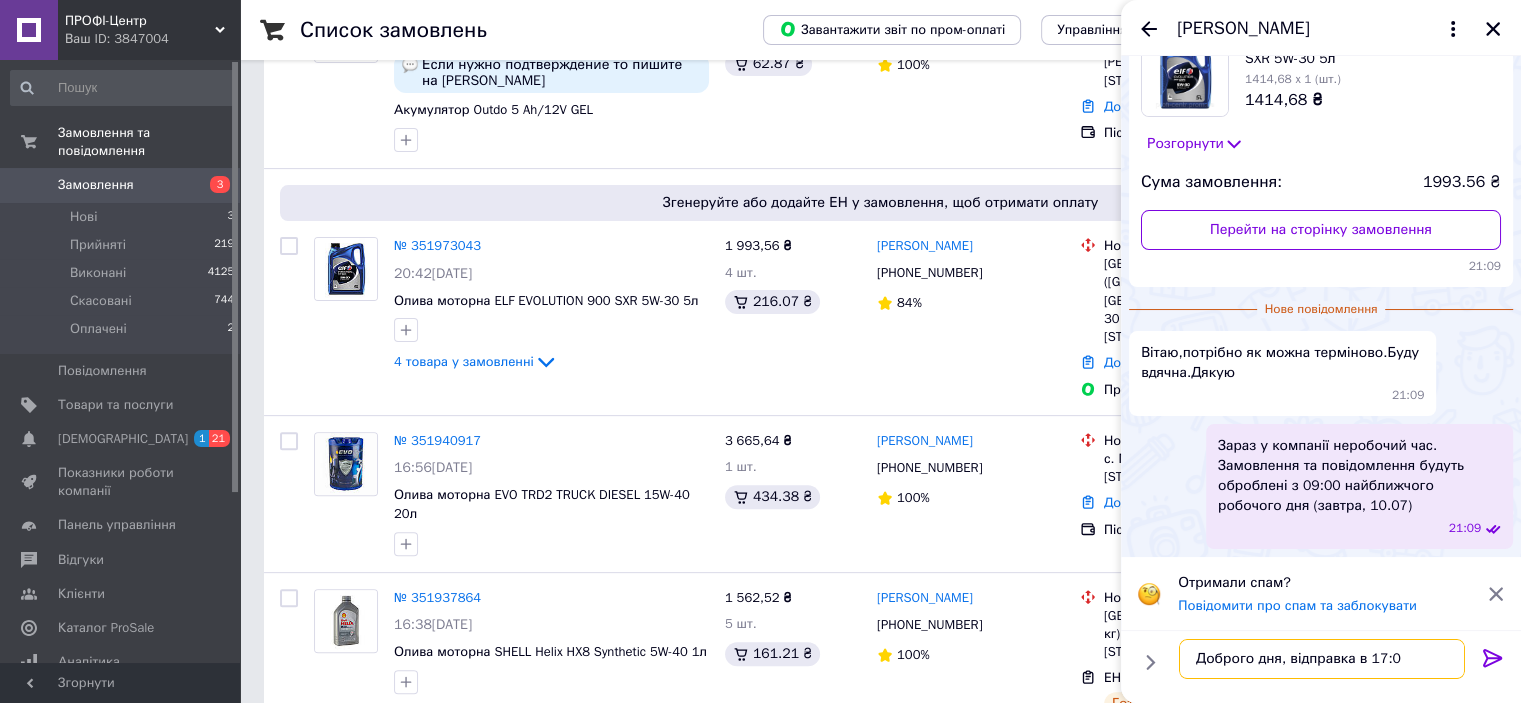 type on "Доброго дня, відправка в 17:00" 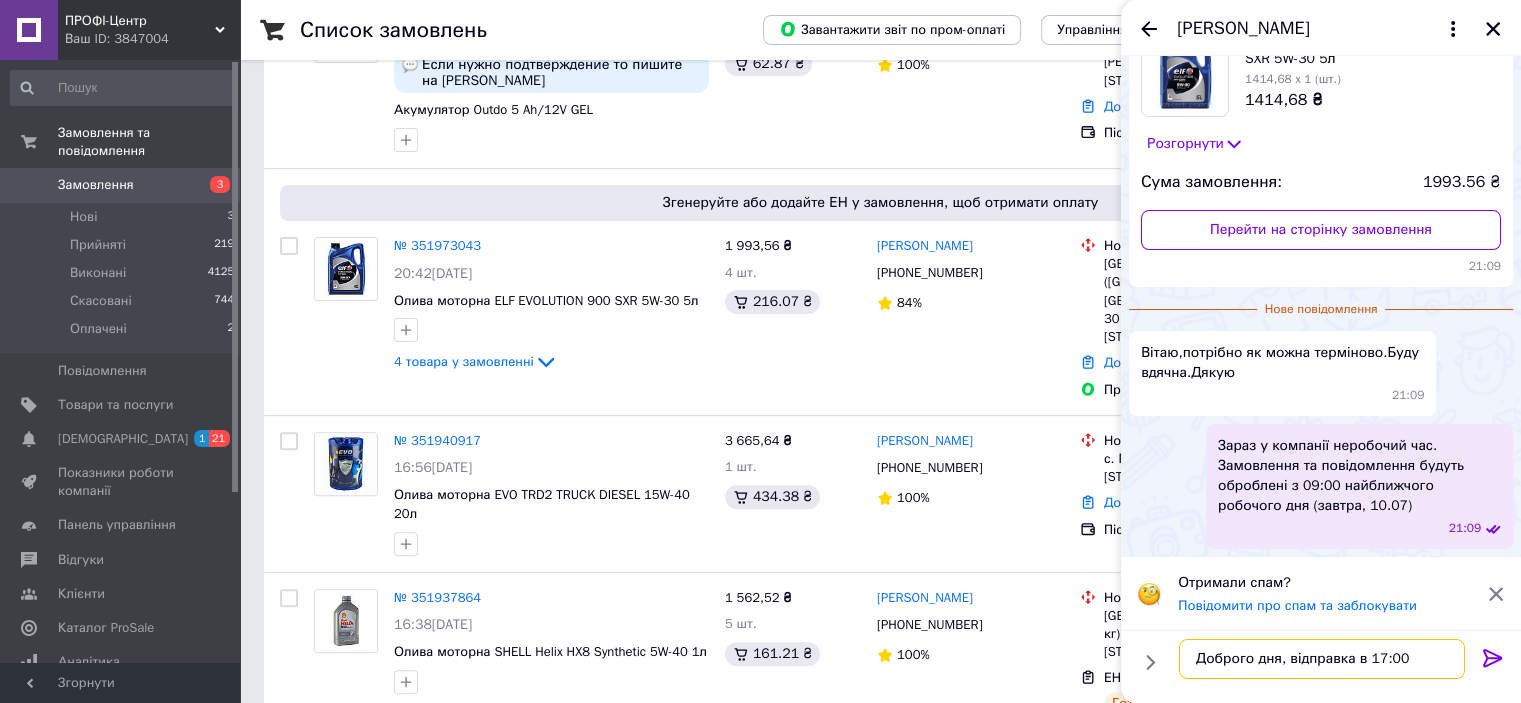 type 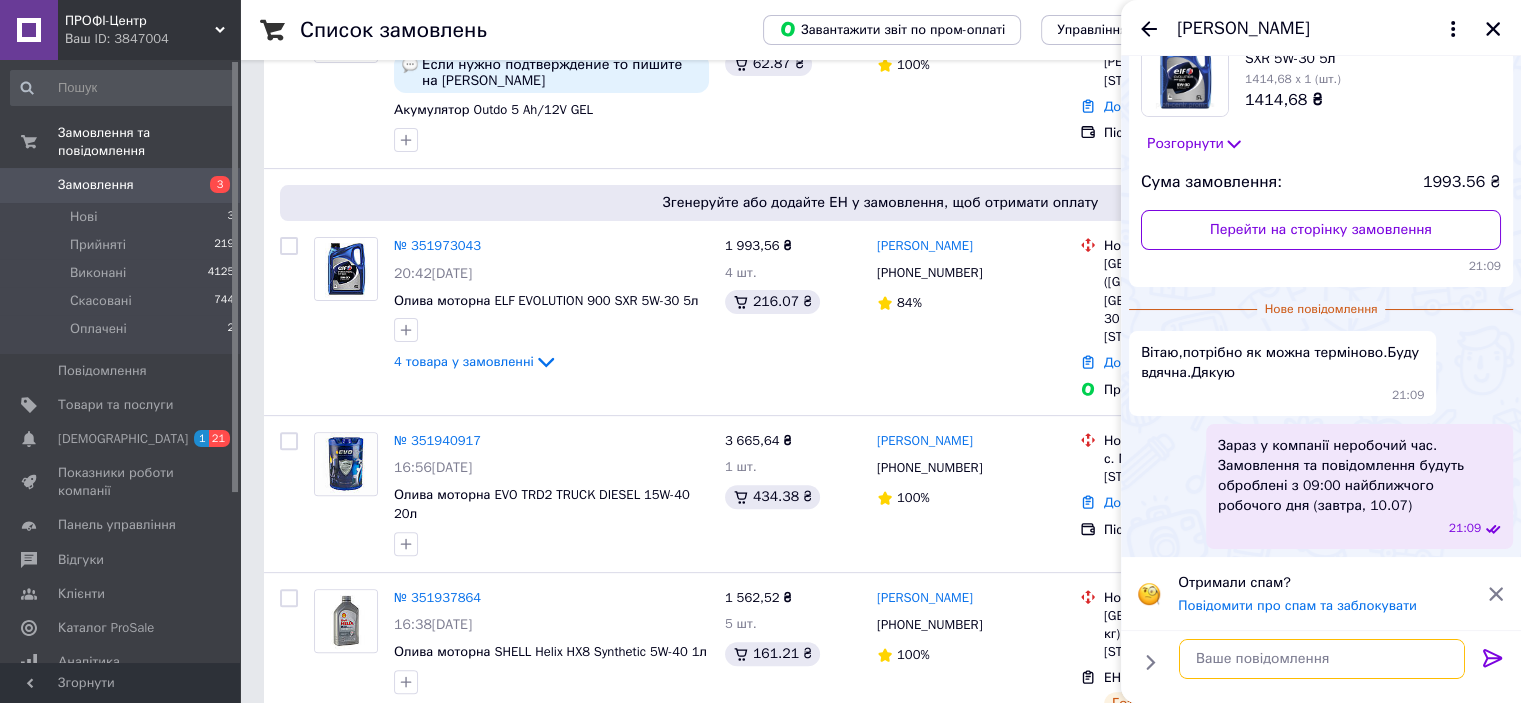 scroll, scrollTop: 150, scrollLeft: 0, axis: vertical 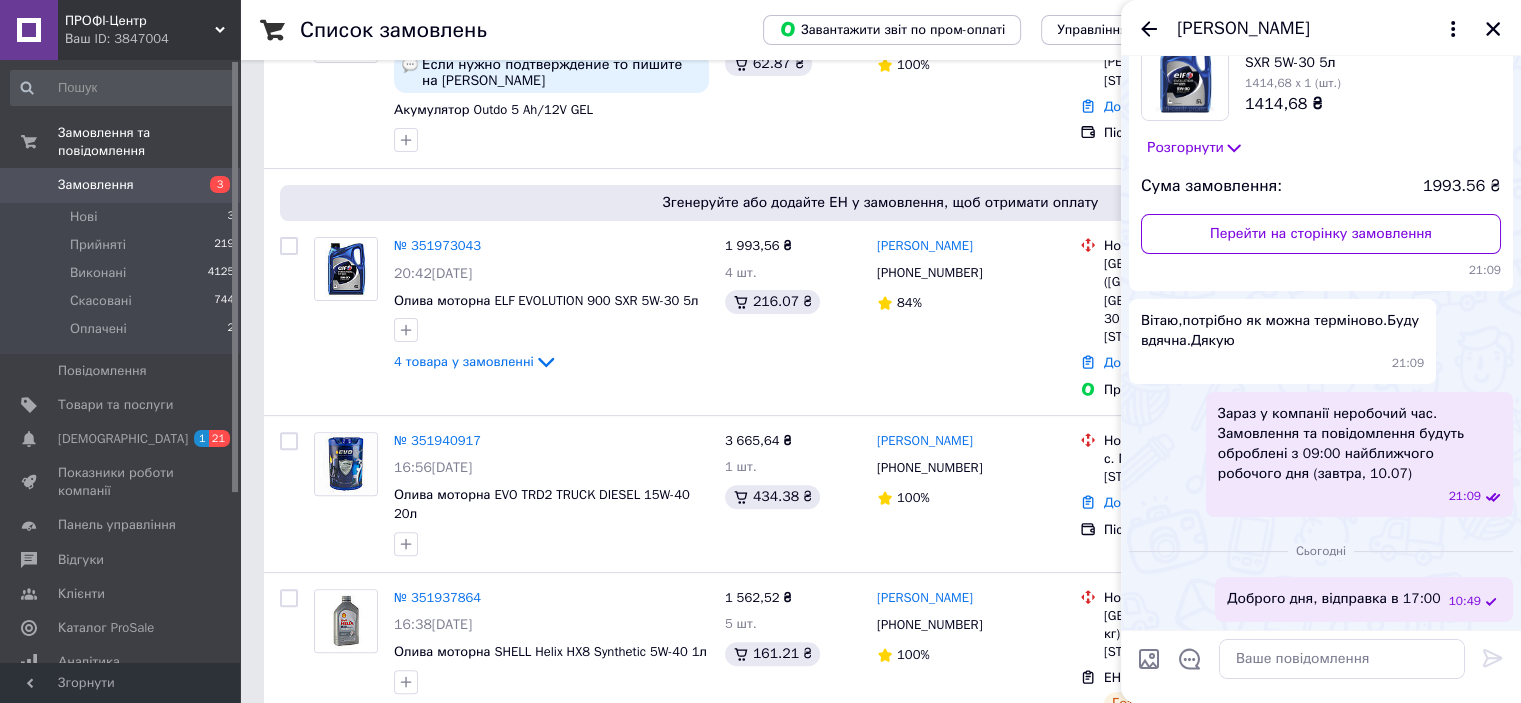 click on "[PERSON_NAME]" at bounding box center (1321, 28) 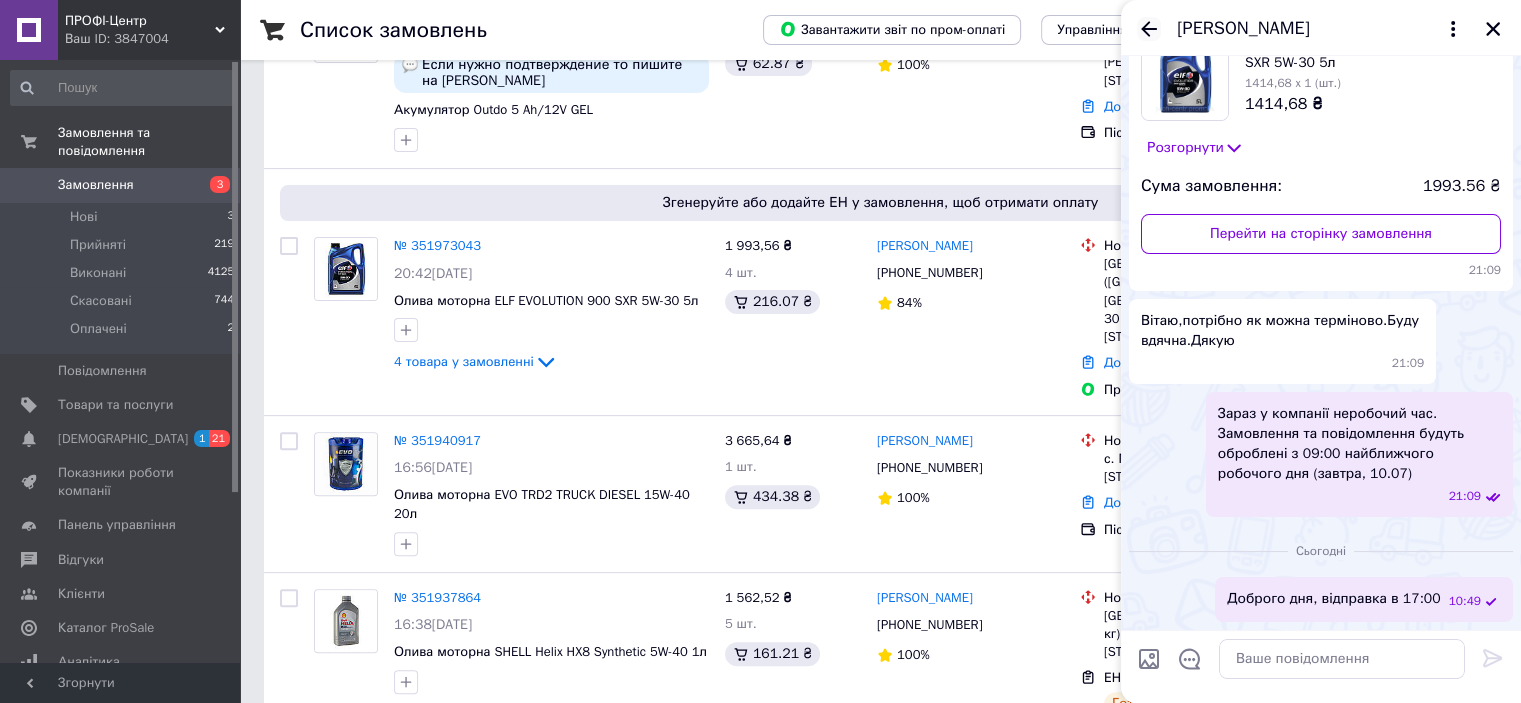 click 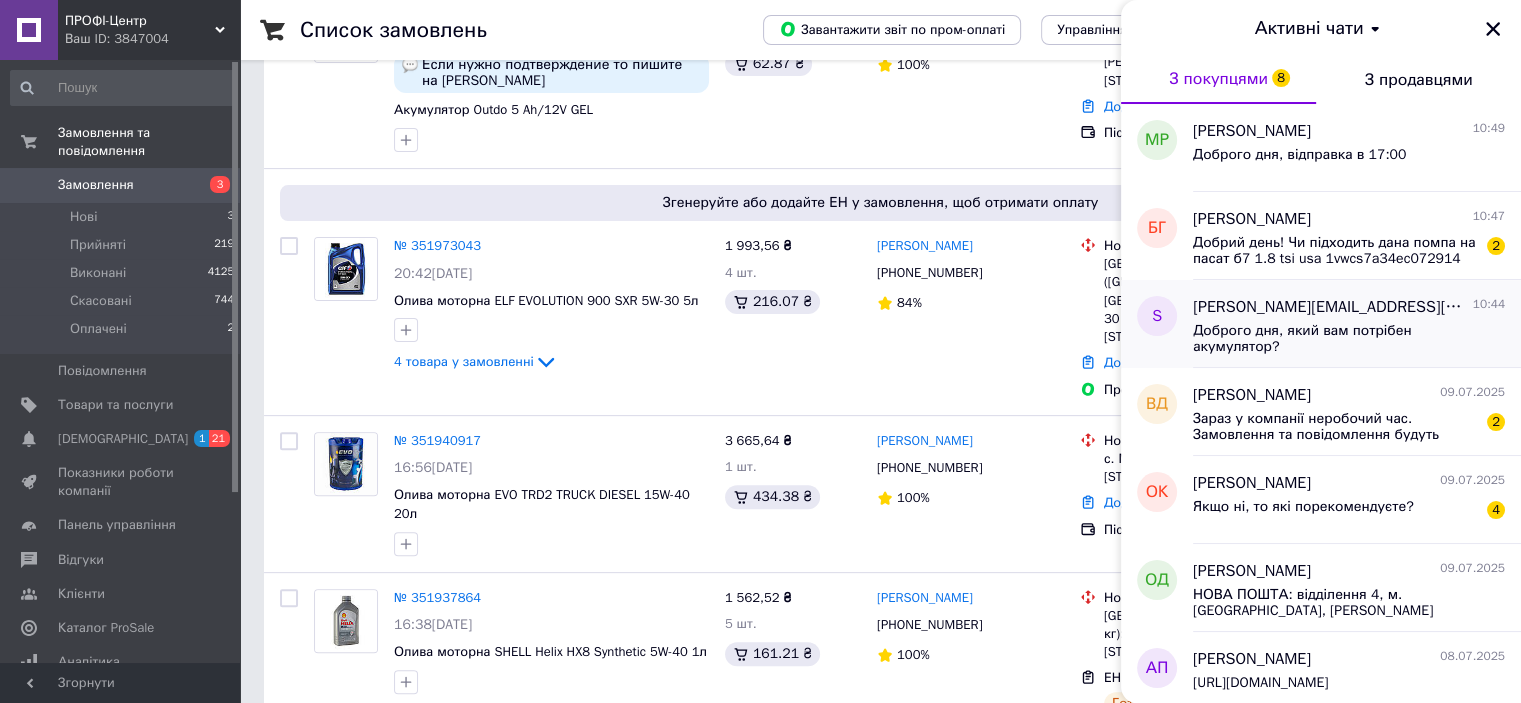 scroll, scrollTop: 100, scrollLeft: 0, axis: vertical 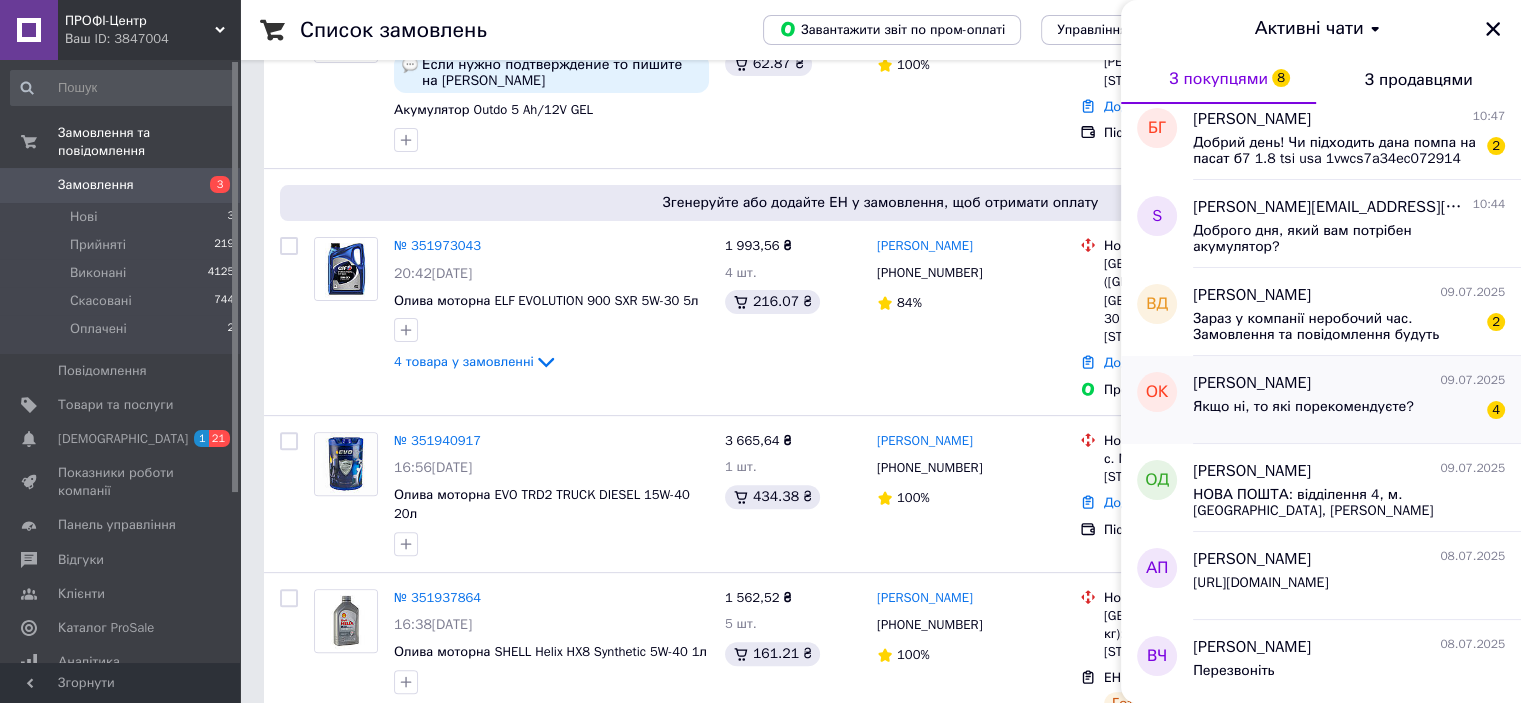 click on "Олег Кожушко 09.07.2025" at bounding box center (1349, 383) 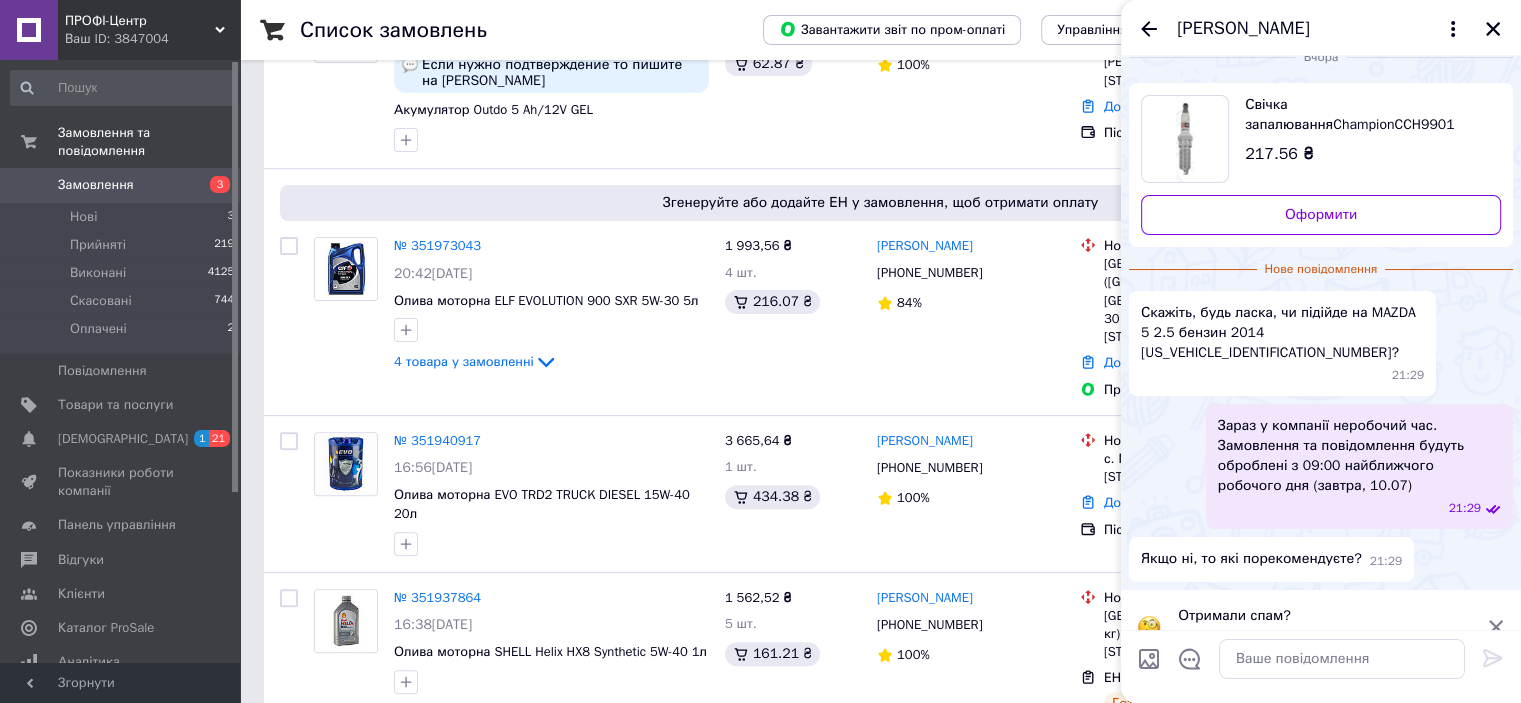 scroll, scrollTop: 39, scrollLeft: 0, axis: vertical 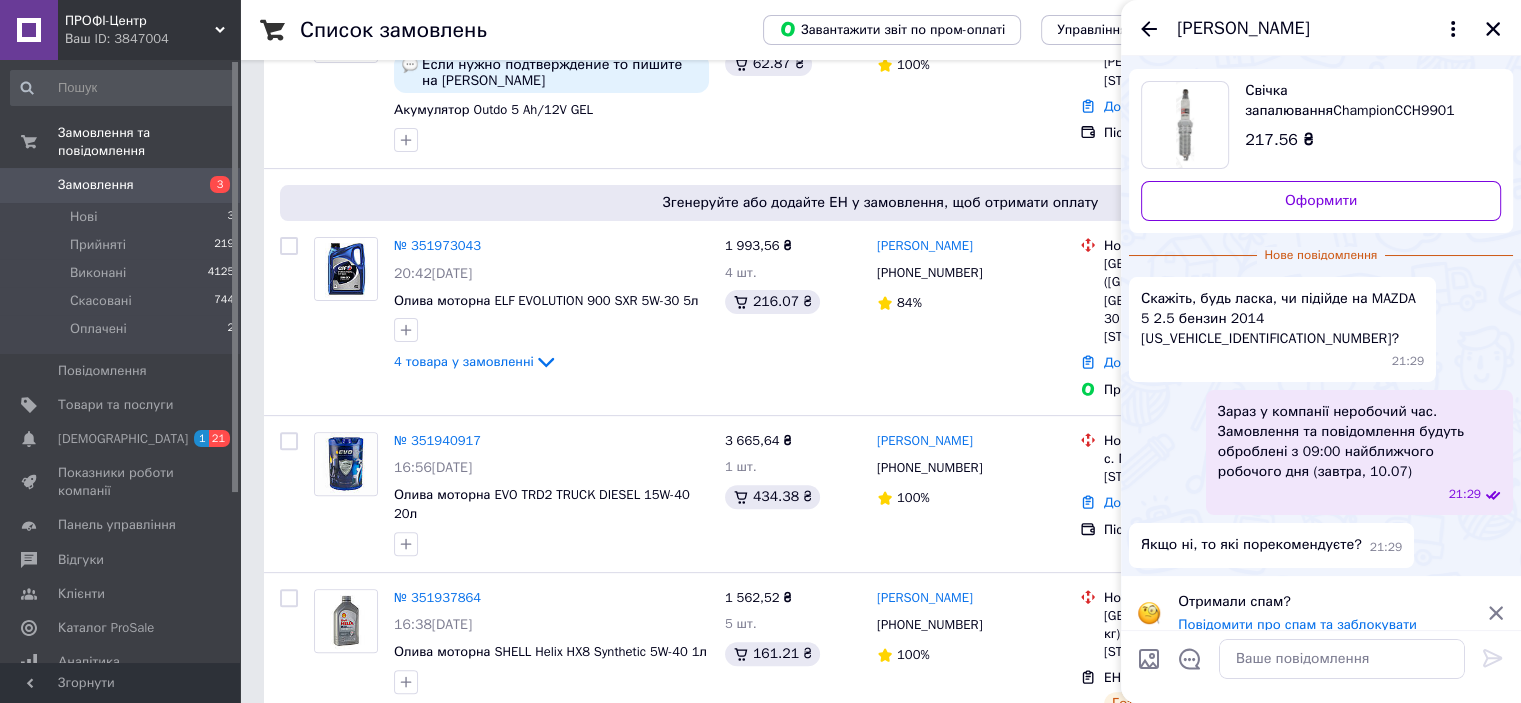 click on "Скажіть, будь ласка, чи підійде на MAZDA 5 2.5 бензин 2014 JM1CW2CL9E0178512?" at bounding box center (1282, 319) 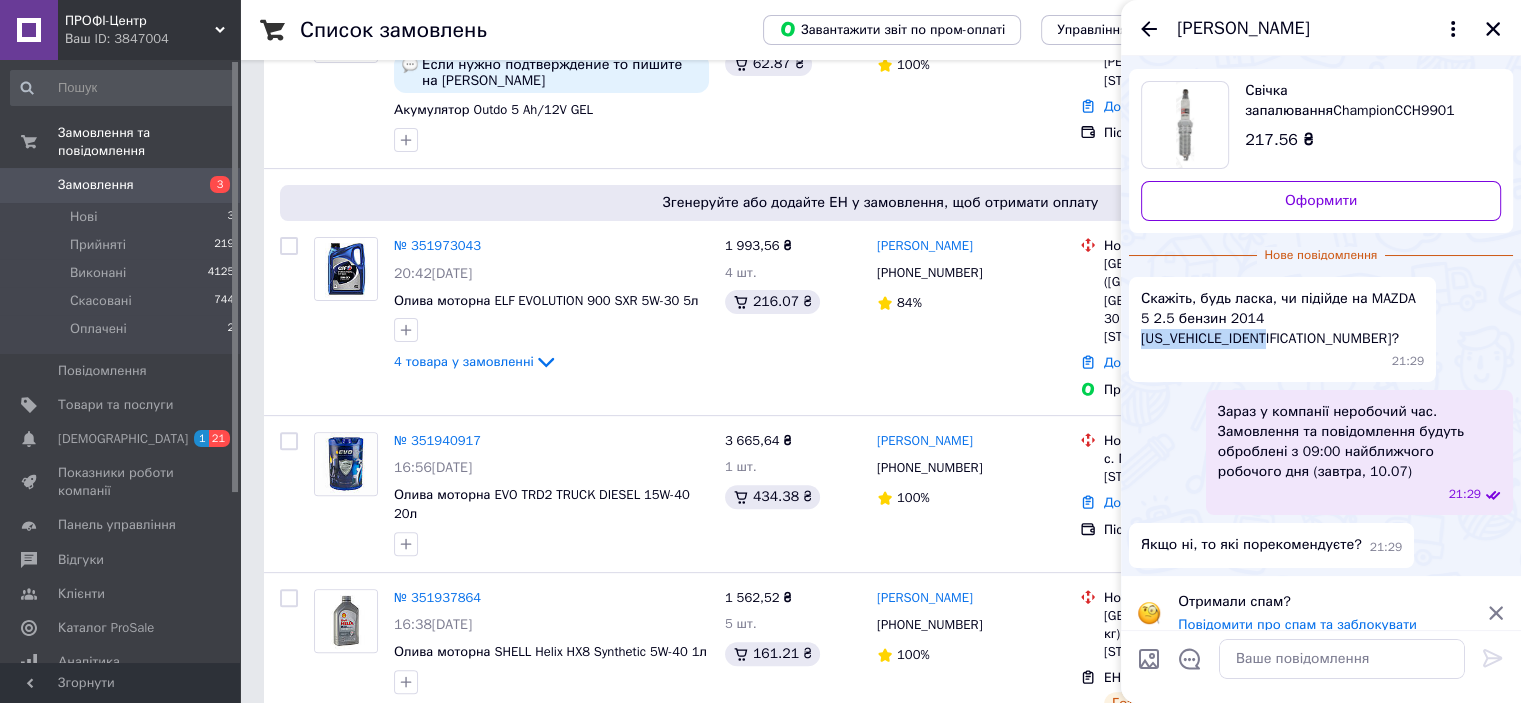 click on "Скажіть, будь ласка, чи підійде на MAZDA 5 2.5 бензин 2014 JM1CW2CL9E0178512?" at bounding box center [1282, 319] 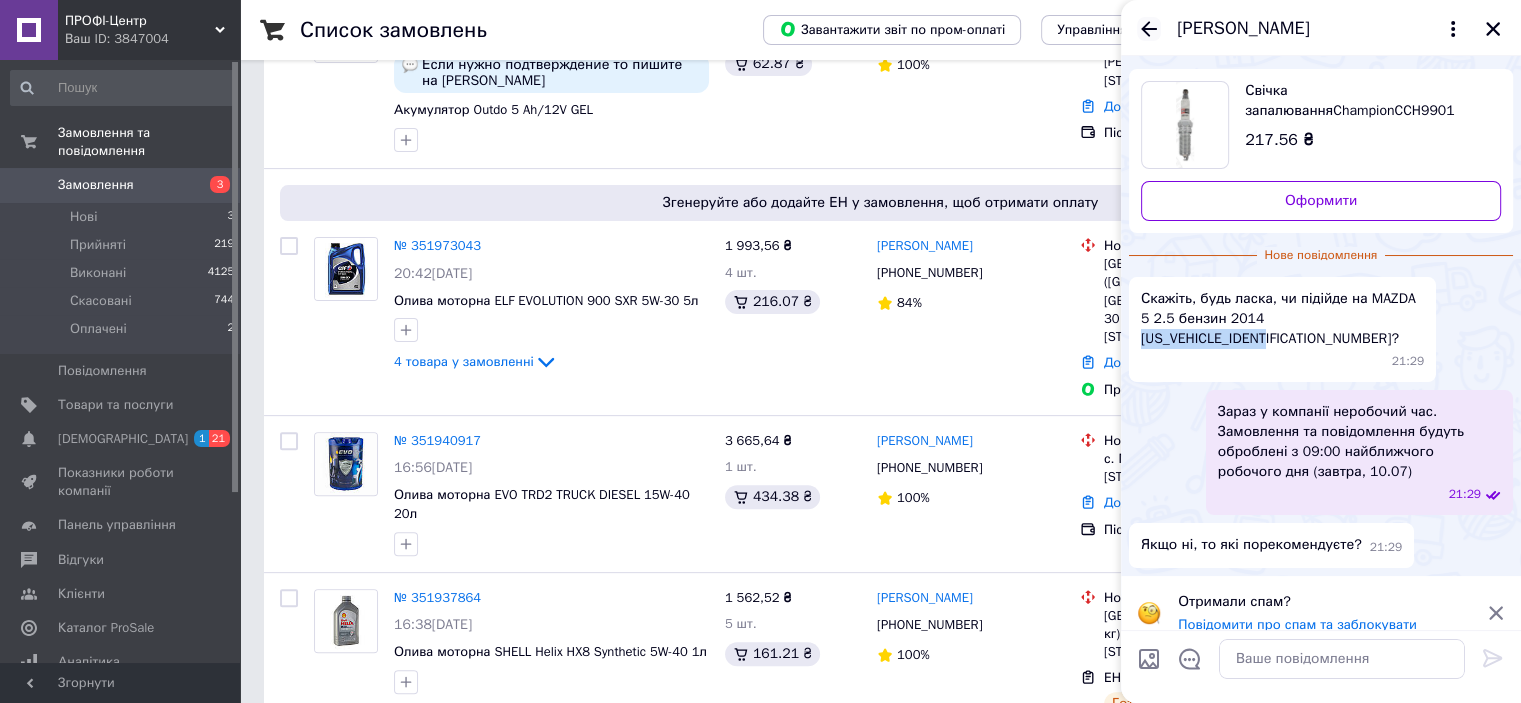 click 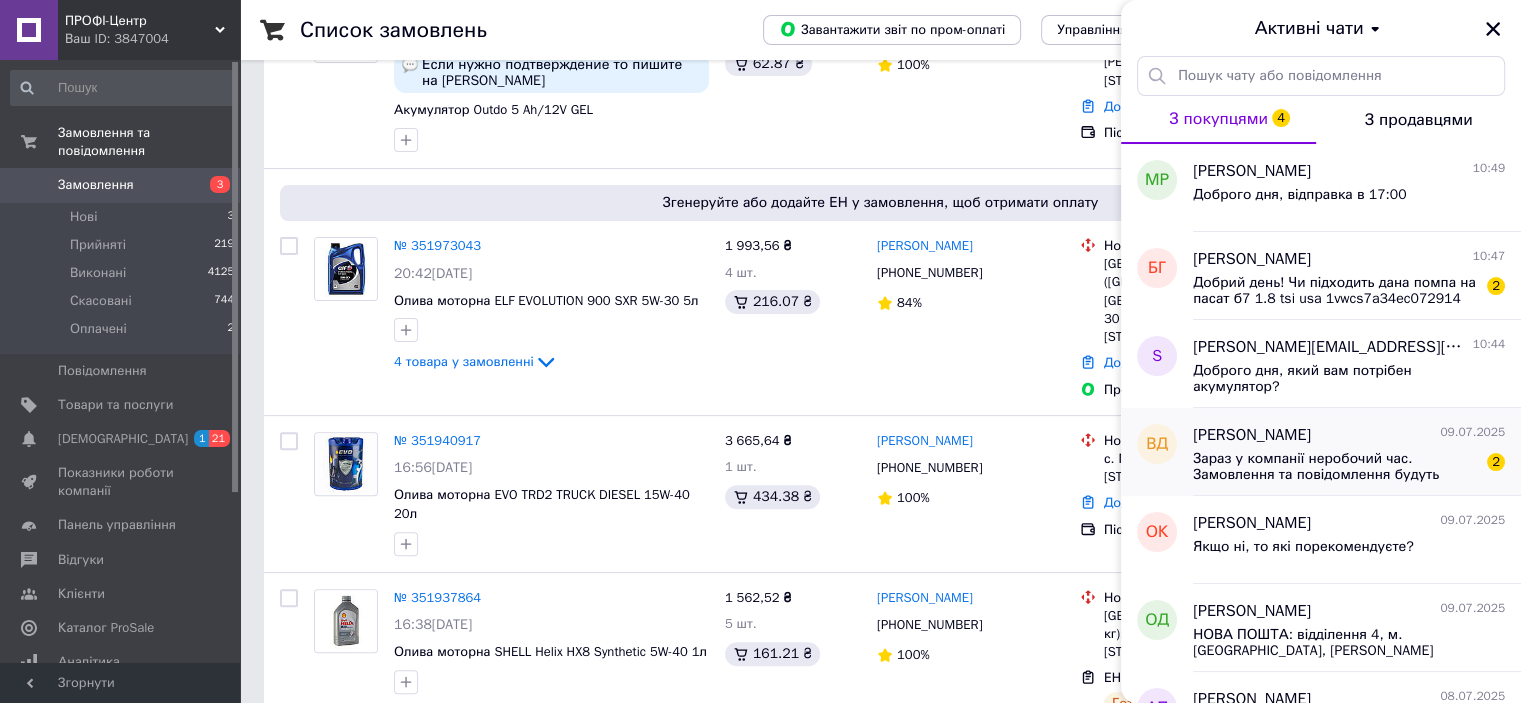 click on "Виталик Дёмин 09.07.2025 Зараз у компанії неробочий час. Замовлення та повідомлення будуть оброблені з 09:00 найближчого робочого дня (завтра, 10.07) 2" at bounding box center (1357, 452) 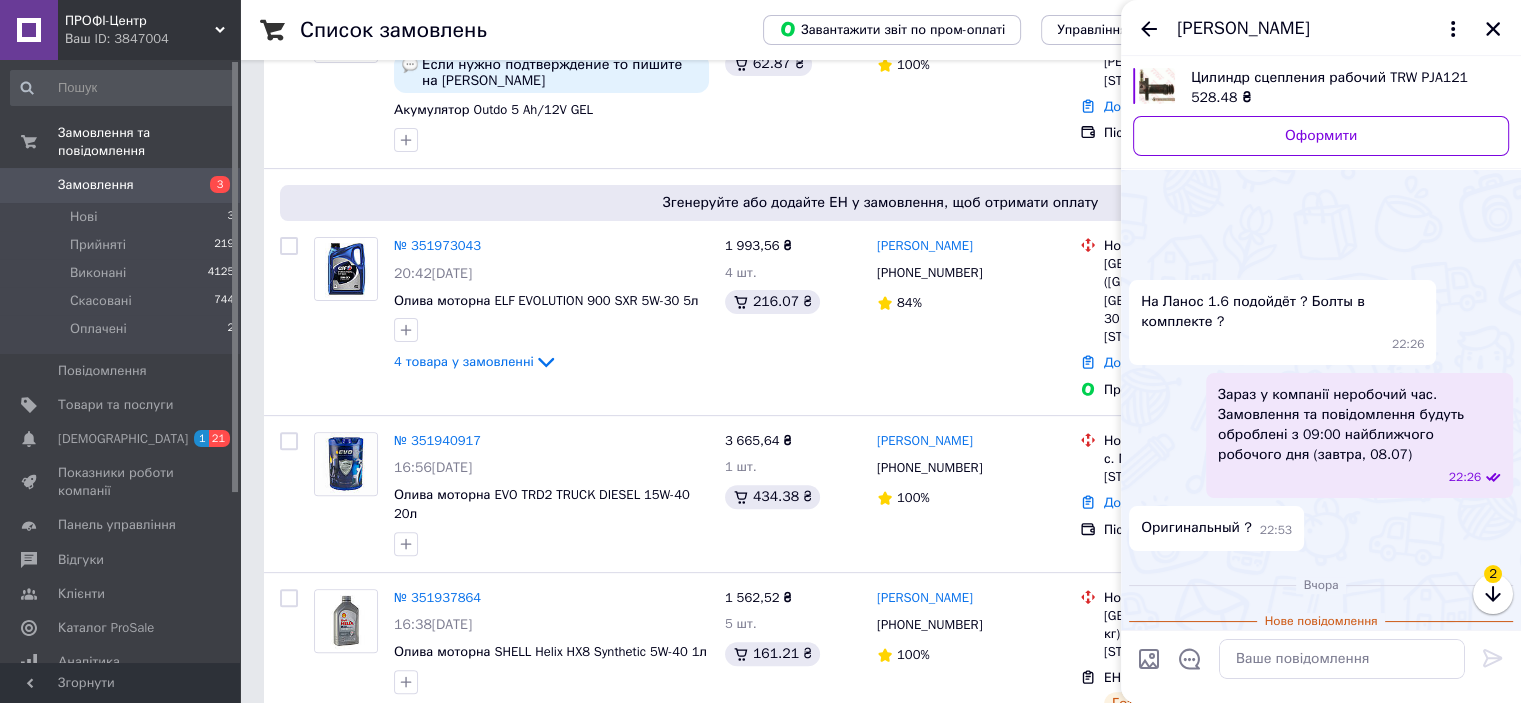 scroll, scrollTop: 293, scrollLeft: 0, axis: vertical 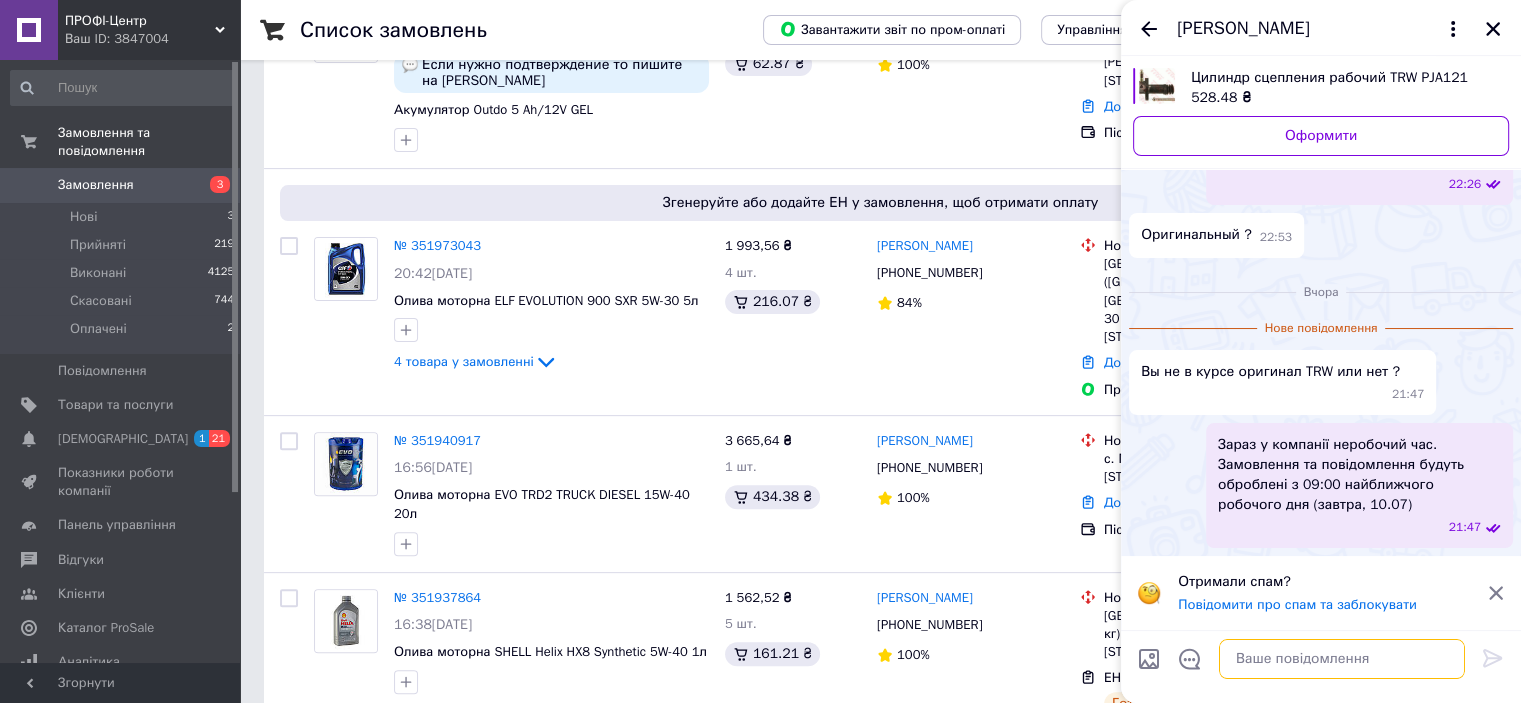 click at bounding box center (1342, 659) 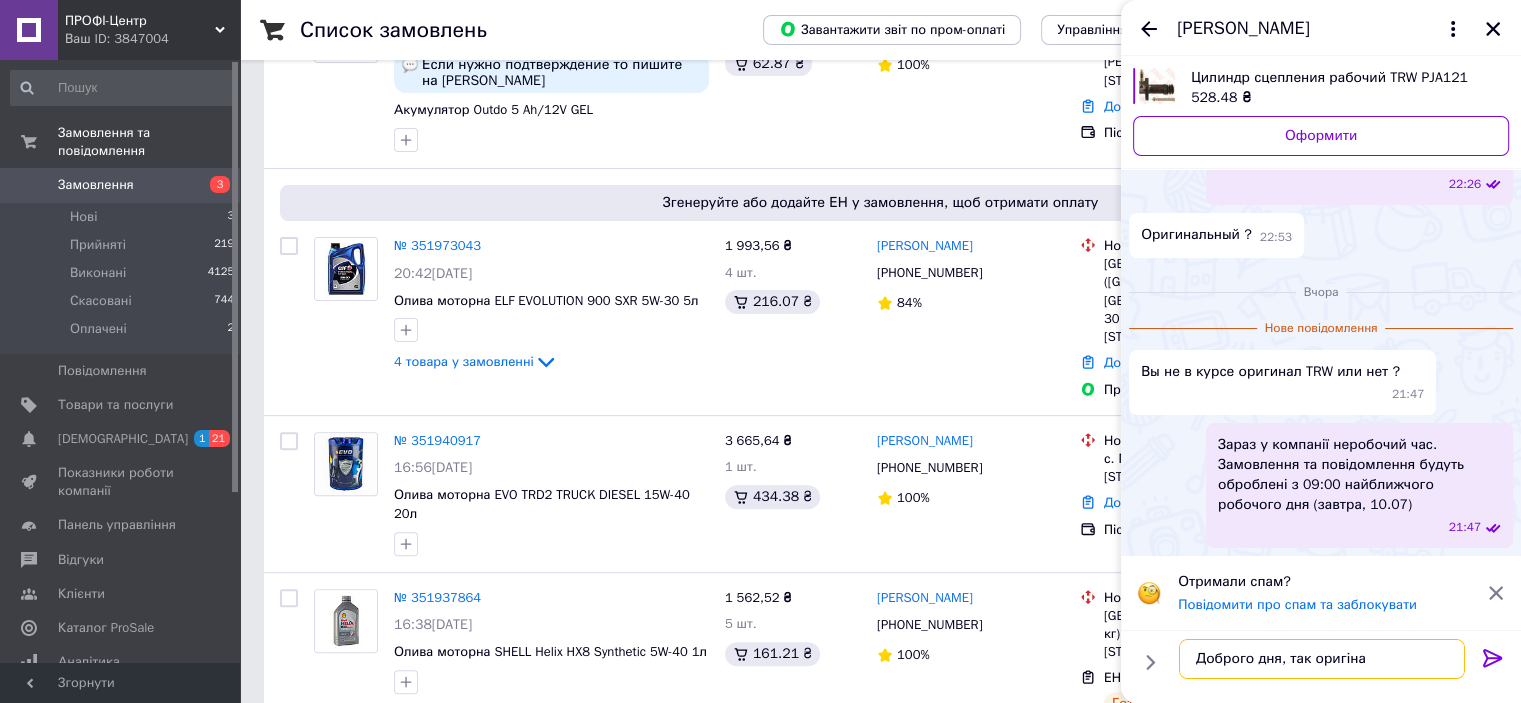 type on "Доброго дня, так оригінал" 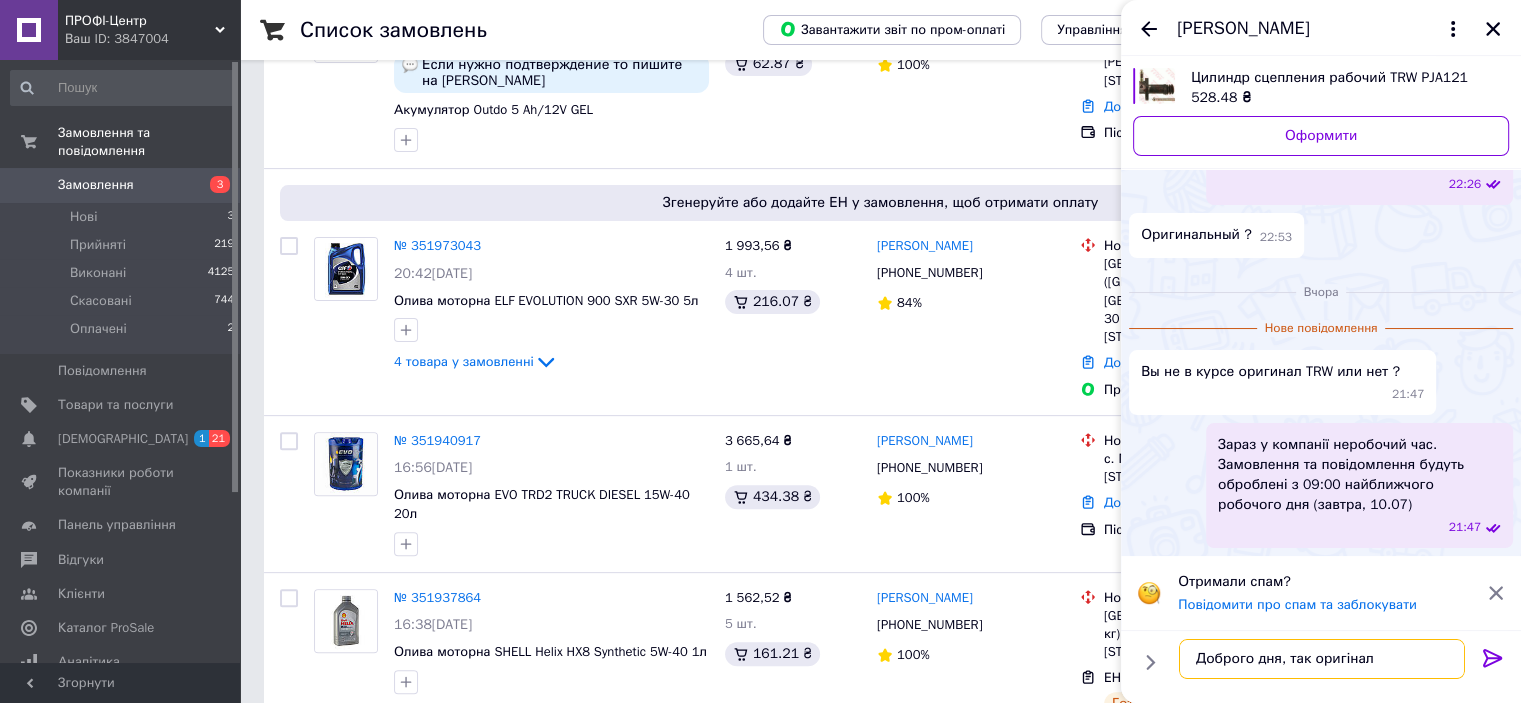 type 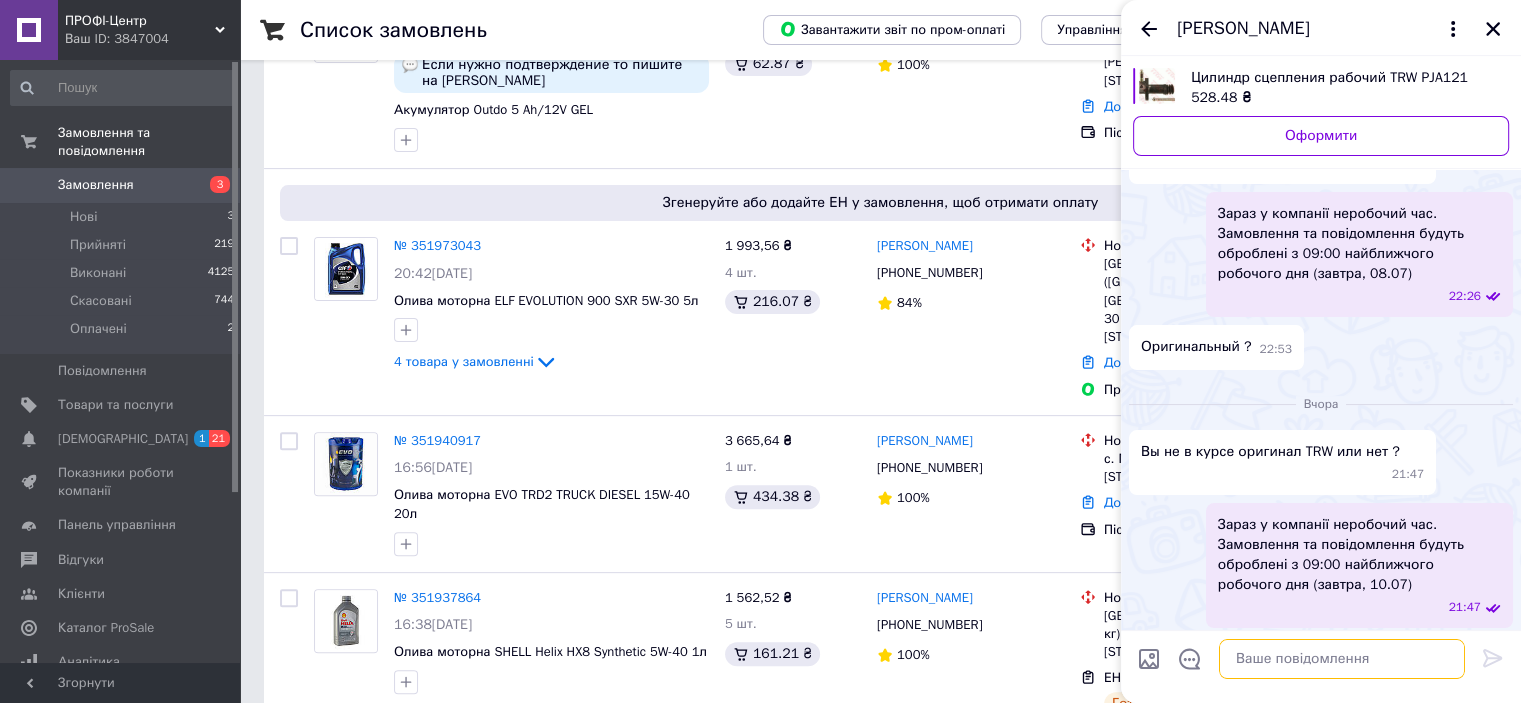 scroll, scrollTop: 0, scrollLeft: 0, axis: both 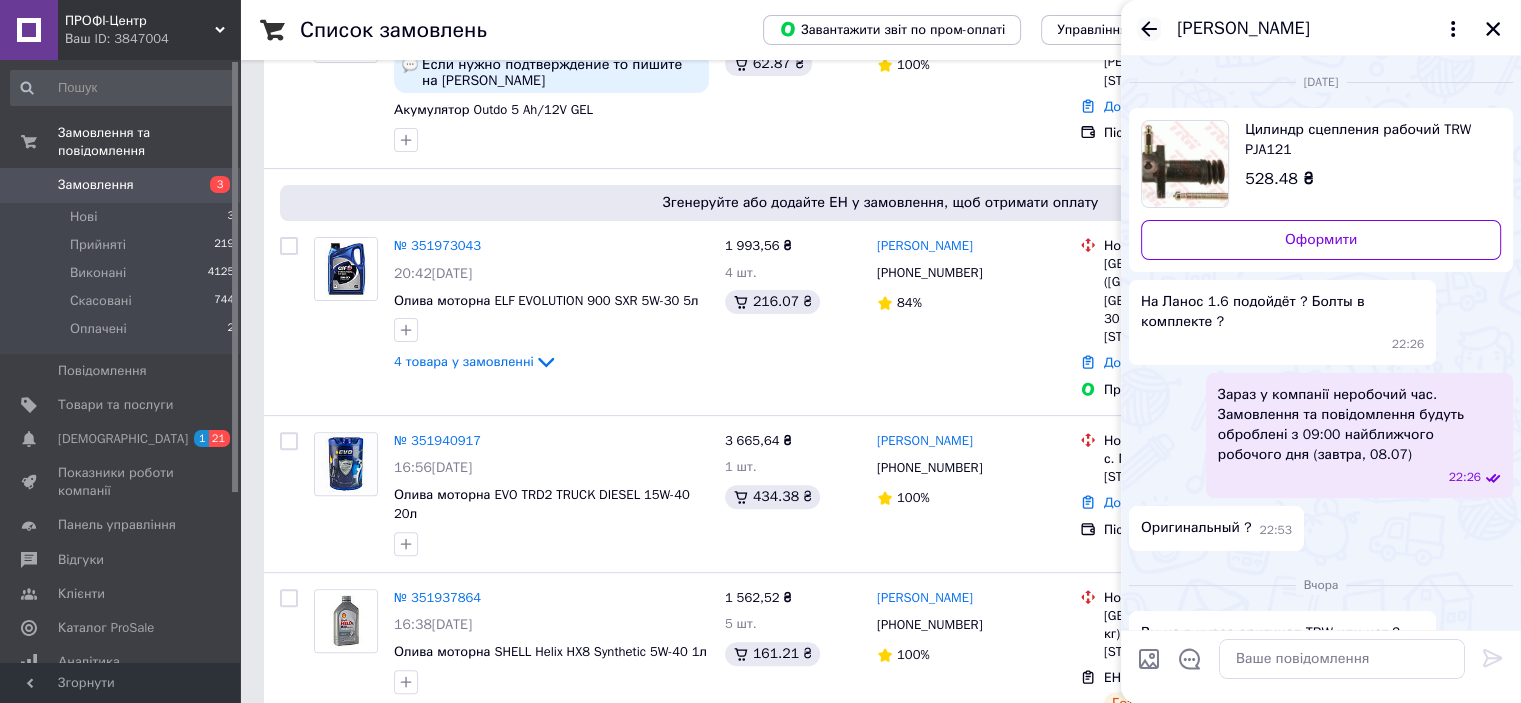 click 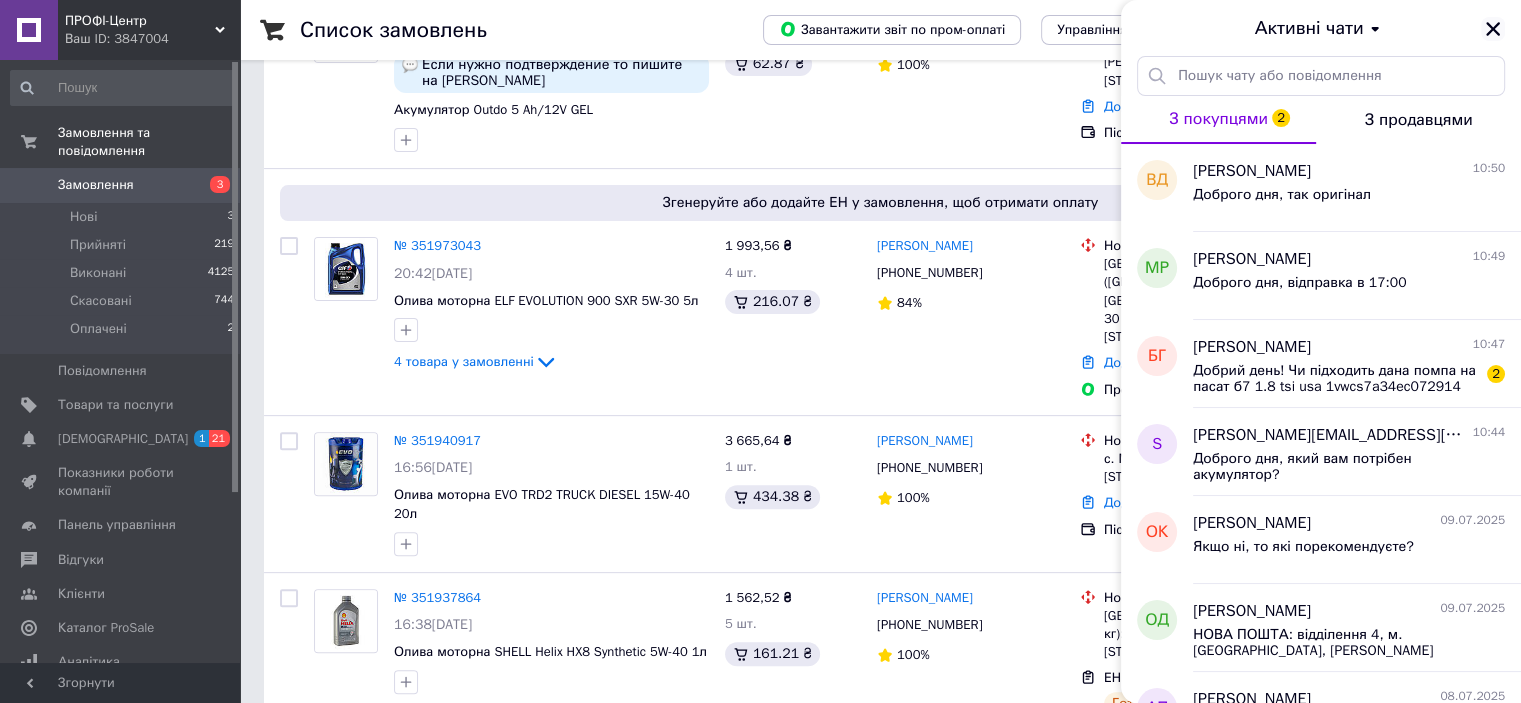 click 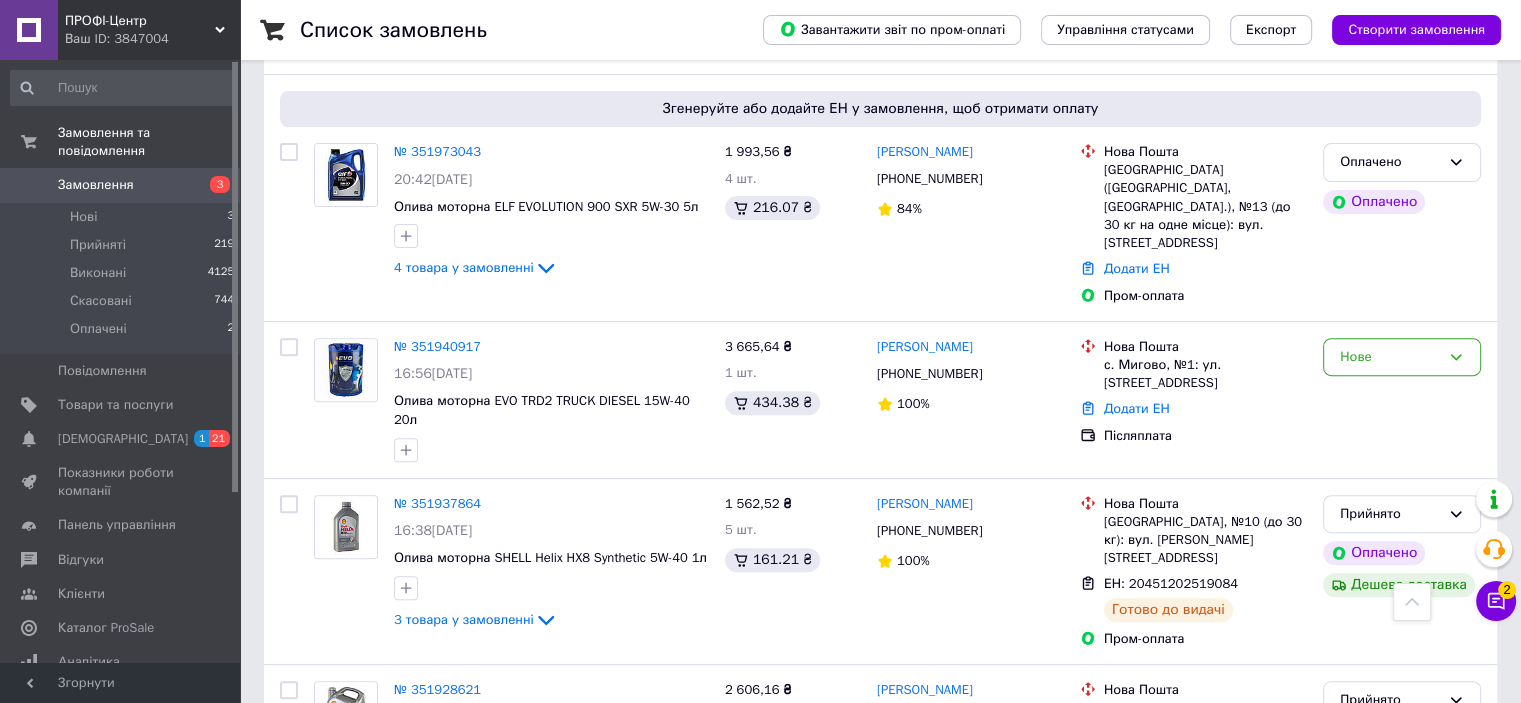 scroll, scrollTop: 700, scrollLeft: 0, axis: vertical 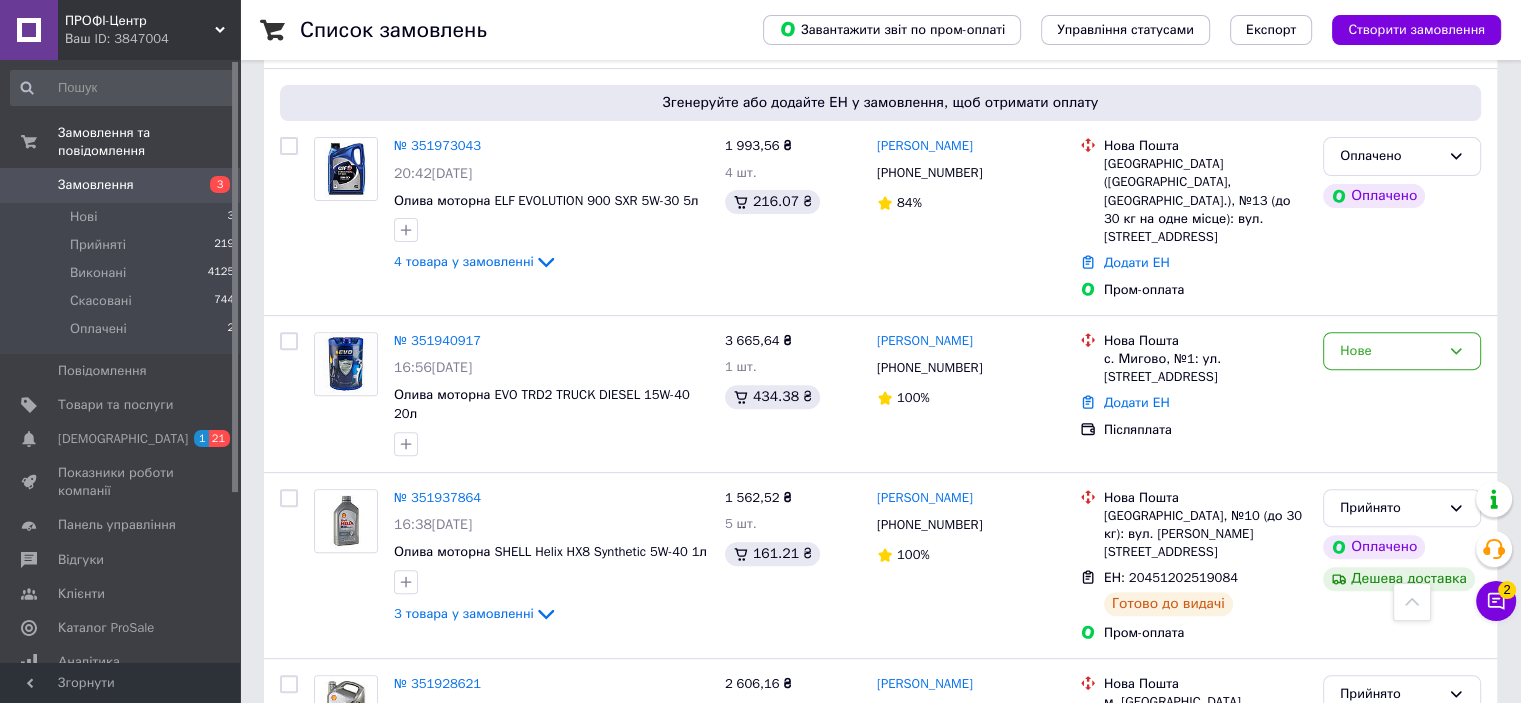 click on "№ 351940917" at bounding box center [437, 340] 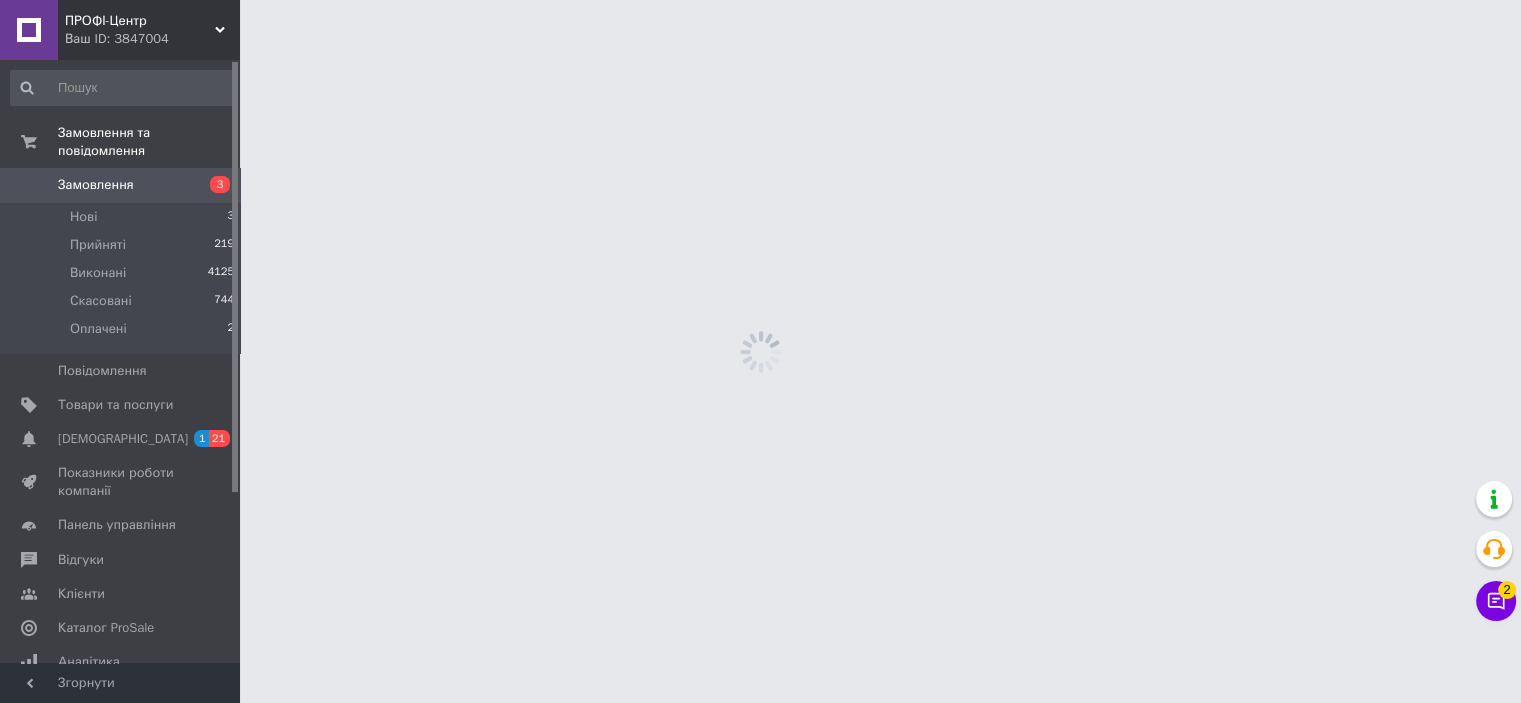 scroll, scrollTop: 0, scrollLeft: 0, axis: both 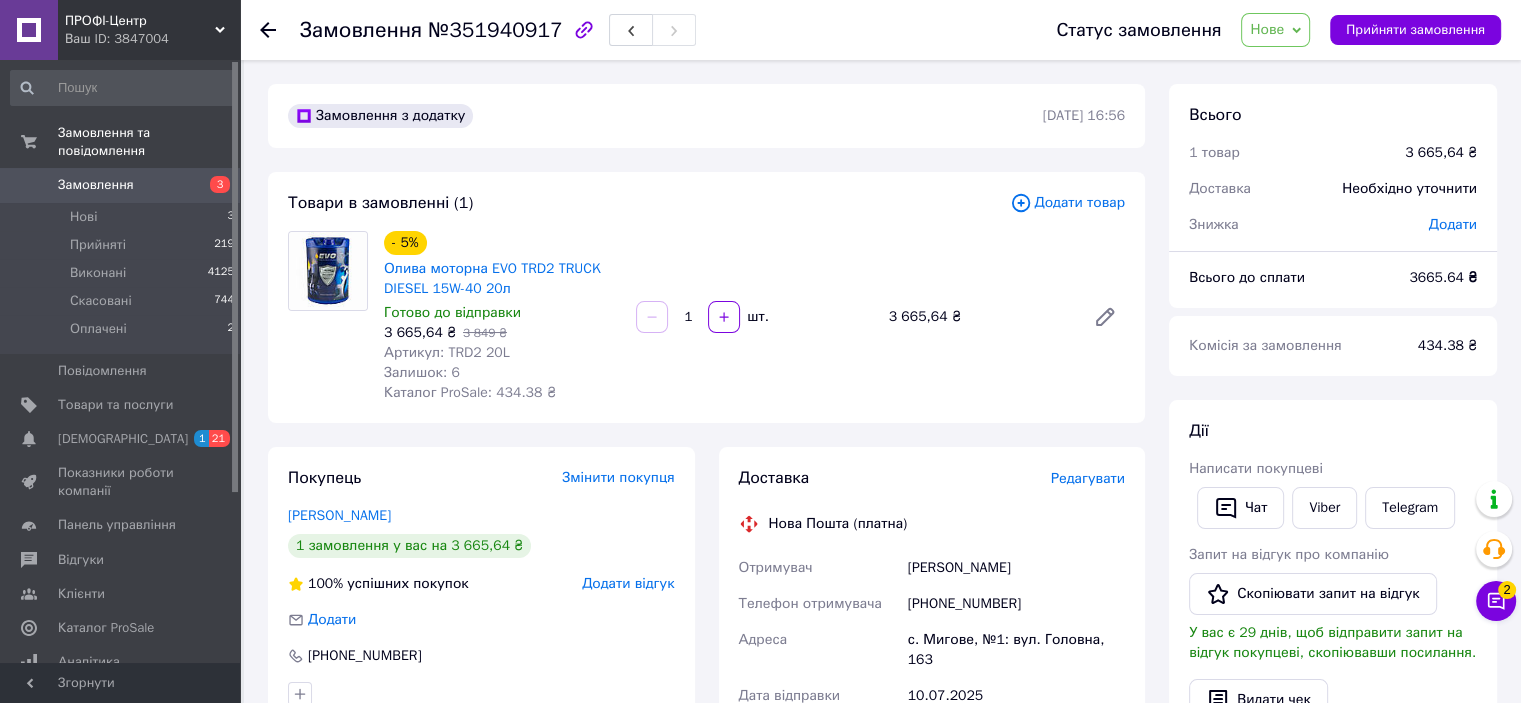 click on "[PHONE_NUMBER]" at bounding box center [1016, 604] 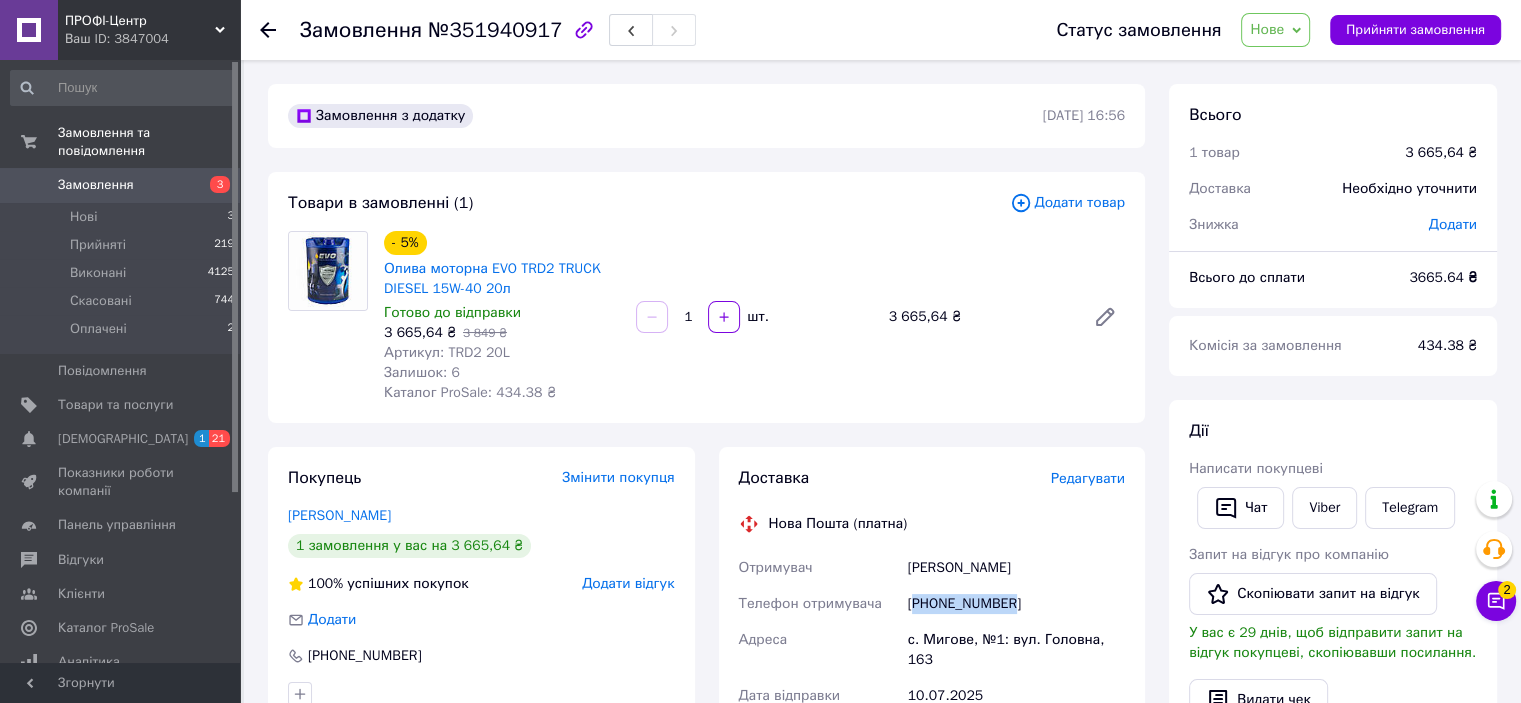 click on "[PHONE_NUMBER]" at bounding box center [1016, 604] 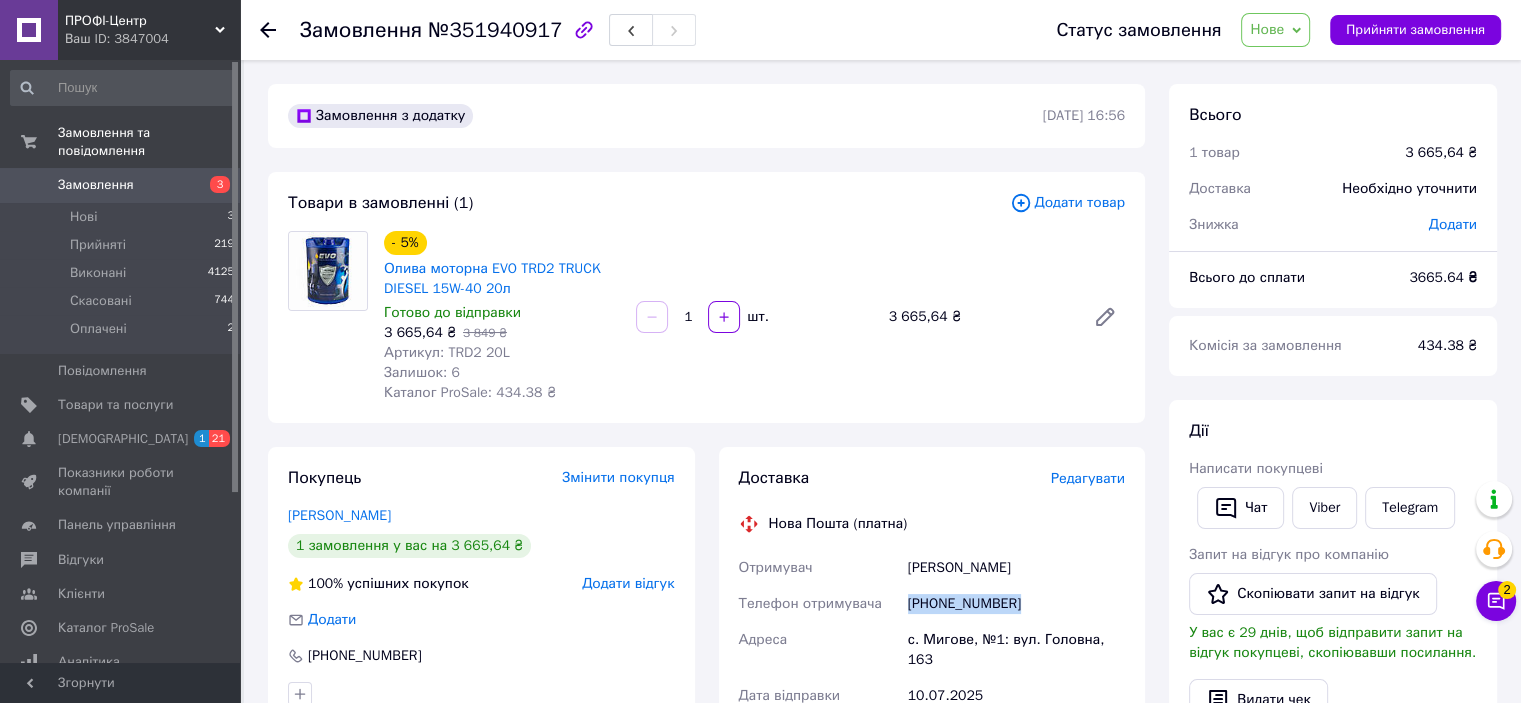 click on "[PHONE_NUMBER]" at bounding box center [1016, 604] 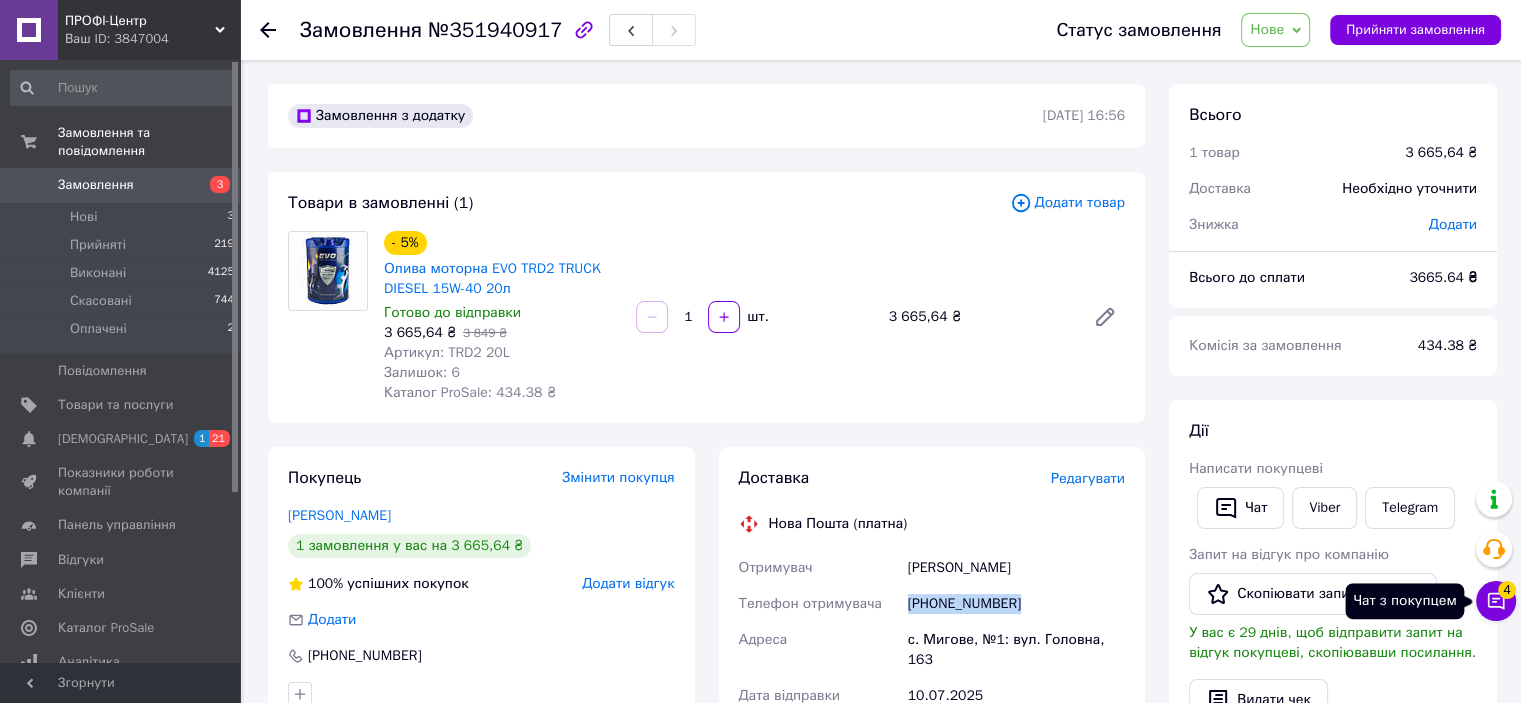 click on "4" at bounding box center [1507, 590] 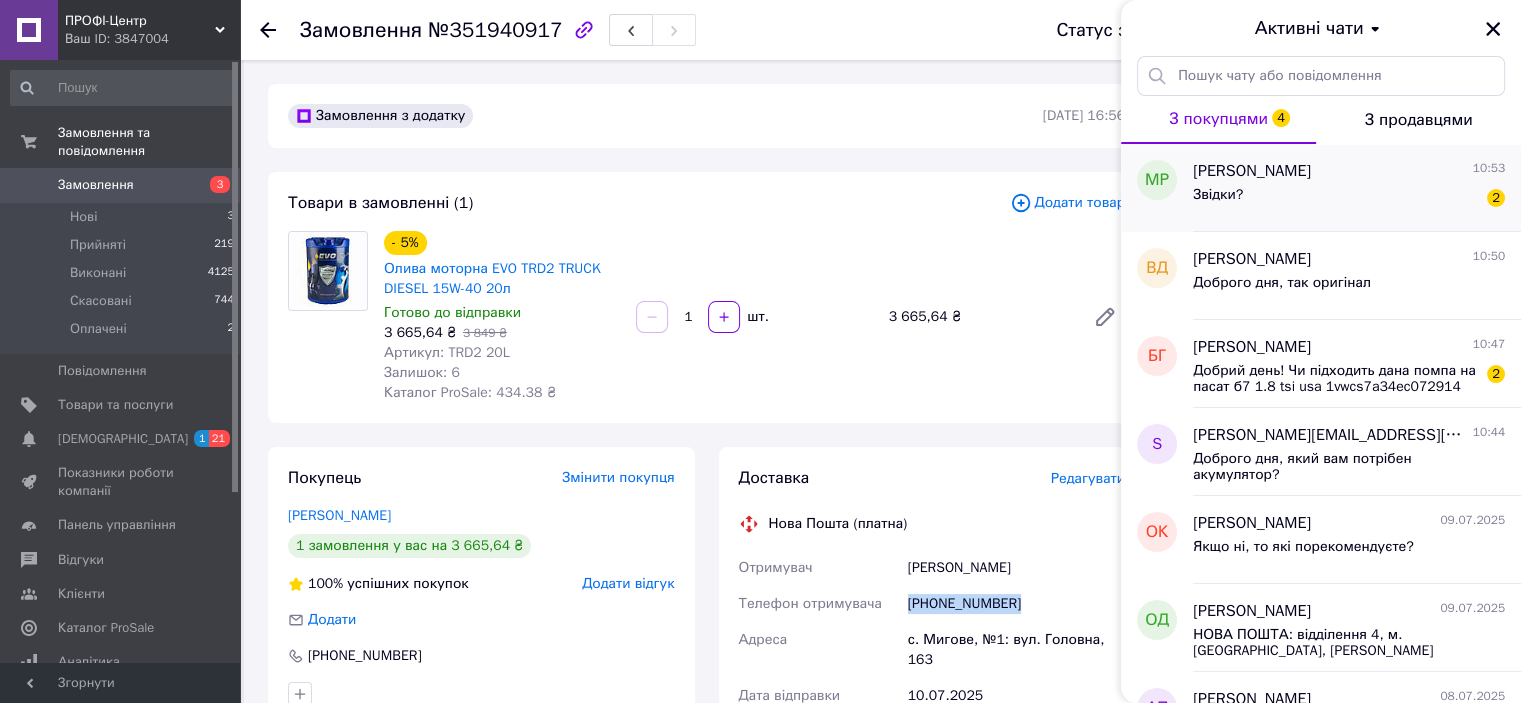 click on "Звідки? 2" at bounding box center [1349, 199] 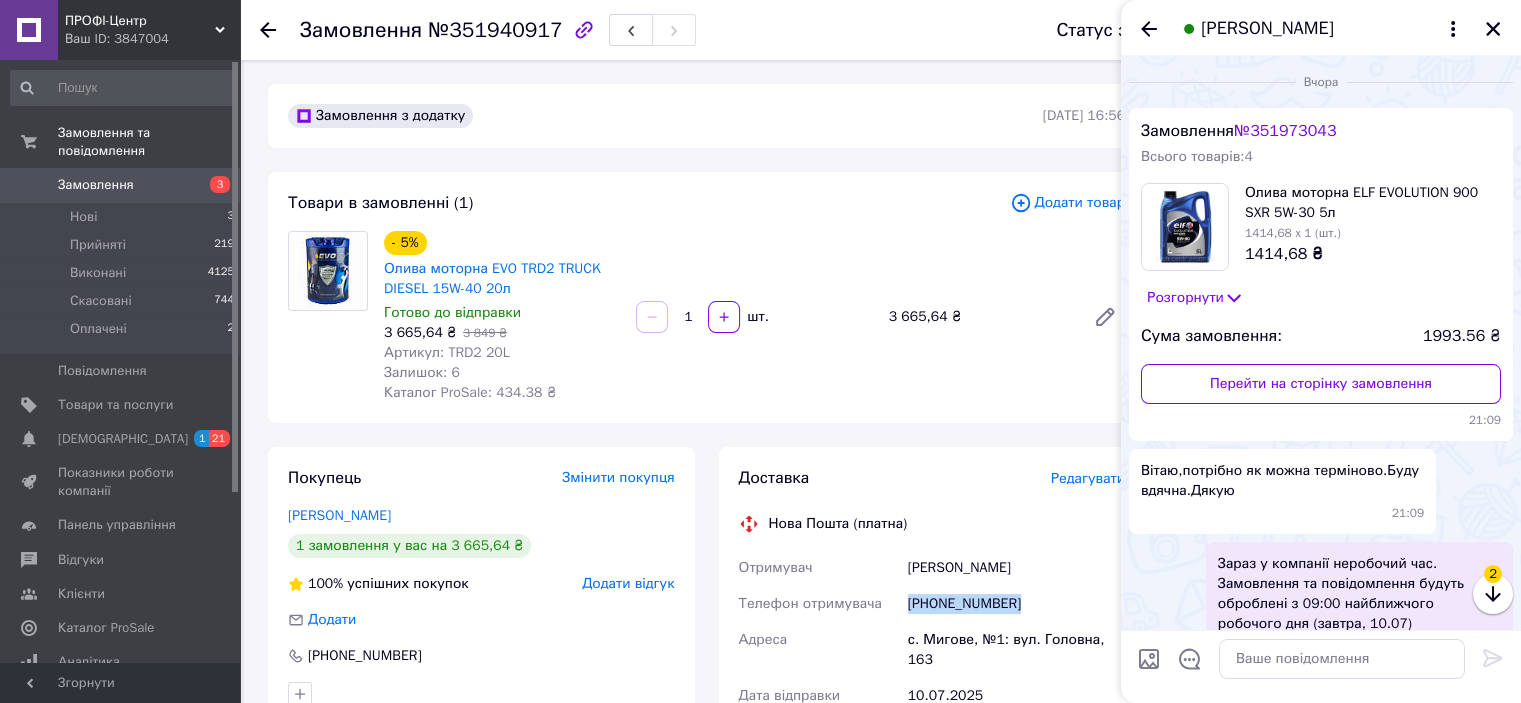 scroll, scrollTop: 292, scrollLeft: 0, axis: vertical 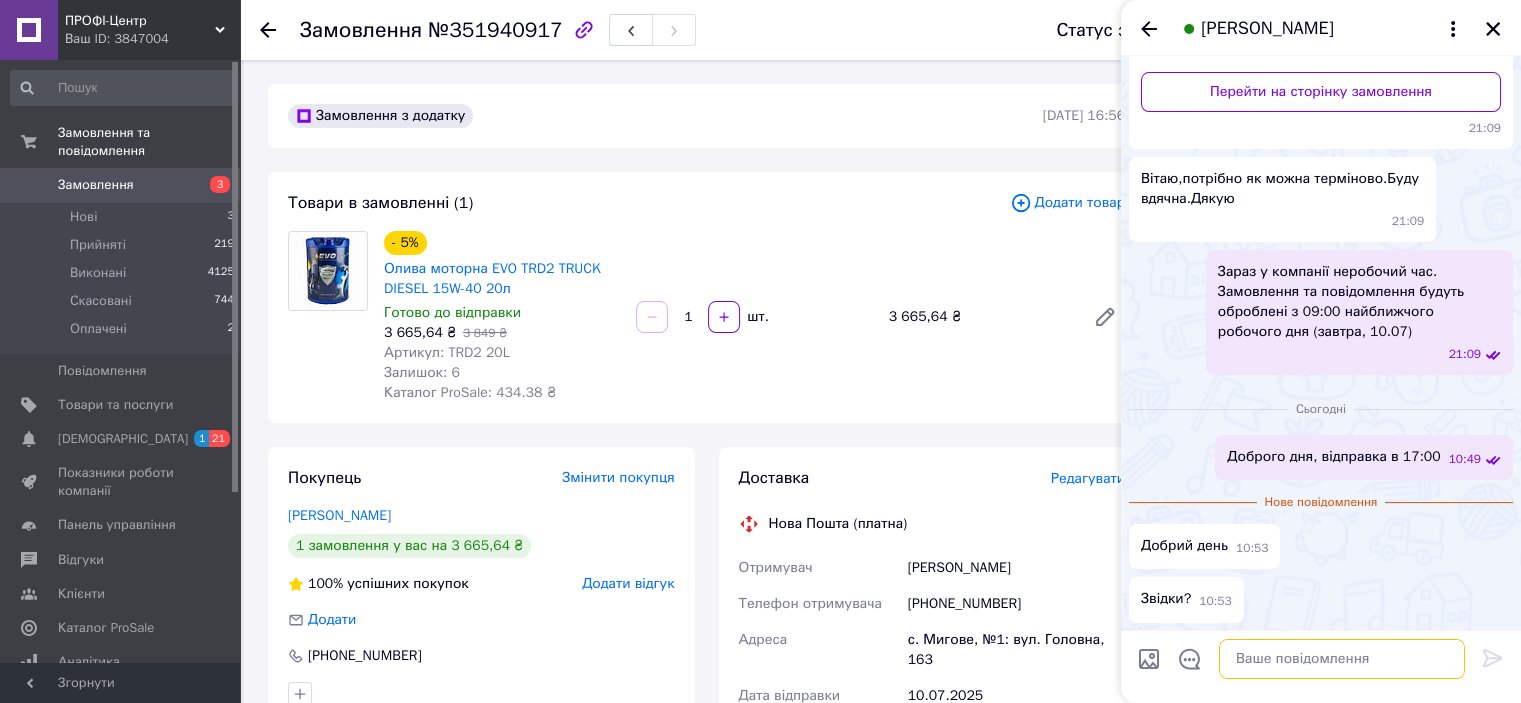 click at bounding box center (1342, 659) 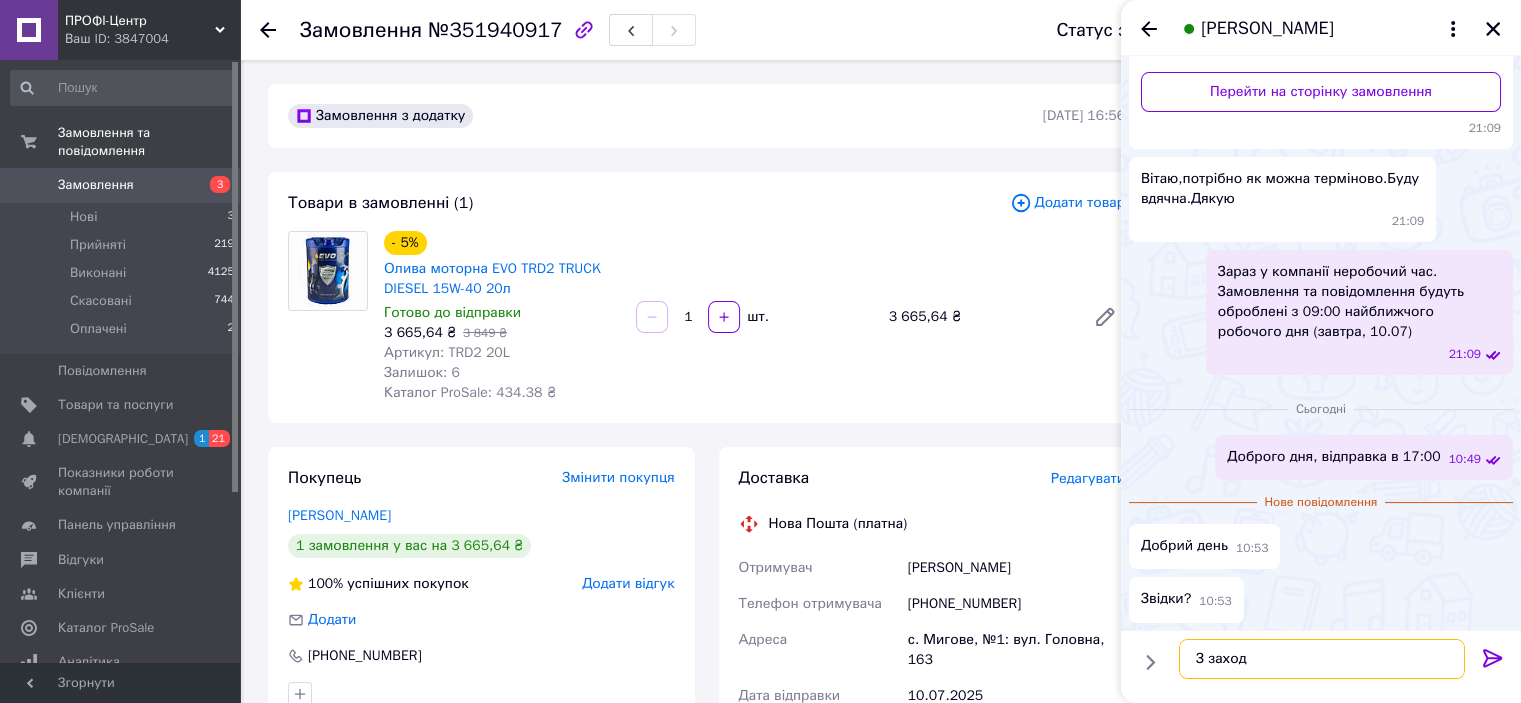 type on "З заходу" 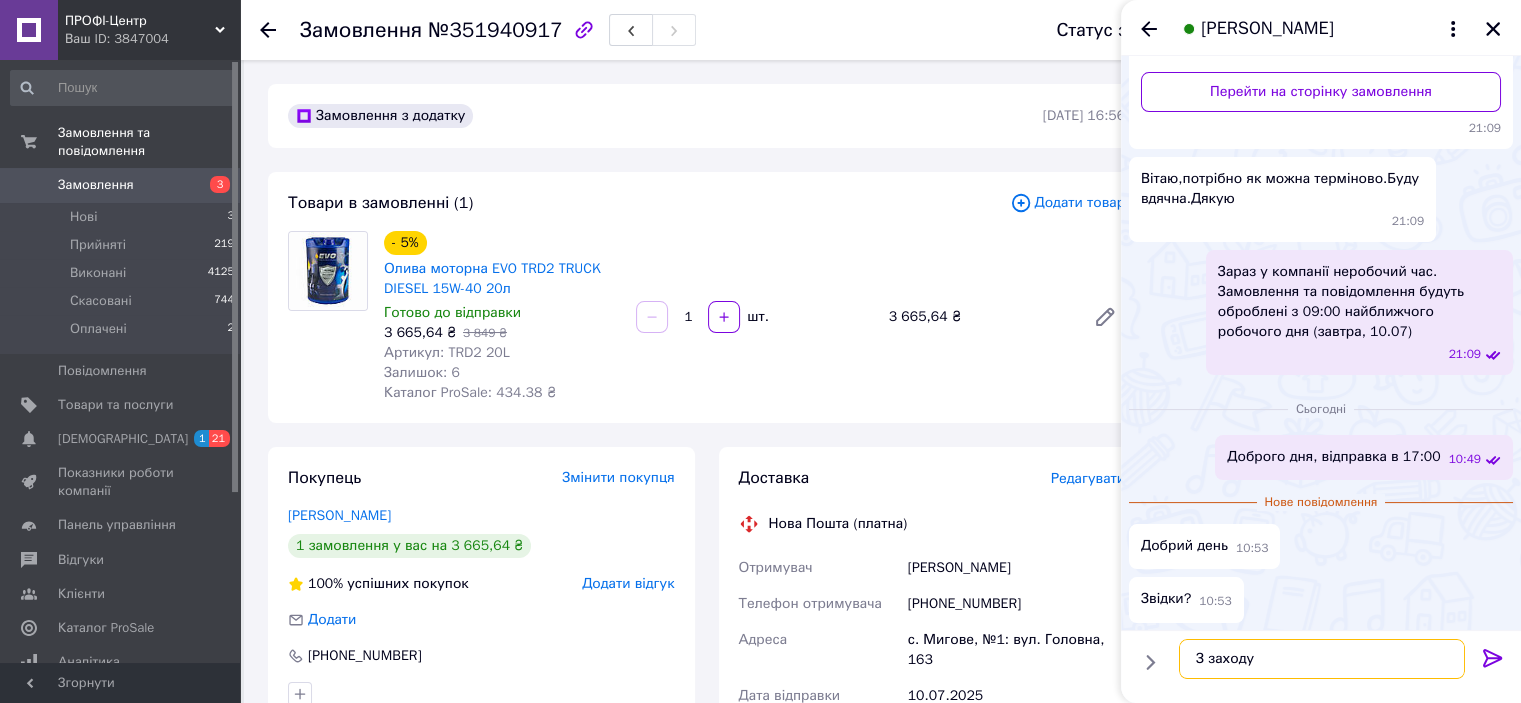type 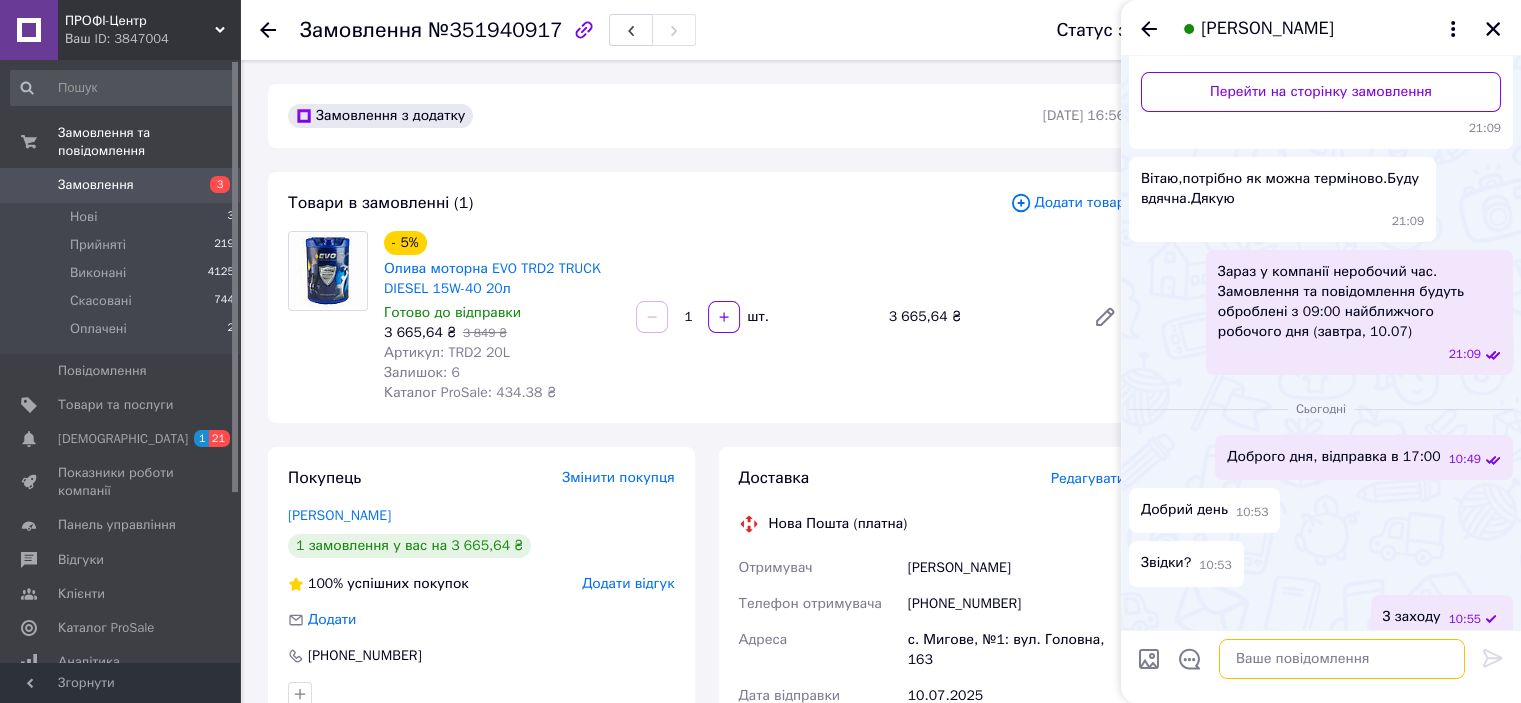 scroll, scrollTop: 309, scrollLeft: 0, axis: vertical 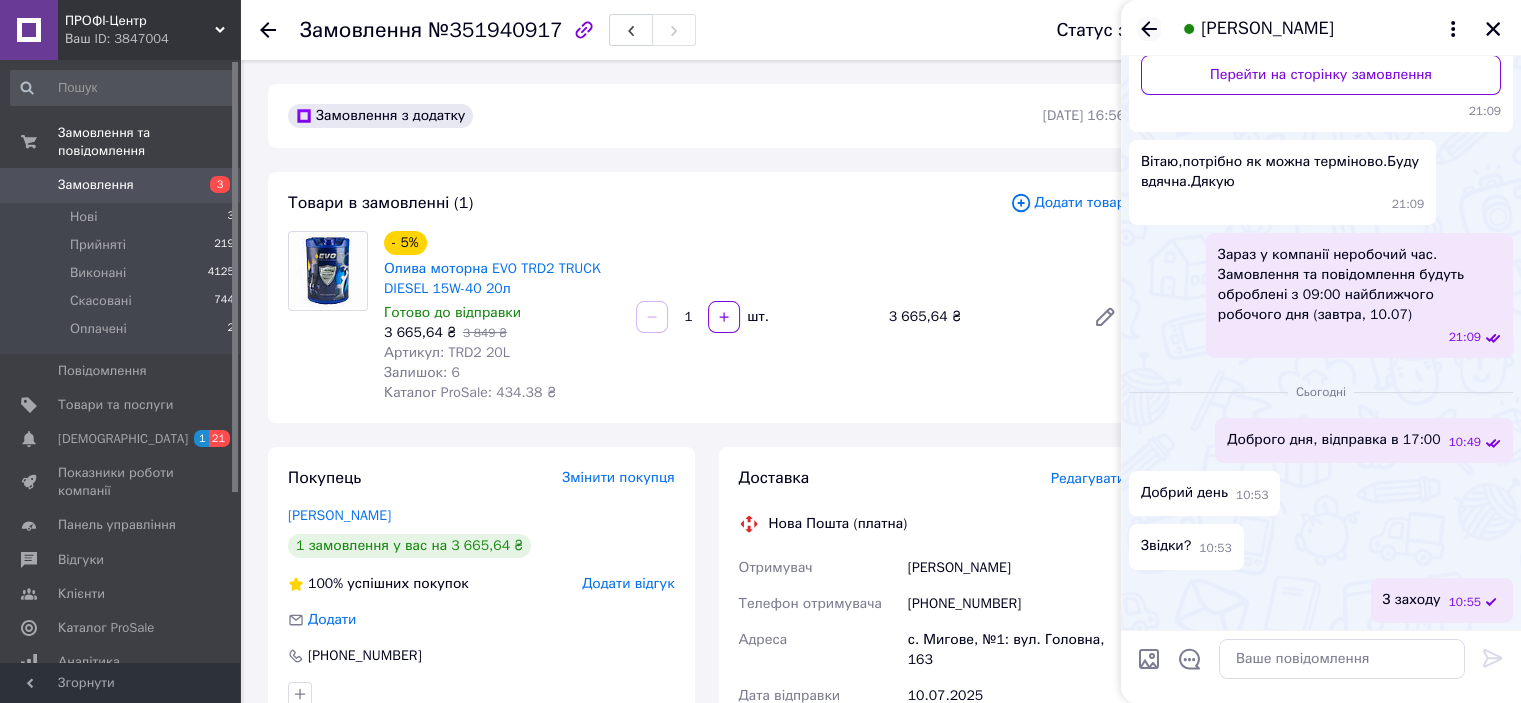 click 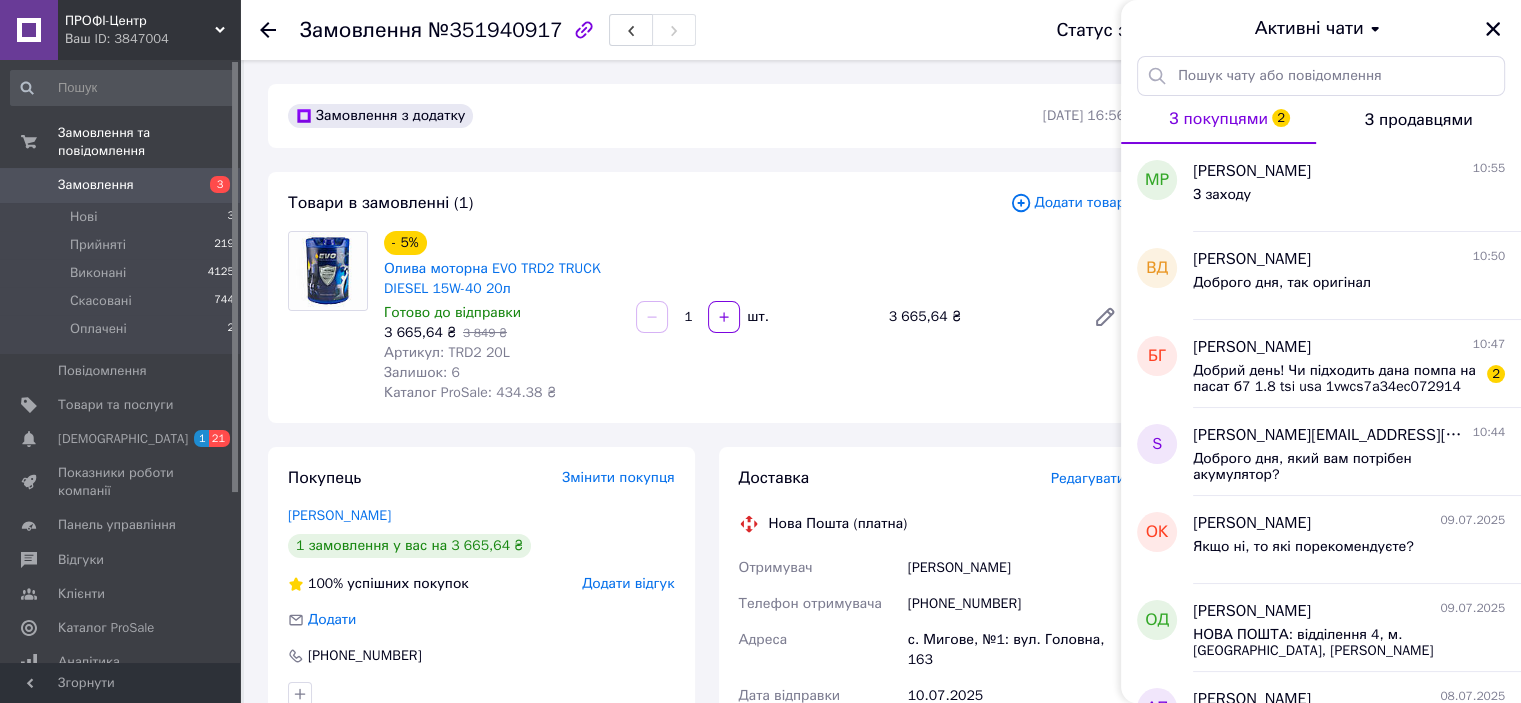 click on "Активні чати" at bounding box center (1321, 28) 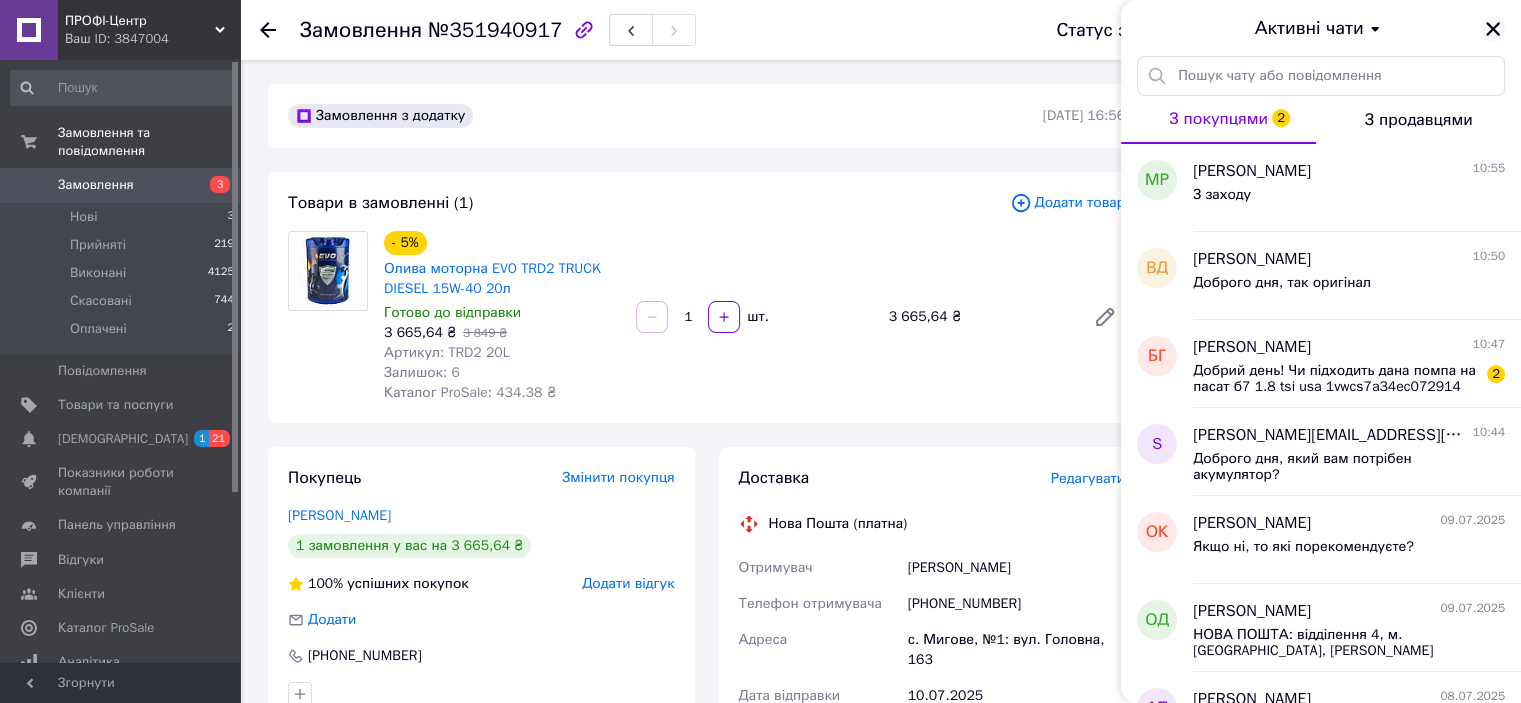 click 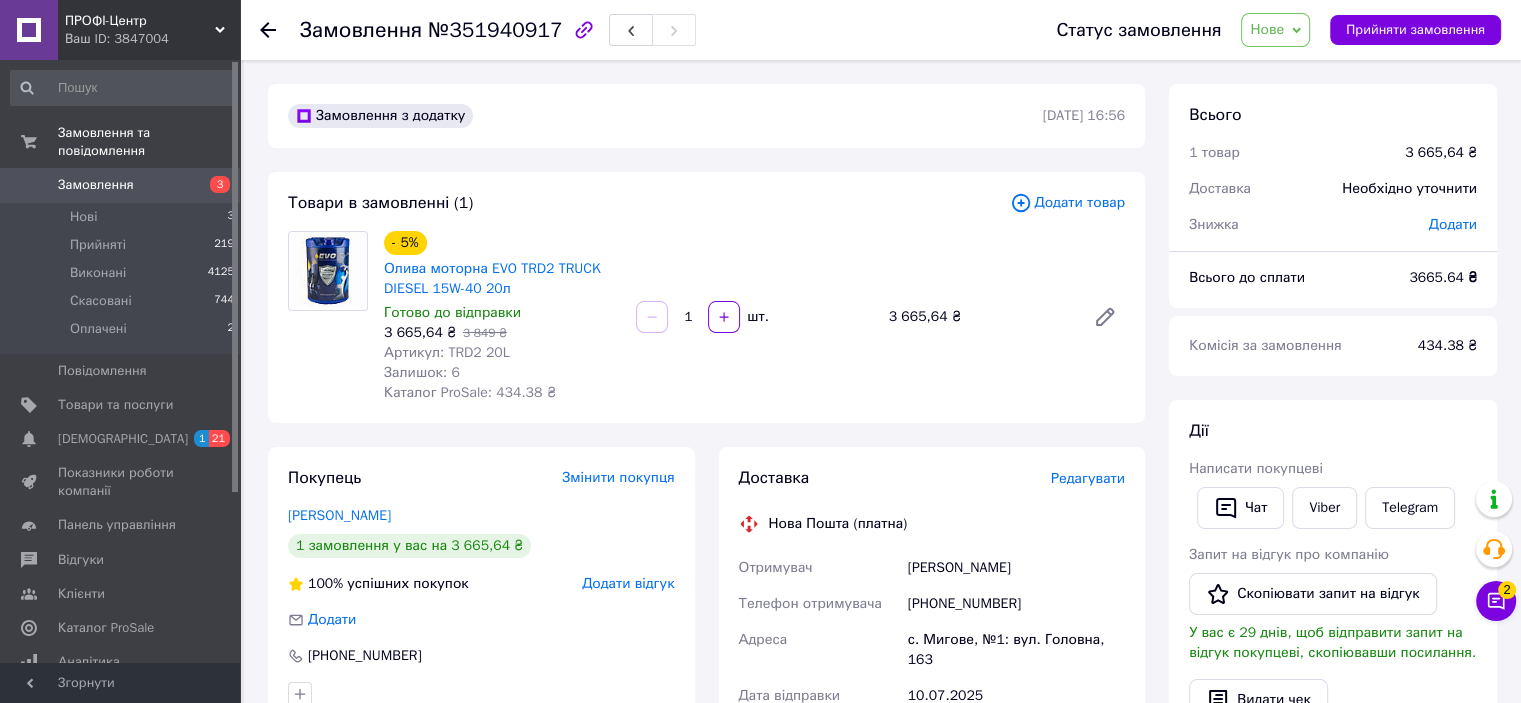 drag, startPoint x: 258, startPoint y: 22, endPoint x: 271, endPoint y: 31, distance: 15.811388 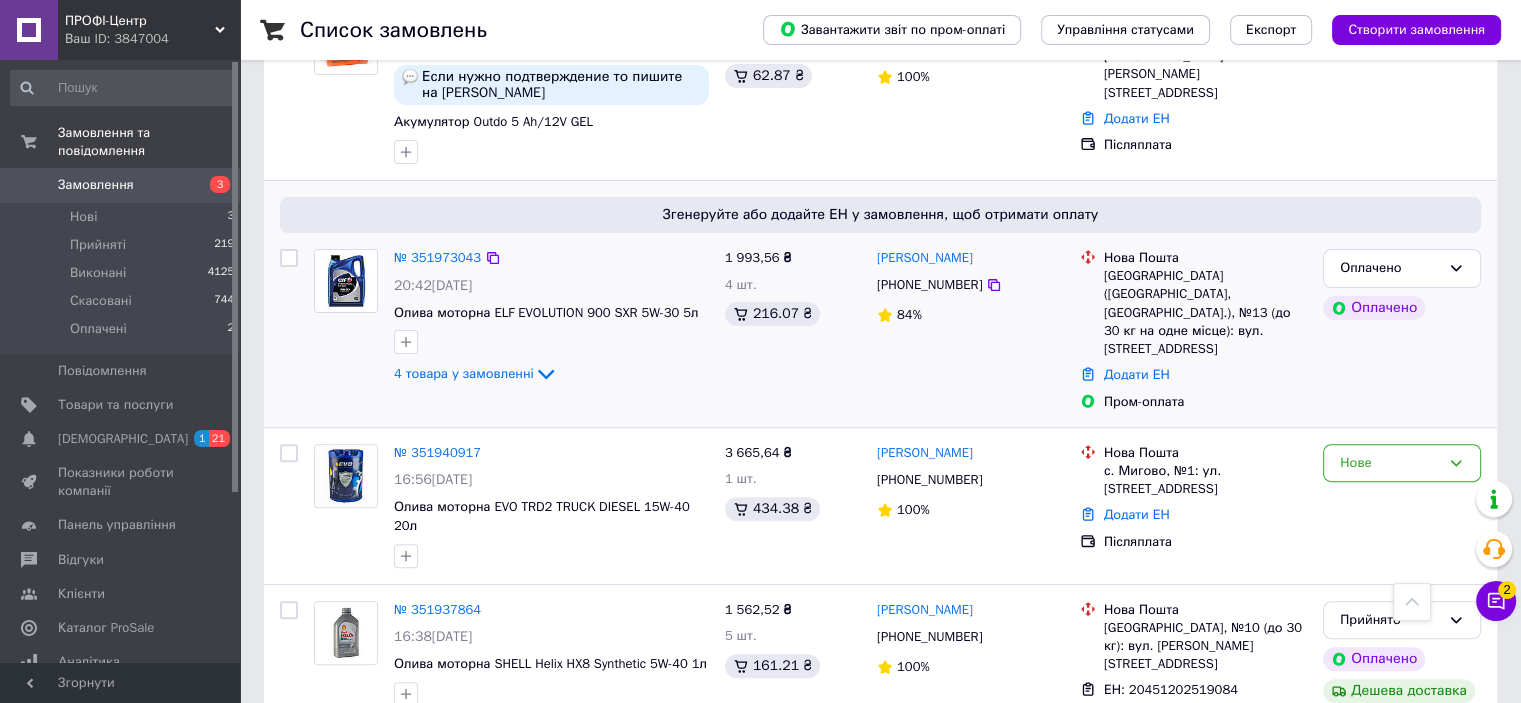 scroll, scrollTop: 600, scrollLeft: 0, axis: vertical 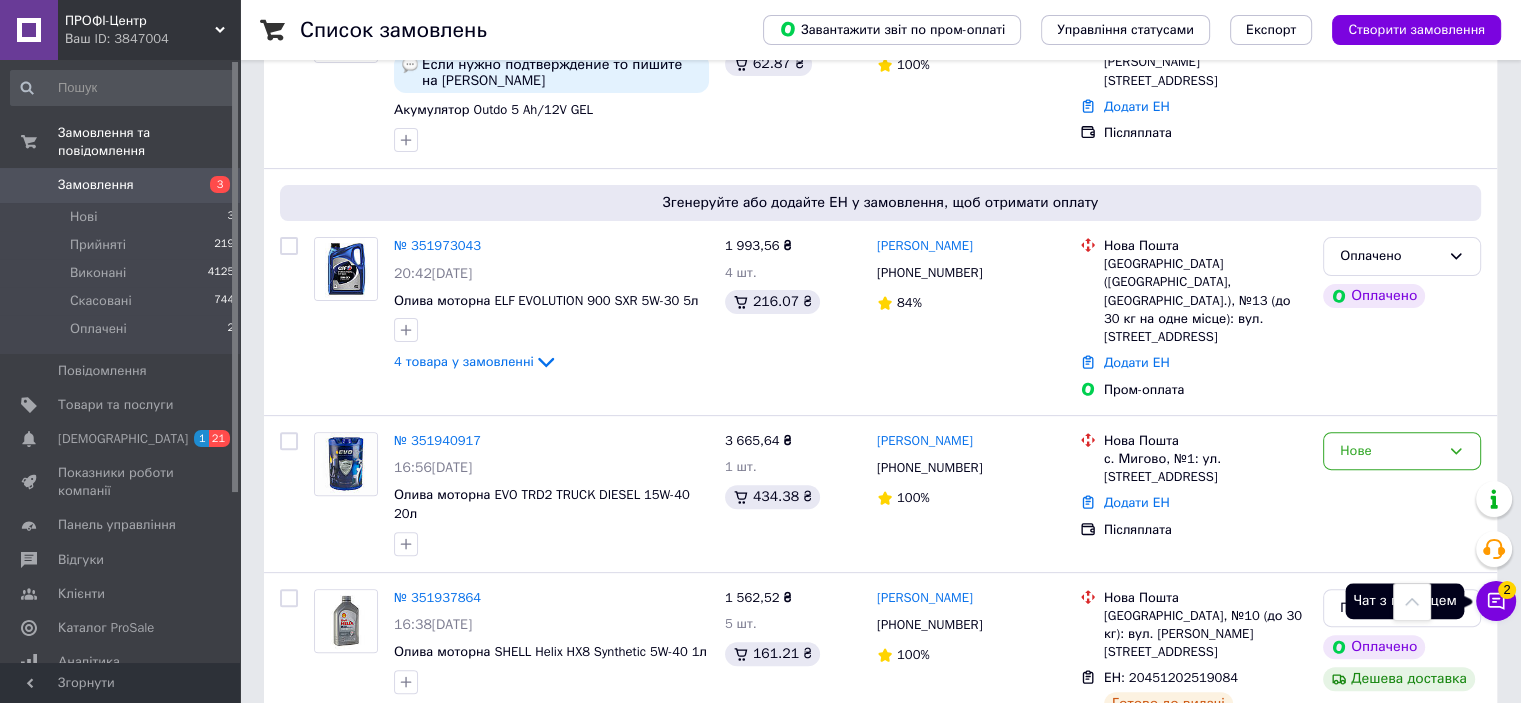 click 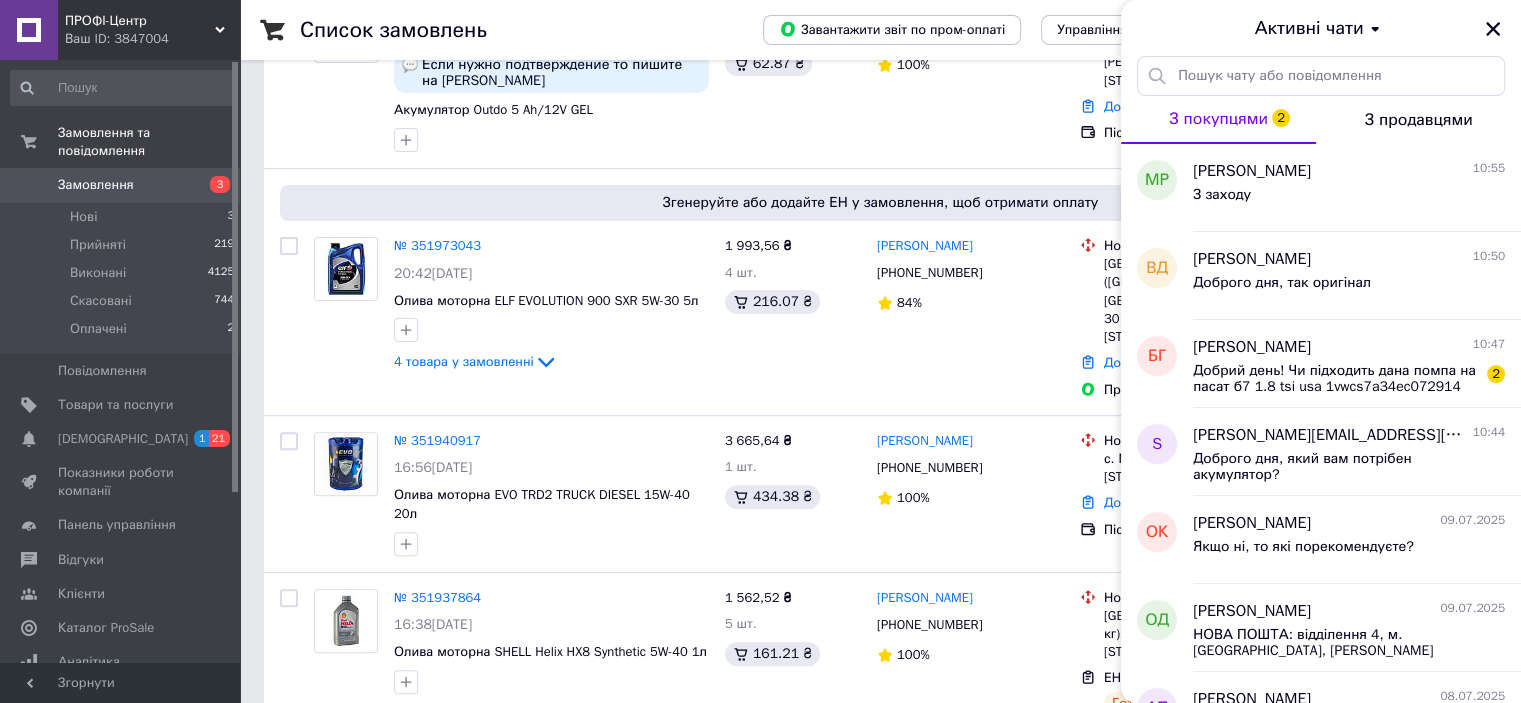 click on "Активні чати" at bounding box center (1321, 28) 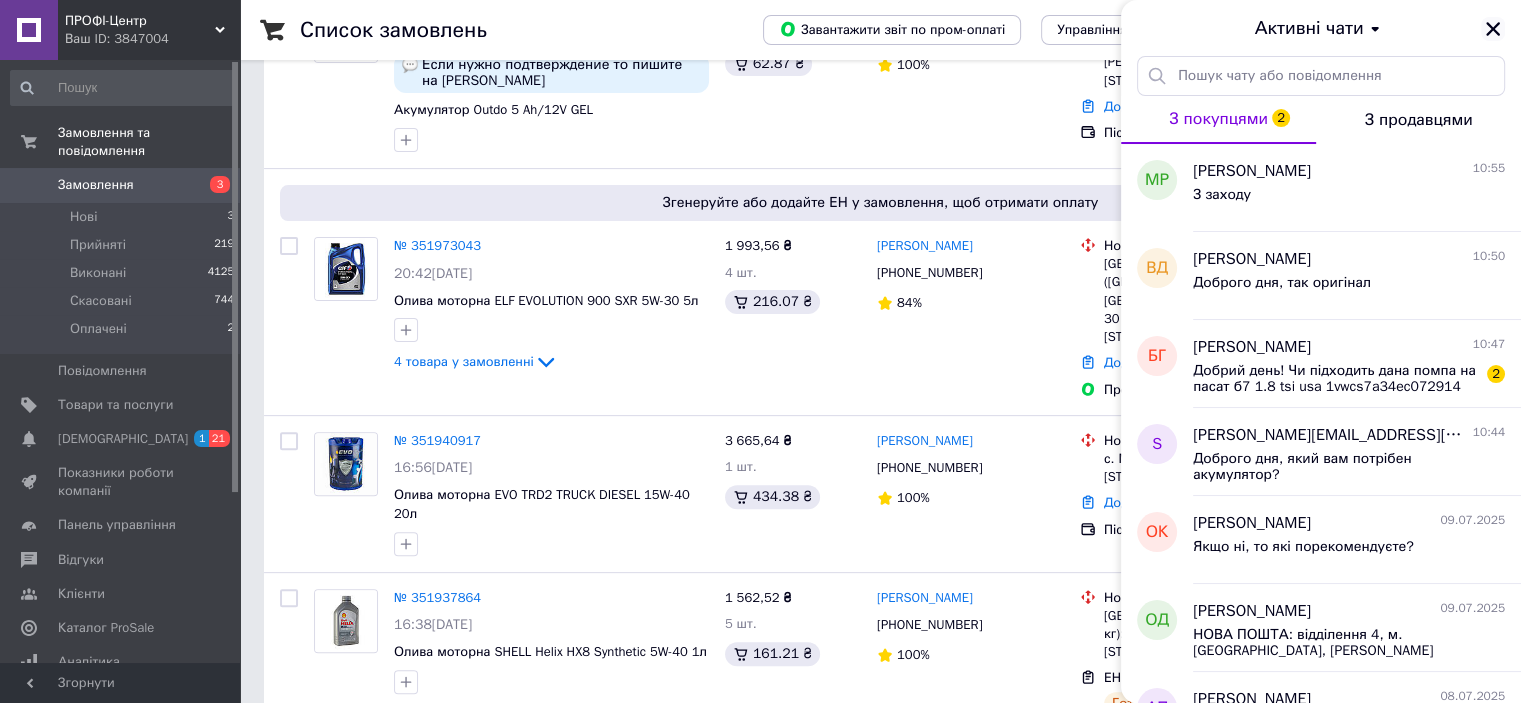 click 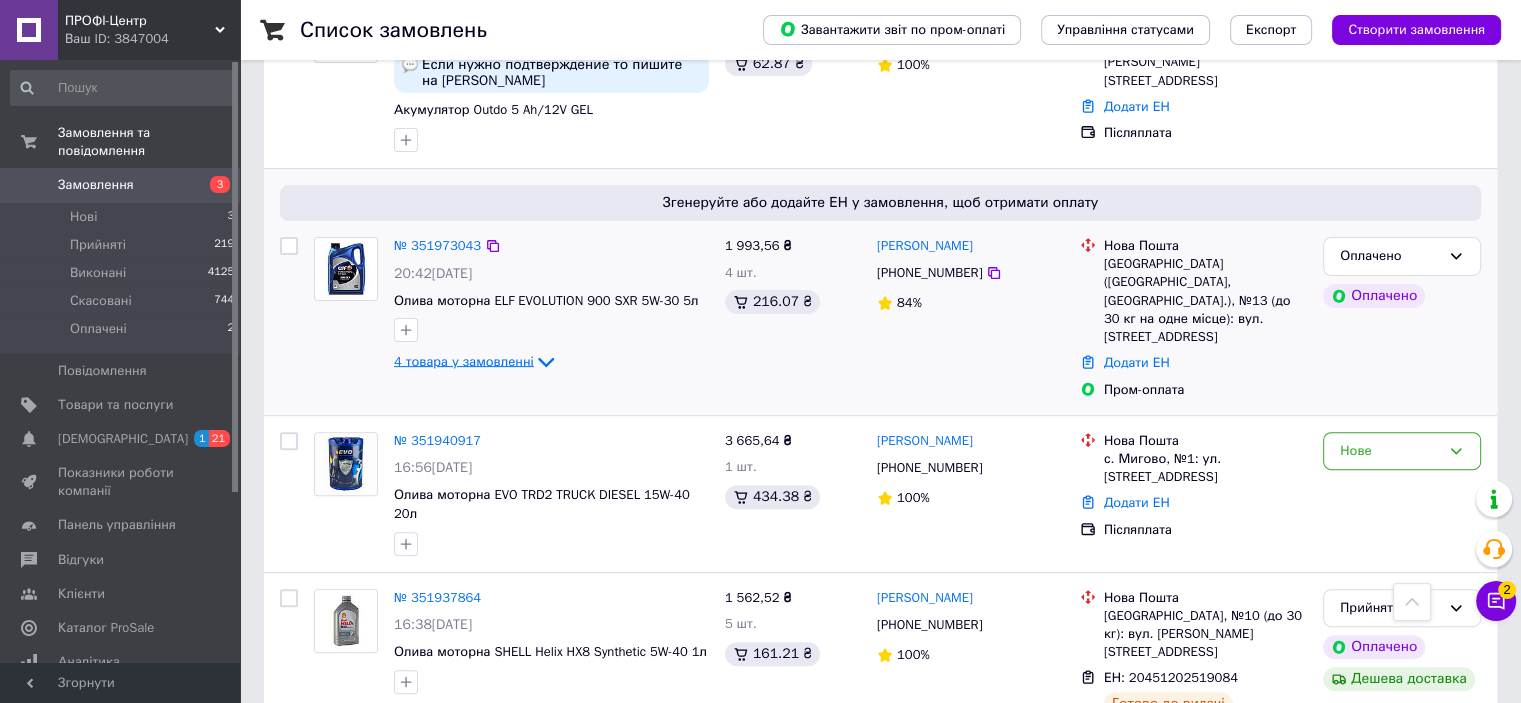 click 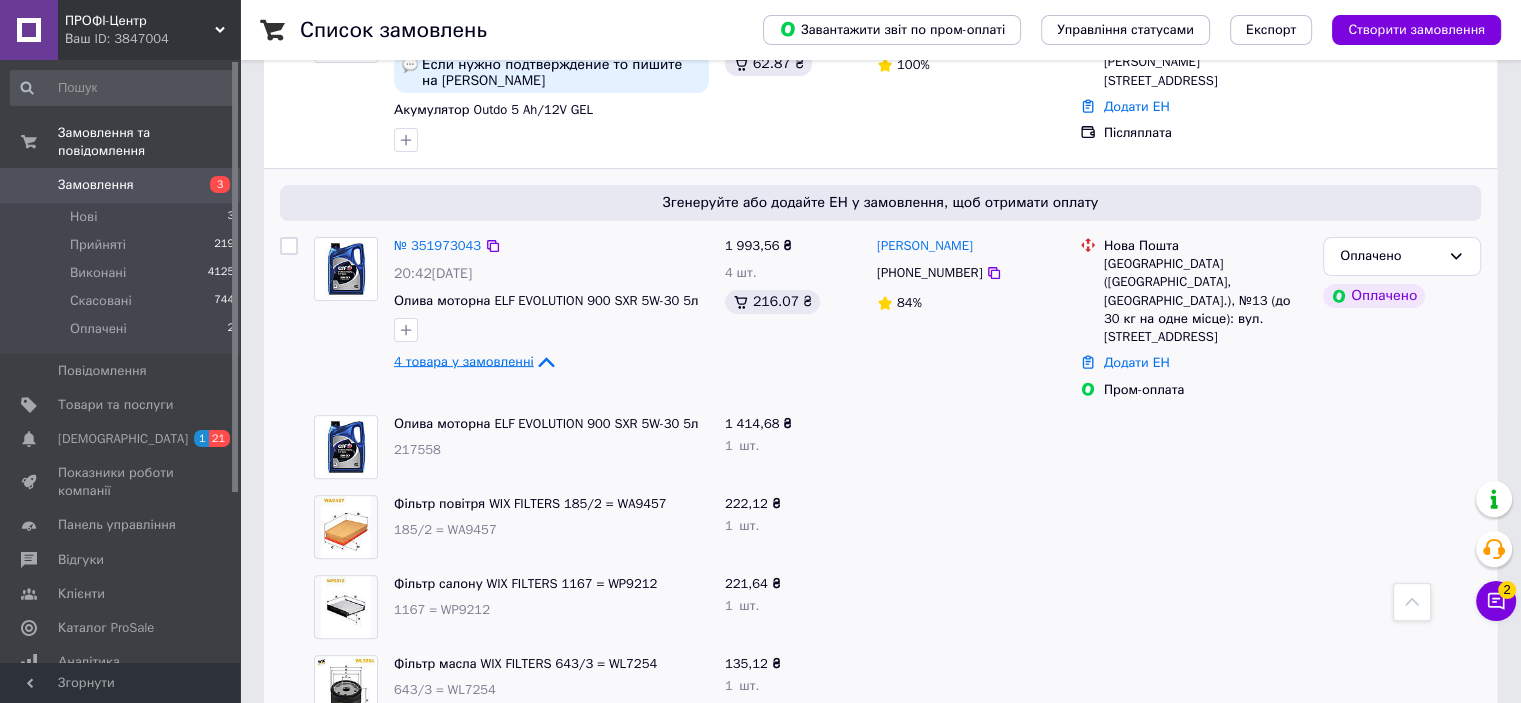 click 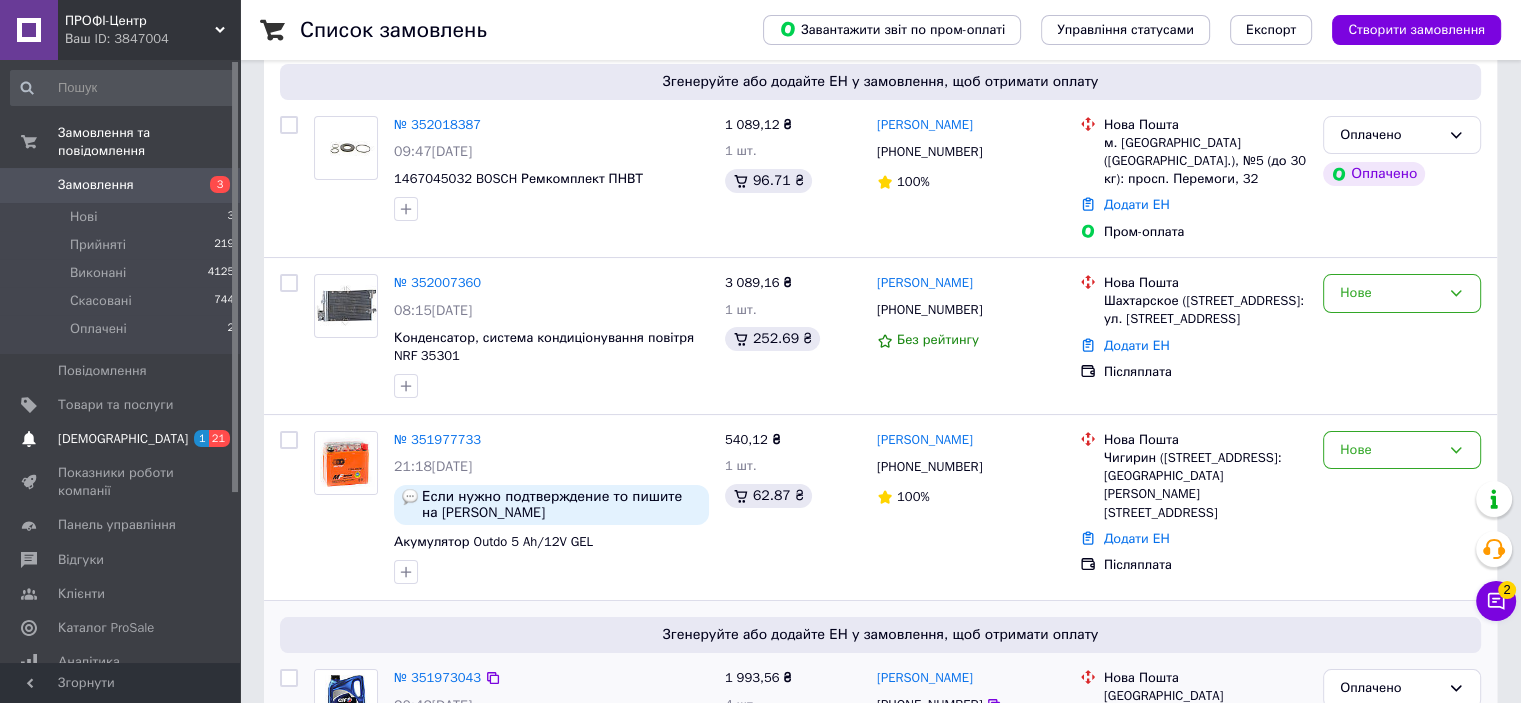 scroll, scrollTop: 200, scrollLeft: 0, axis: vertical 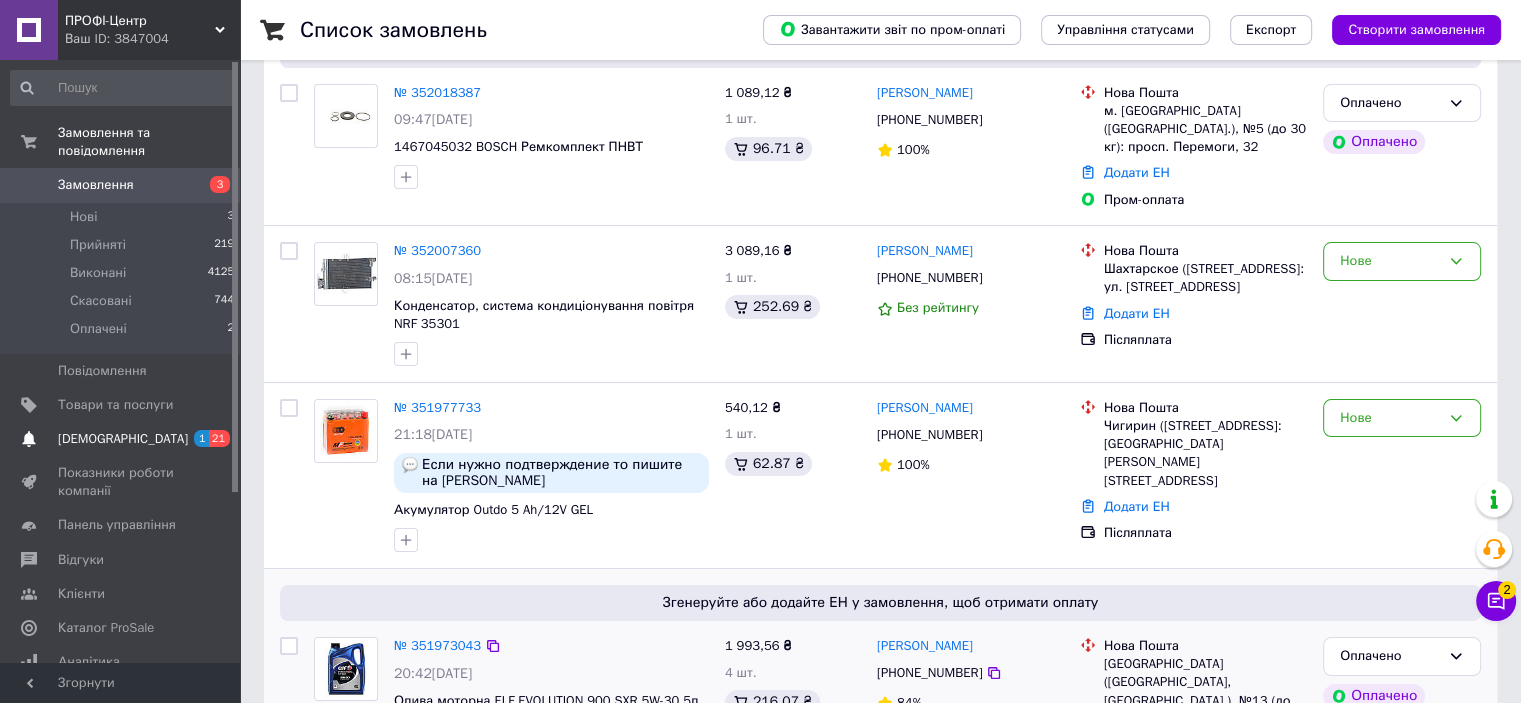 click on "[DEMOGRAPHIC_DATA]" at bounding box center (123, 439) 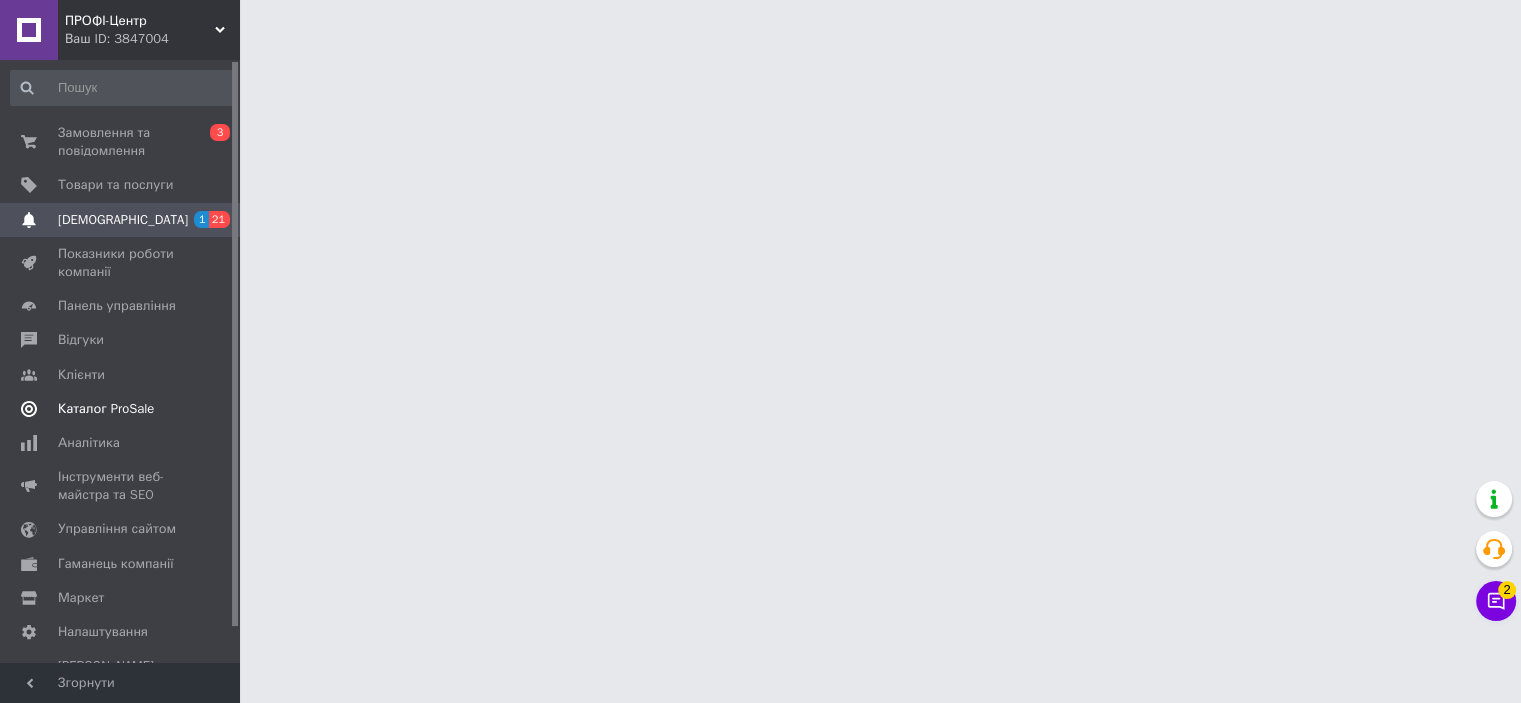 scroll, scrollTop: 0, scrollLeft: 0, axis: both 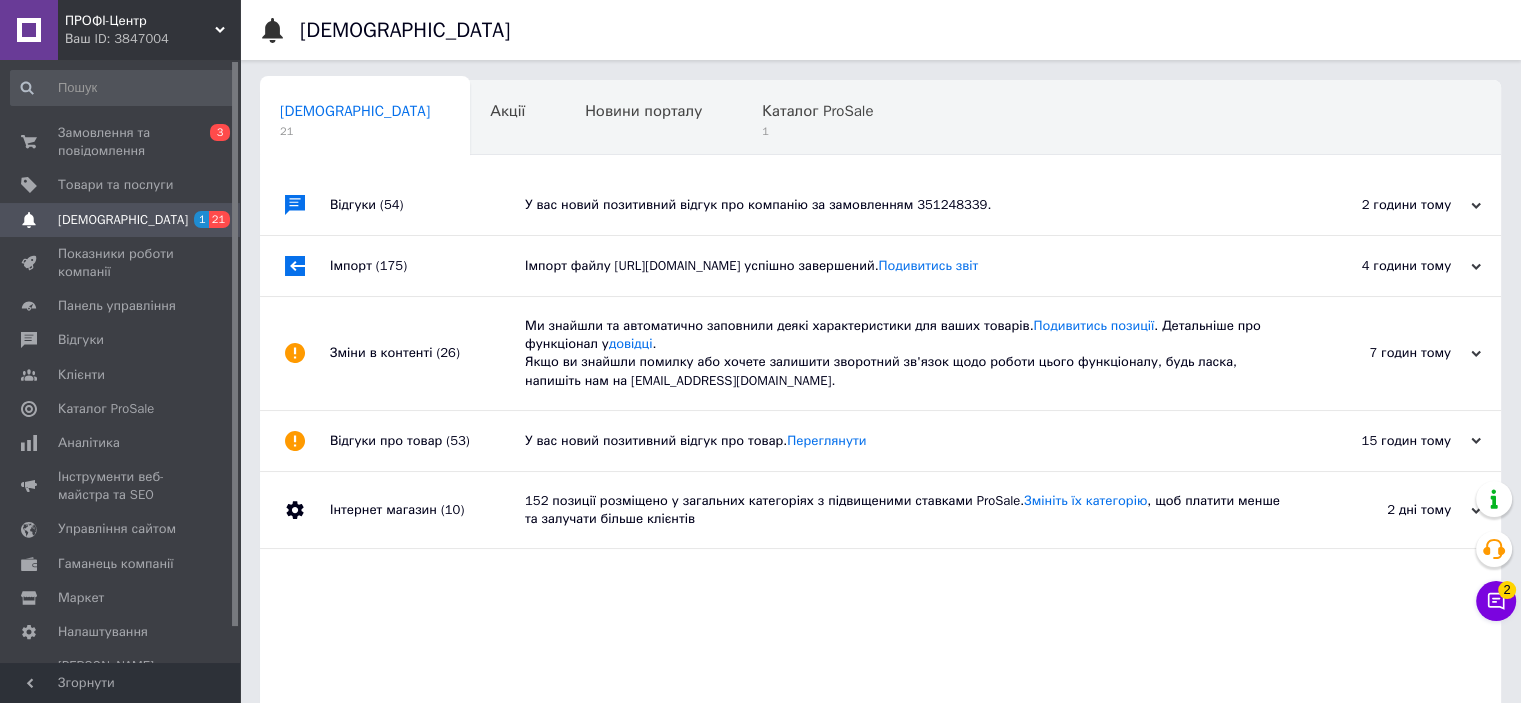 click on "15 годин тому" at bounding box center (1381, 441) 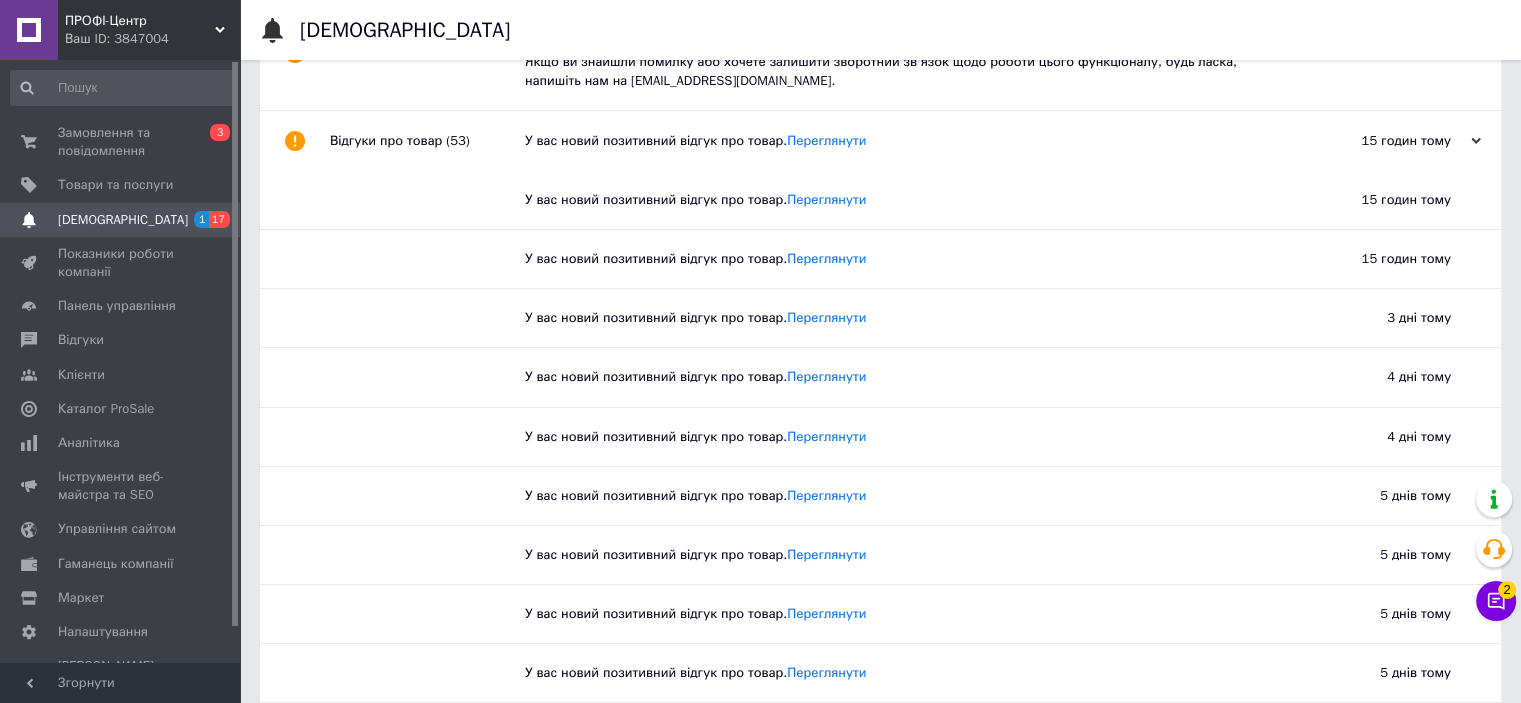 scroll, scrollTop: 200, scrollLeft: 0, axis: vertical 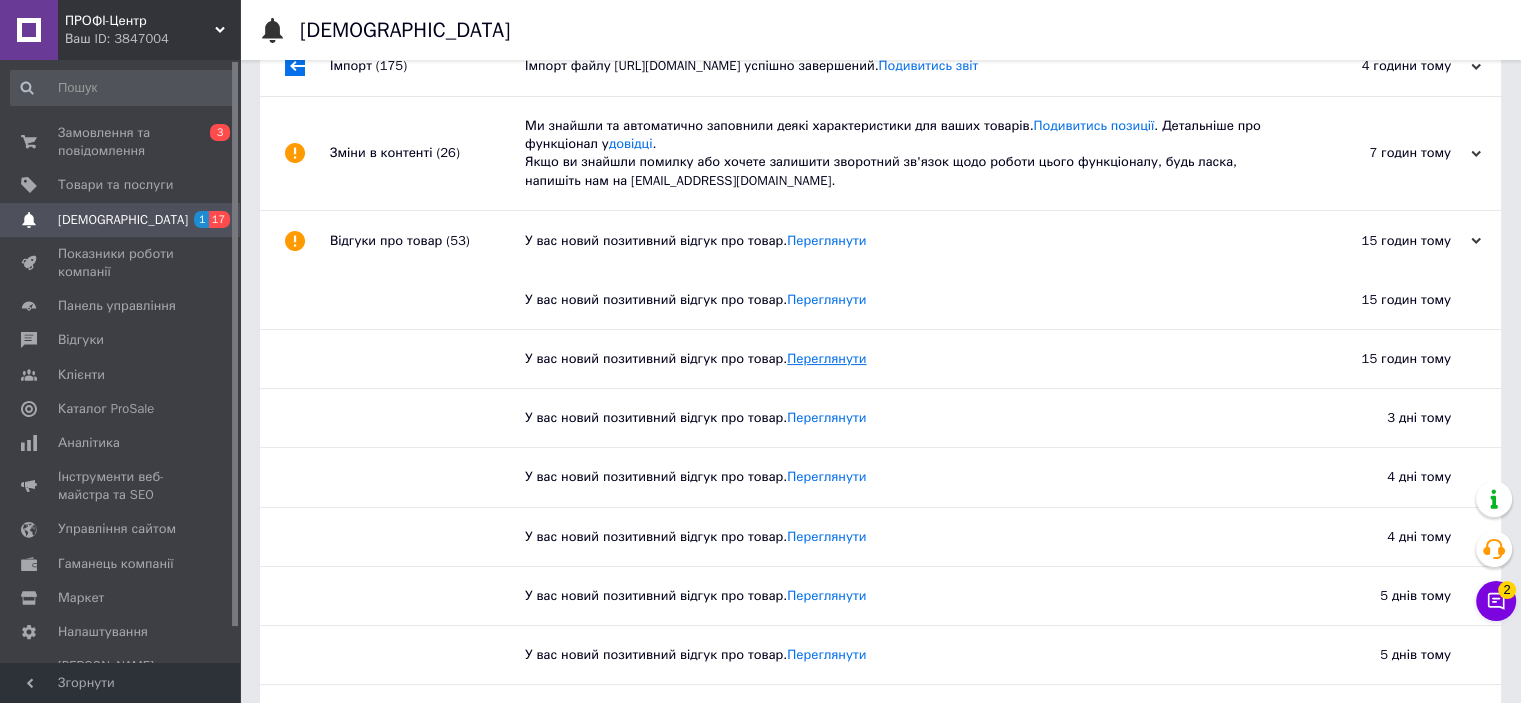 click on "Переглянути" at bounding box center (826, 358) 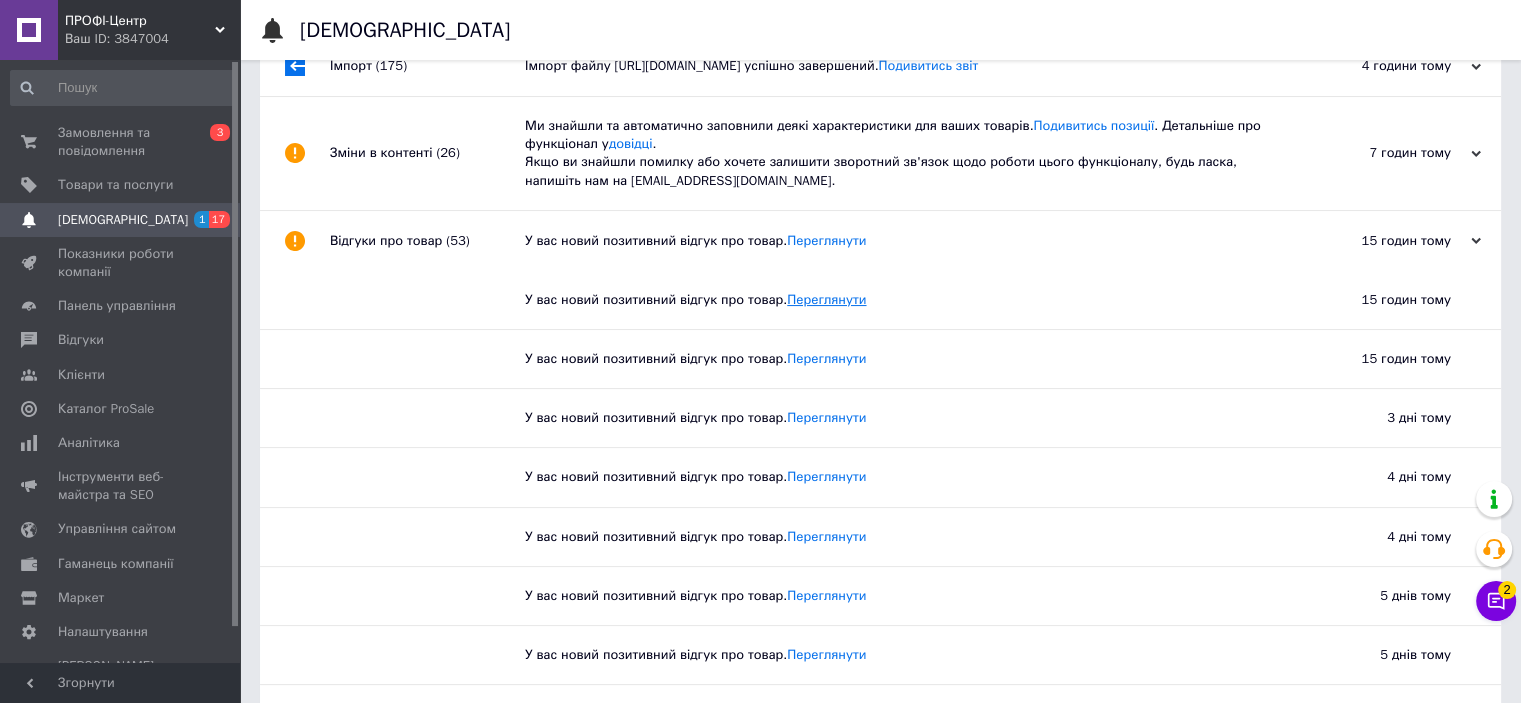 click on "Переглянути" at bounding box center (826, 299) 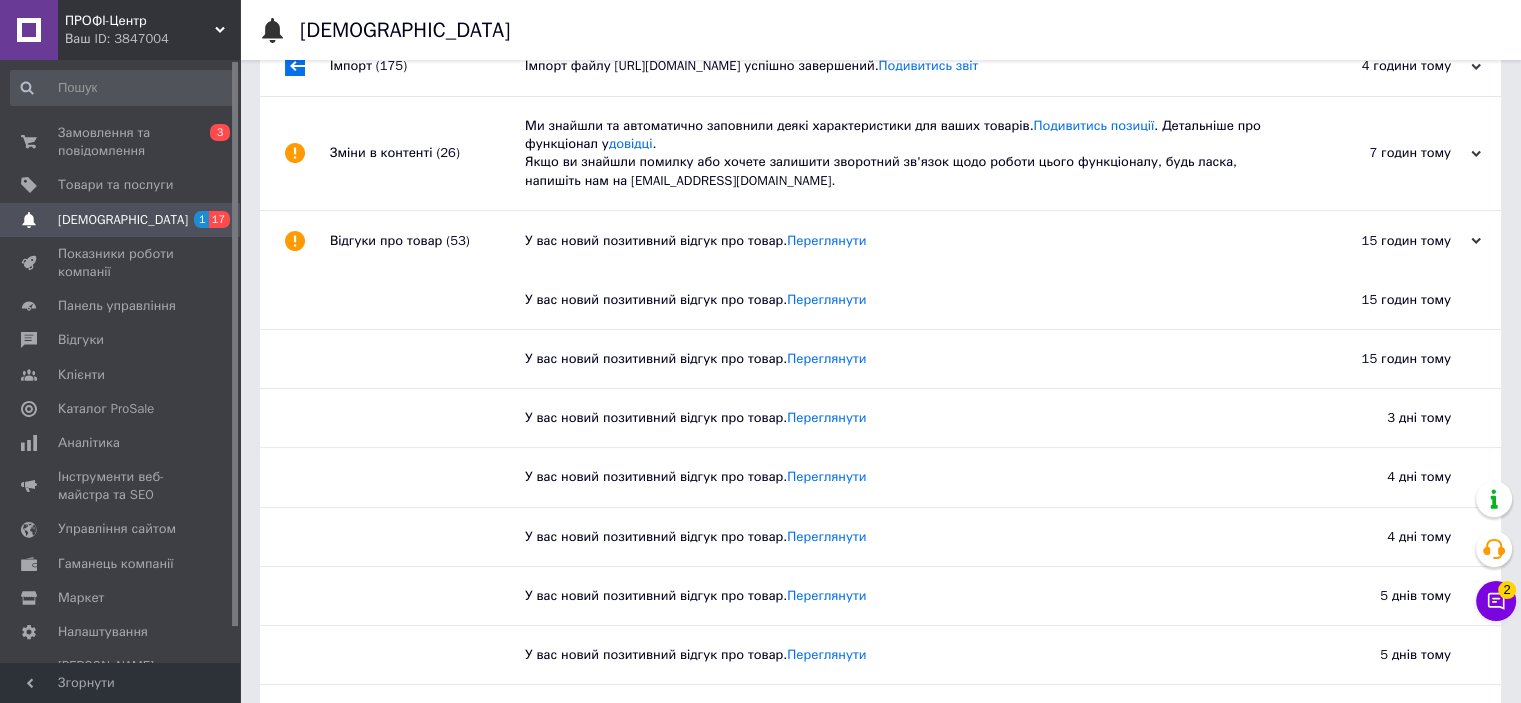 drag, startPoint x: 1369, startPoint y: 235, endPoint x: 1352, endPoint y: 241, distance: 18.027756 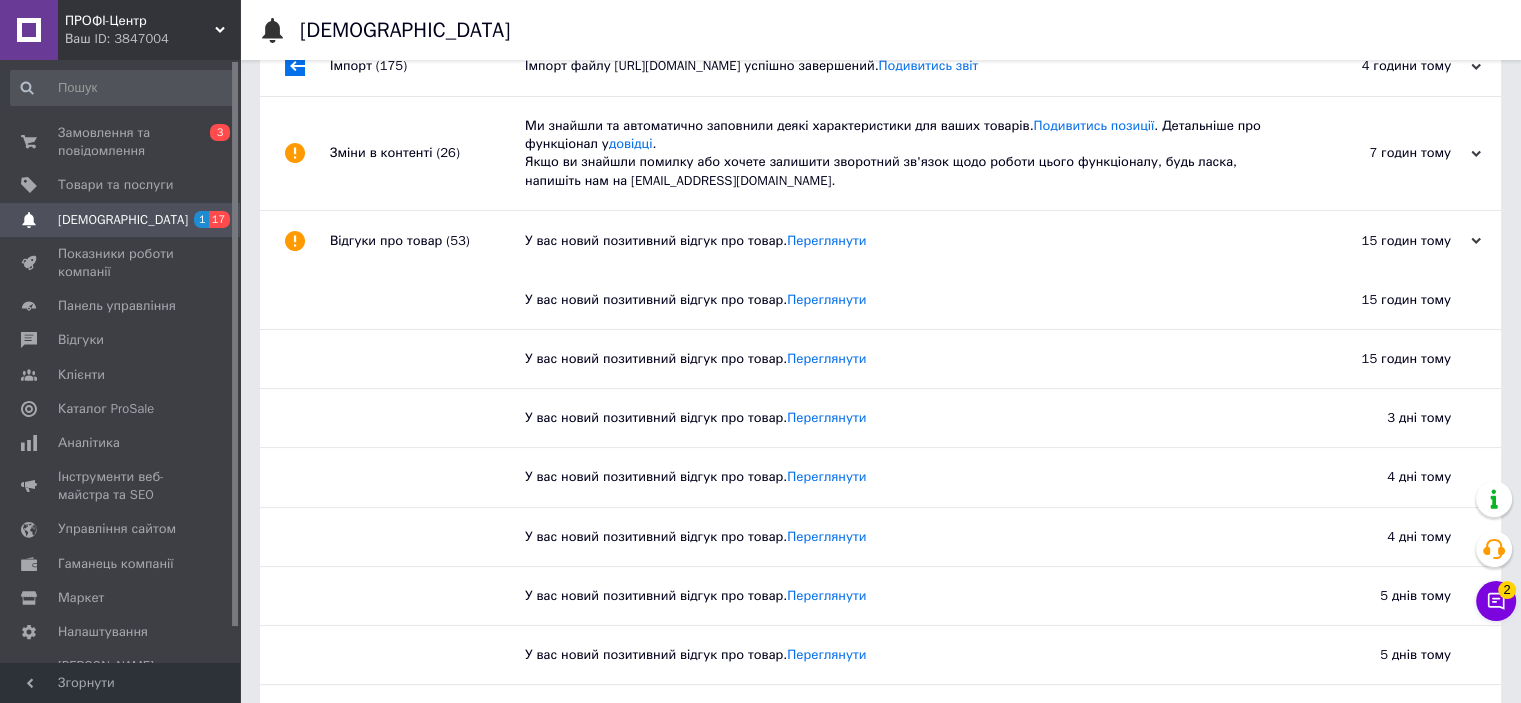 click on "15 годин тому" at bounding box center (1381, 241) 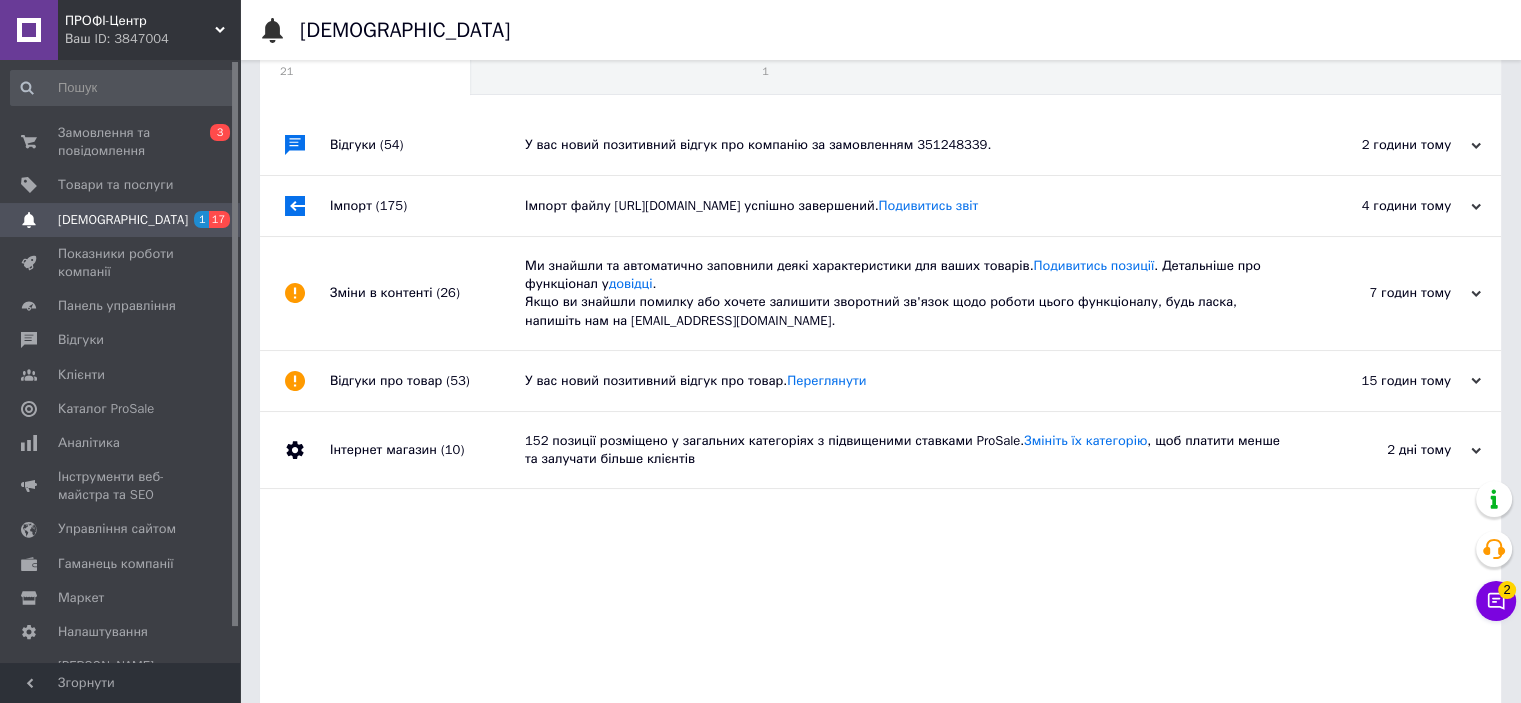 scroll, scrollTop: 0, scrollLeft: 0, axis: both 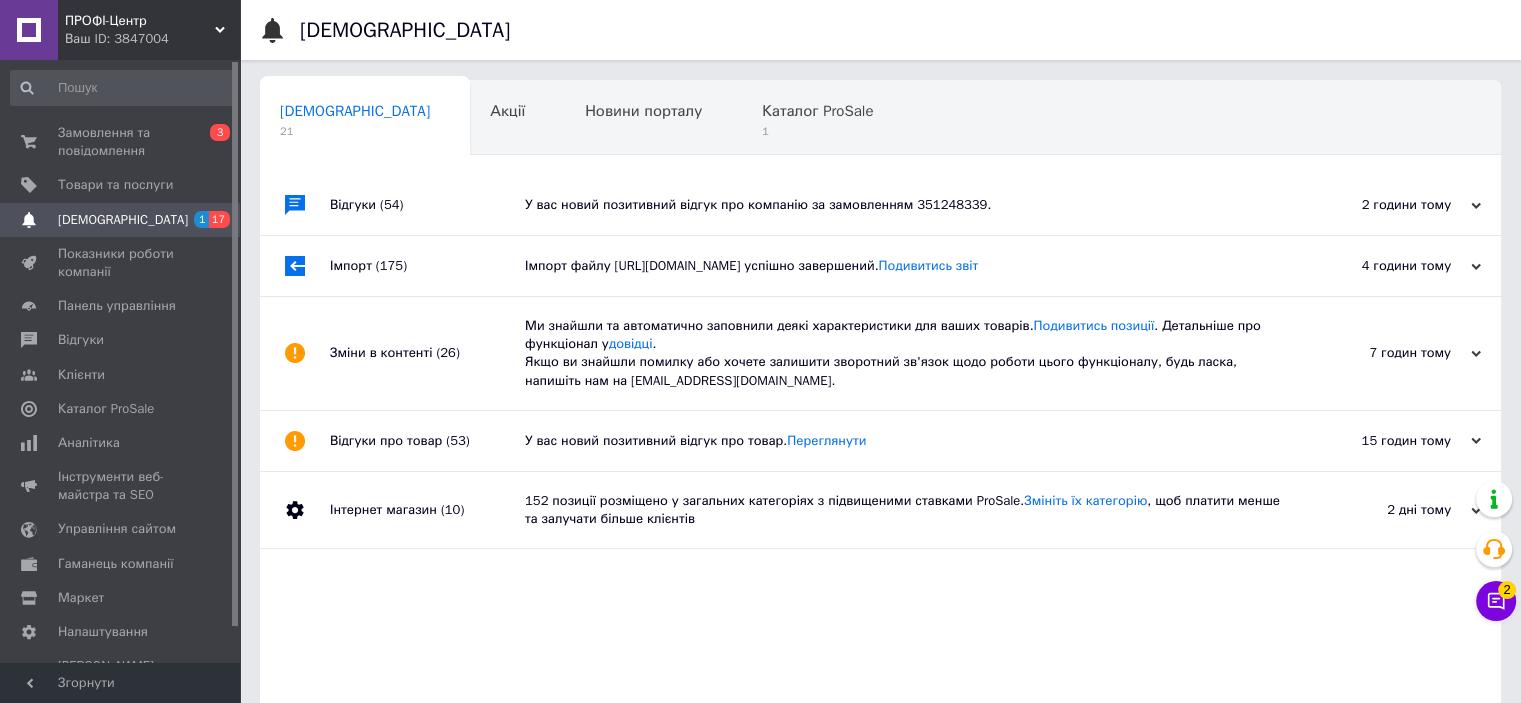 click on "2 години тому" at bounding box center [1381, 205] 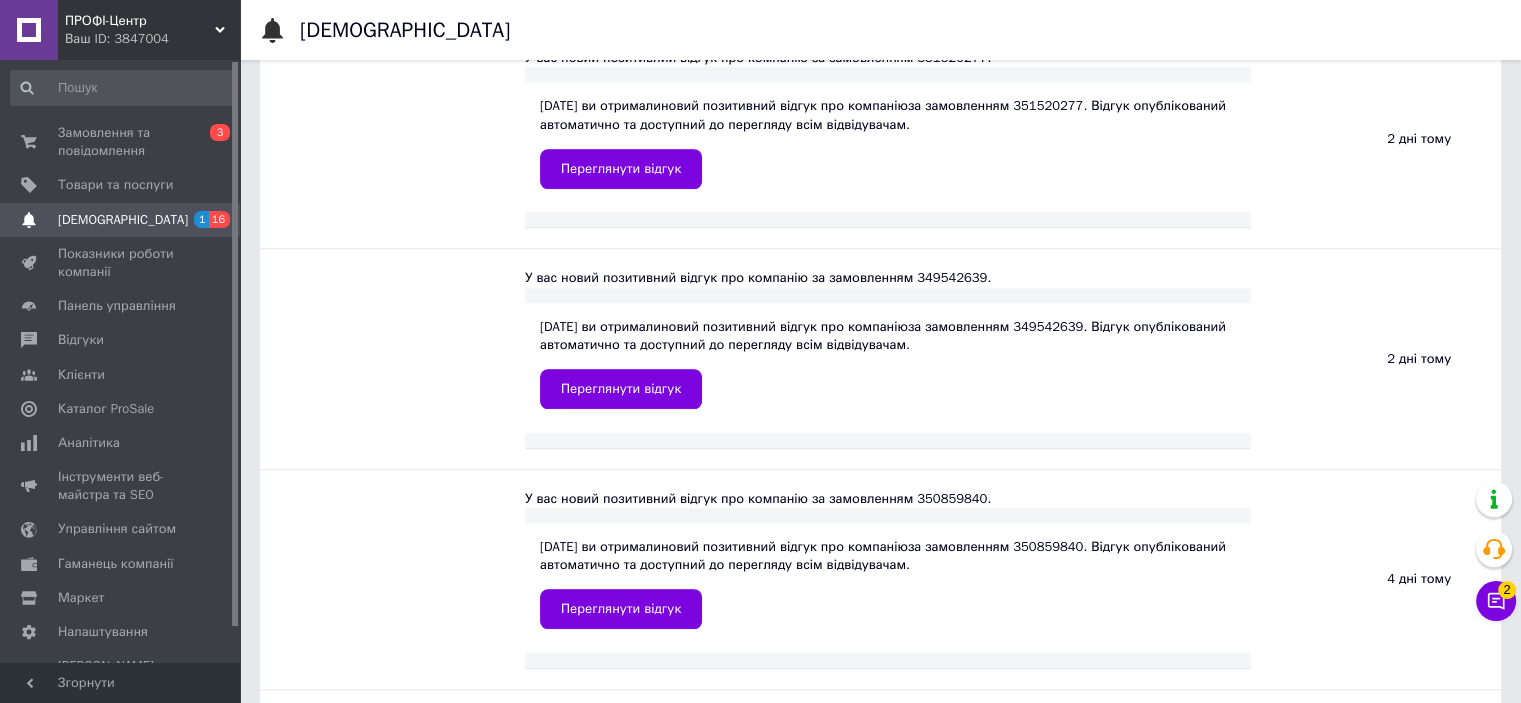 scroll, scrollTop: 1300, scrollLeft: 0, axis: vertical 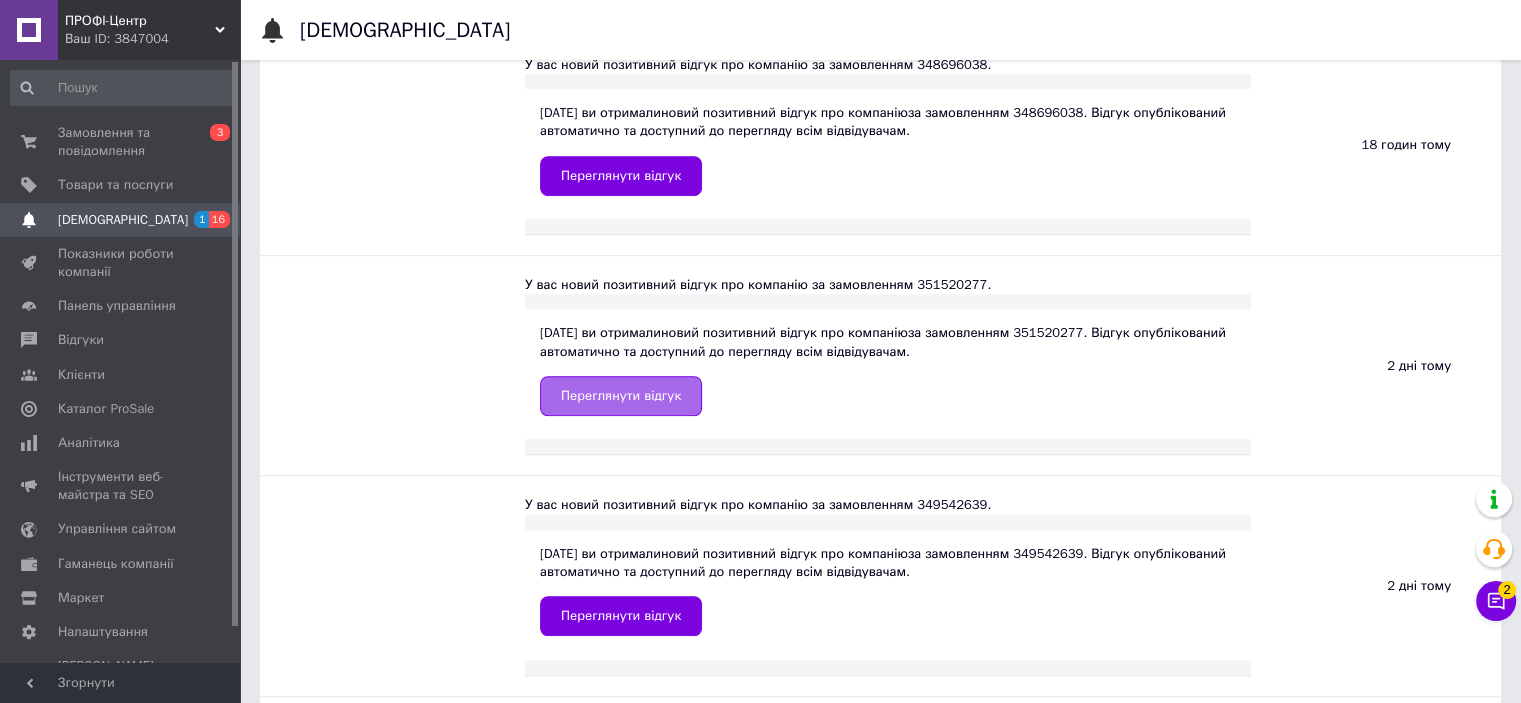 click on "Переглянути відгук" at bounding box center [621, 396] 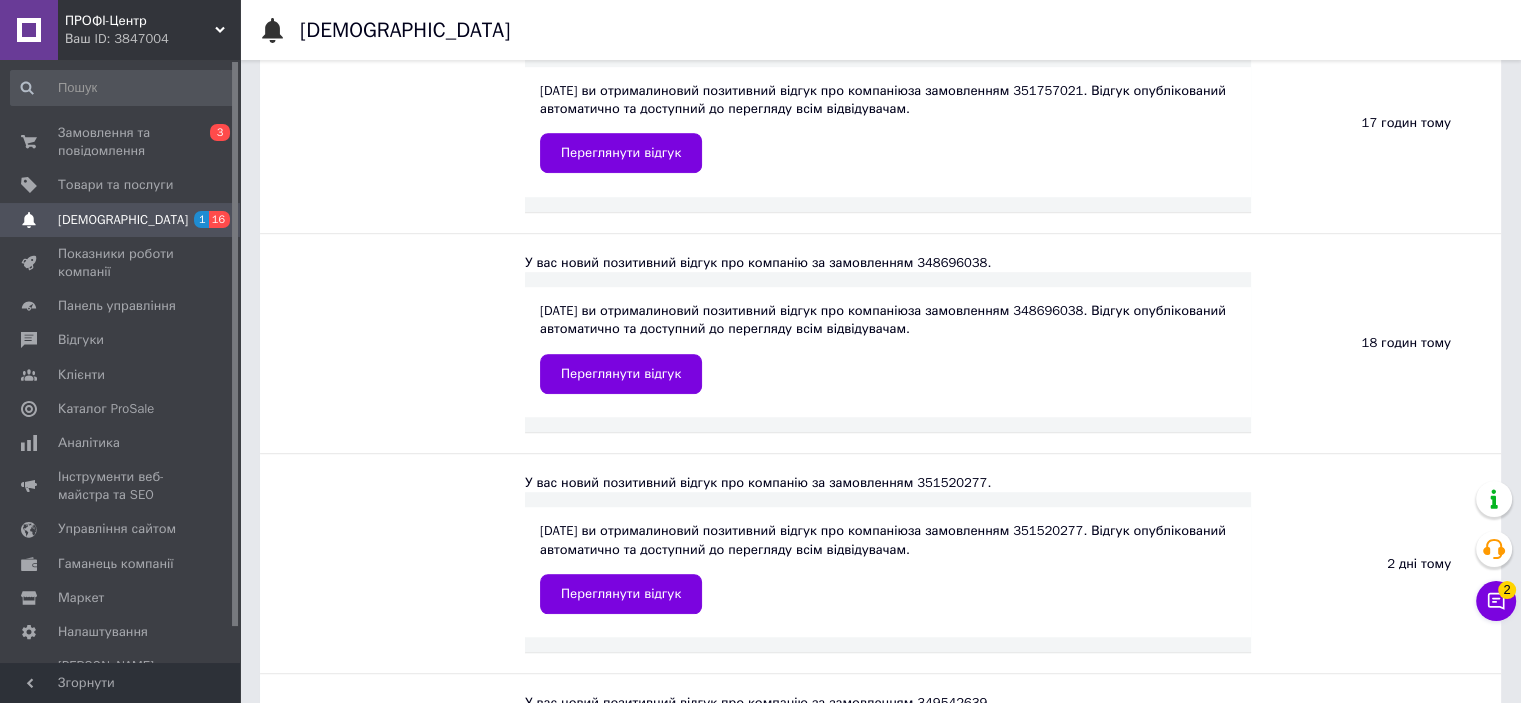 scroll, scrollTop: 1100, scrollLeft: 0, axis: vertical 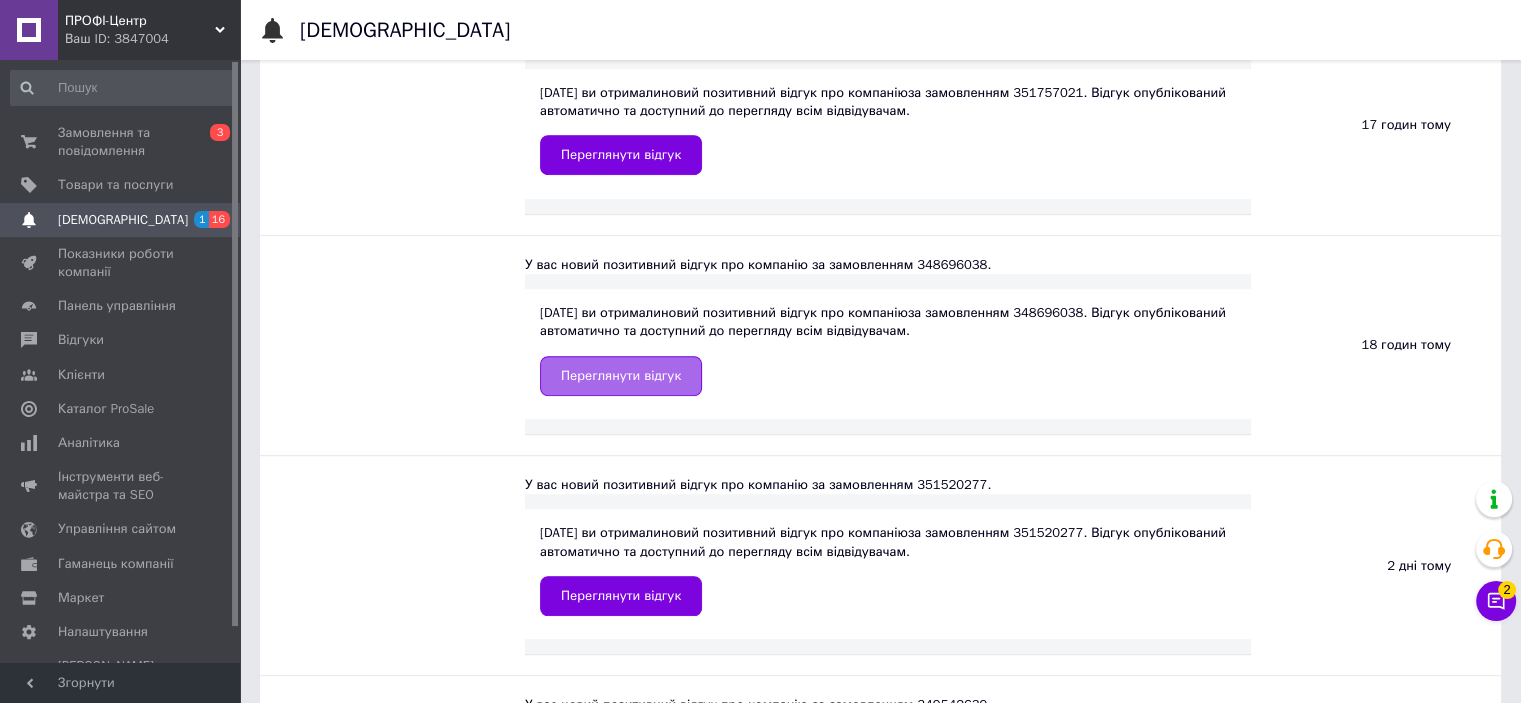 click on "Переглянути відгук" at bounding box center [621, 376] 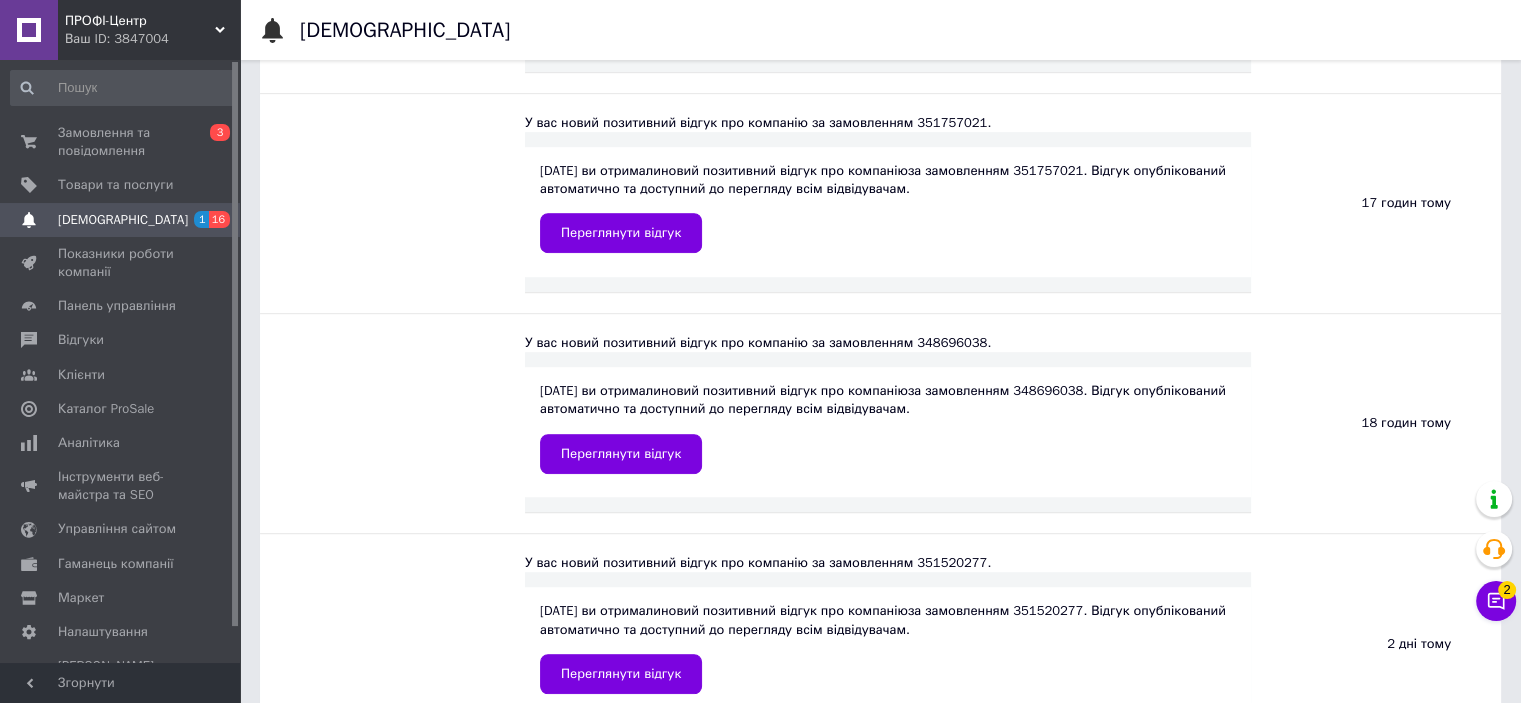 scroll, scrollTop: 1000, scrollLeft: 0, axis: vertical 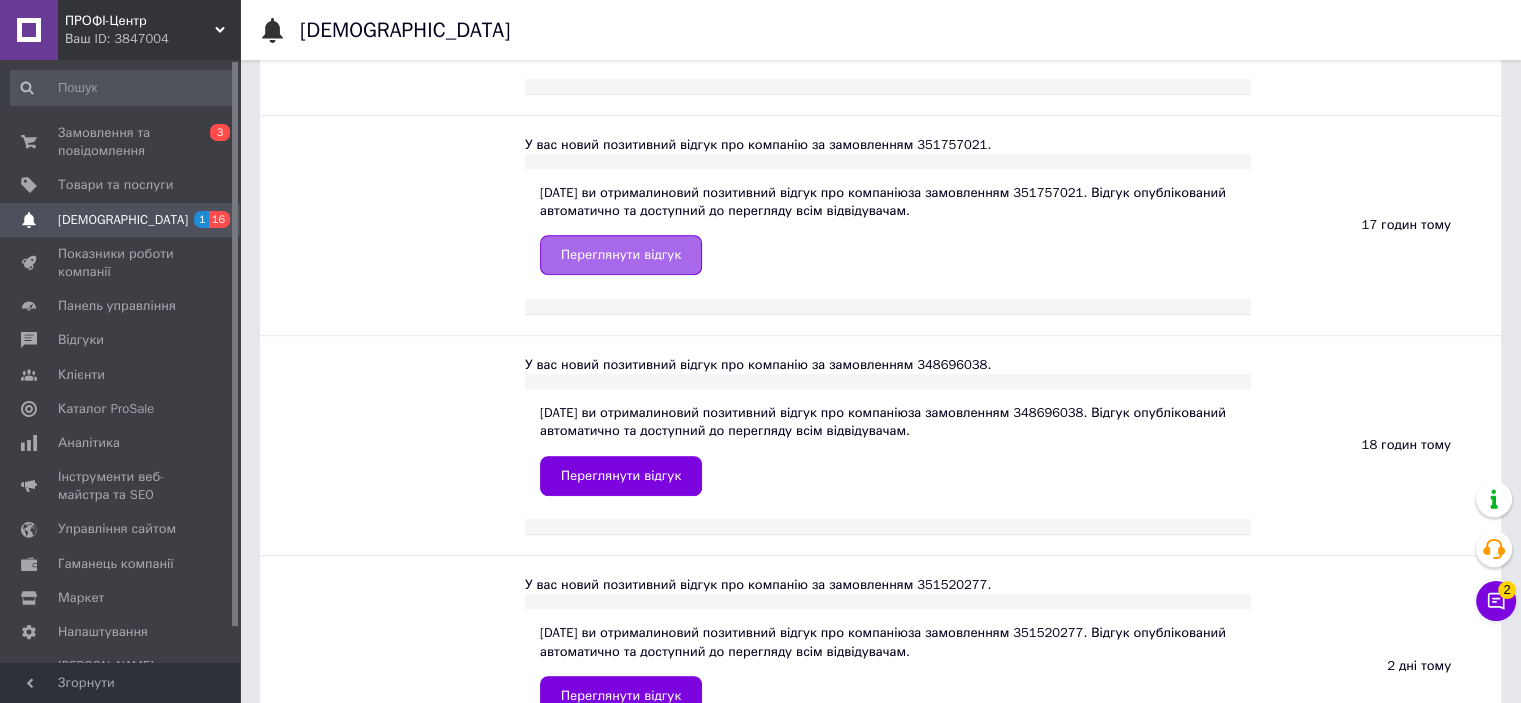 click on "Переглянути відгук" at bounding box center [621, 255] 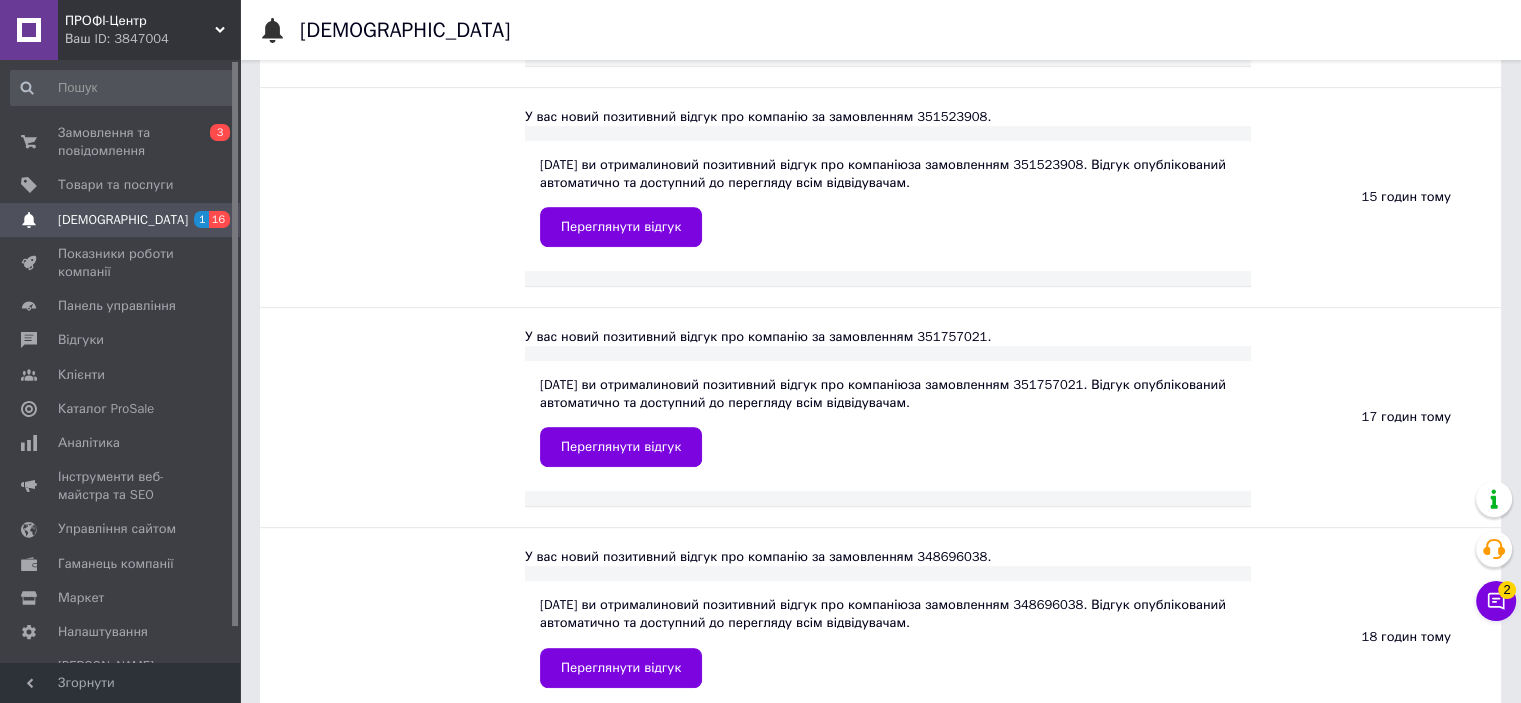 scroll, scrollTop: 700, scrollLeft: 0, axis: vertical 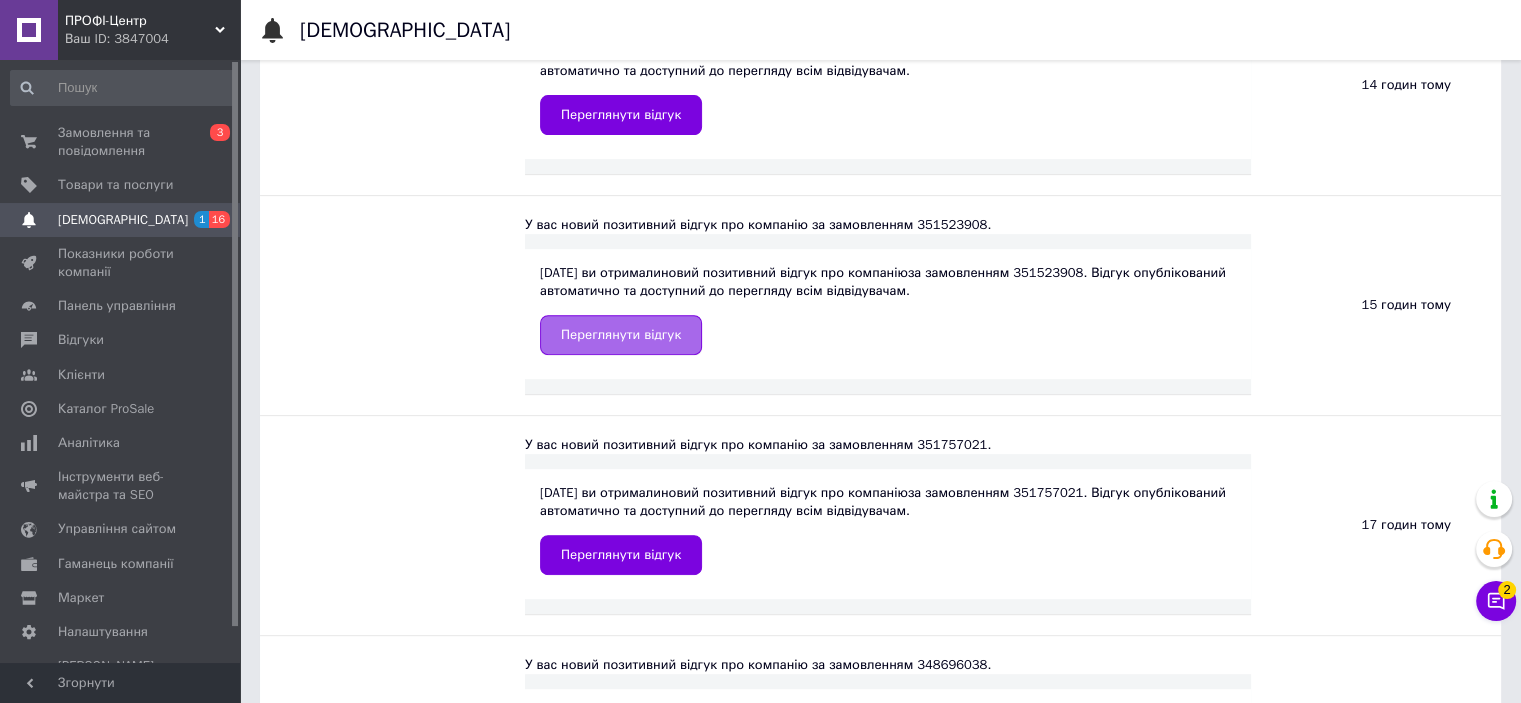 click on "Переглянути відгук" at bounding box center [621, 335] 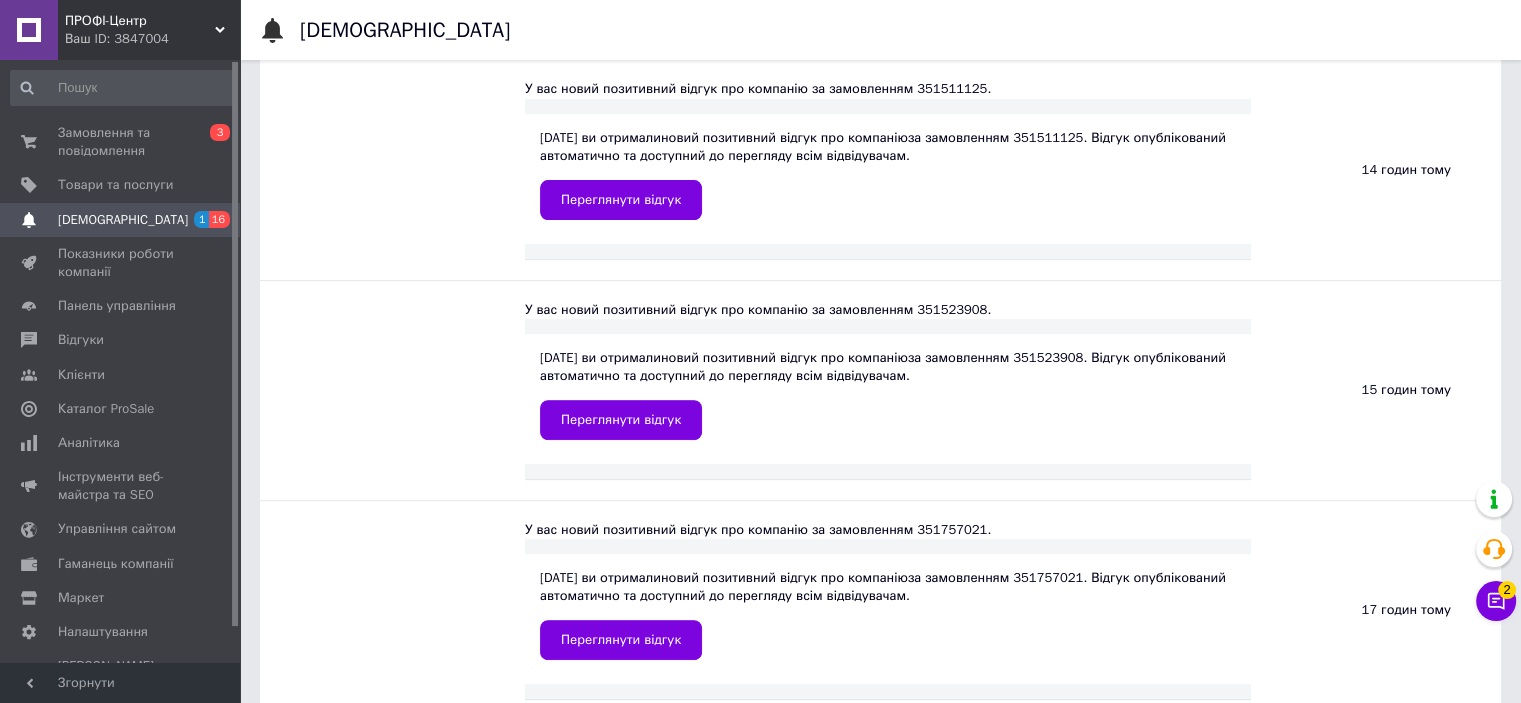 scroll, scrollTop: 500, scrollLeft: 0, axis: vertical 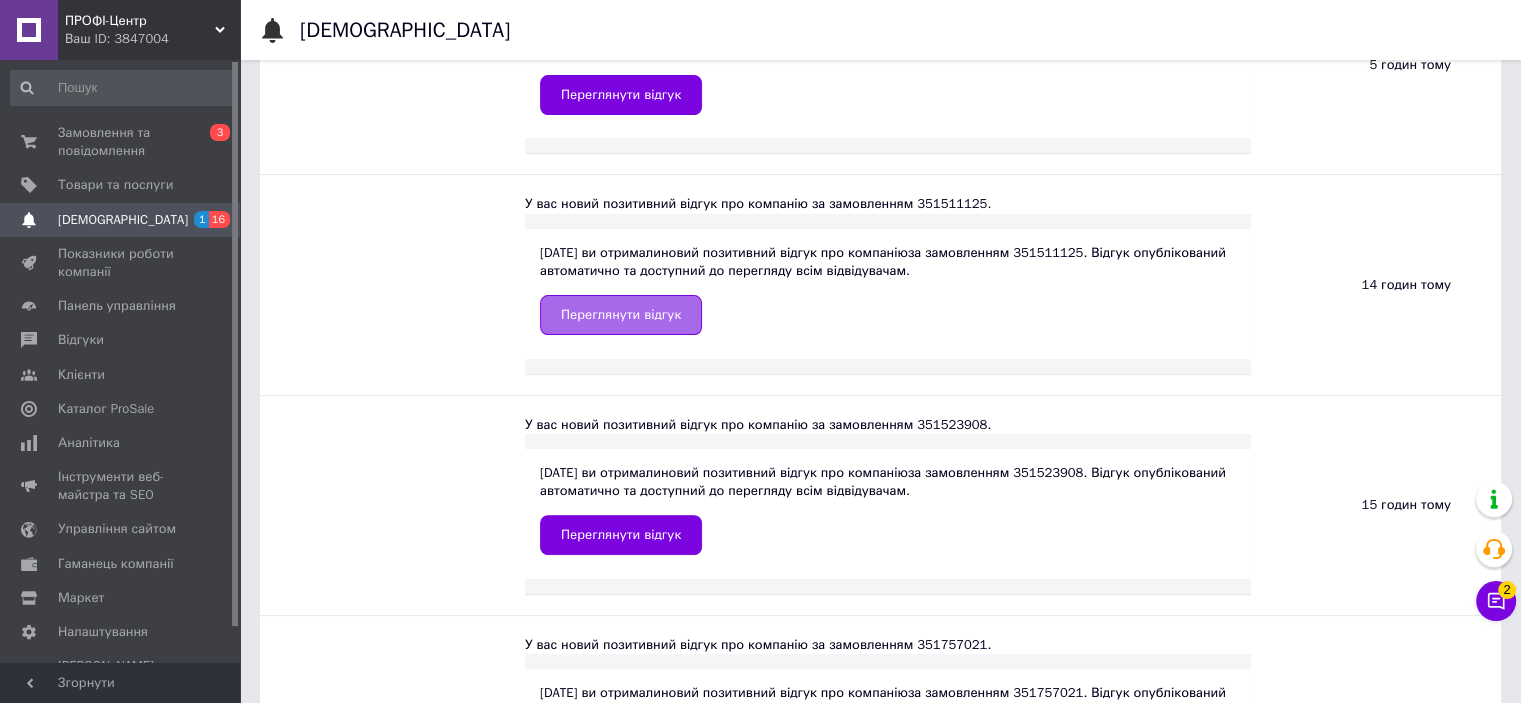 click on "Переглянути відгук" at bounding box center [621, 315] 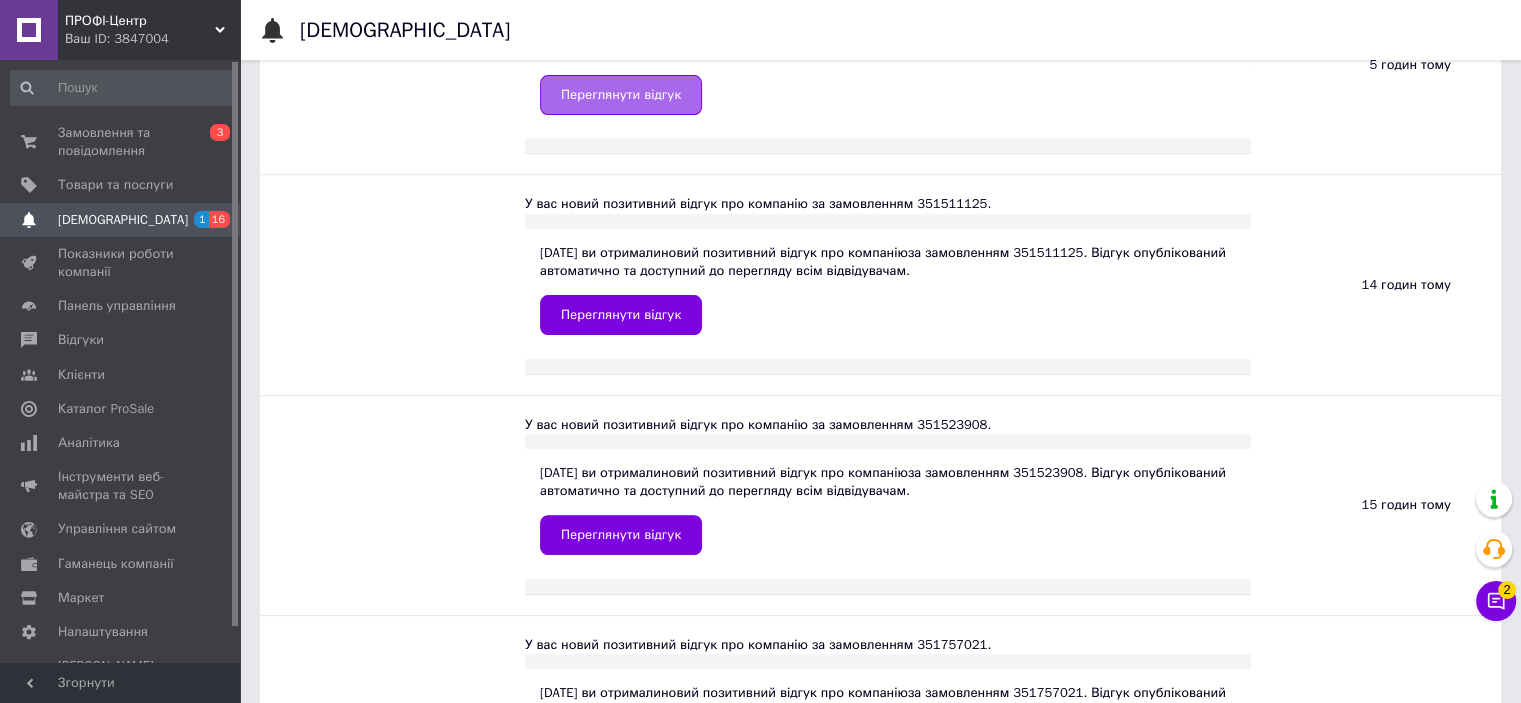 click on "Переглянути відгук" at bounding box center [621, 95] 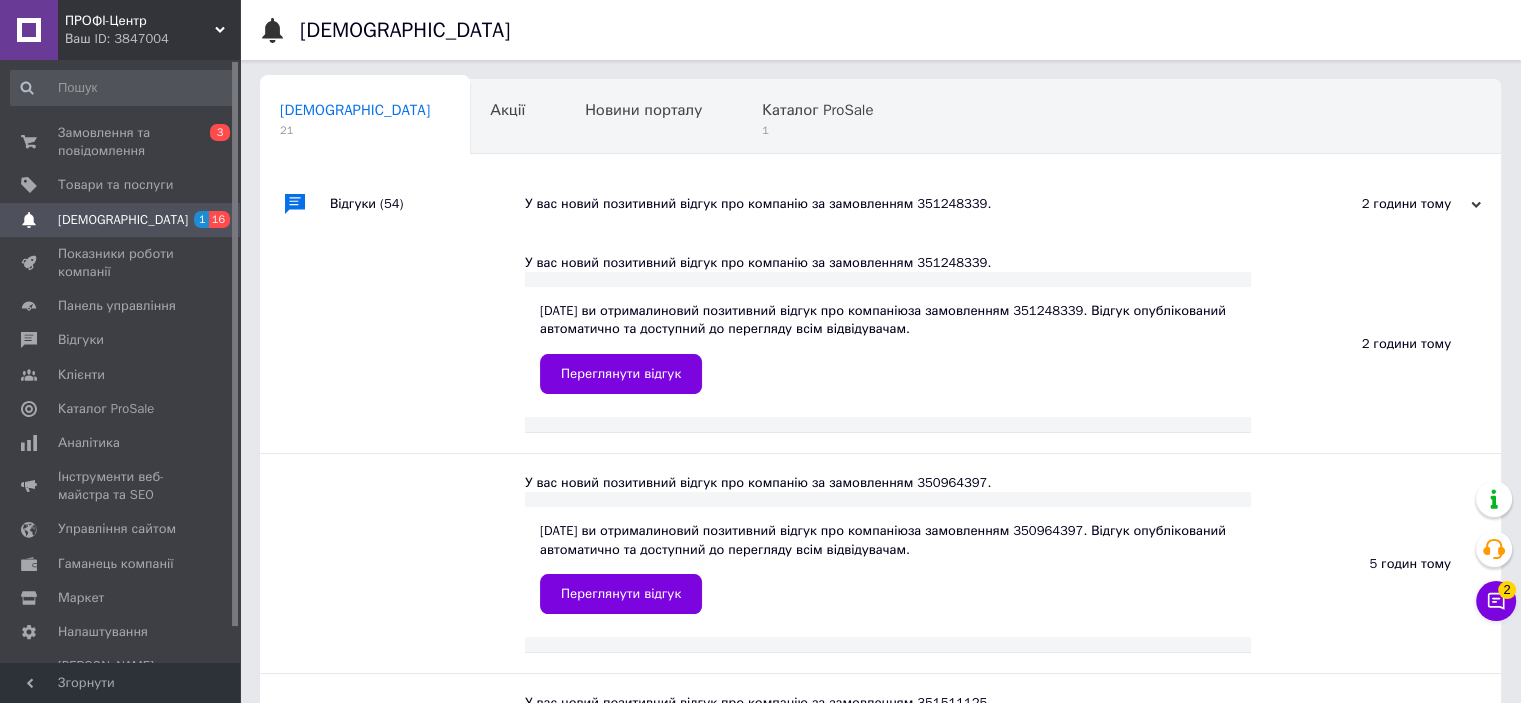 scroll, scrollTop: 0, scrollLeft: 0, axis: both 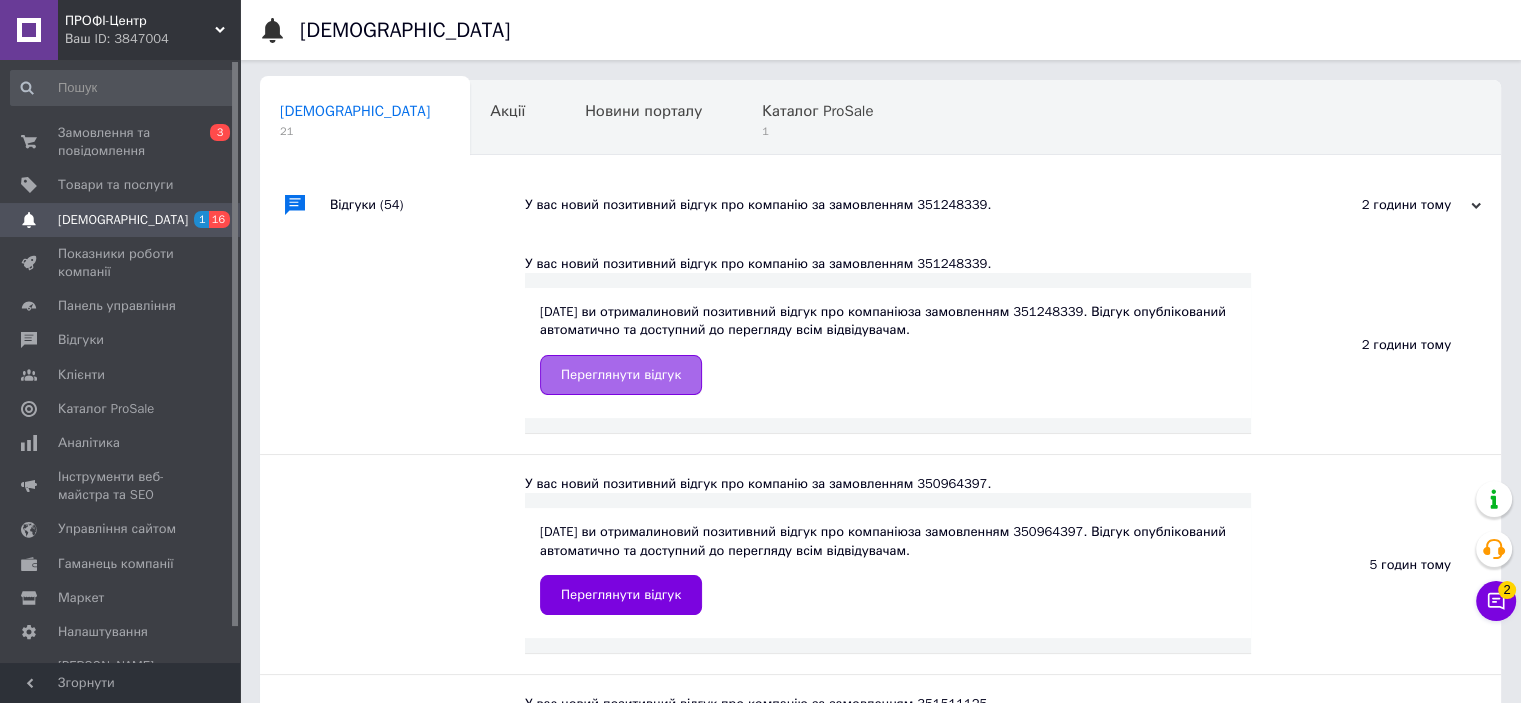 click on "Переглянути відгук" at bounding box center [621, 375] 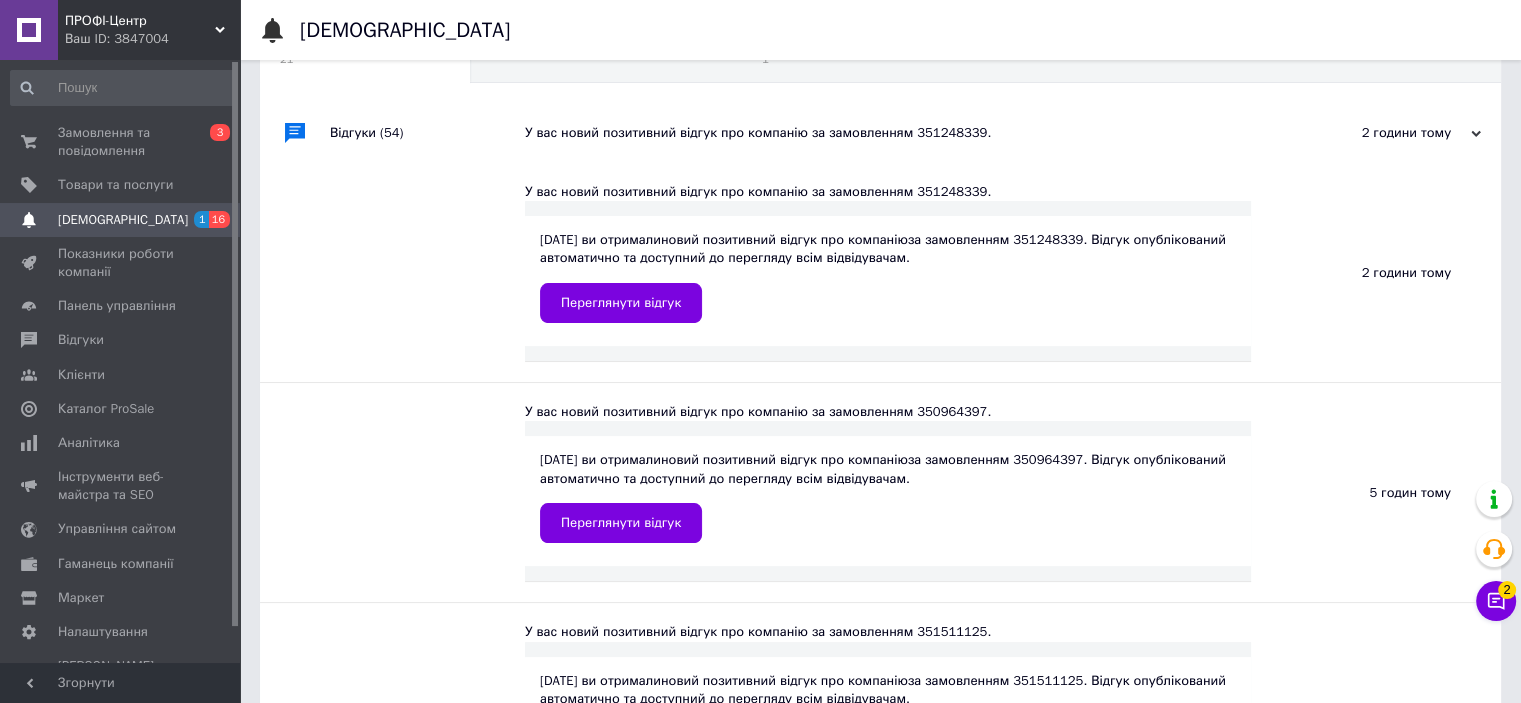 scroll, scrollTop: 0, scrollLeft: 0, axis: both 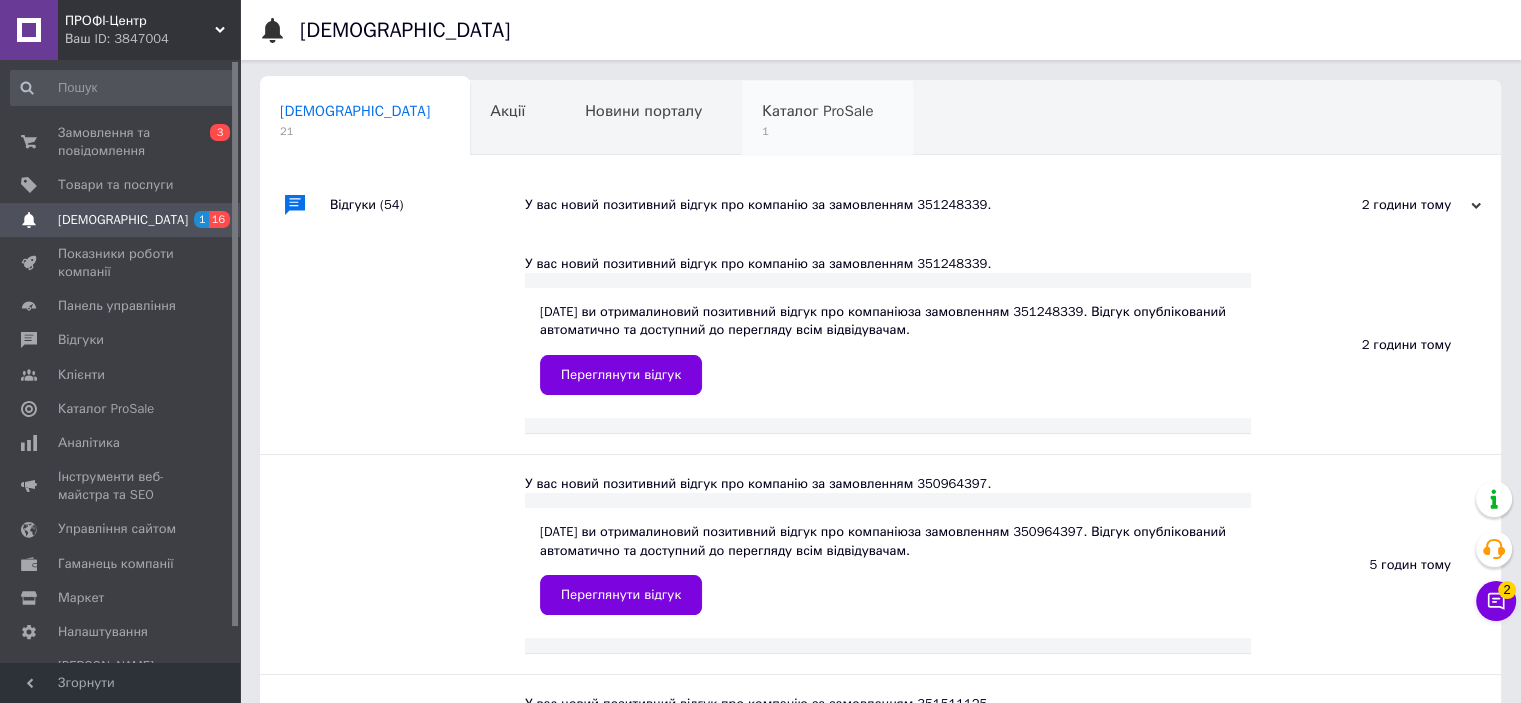 click on "Каталог ProSale" at bounding box center [817, 111] 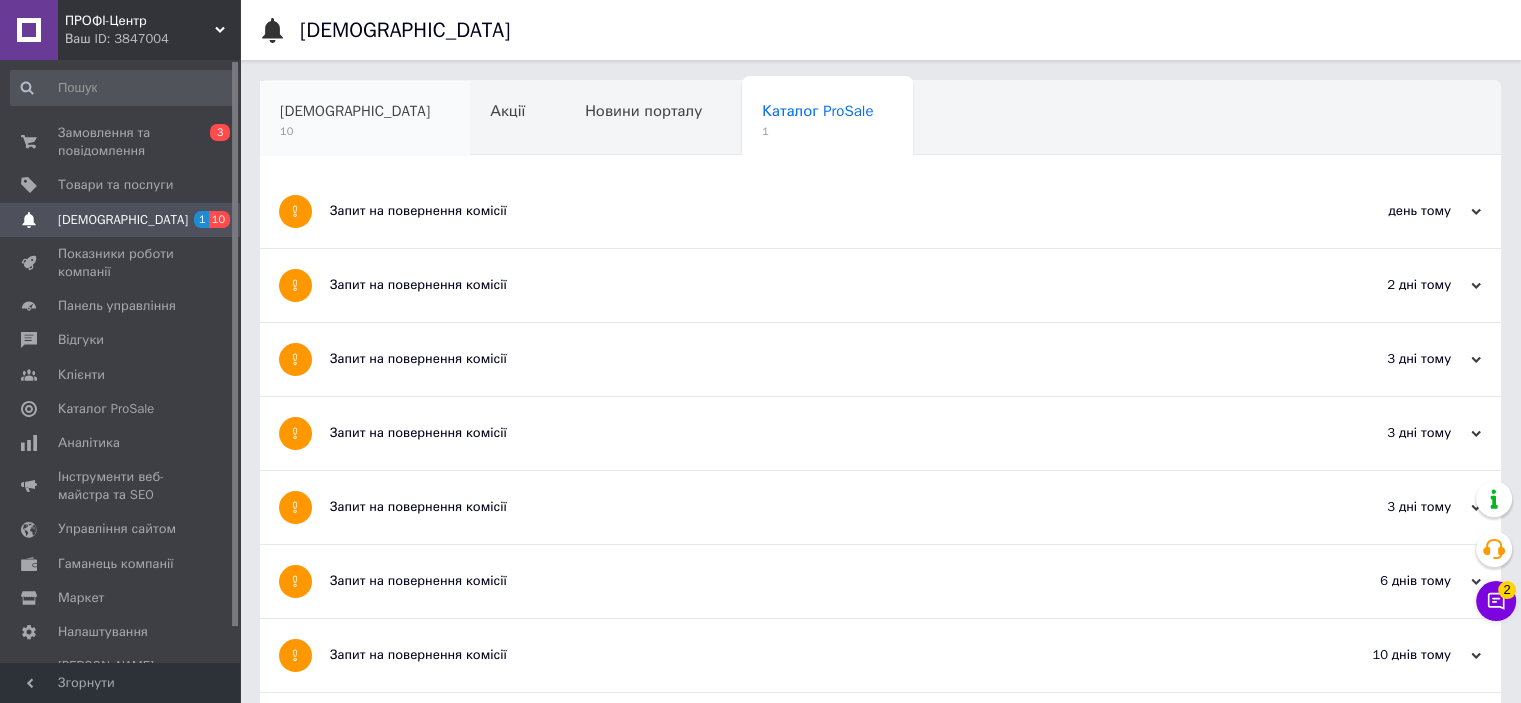 click on "[DEMOGRAPHIC_DATA]" at bounding box center [355, 111] 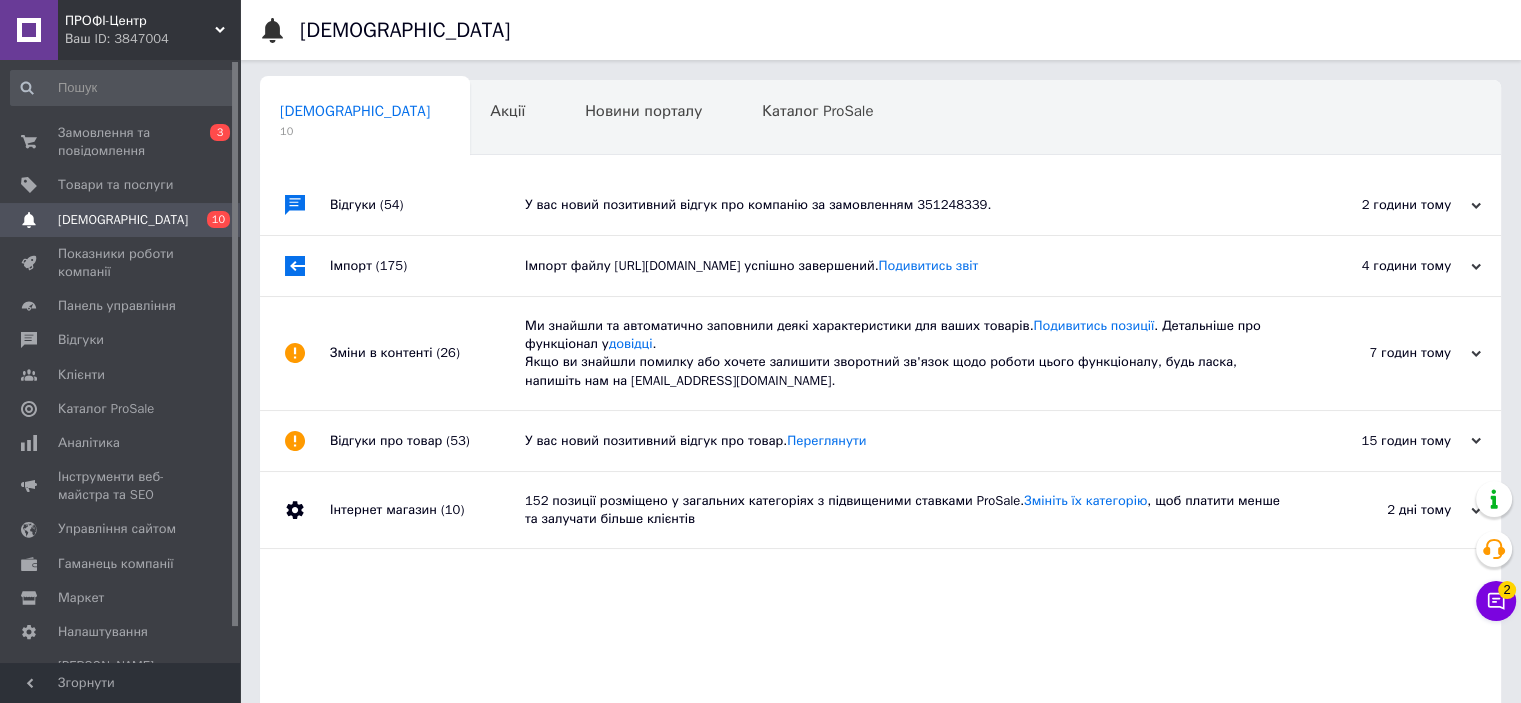 click on "4 години тому 10.07.2025" at bounding box center [1391, 266] 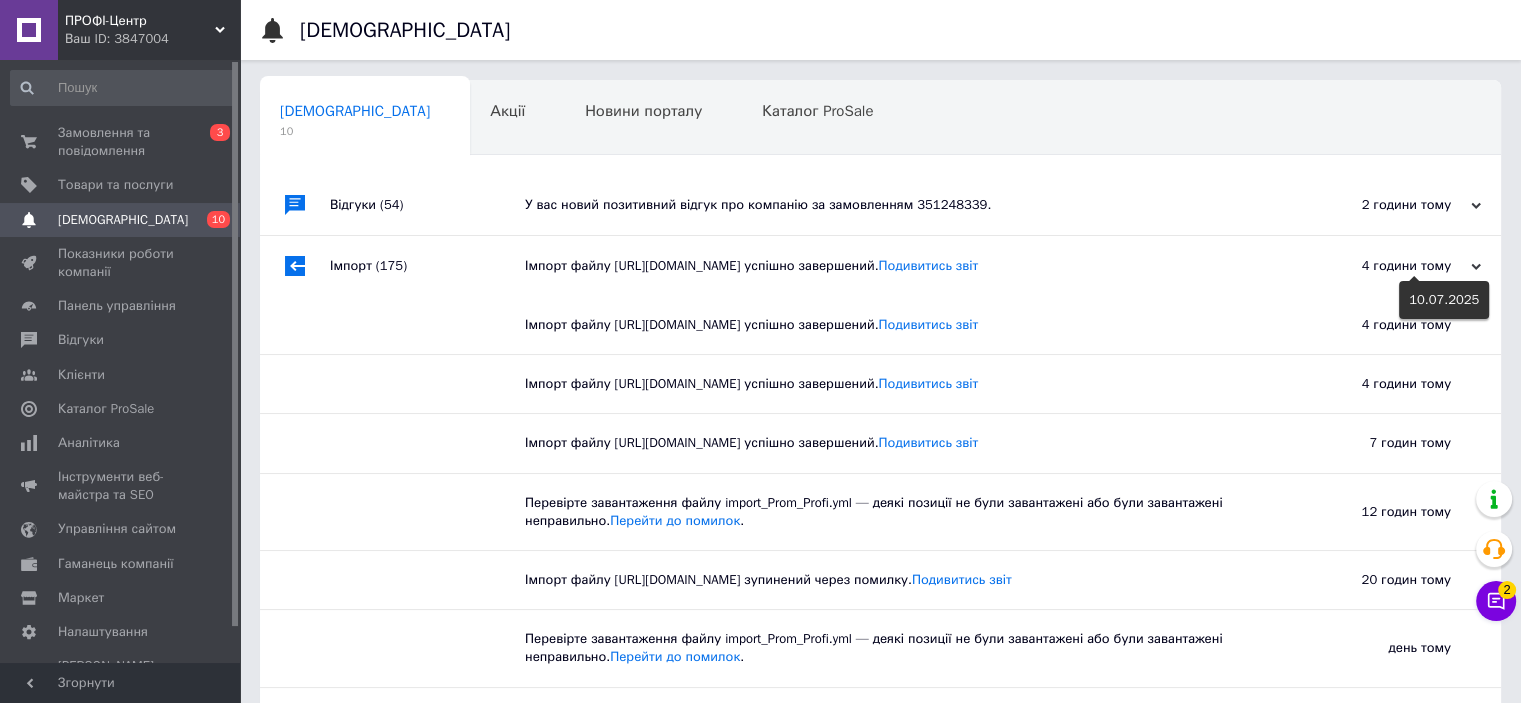 click on "4 години тому" at bounding box center (1381, 266) 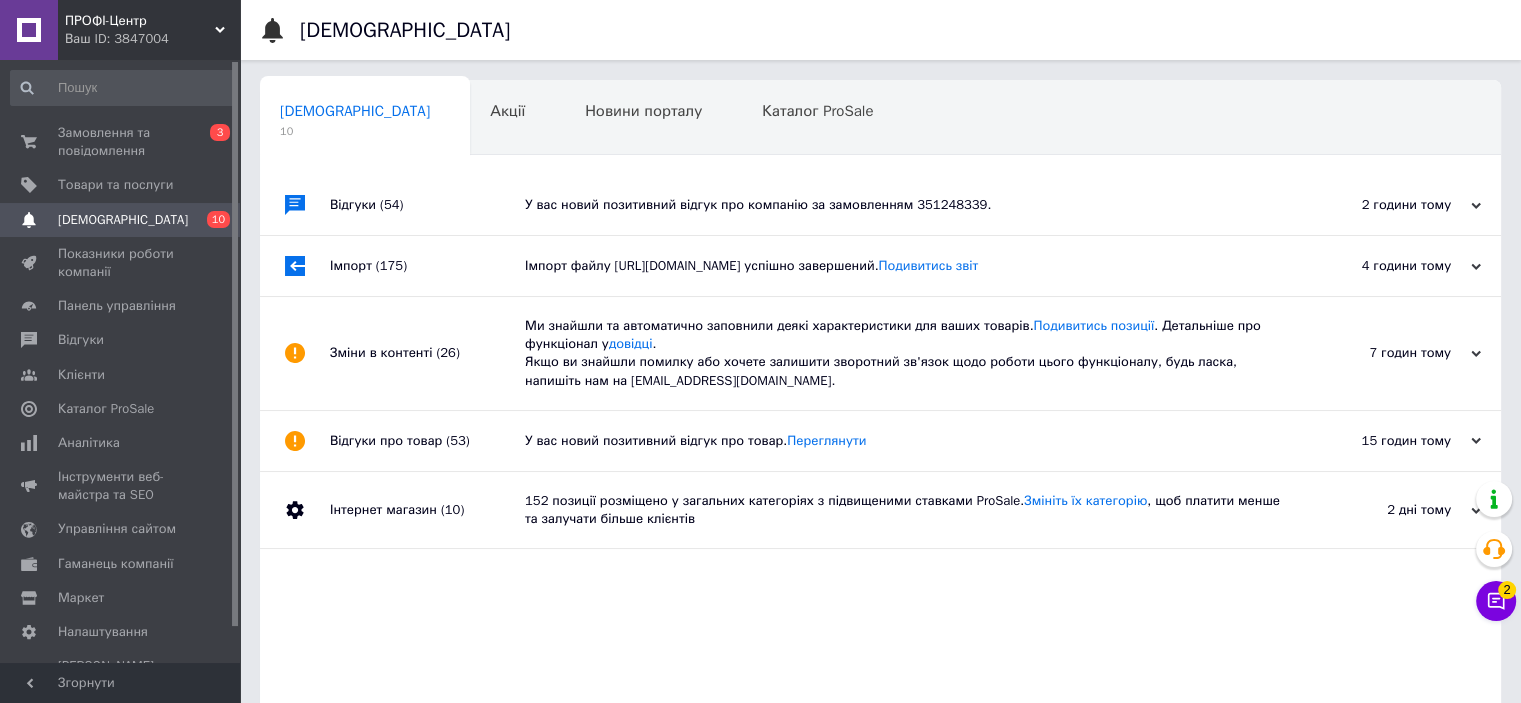 click on "7 годин тому" at bounding box center (1381, 353) 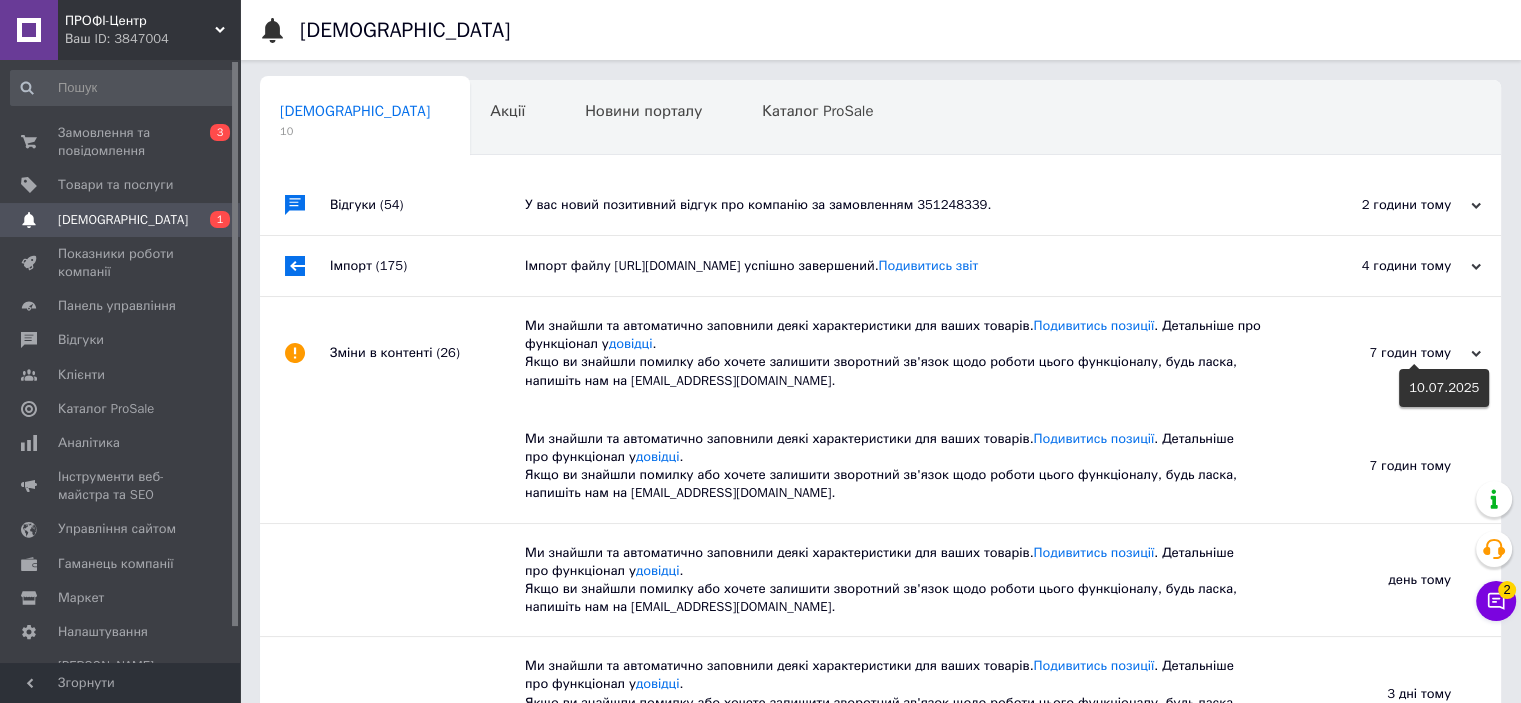 click on "7 годин тому" at bounding box center (1381, 353) 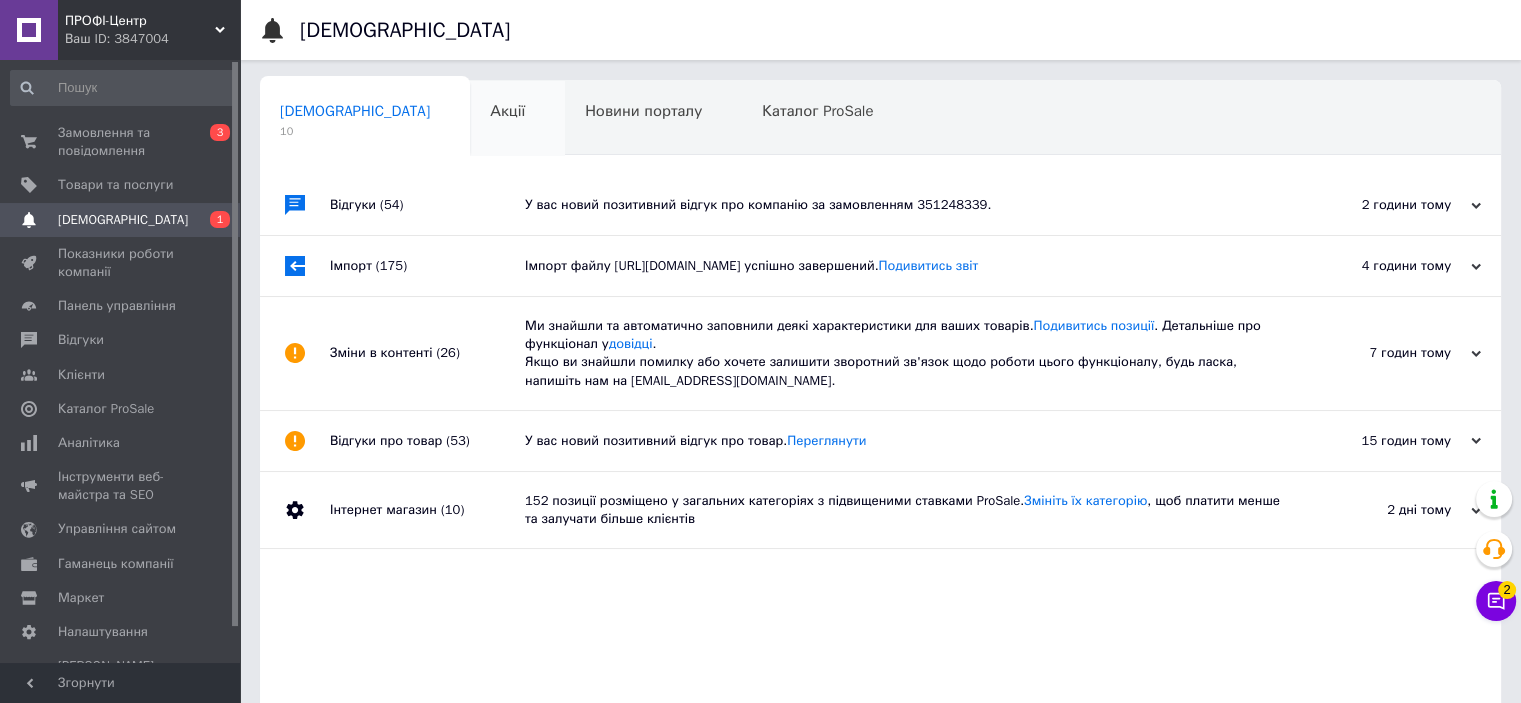click on "Акції" at bounding box center [517, 119] 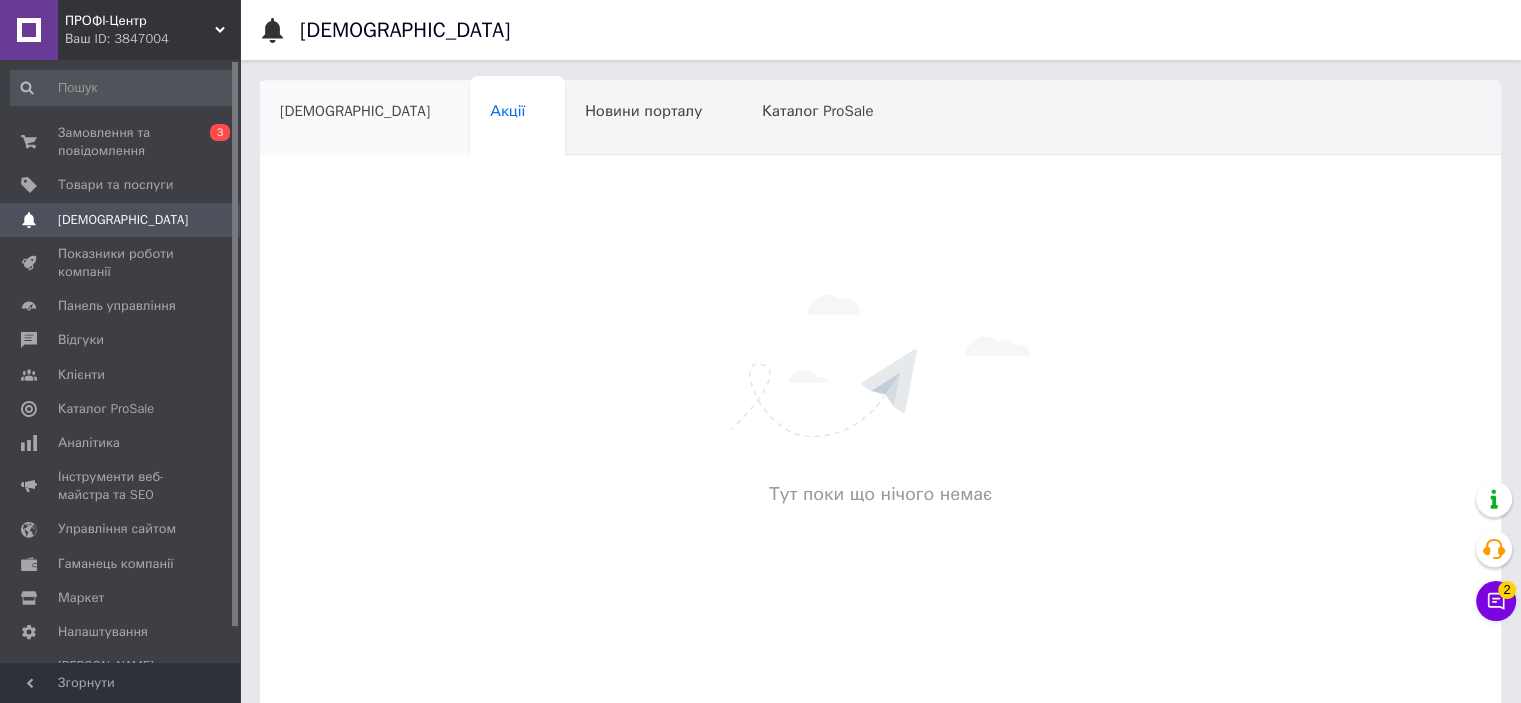 click on "[DEMOGRAPHIC_DATA]" at bounding box center (355, 111) 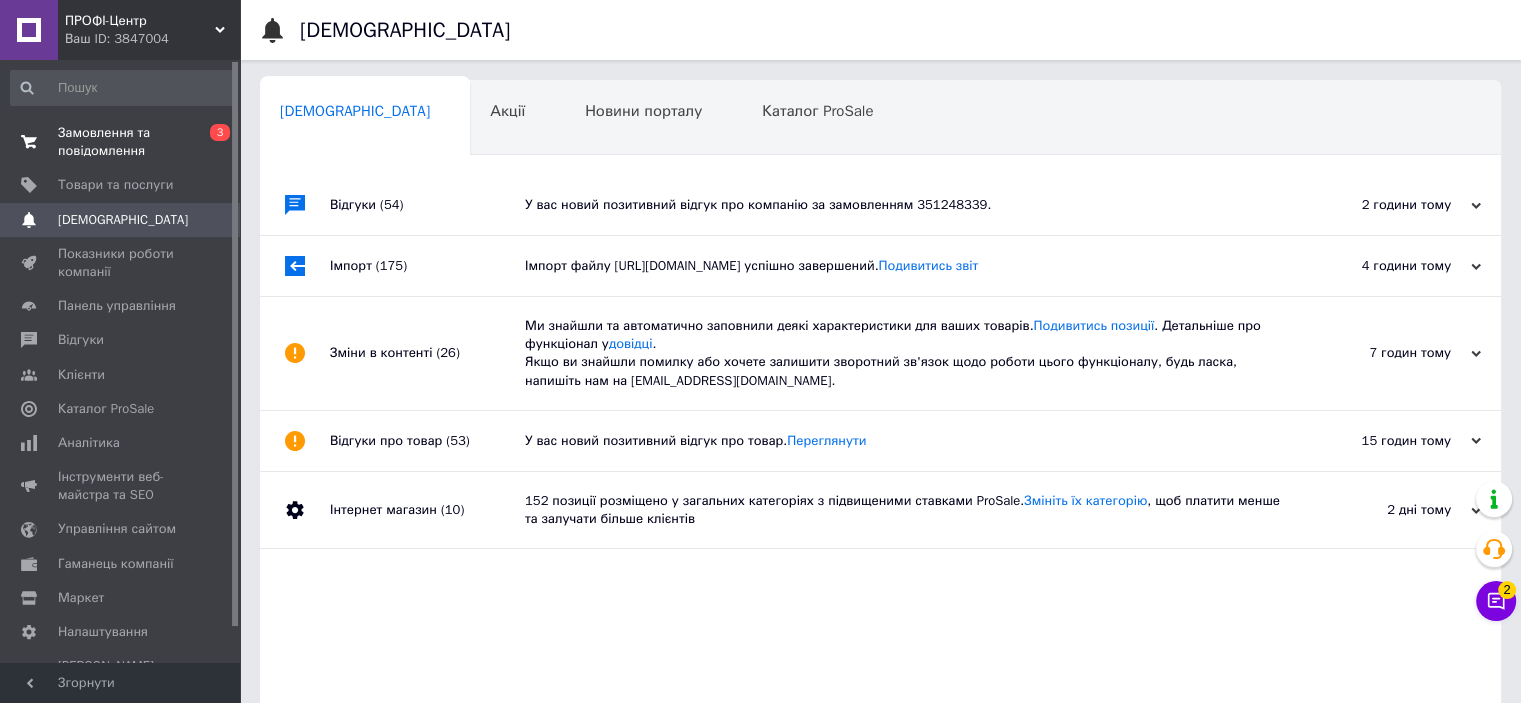 click on "Замовлення та повідомлення" at bounding box center [121, 142] 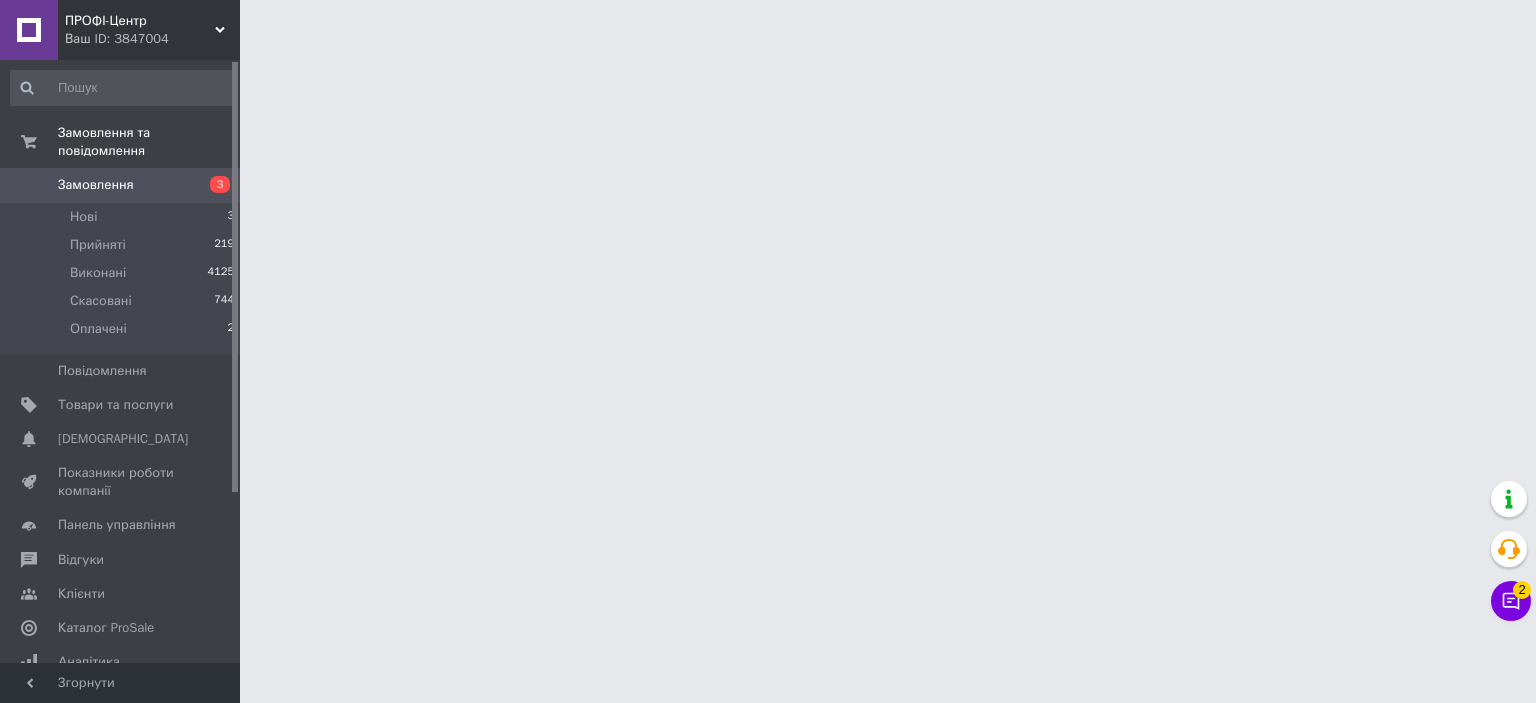 click 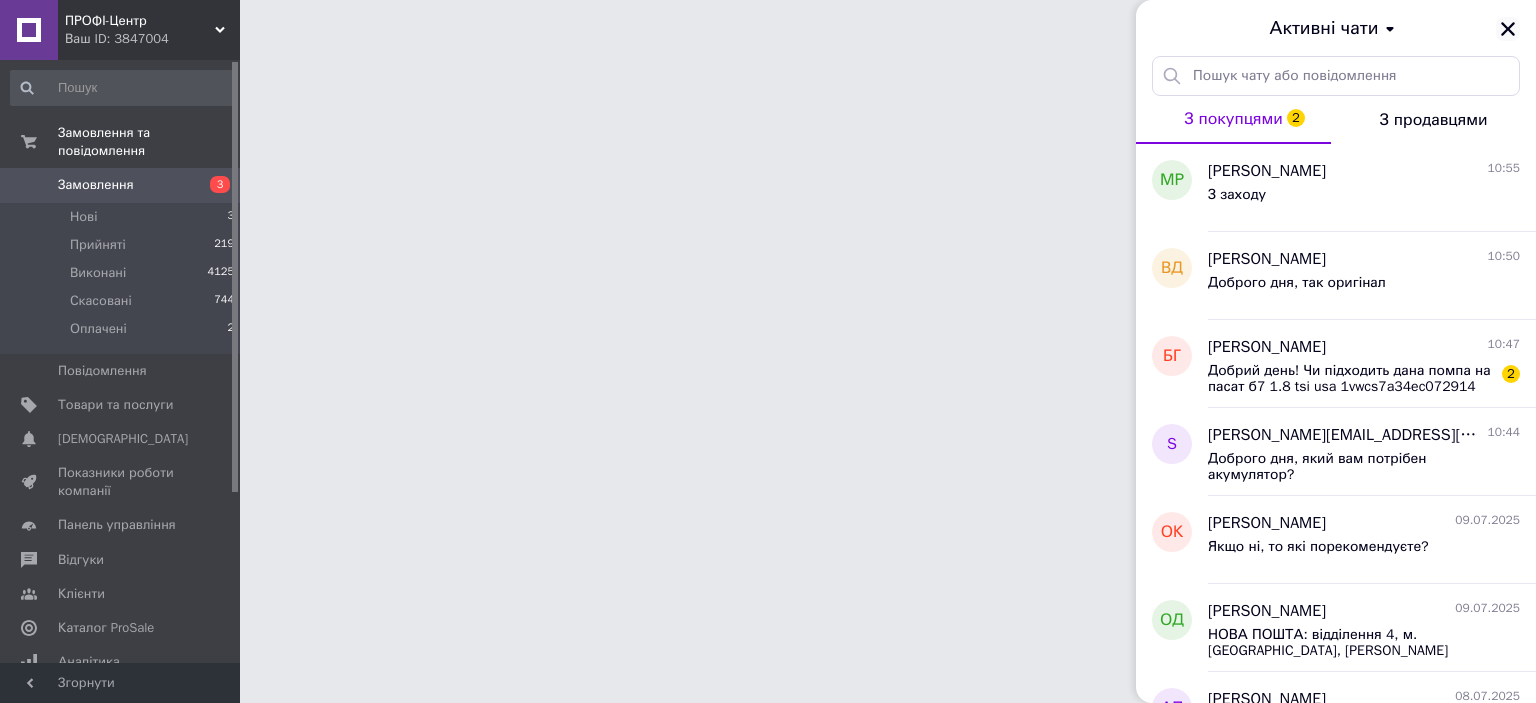 click 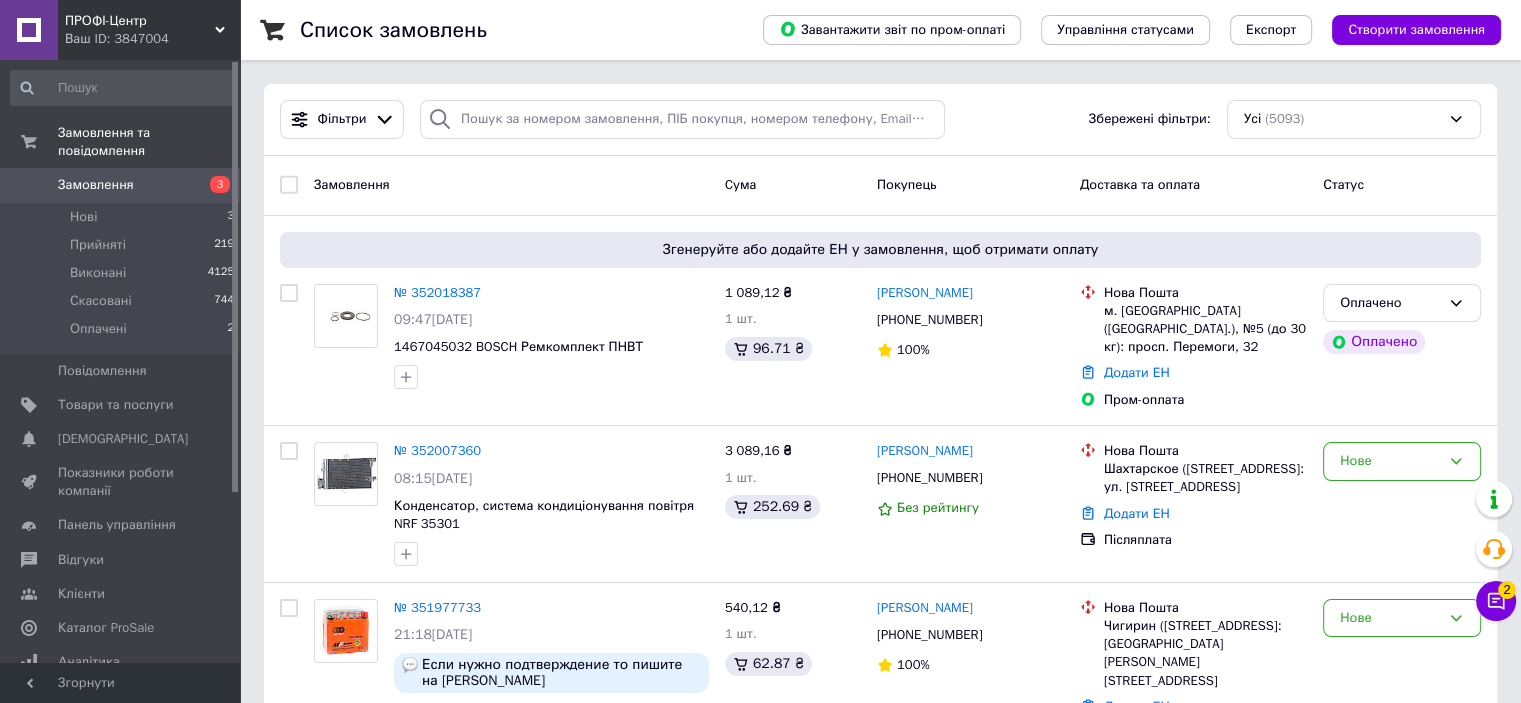 click 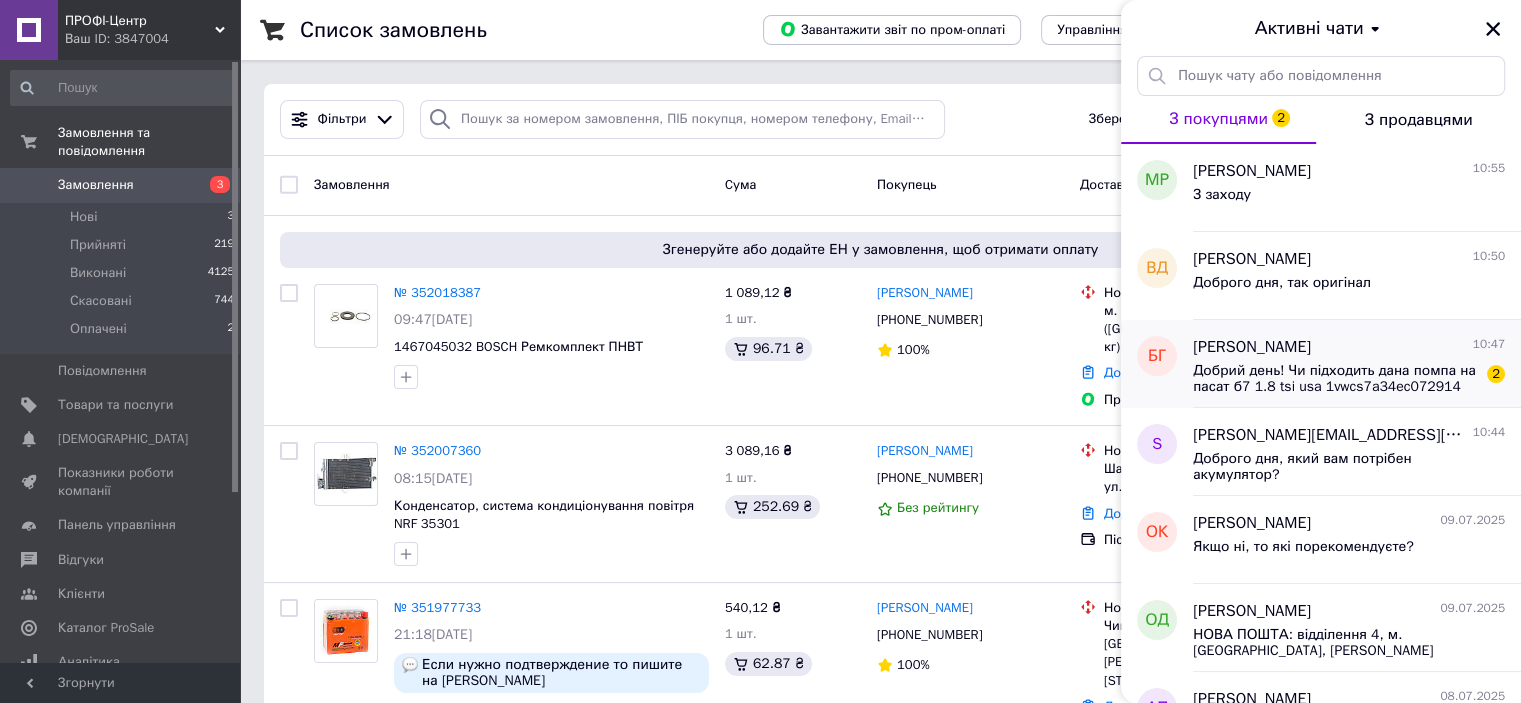 click on "Добрий день! Чи підходить дана помпа на пасат б7 1.8 tsi usa 1vwcs7a34ec072914" at bounding box center [1335, 379] 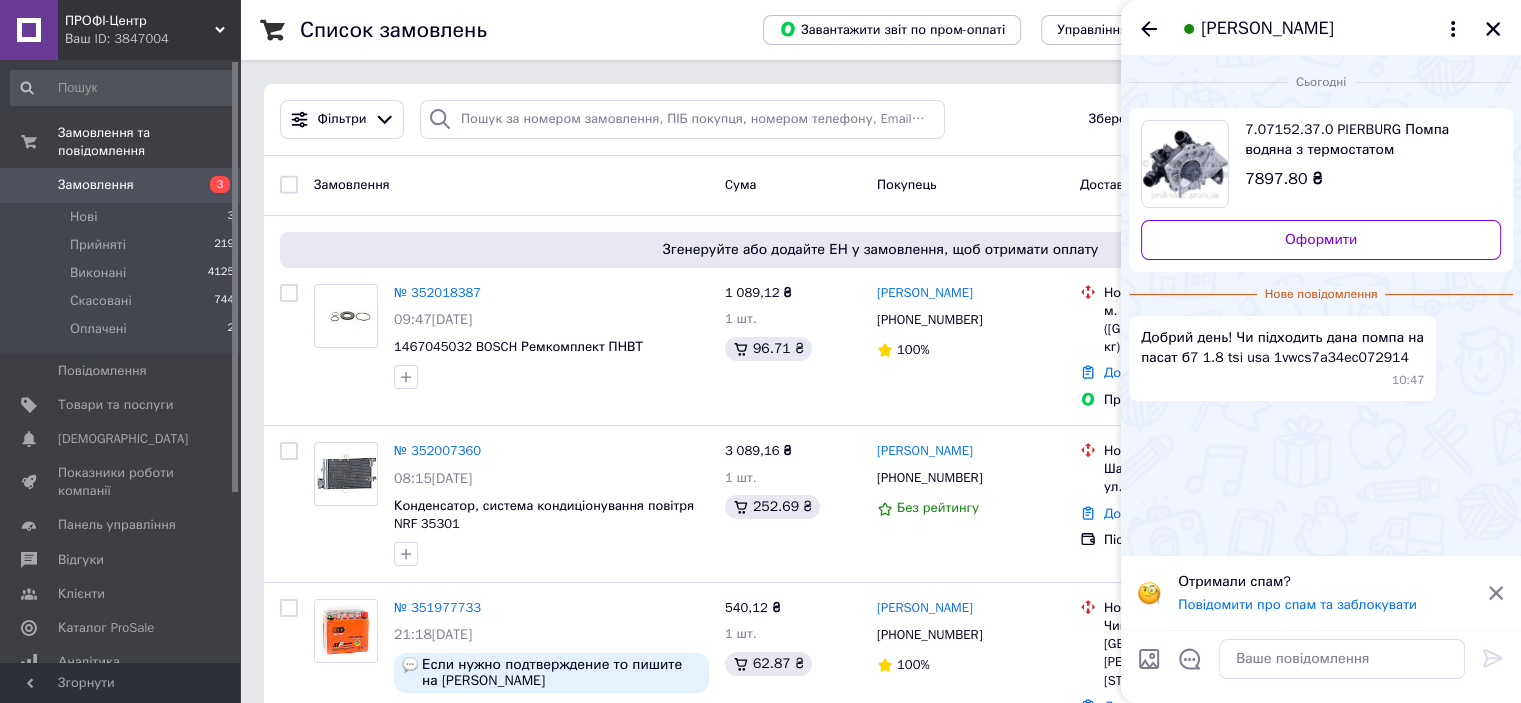 drag, startPoint x: 1144, startPoint y: 30, endPoint x: 1150, endPoint y: 41, distance: 12.529964 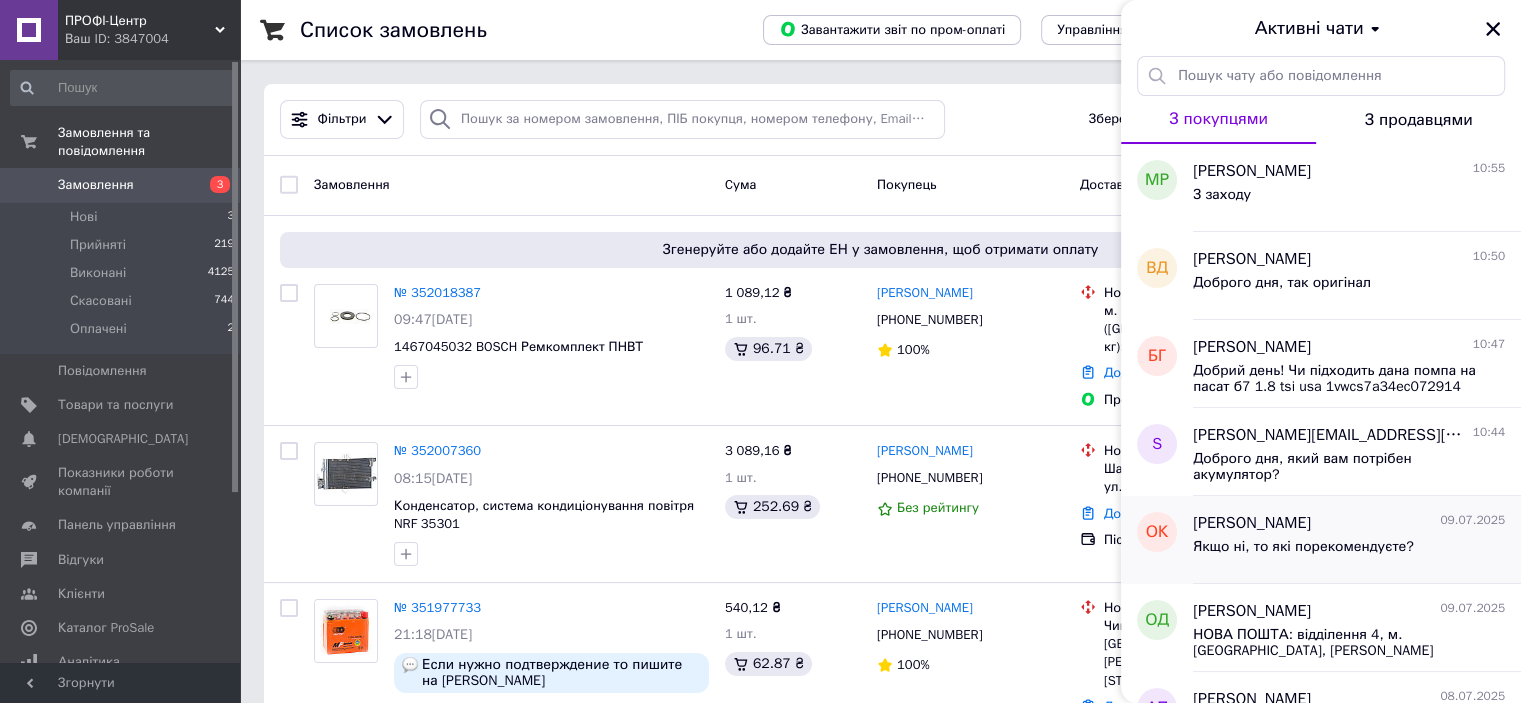 click on "Олег Кожушко 09.07.2025 Якщо ні, то які порекомендуєте?" at bounding box center [1357, 540] 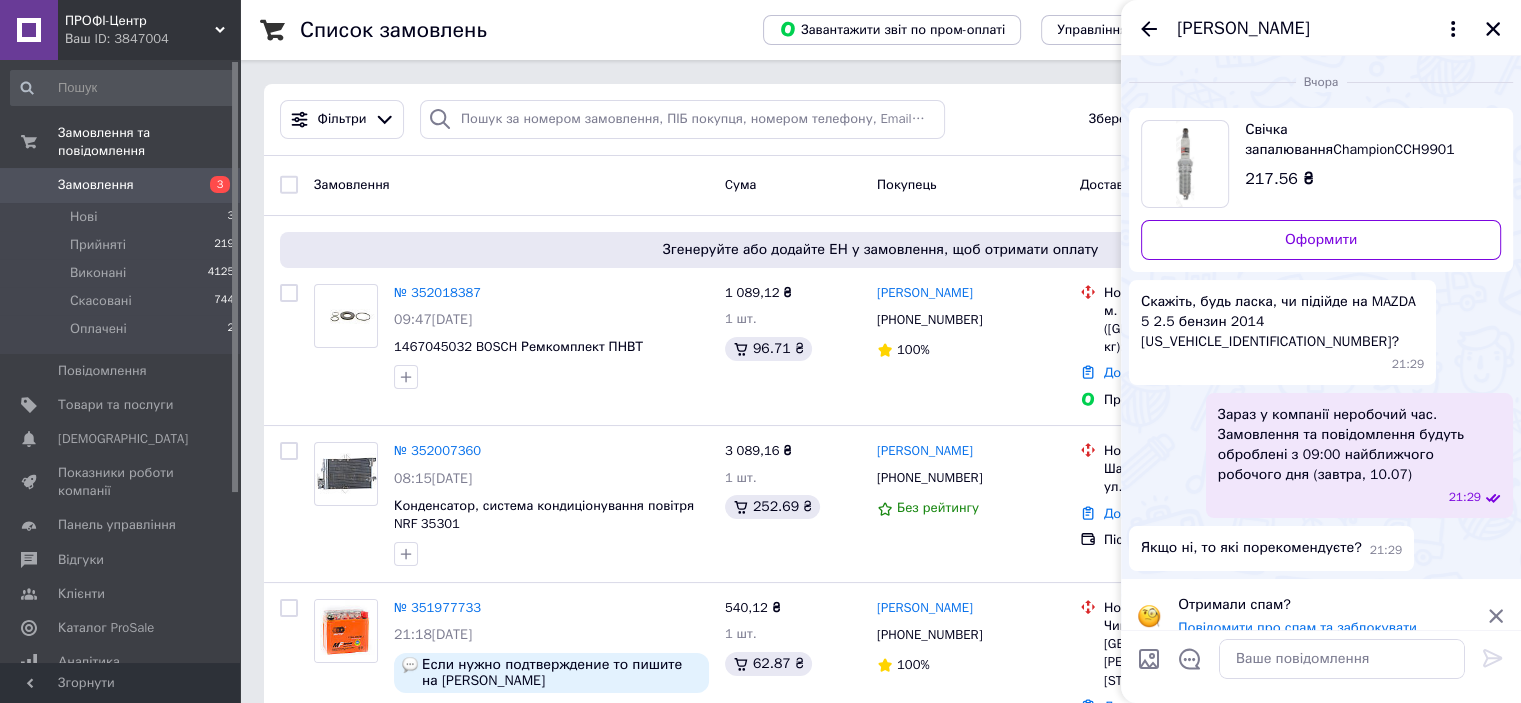 scroll, scrollTop: 2, scrollLeft: 0, axis: vertical 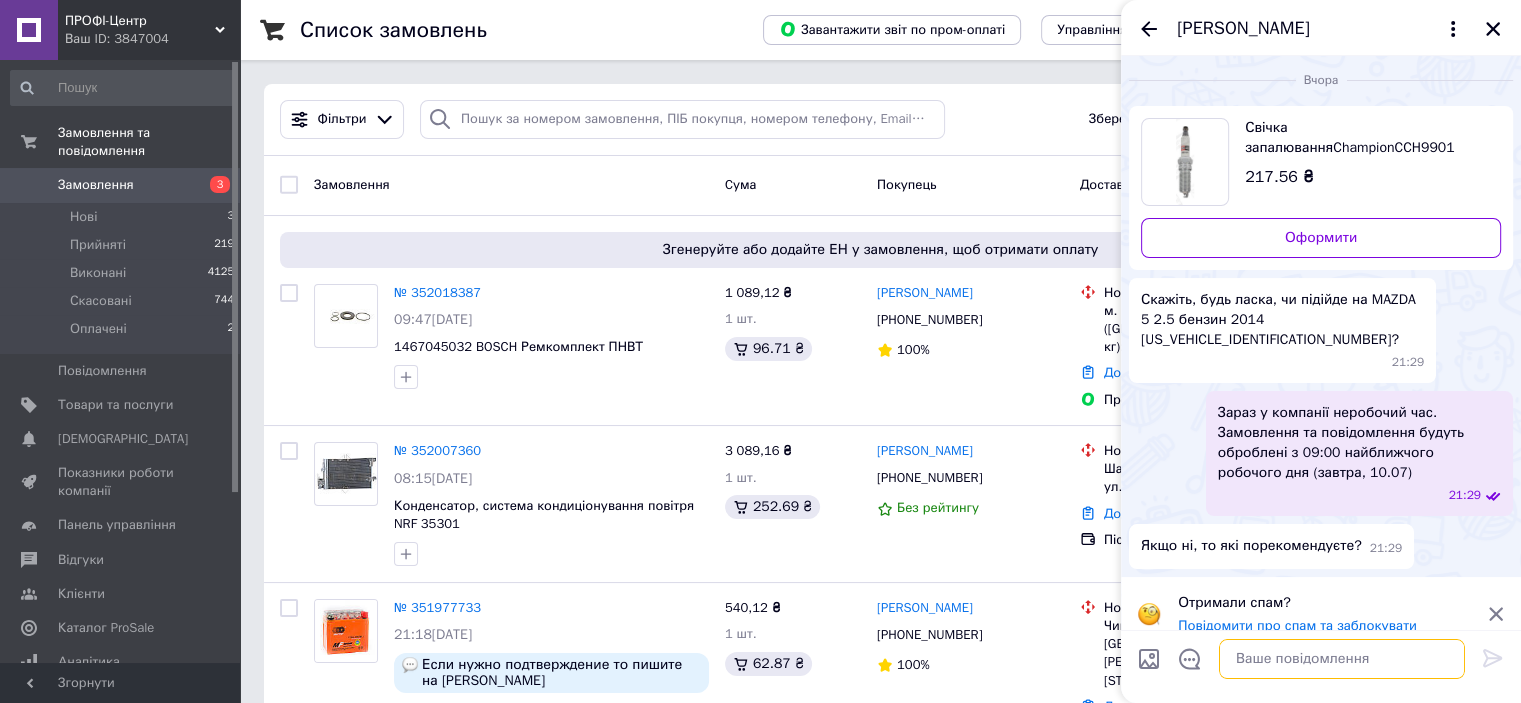 click at bounding box center [1342, 659] 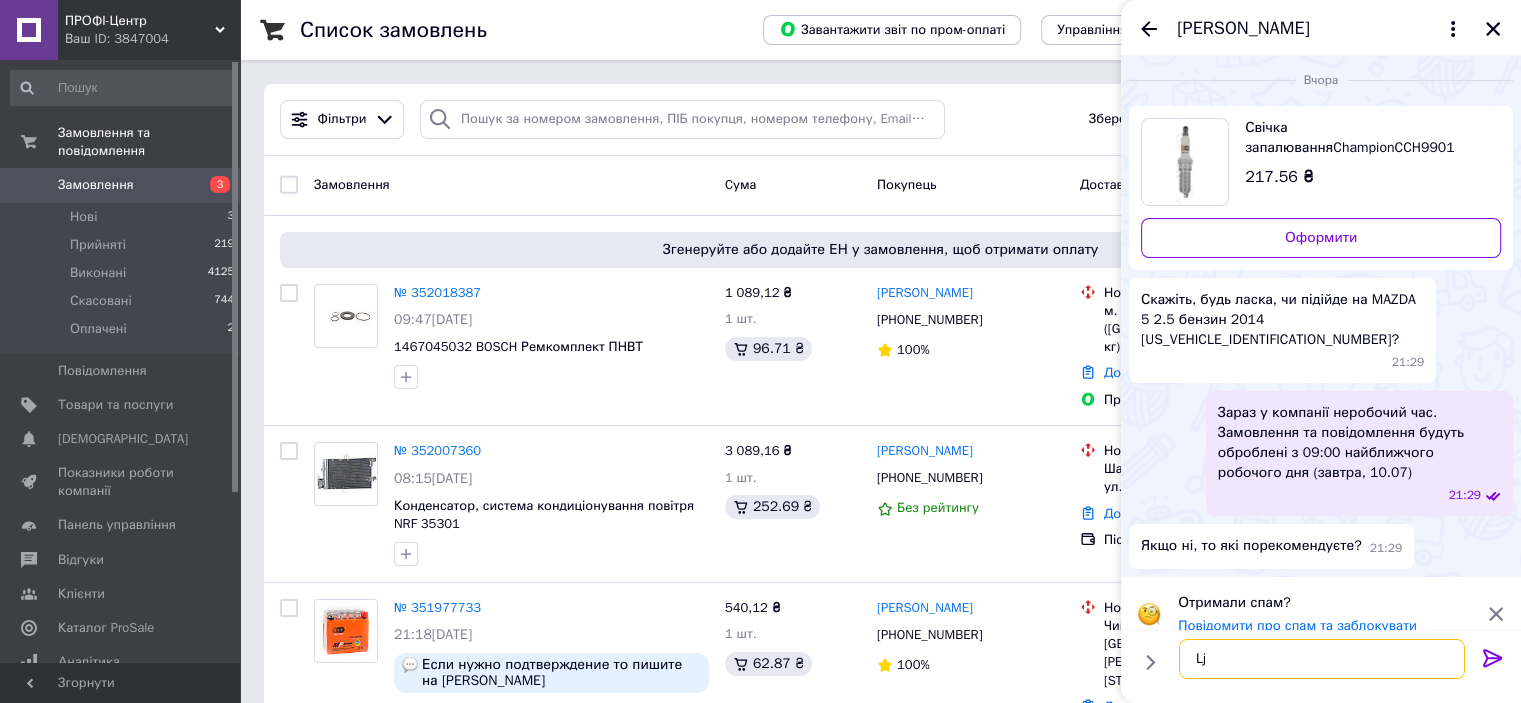 type on "L" 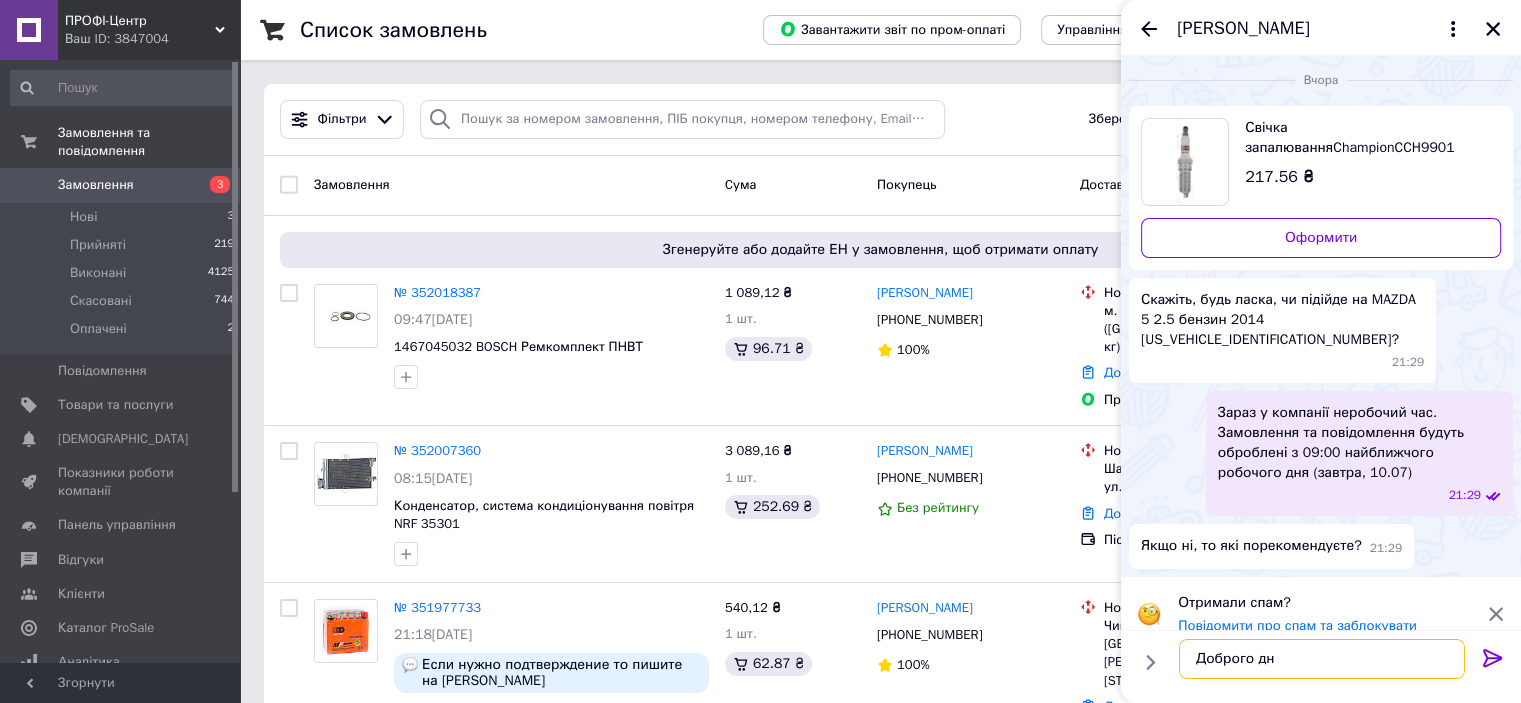 type on "Доброго дня" 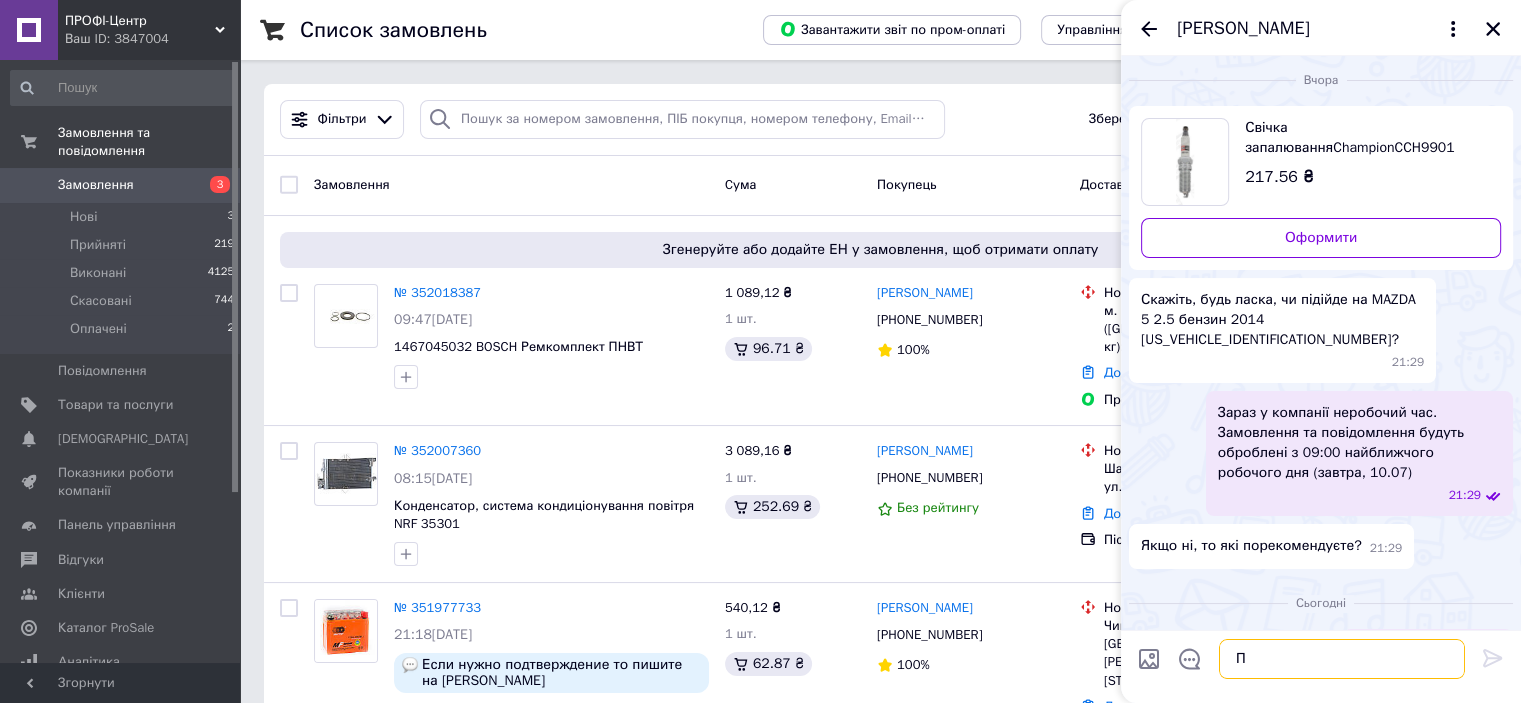 scroll, scrollTop: 34, scrollLeft: 0, axis: vertical 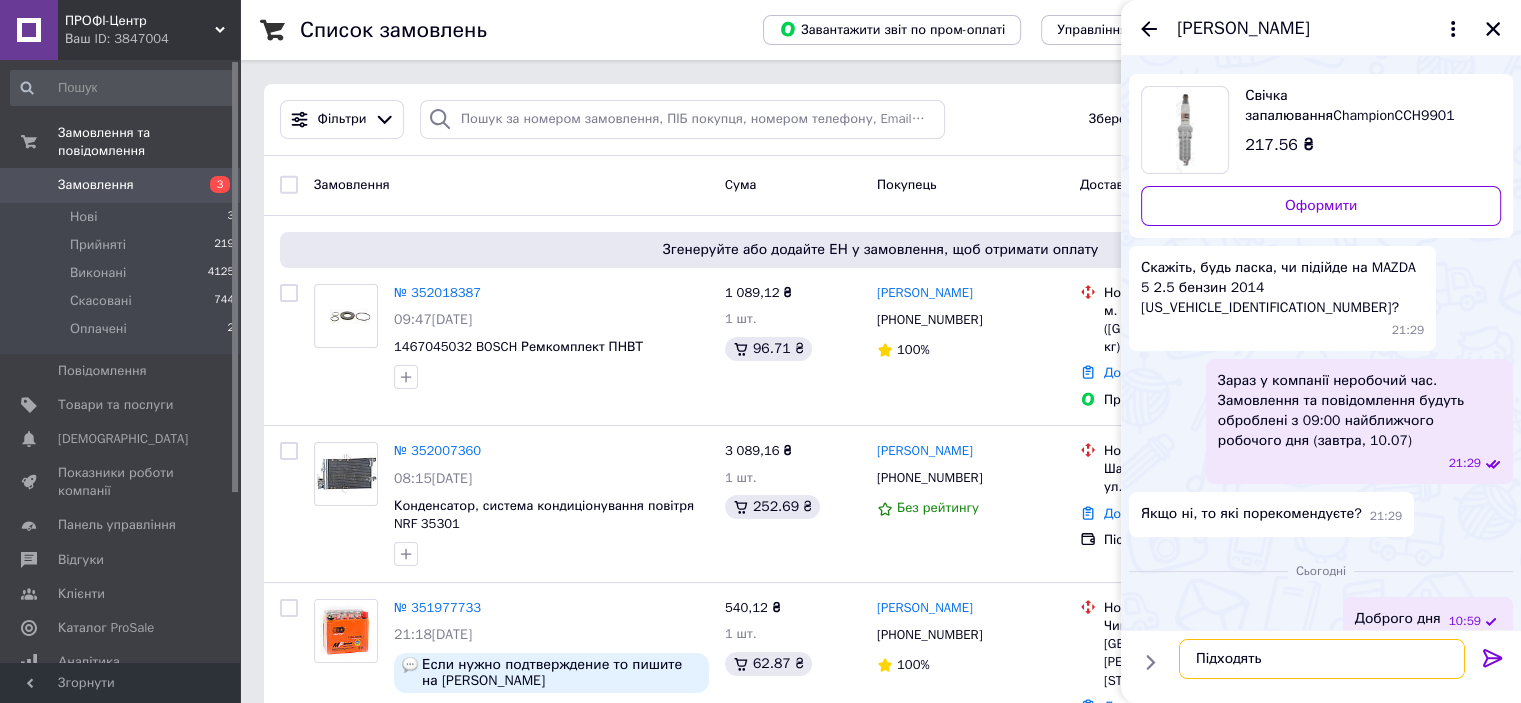 type on "Підходять" 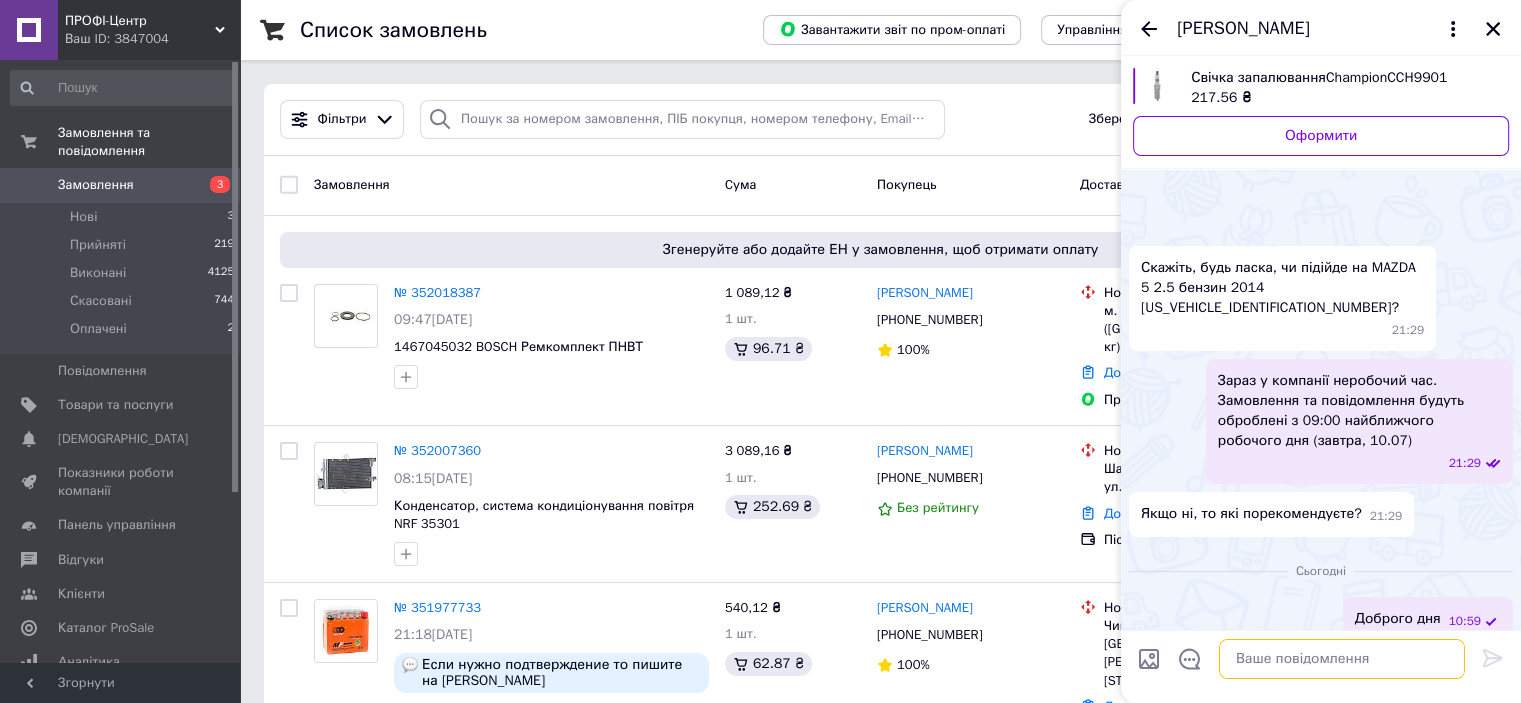 scroll, scrollTop: 88, scrollLeft: 0, axis: vertical 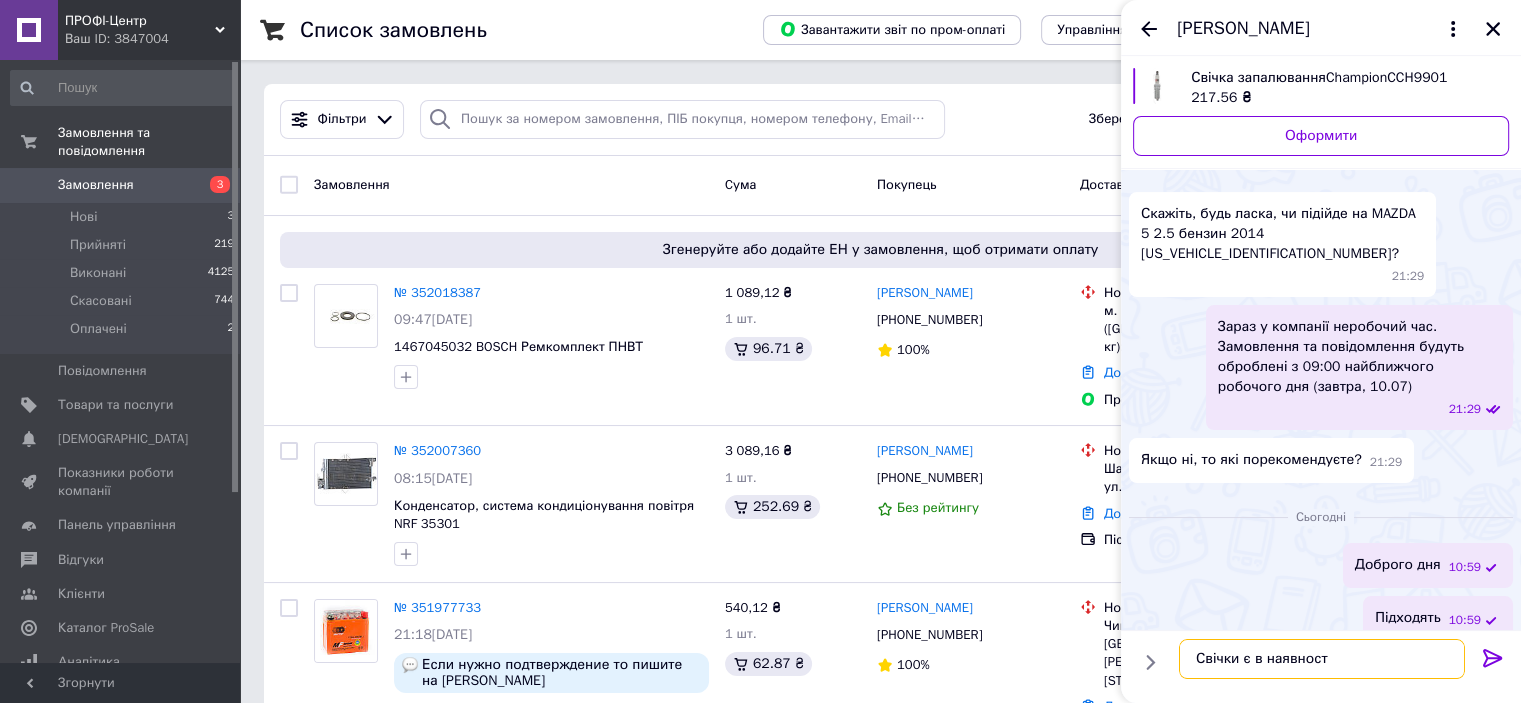 type on "Свічки є в наявності" 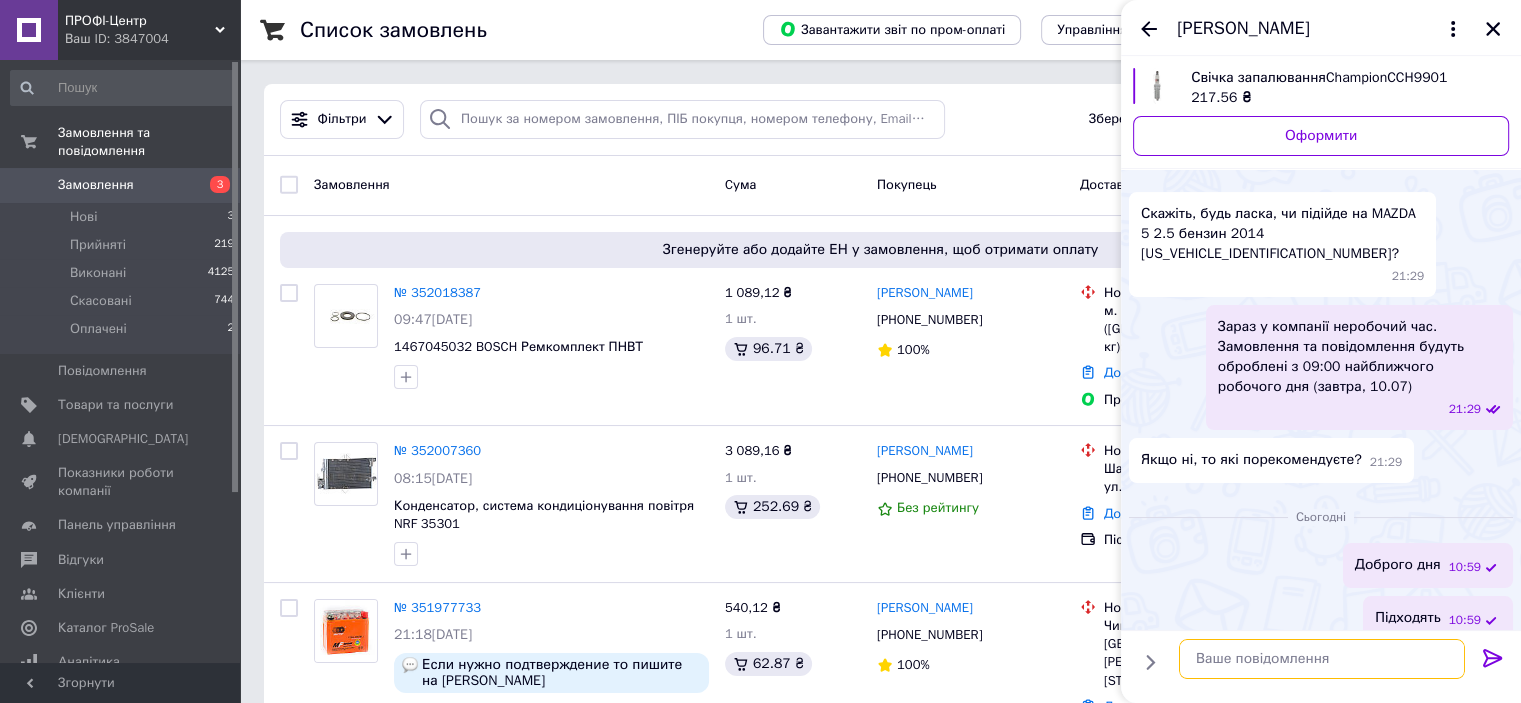 scroll, scrollTop: 89, scrollLeft: 0, axis: vertical 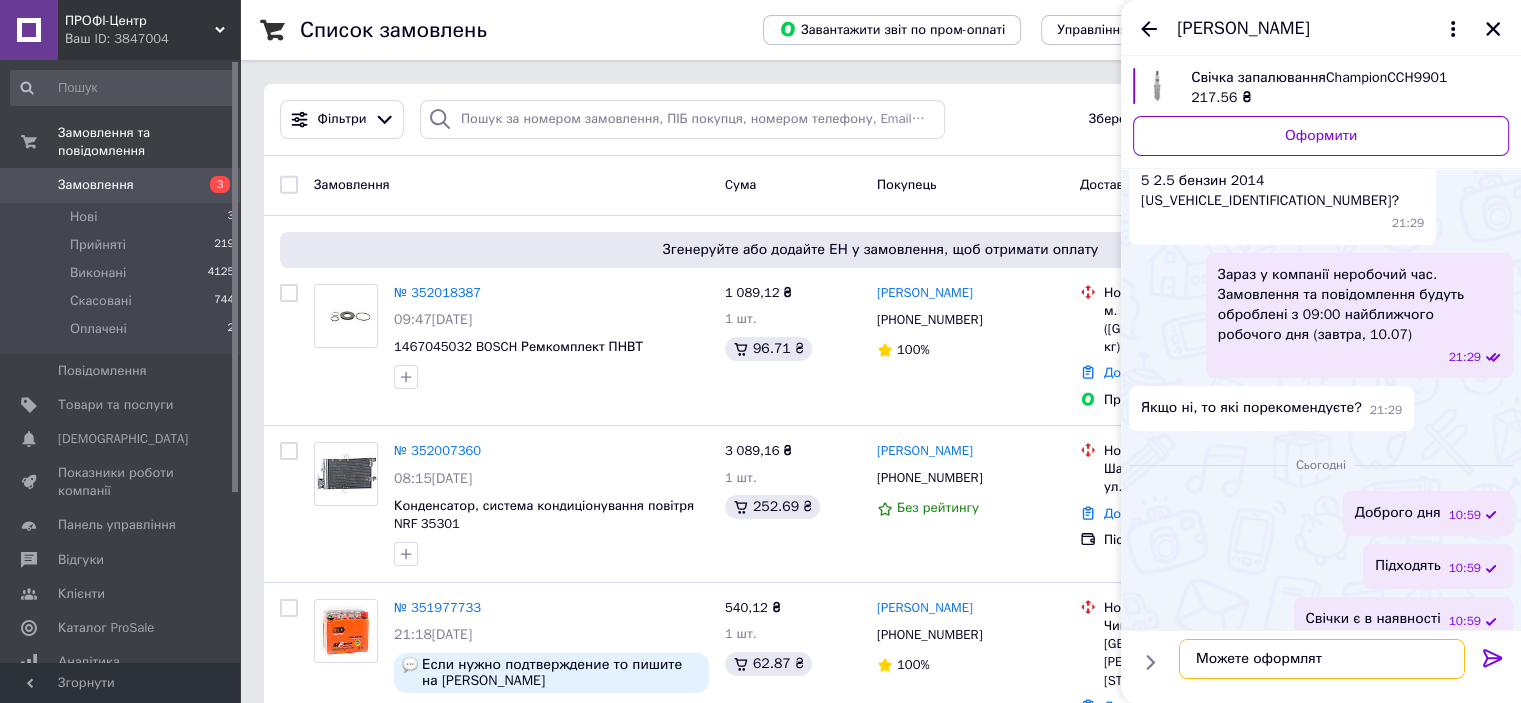 type on "Можете оформляти" 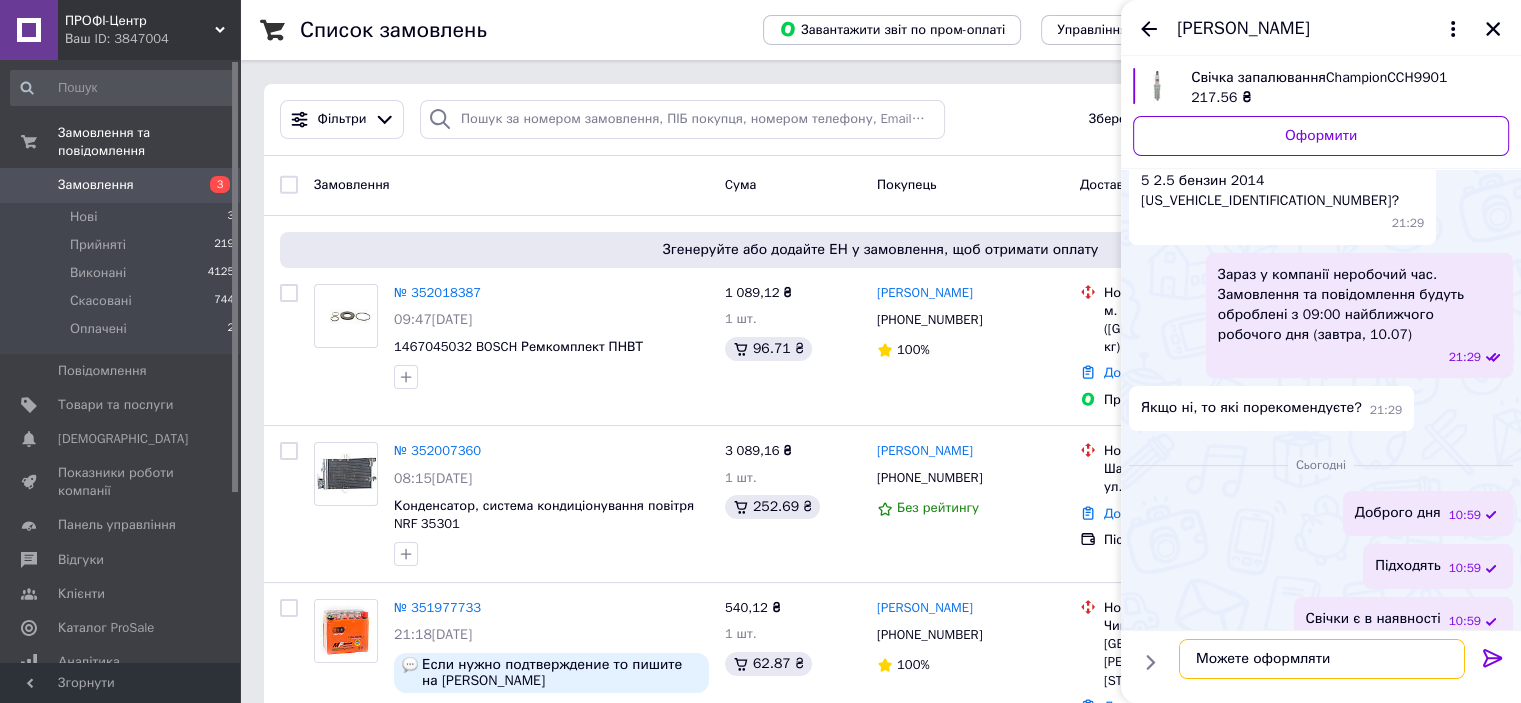 type 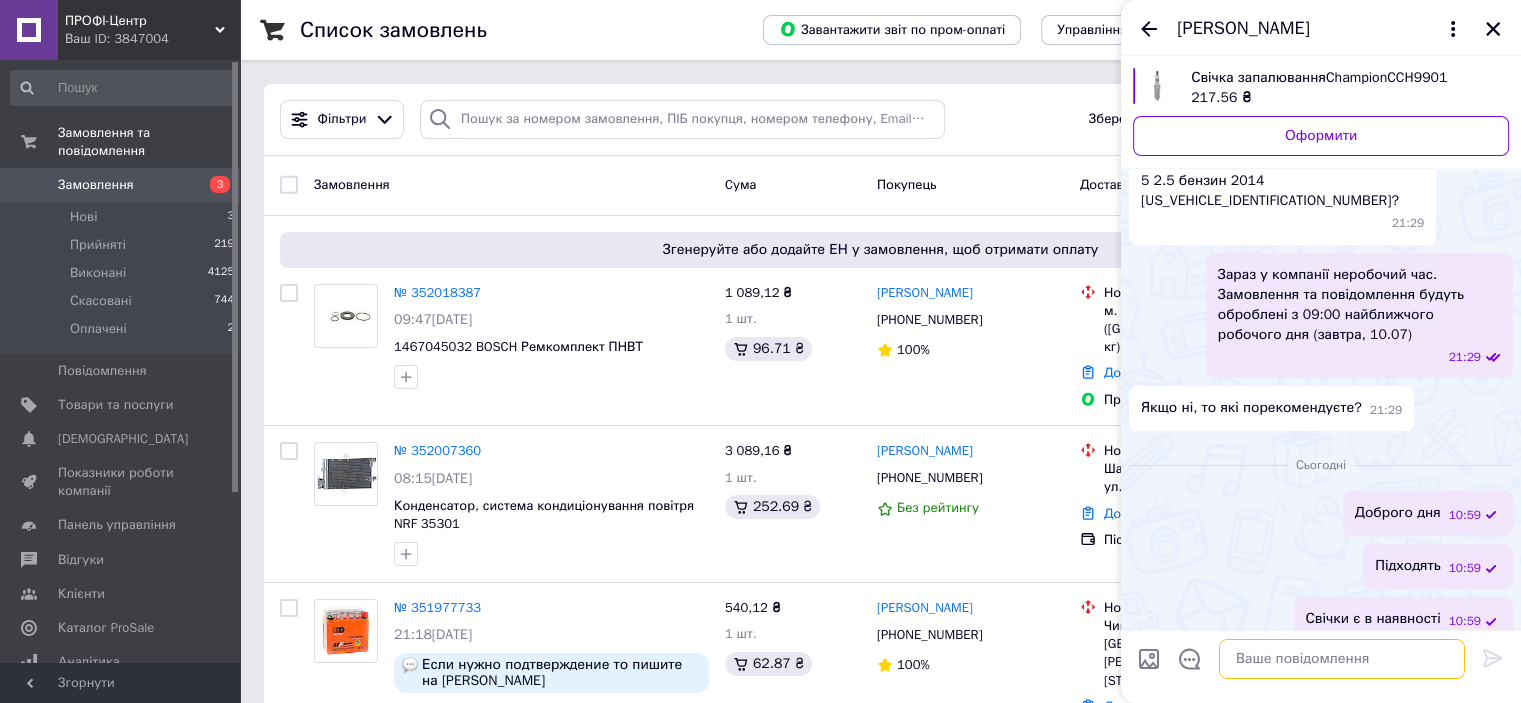 scroll, scrollTop: 142, scrollLeft: 0, axis: vertical 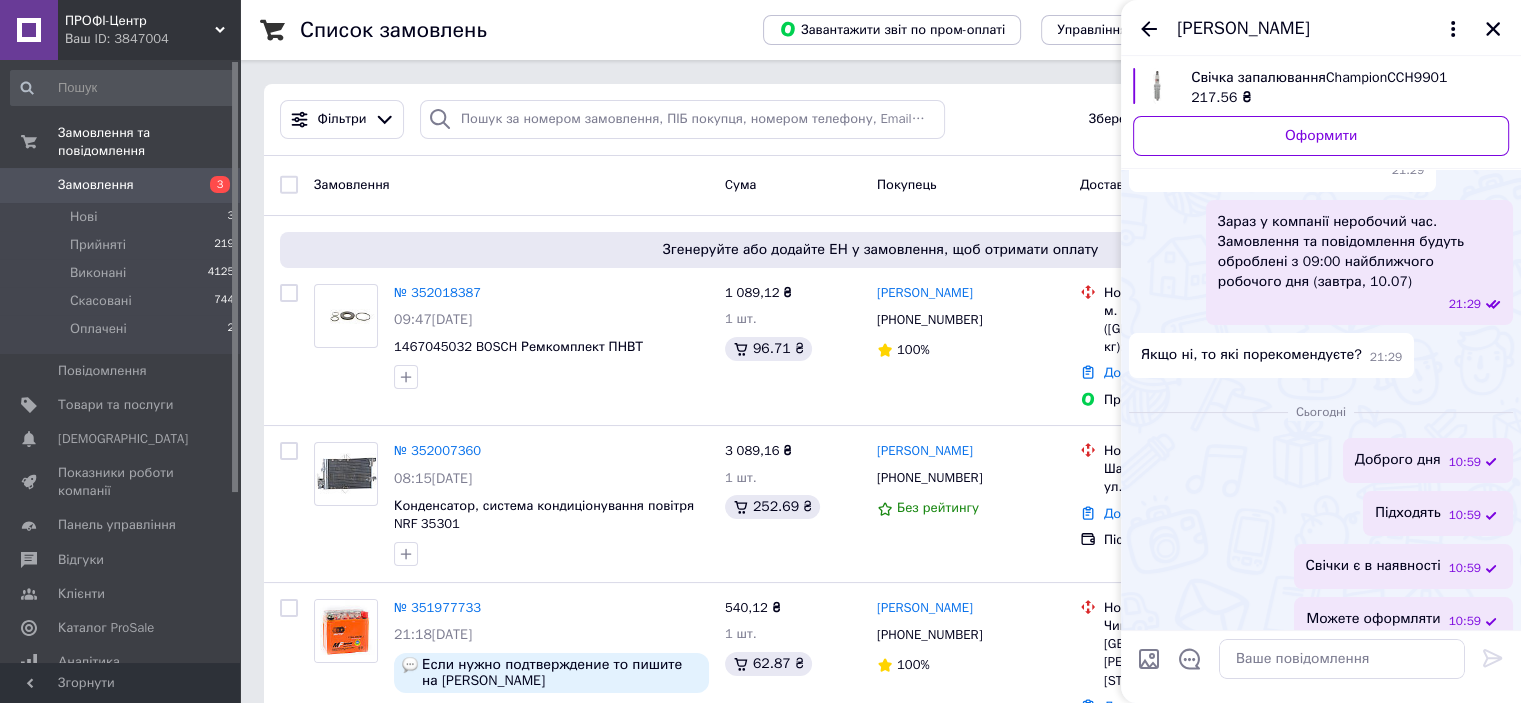click 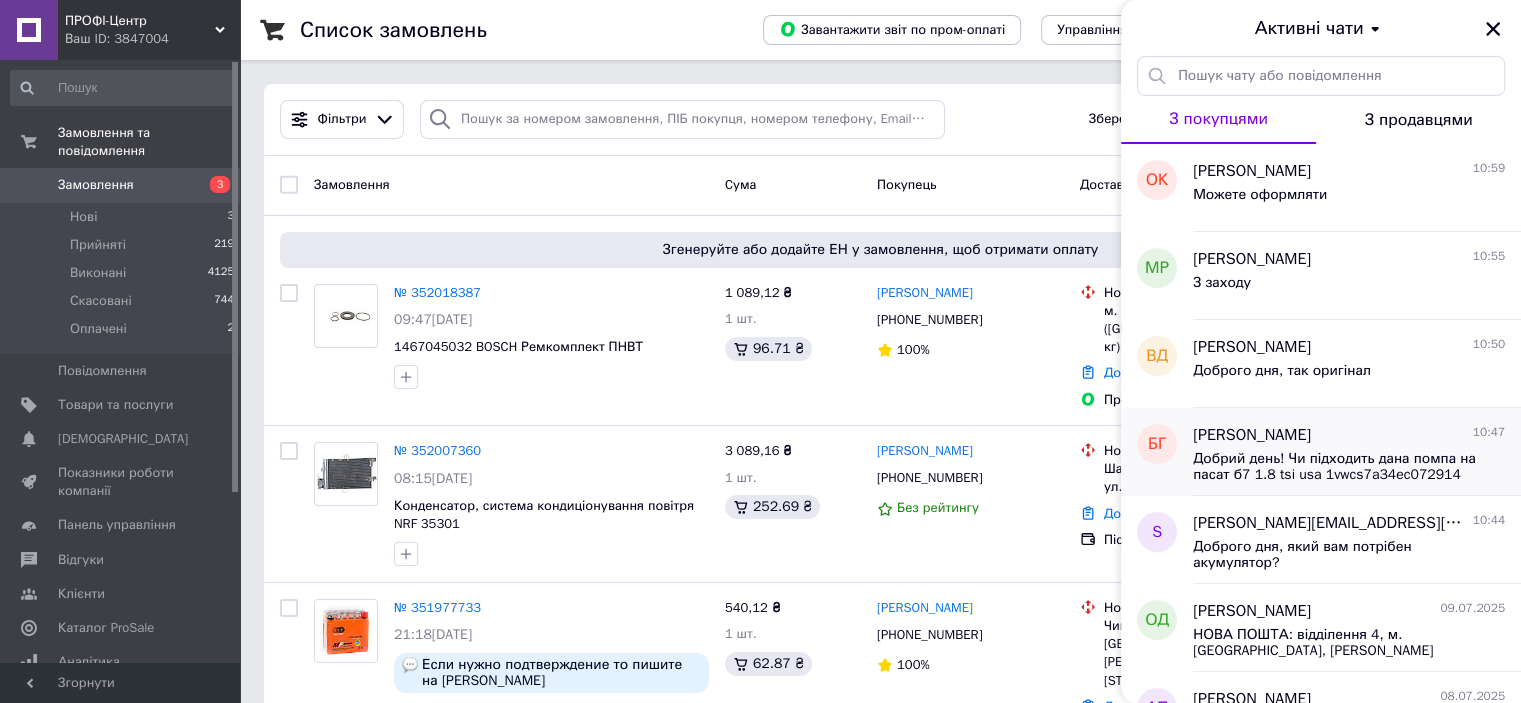 click on "Добрий день! Чи підходить дана помпа на пасат б7 1.8 tsi usa 1vwcs7a34ec072914" at bounding box center (1335, 467) 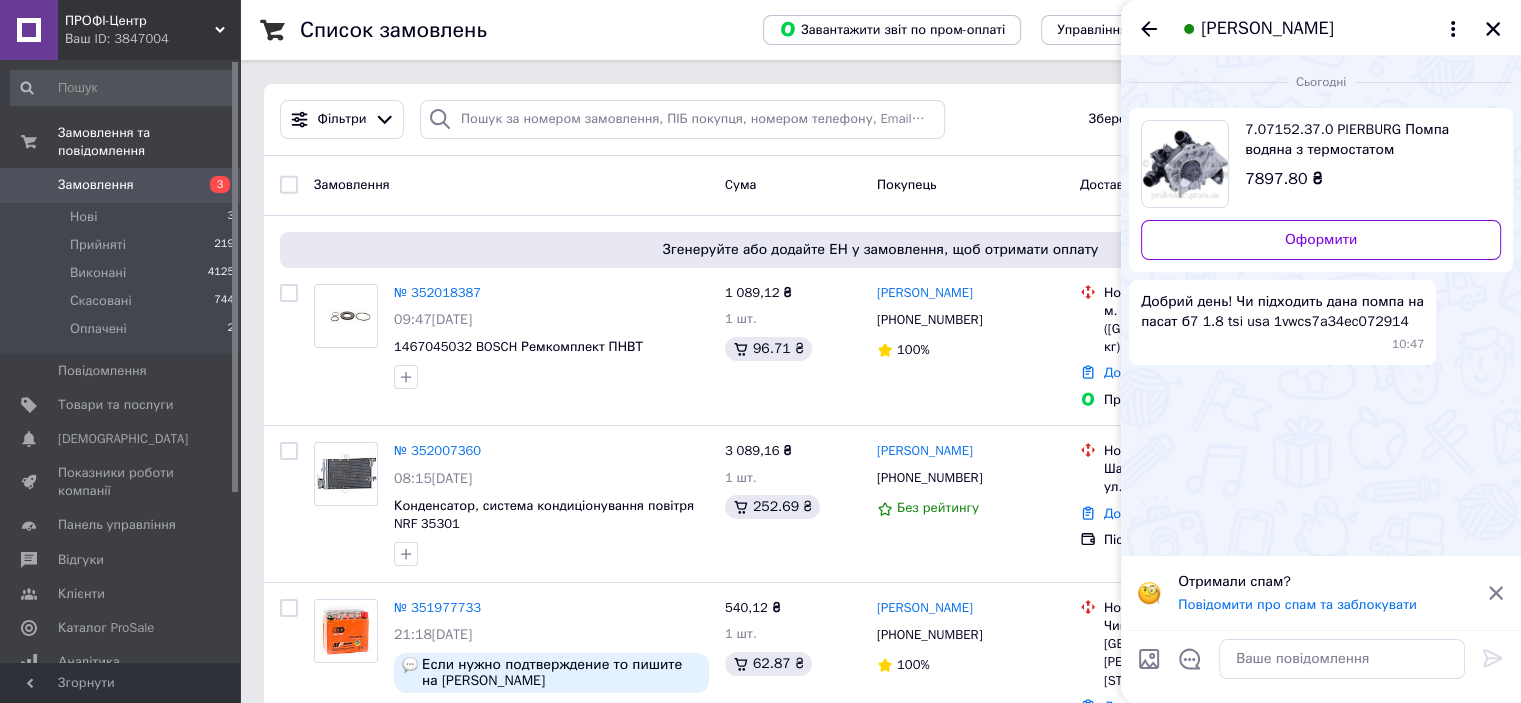 click on "Добрий день! Чи підходить дана помпа на пасат б7 1.8 tsi usa 1vwcs7a34ec072914" at bounding box center [1282, 312] 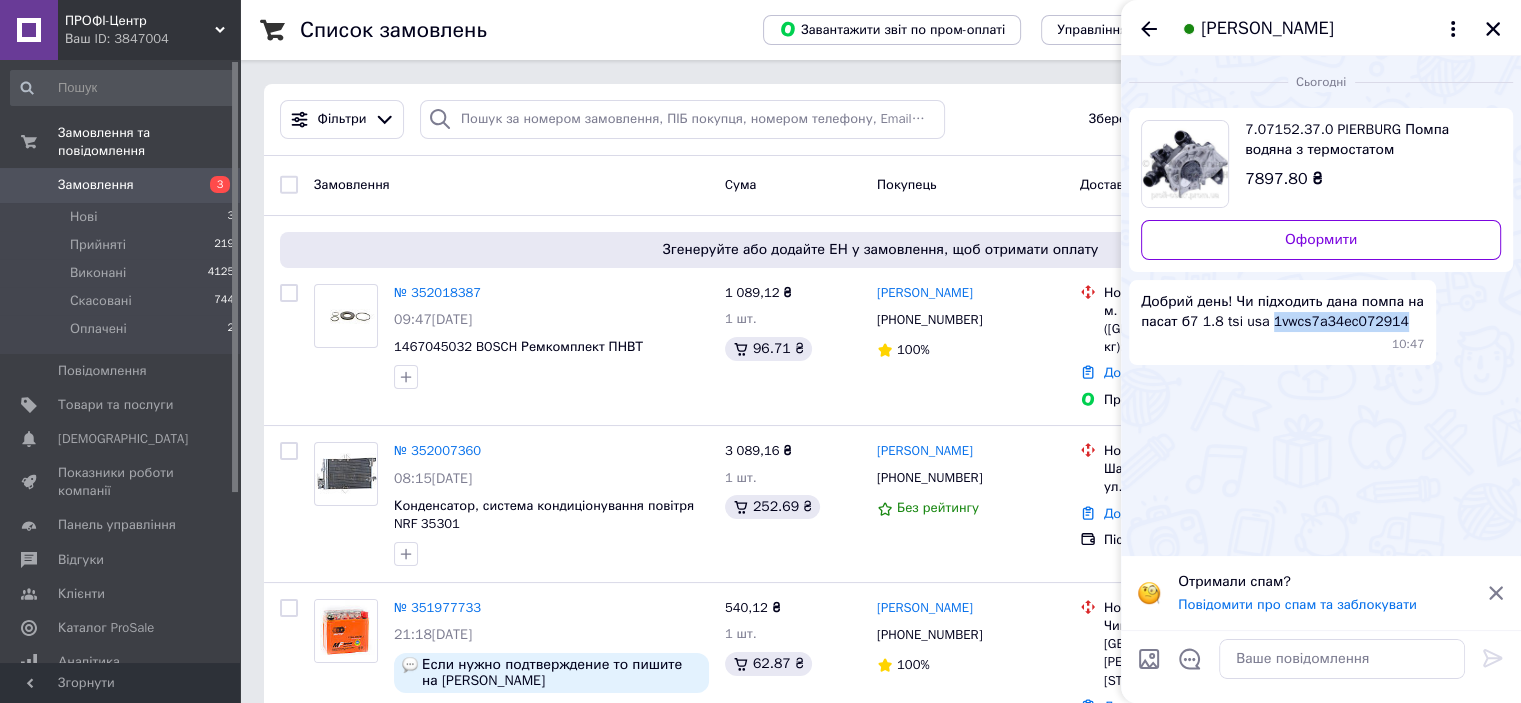 click on "Добрий день! Чи підходить дана помпа на пасат б7 1.8 tsi usa 1vwcs7a34ec072914" at bounding box center [1282, 312] 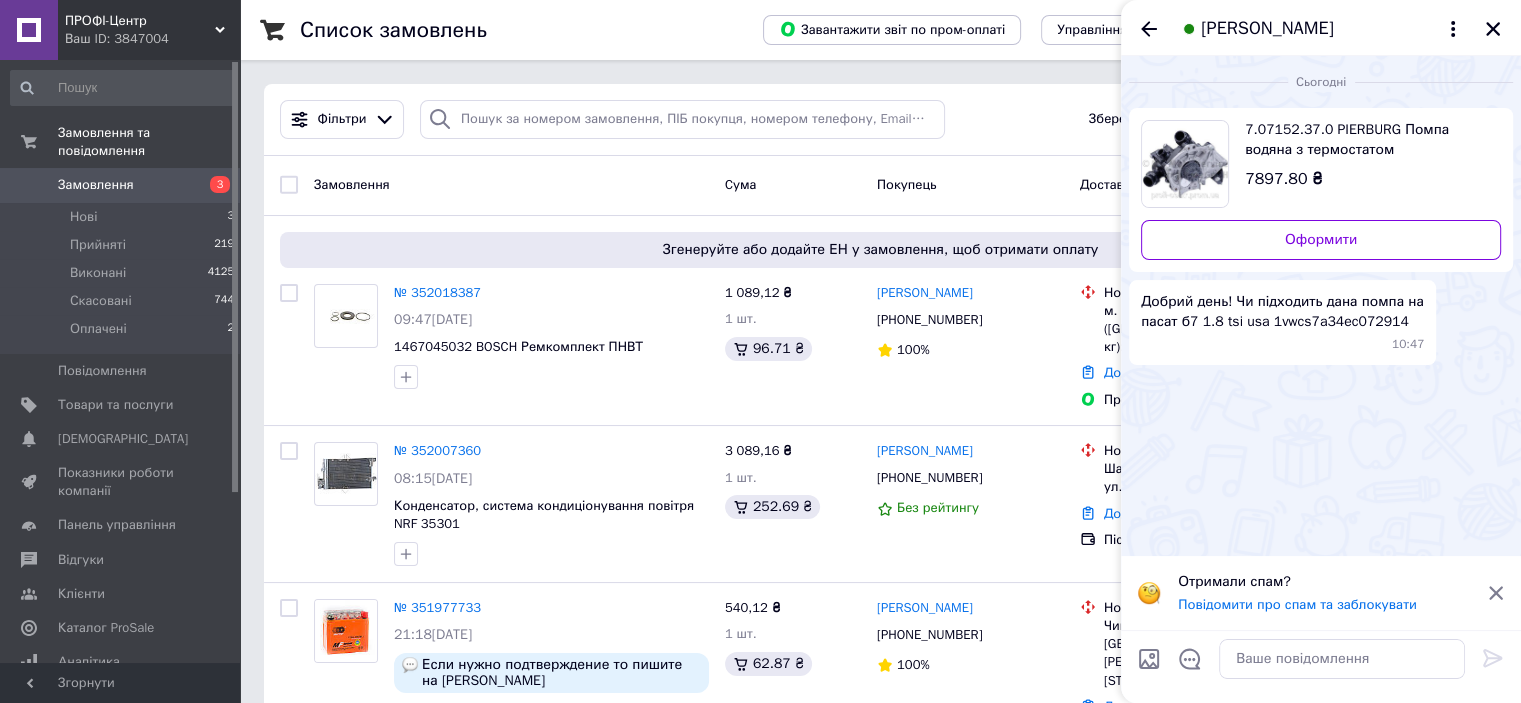 click on "Сьогодні 7.07152.37.0 PIERBURG Помпа водяна з термостатом 7897.80 ₴ Оформити Добрий день! Чи підходить дана помпа на пасат б7 1.8 tsi usa 1vwcs7a34ec072914 10:47" at bounding box center [1321, 306] 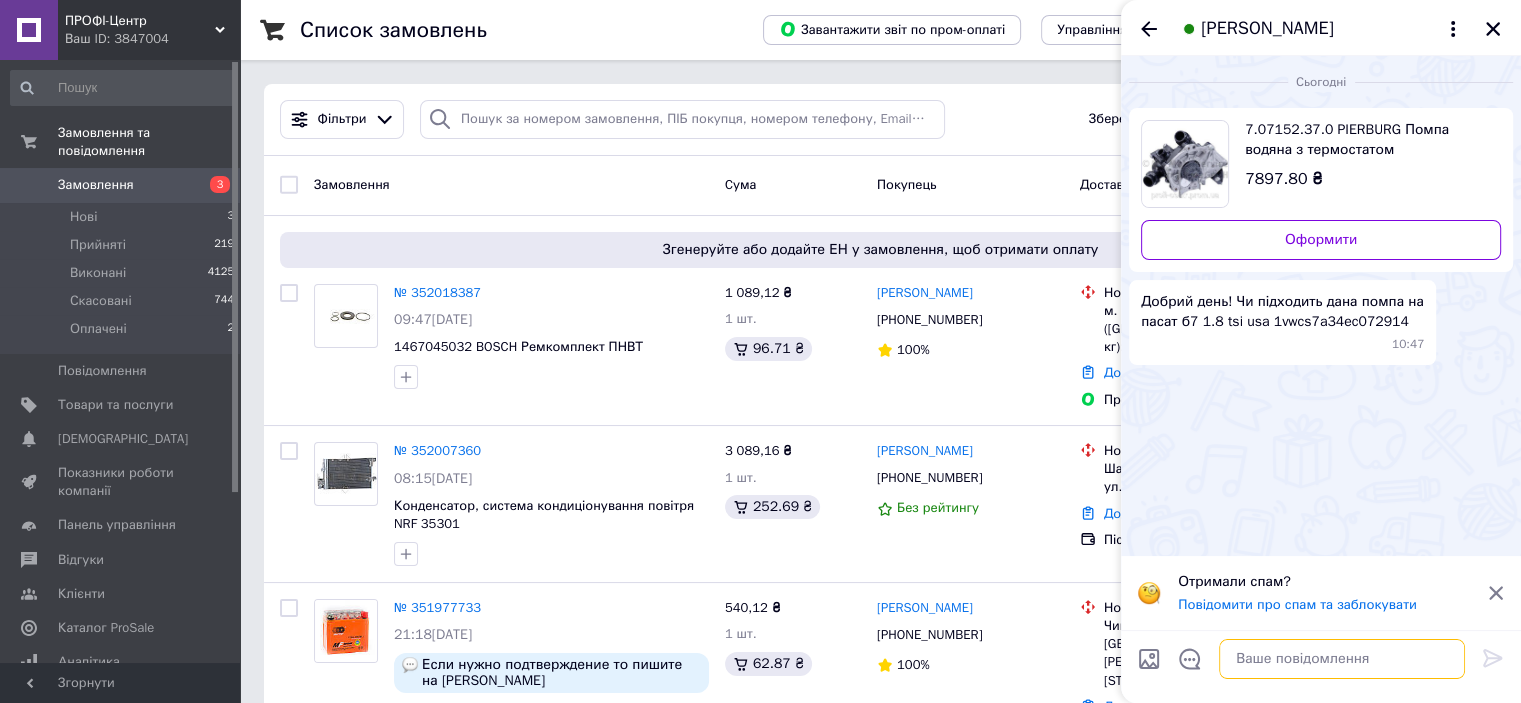 click at bounding box center [1342, 659] 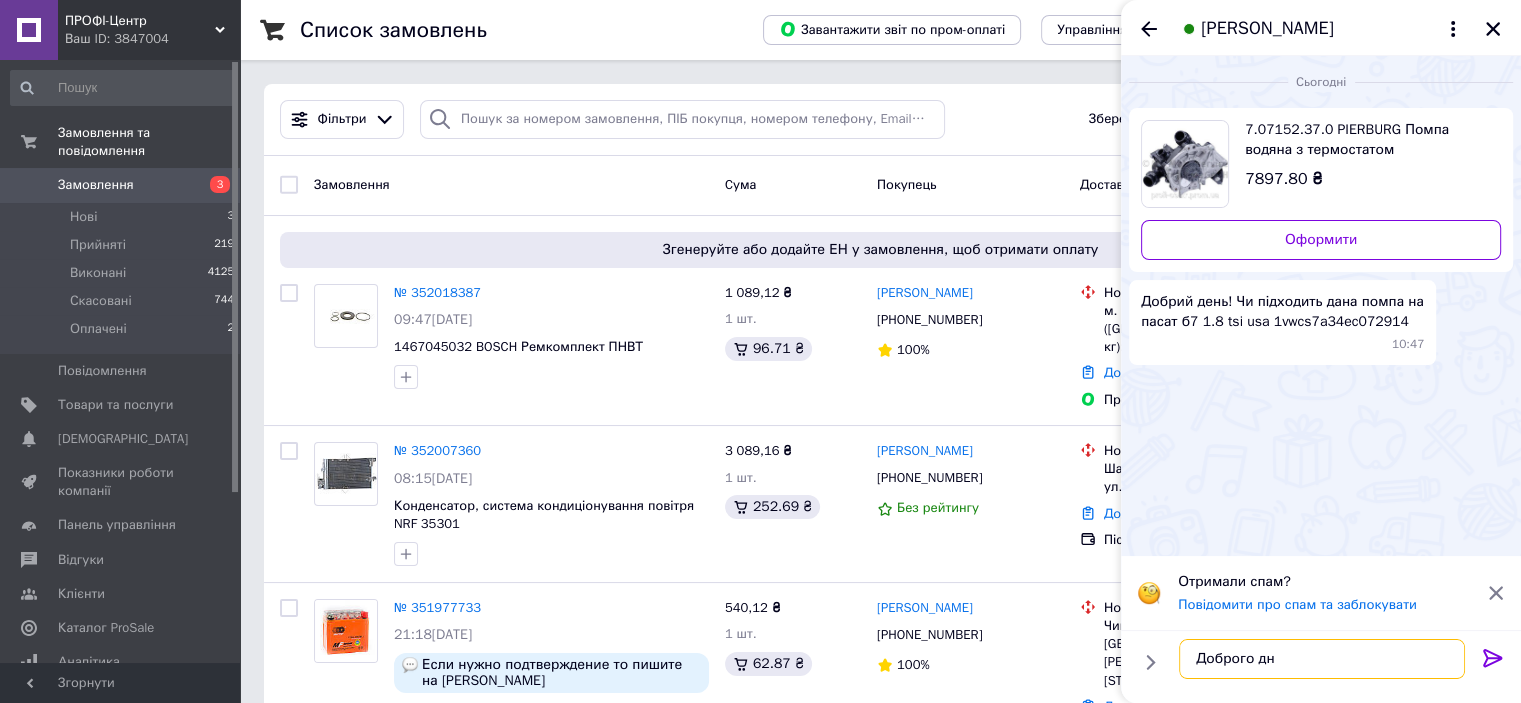 type on "Доброго дня" 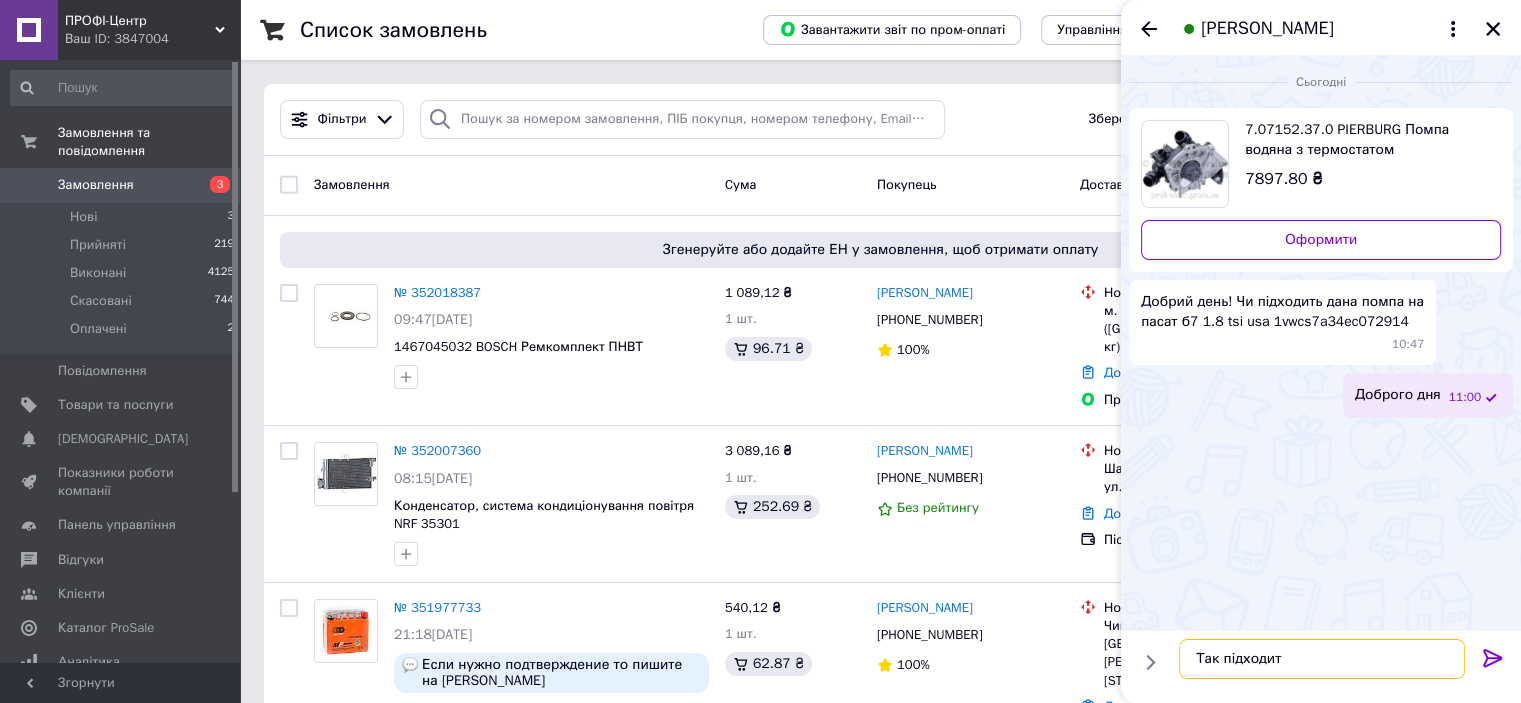 type on "Так підходить" 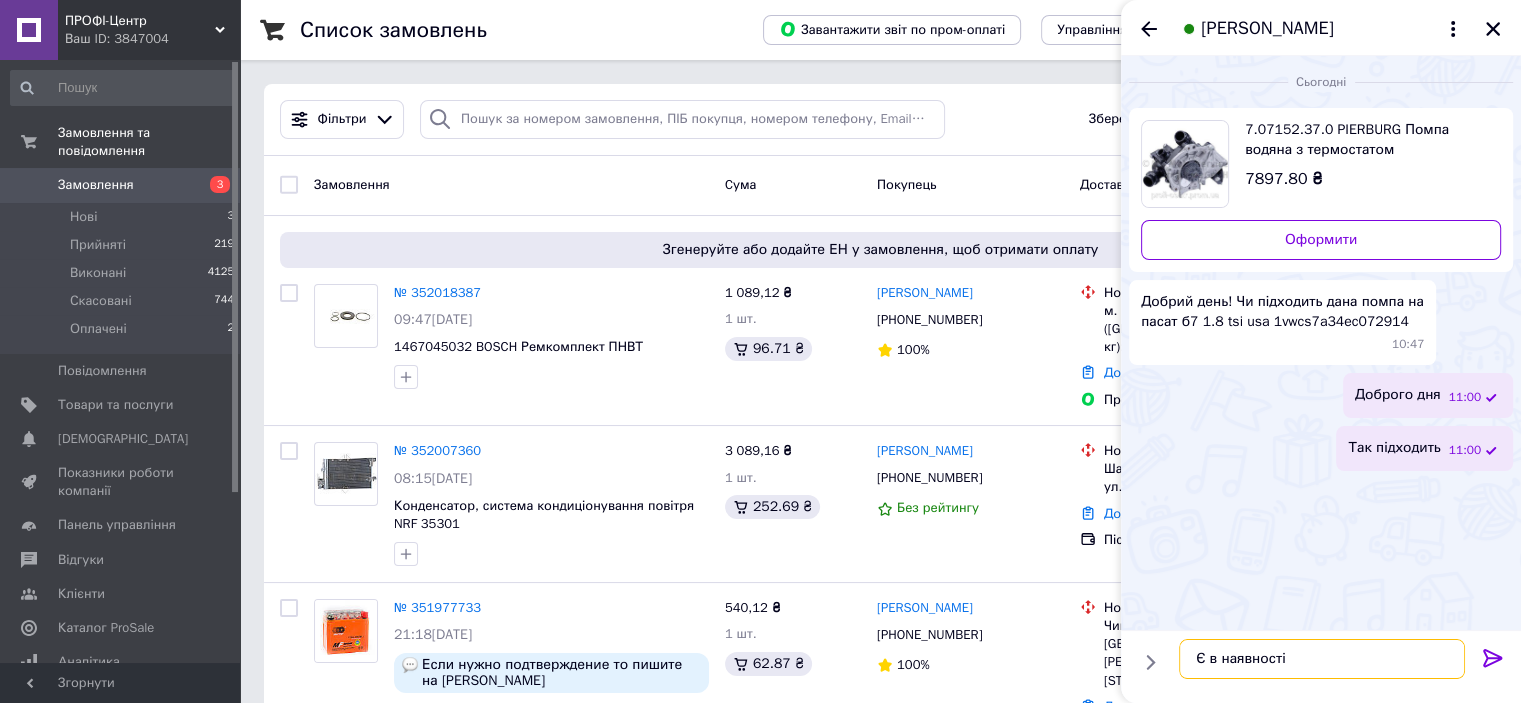 click on "Є в наявності" at bounding box center (1322, 659) 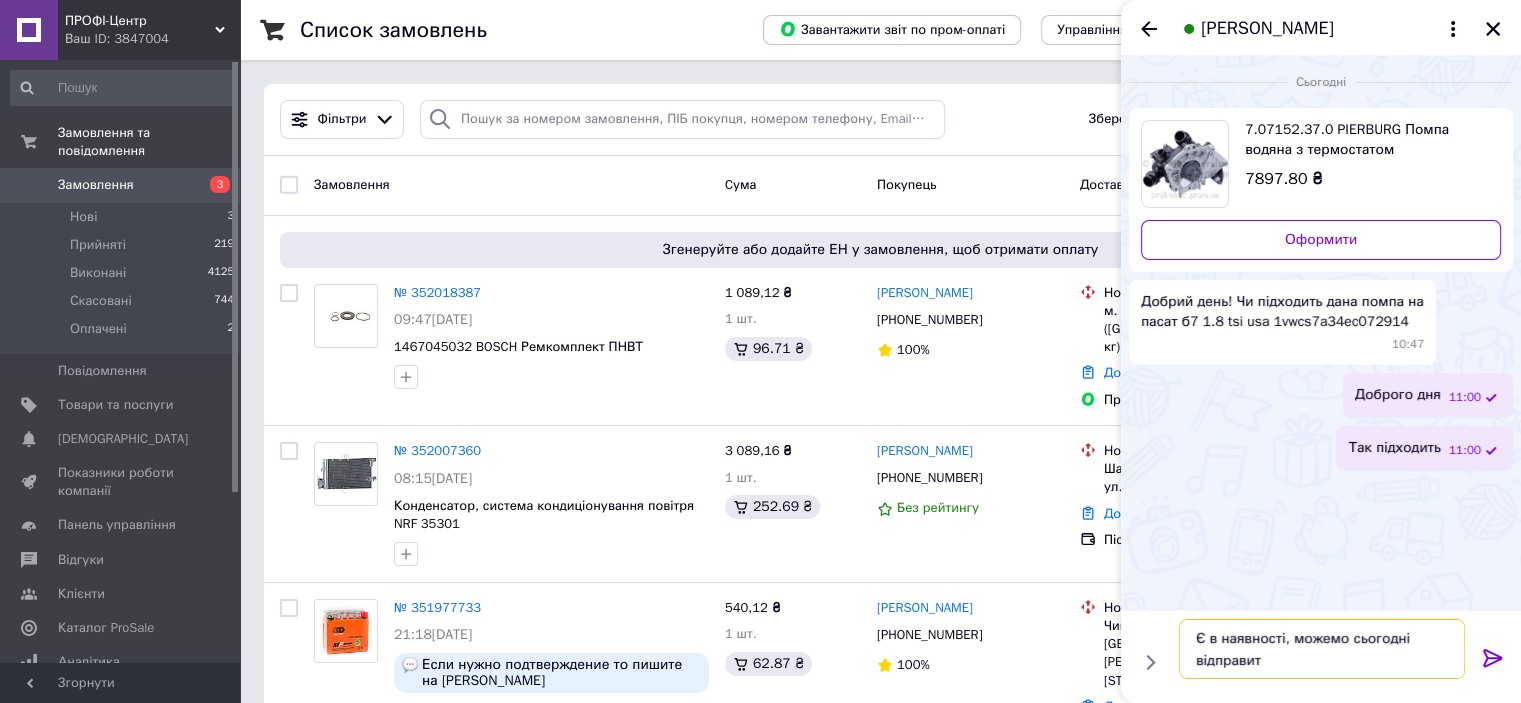 type on "Є в наявності, можемо сьогодні відправити" 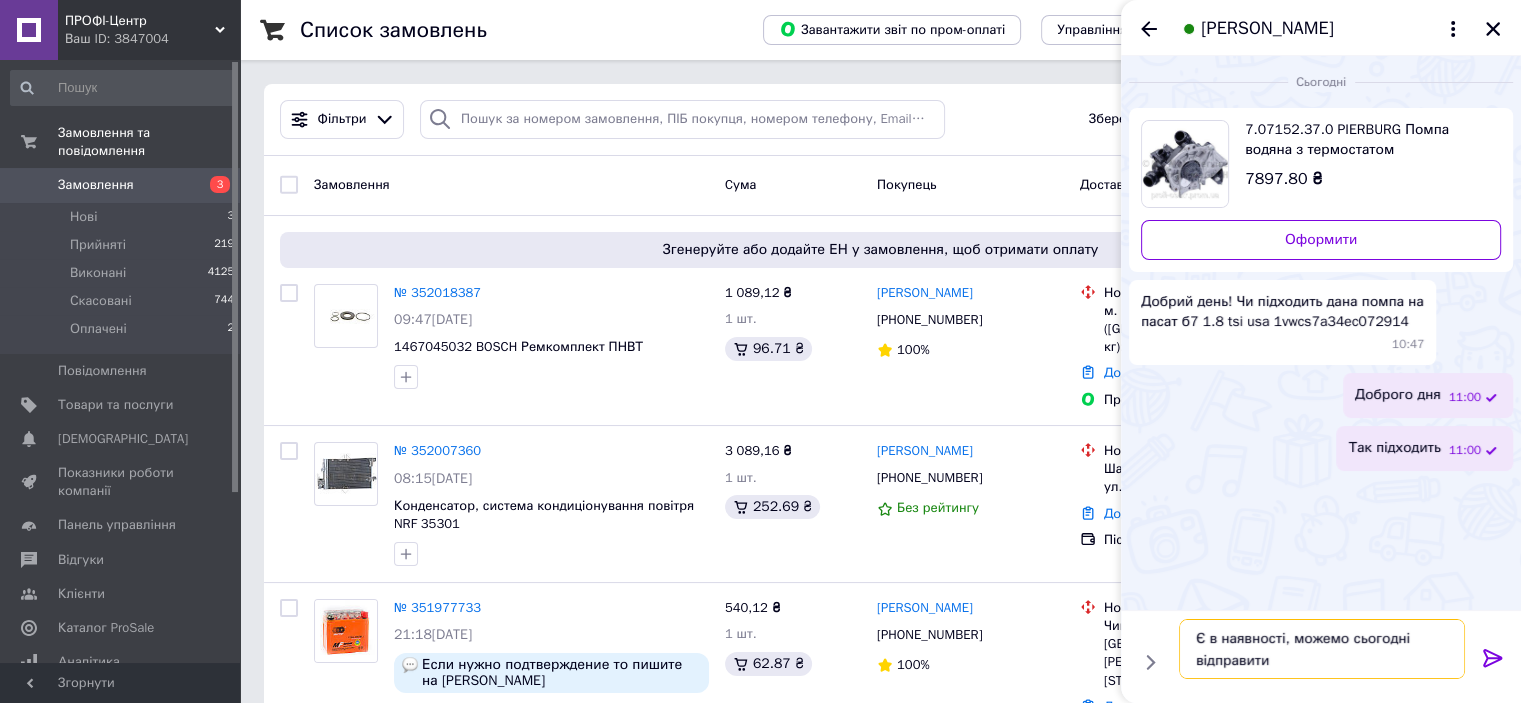 type 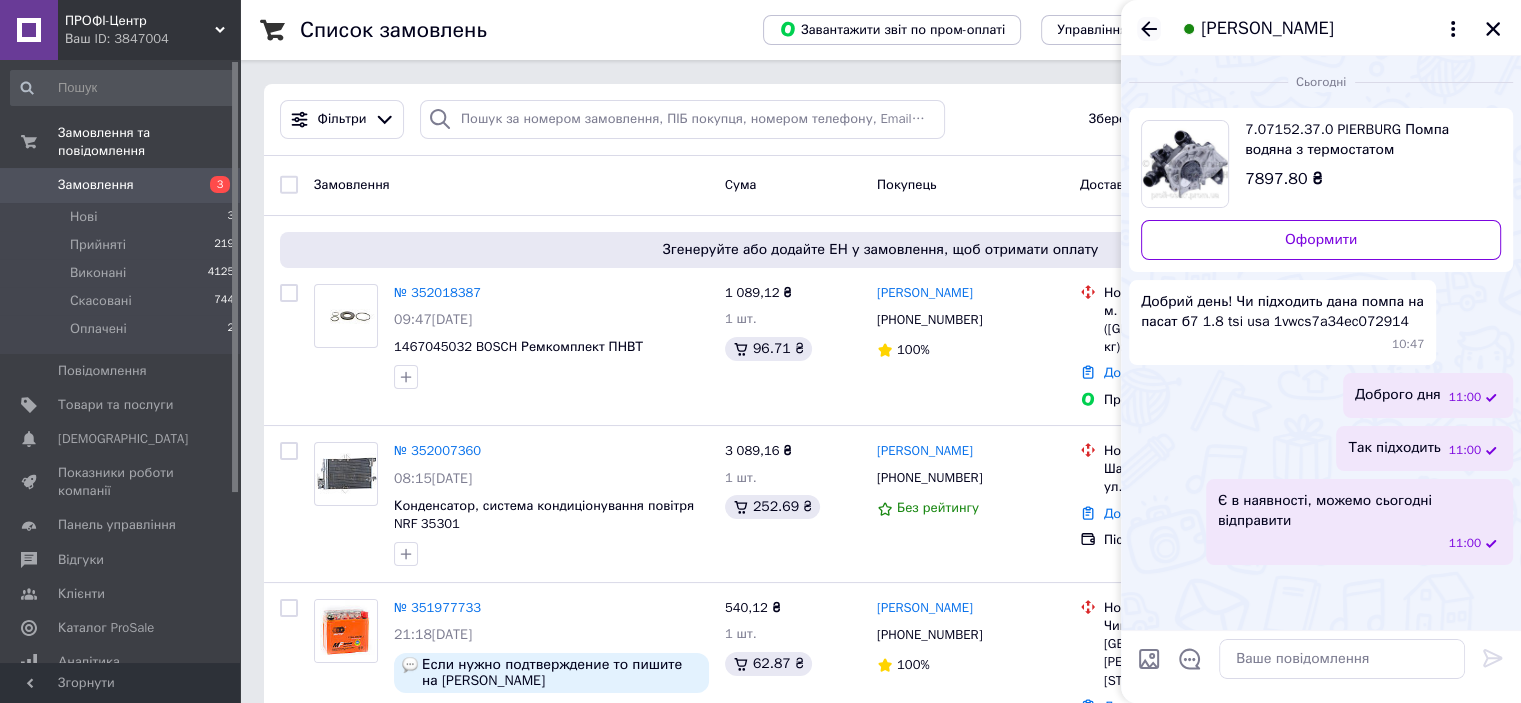 click 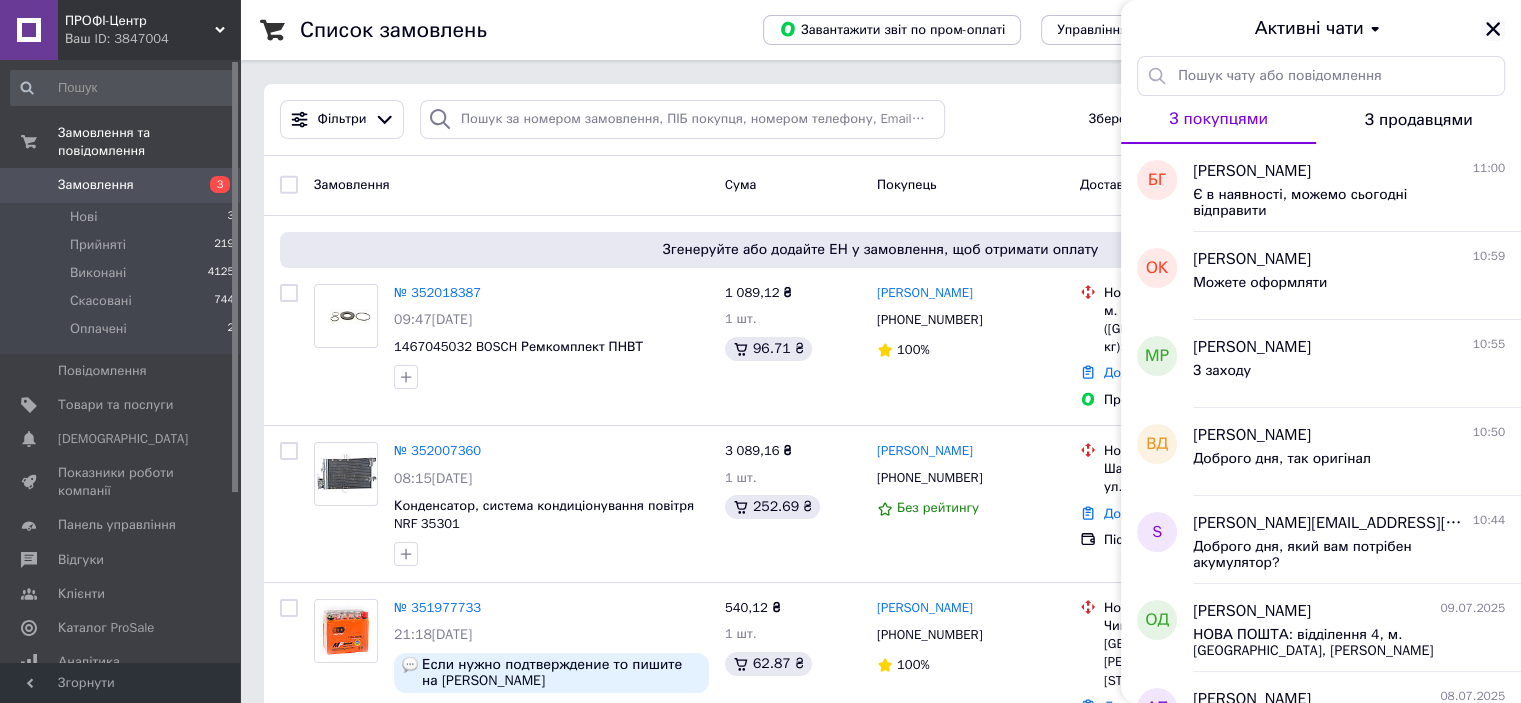 click 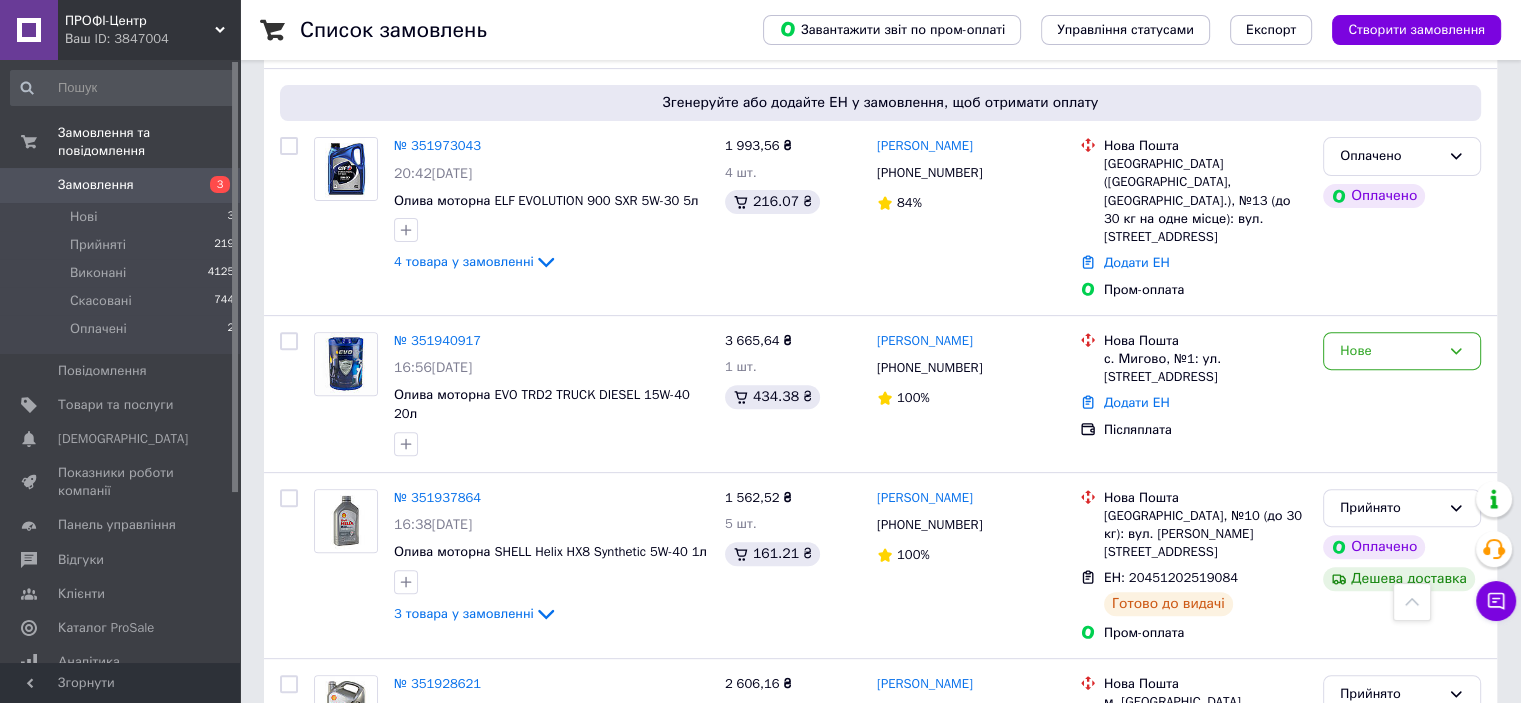 scroll, scrollTop: 800, scrollLeft: 0, axis: vertical 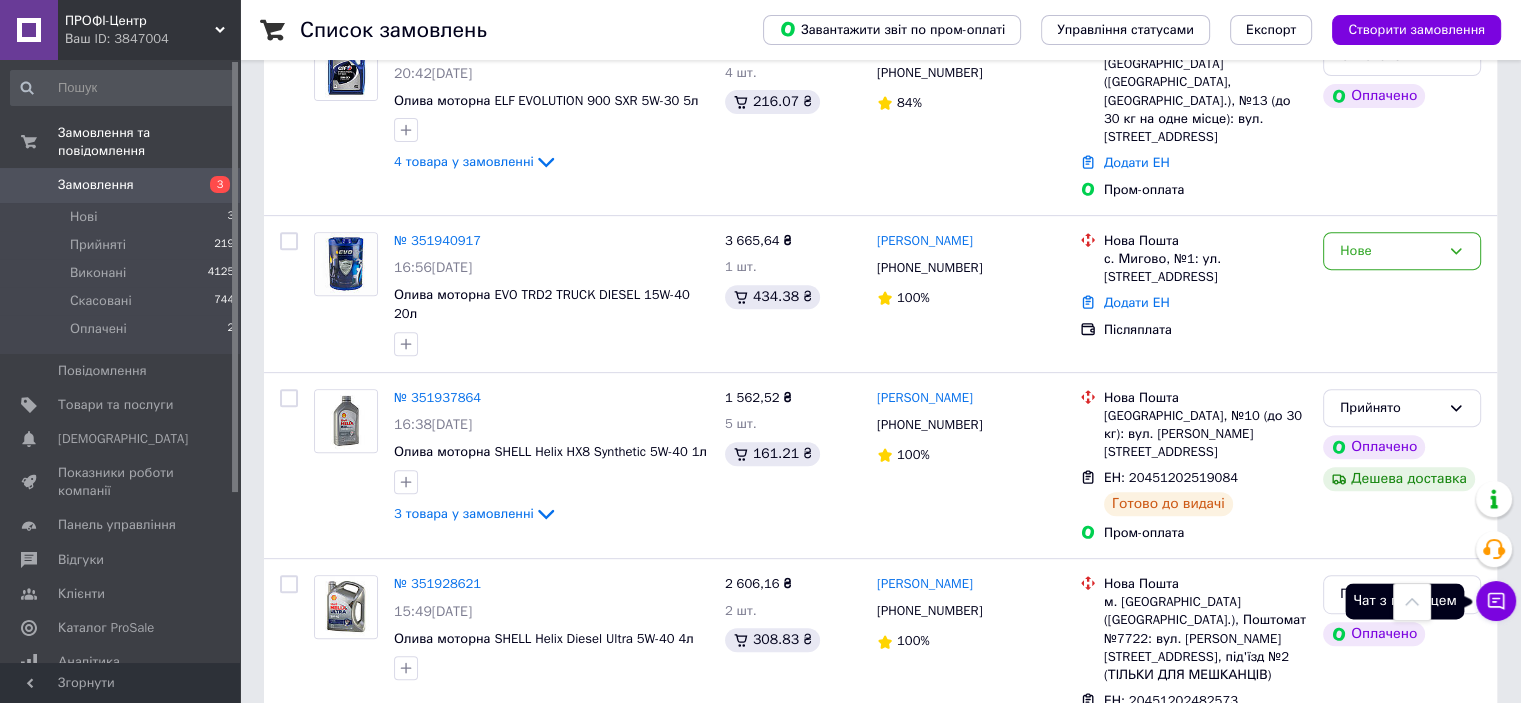 click 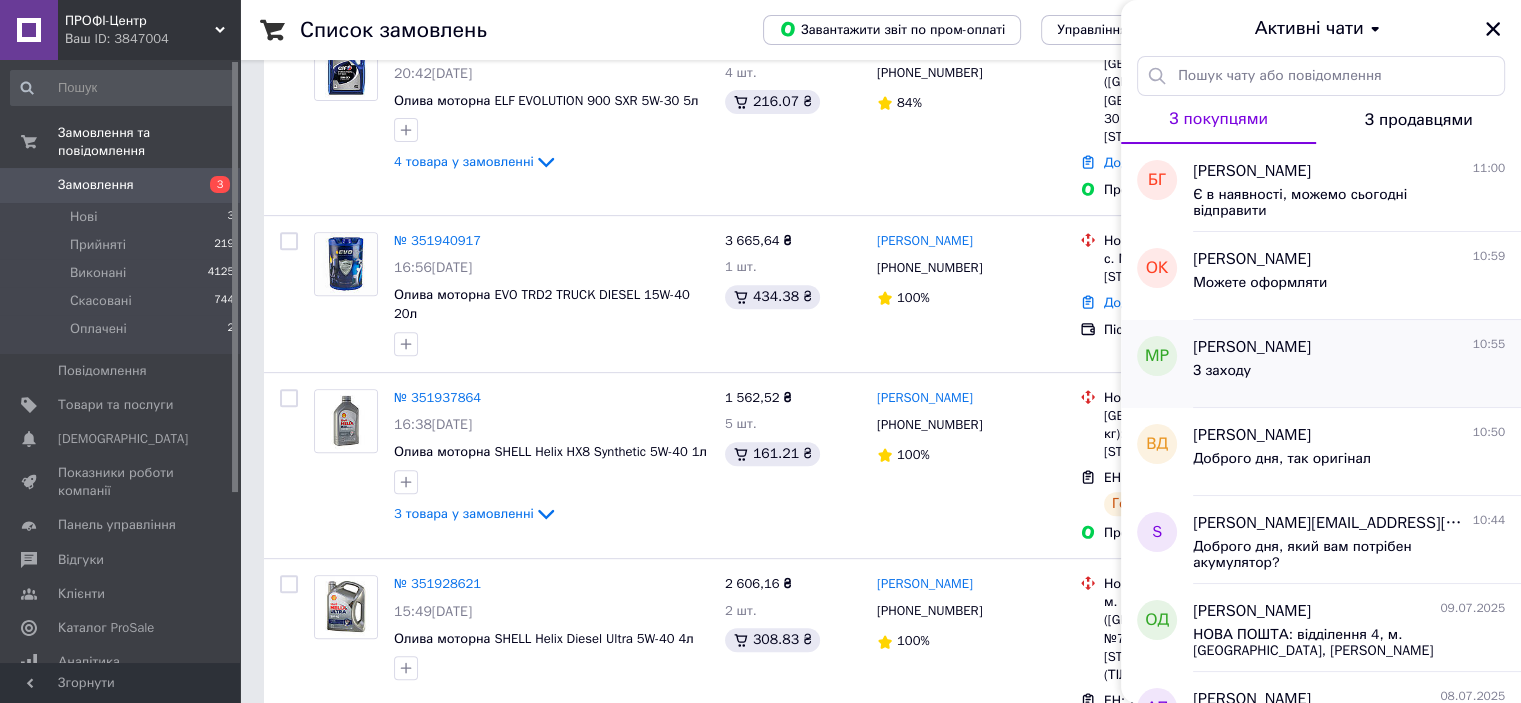 click on "З заходу" at bounding box center (1349, 375) 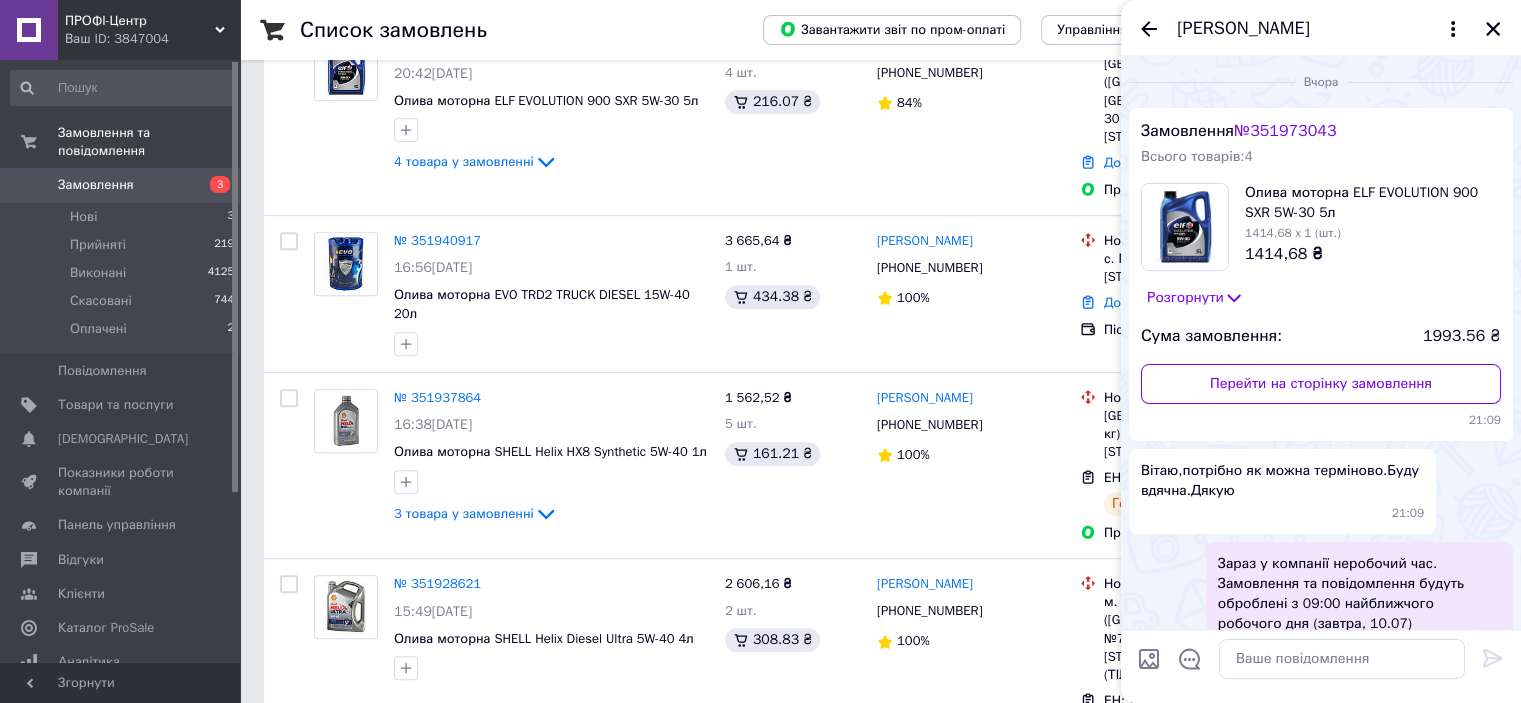 scroll, scrollTop: 309, scrollLeft: 0, axis: vertical 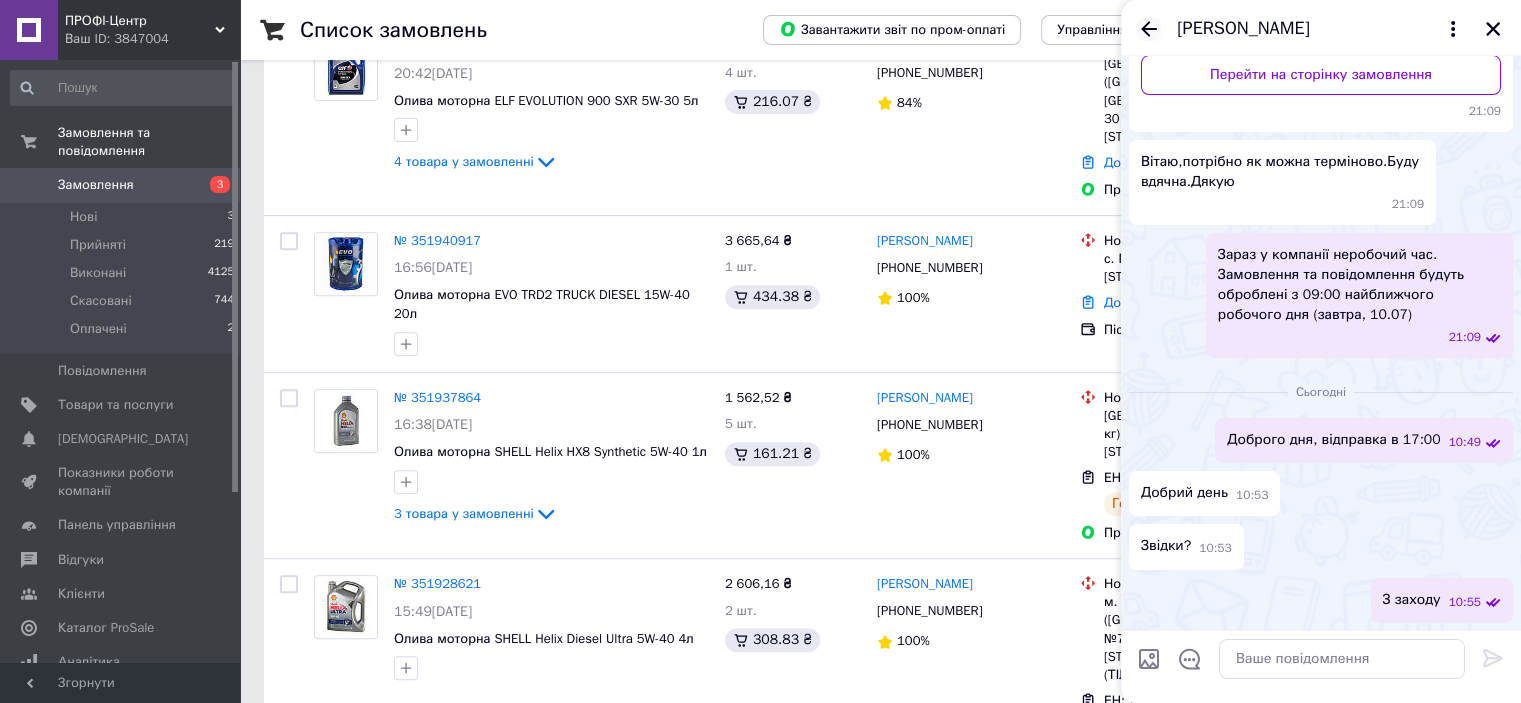 click 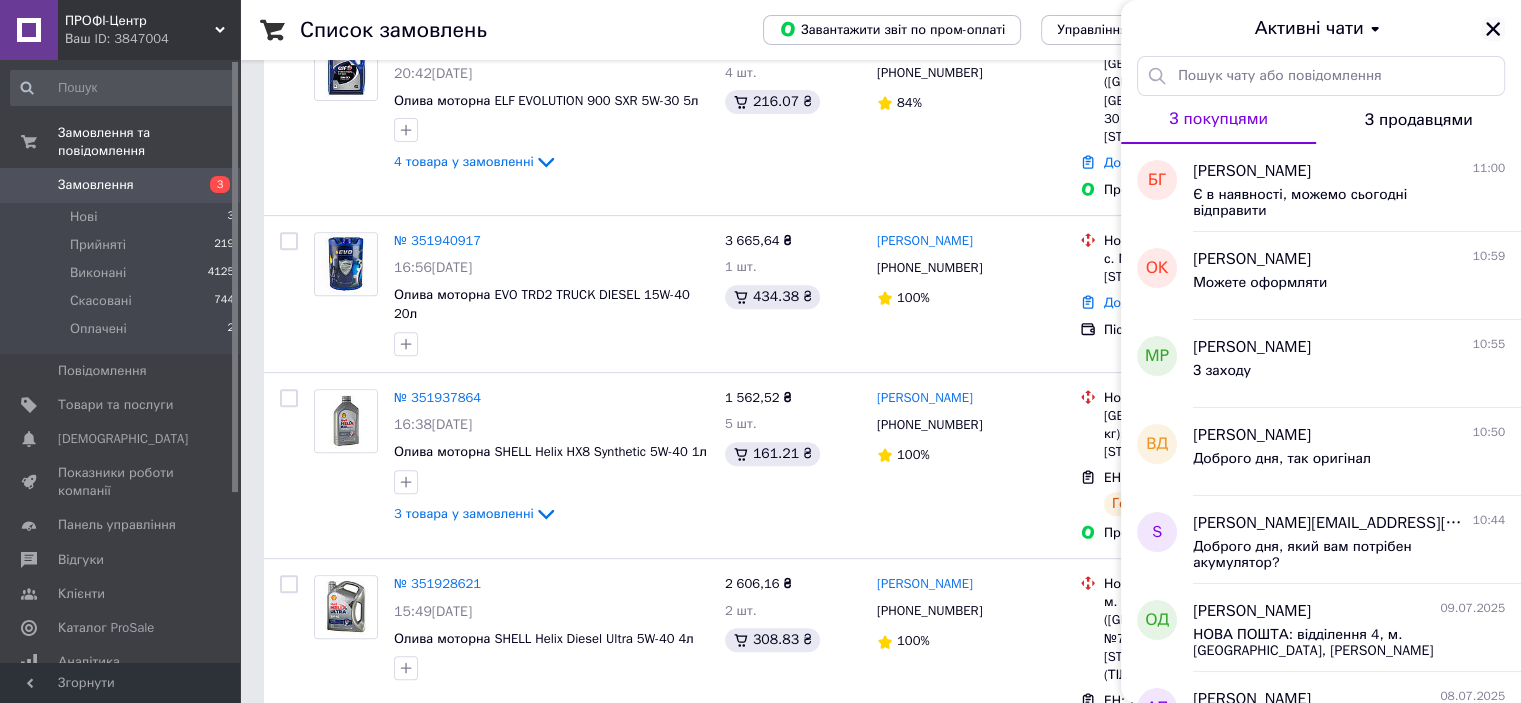 click 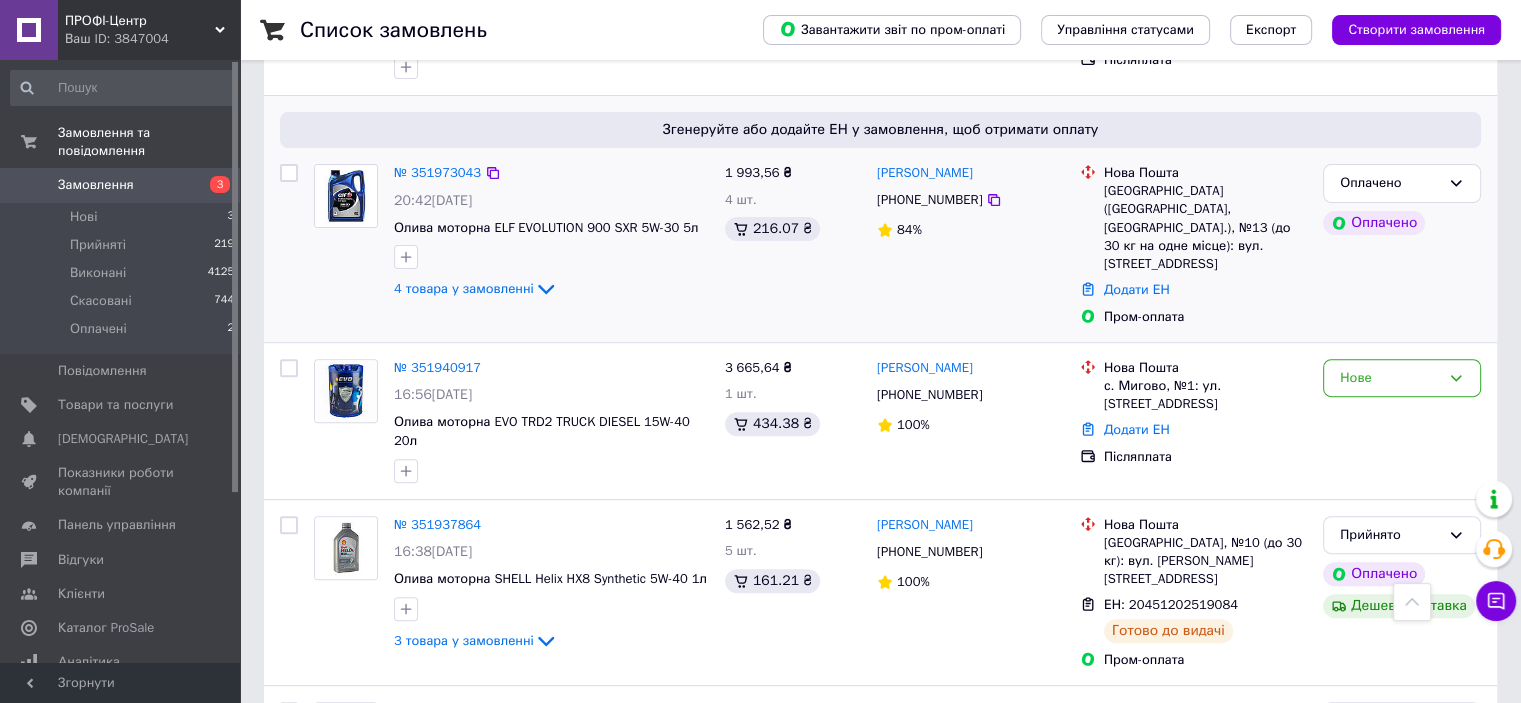 scroll, scrollTop: 600, scrollLeft: 0, axis: vertical 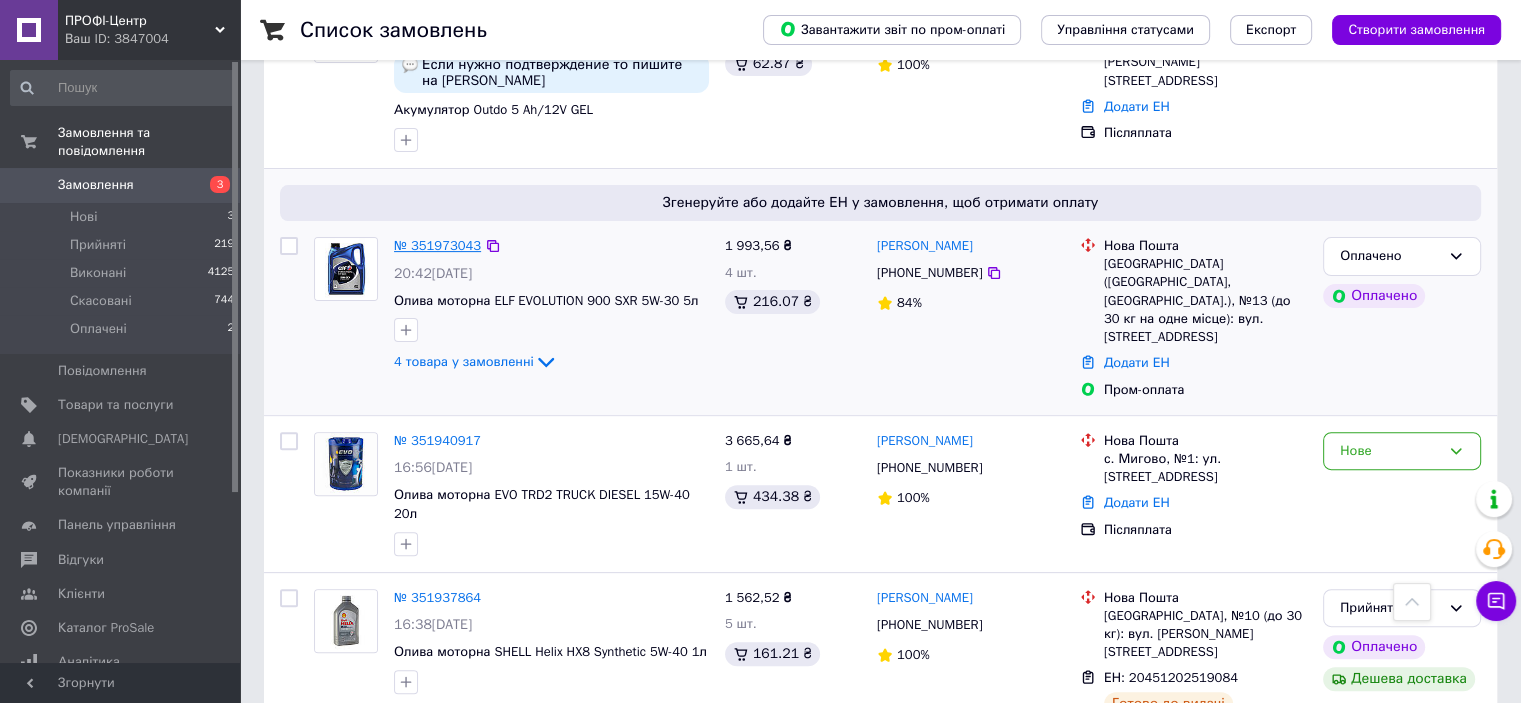 click on "№ 351973043" at bounding box center [437, 245] 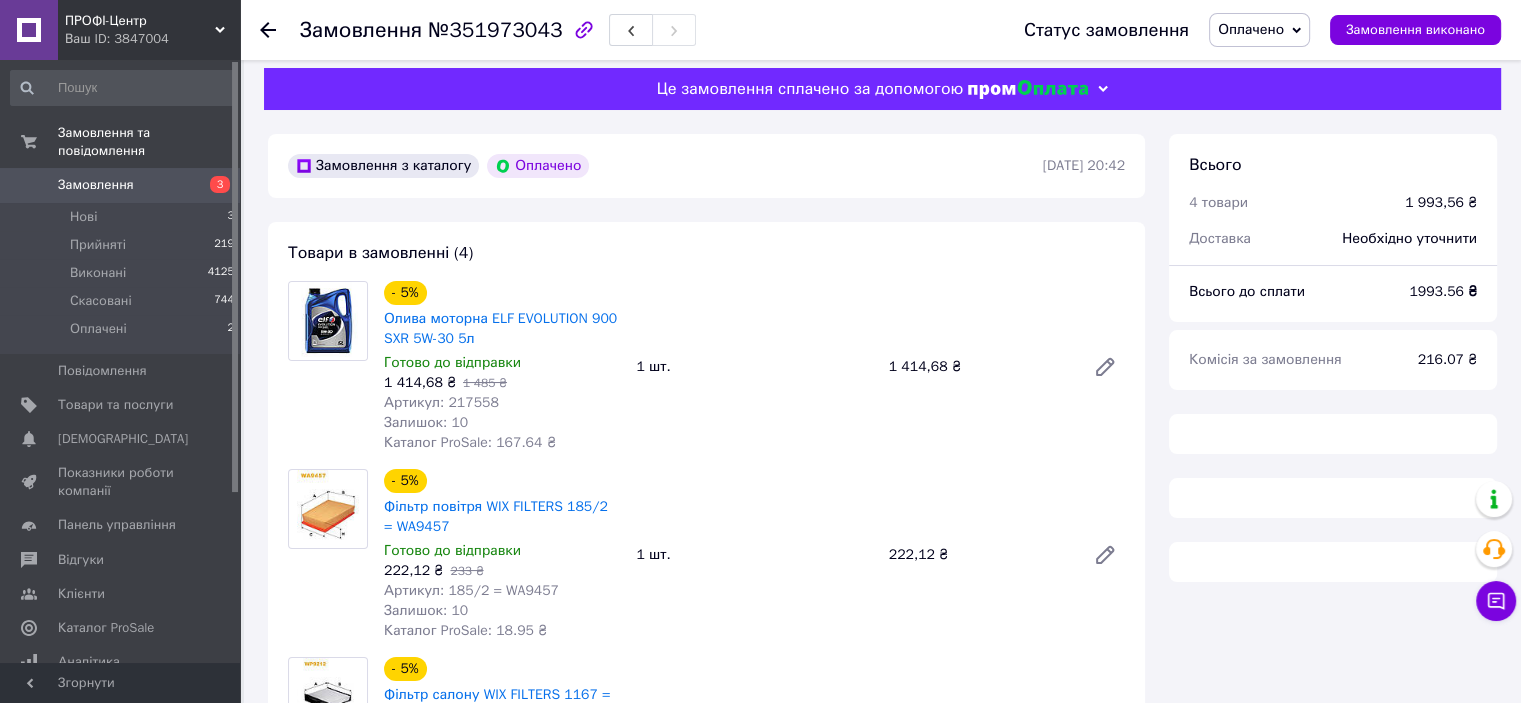 scroll, scrollTop: 0, scrollLeft: 0, axis: both 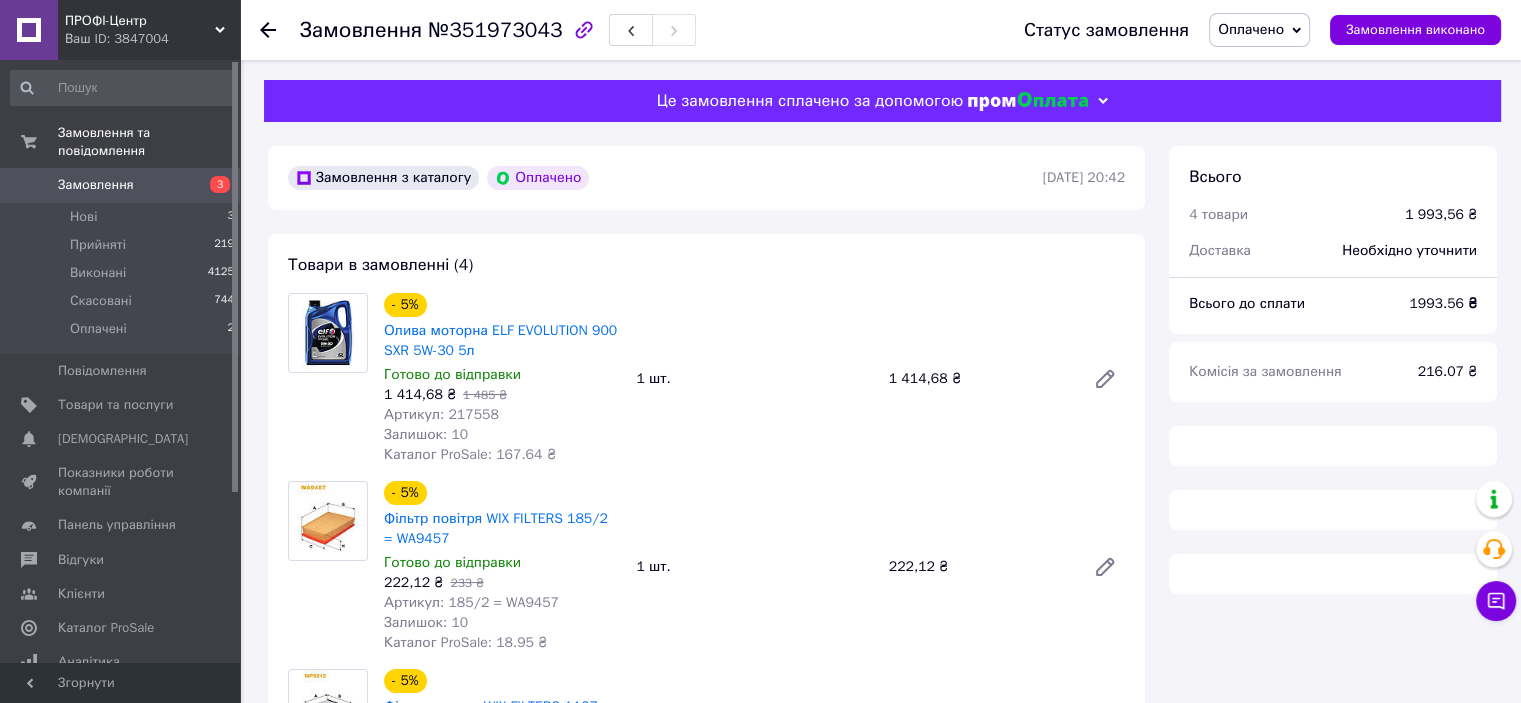 drag, startPoint x: 1250, startPoint y: 43, endPoint x: 1260, endPoint y: 56, distance: 16.40122 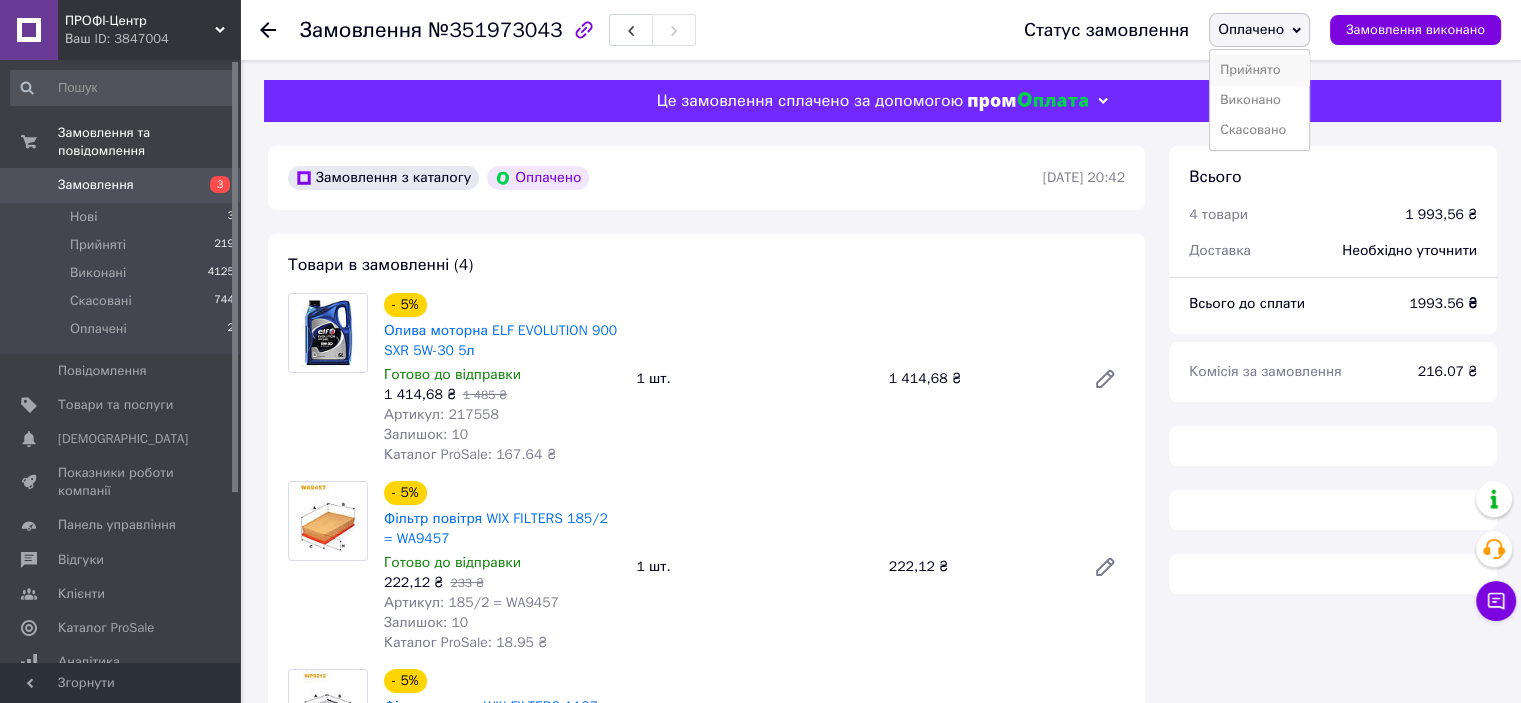 click on "Прийнято" at bounding box center (1259, 70) 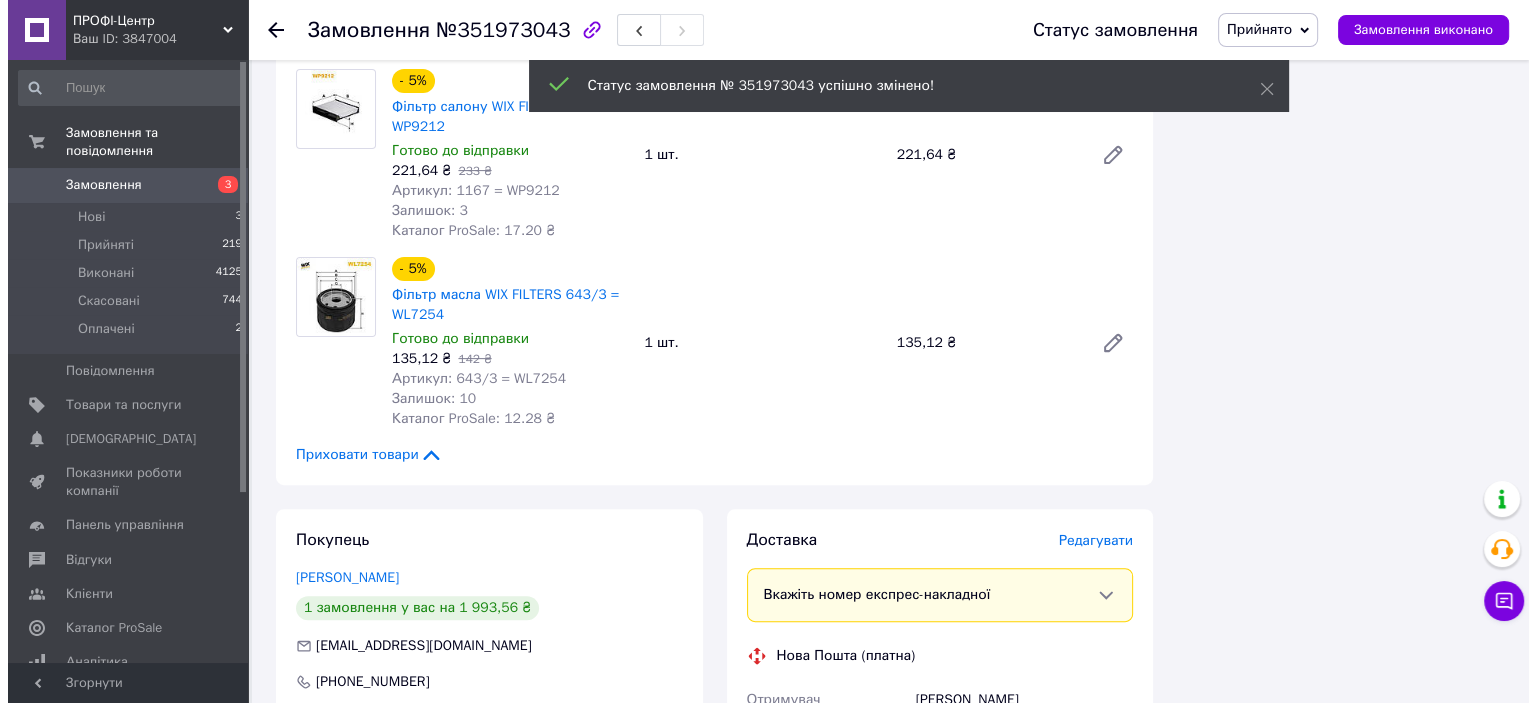 scroll, scrollTop: 900, scrollLeft: 0, axis: vertical 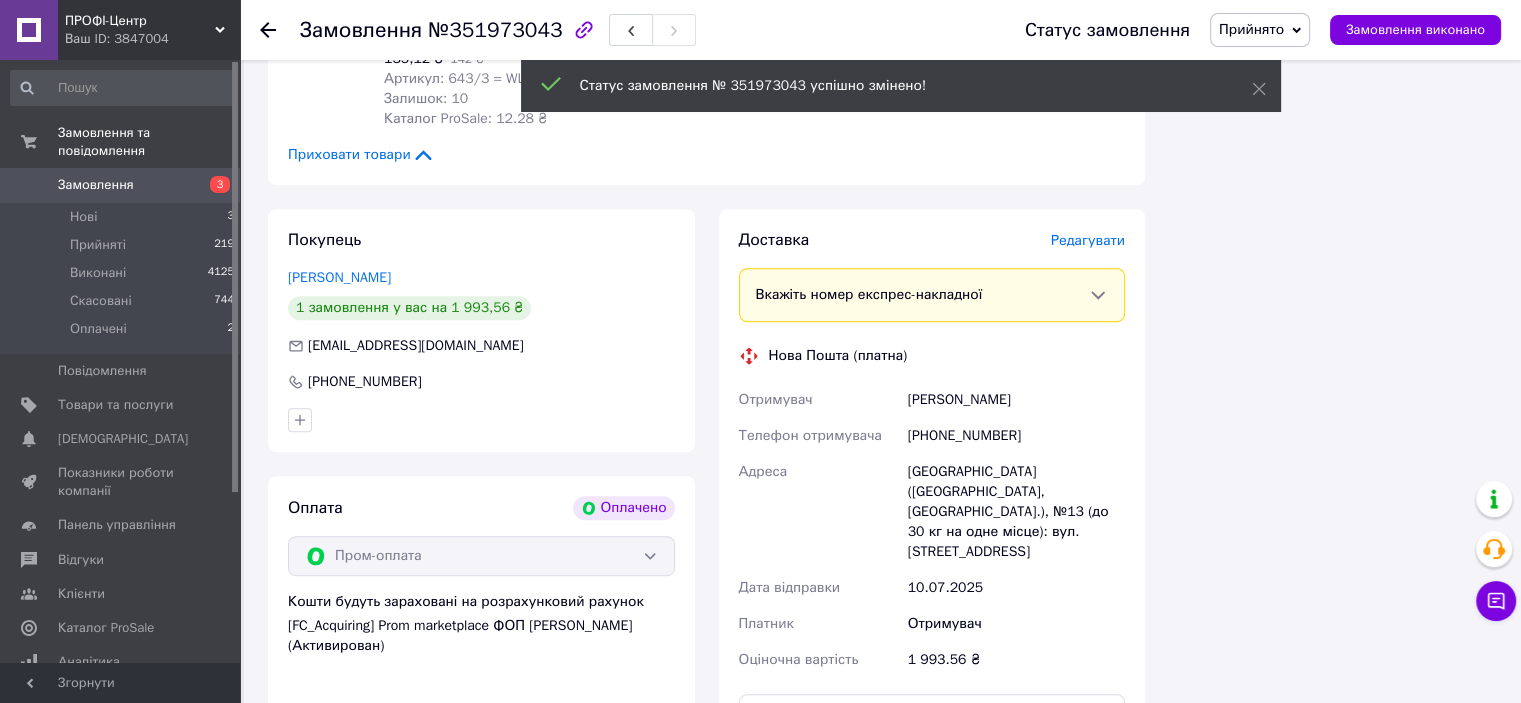 click on "Редагувати" at bounding box center (1088, 240) 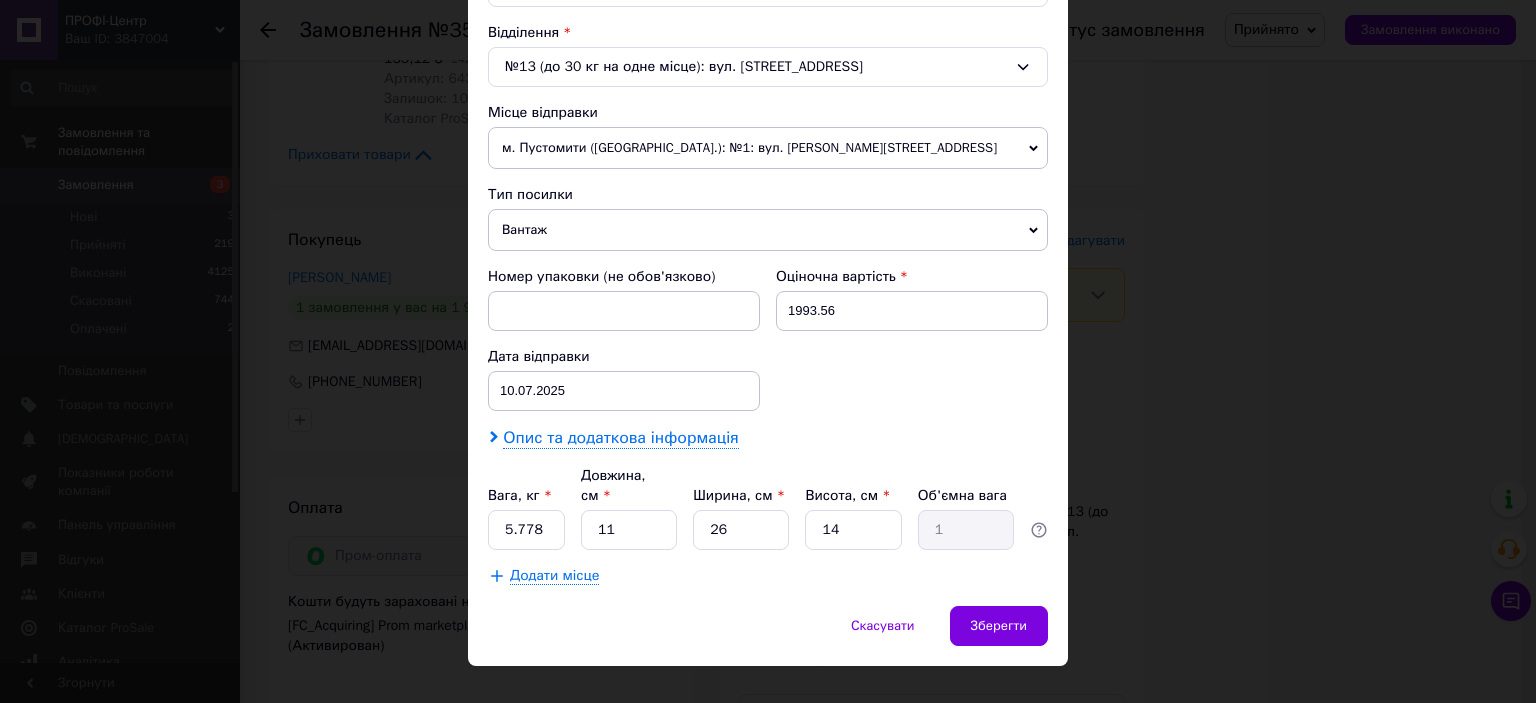 scroll, scrollTop: 619, scrollLeft: 0, axis: vertical 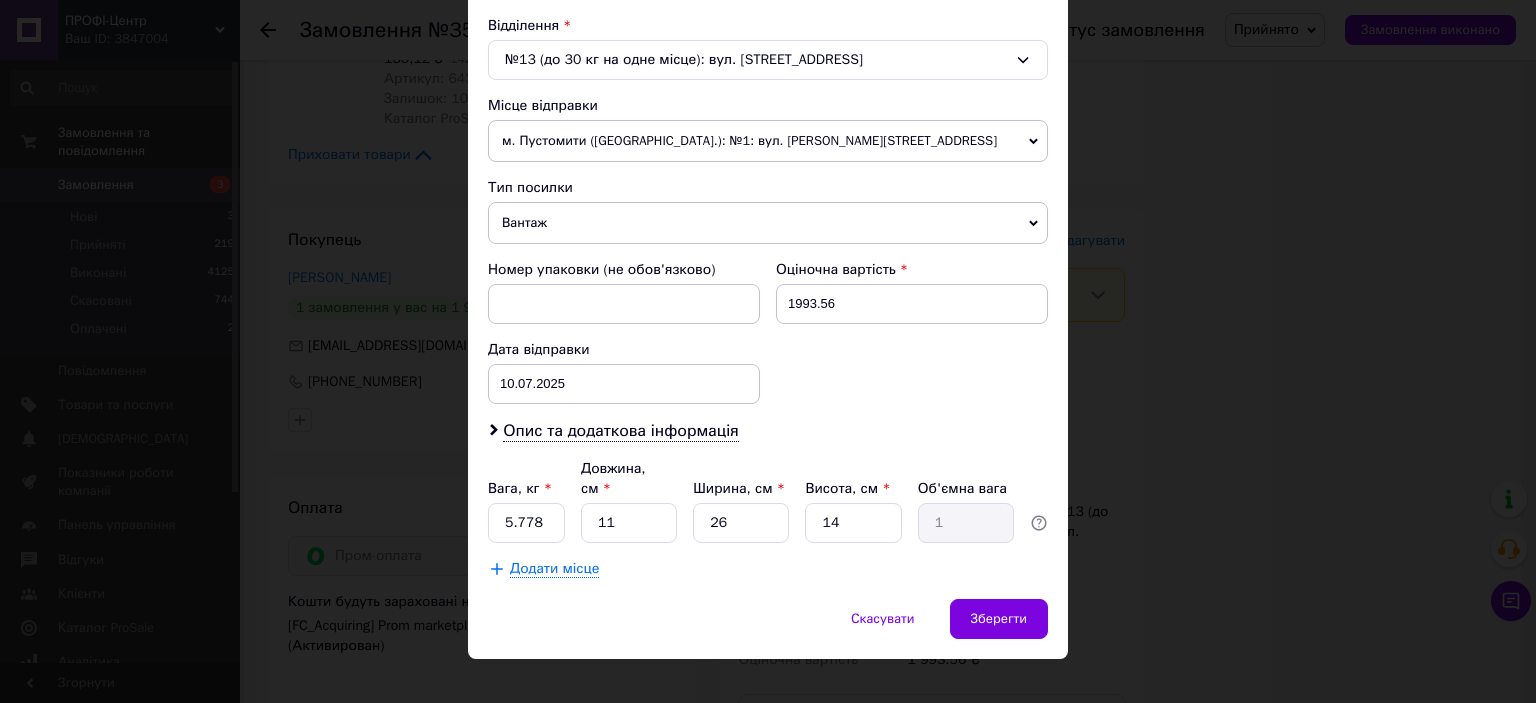 click on "Платник Отримувач Відправник Прізвище отримувача Рябушко Ім'я отримувача Марианна По батькові отримувача Телефон отримувача +380684082726 Тип доставки У відділенні Кур'єром В поштоматі Місто м. Запоріжжя (Запорізька обл., Запорізький р-н.) Відділення №13 (до 30 кг на одне місце): вул. Дніпровське шосе, 30 Місце відправки м. Пустомити (Львівська обл.): №1: вул. Грушевського, 11а Немає збігів. Спробуйте змінити умови пошуку Додати ще місце відправки Тип посилки Вантаж Документи Номер упаковки (не обов'язково) Оціночна вартість 1993.56 Дата відправки 10.07.2025 < 2025 > < Июль > Пн Вт" at bounding box center (768, 95) 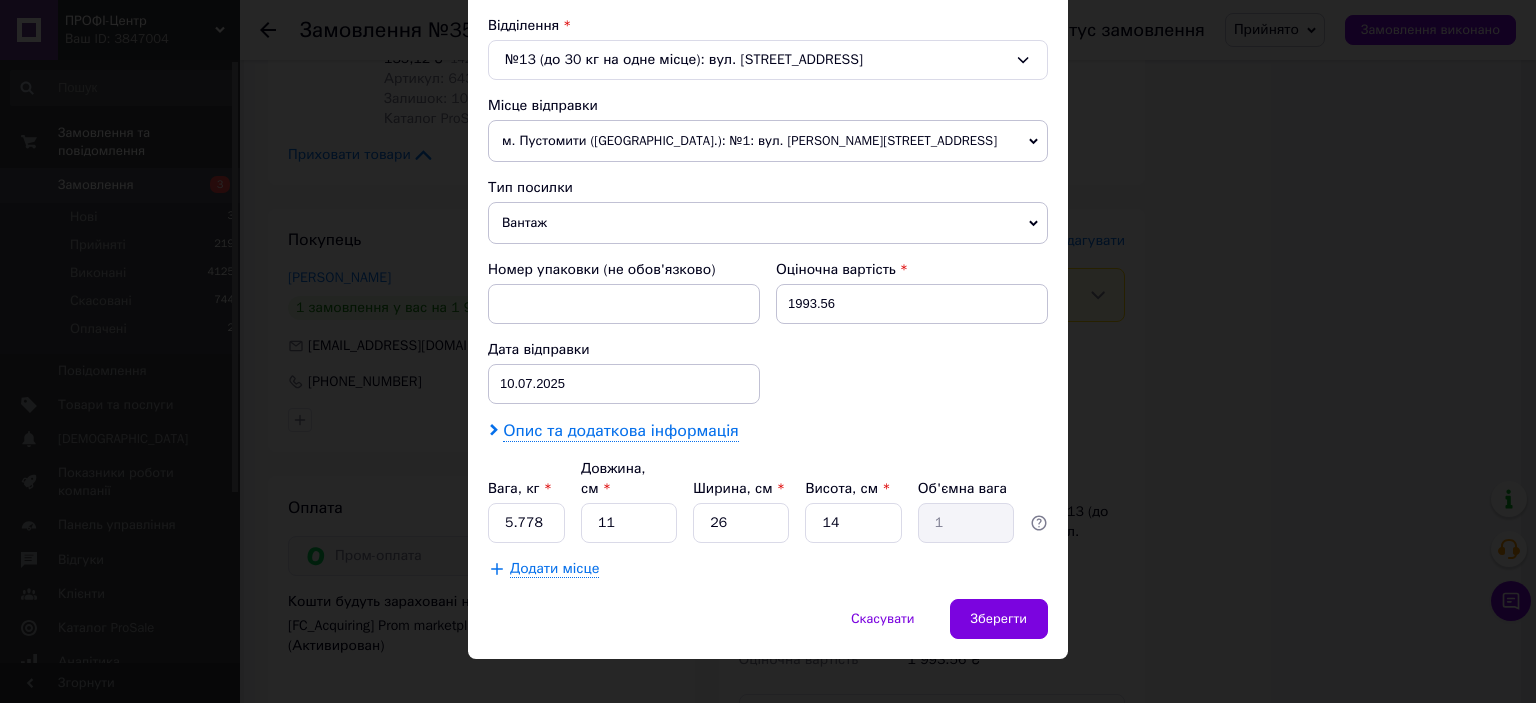 click on "Опис та додаткова інформація" at bounding box center [620, 431] 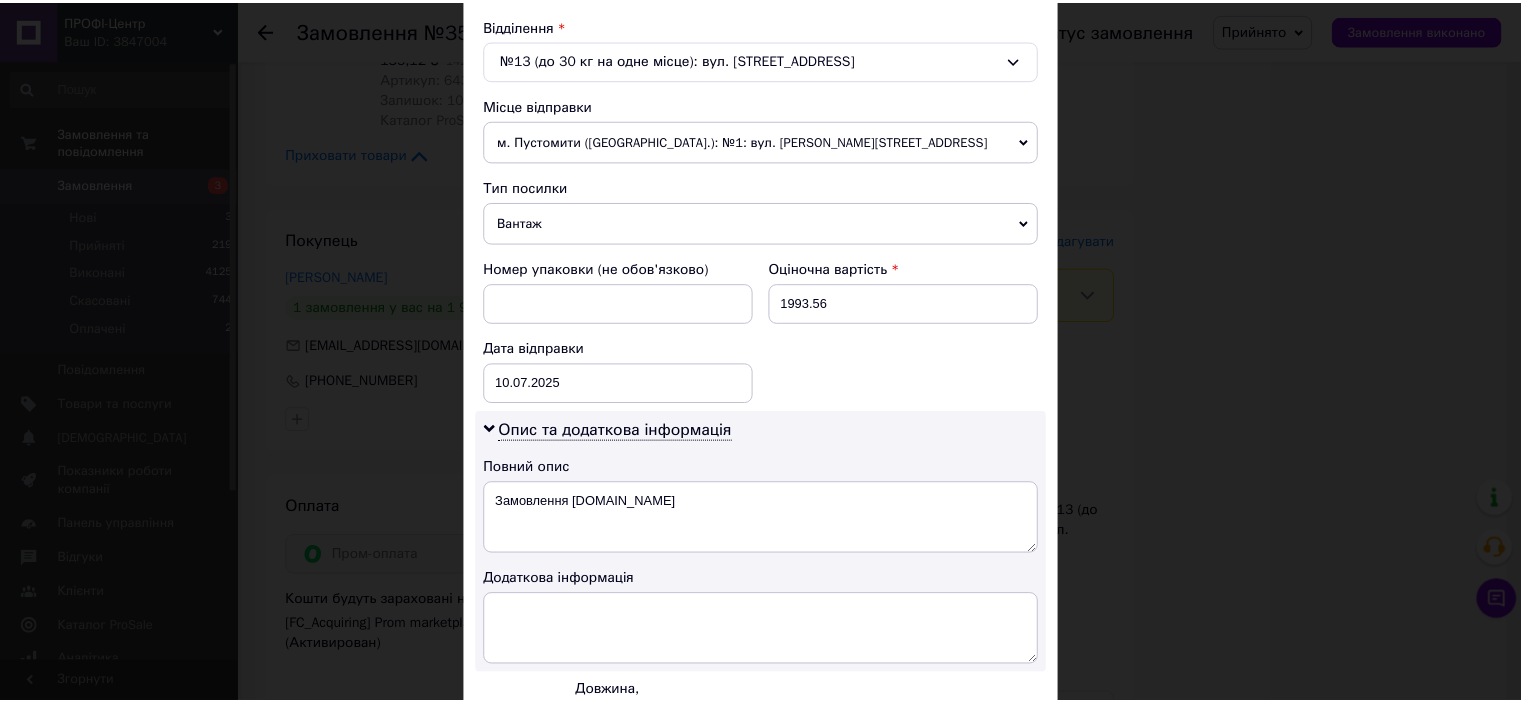 scroll, scrollTop: 842, scrollLeft: 0, axis: vertical 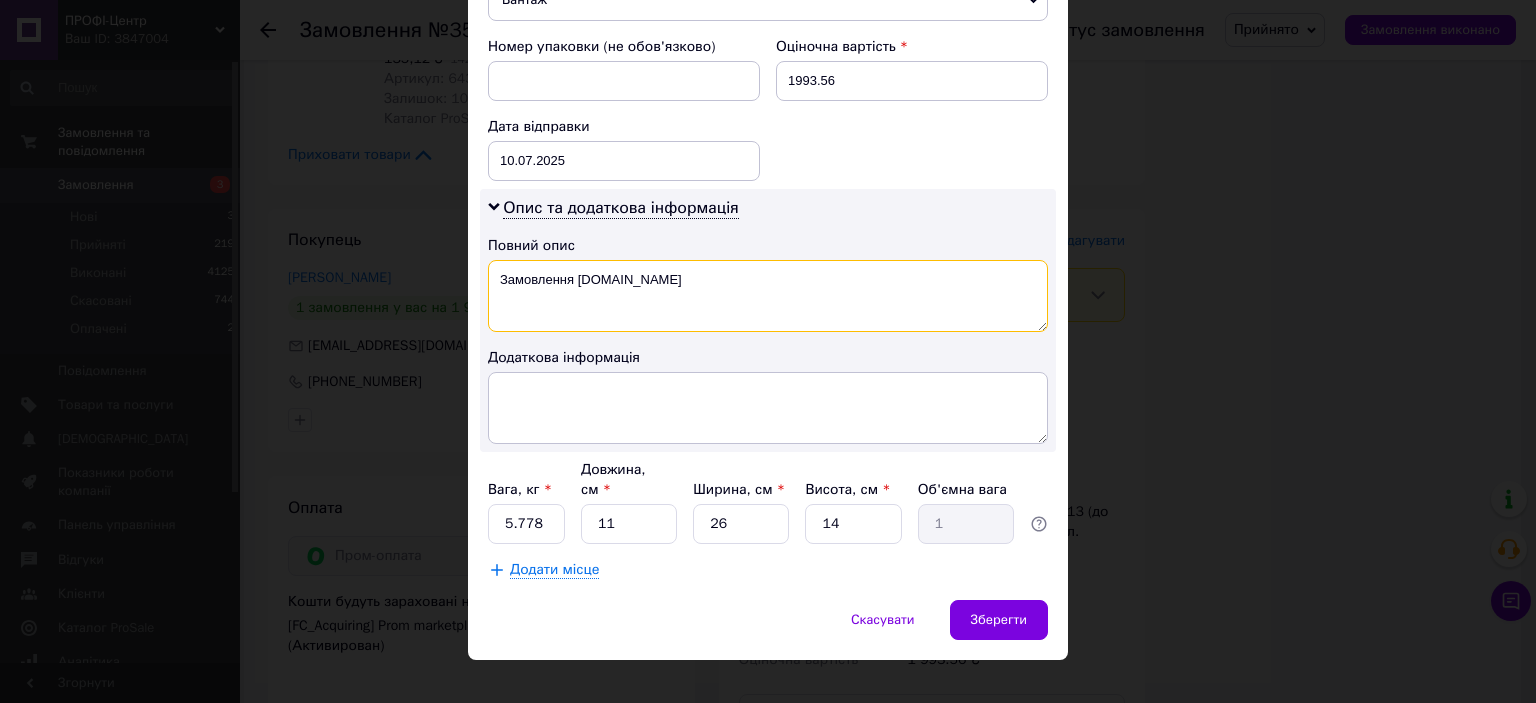 click on "Замовлення [DOMAIN_NAME]" at bounding box center [768, 296] 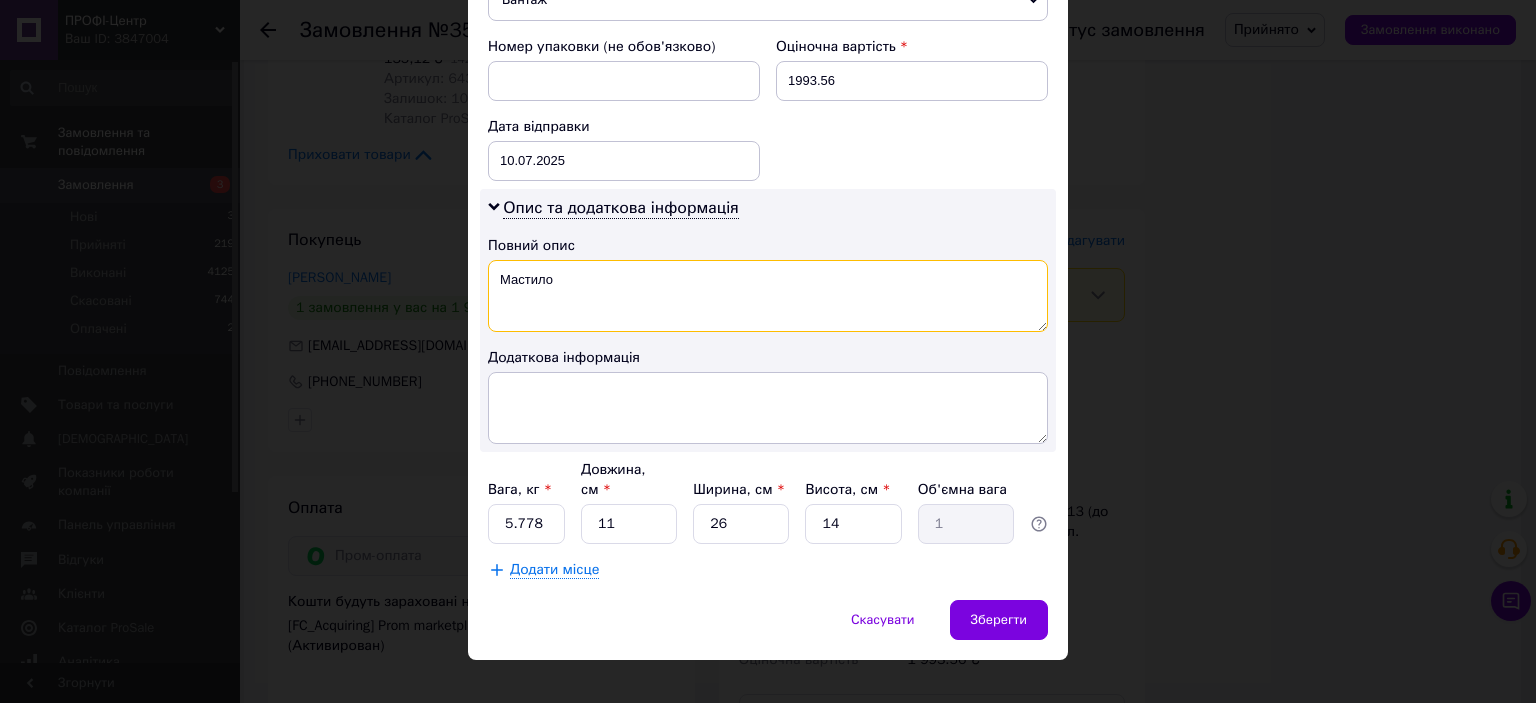 type on "Мастило" 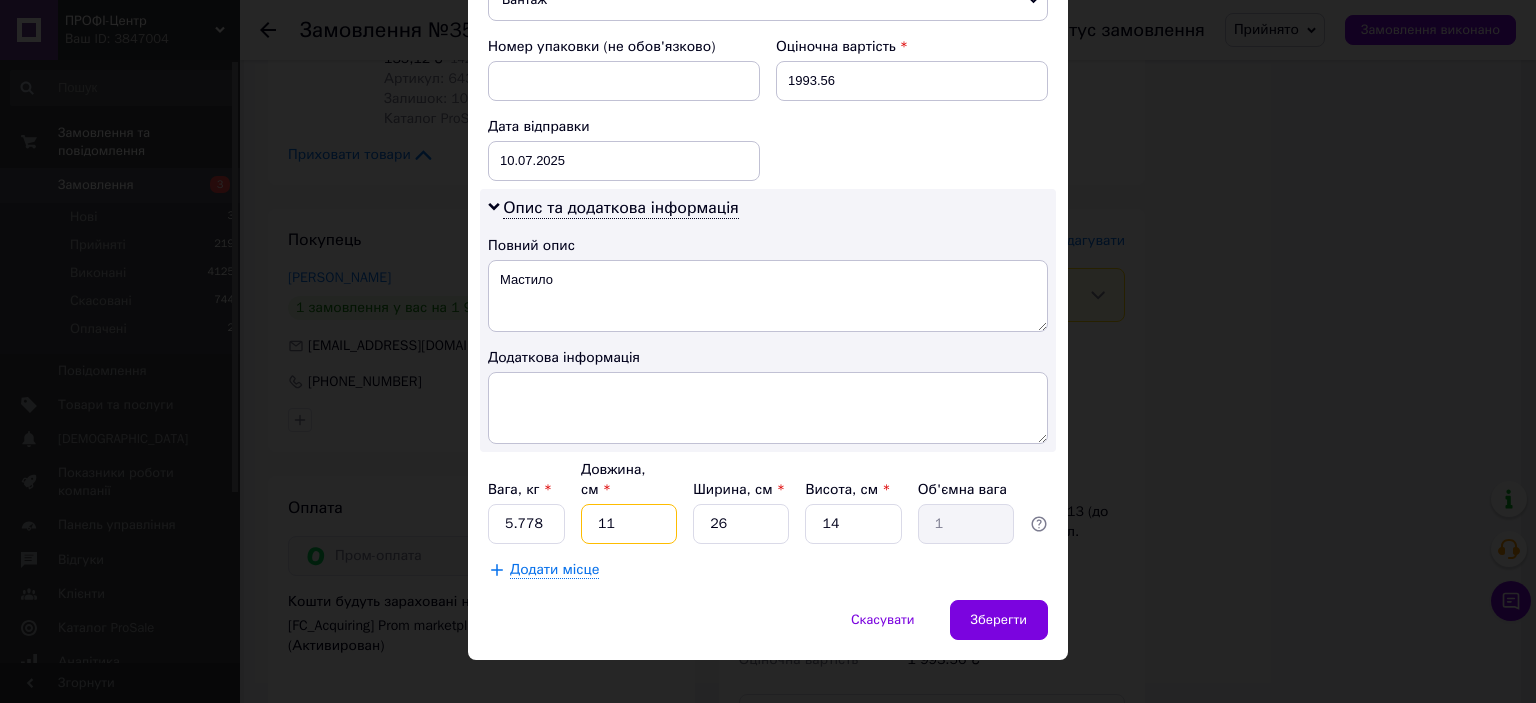 click on "11" at bounding box center [629, 524] 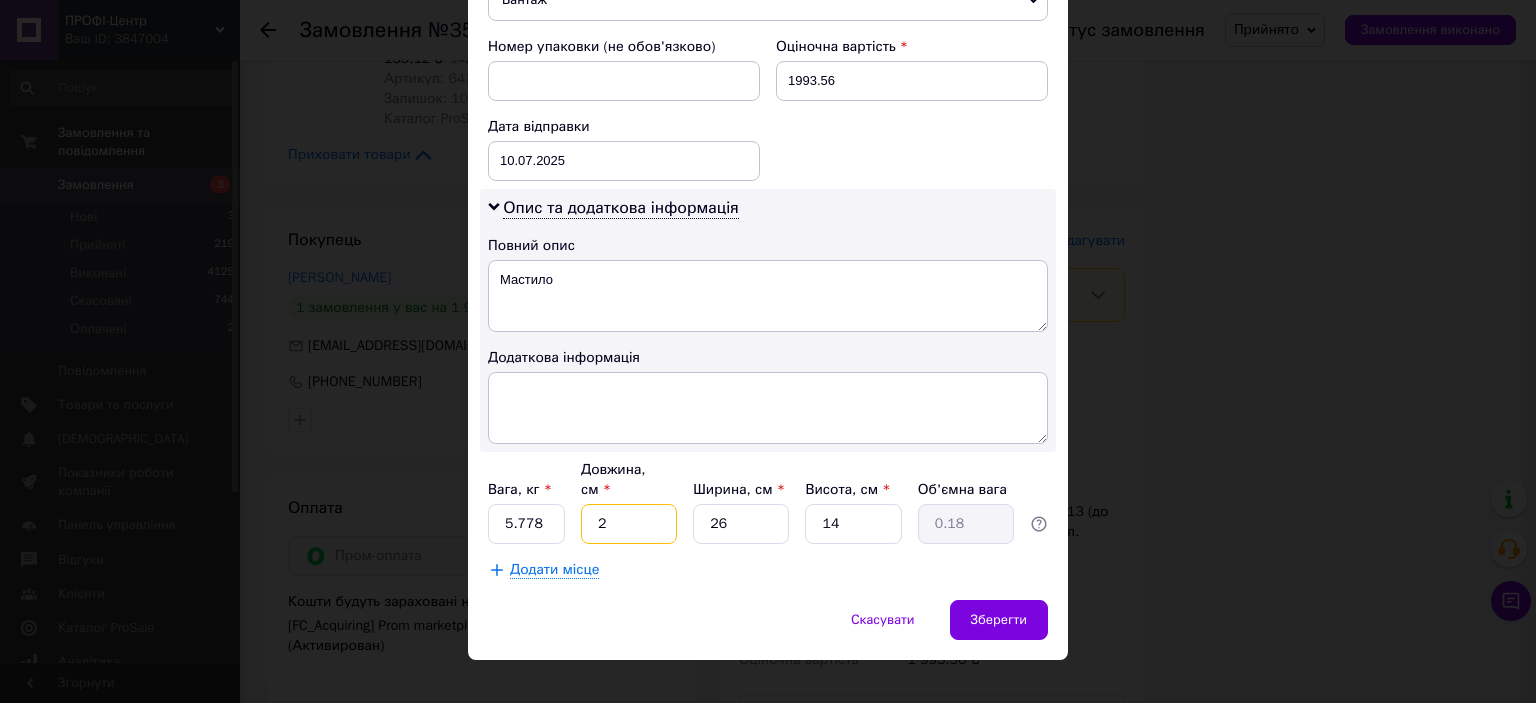 type on "27" 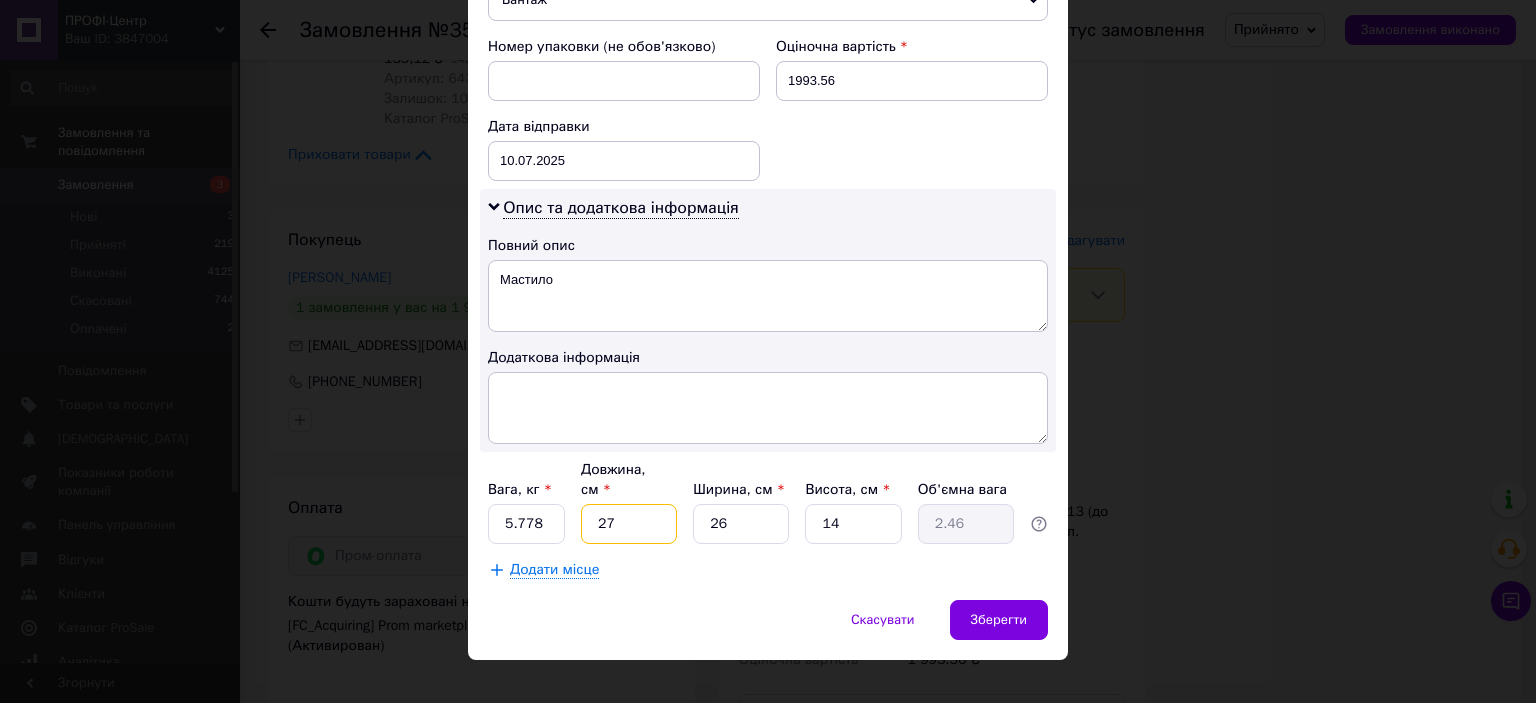 type on "27" 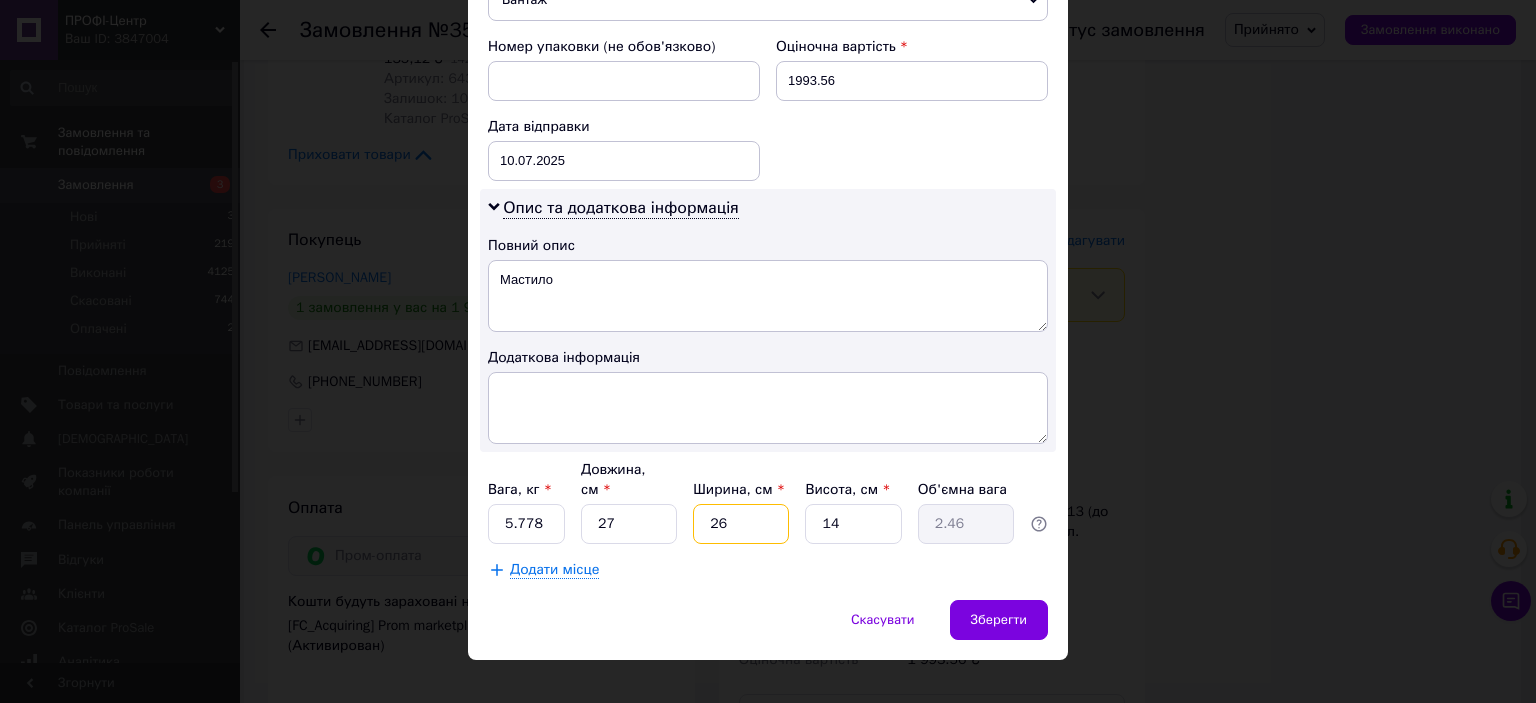 type on "2" 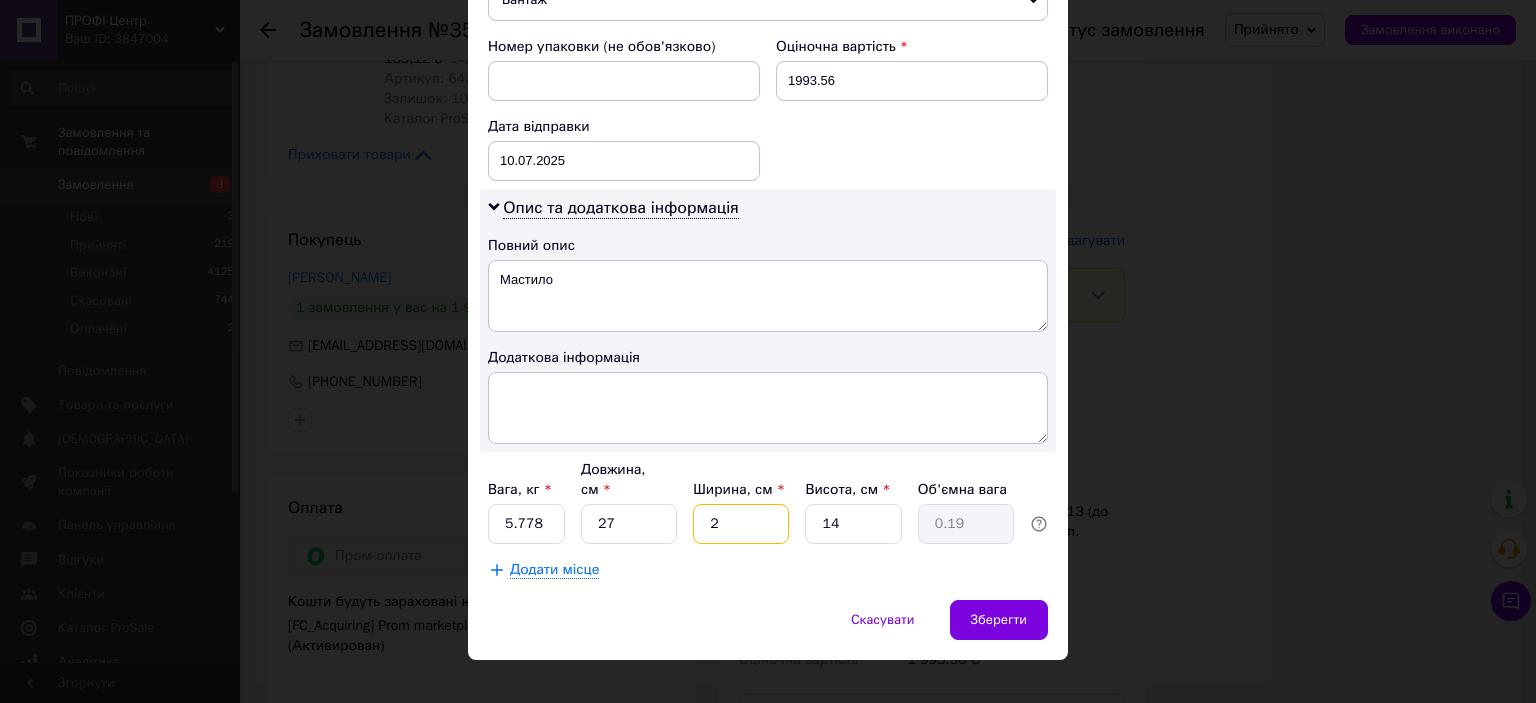 type on "27" 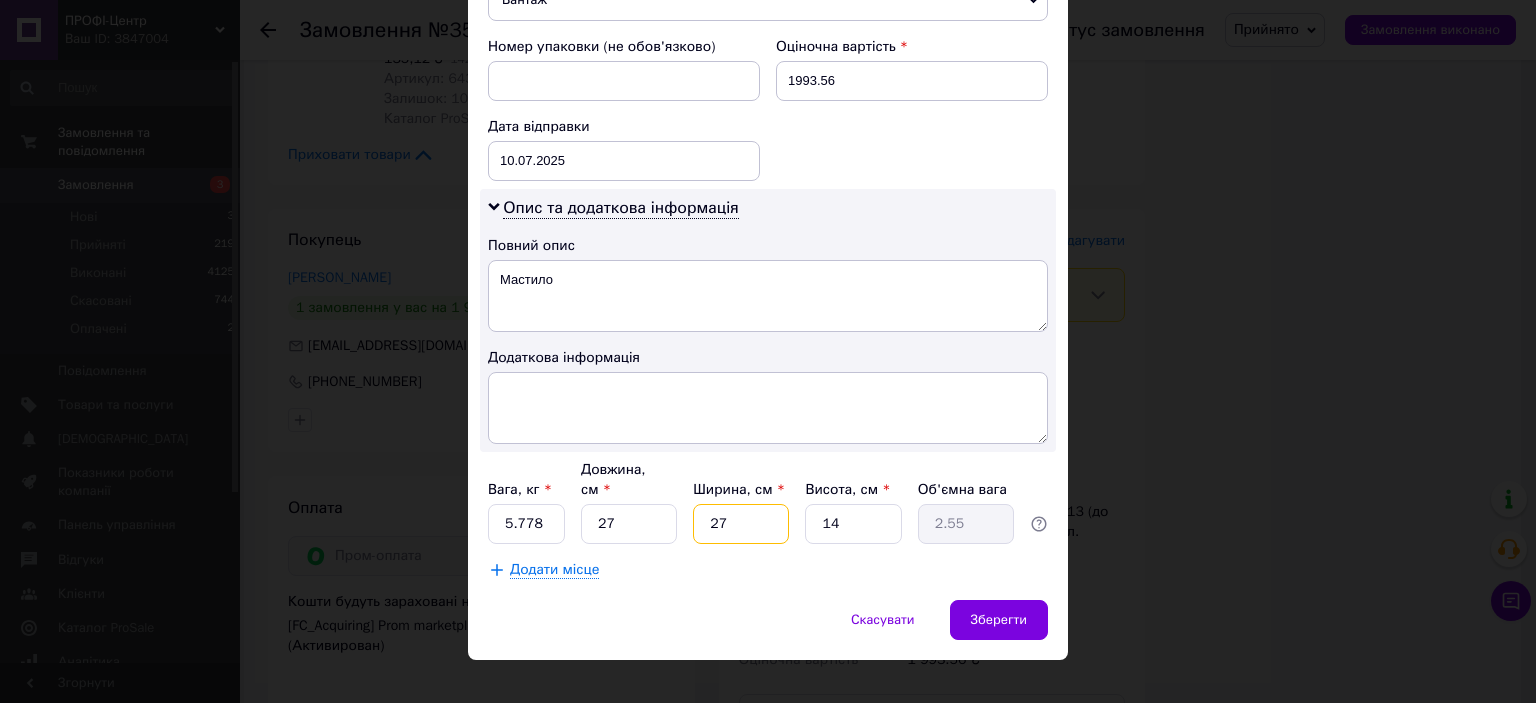 type on "27" 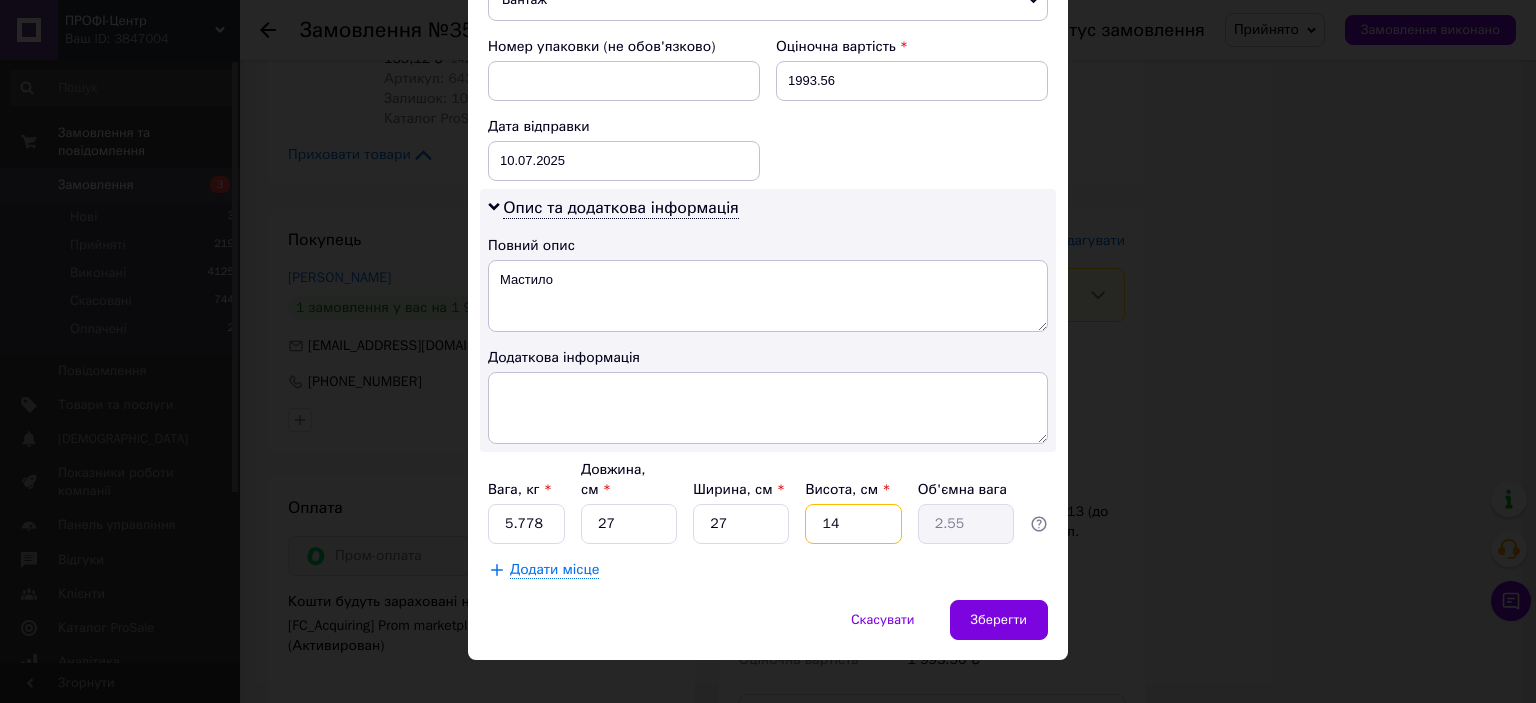 type on "3" 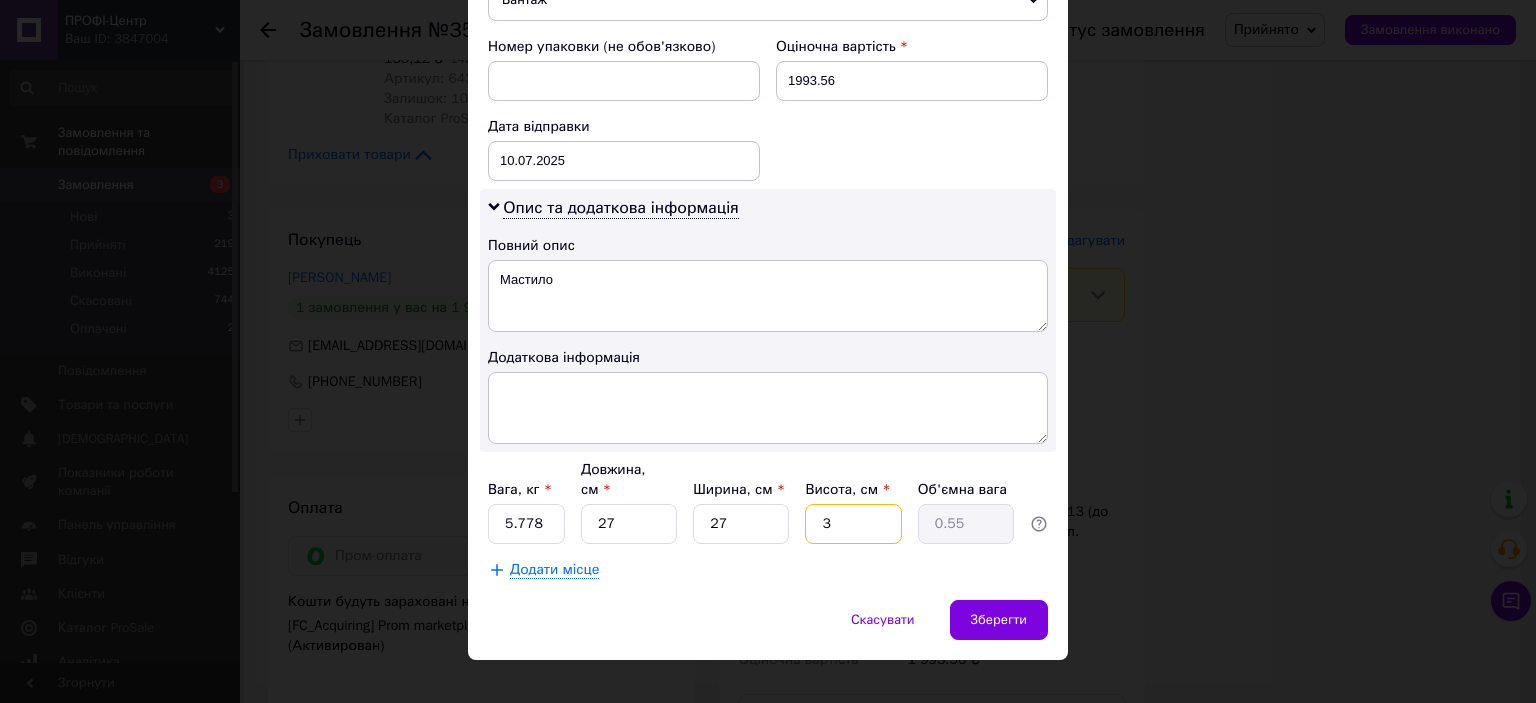 type on "30" 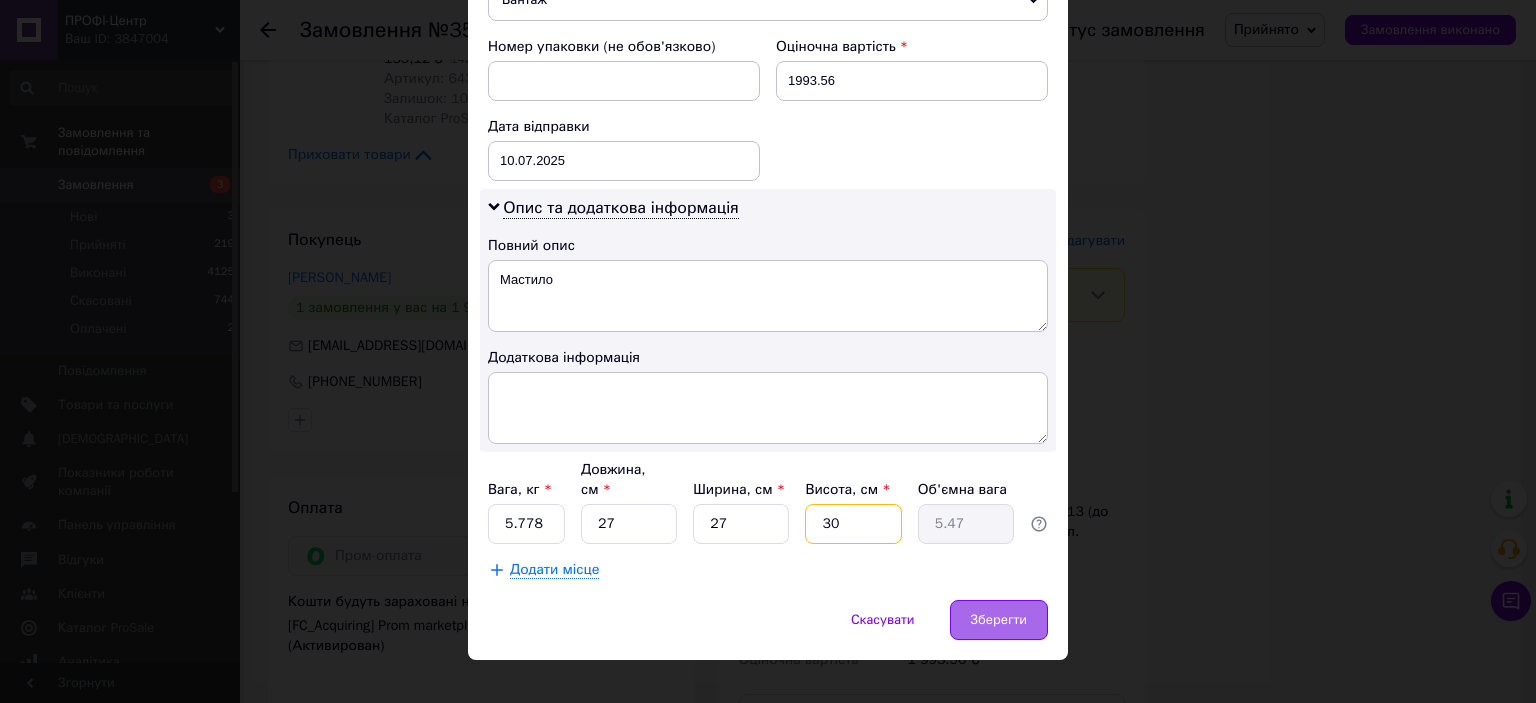 type on "30" 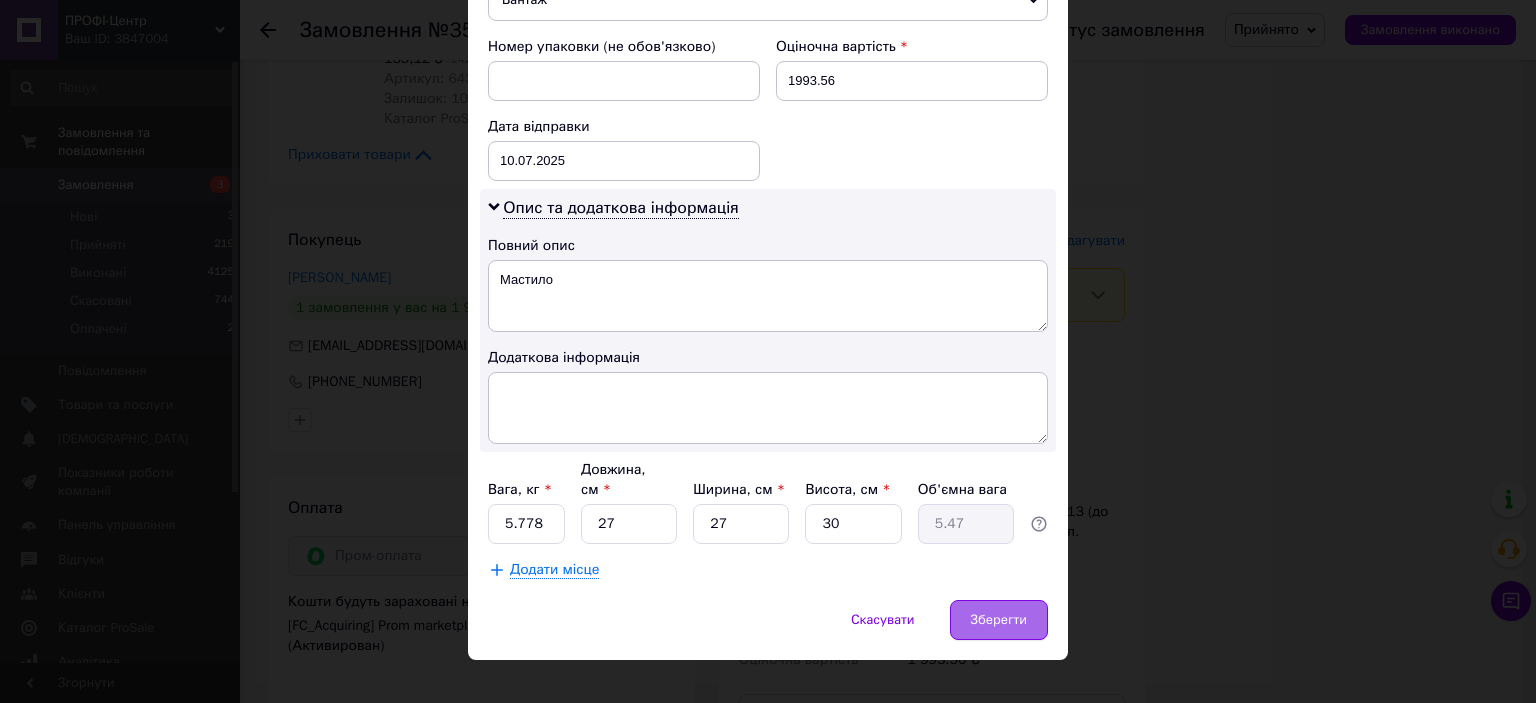 click on "Зберегти" at bounding box center [999, 620] 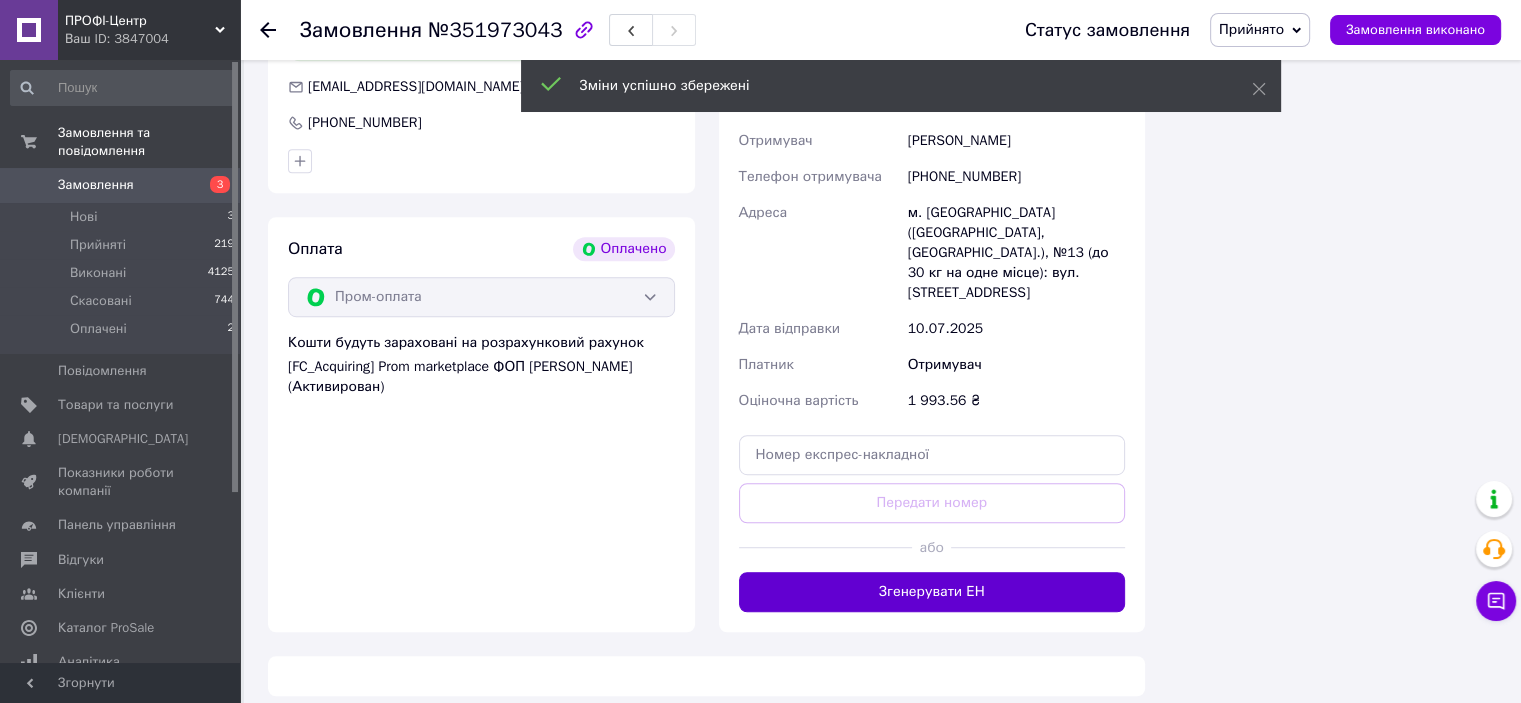 click on "Згенерувати ЕН" at bounding box center (932, 592) 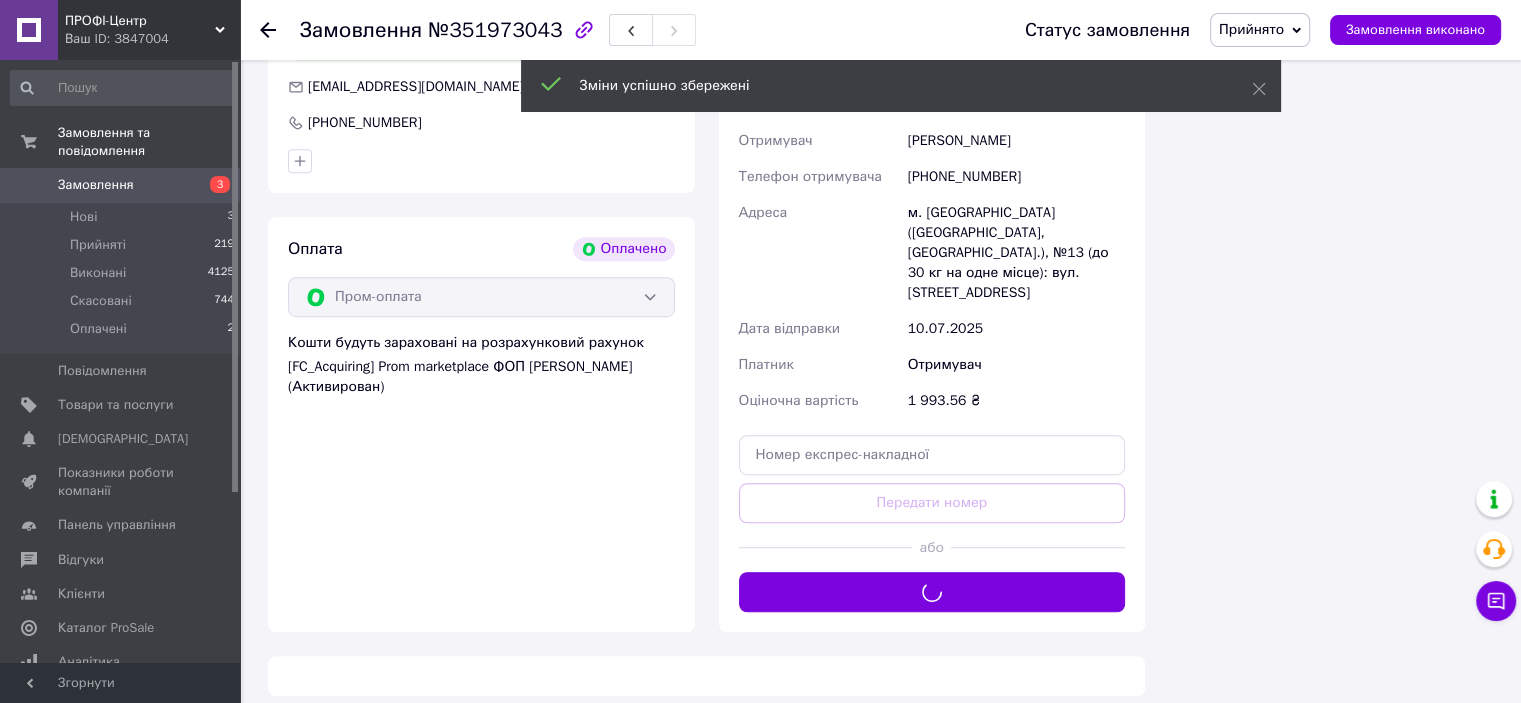 scroll, scrollTop: 859, scrollLeft: 0, axis: vertical 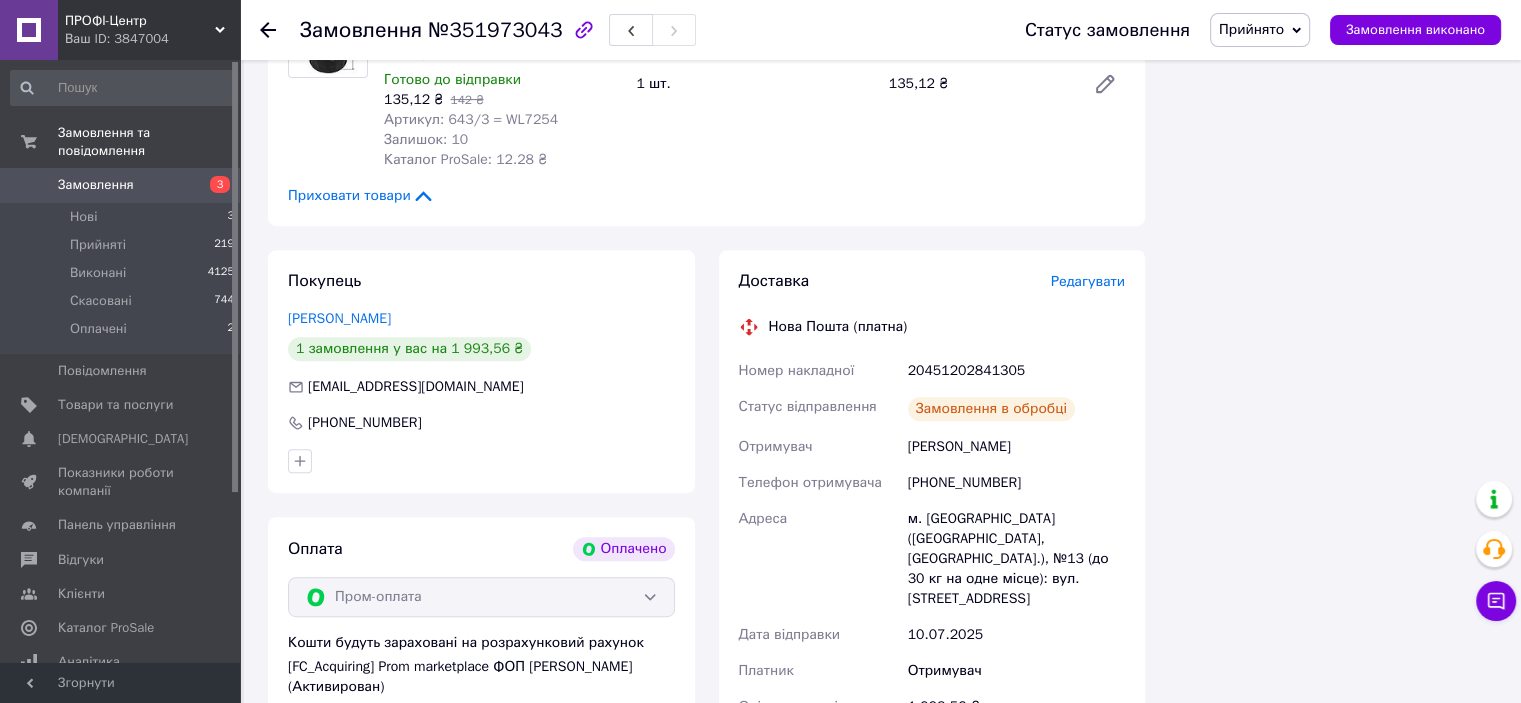 click on "20451202841305" at bounding box center (1016, 371) 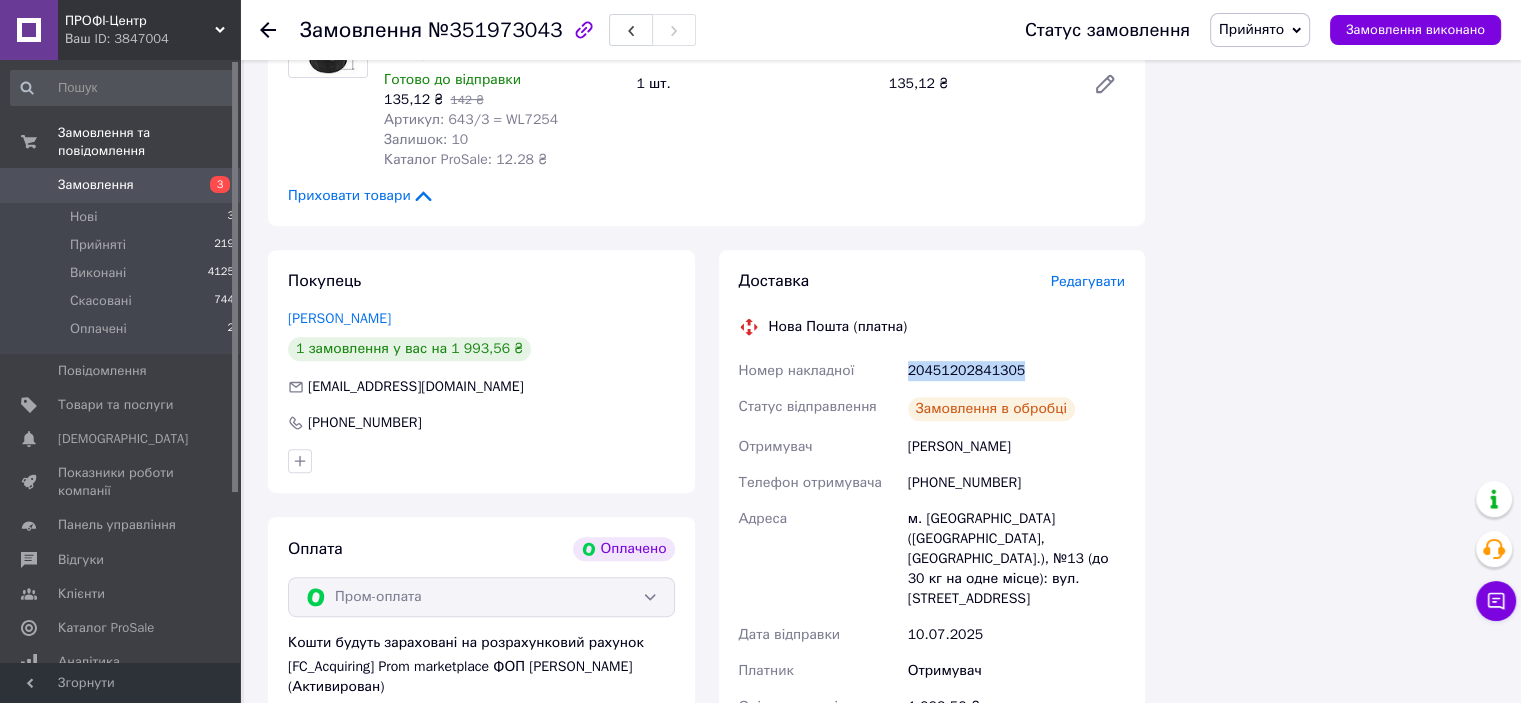 click on "20451202841305" at bounding box center (1016, 371) 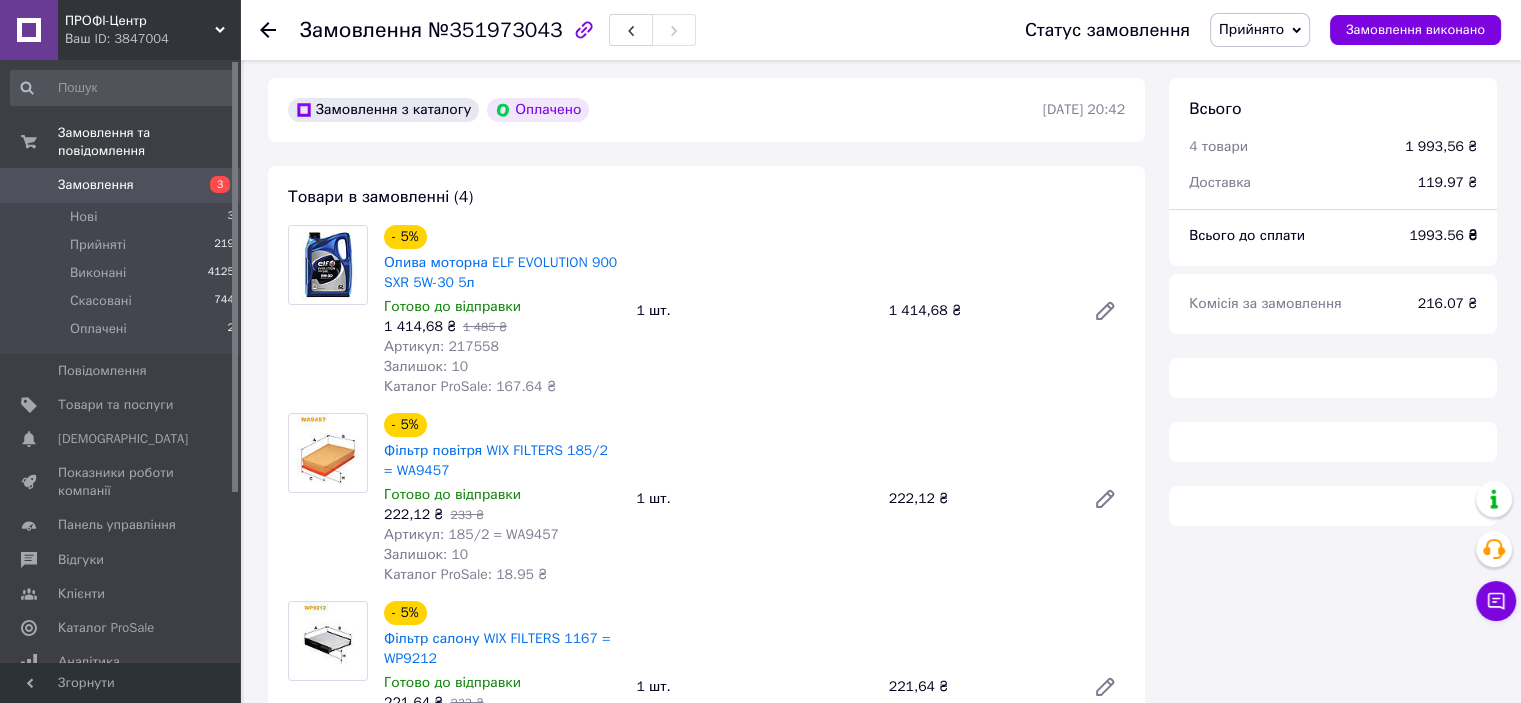 scroll, scrollTop: 0, scrollLeft: 0, axis: both 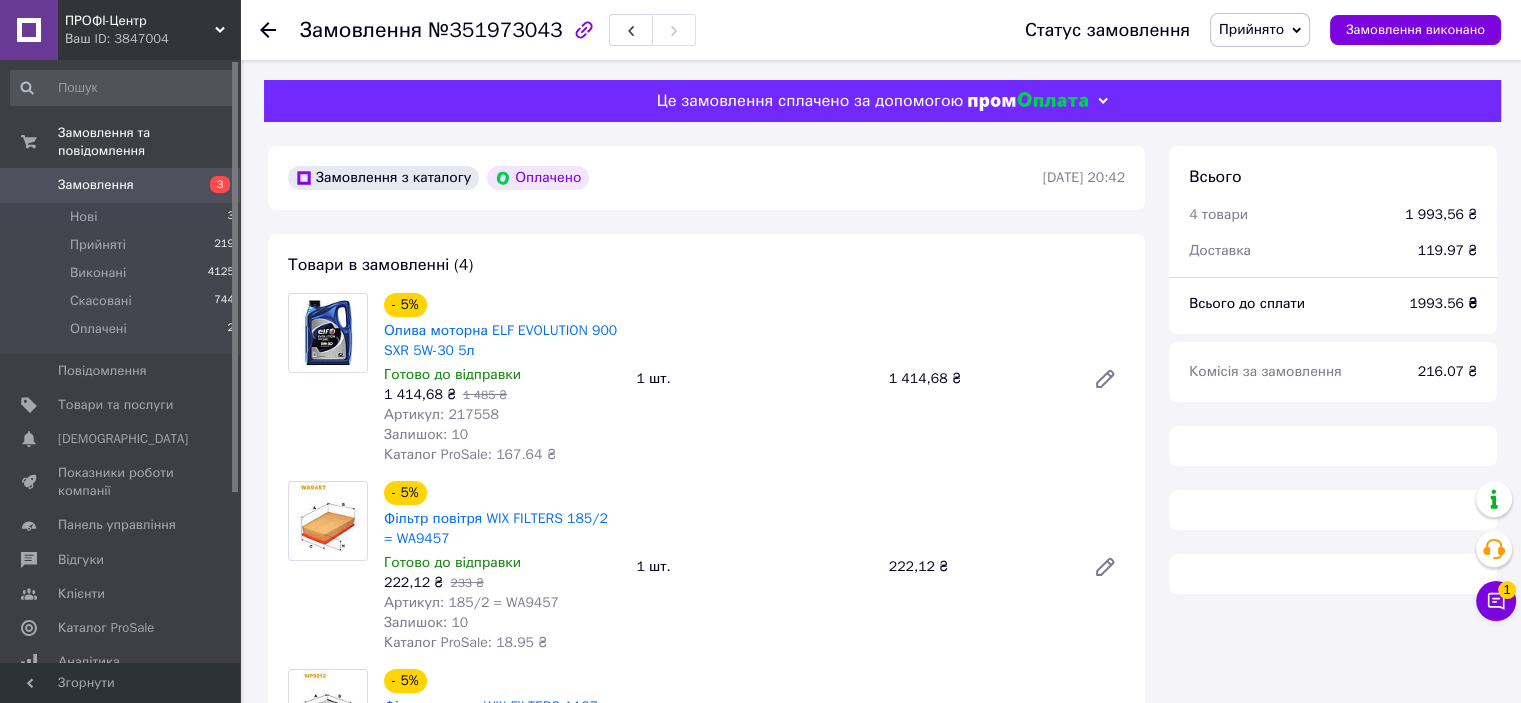 click 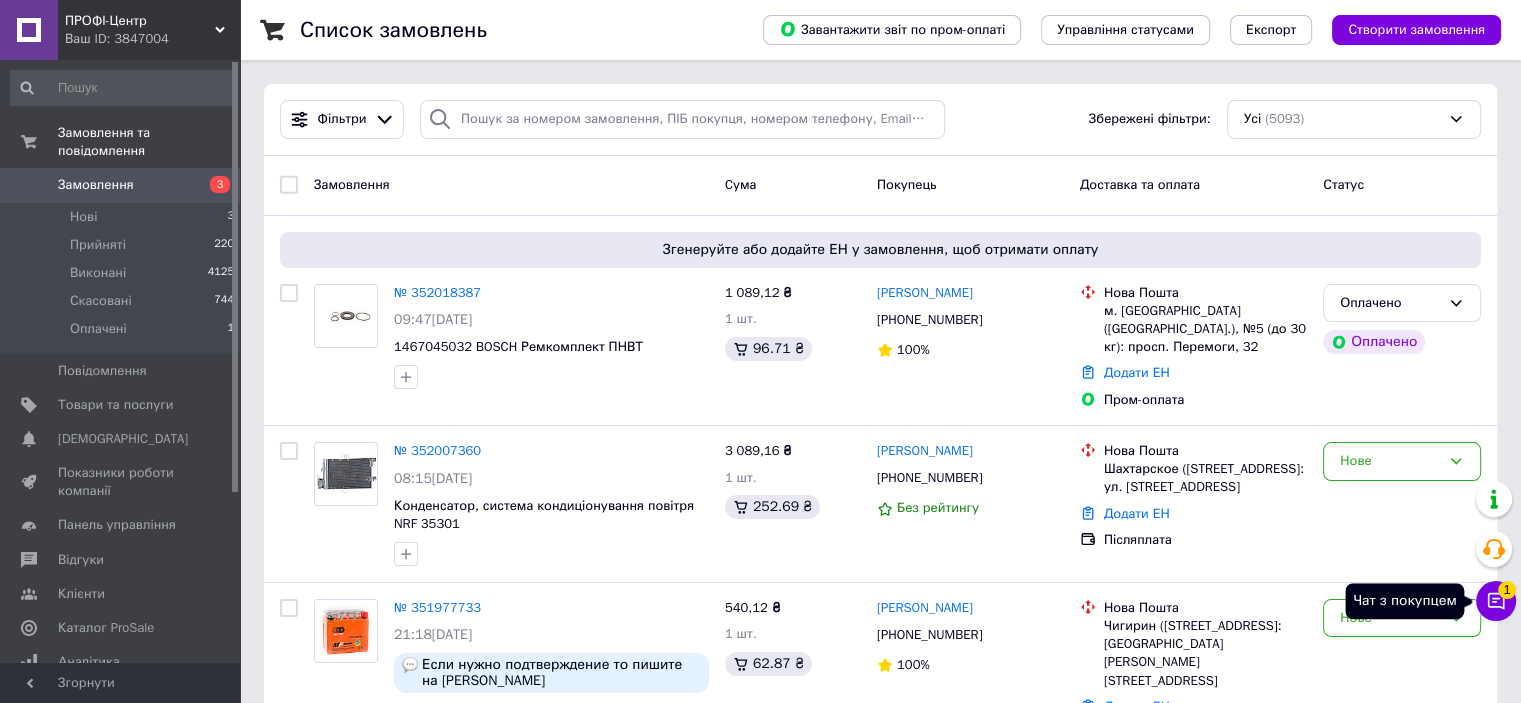 click 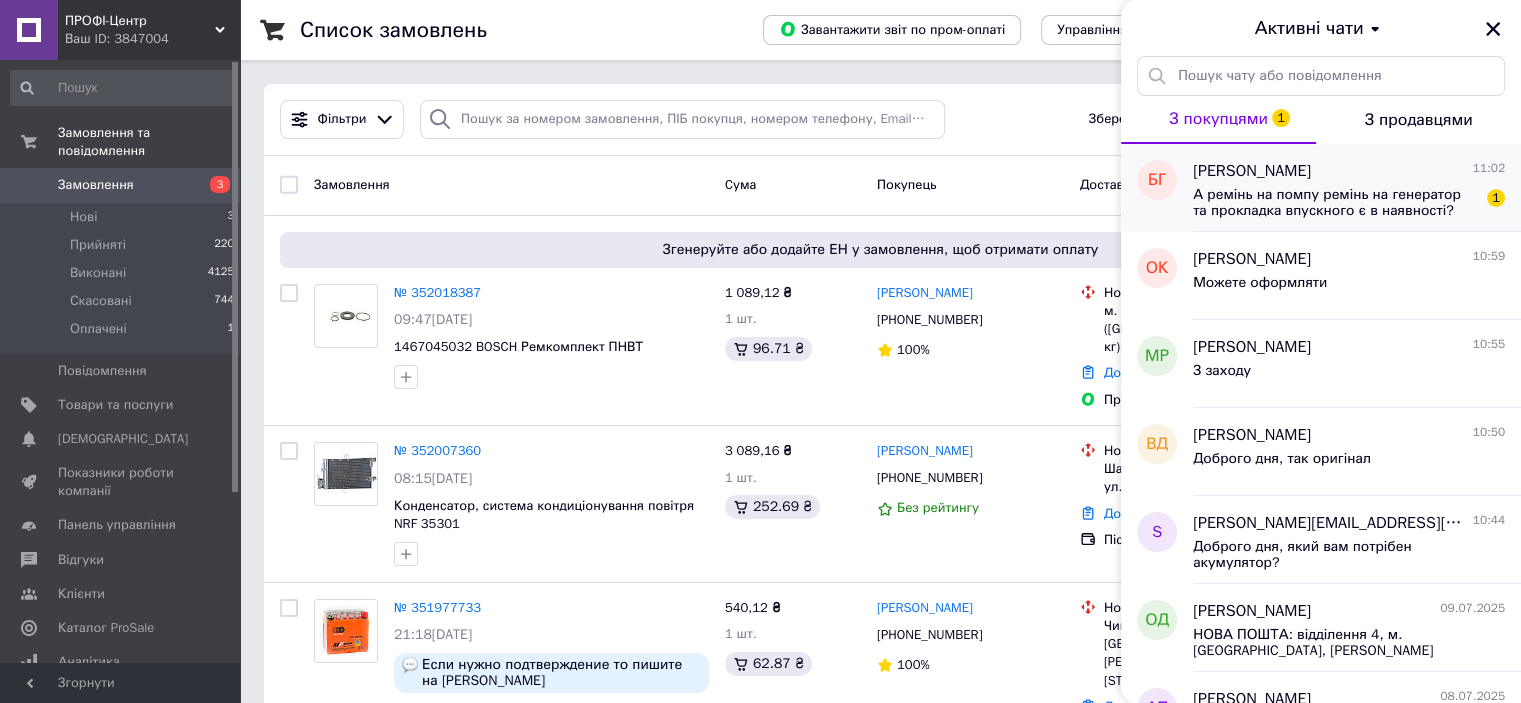 click on "А ремінь на помпу ремінь на генератор та прокладка впускного є в наявності? 1" at bounding box center (1349, 201) 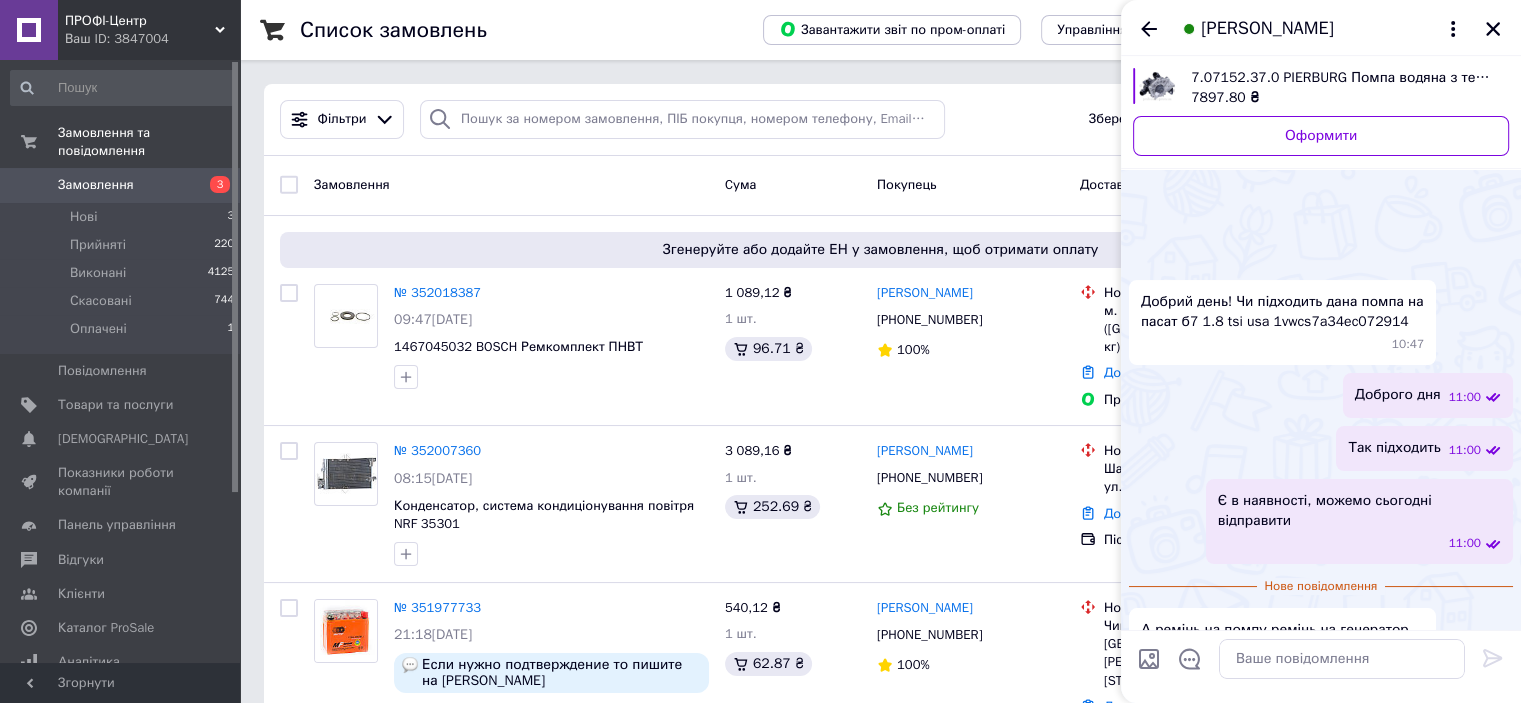 scroll, scrollTop: 52, scrollLeft: 0, axis: vertical 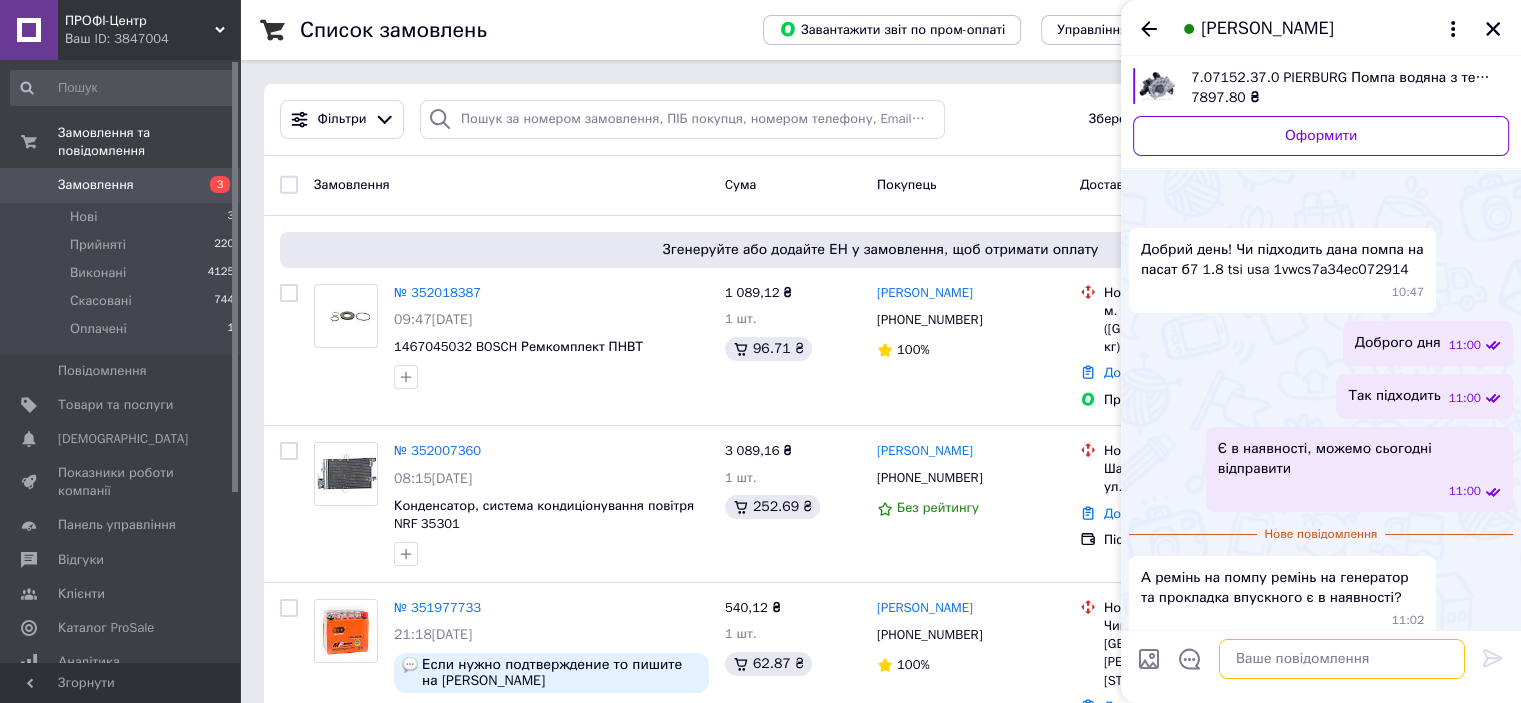 click at bounding box center (1342, 659) 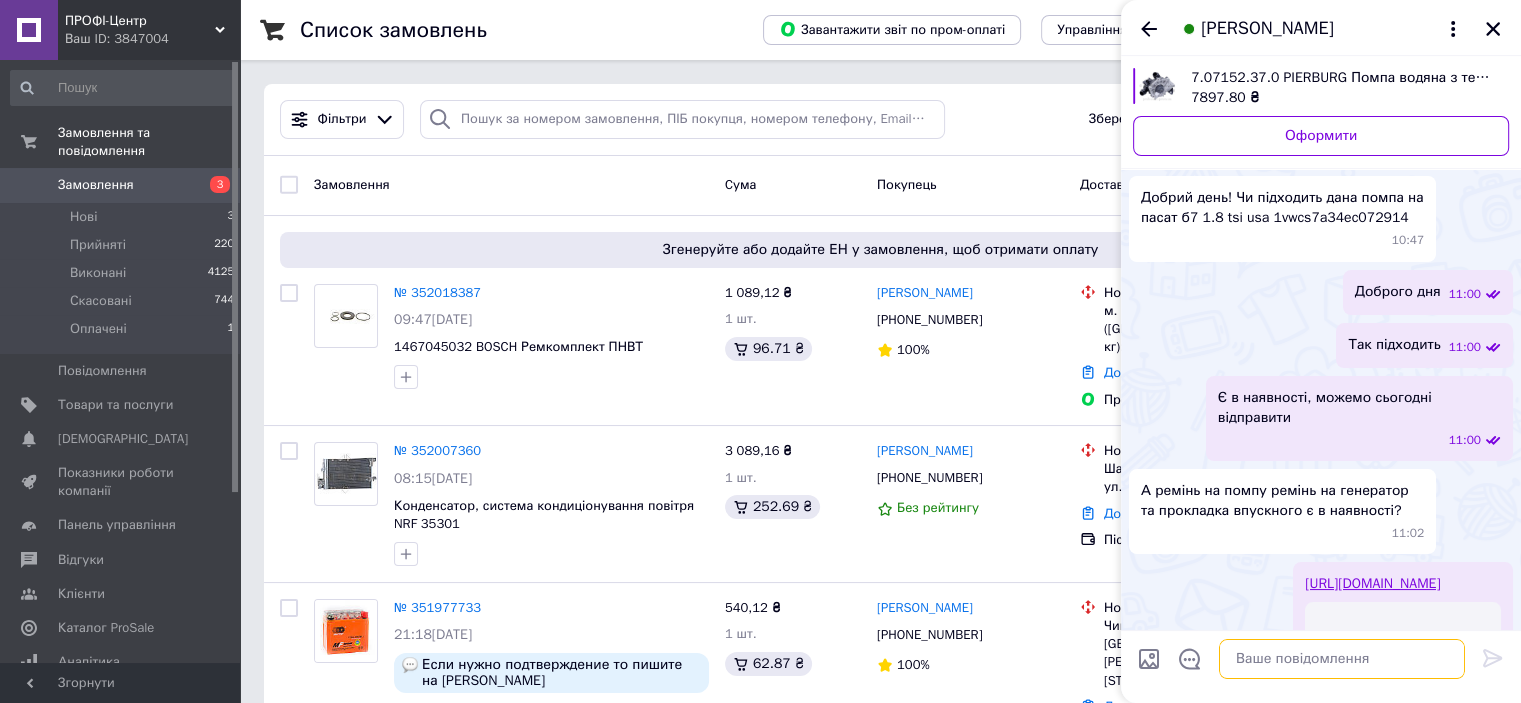 scroll, scrollTop: 305, scrollLeft: 0, axis: vertical 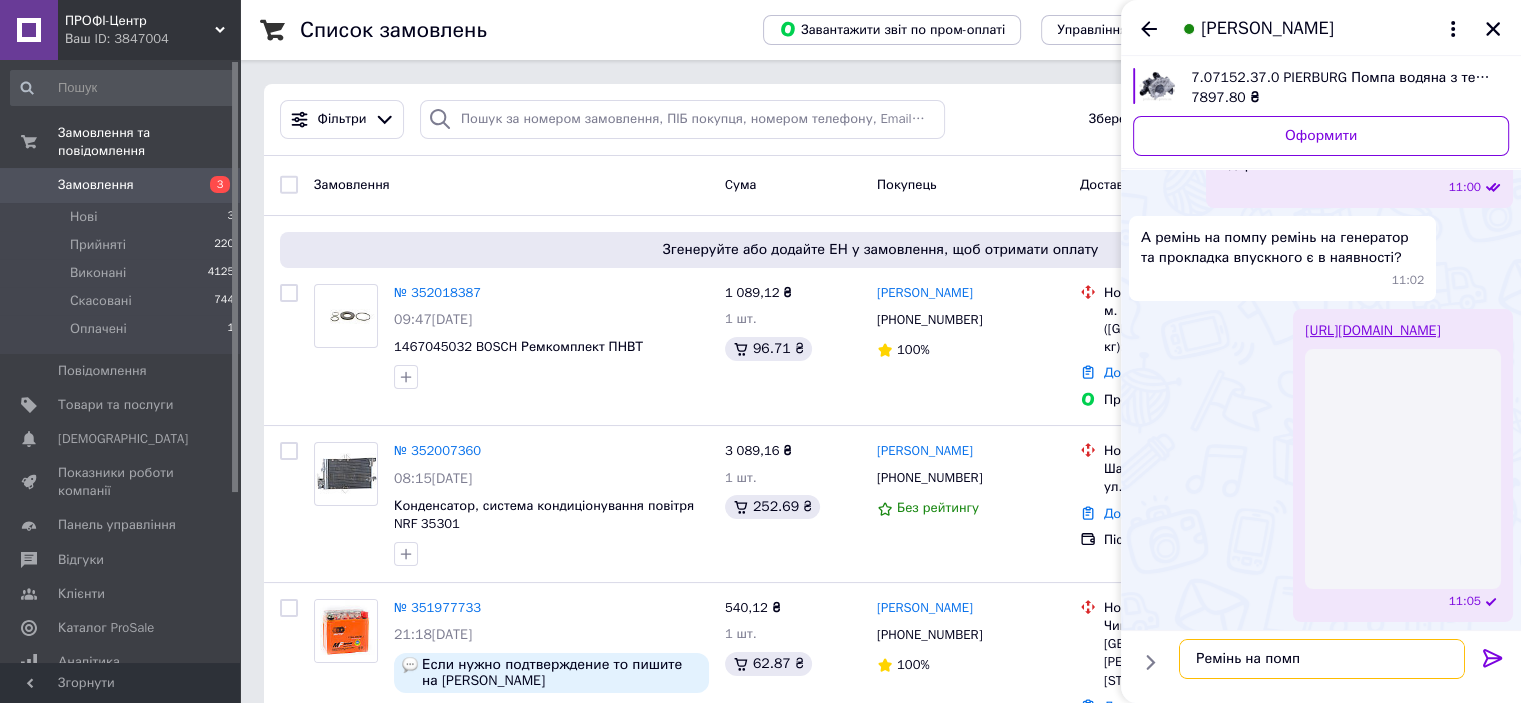 type on "Ремінь на помпу" 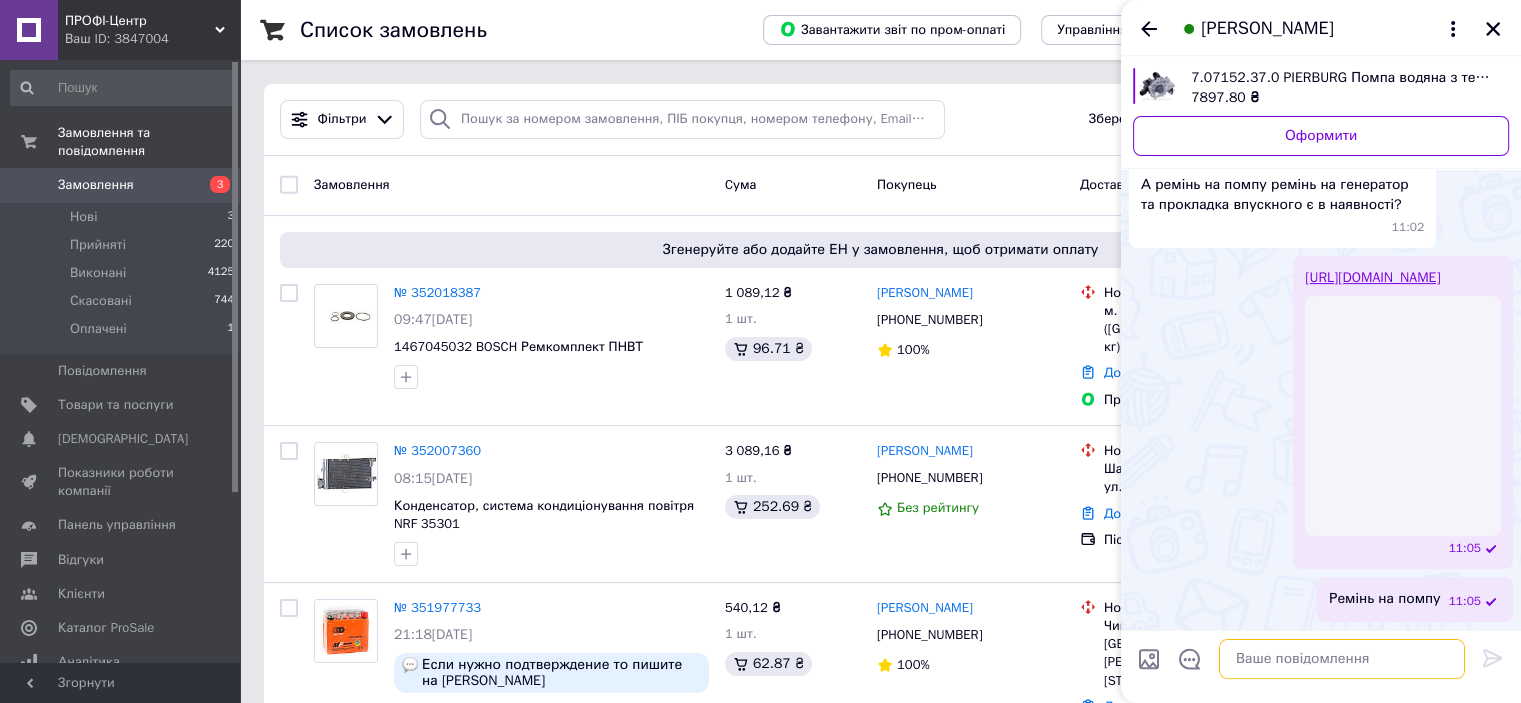 scroll, scrollTop: 354, scrollLeft: 0, axis: vertical 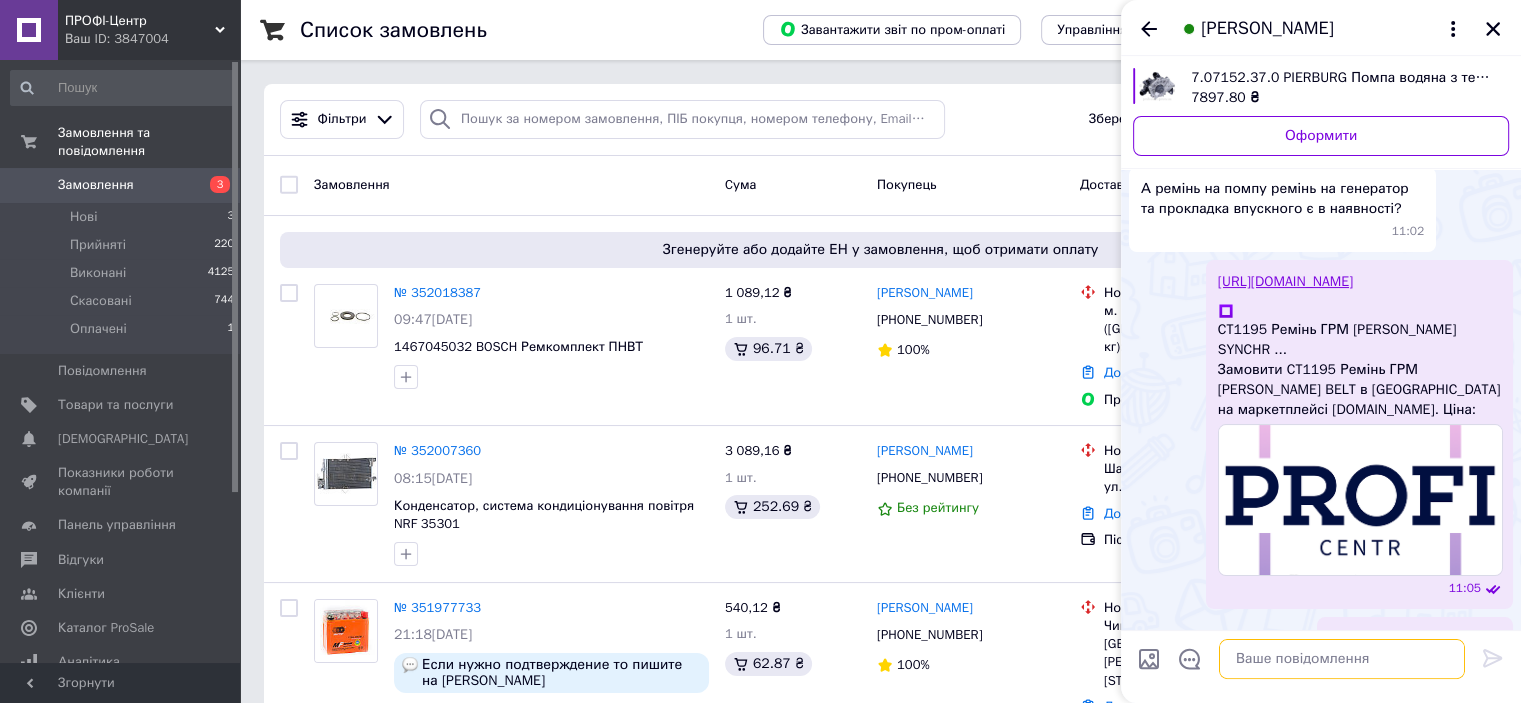 click at bounding box center (1342, 659) 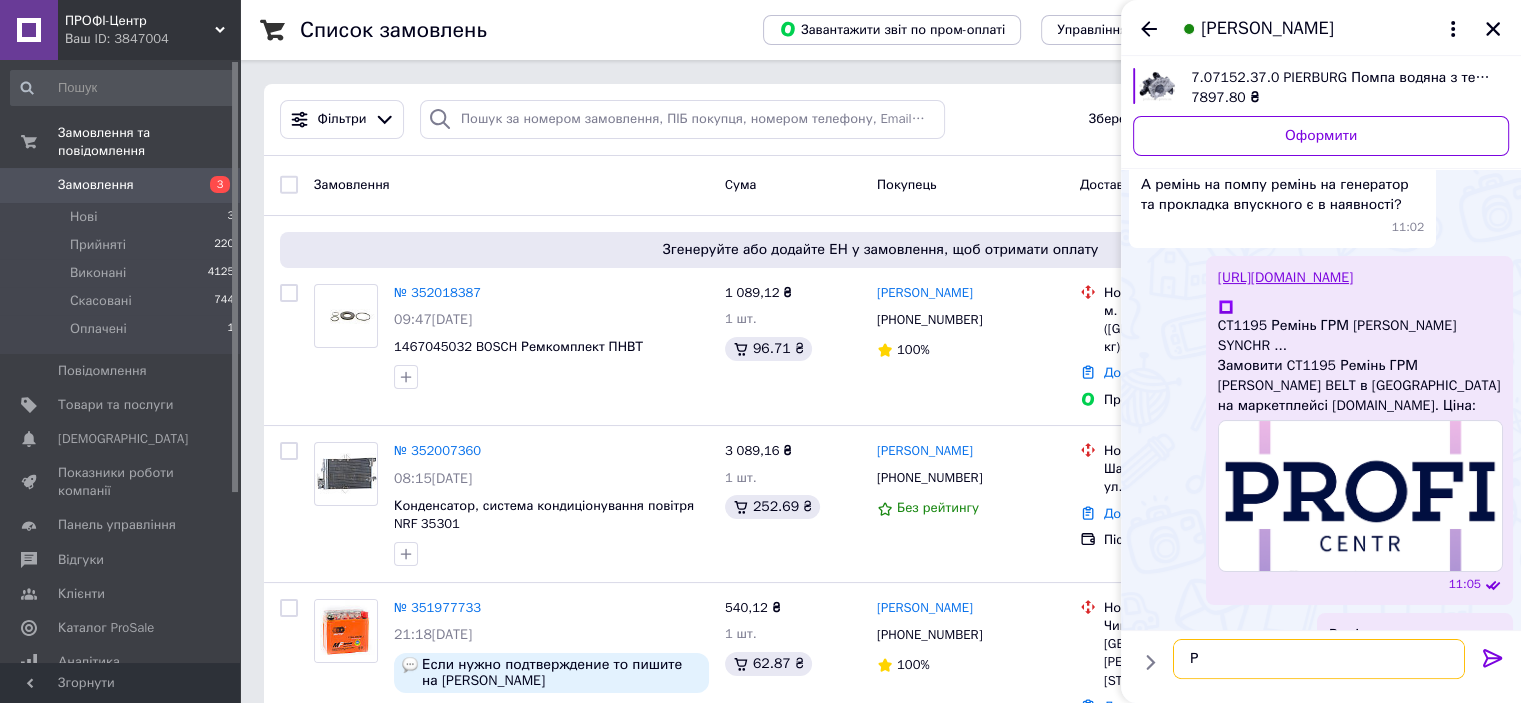 scroll, scrollTop: 696, scrollLeft: 0, axis: vertical 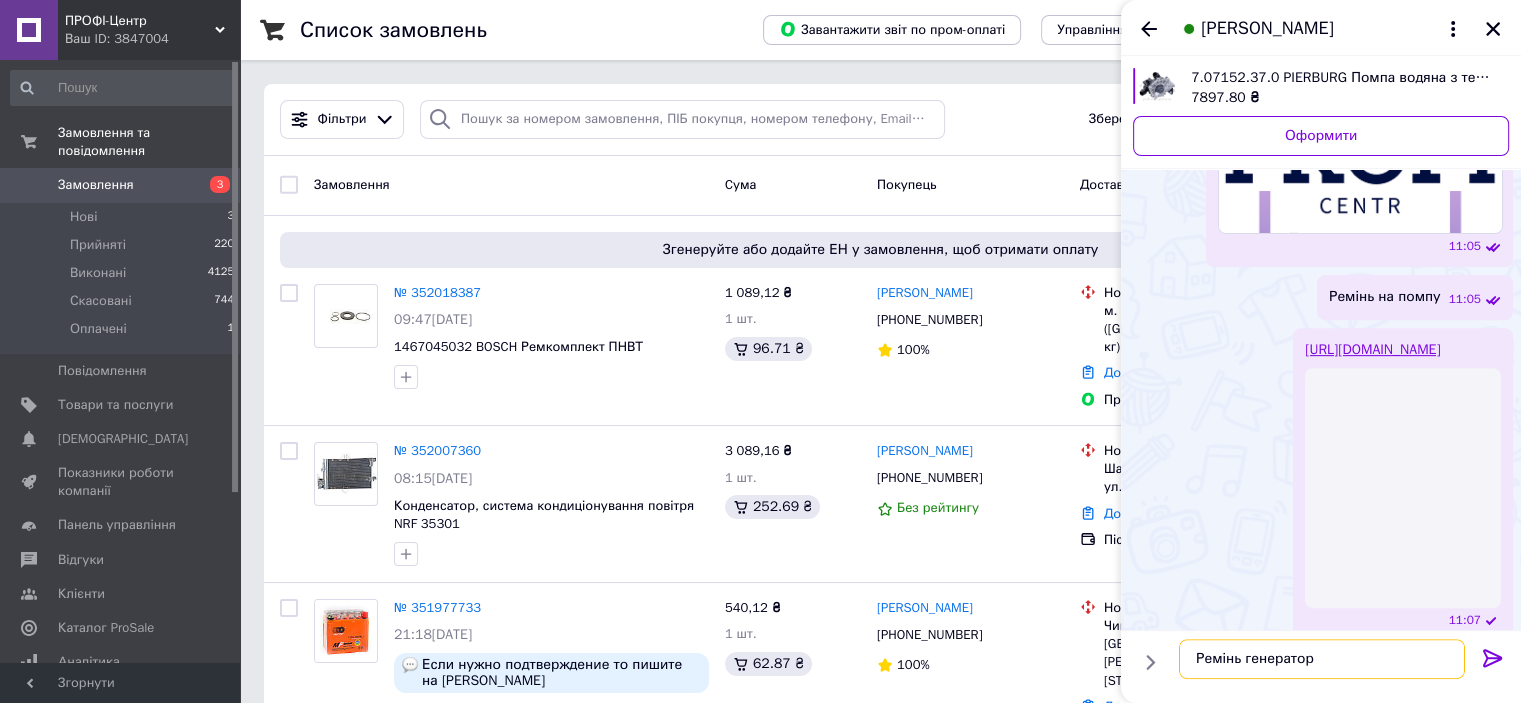 type on "Ремінь генератора" 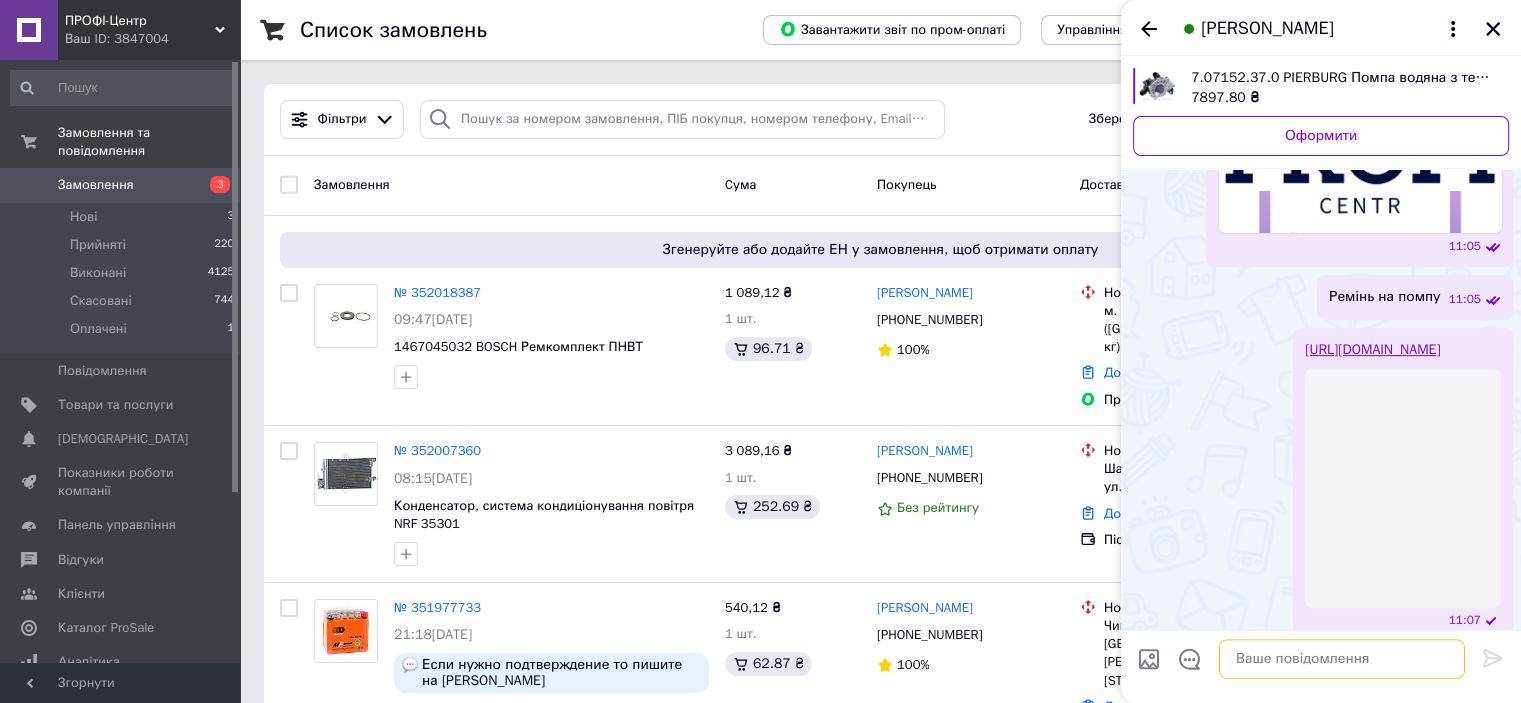 scroll, scrollTop: 748, scrollLeft: 0, axis: vertical 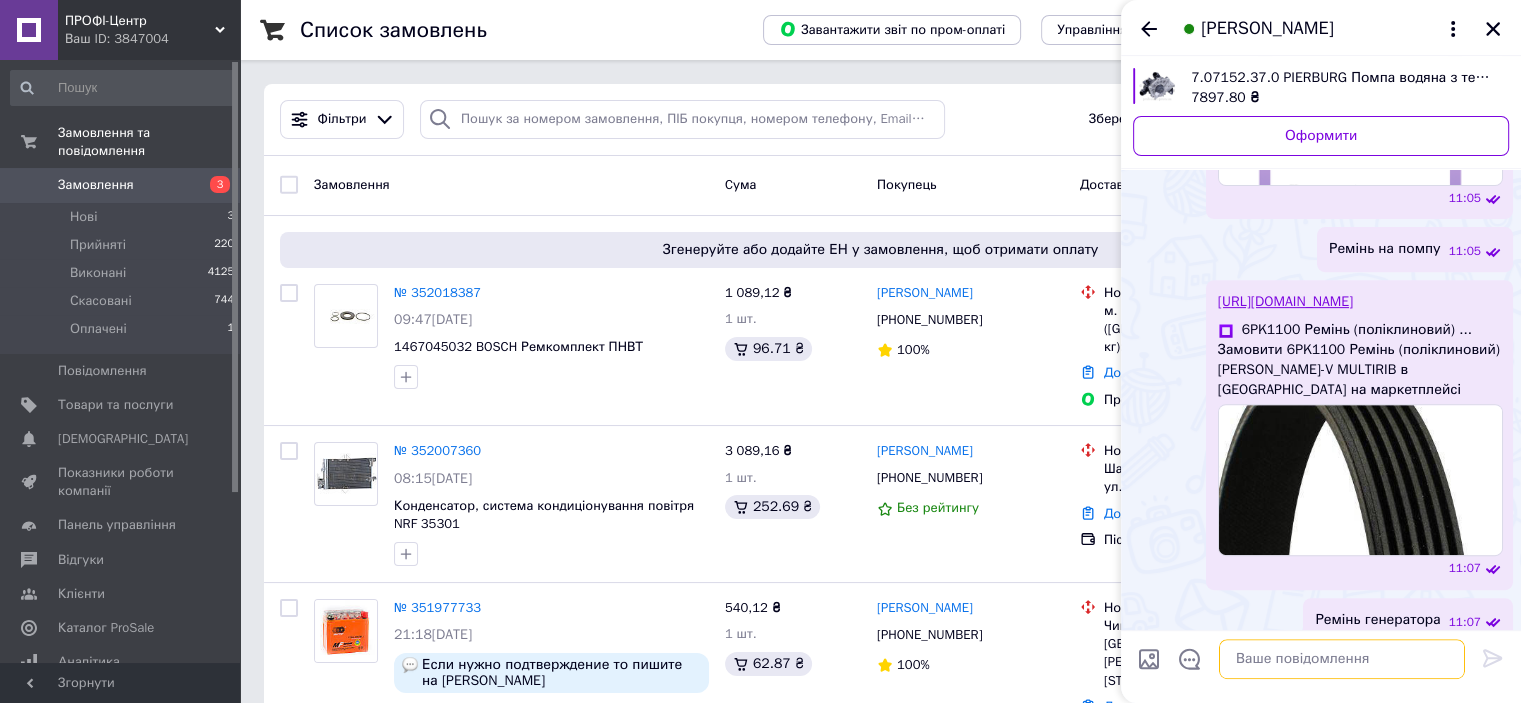 click at bounding box center [1342, 659] 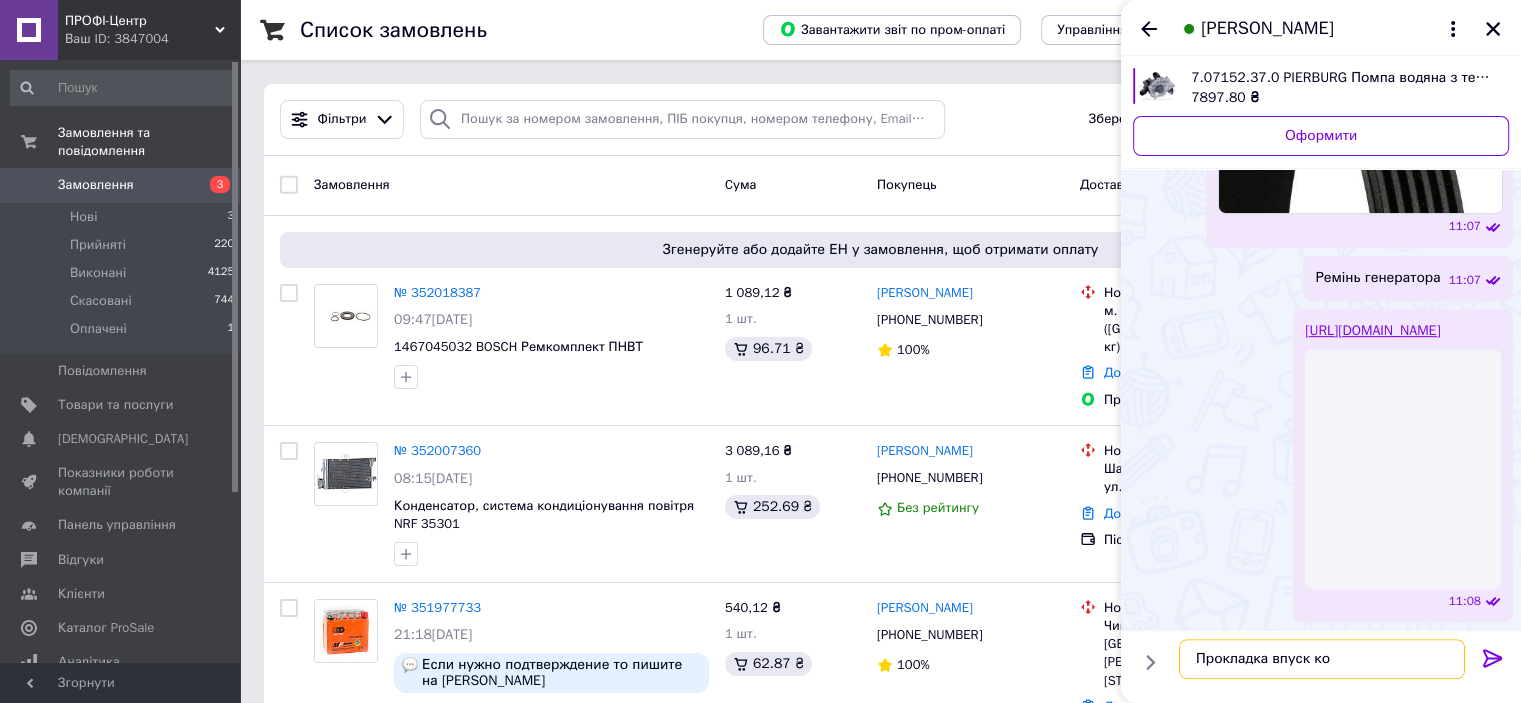 scroll, scrollTop: 1082, scrollLeft: 0, axis: vertical 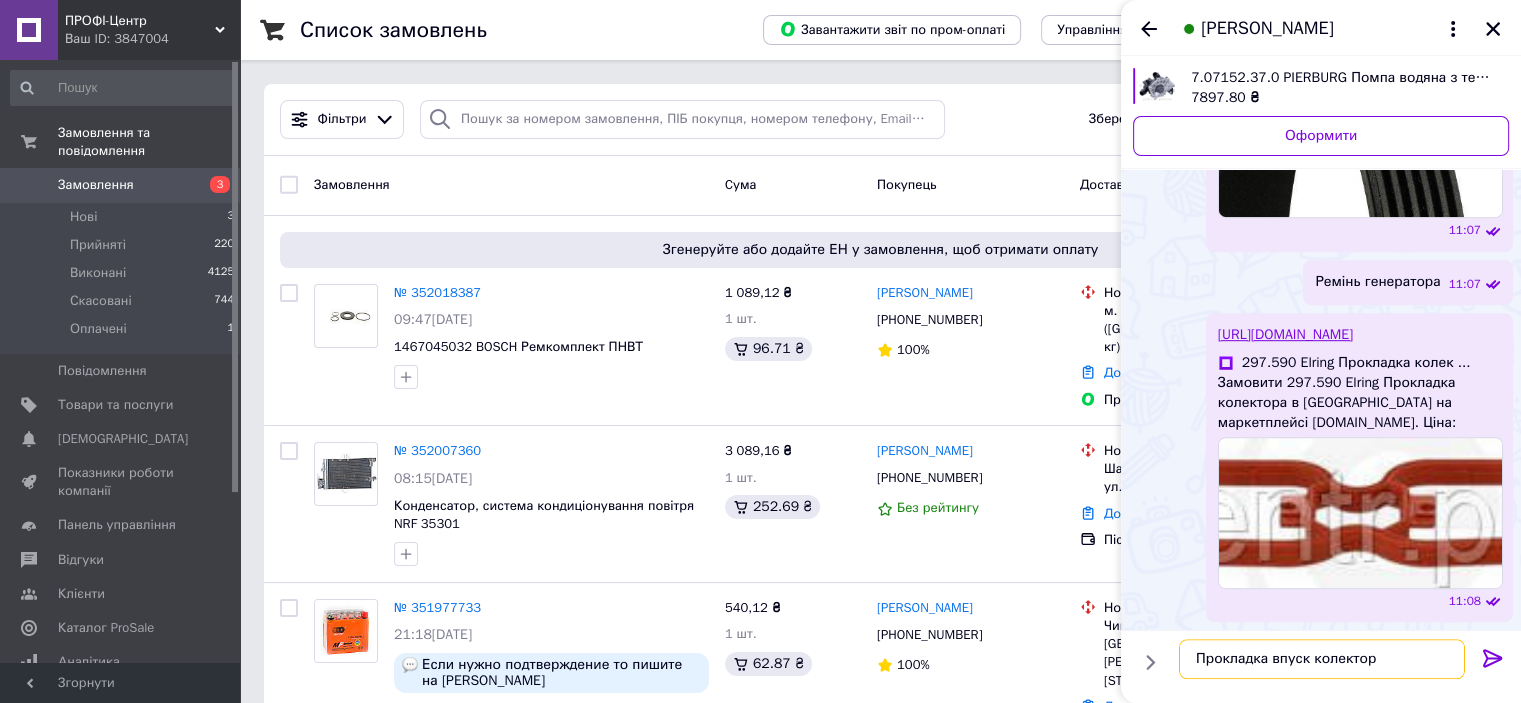 type on "Прокладка впуск колектора" 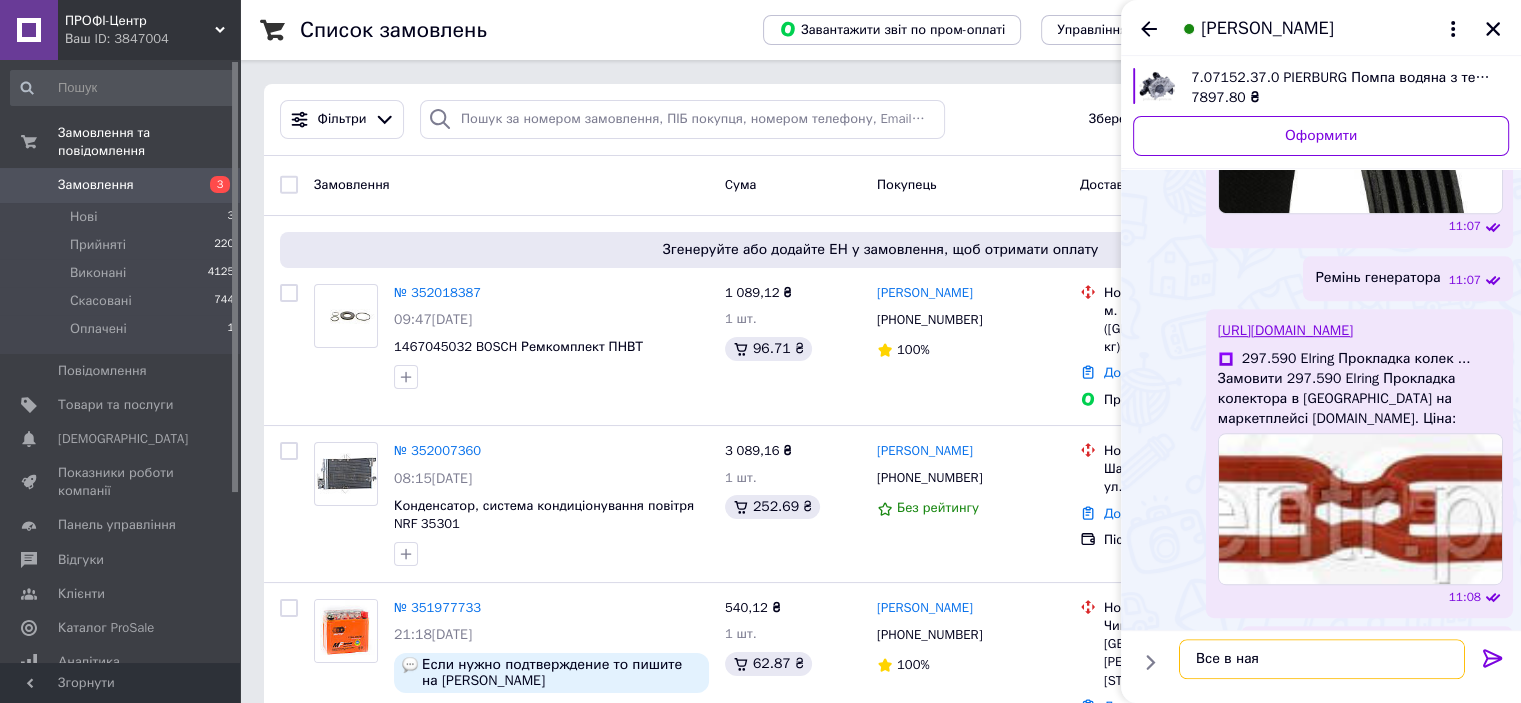 scroll, scrollTop: 1135, scrollLeft: 0, axis: vertical 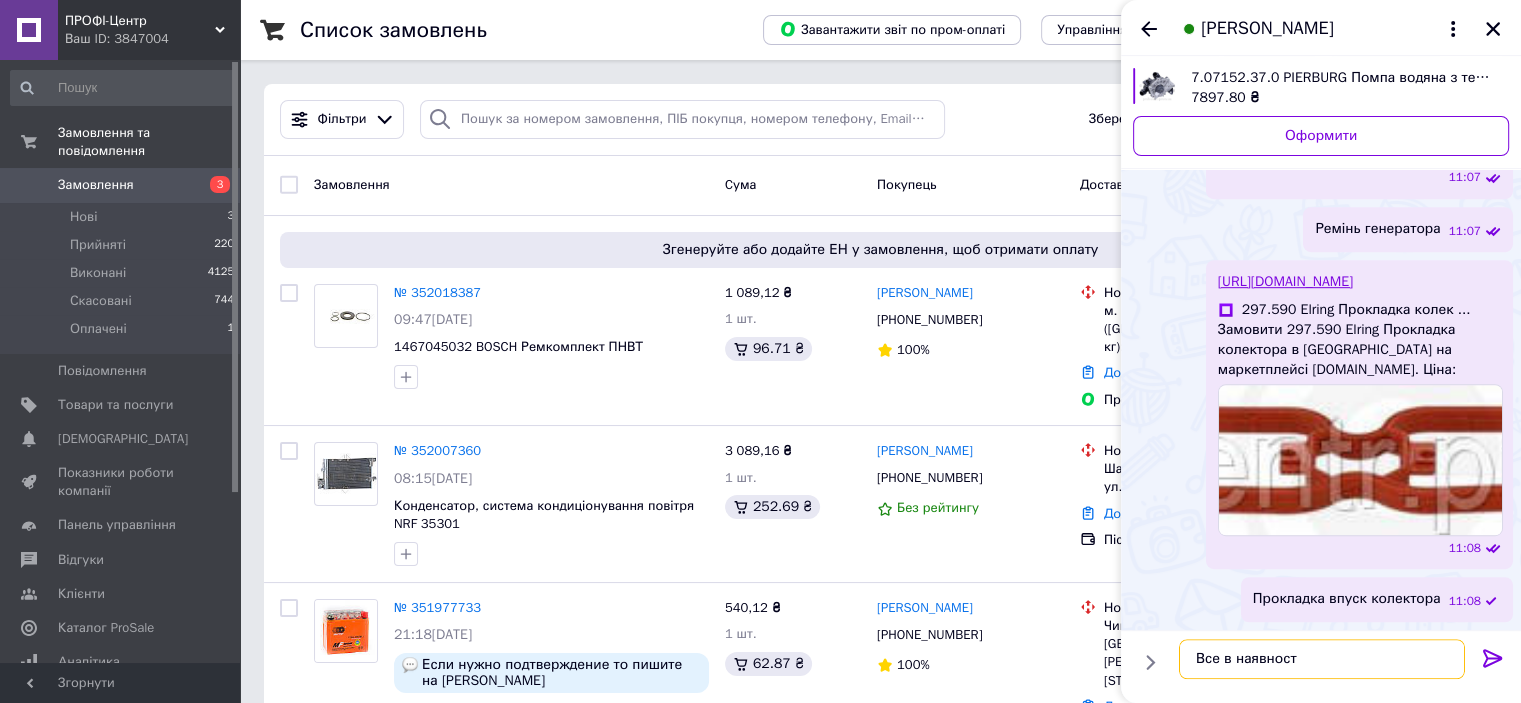 type on "Все в наявності" 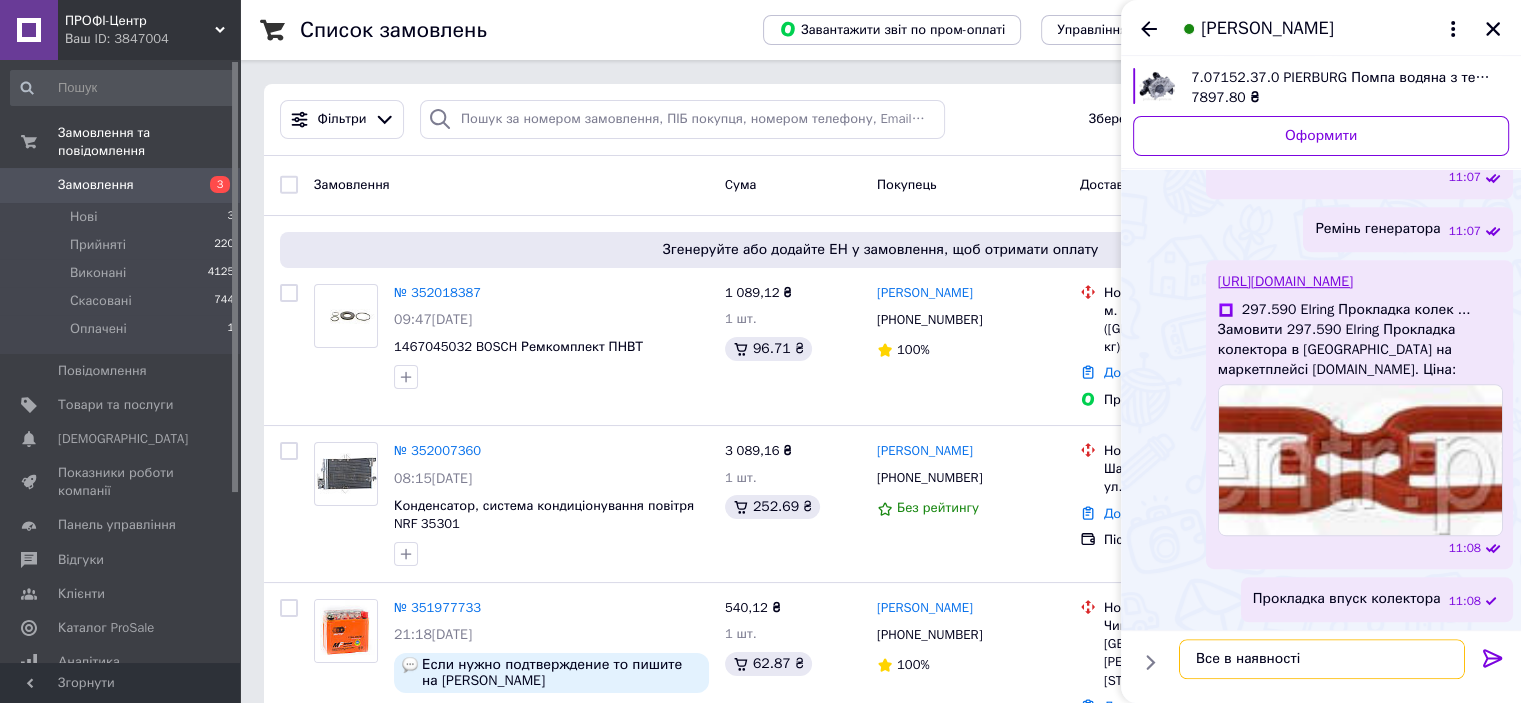 type 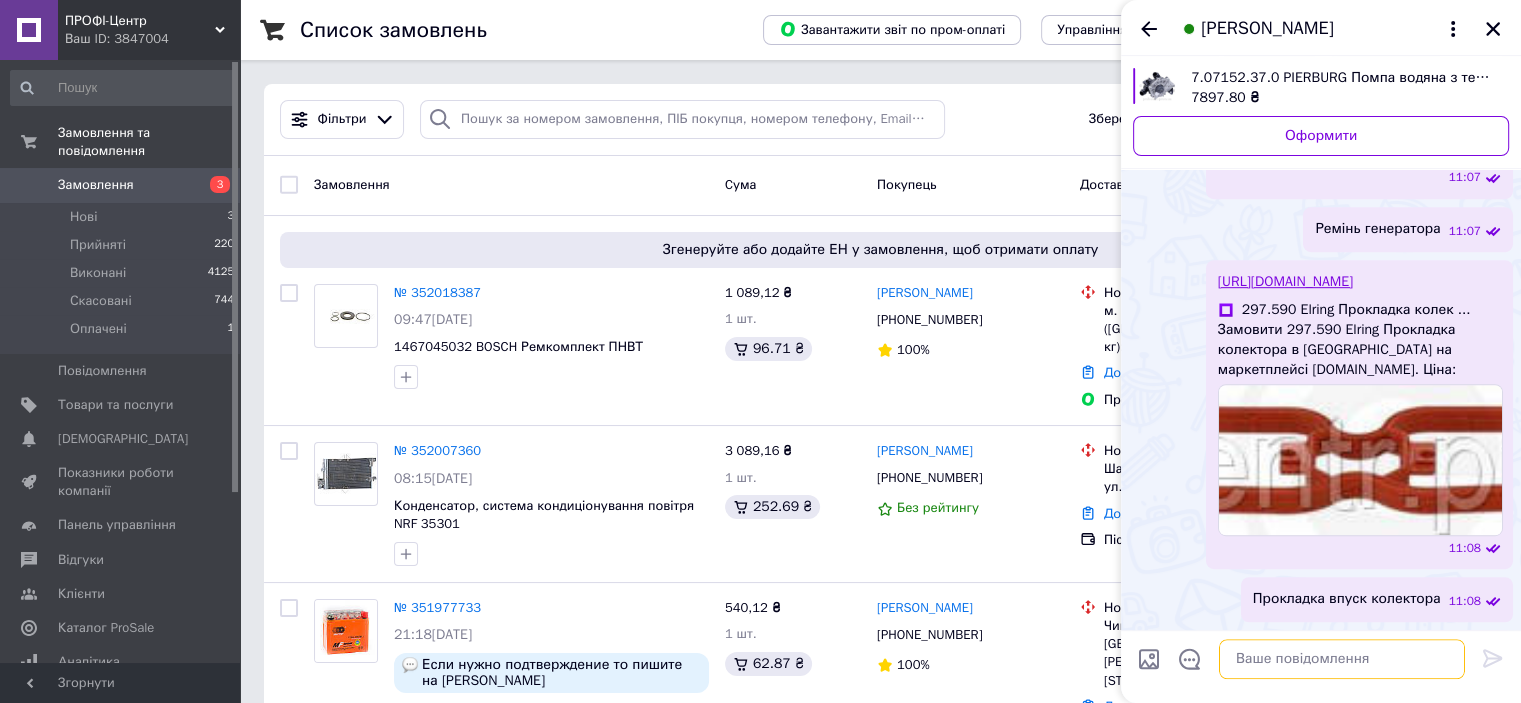 scroll, scrollTop: 1188, scrollLeft: 0, axis: vertical 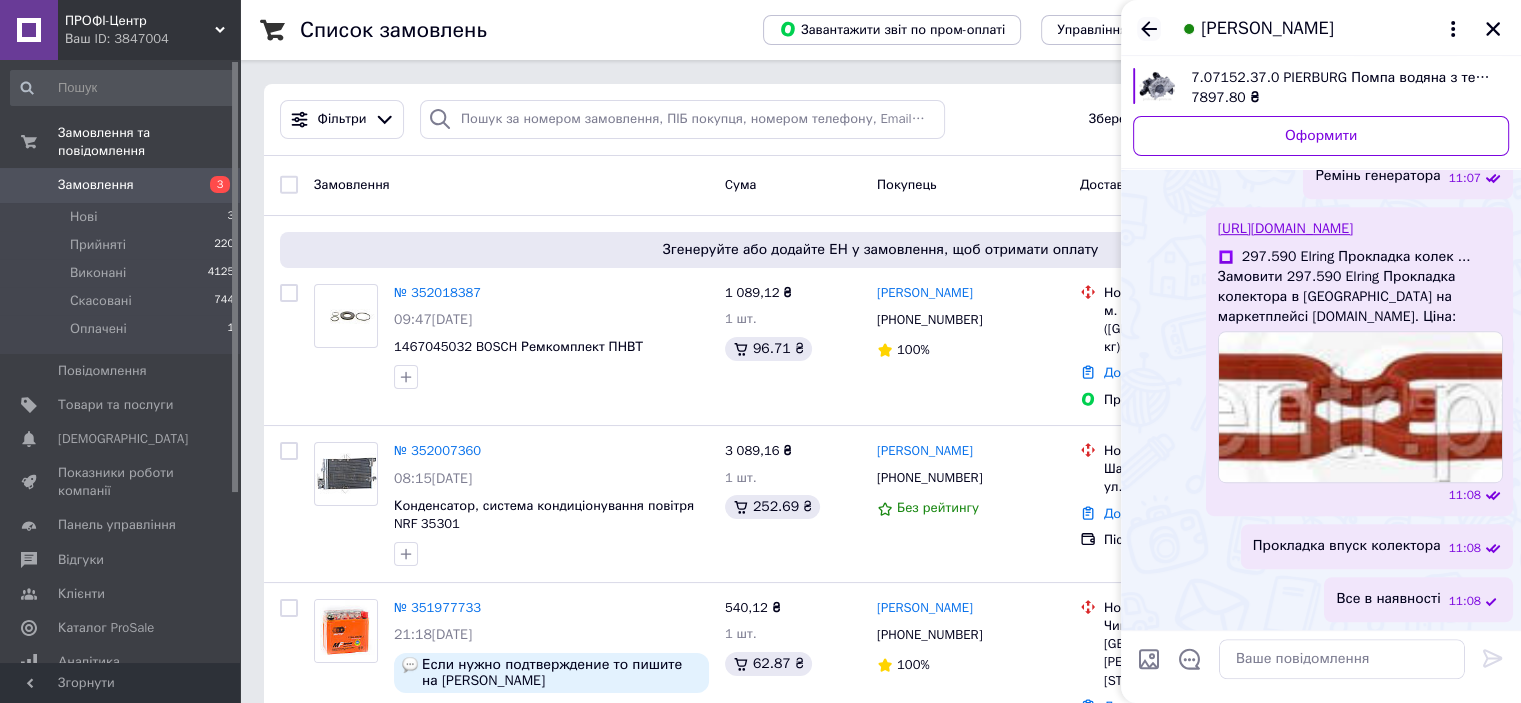click 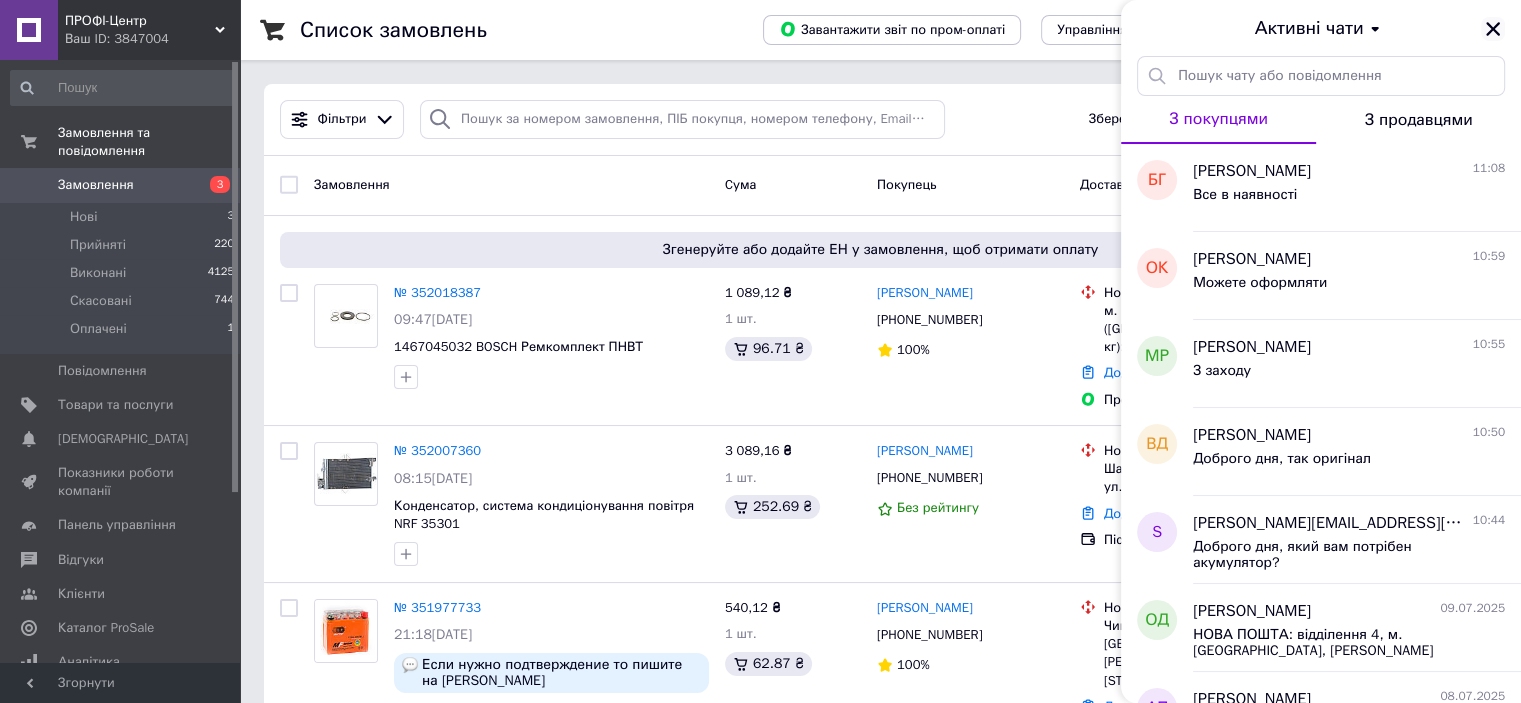 click 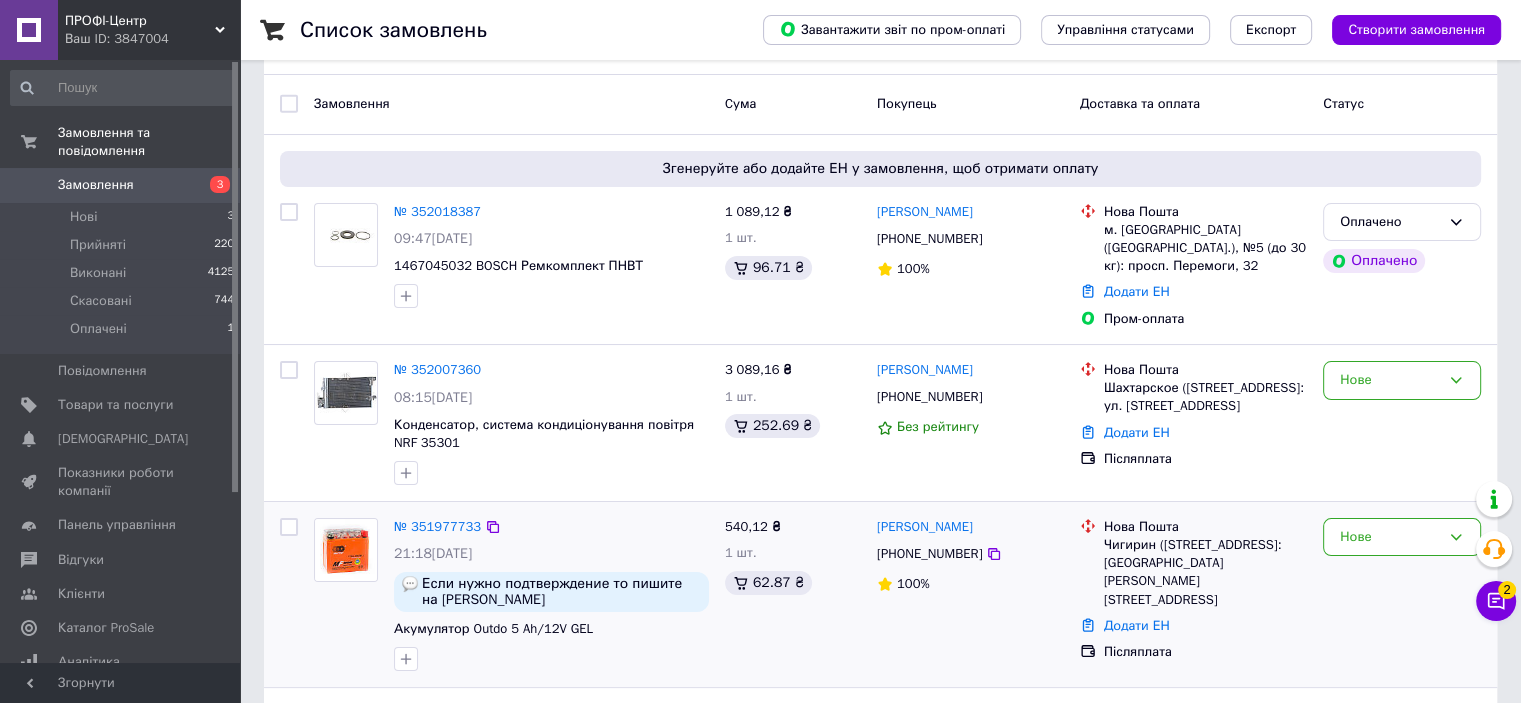 scroll, scrollTop: 400, scrollLeft: 0, axis: vertical 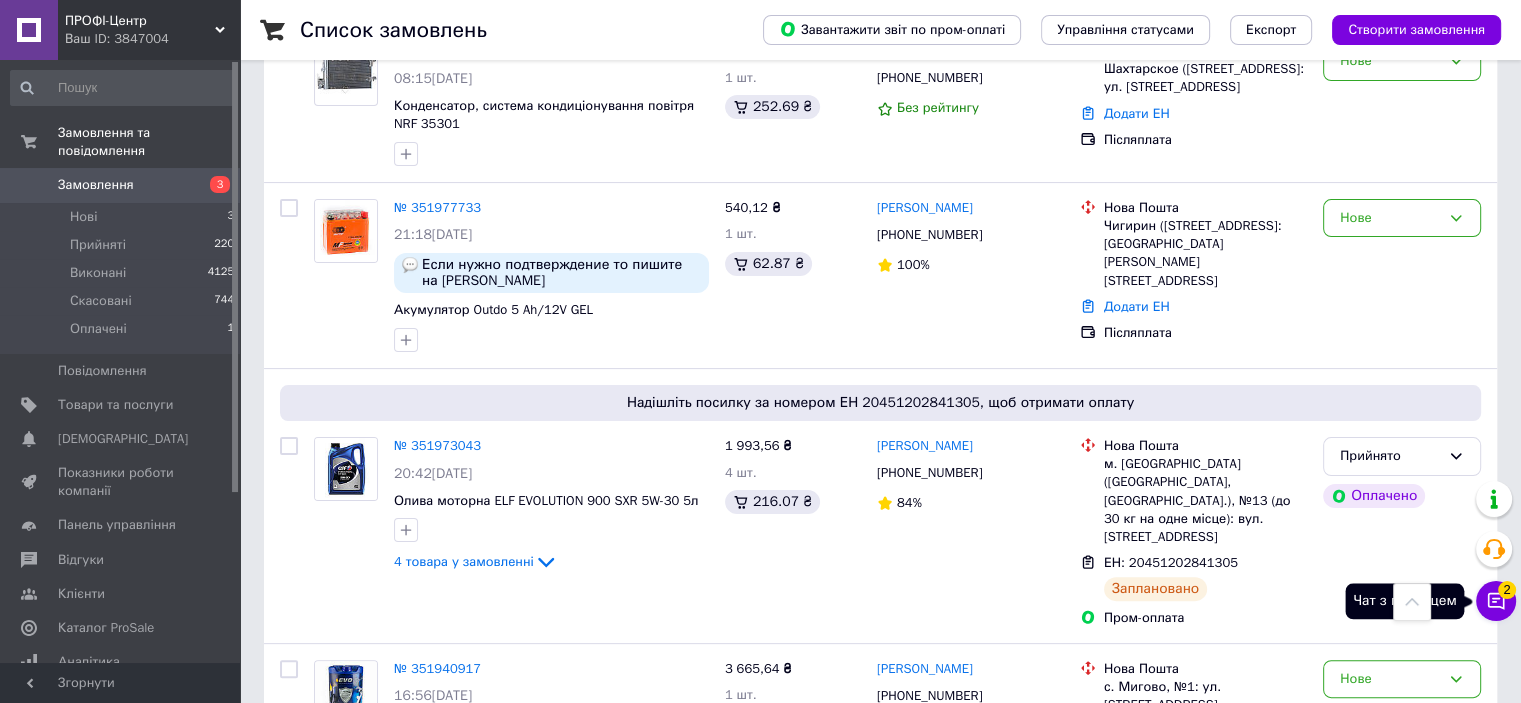 click 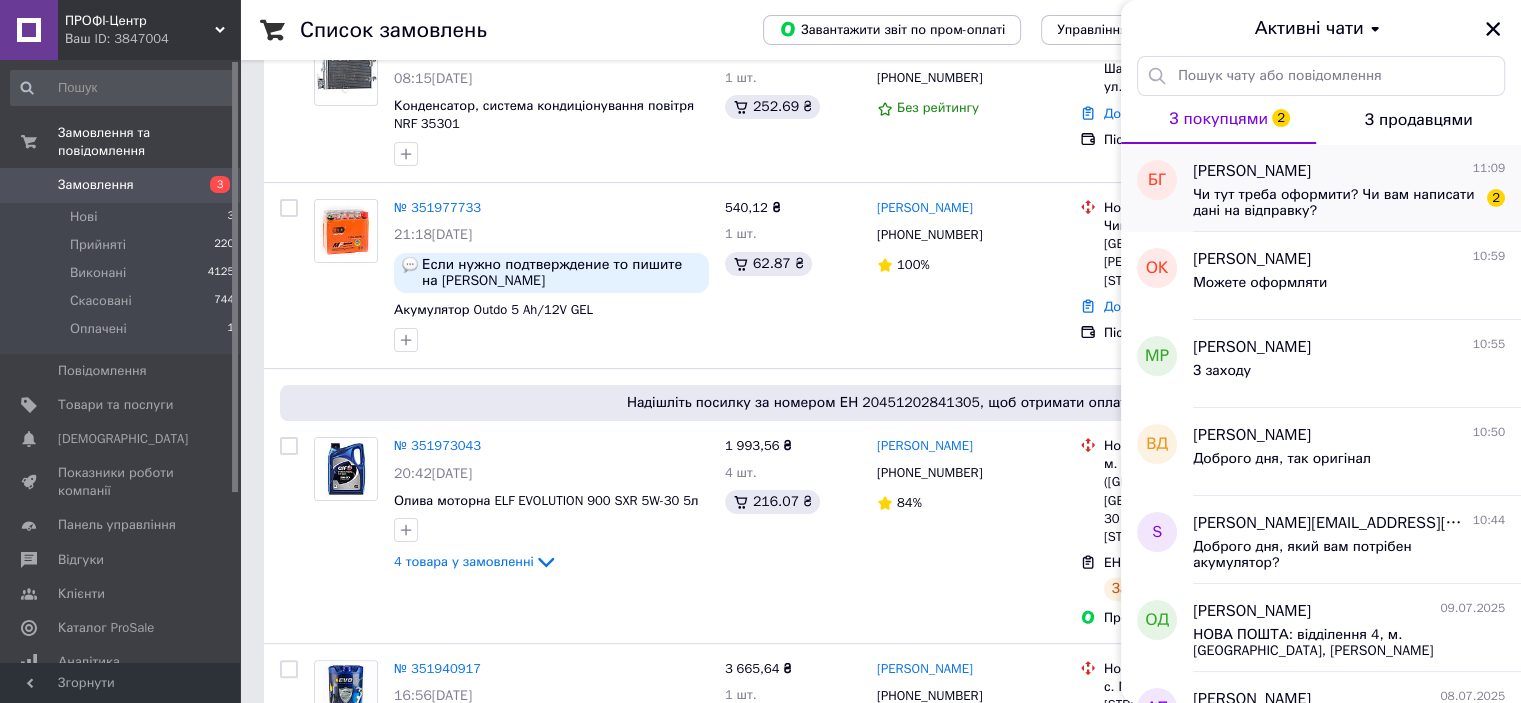 click on "Чи тут треба оформити? Чи вам написати дані на відправку?" at bounding box center [1335, 203] 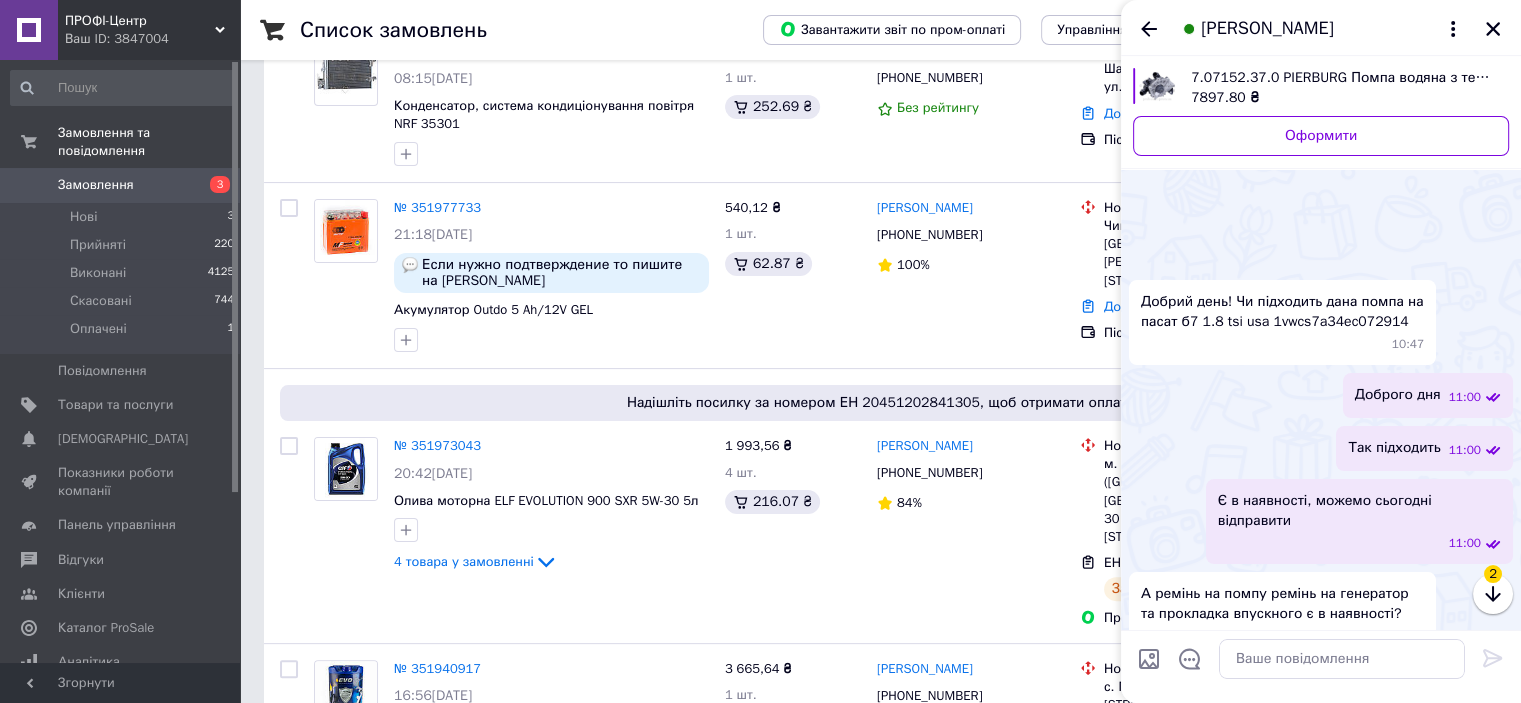 scroll, scrollTop: 1422, scrollLeft: 0, axis: vertical 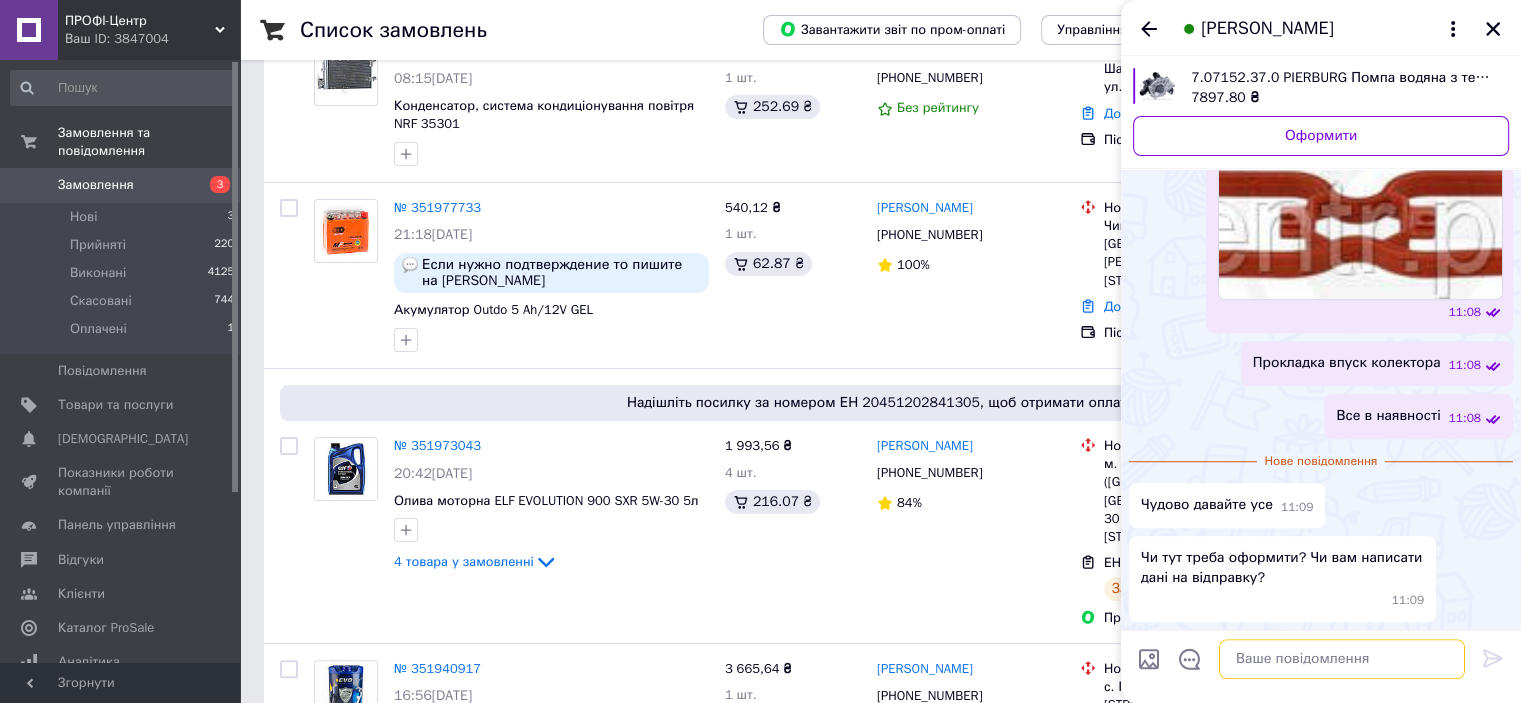 click at bounding box center (1342, 659) 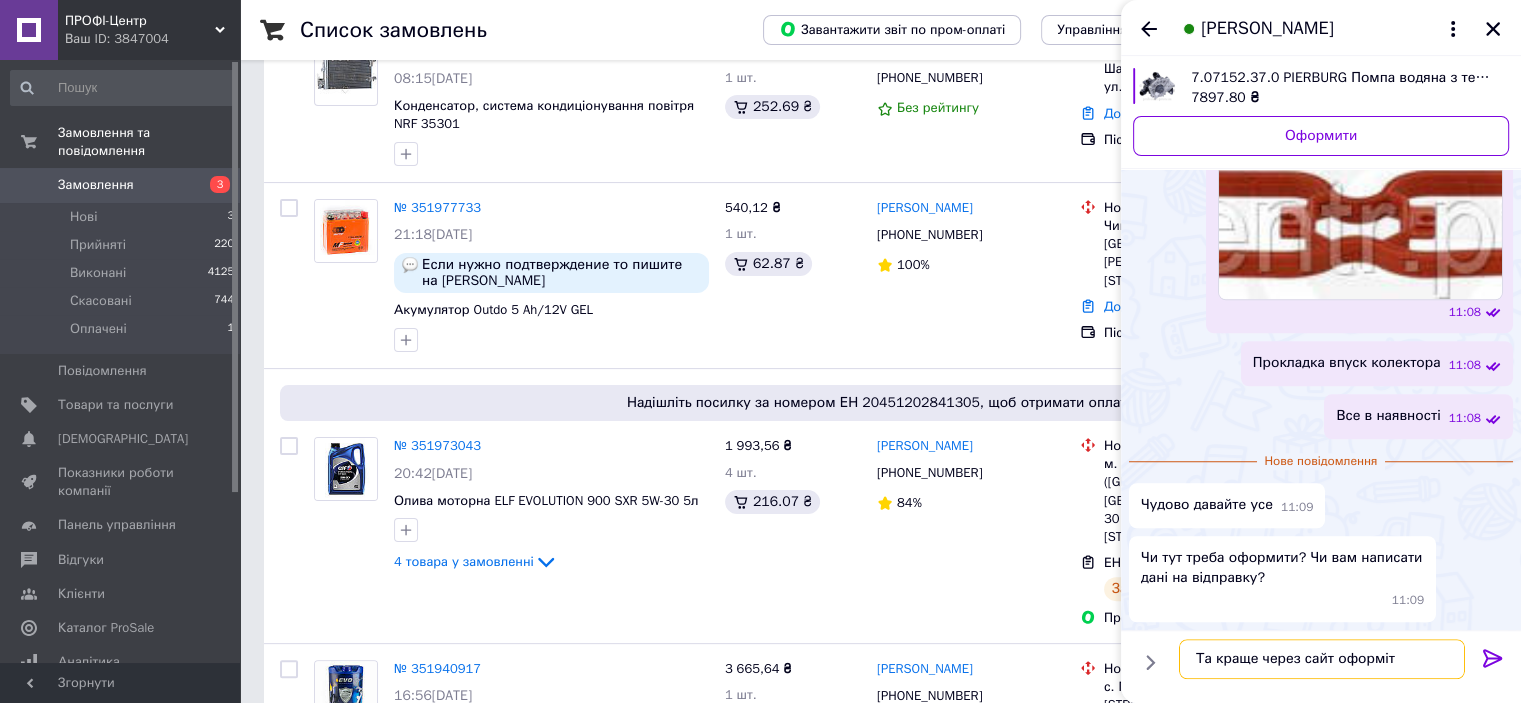 type on "Та краще через сайт оформіть" 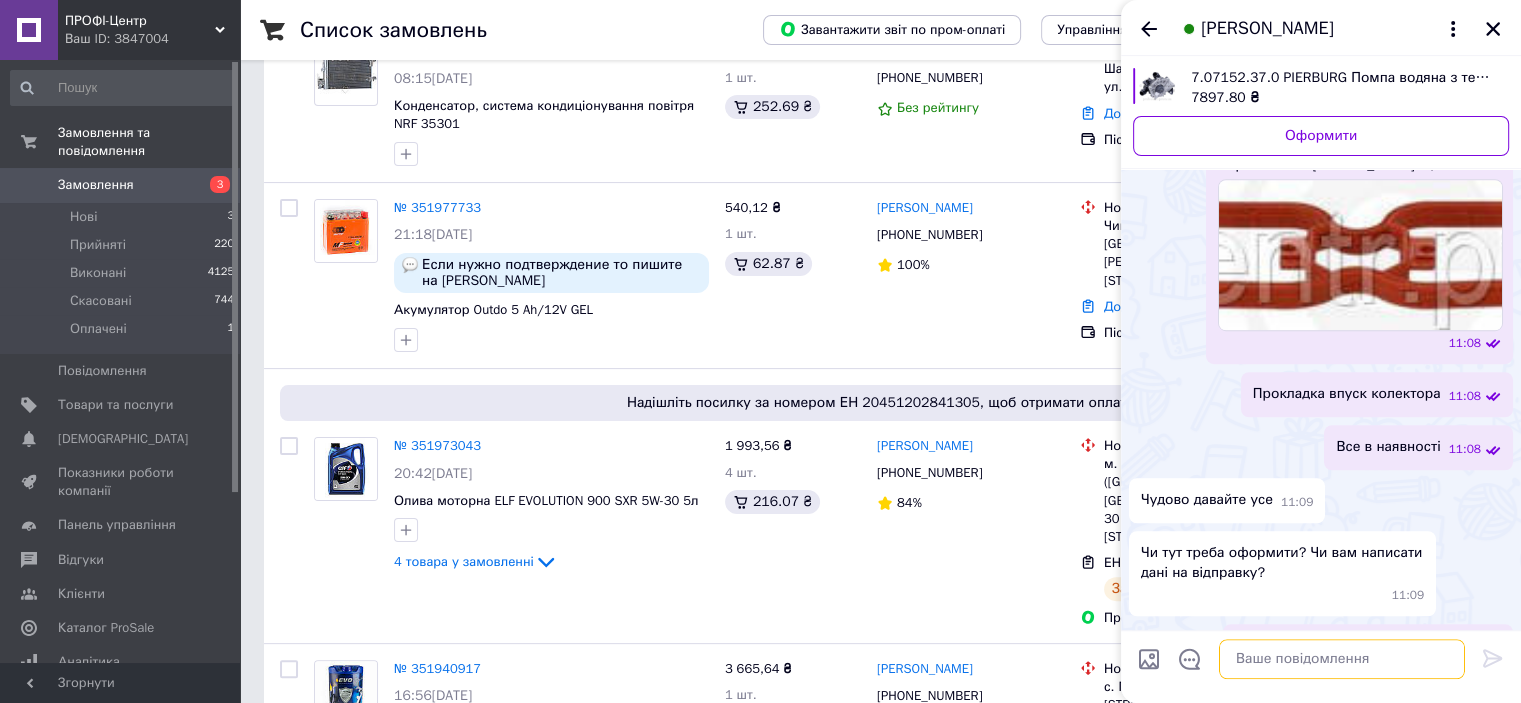 scroll, scrollTop: 1388, scrollLeft: 0, axis: vertical 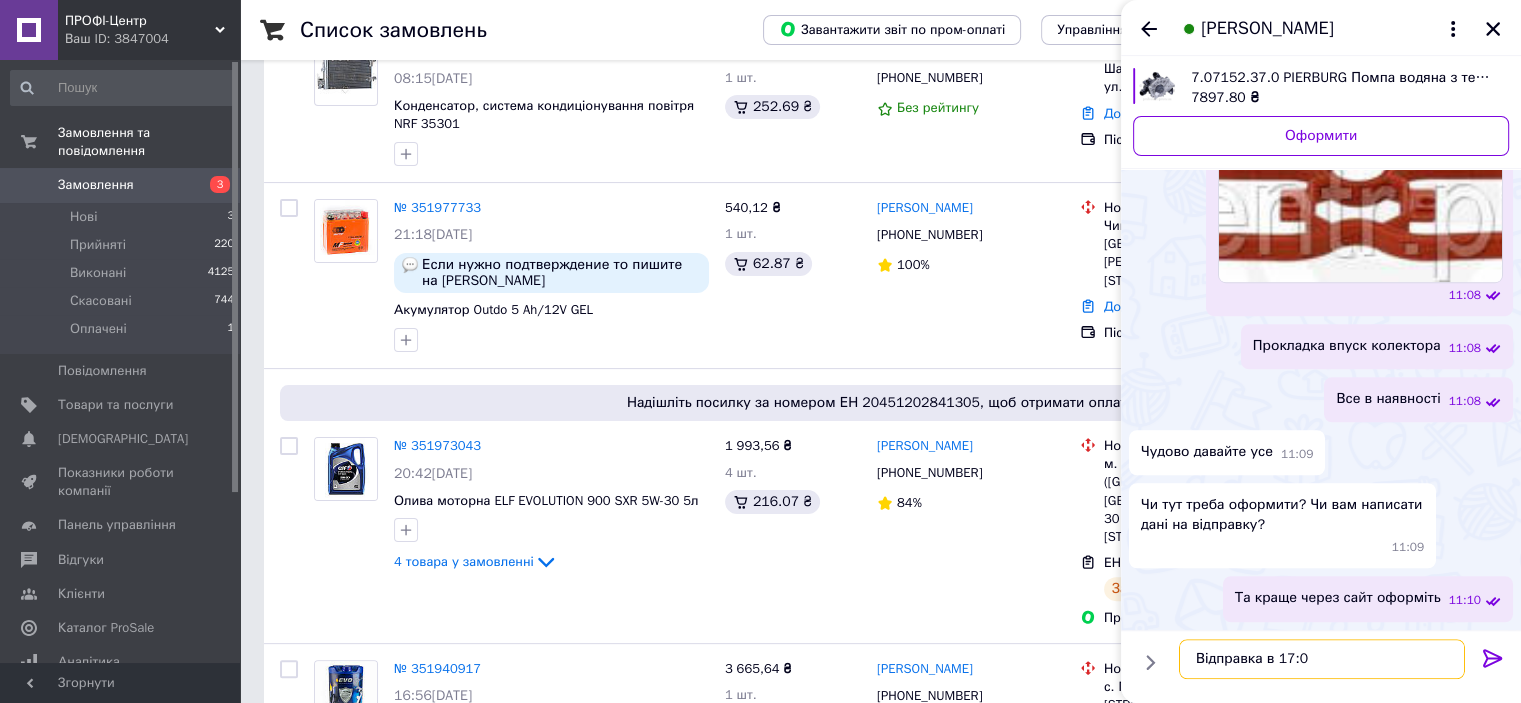 type on "Відправка в 17:00" 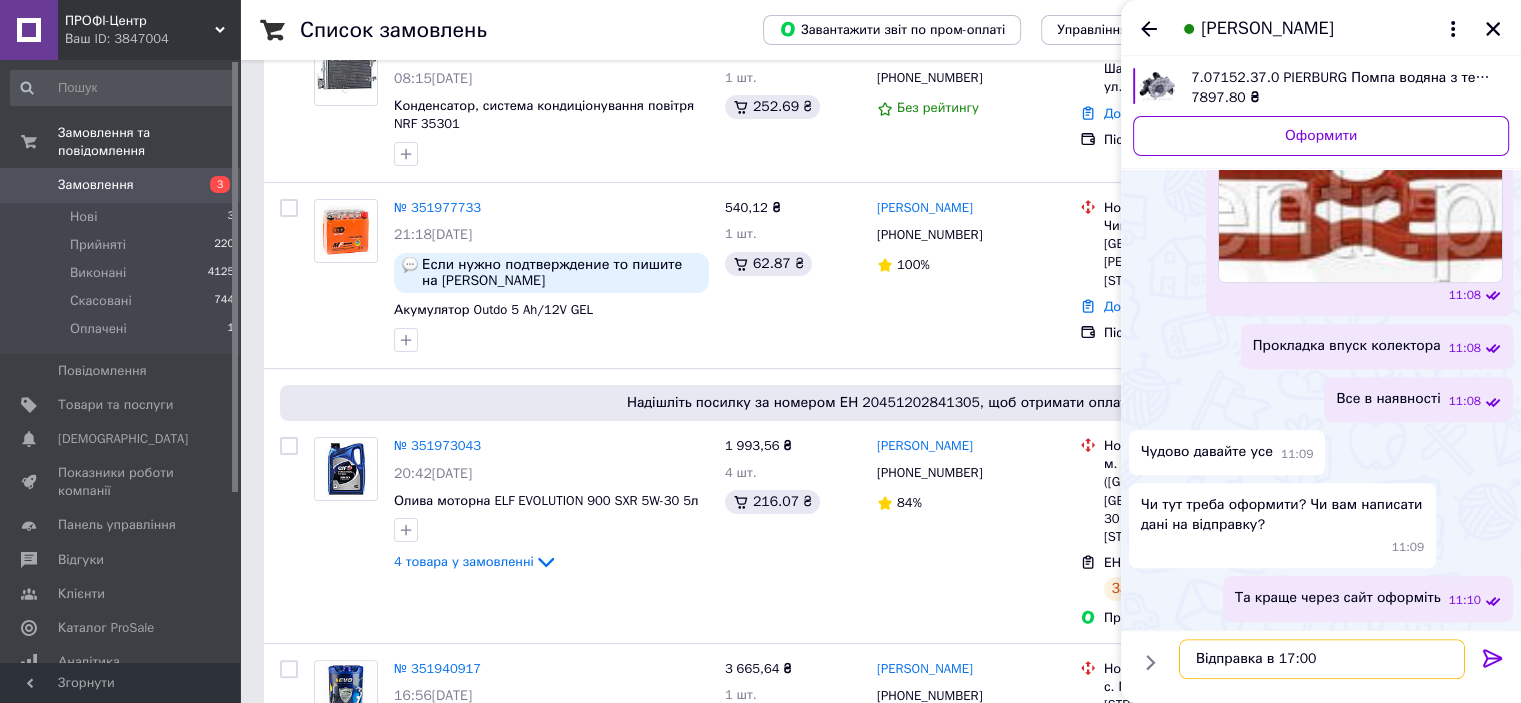 type 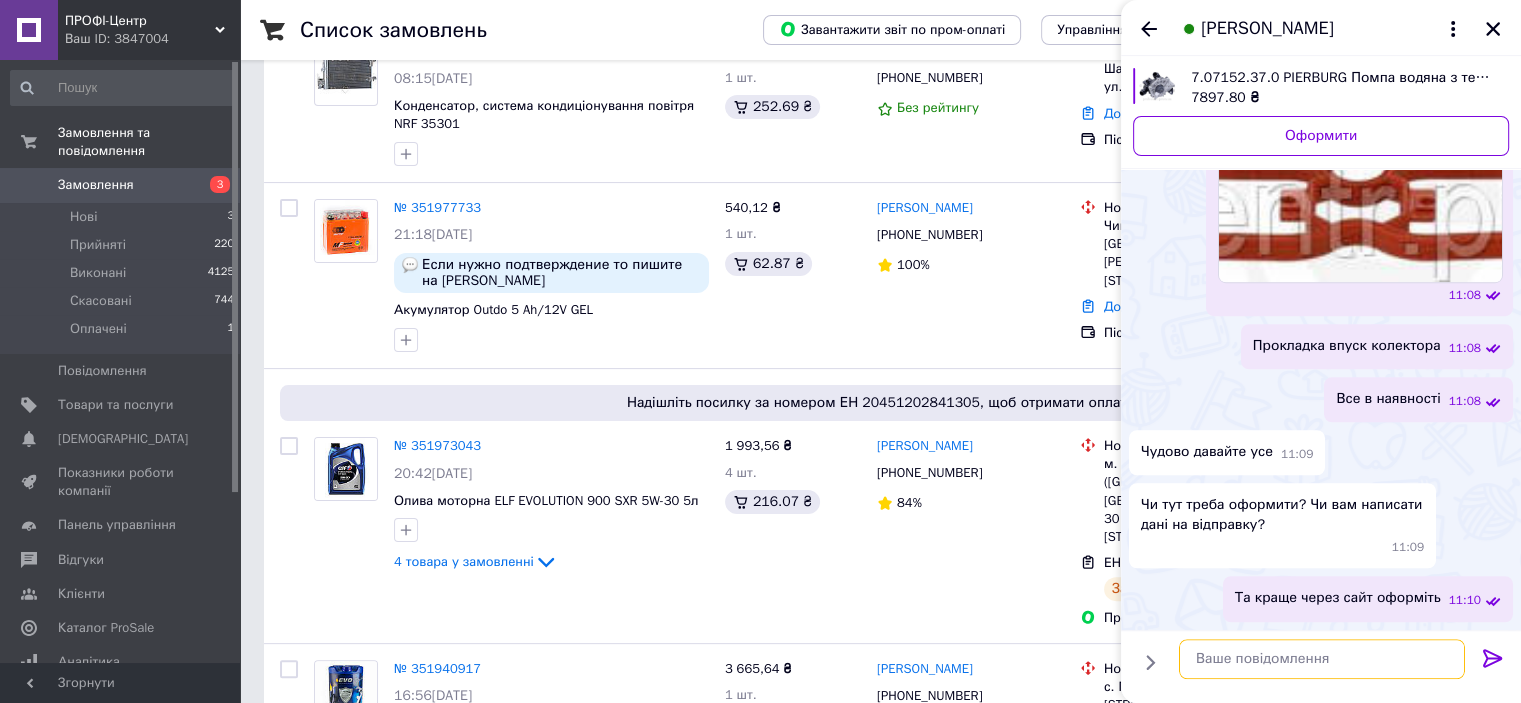 scroll, scrollTop: 1440, scrollLeft: 0, axis: vertical 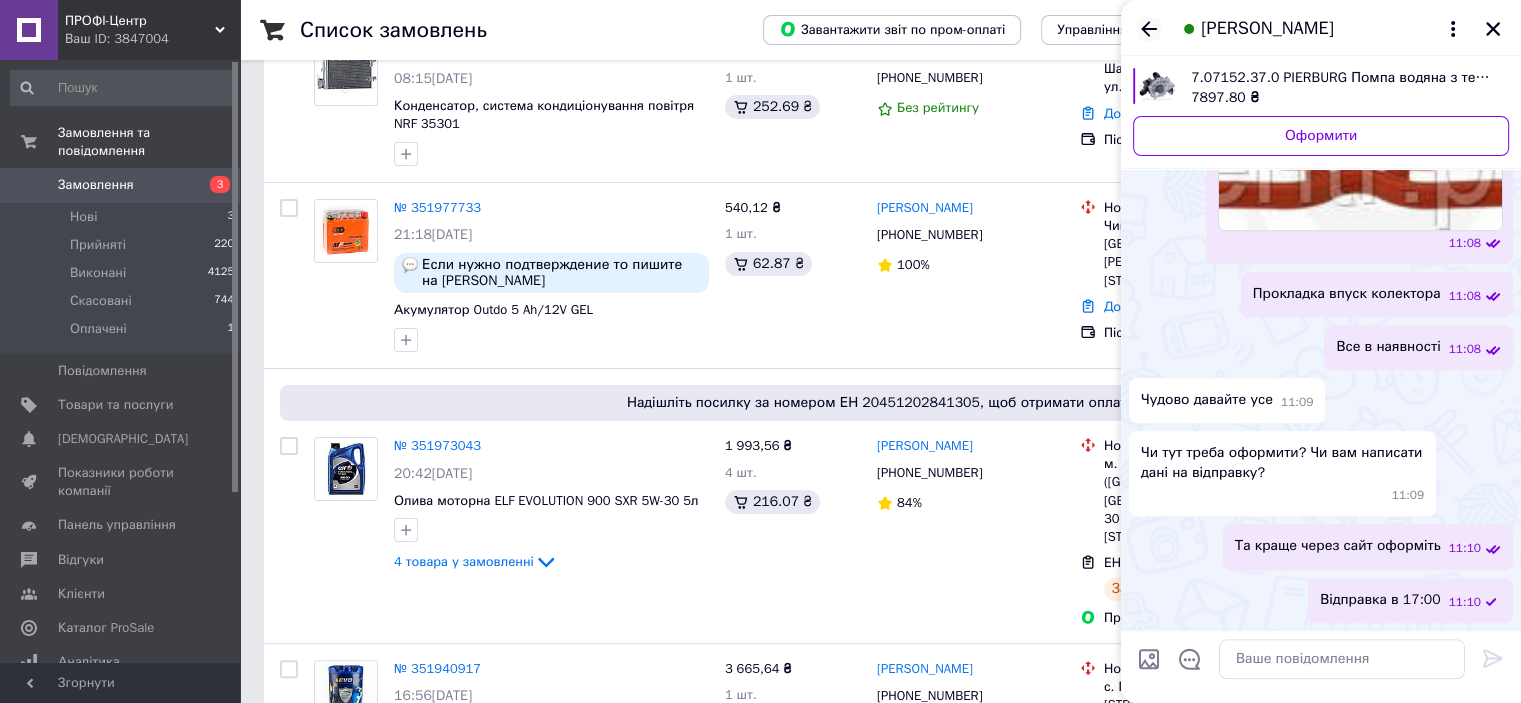 click 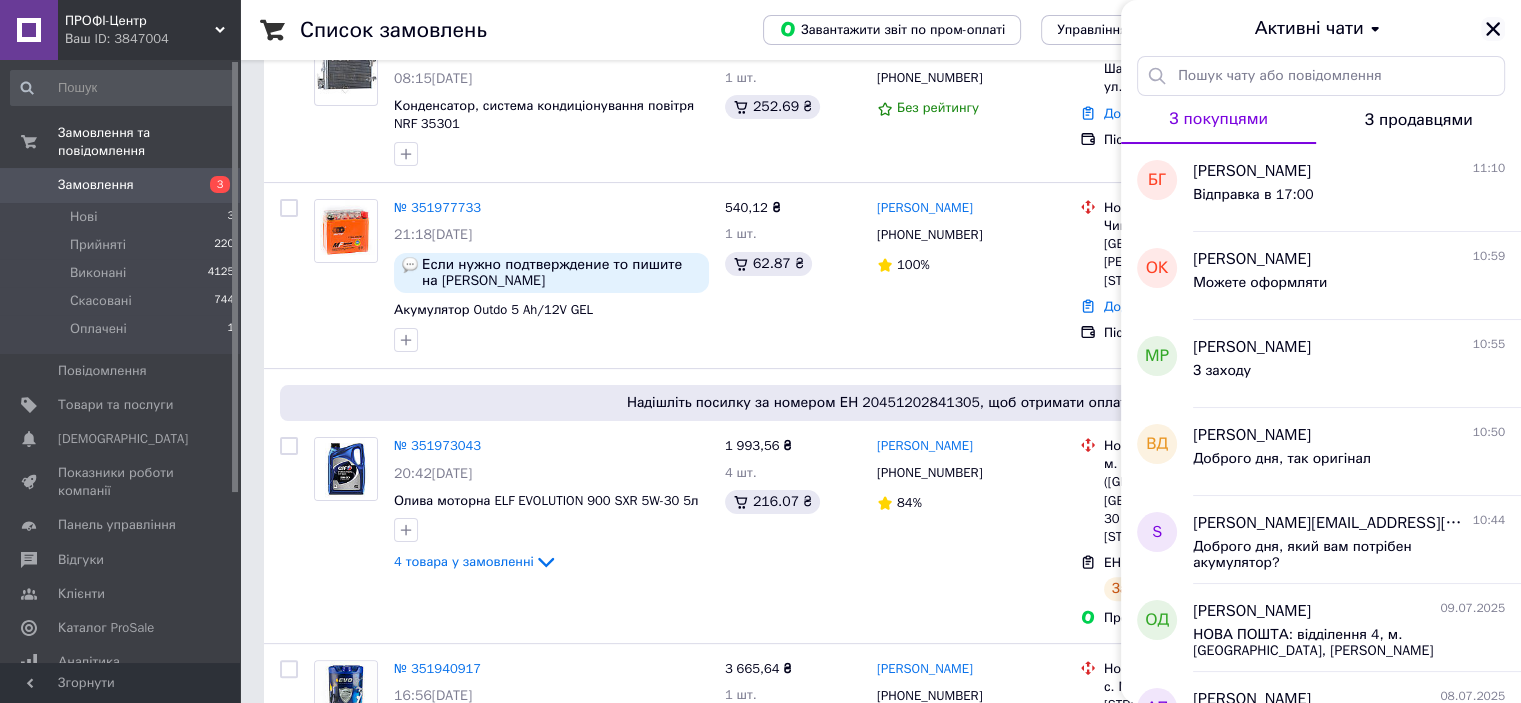 click 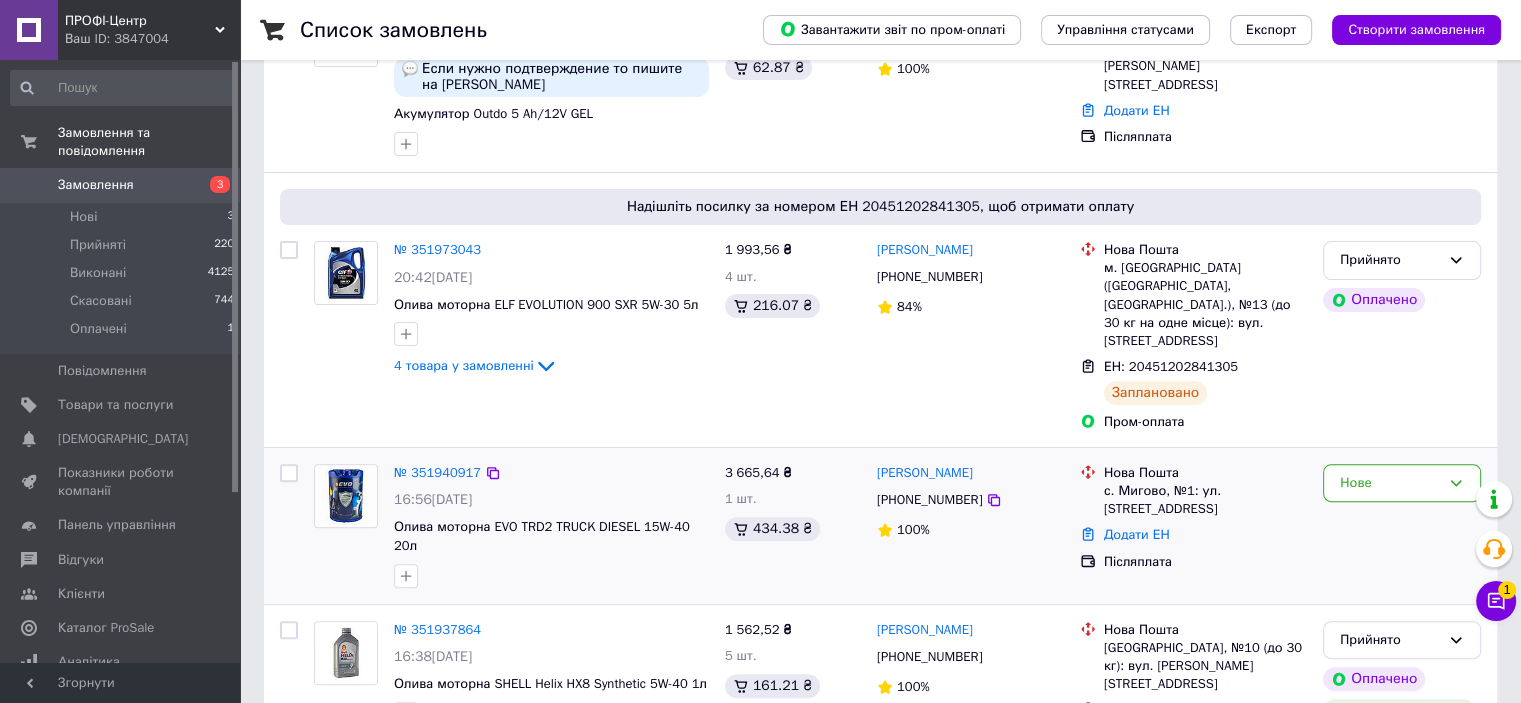 scroll, scrollTop: 600, scrollLeft: 0, axis: vertical 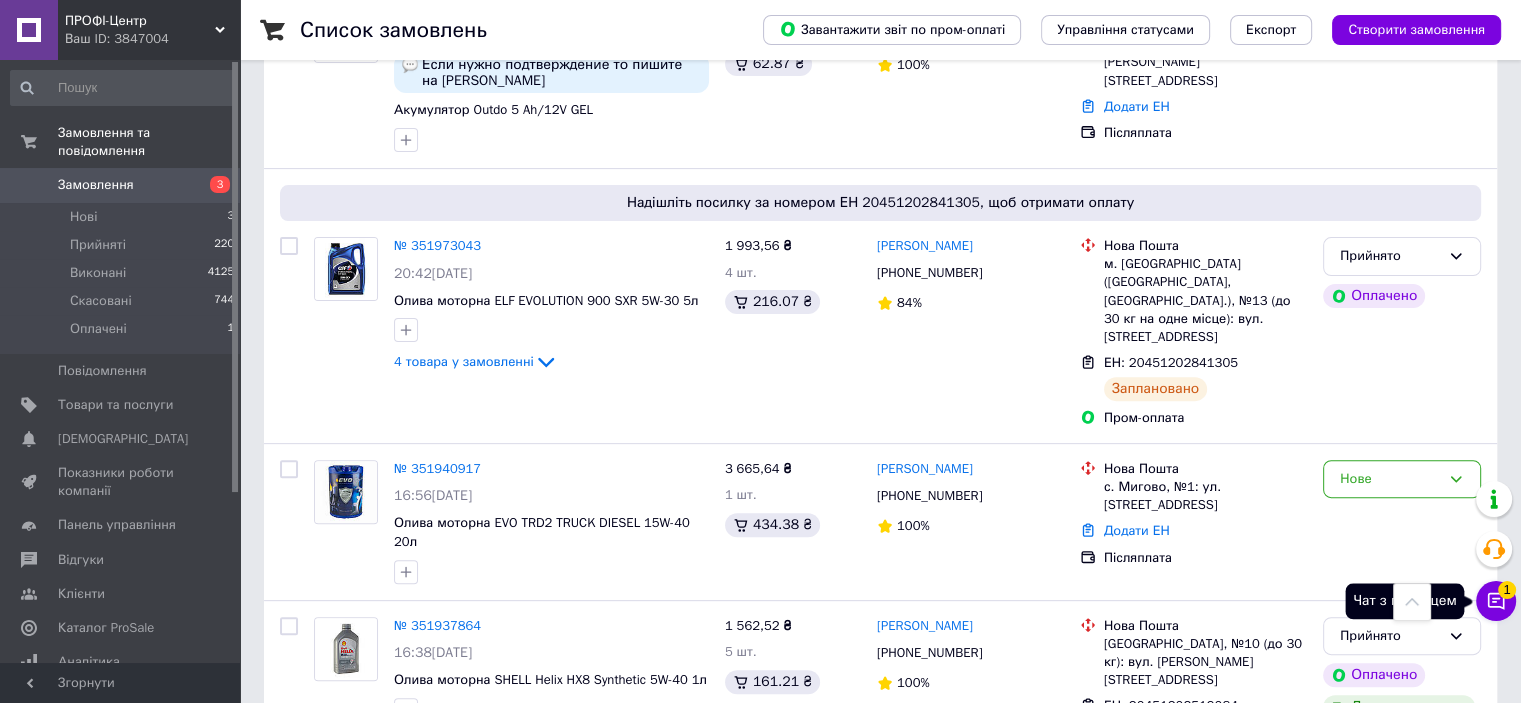 click on "Чат з покупцем 1" at bounding box center (1496, 601) 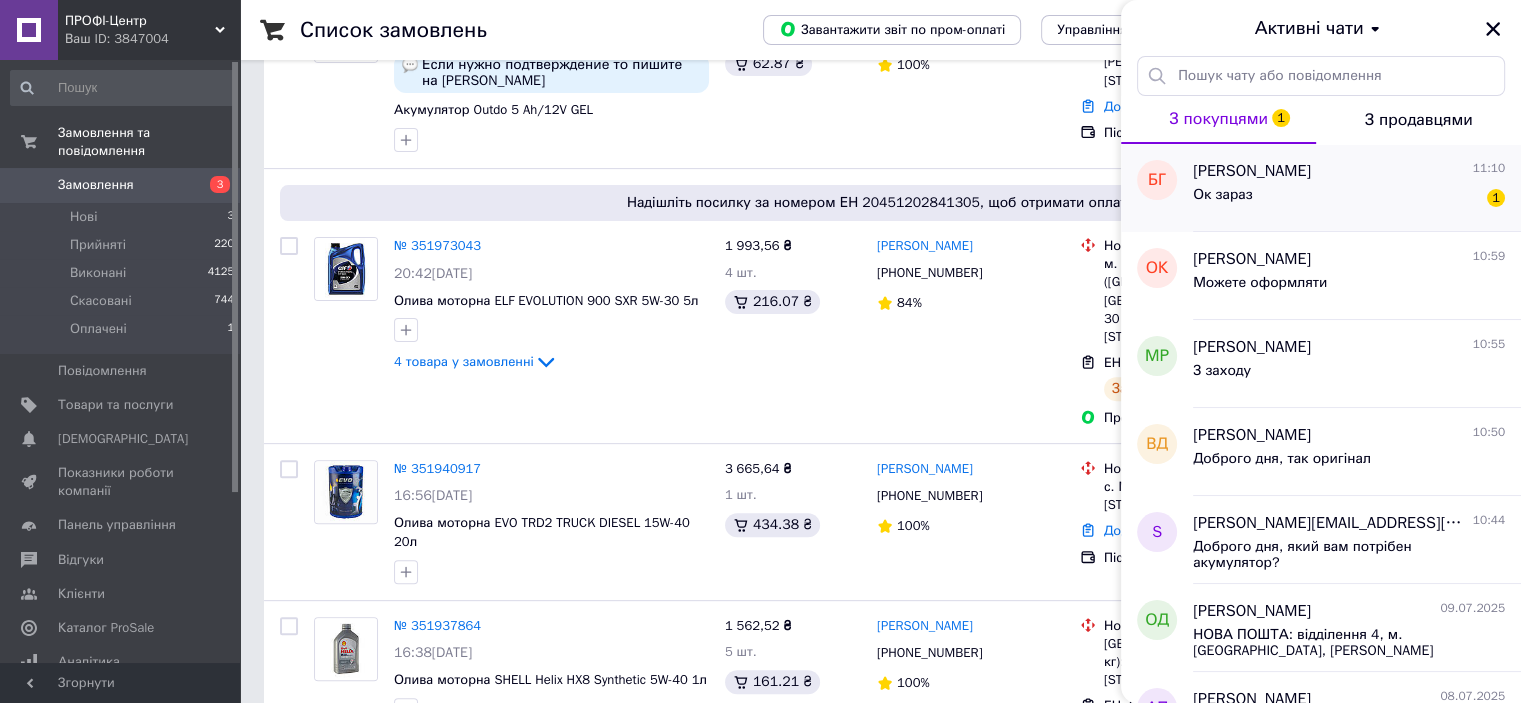click on "Ок зараз 1" at bounding box center [1349, 199] 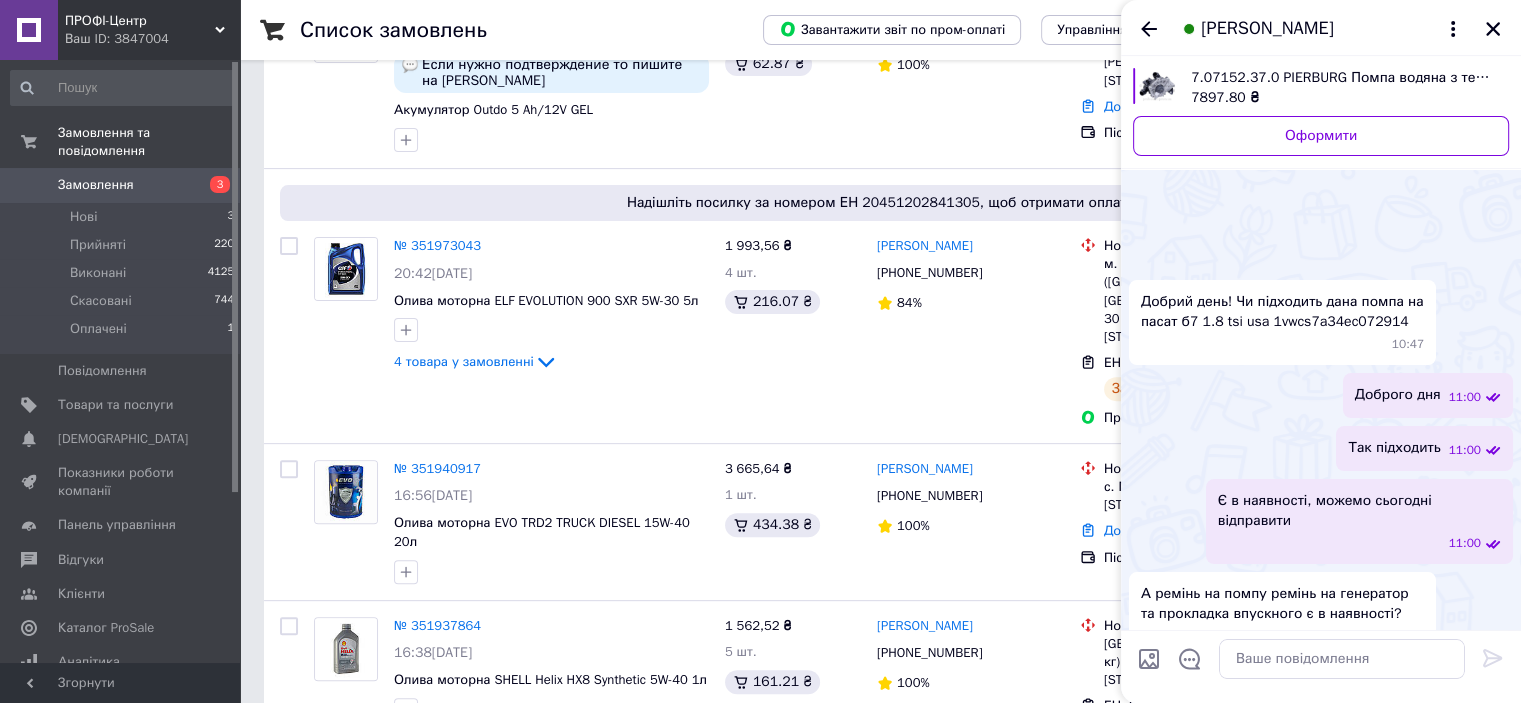 scroll, scrollTop: 1581, scrollLeft: 0, axis: vertical 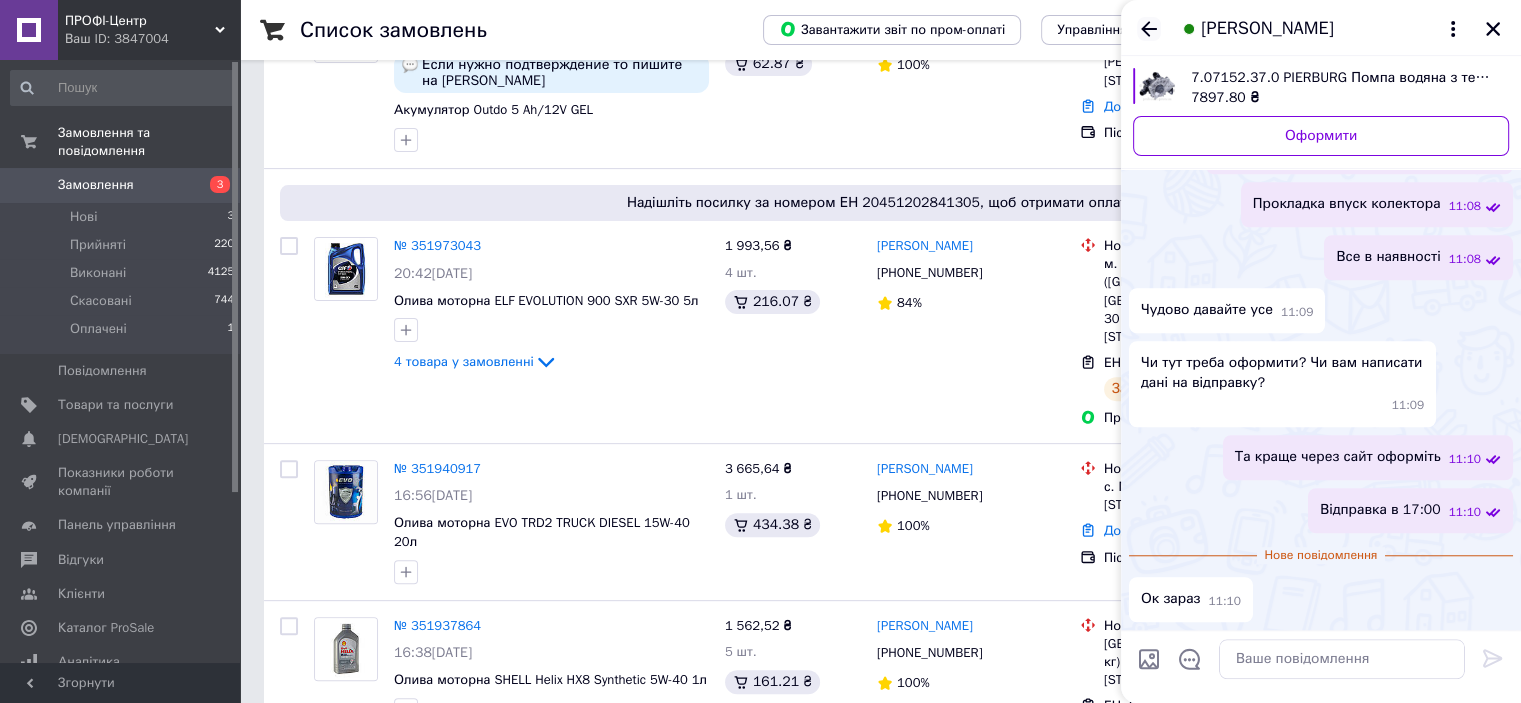 click 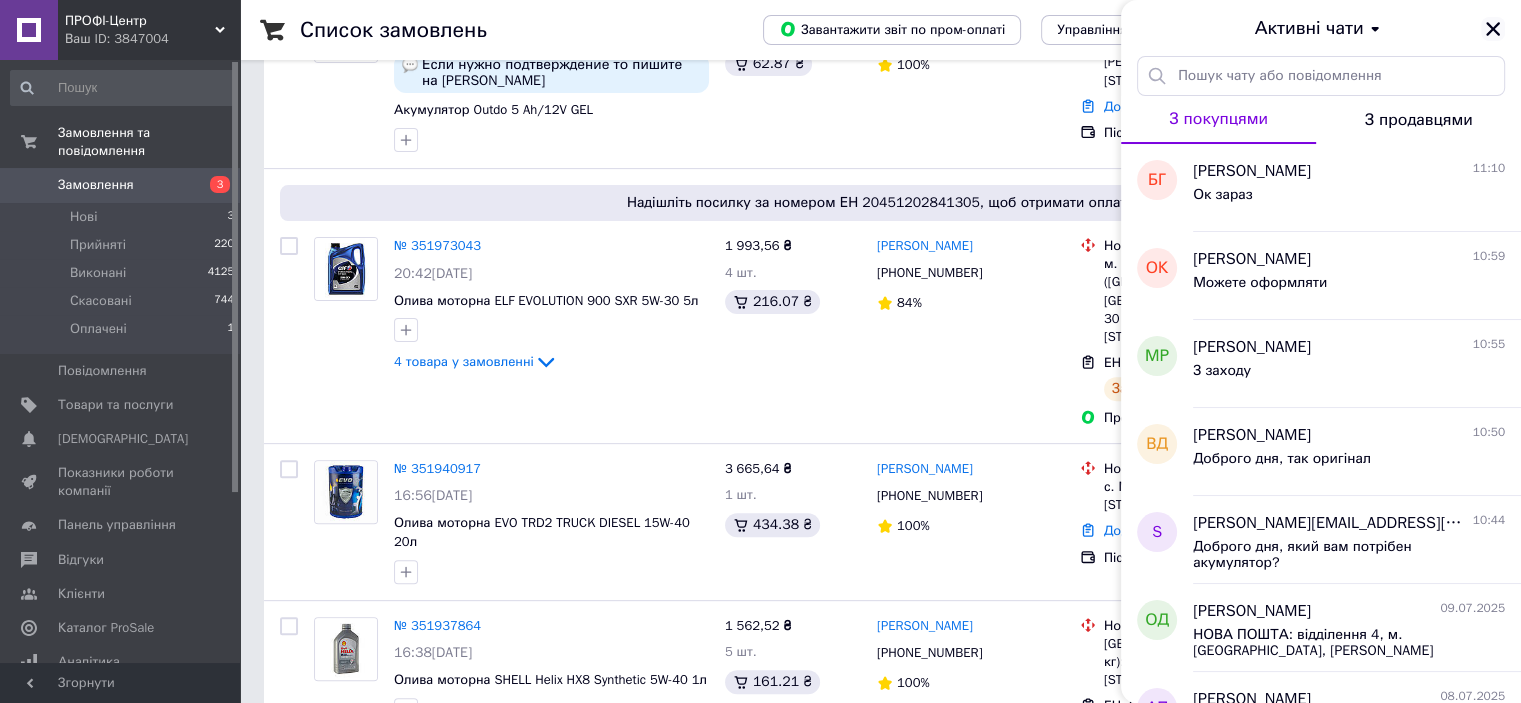 click 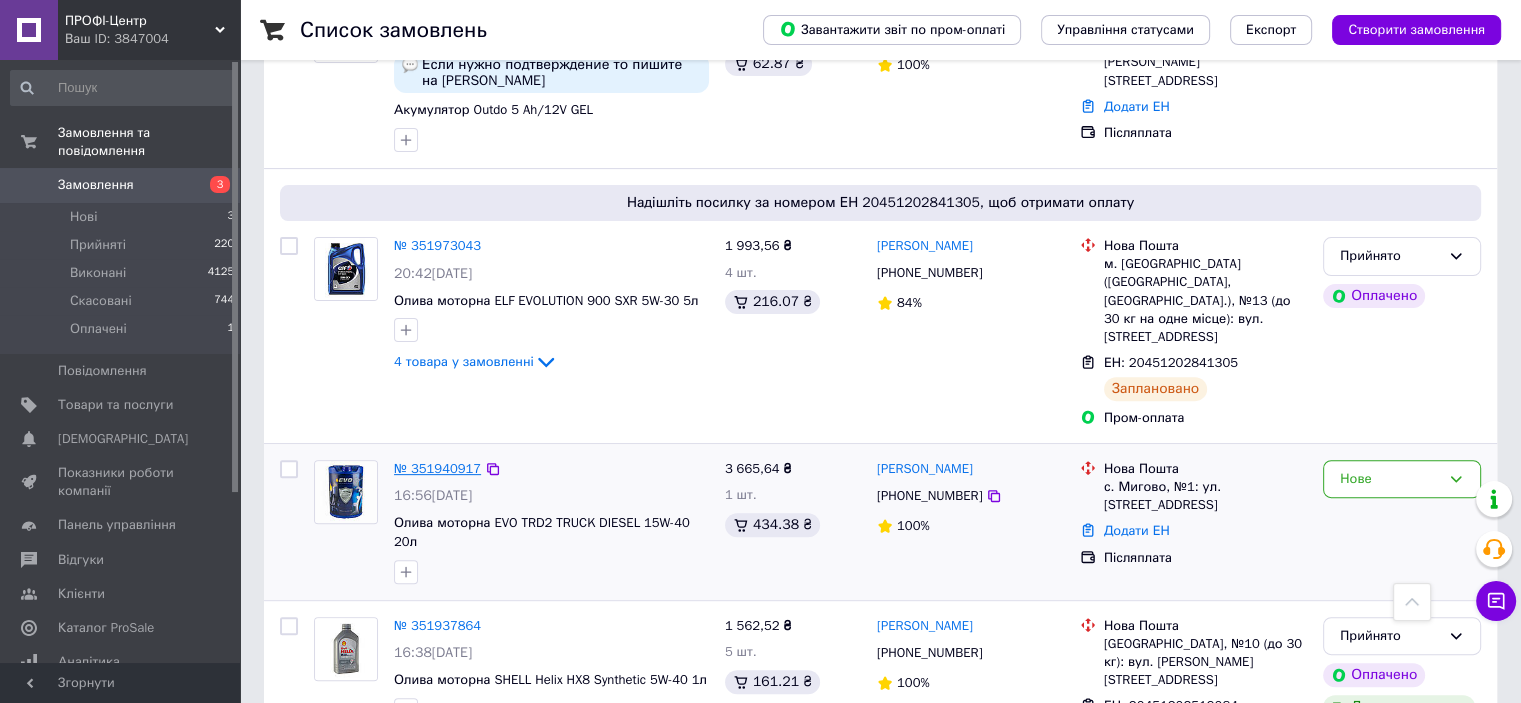 click on "№ 351940917" at bounding box center (437, 468) 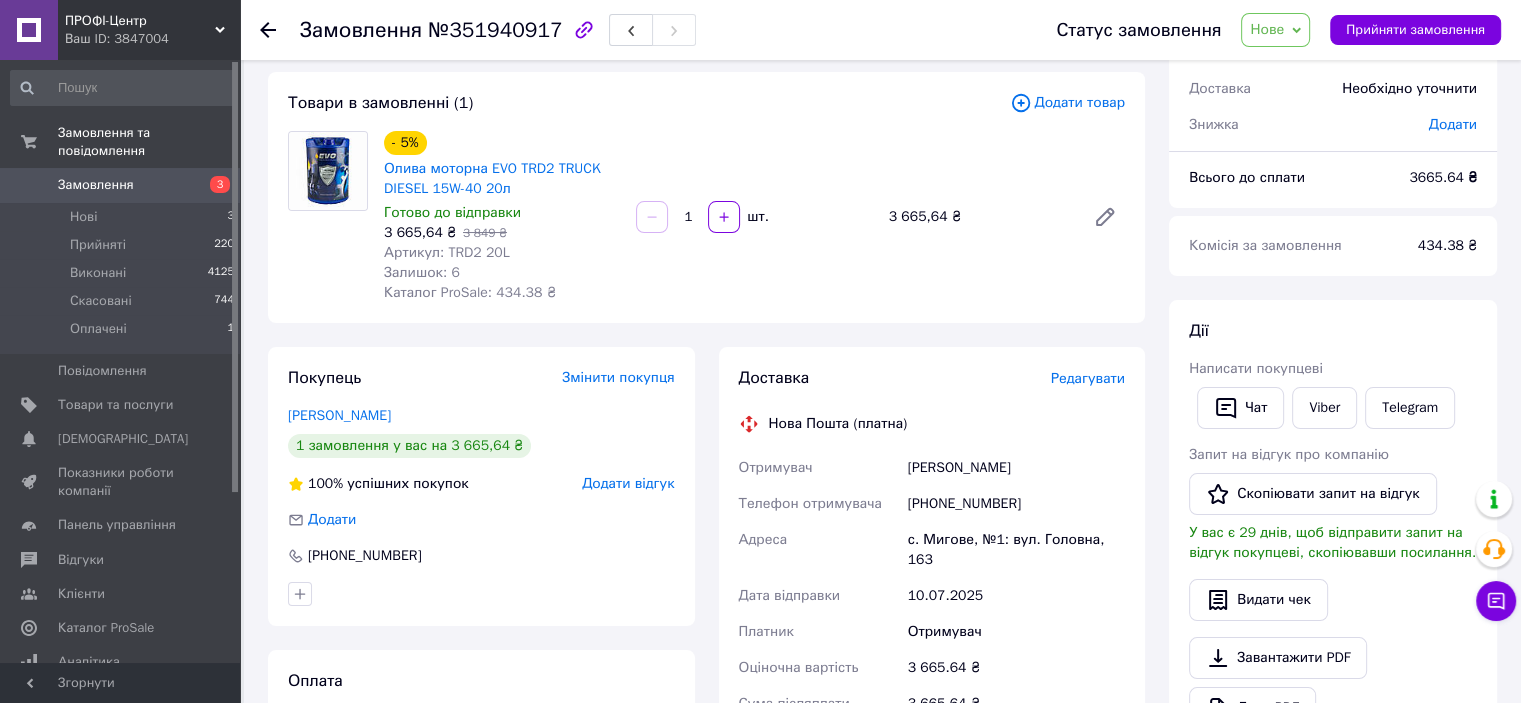 scroll, scrollTop: 0, scrollLeft: 0, axis: both 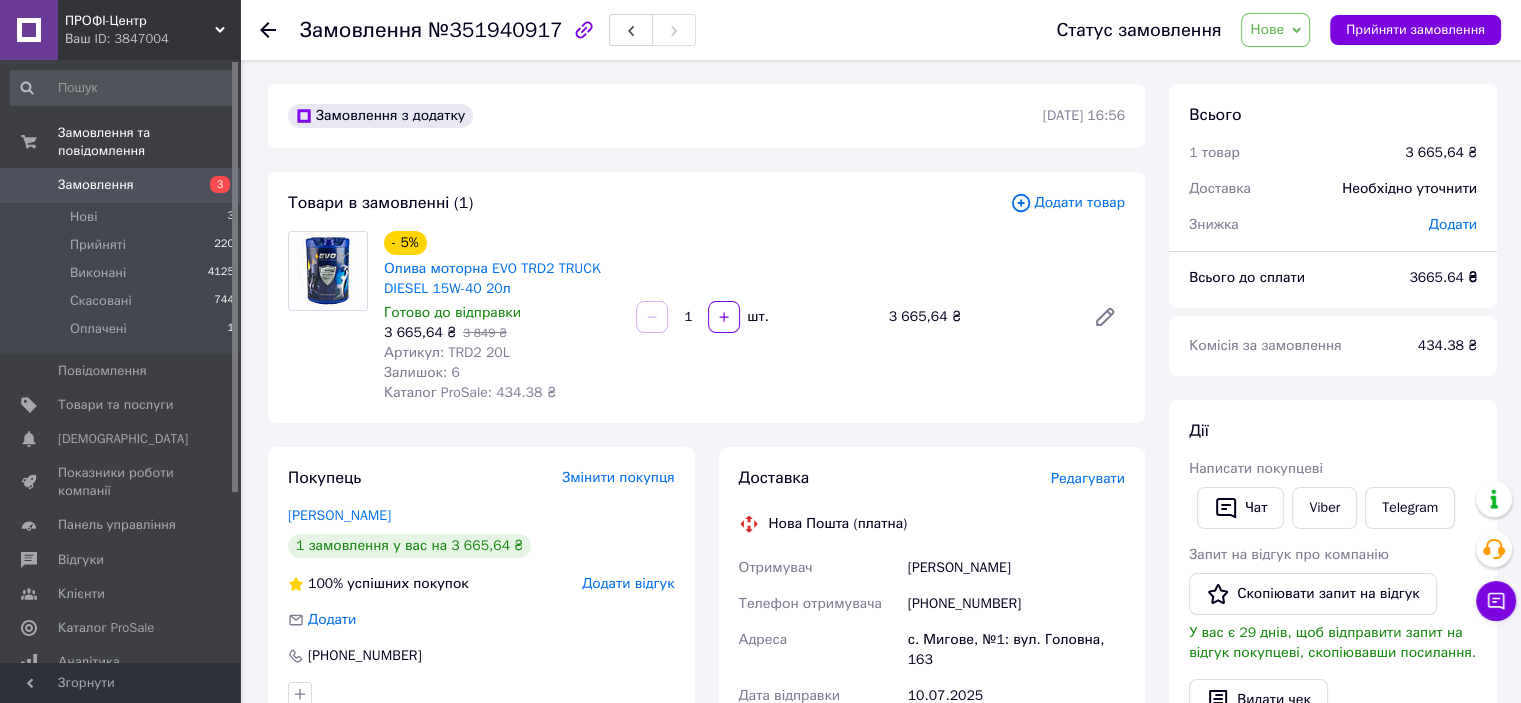 drag, startPoint x: 800, startPoint y: 234, endPoint x: 798, endPoint y: 337, distance: 103.01942 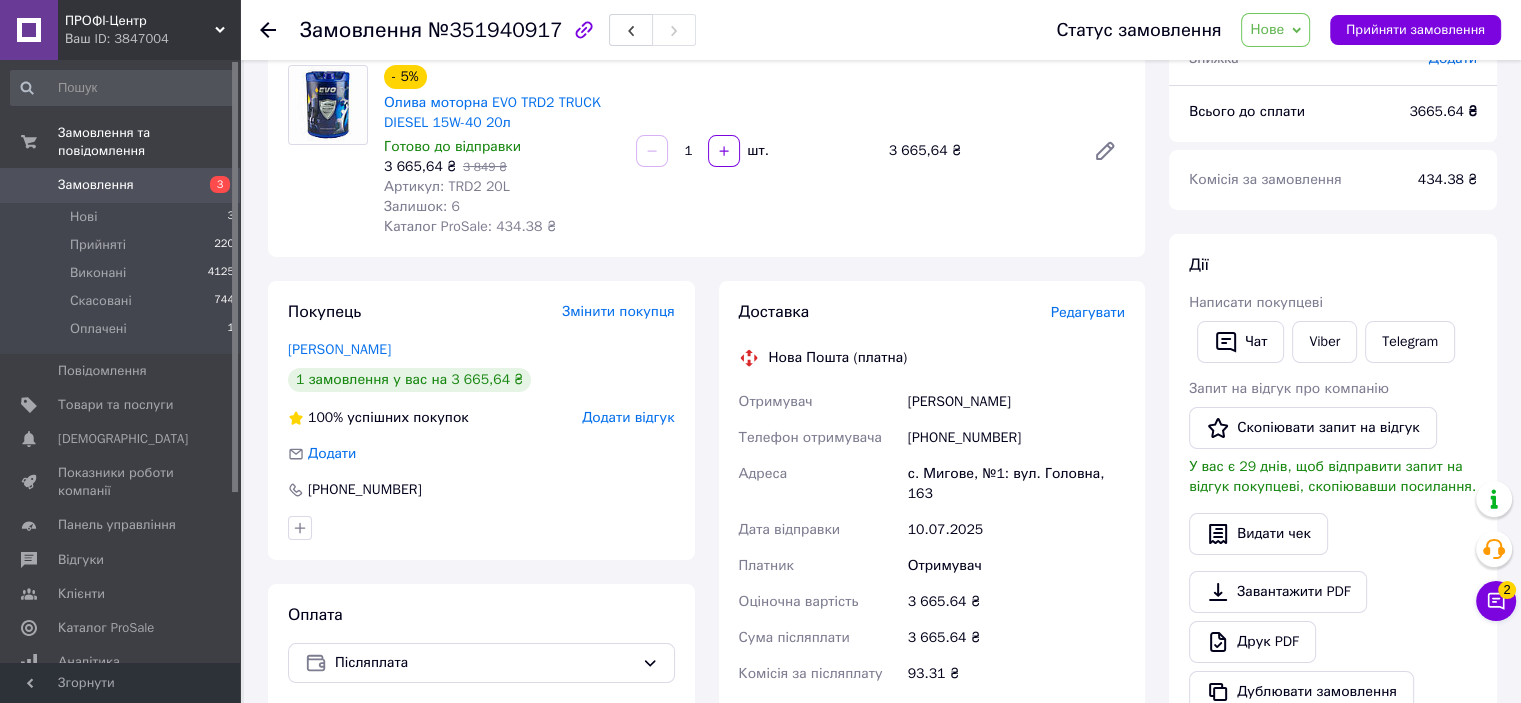 scroll, scrollTop: 200, scrollLeft: 0, axis: vertical 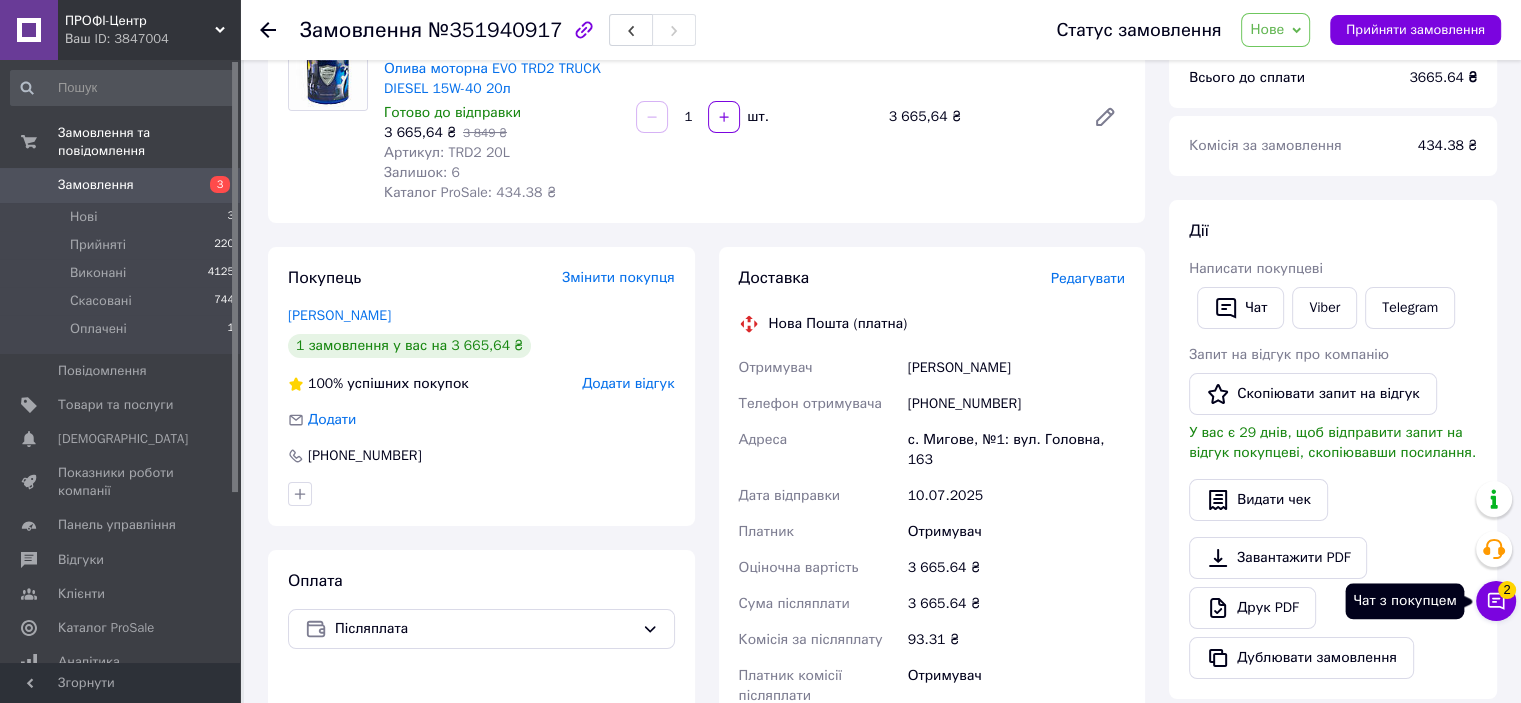 click 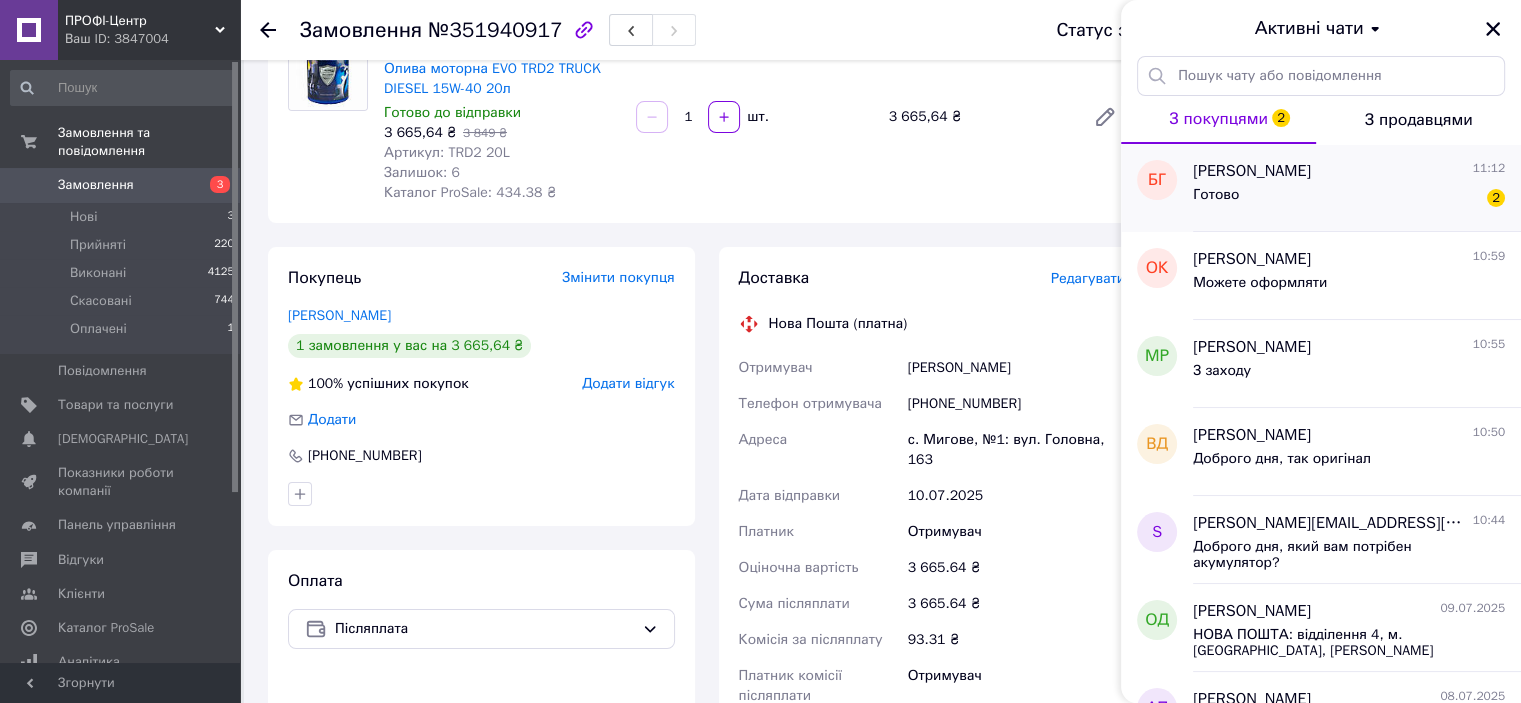 click on "Готово 2" at bounding box center [1349, 199] 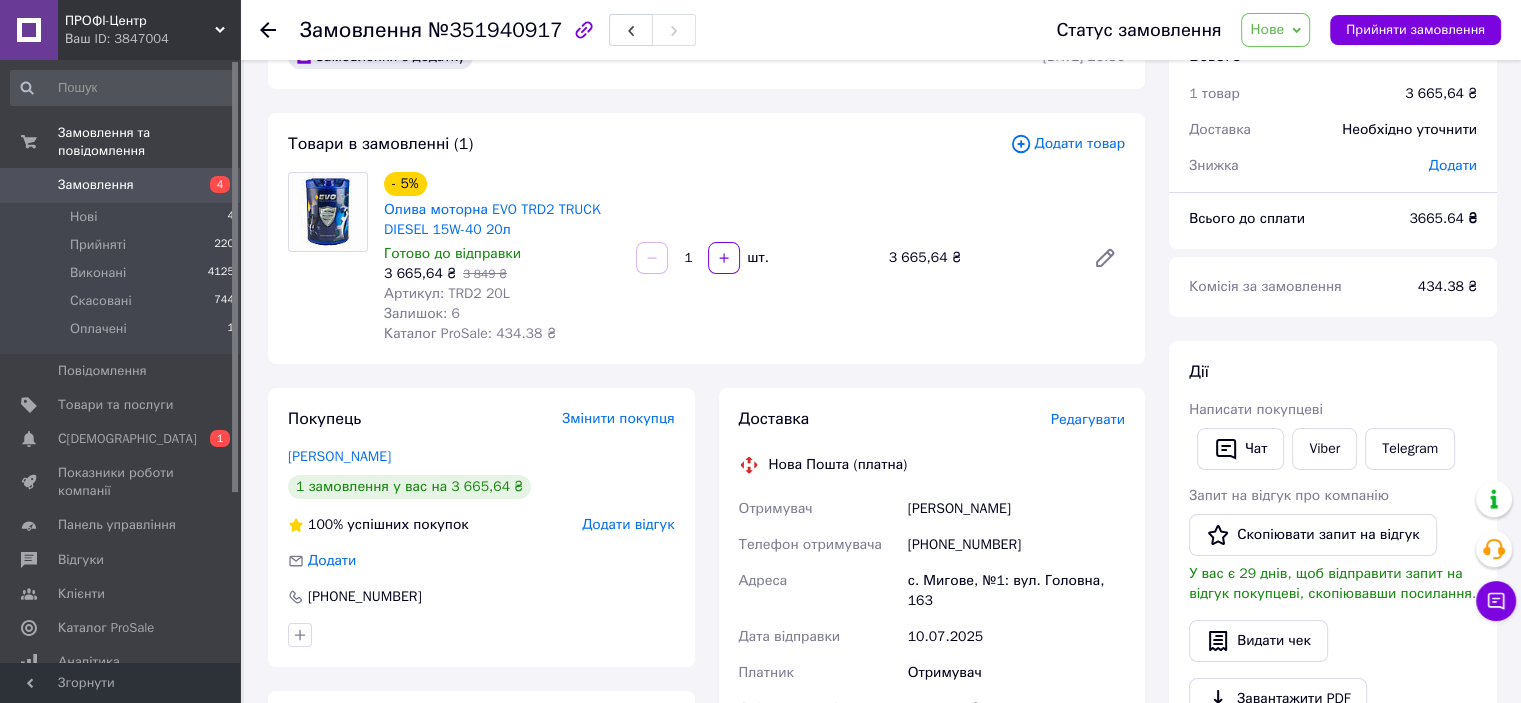 scroll, scrollTop: 0, scrollLeft: 0, axis: both 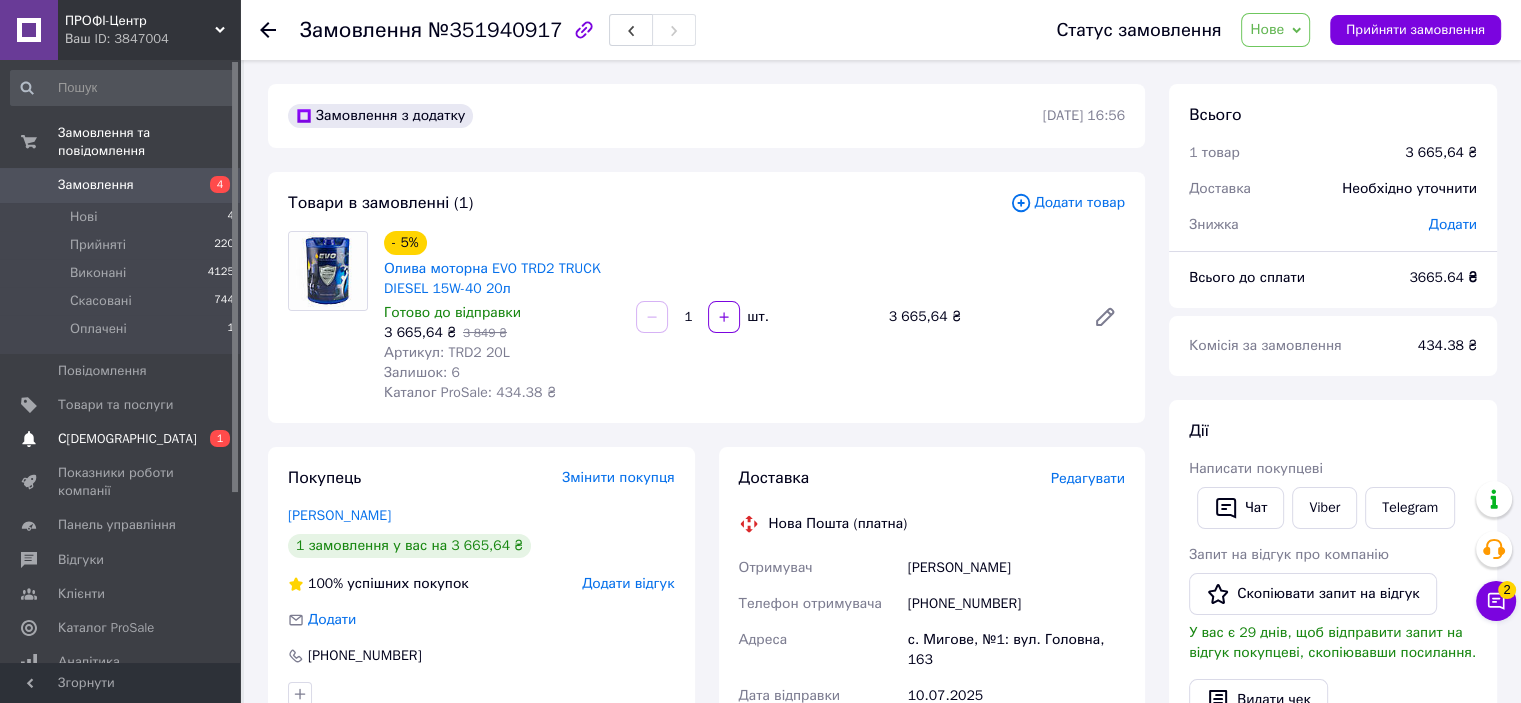 click on "[DEMOGRAPHIC_DATA]" at bounding box center [127, 439] 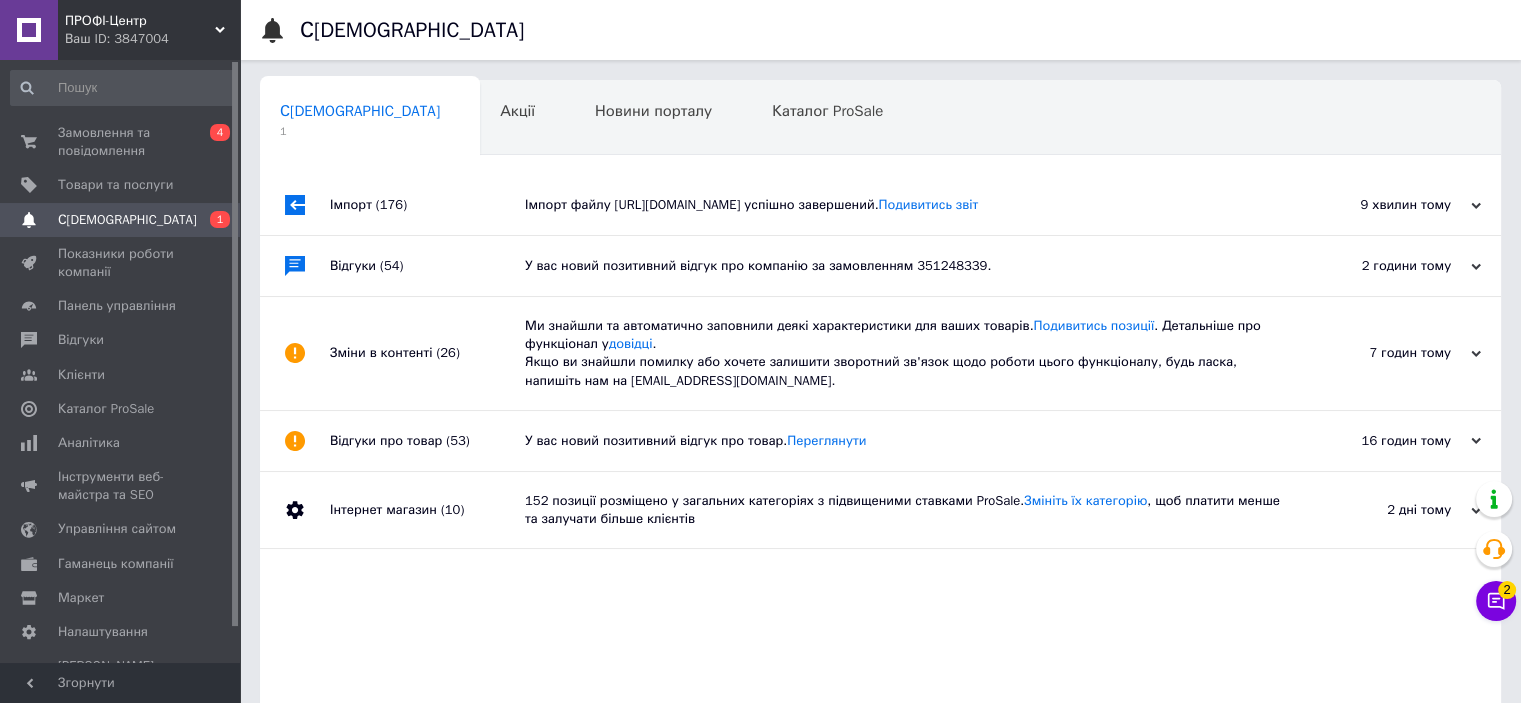 click on "9 хвилин тому" at bounding box center (1381, 205) 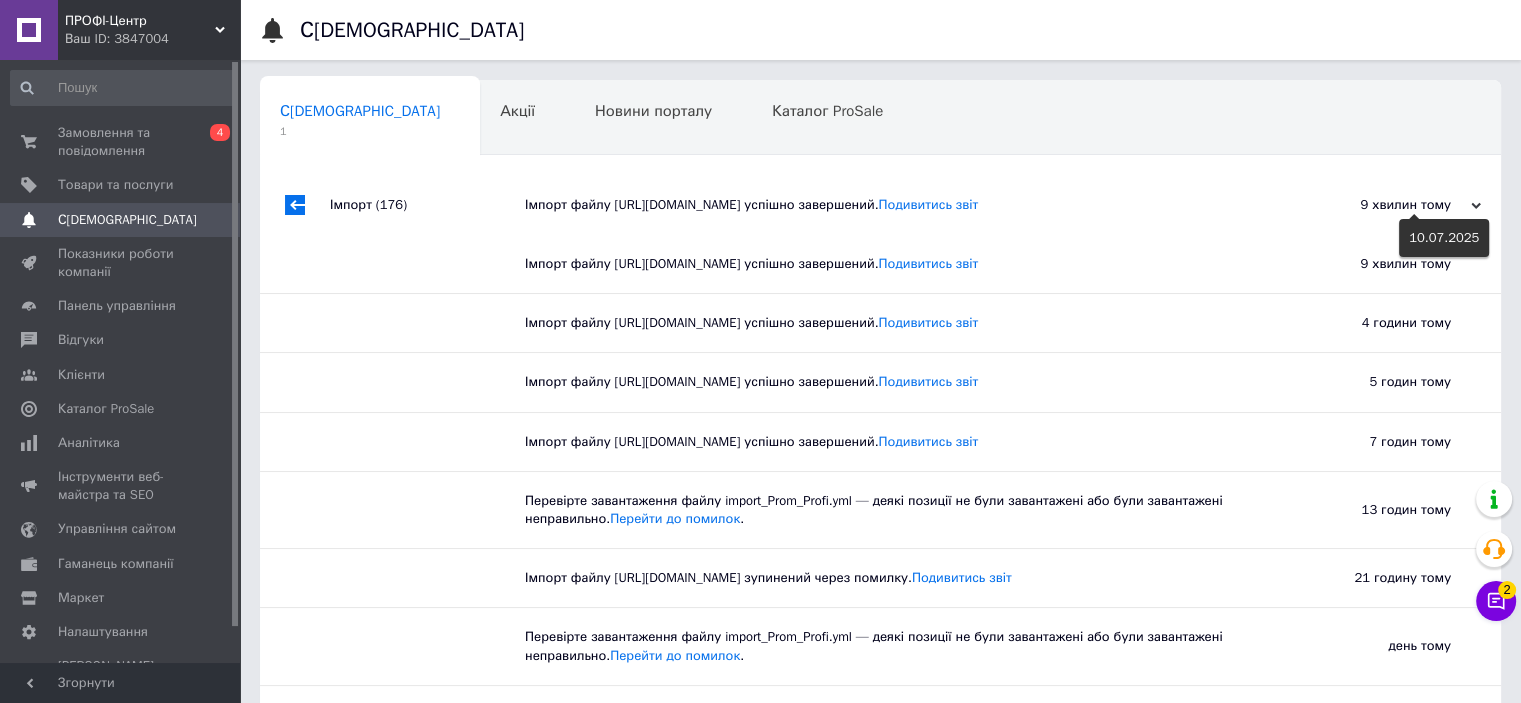 click on "9 хвилин тому" at bounding box center (1381, 205) 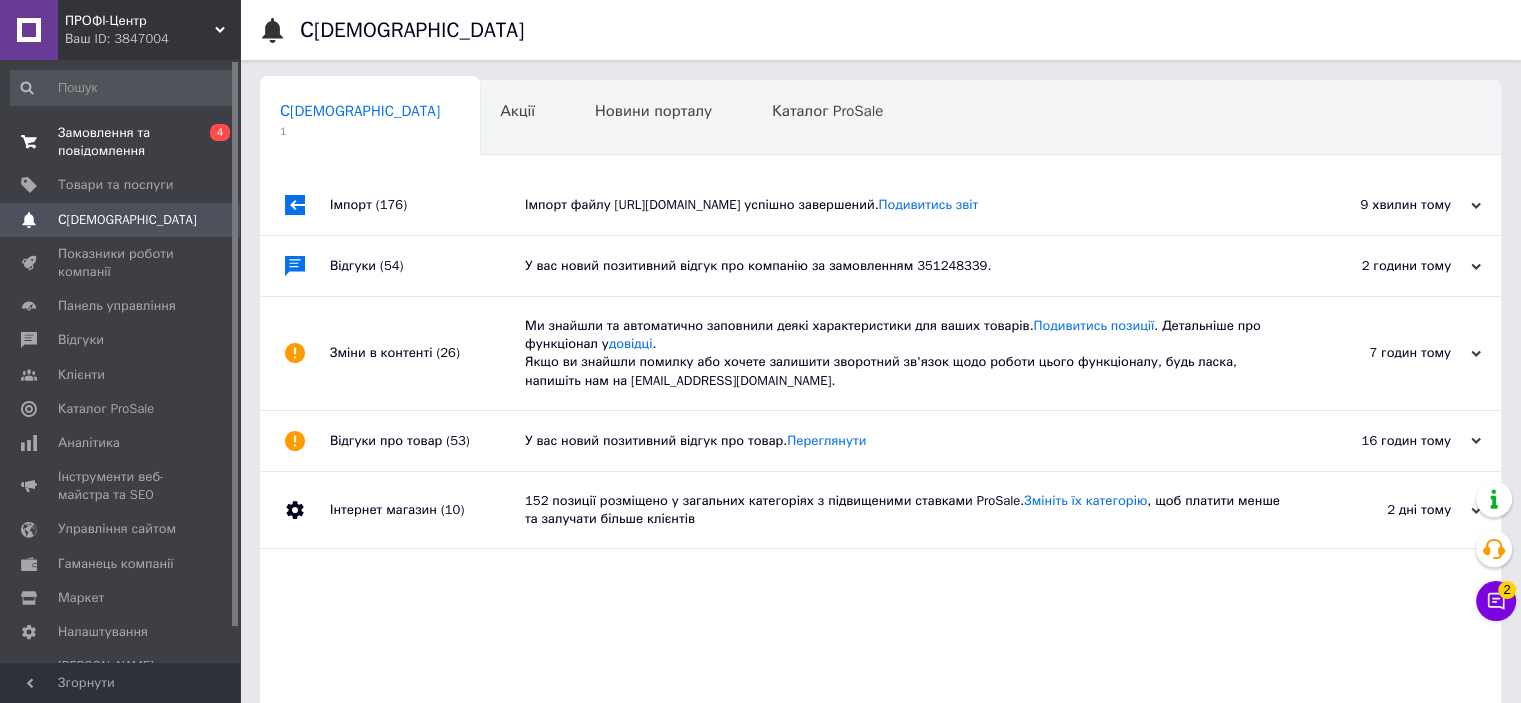click on "0 4" at bounding box center (212, 142) 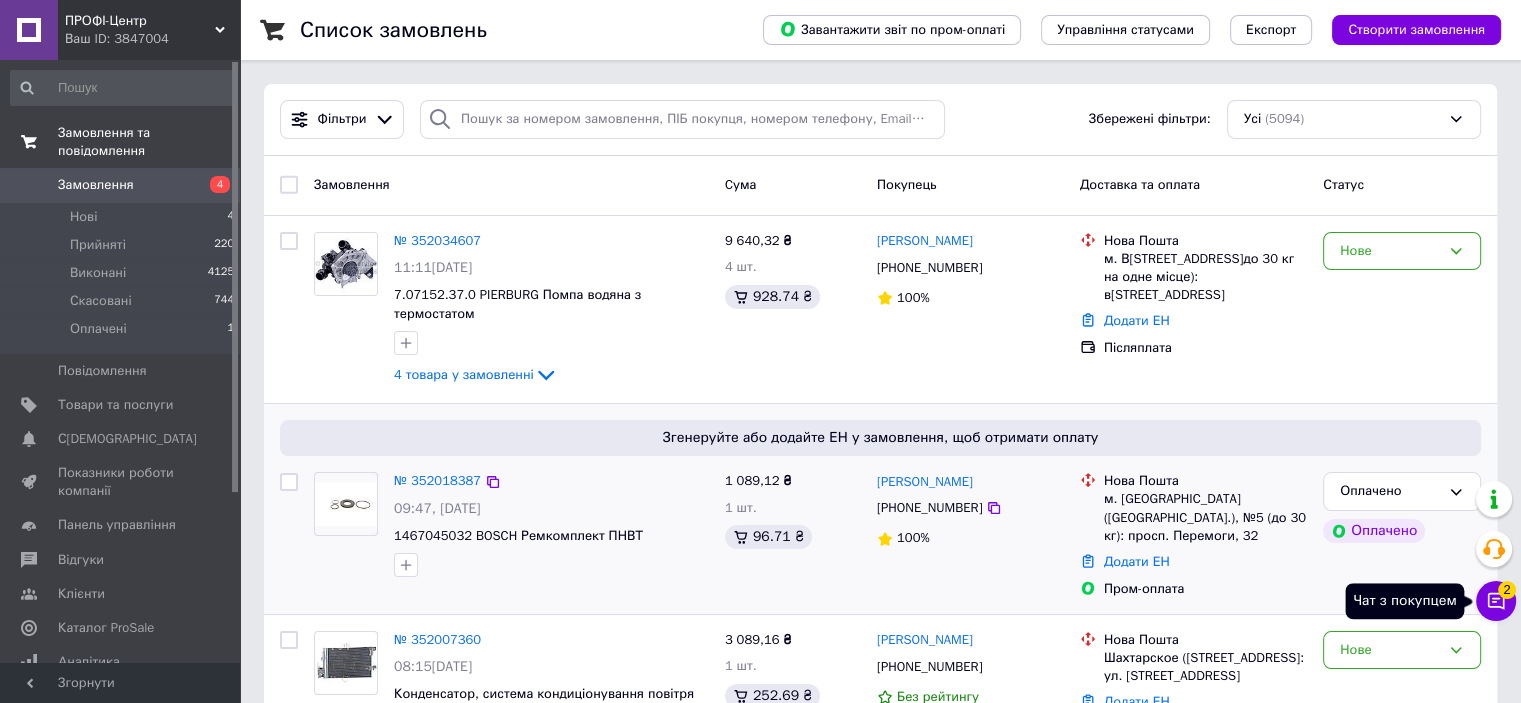 click 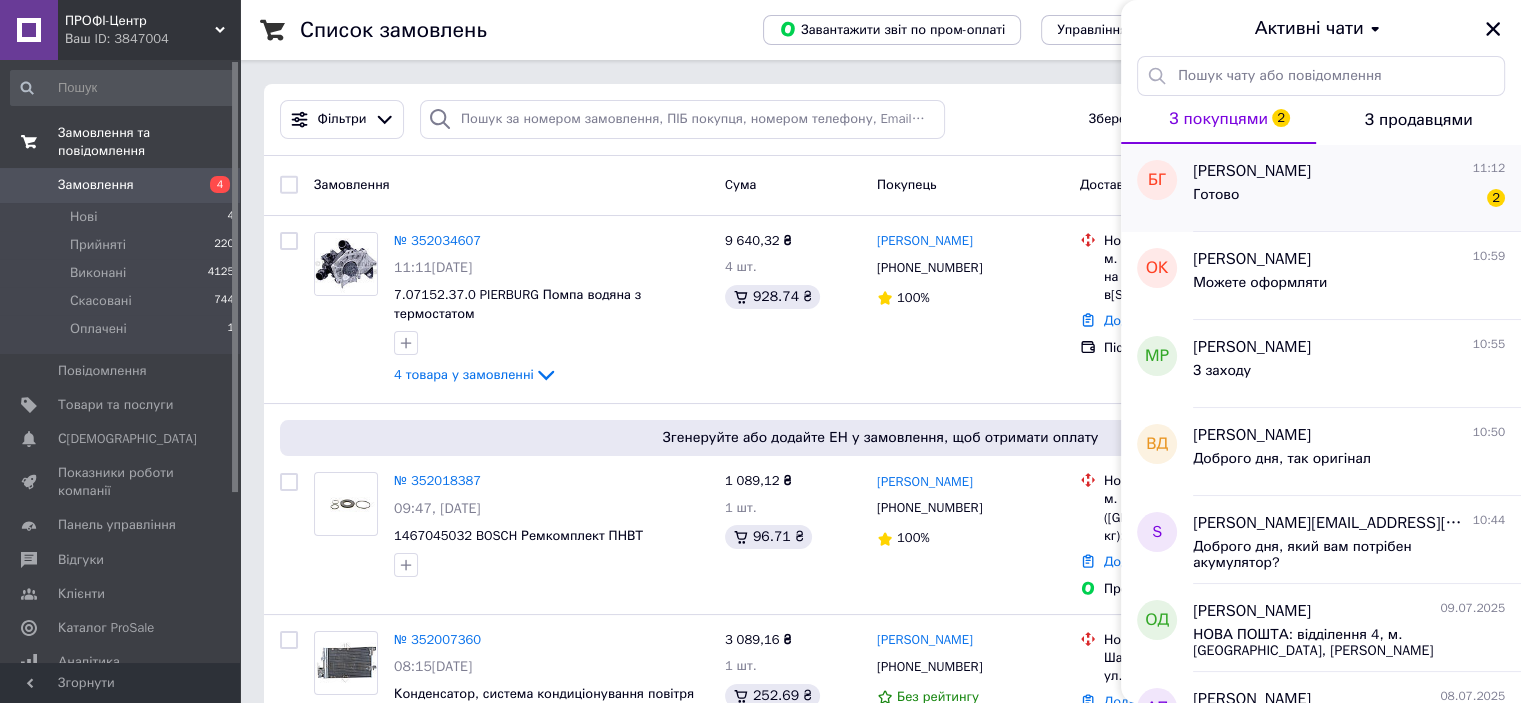 click on "Готово 2" at bounding box center [1349, 199] 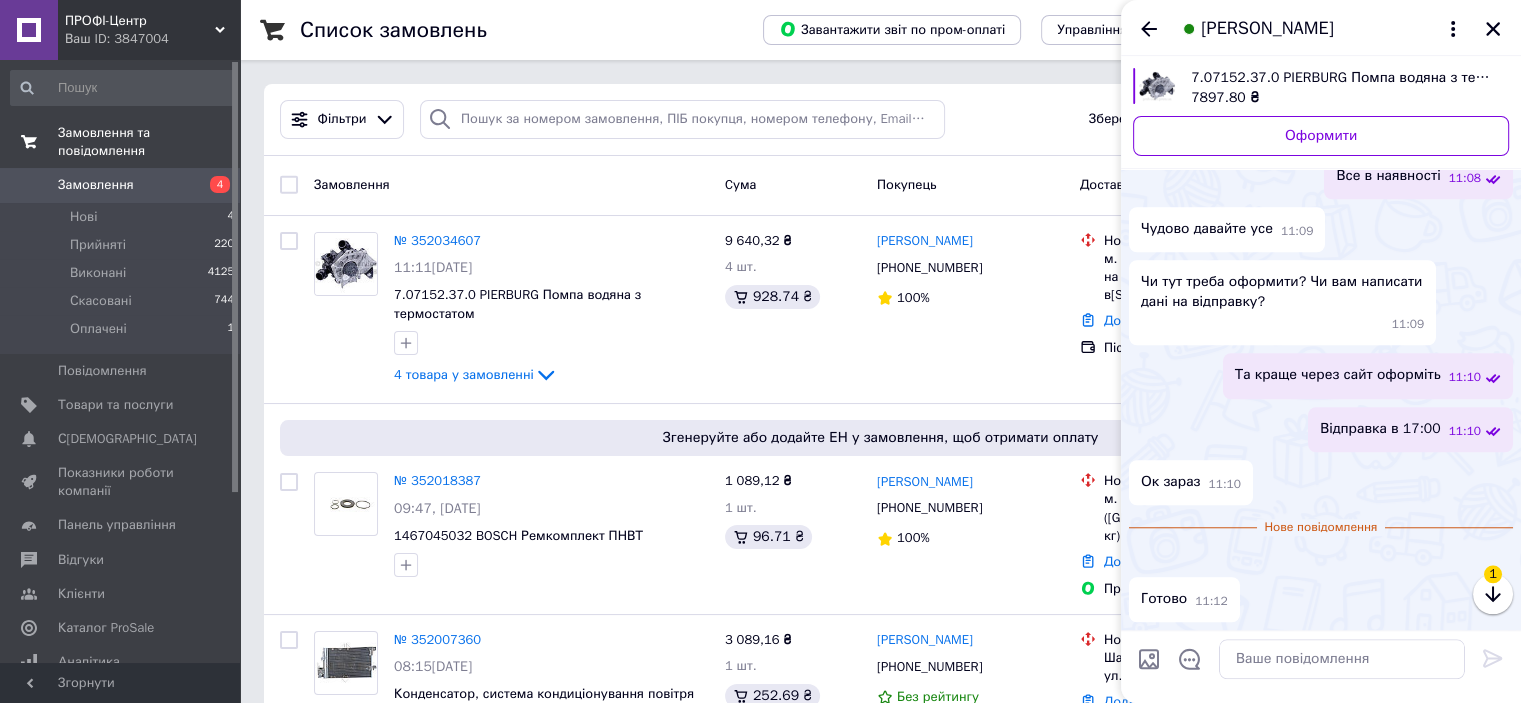 scroll, scrollTop: 1903, scrollLeft: 0, axis: vertical 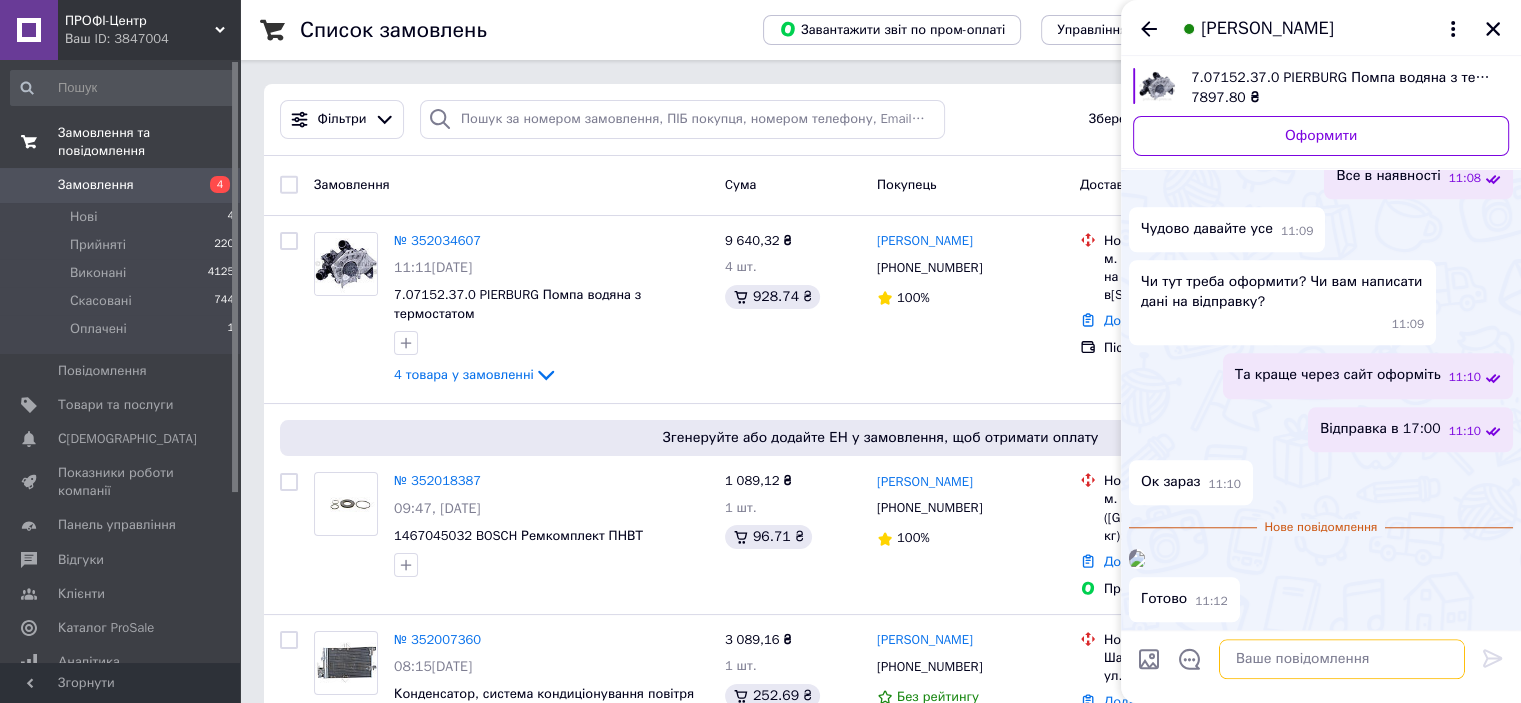 click at bounding box center (1342, 659) 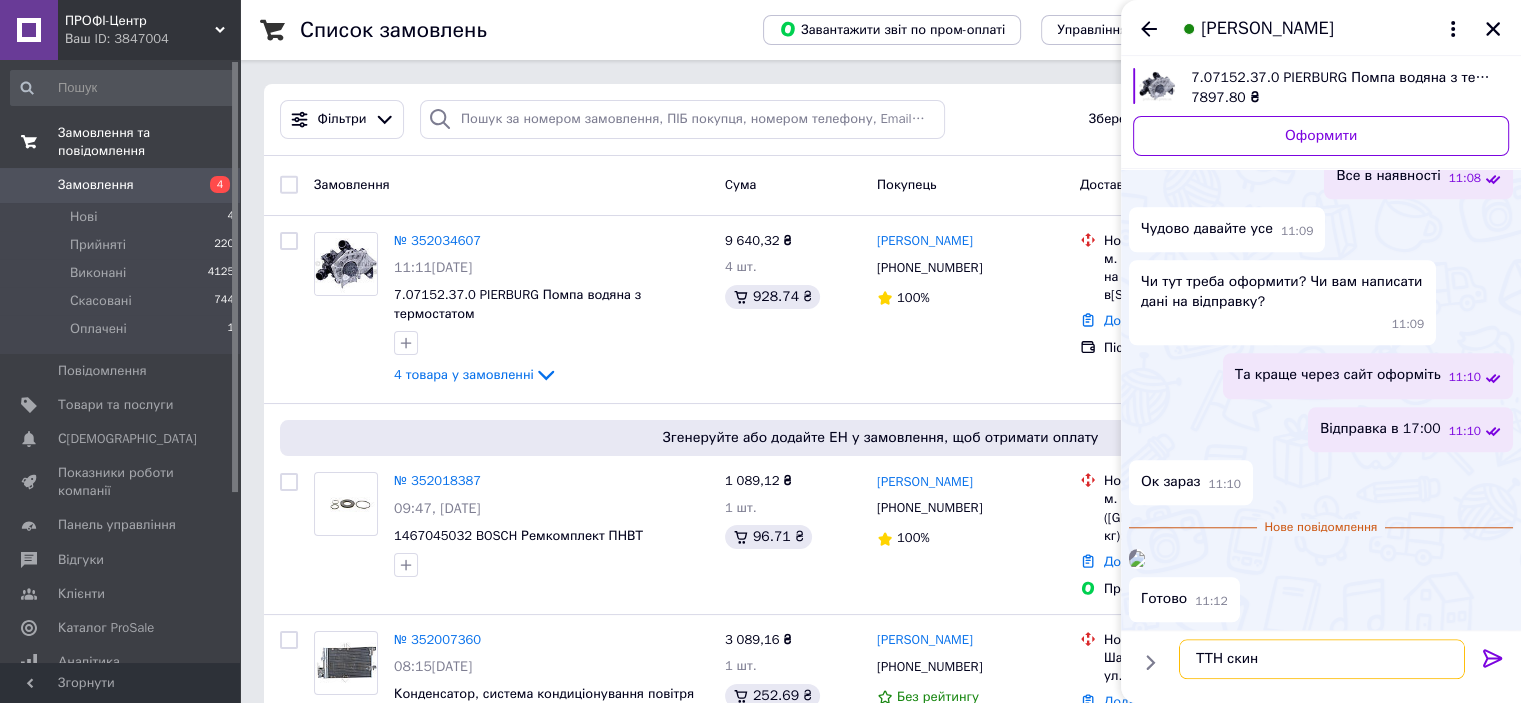 type on "ТТН скину" 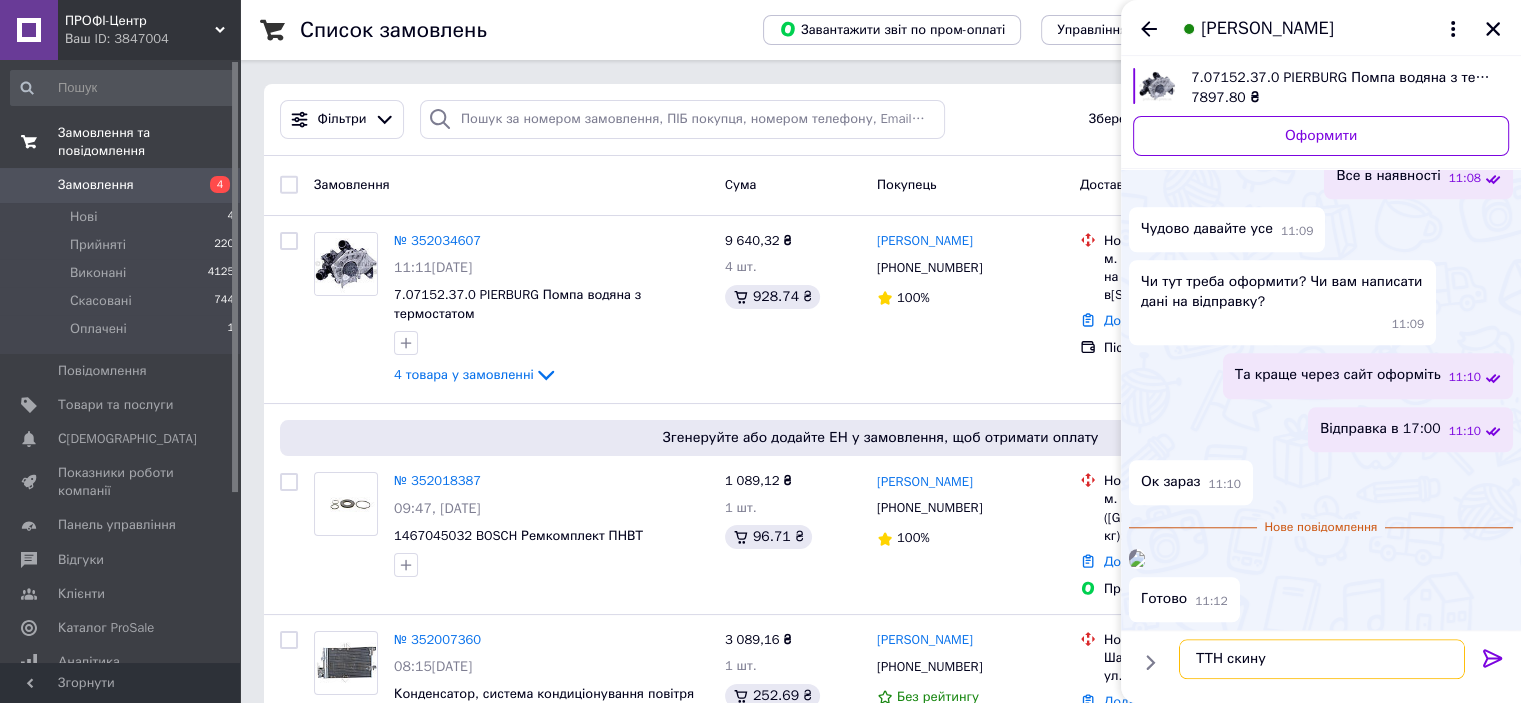 type 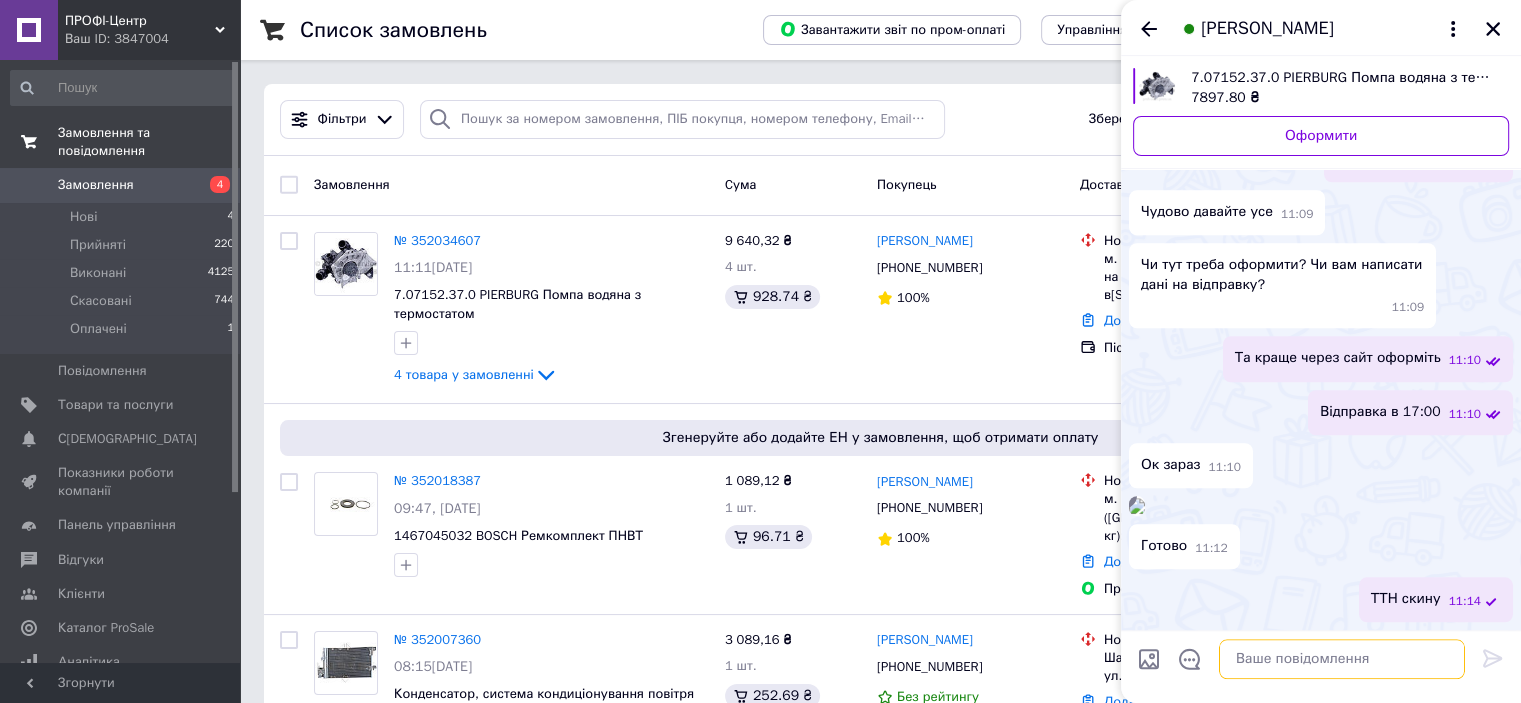 scroll, scrollTop: 1912, scrollLeft: 0, axis: vertical 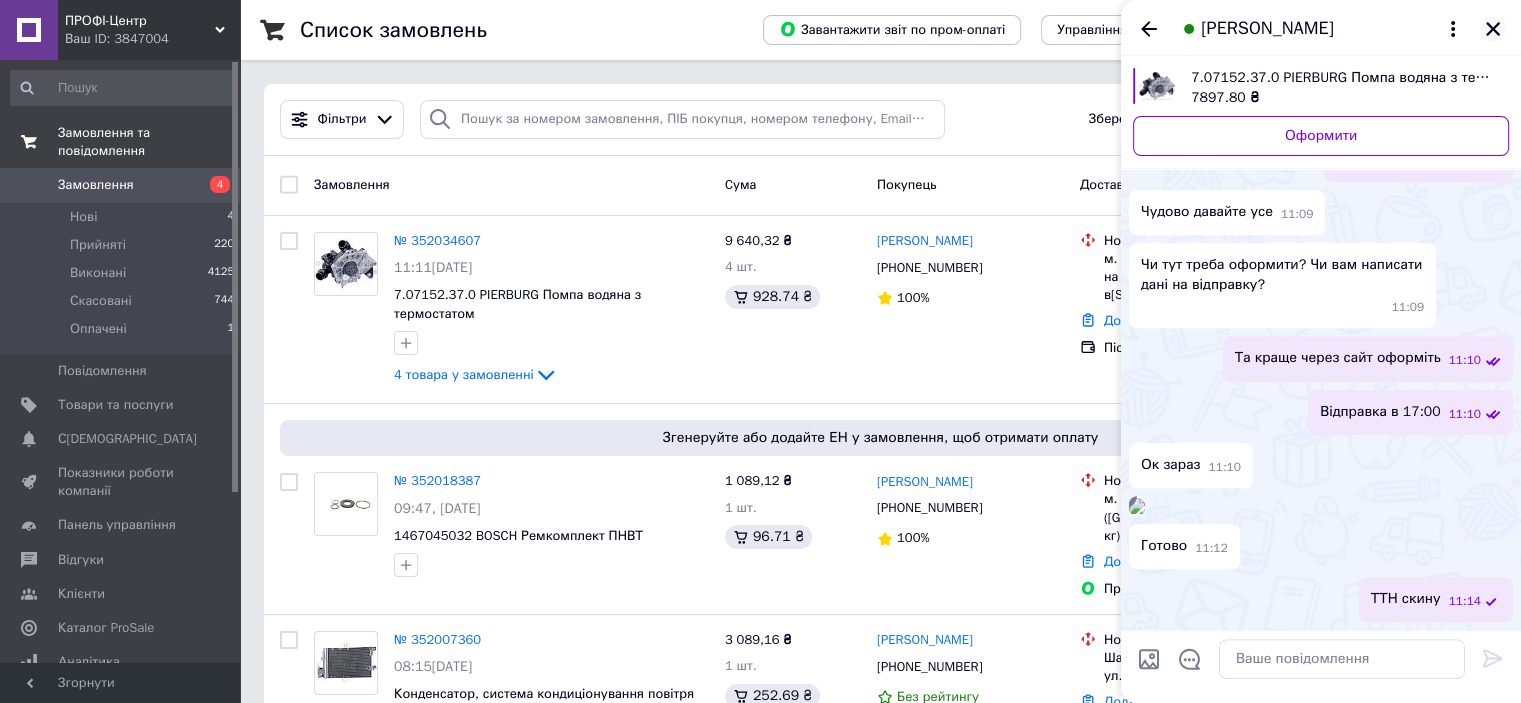 click 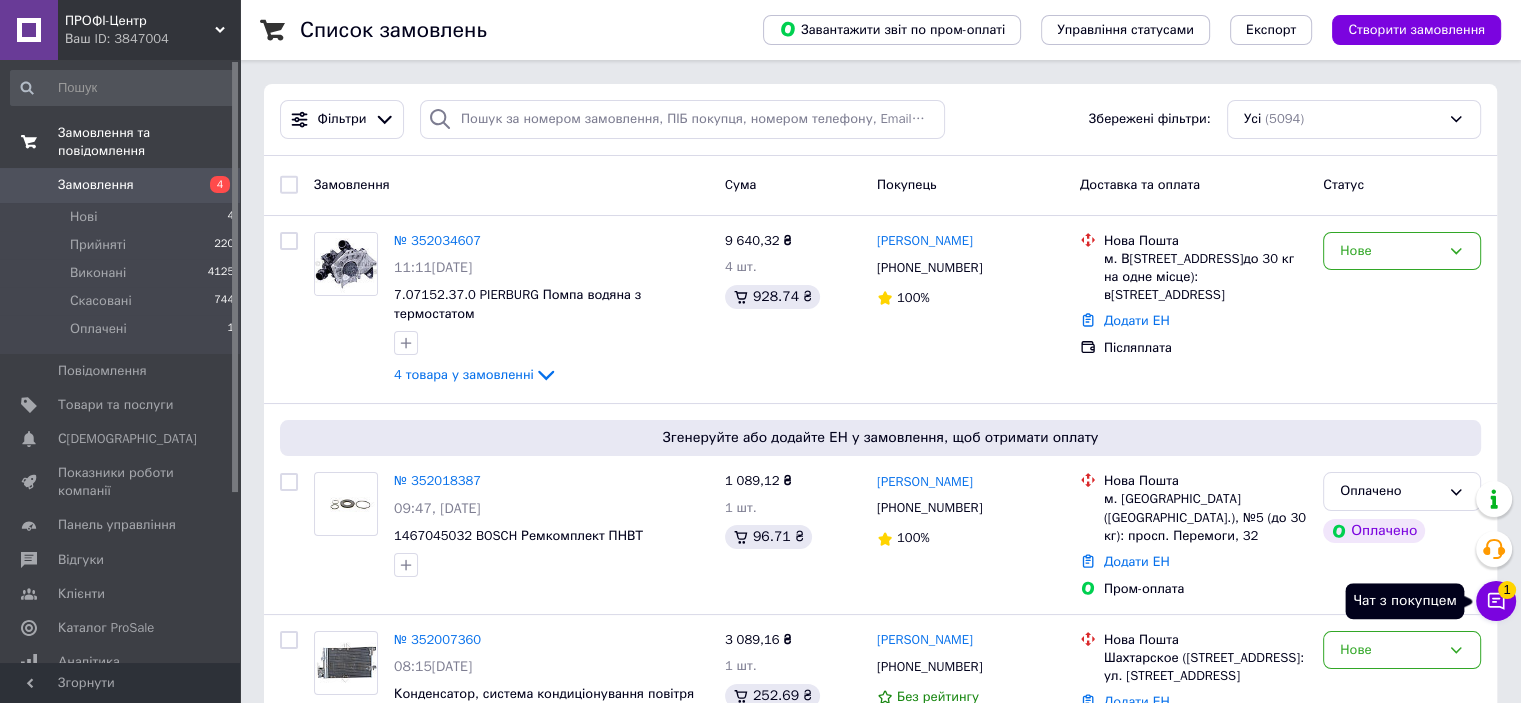 click 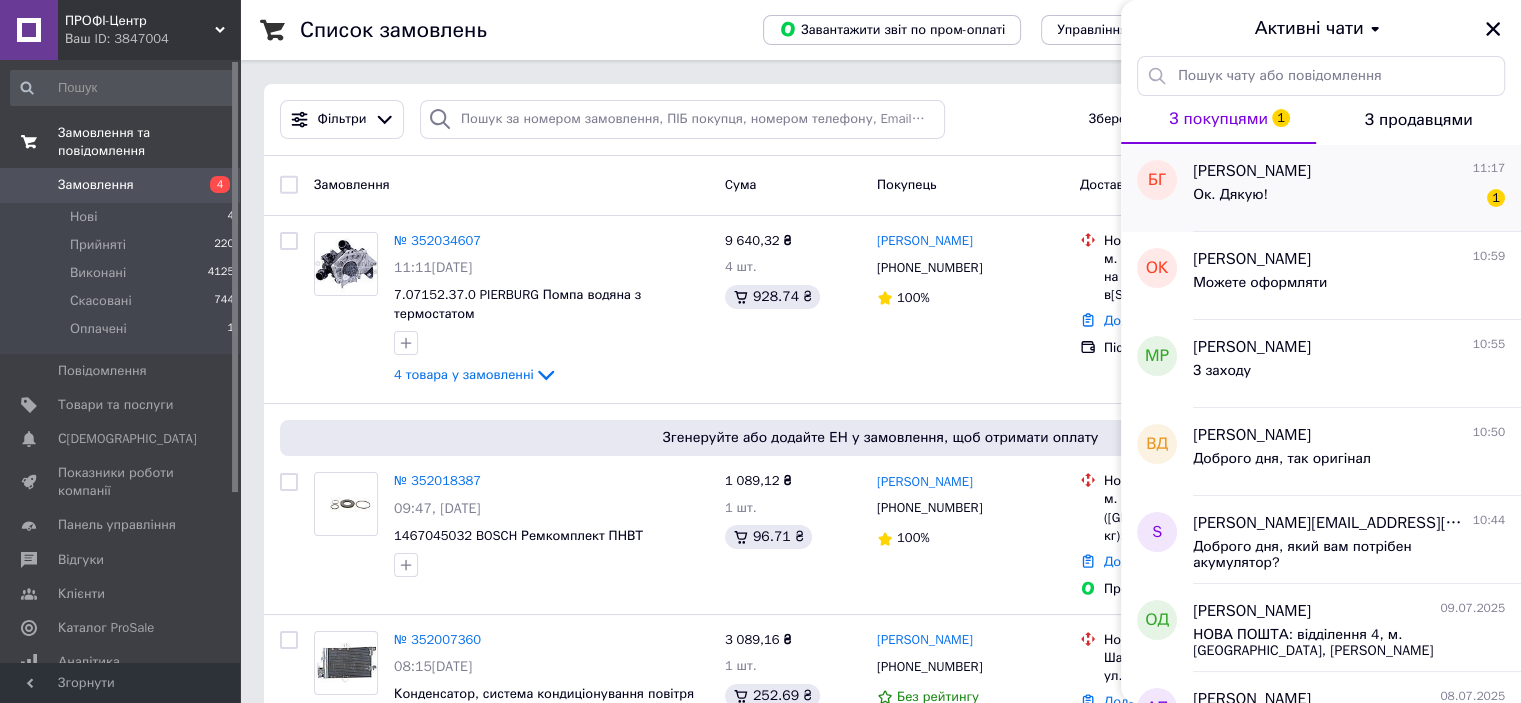 click on "[PERSON_NAME]" at bounding box center (1252, 171) 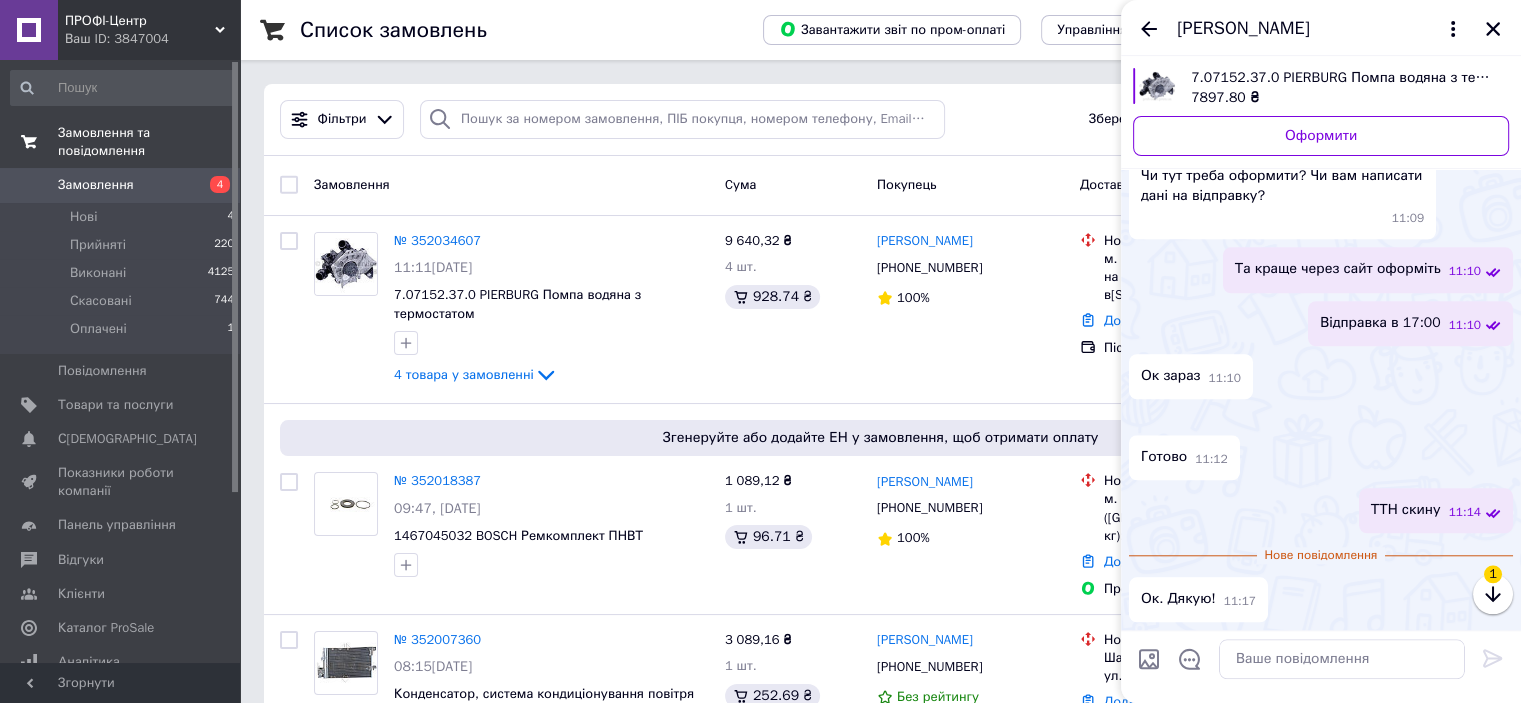 scroll, scrollTop: 1998, scrollLeft: 0, axis: vertical 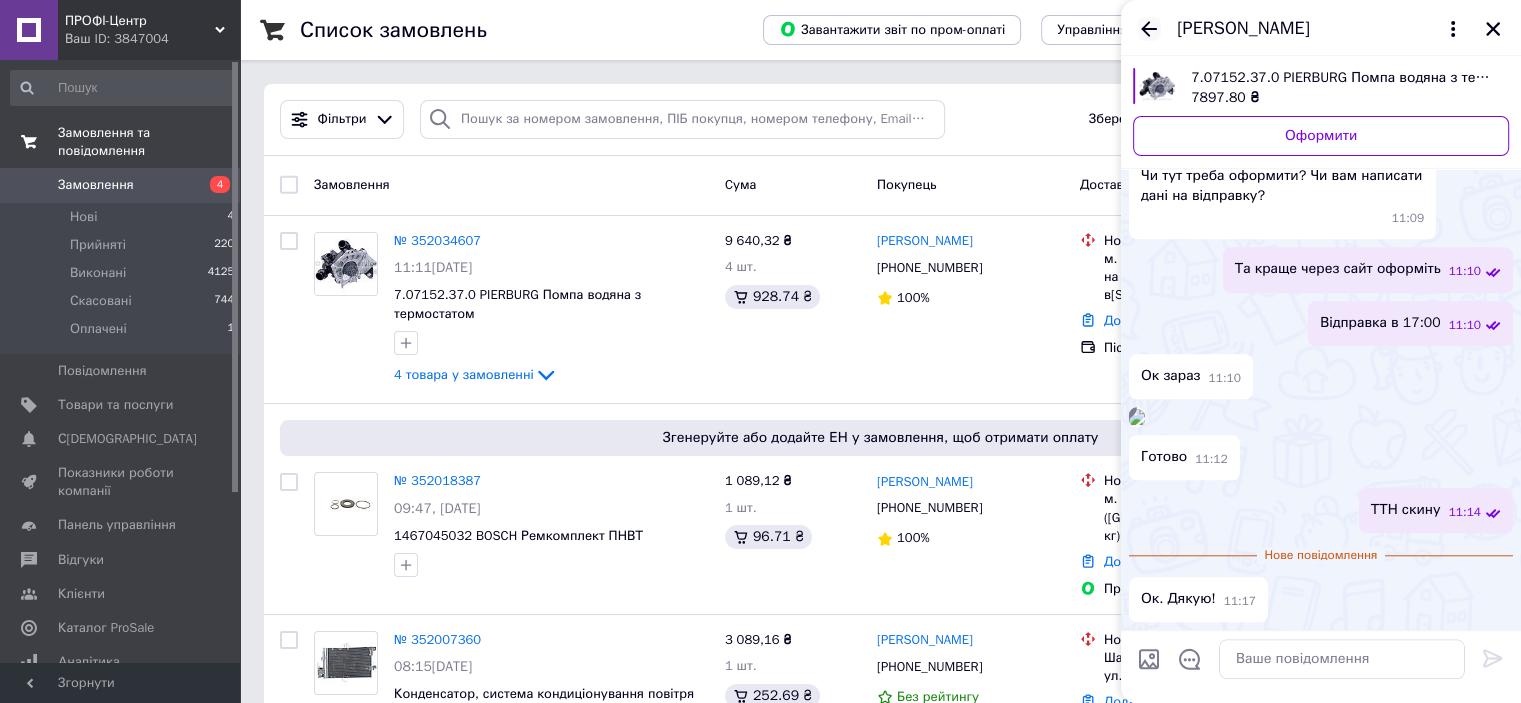 click 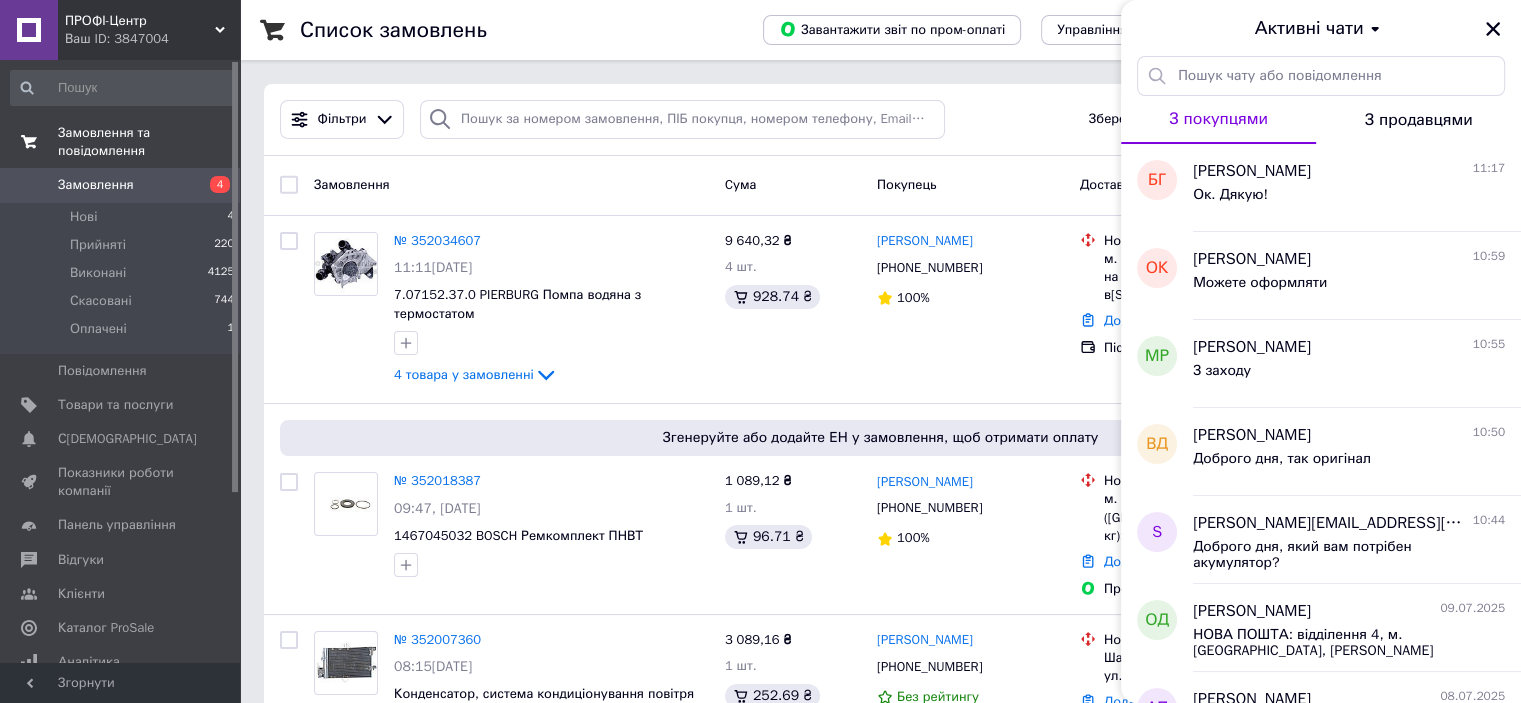 click on "Активні чати" at bounding box center [1321, 28] 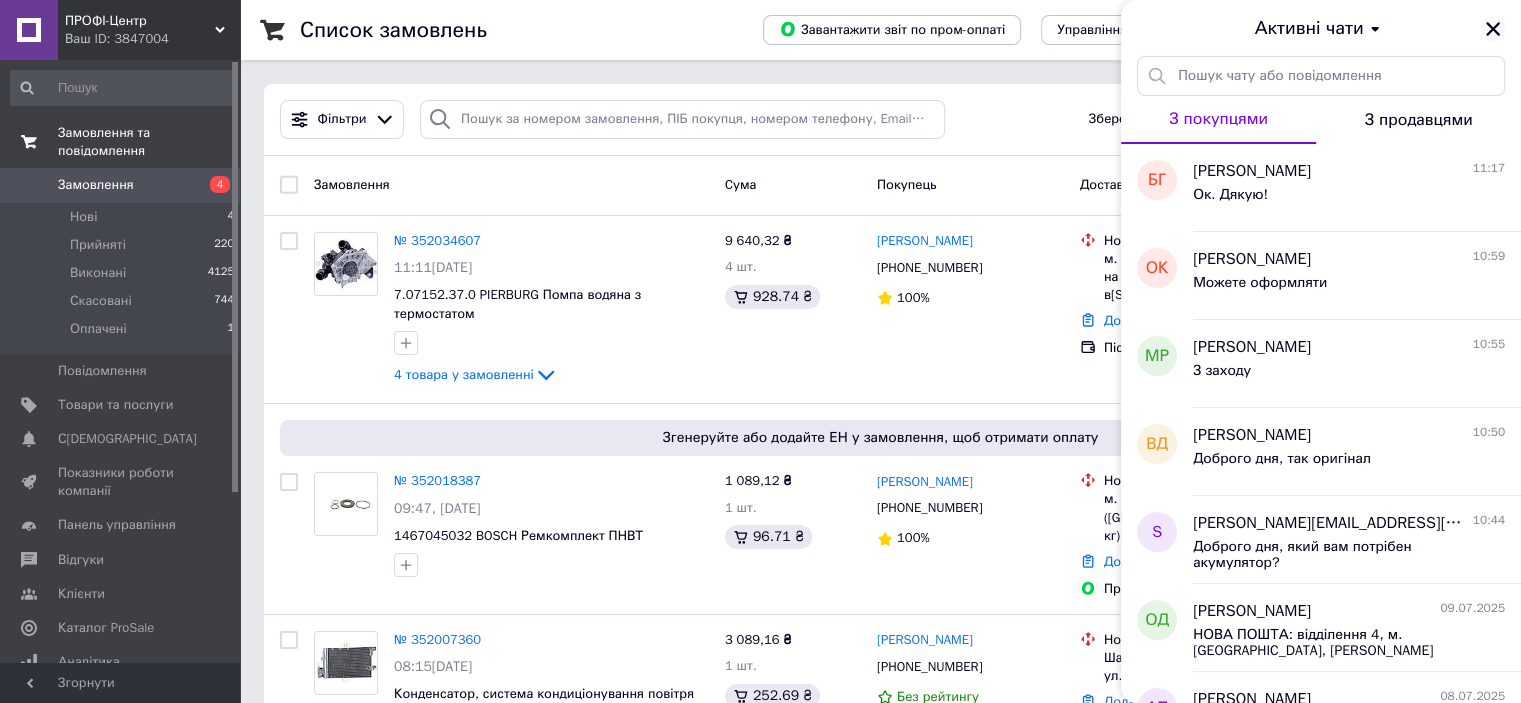 click 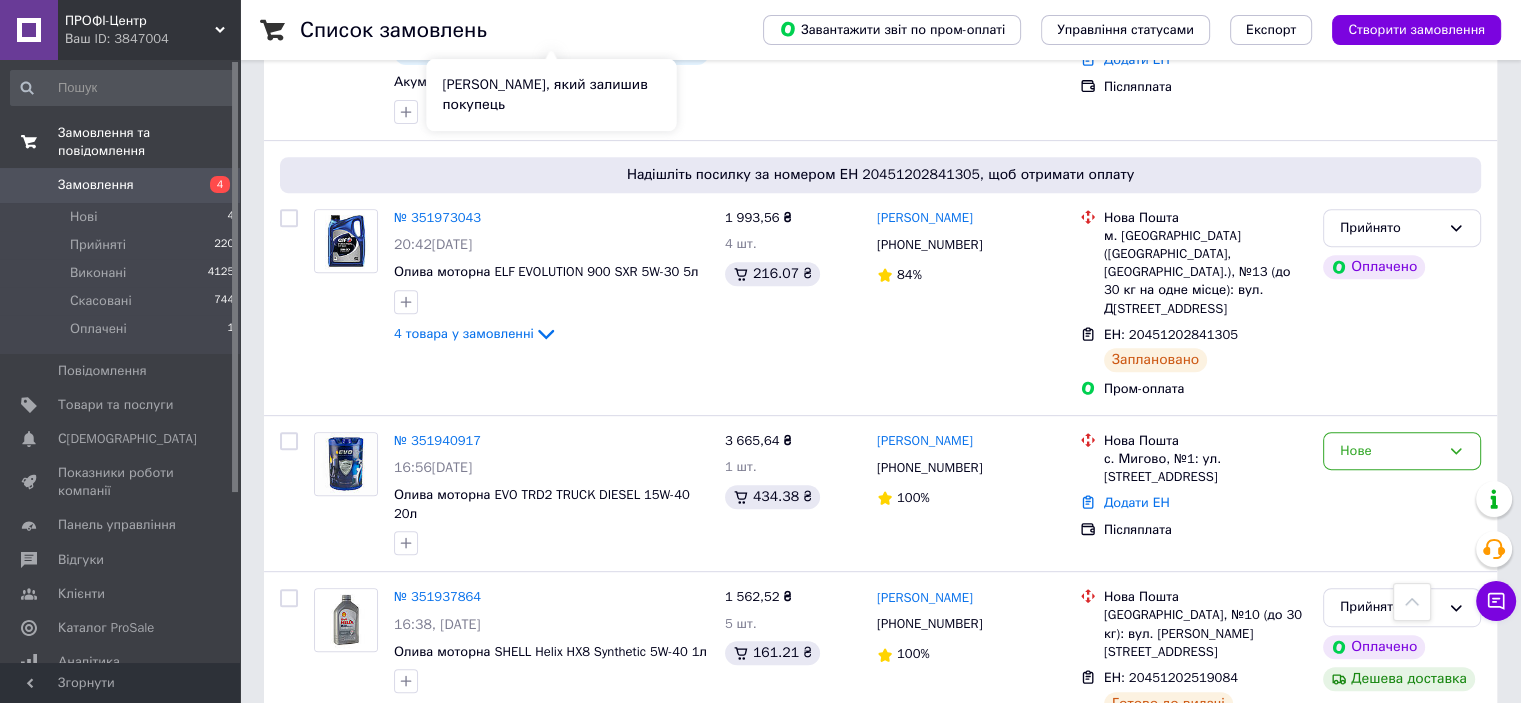 scroll, scrollTop: 900, scrollLeft: 0, axis: vertical 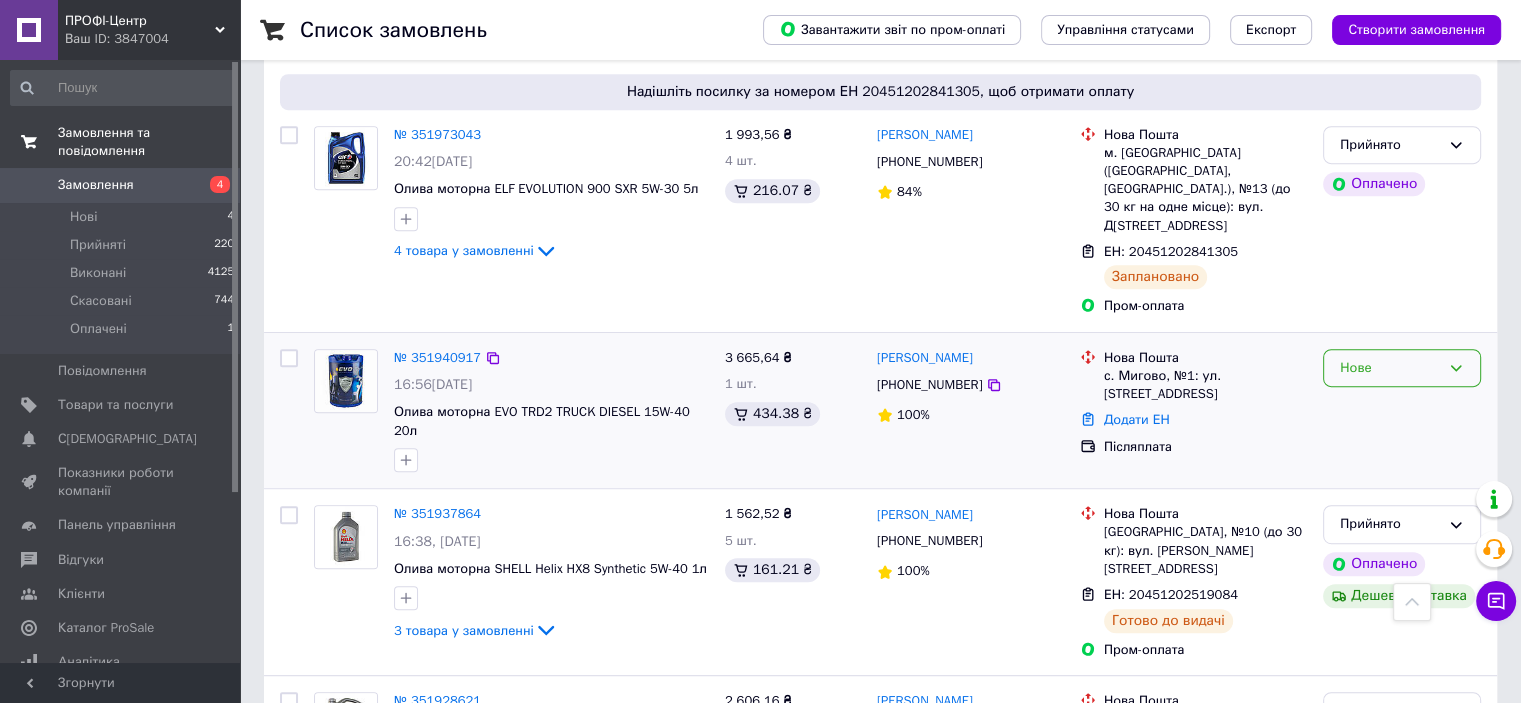 click on "Нове" at bounding box center [1390, 368] 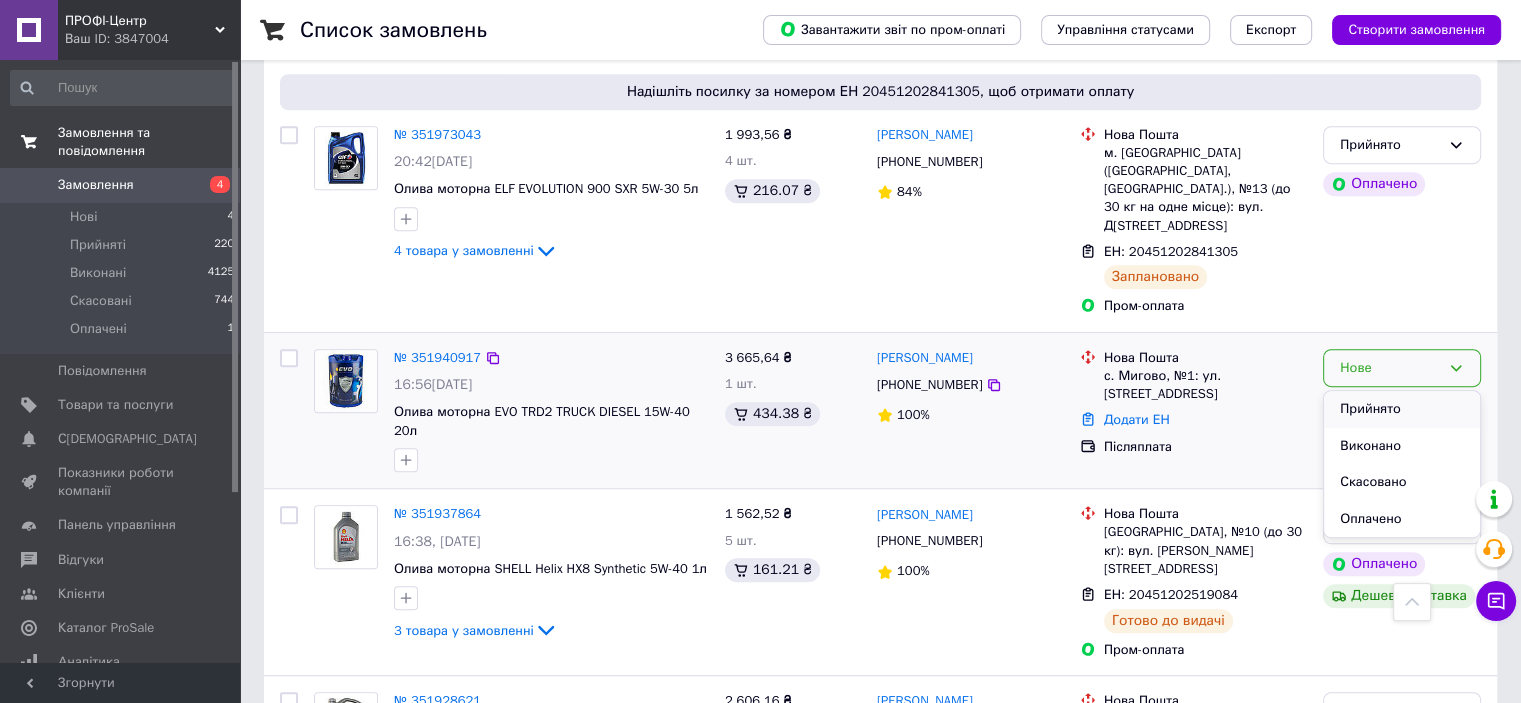 click on "Прийнято" at bounding box center (1402, 409) 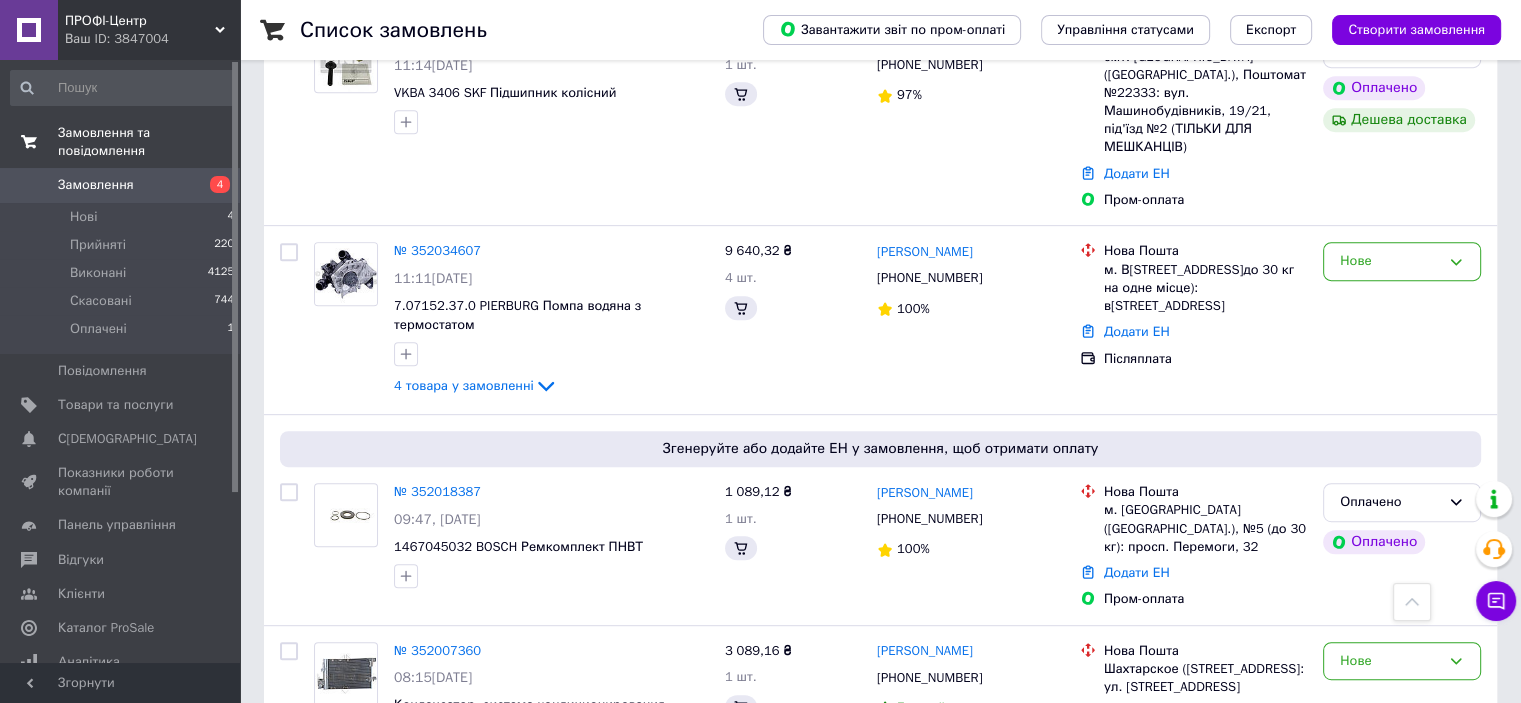 scroll, scrollTop: 1737, scrollLeft: 0, axis: vertical 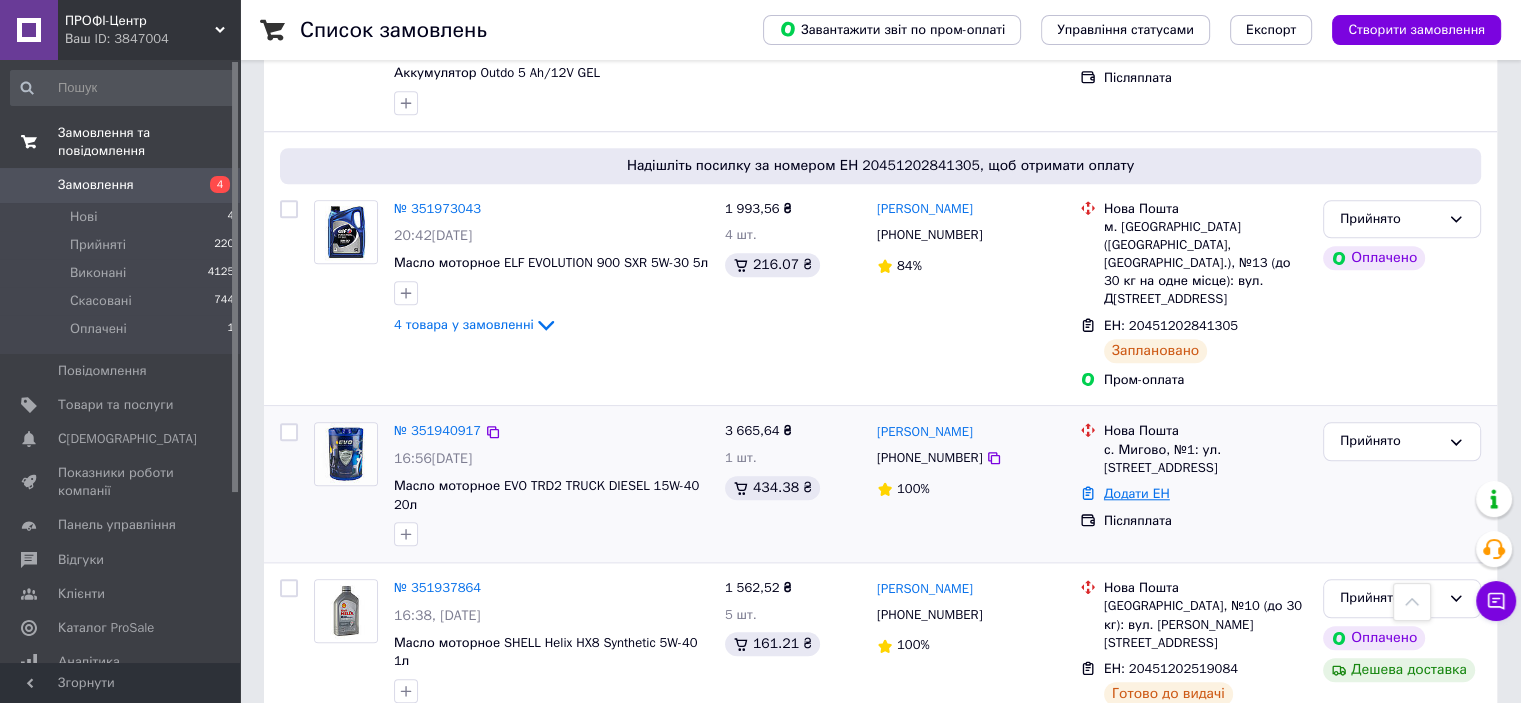 click on "Додати ЕН" at bounding box center [1137, 493] 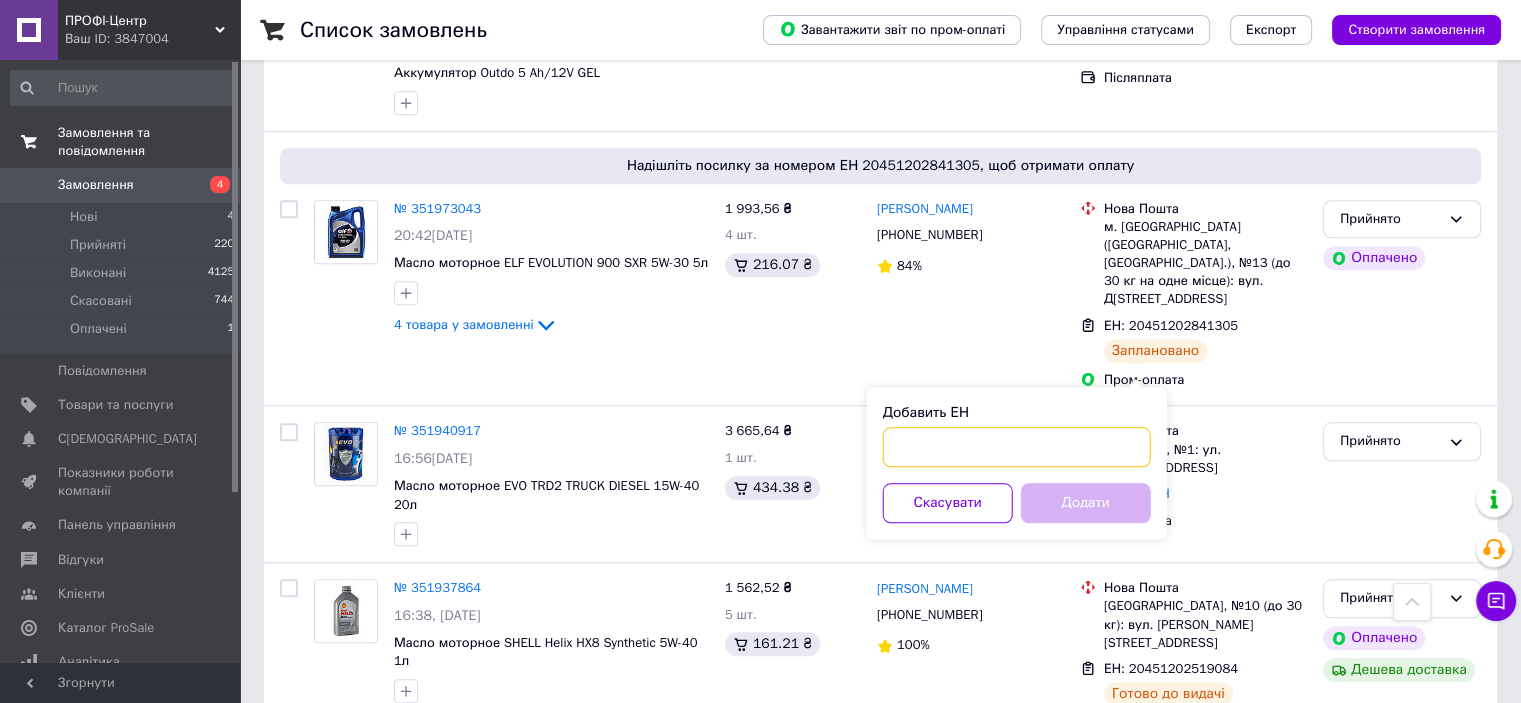 click on "Добавить ЕН" at bounding box center (1017, 447) 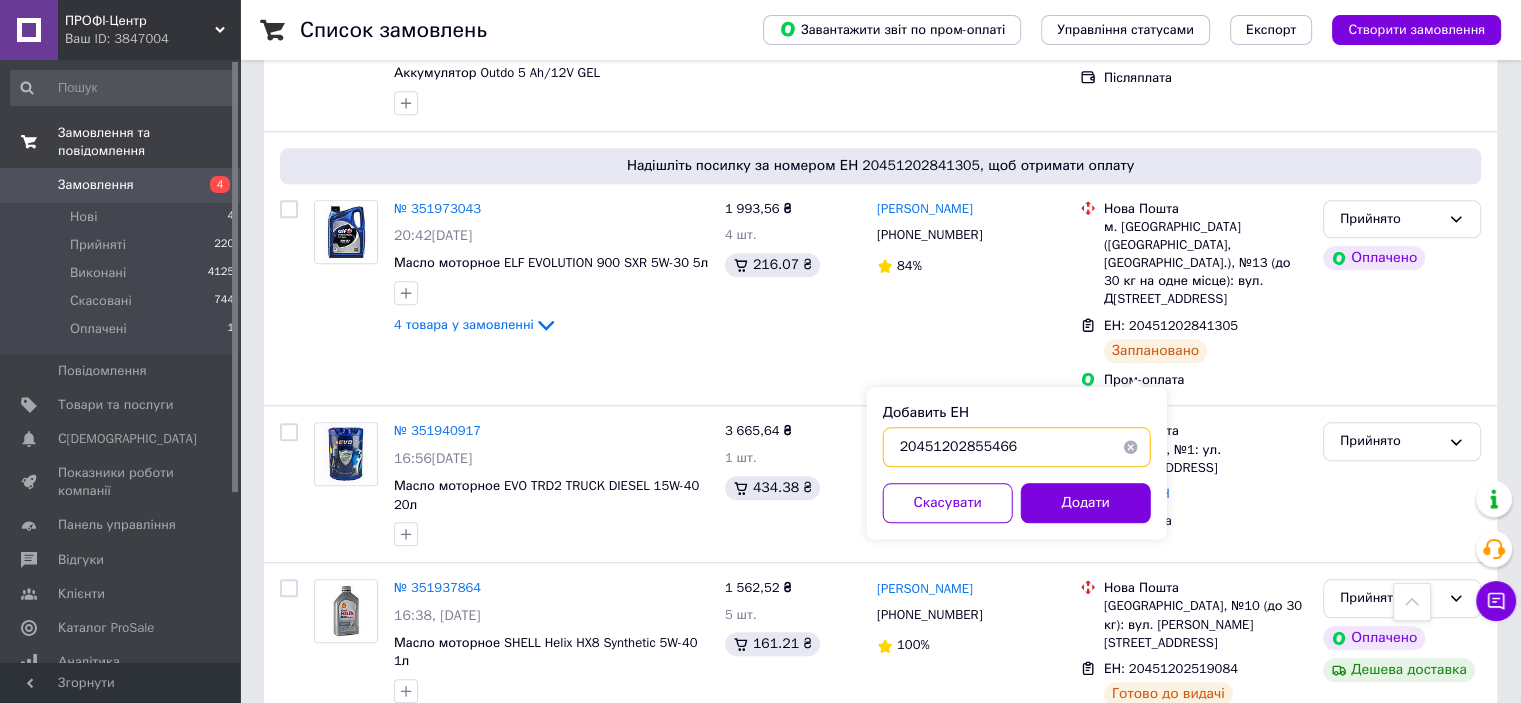 type on "20451202855466" 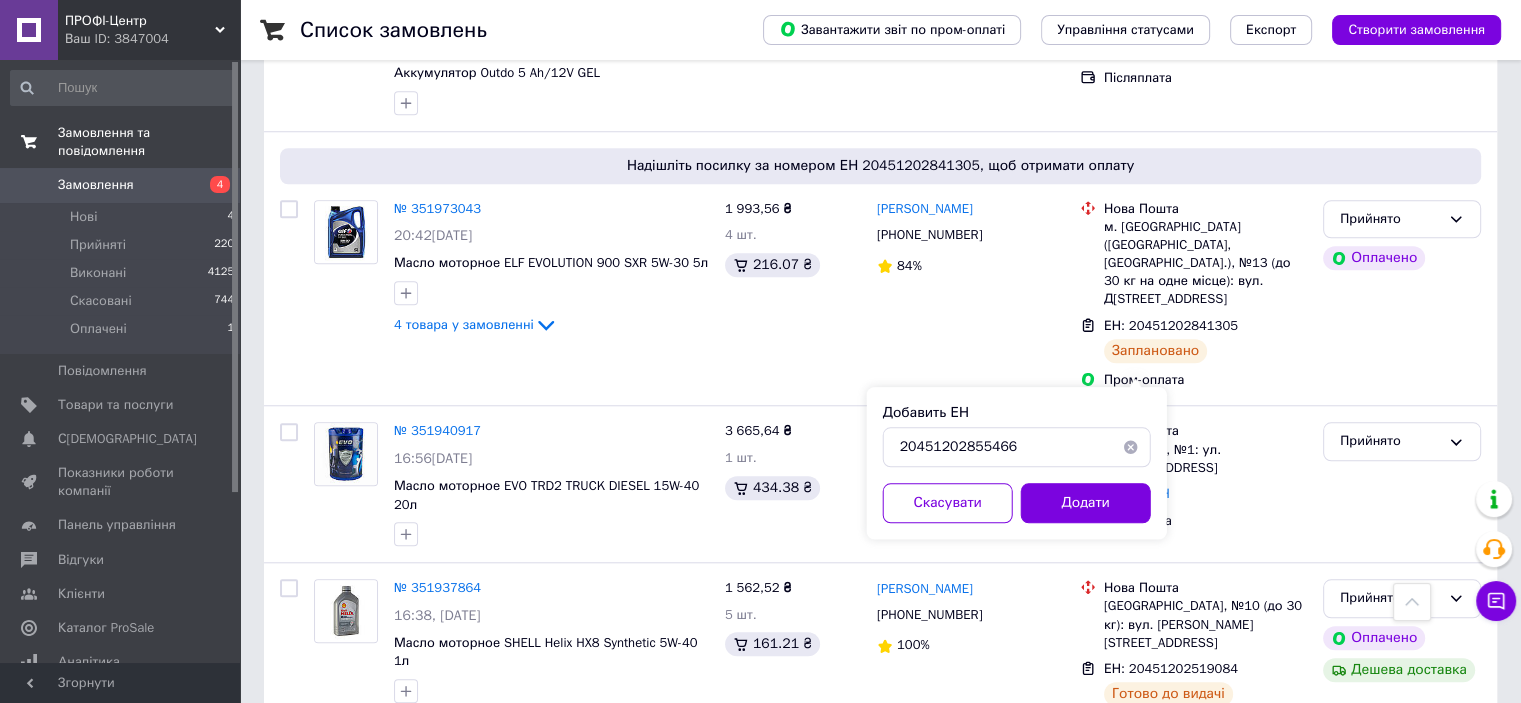 click on "Додати" at bounding box center [1086, 503] 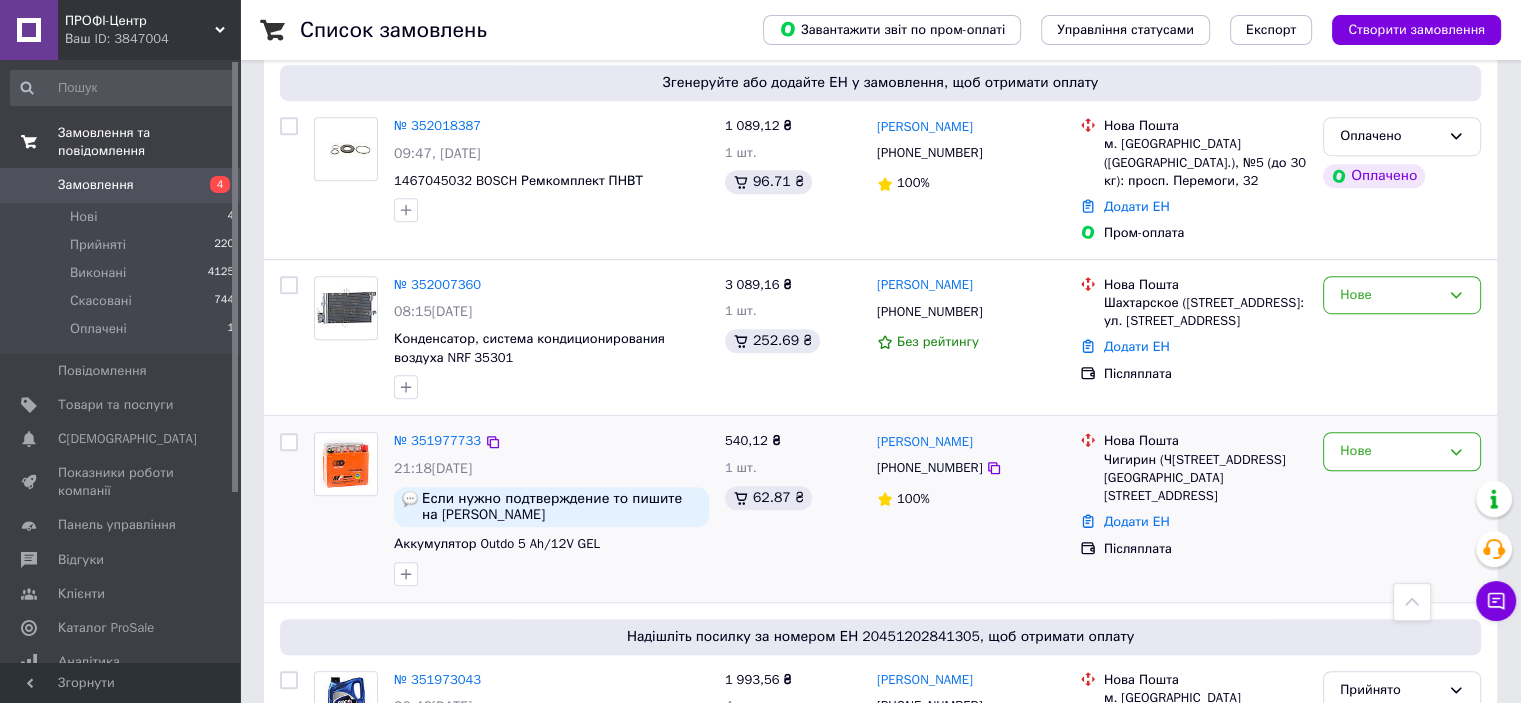 scroll, scrollTop: 1237, scrollLeft: 0, axis: vertical 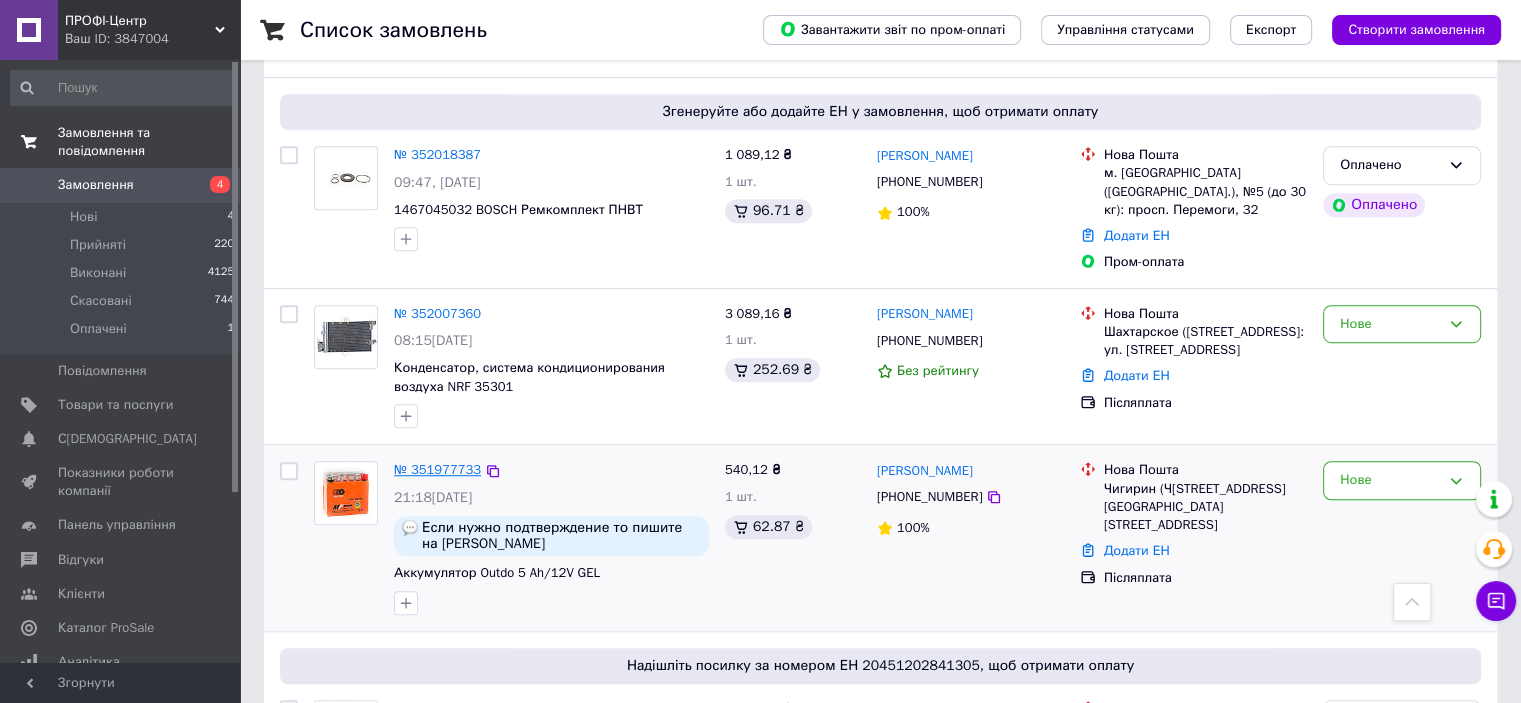 click on "№ 351977733" at bounding box center [437, 469] 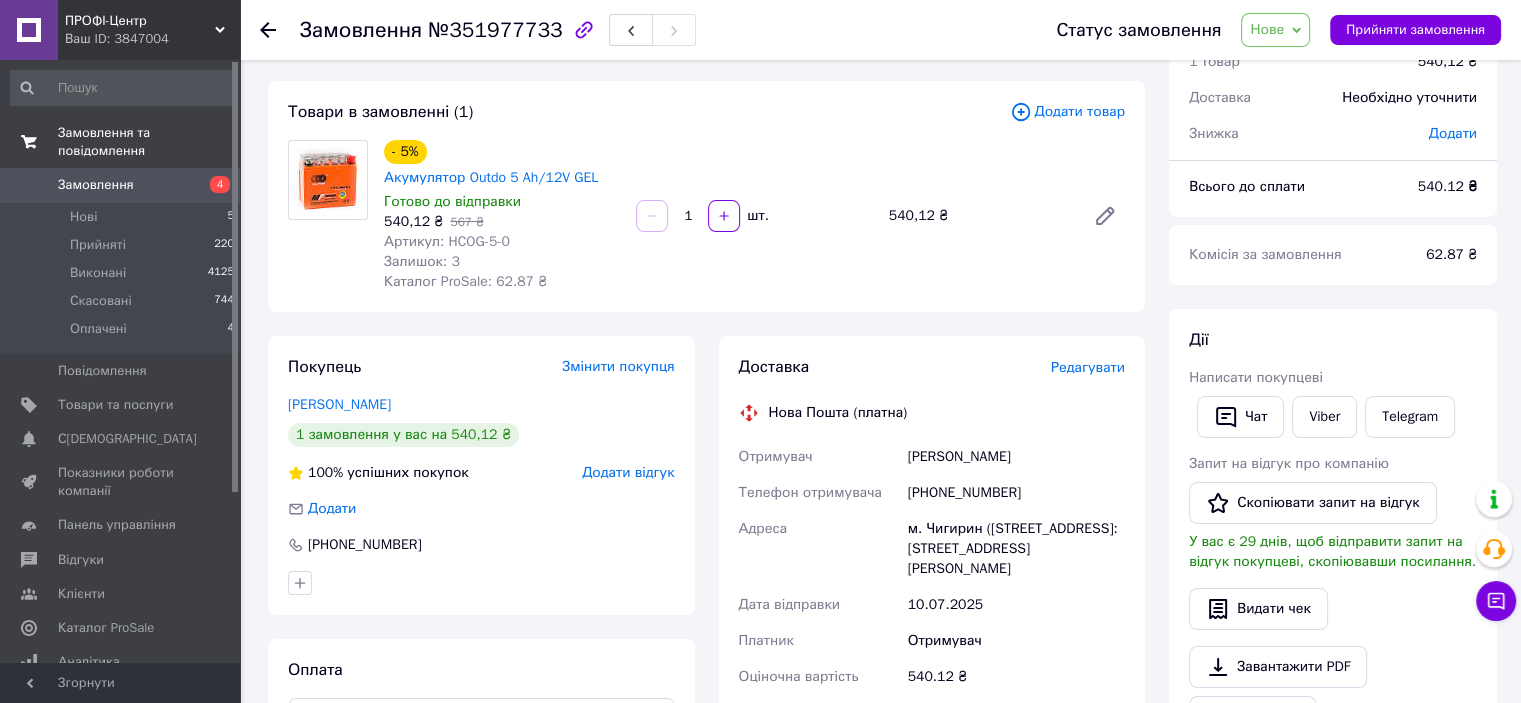 scroll, scrollTop: 0, scrollLeft: 0, axis: both 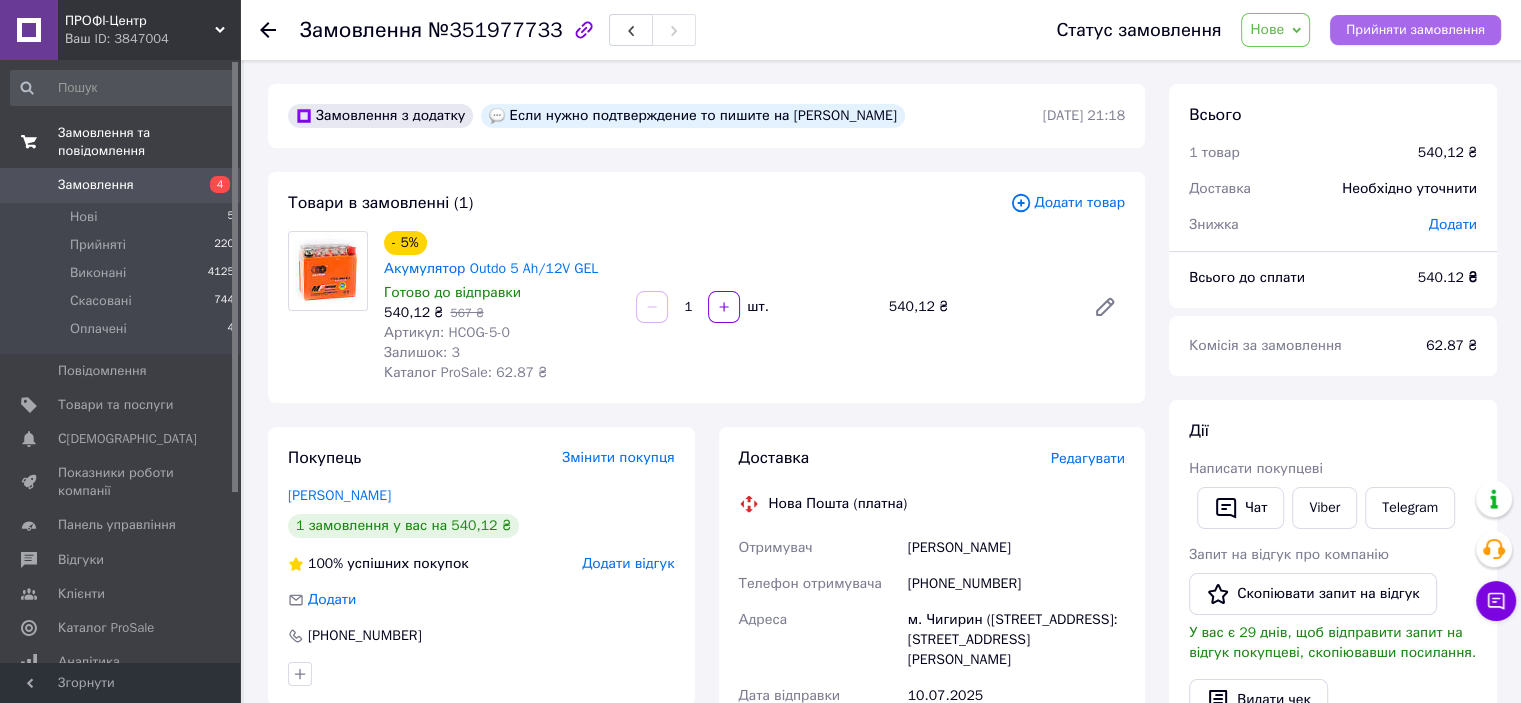 click on "Прийняти замовлення" at bounding box center [1415, 30] 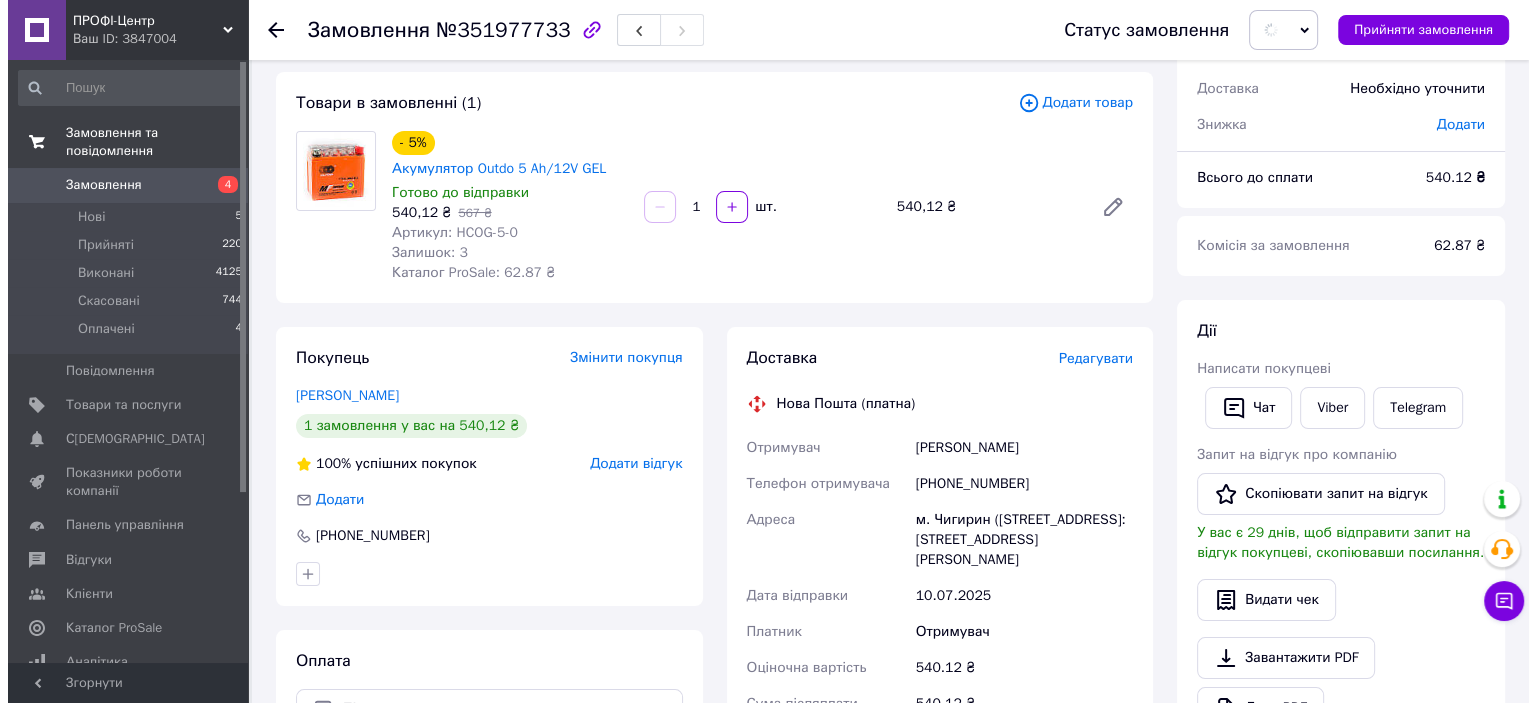 scroll, scrollTop: 200, scrollLeft: 0, axis: vertical 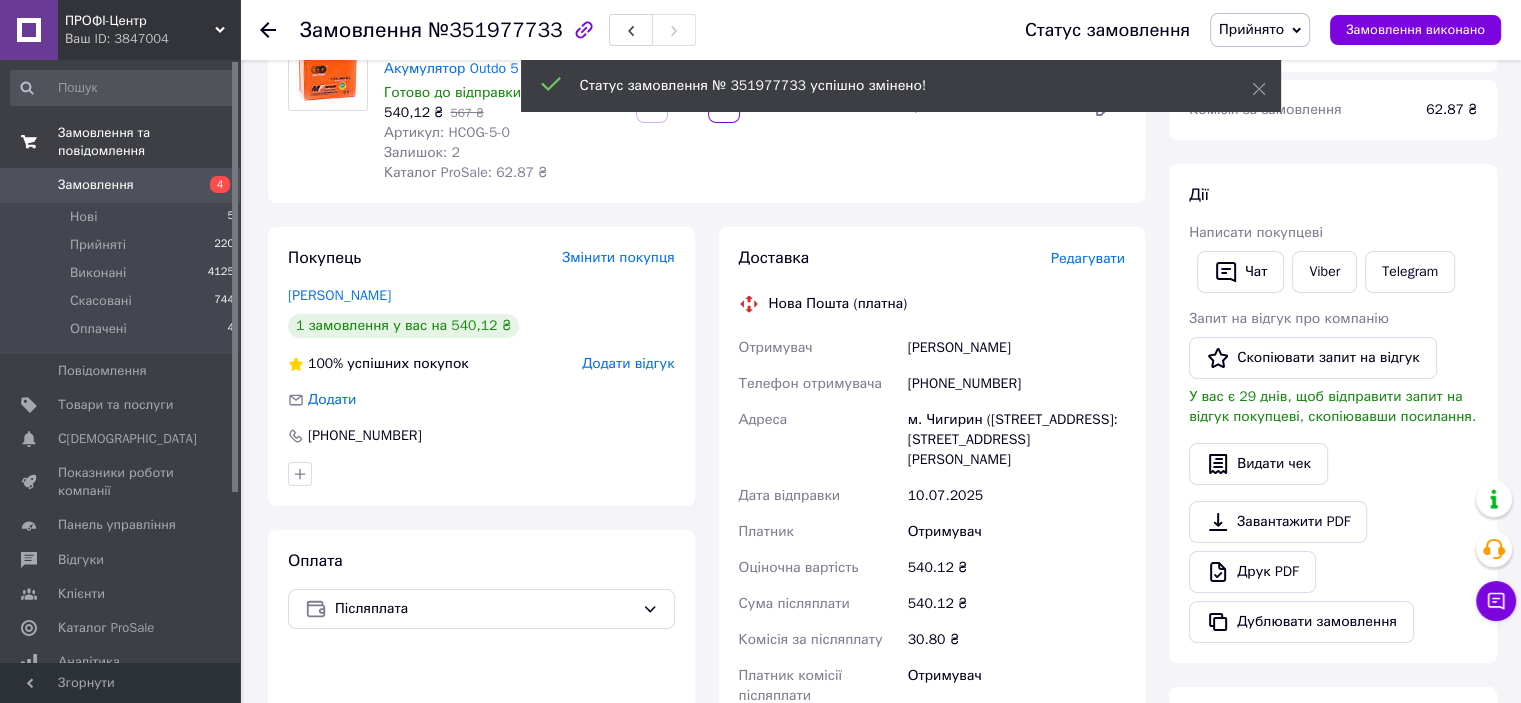 click on "Редагувати" at bounding box center (1088, 258) 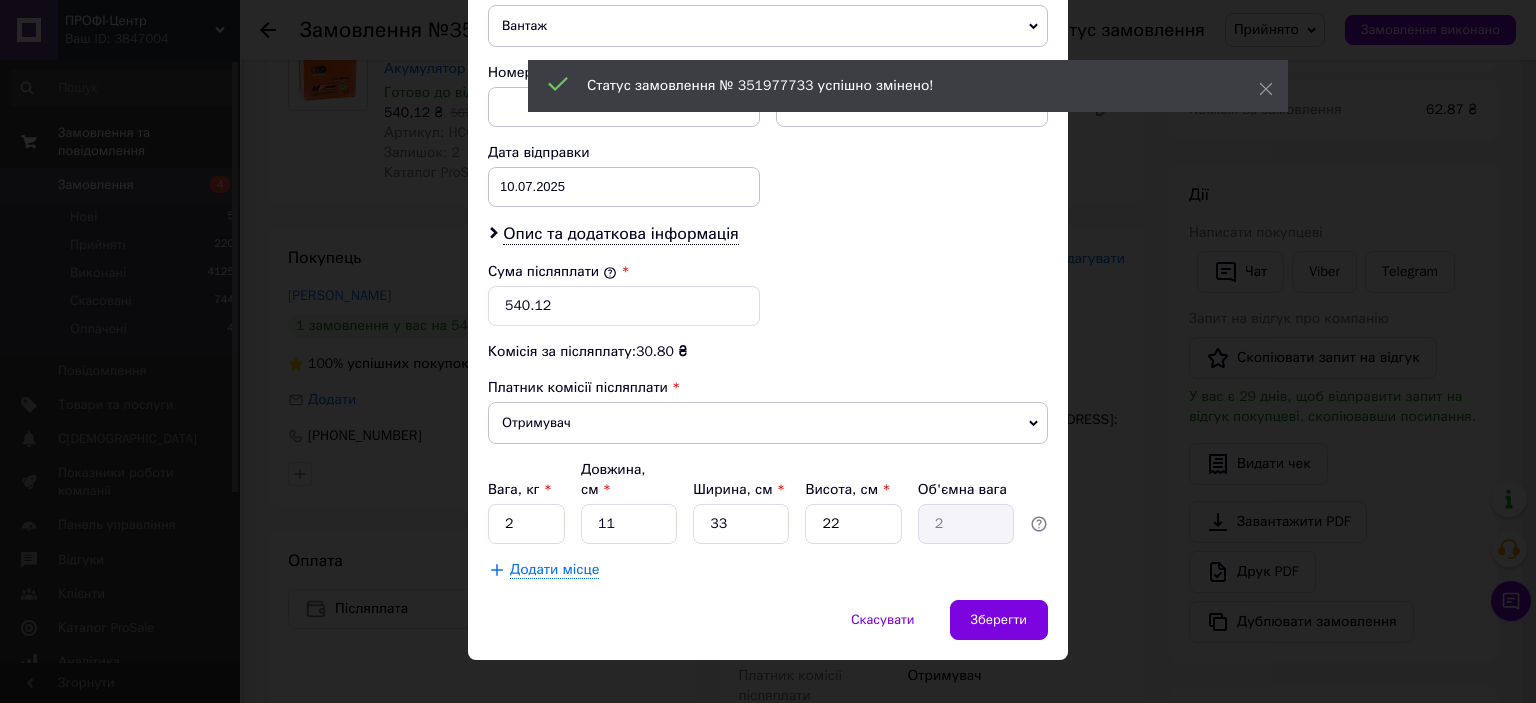 scroll, scrollTop: 816, scrollLeft: 0, axis: vertical 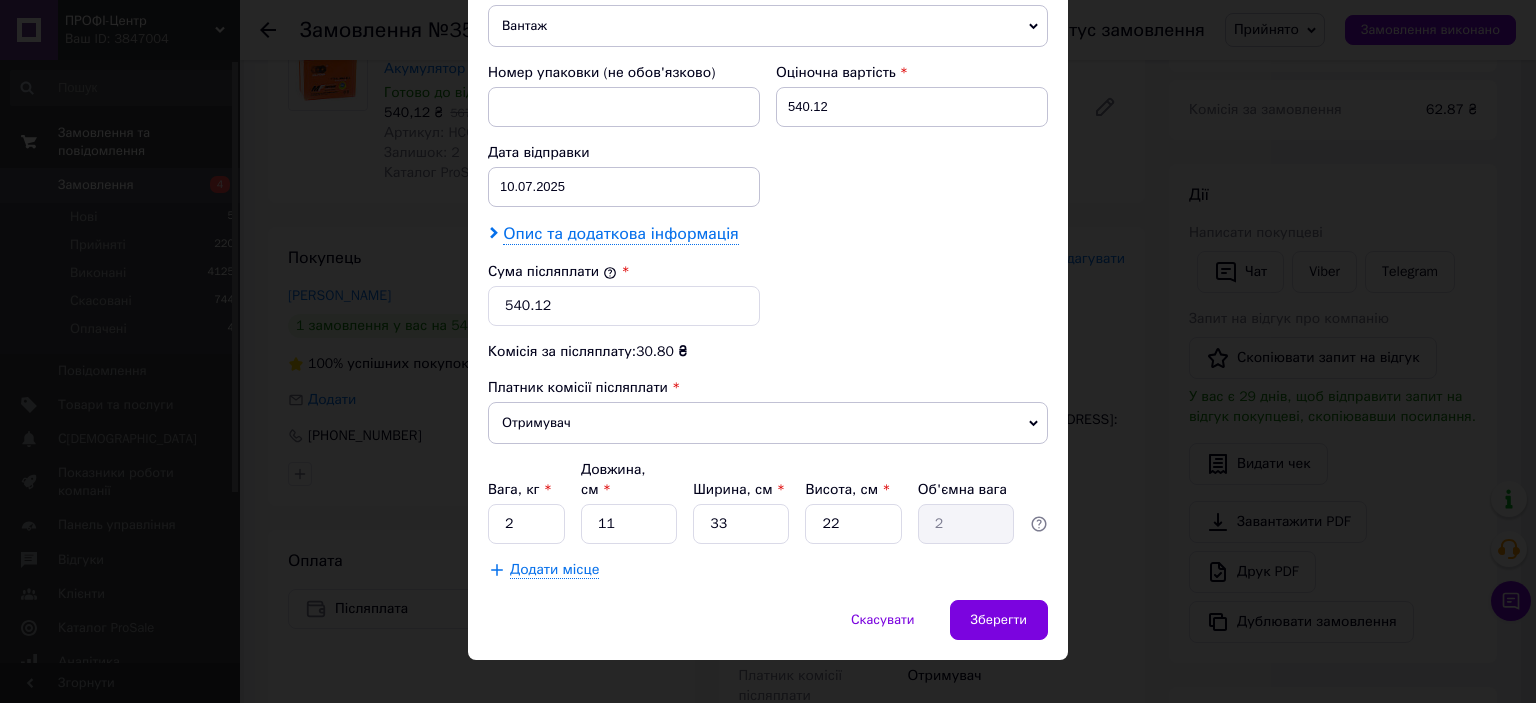 click on "Опис та додаткова інформація" at bounding box center [620, 234] 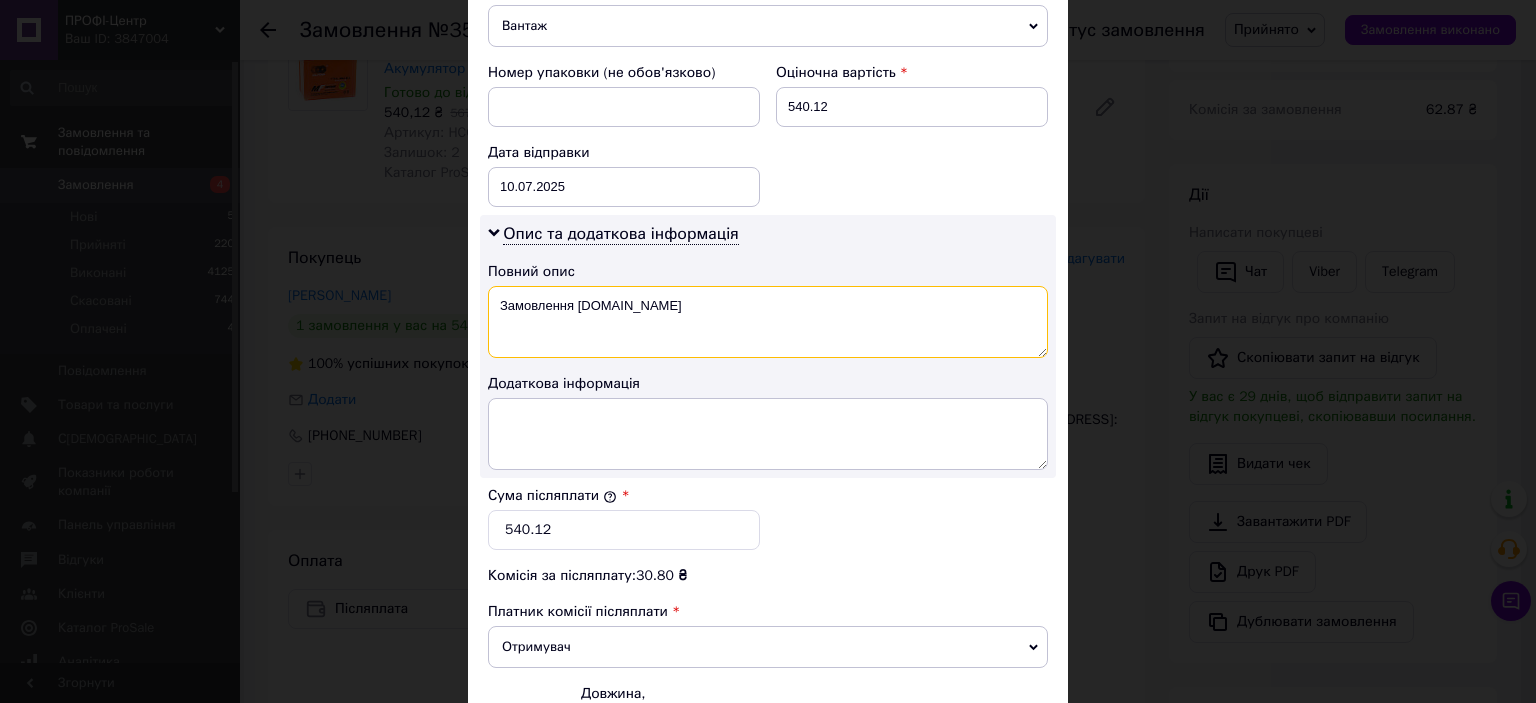 click on "Замовлення [DOMAIN_NAME]" at bounding box center (768, 322) 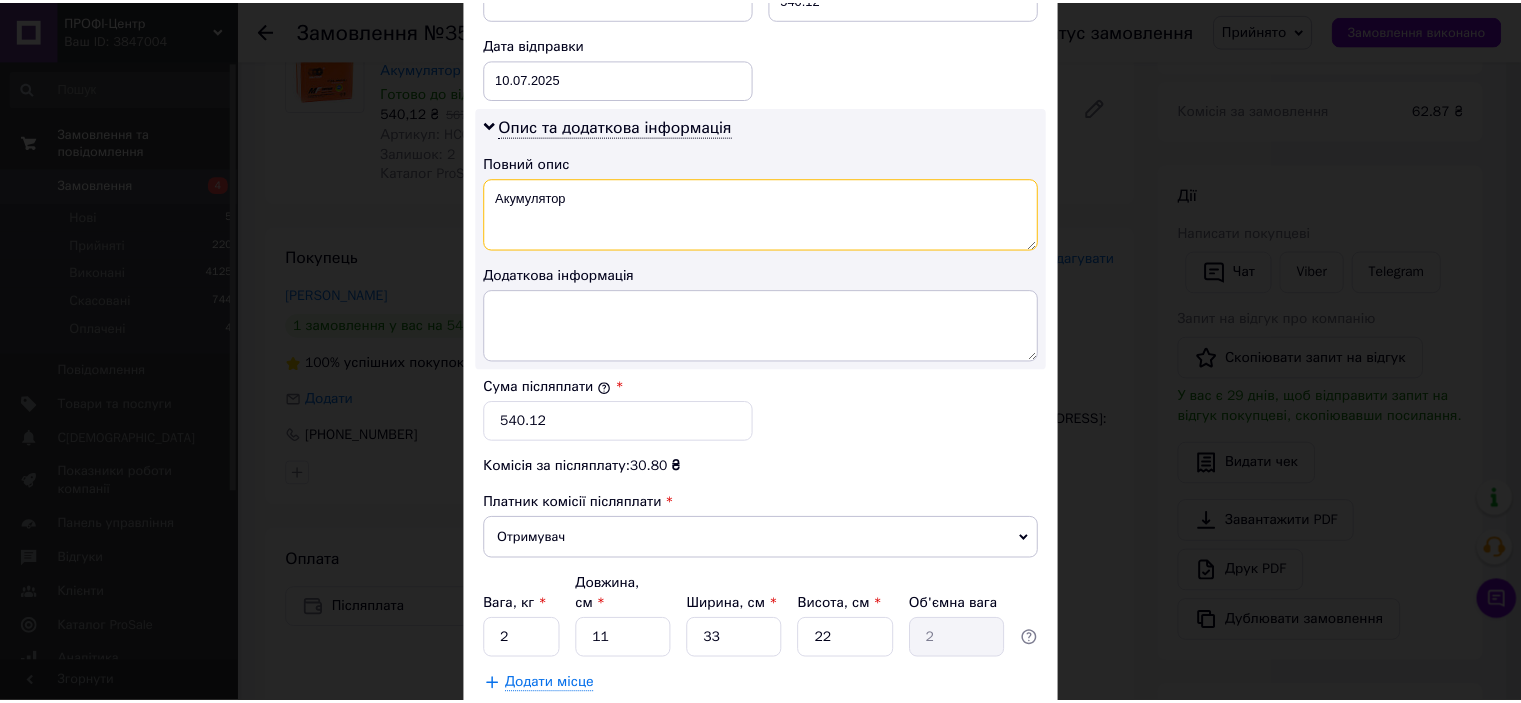 scroll, scrollTop: 1040, scrollLeft: 0, axis: vertical 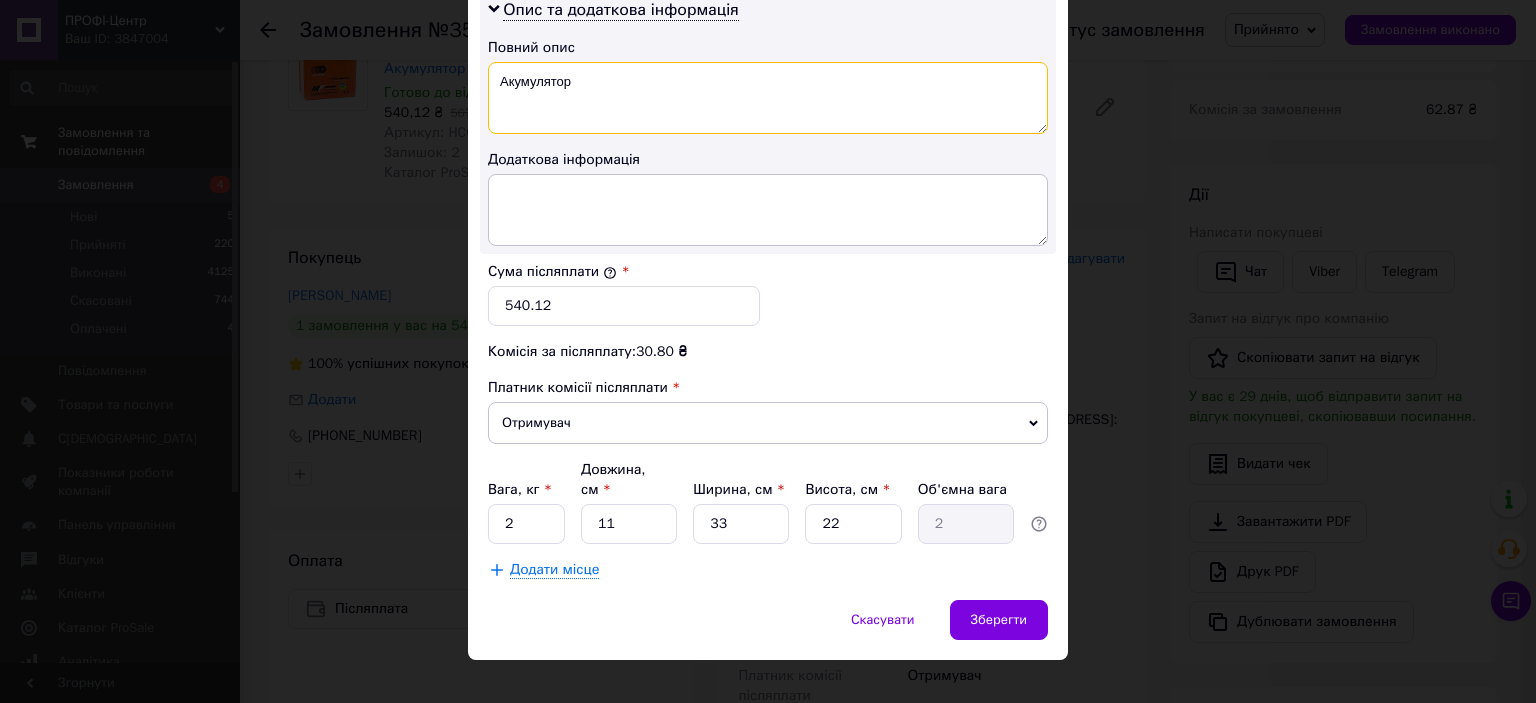 type on "Акумулятор" 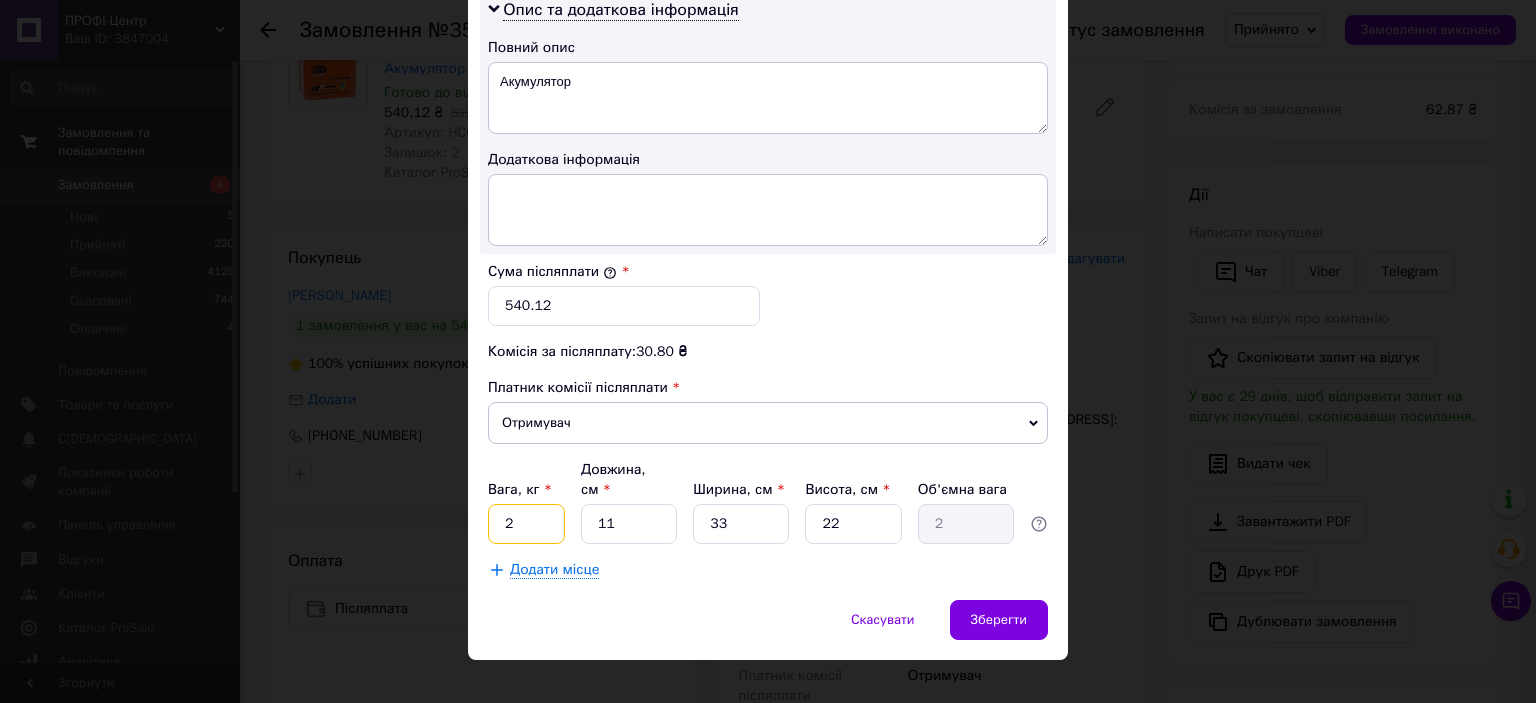 click on "2" at bounding box center [526, 524] 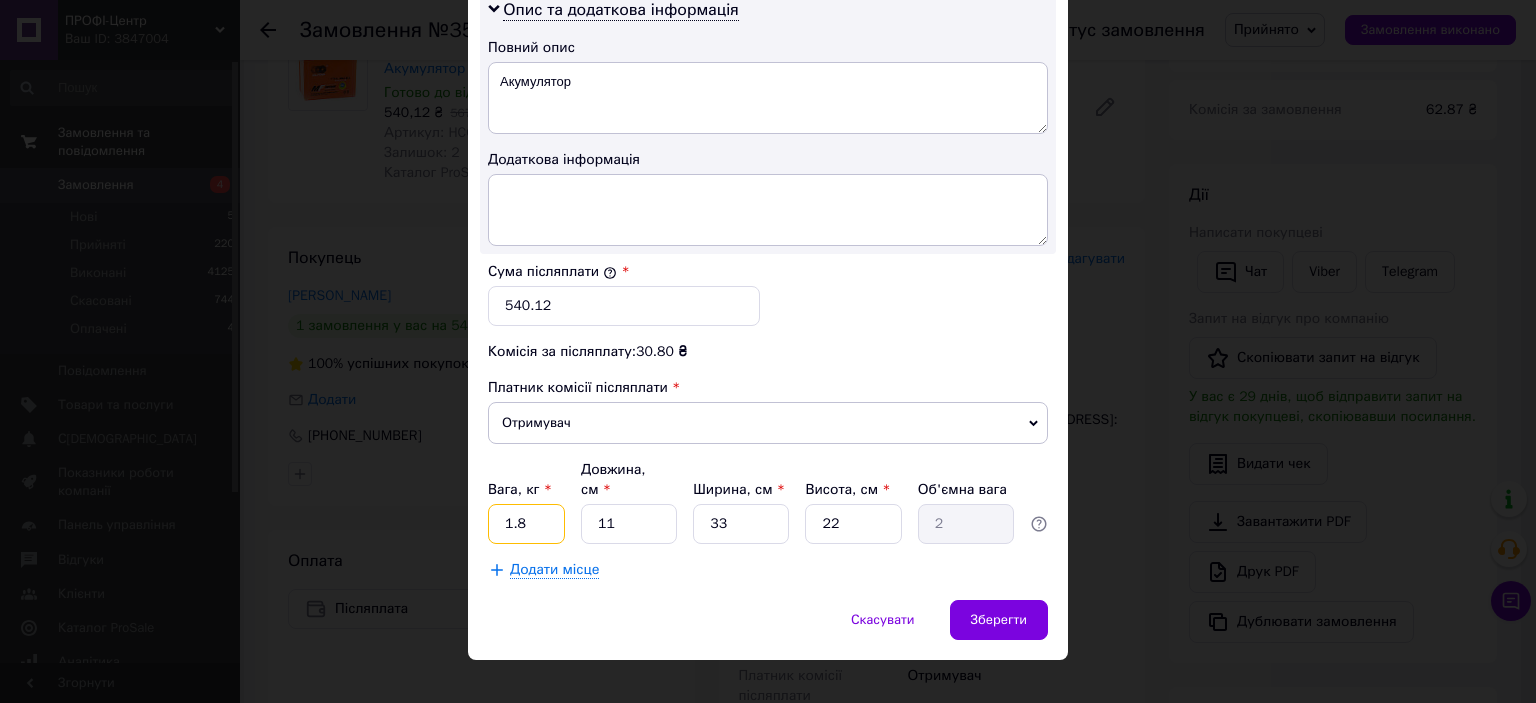 type on "1.8" 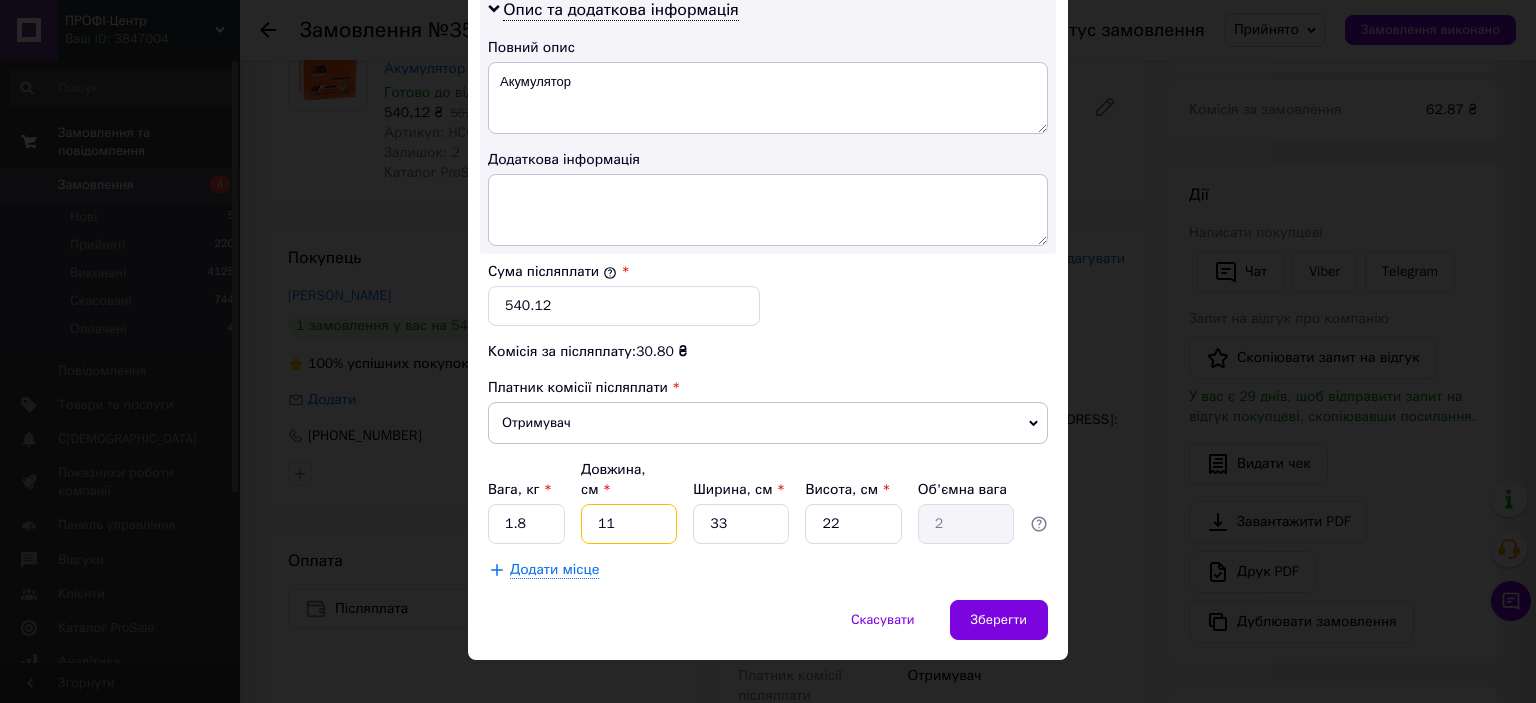 type on "1" 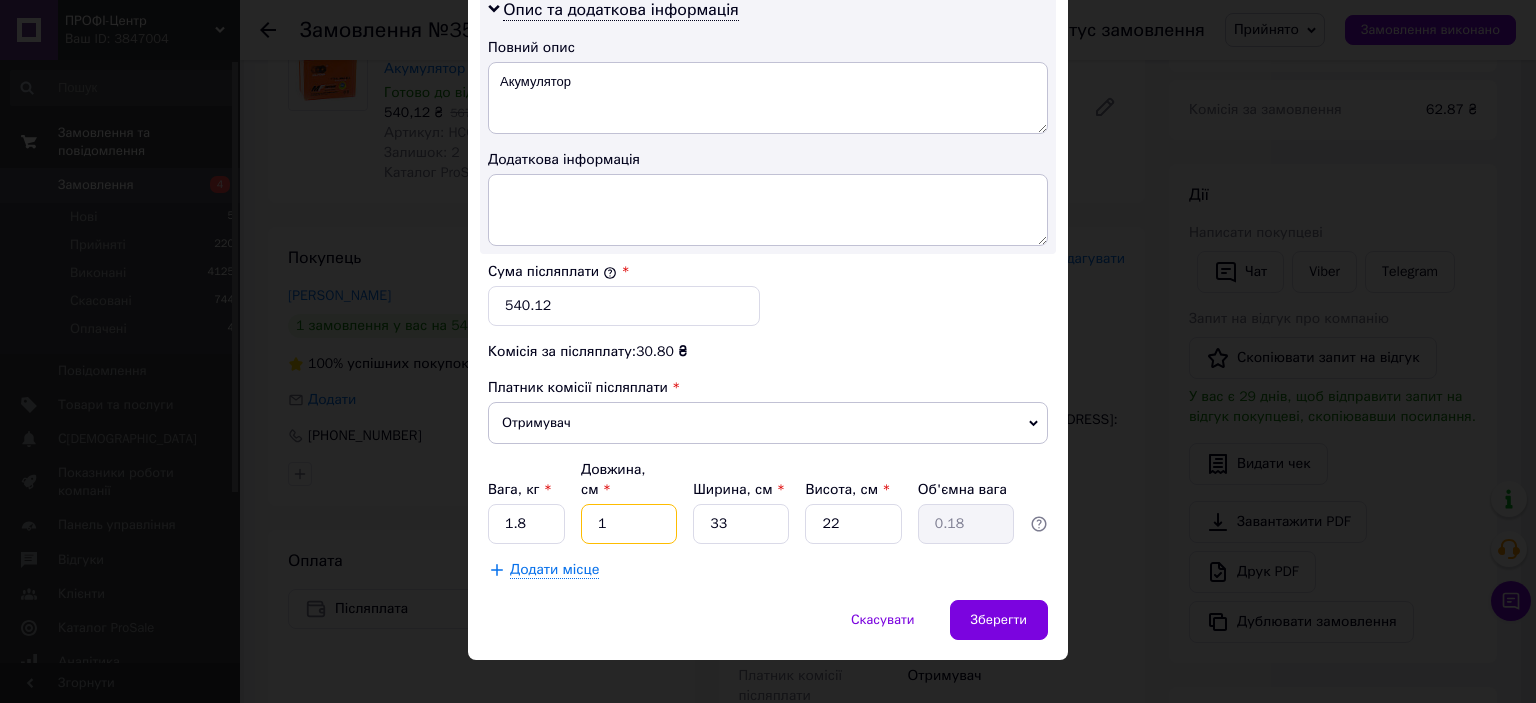type on "11" 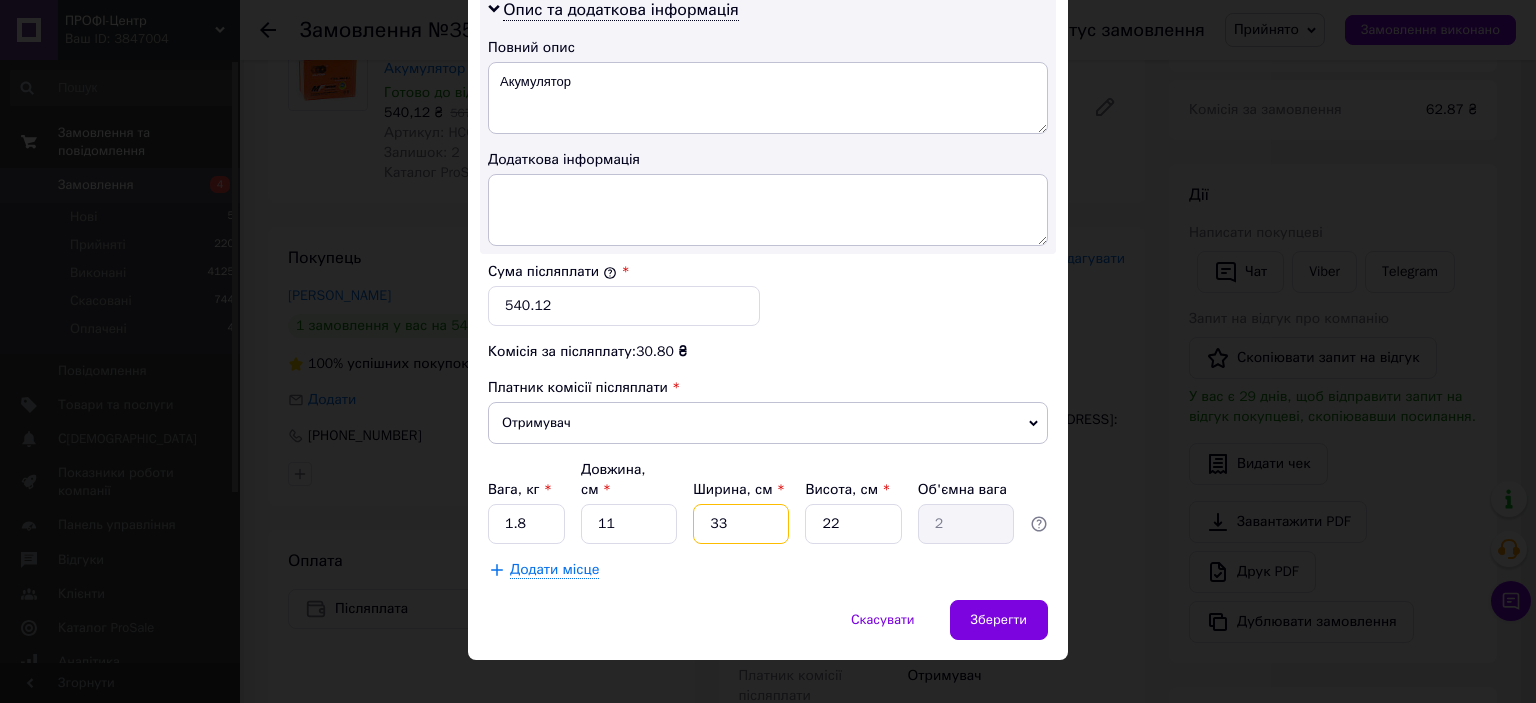 type on "8" 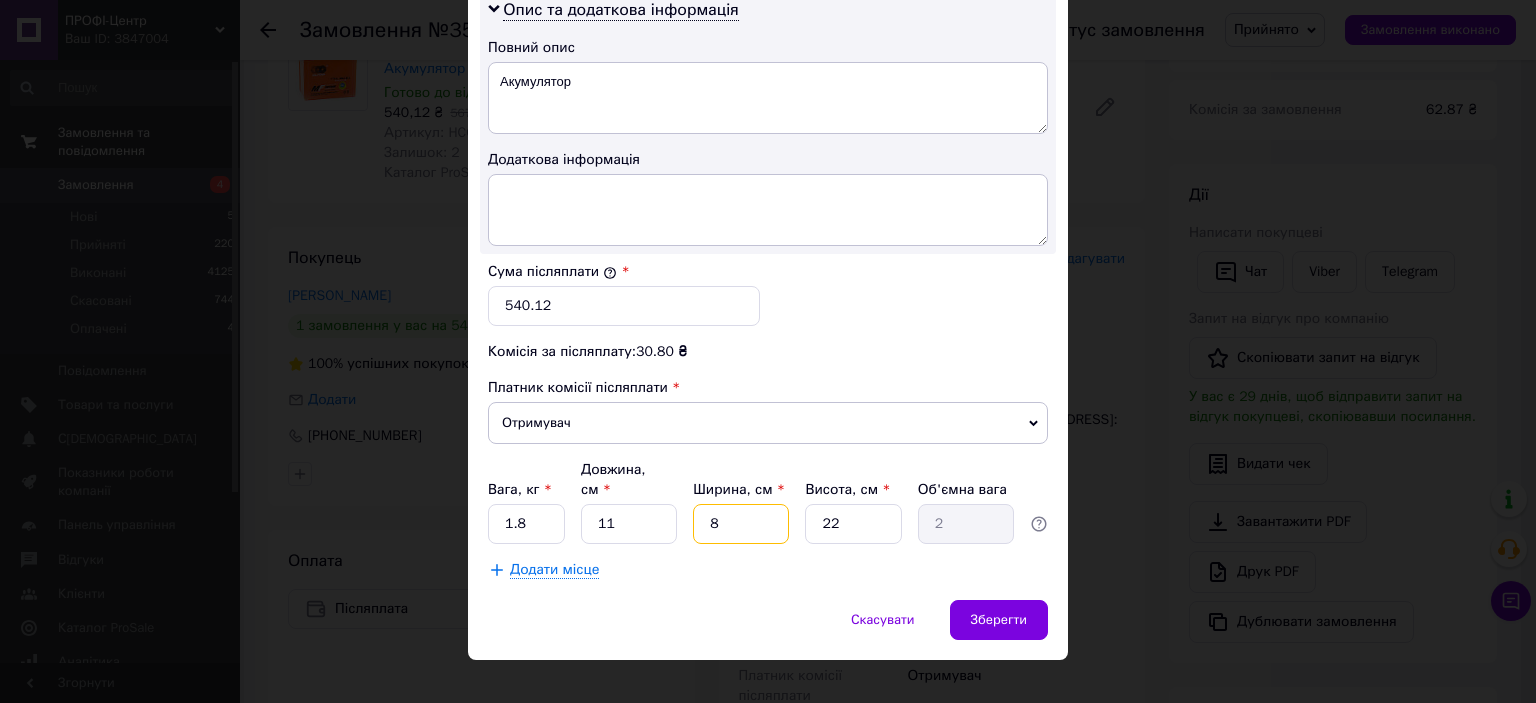type on "0.48" 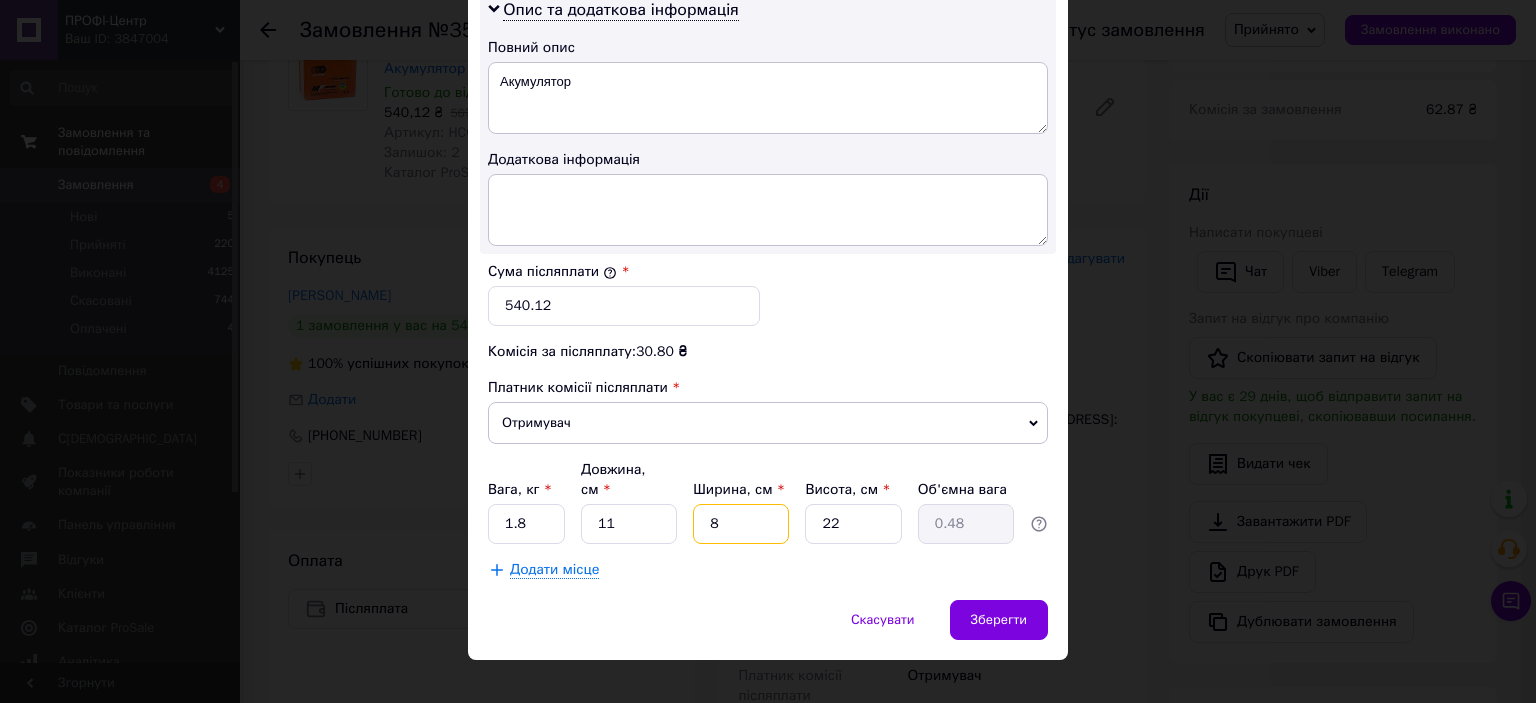 type on "8" 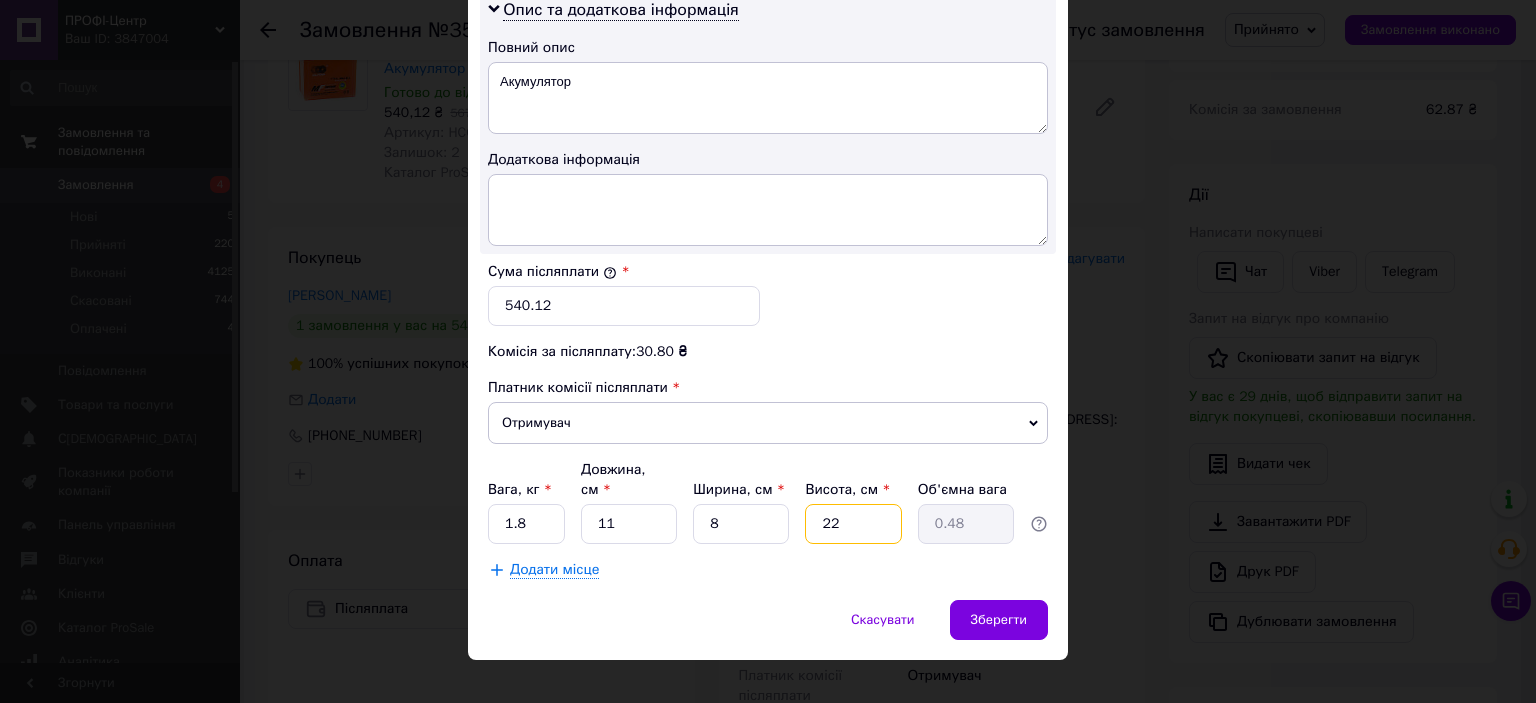 type on "1" 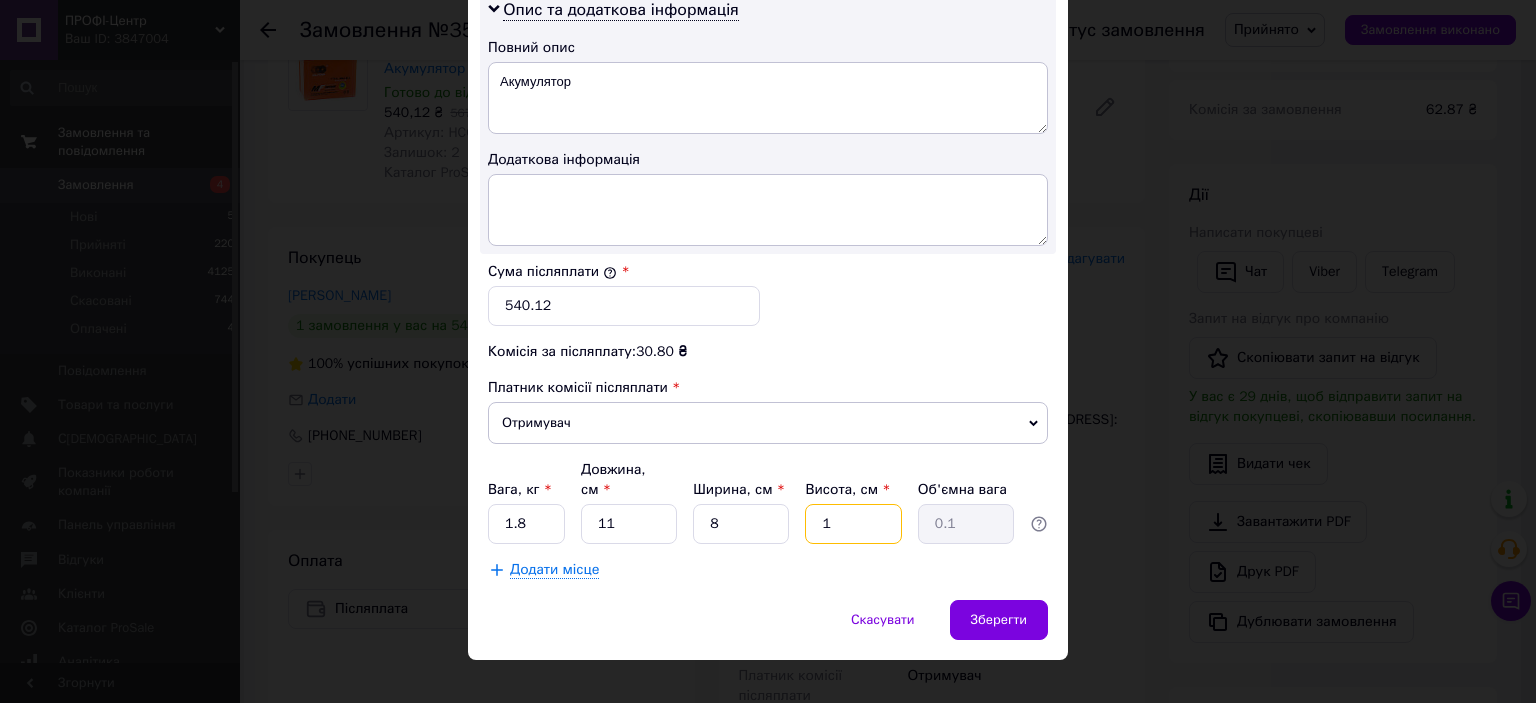 type on "10" 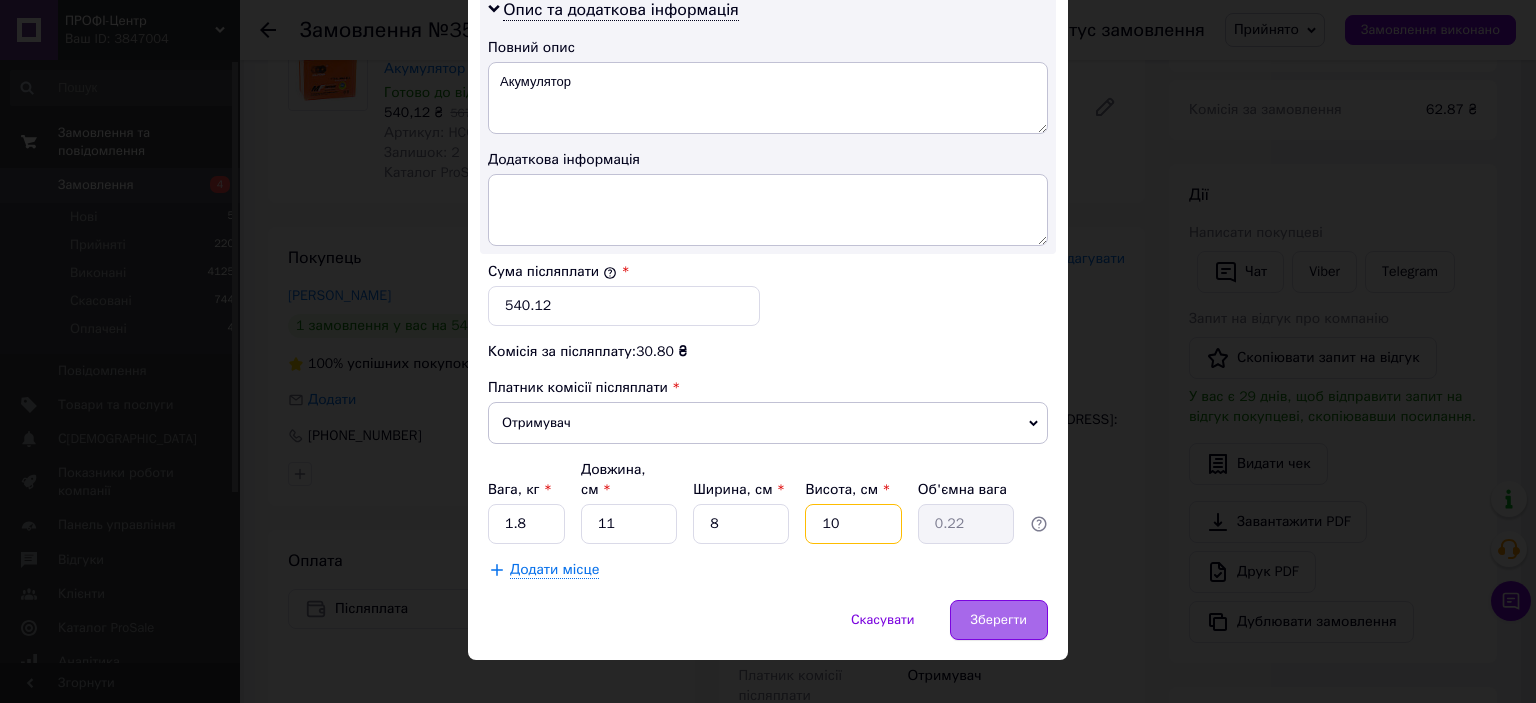 type on "10" 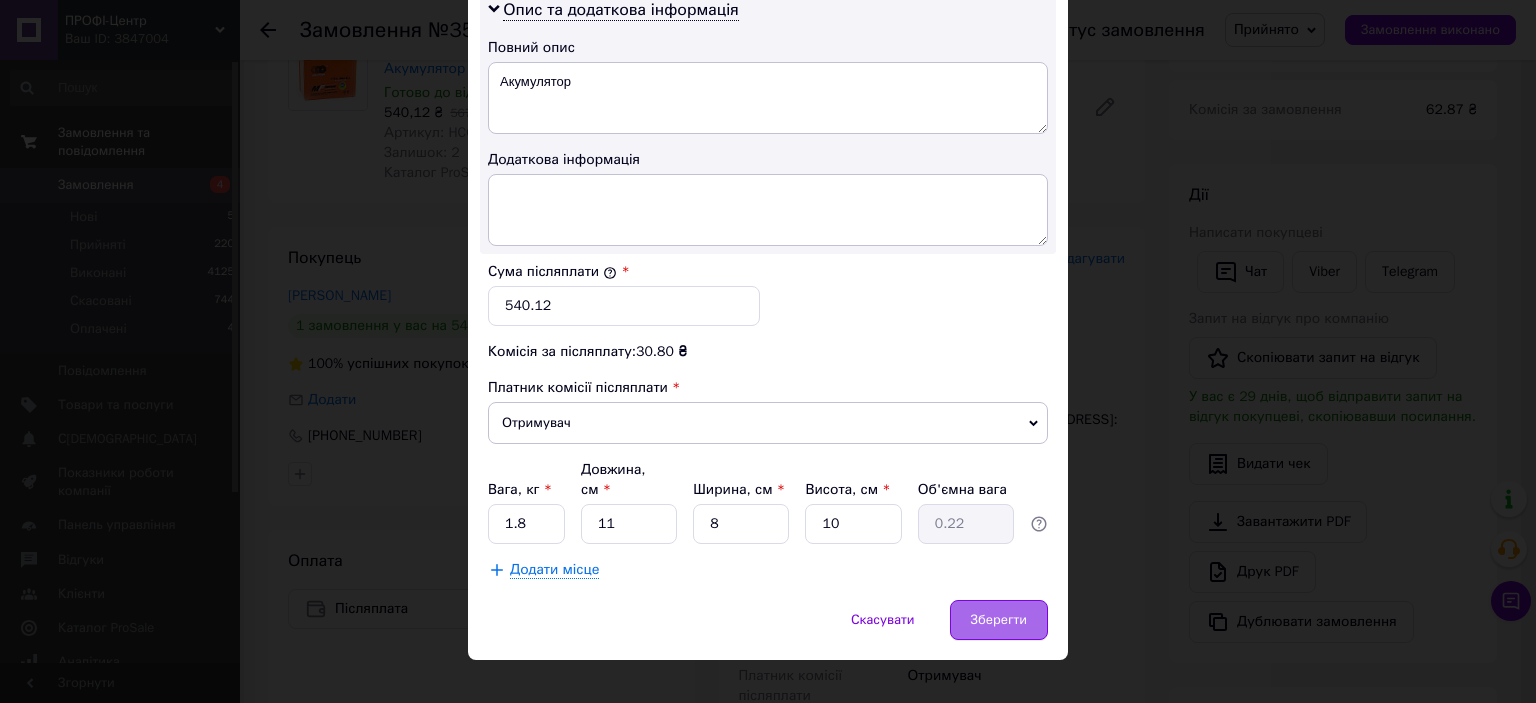 click on "Зберегти" at bounding box center (999, 620) 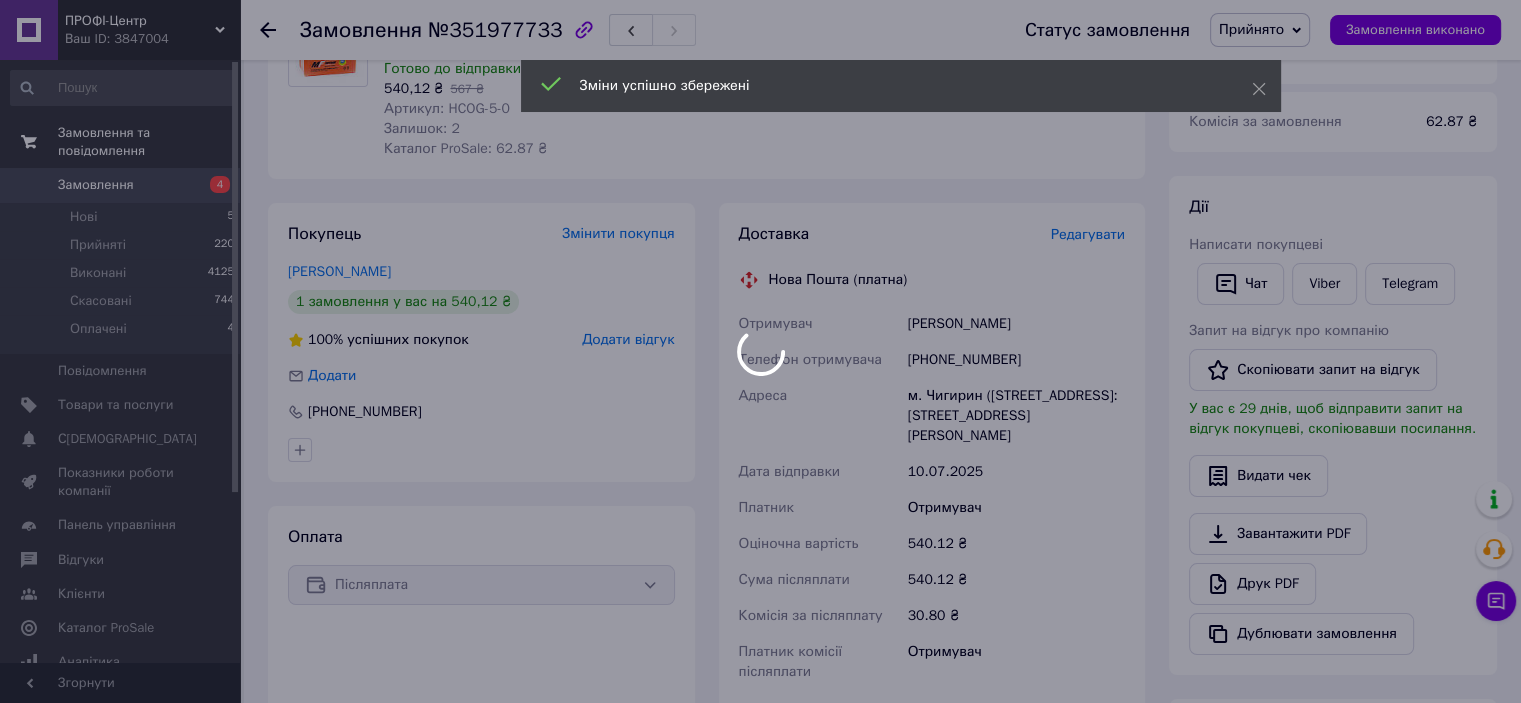 scroll, scrollTop: 300, scrollLeft: 0, axis: vertical 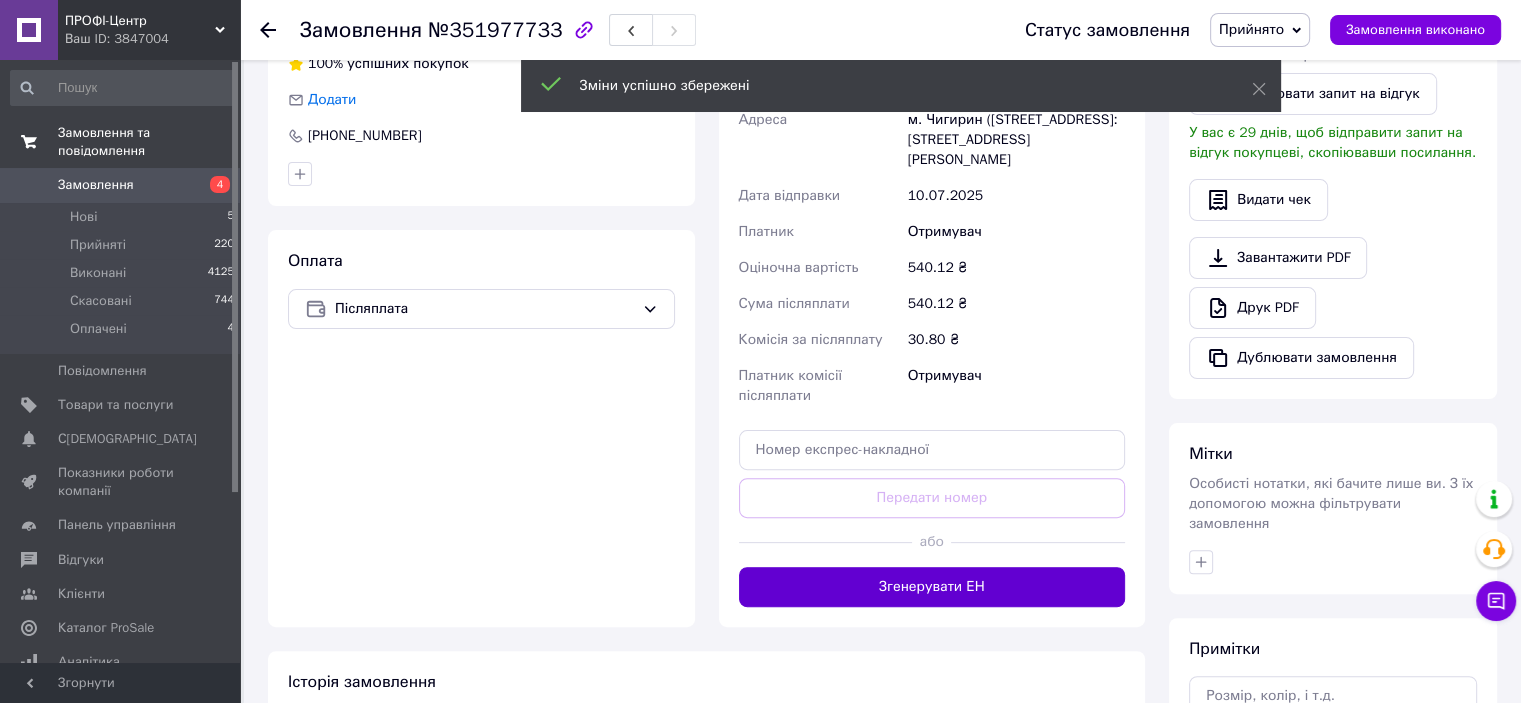 click on "Згенерувати ЕН" at bounding box center (932, 587) 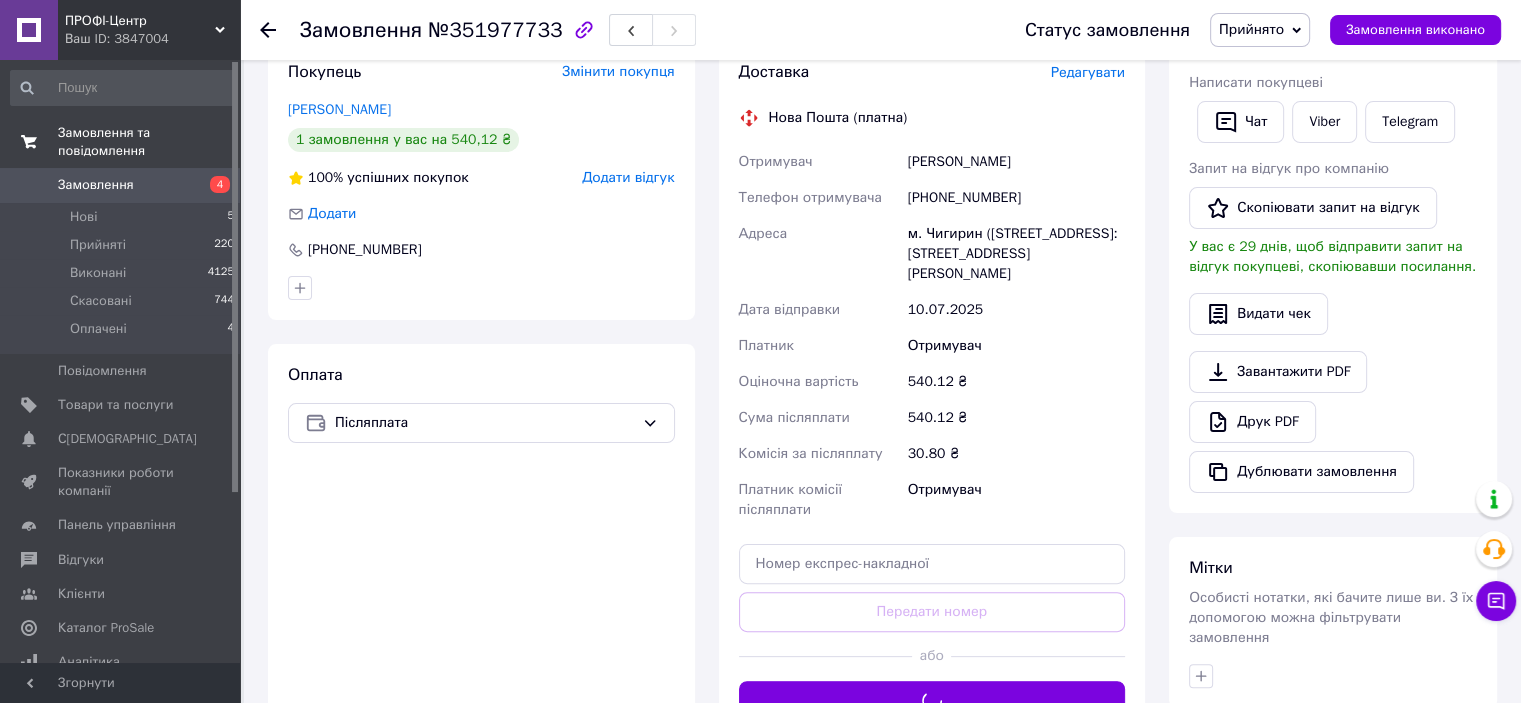 scroll, scrollTop: 300, scrollLeft: 0, axis: vertical 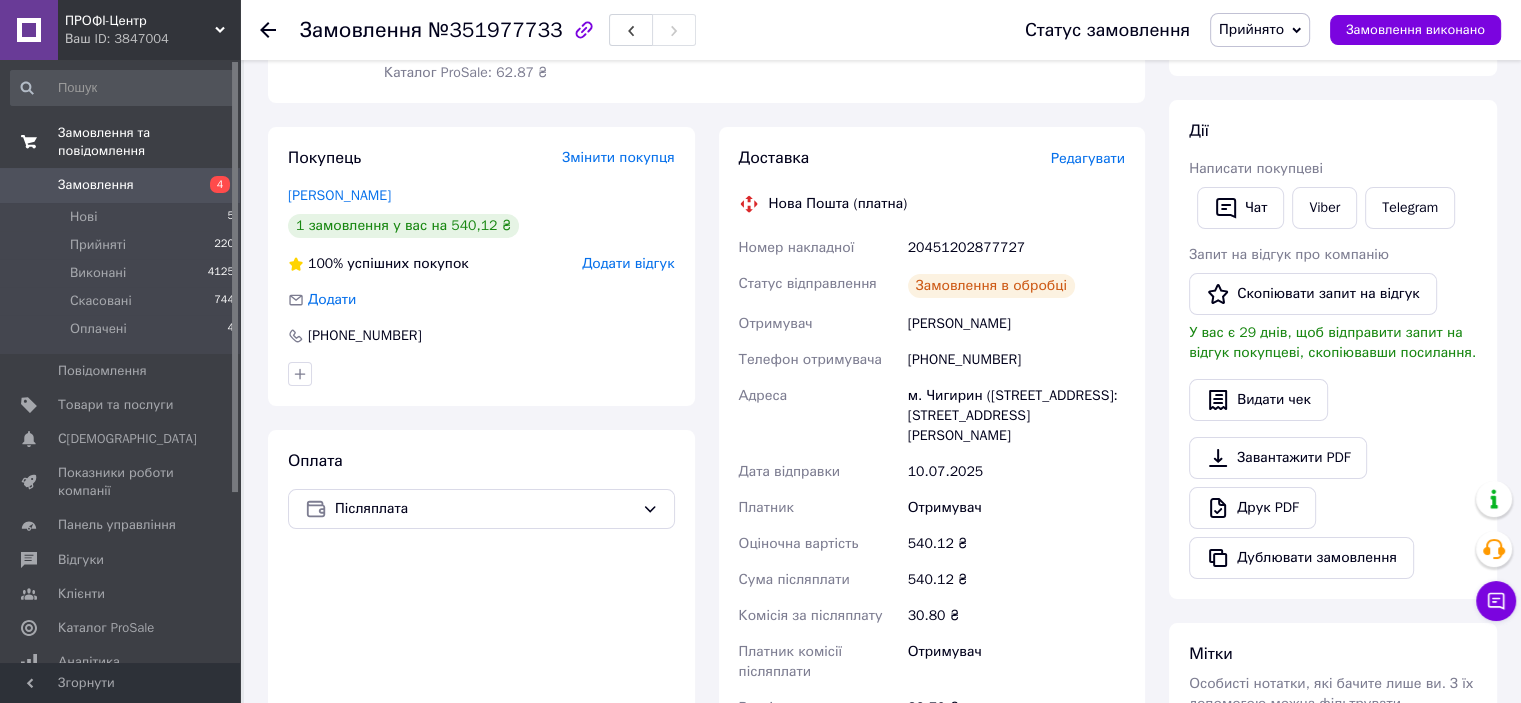 click on "20451202877727" at bounding box center (1016, 248) 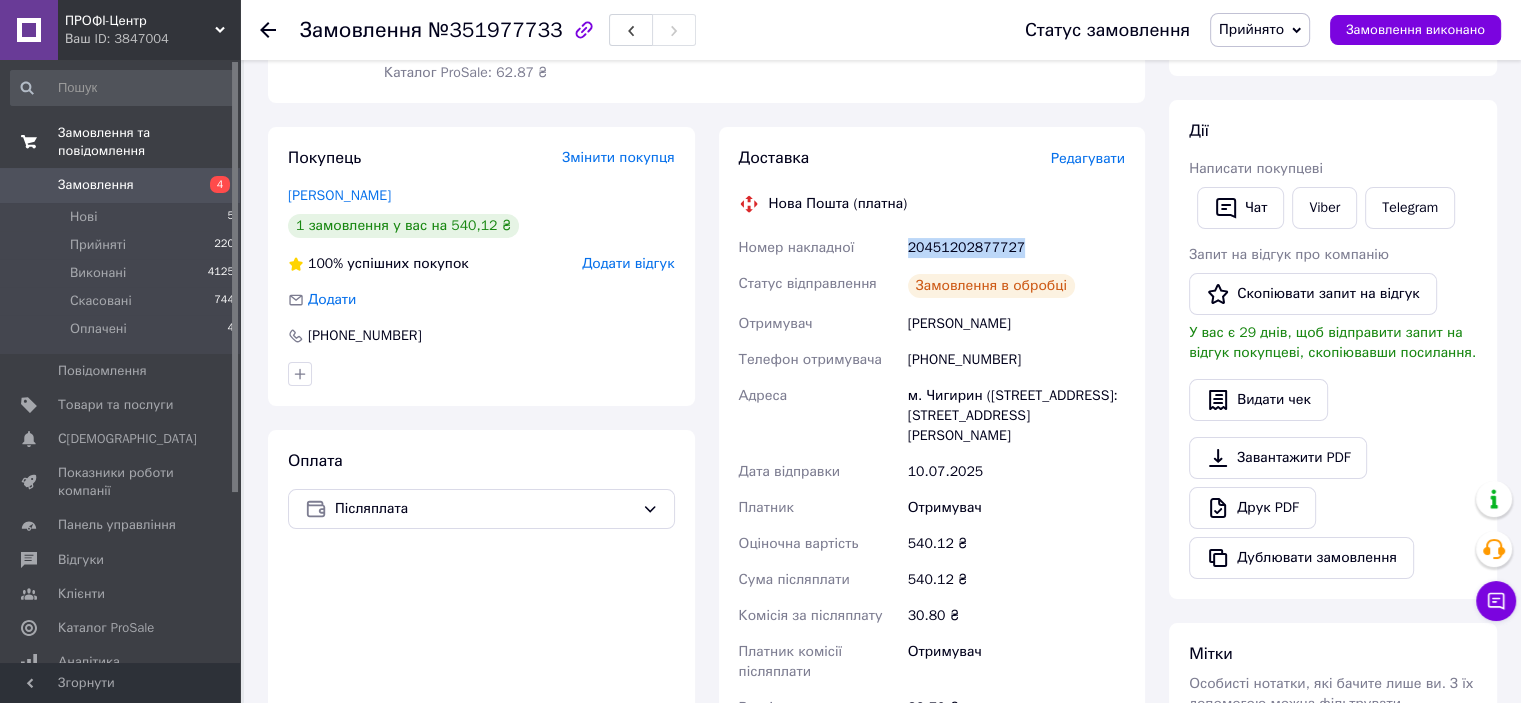 click on "20451202877727" at bounding box center [1016, 248] 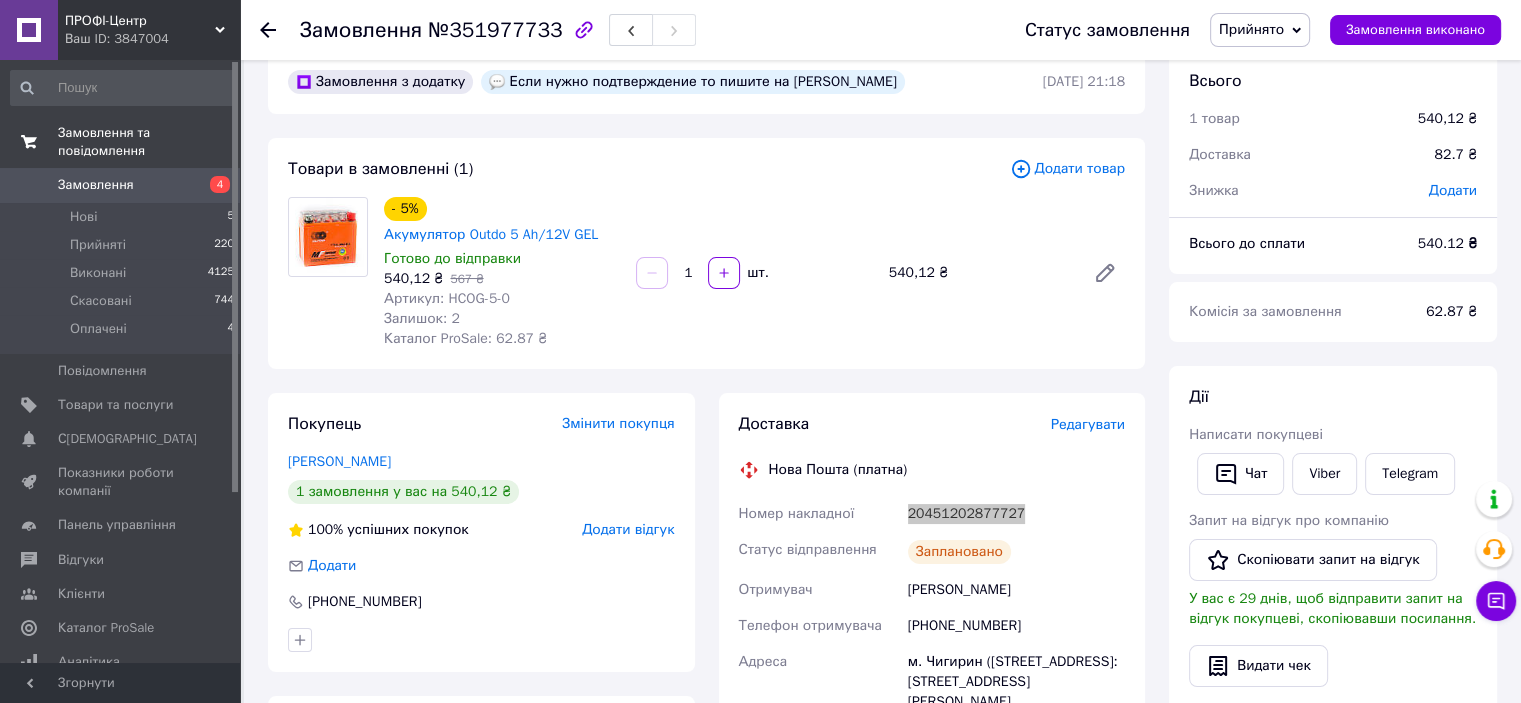 scroll, scrollTop: 0, scrollLeft: 0, axis: both 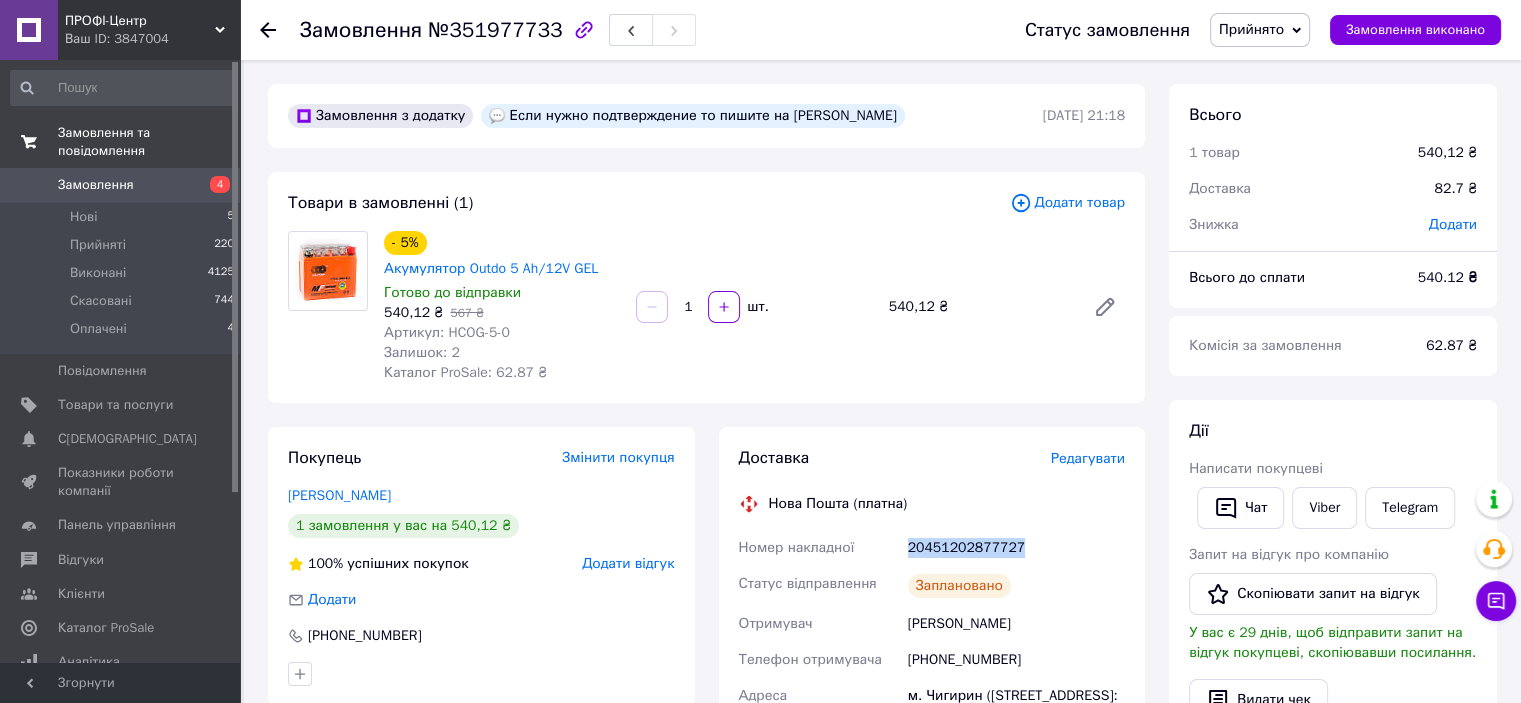 click 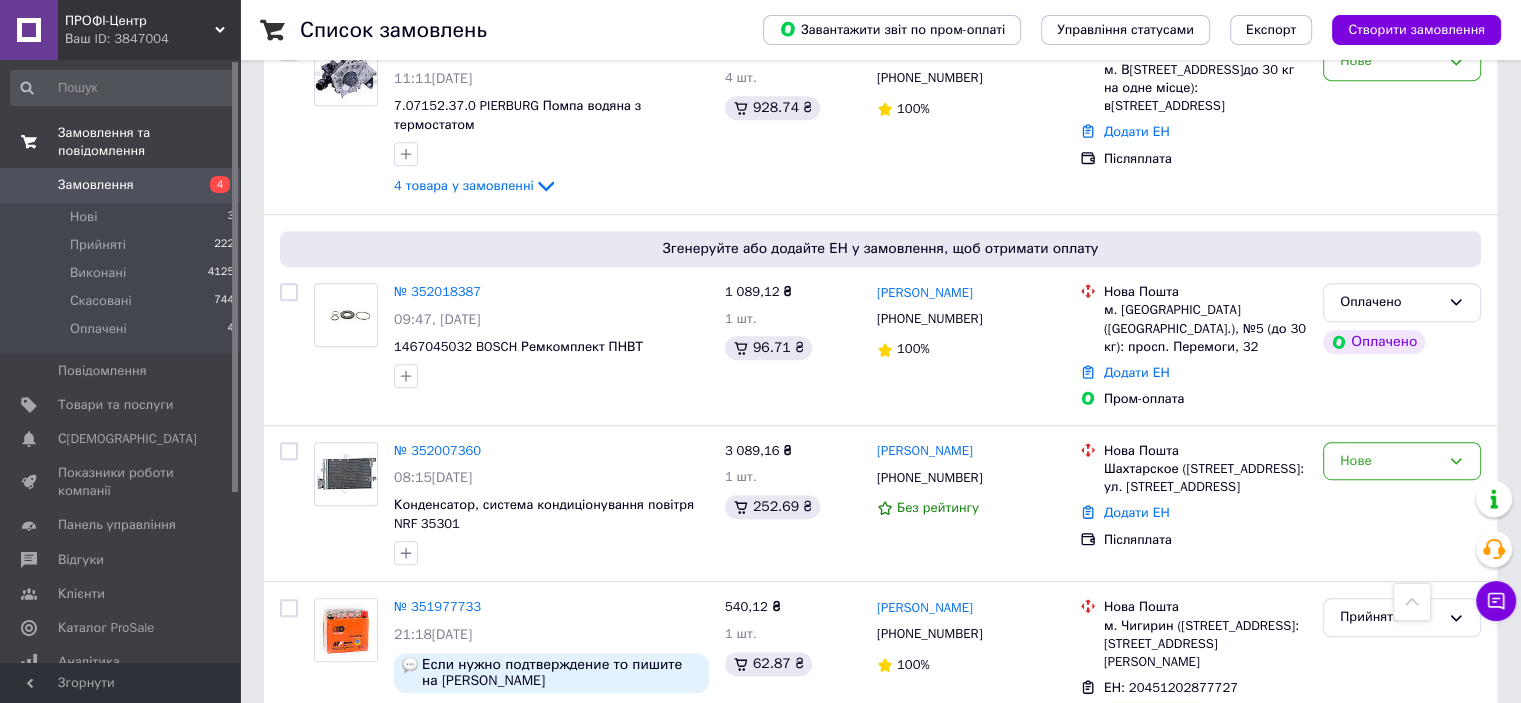 scroll, scrollTop: 1200, scrollLeft: 0, axis: vertical 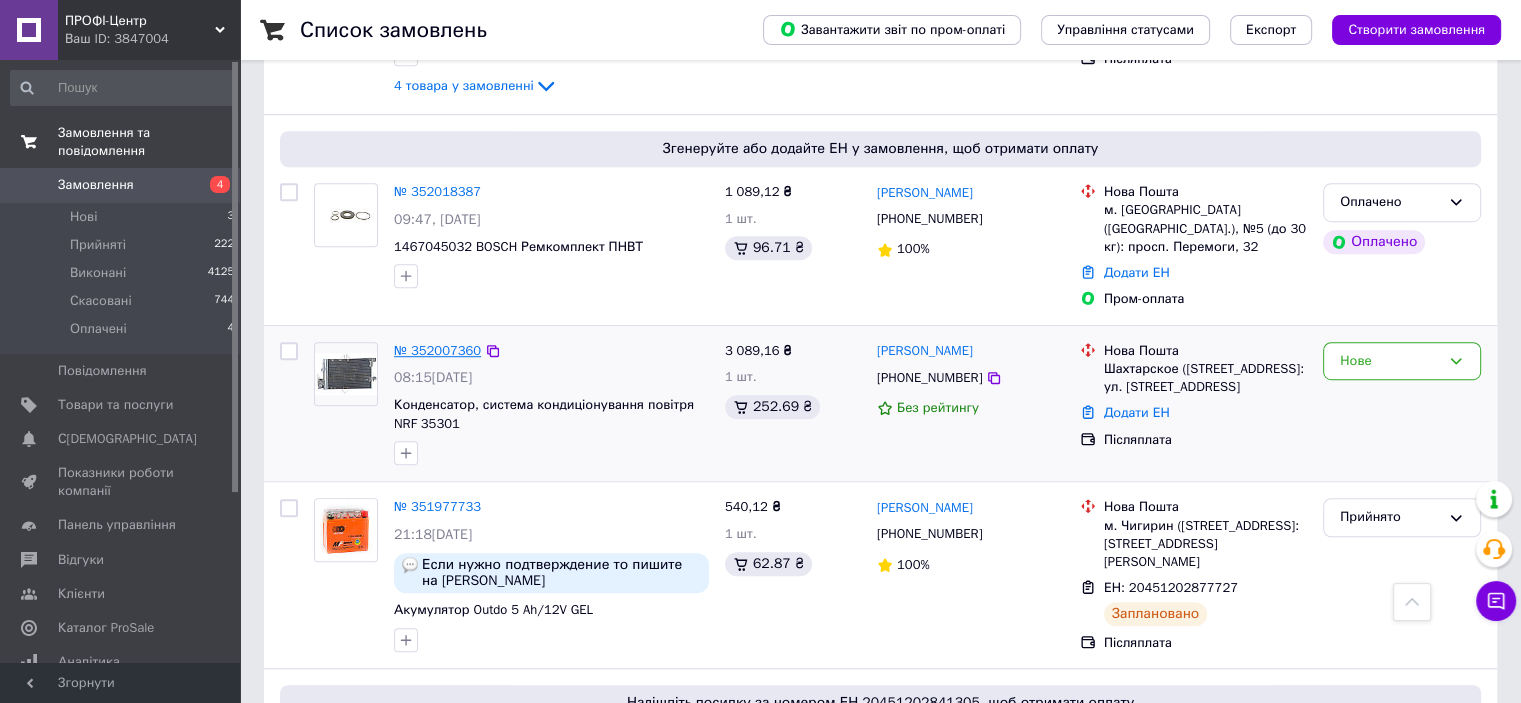 click on "№ 352007360" at bounding box center (437, 350) 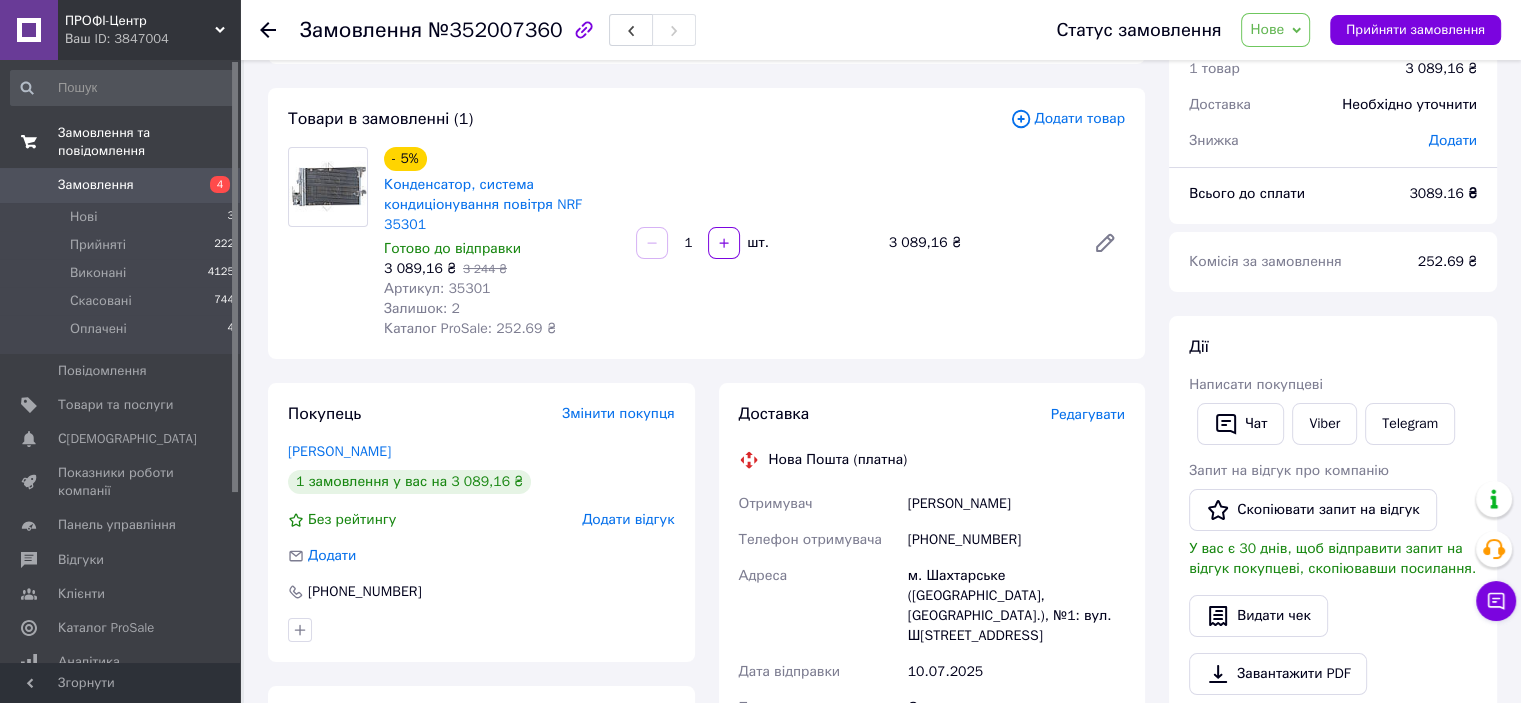 scroll, scrollTop: 119, scrollLeft: 0, axis: vertical 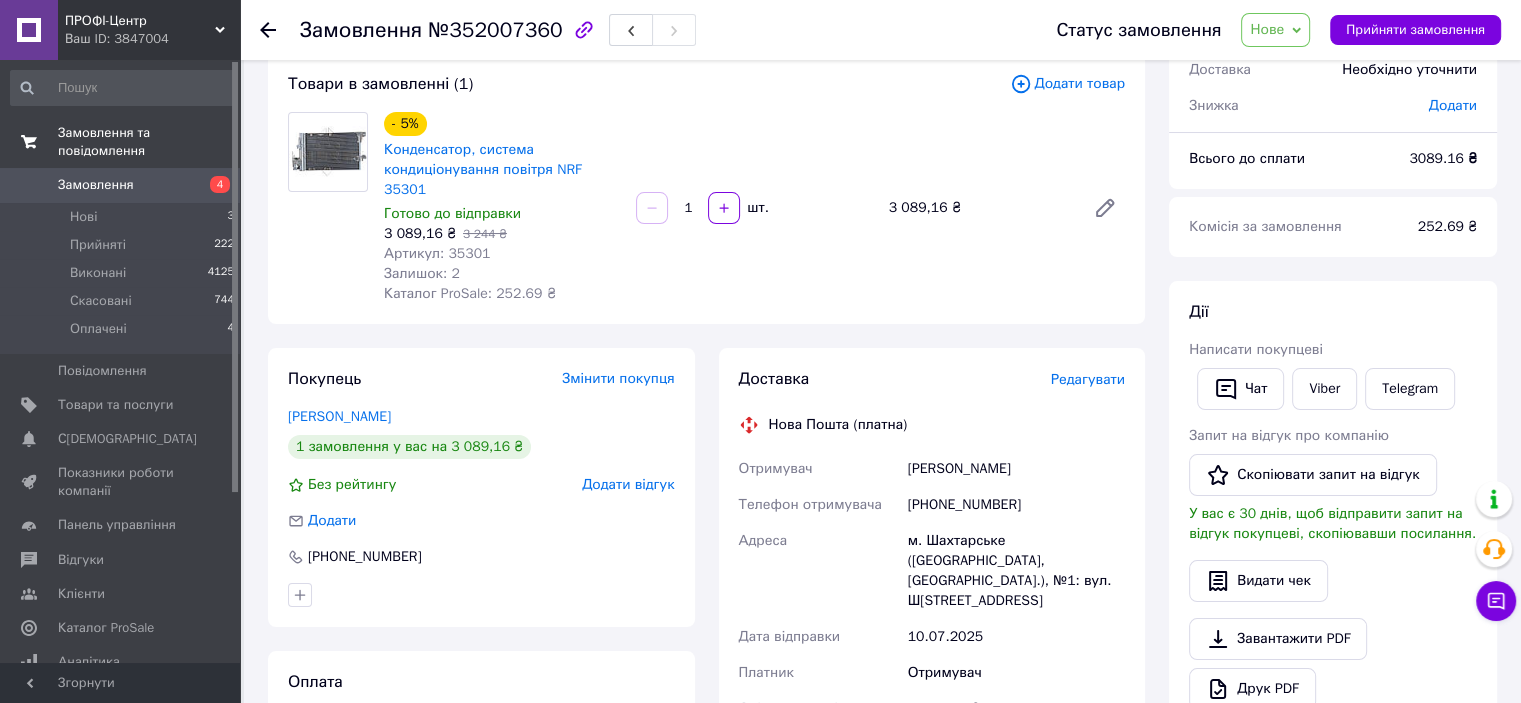 click on "[PHONE_NUMBER]" at bounding box center [1016, 505] 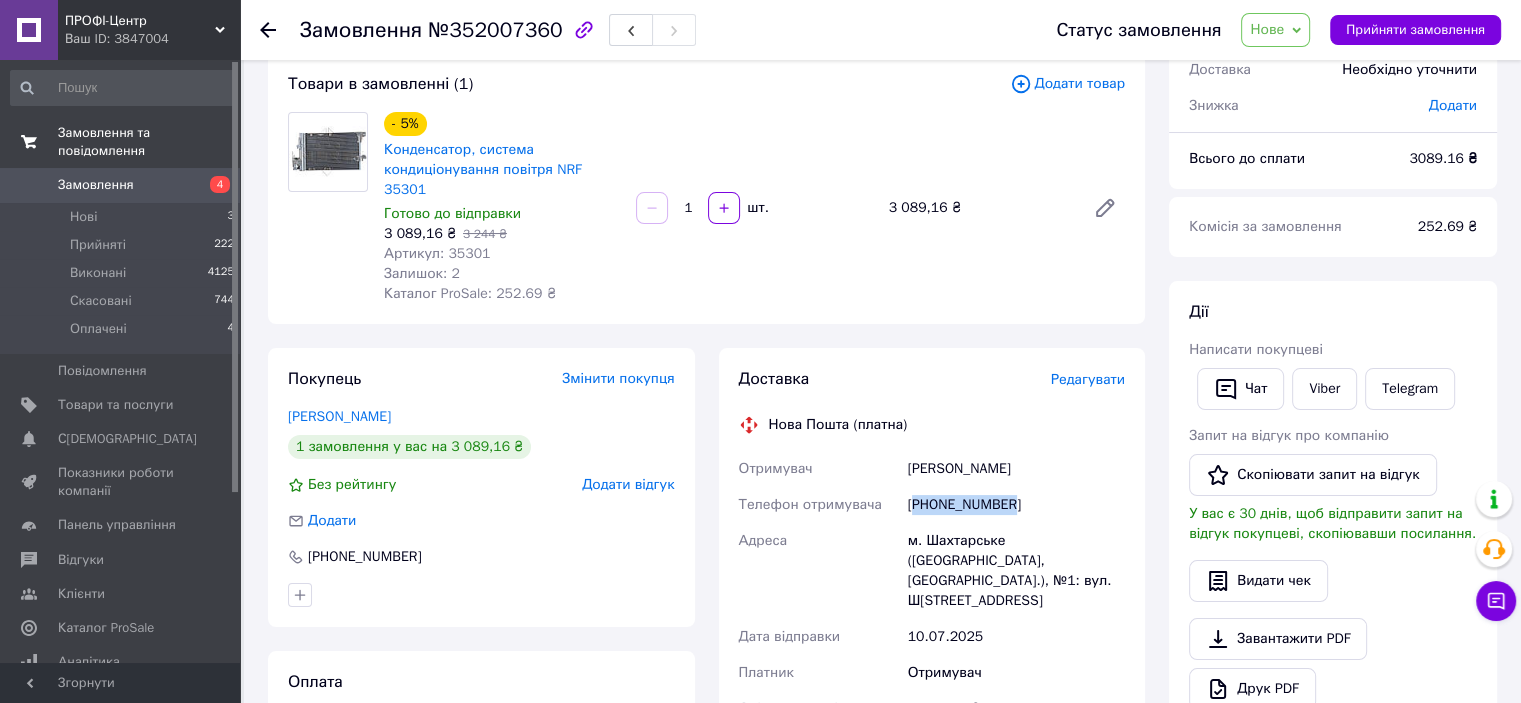 click on "[PHONE_NUMBER]" at bounding box center (1016, 505) 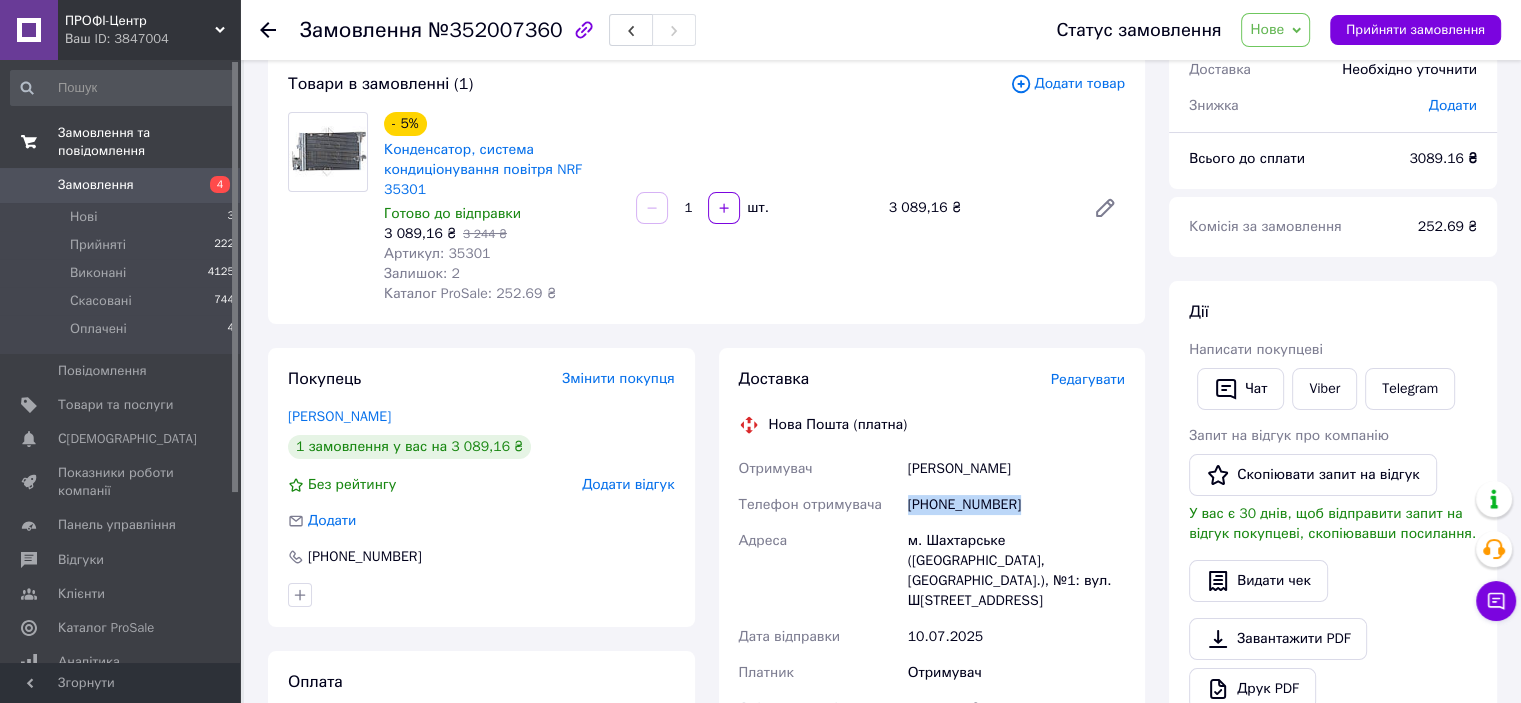 copy on "[PHONE_NUMBER]" 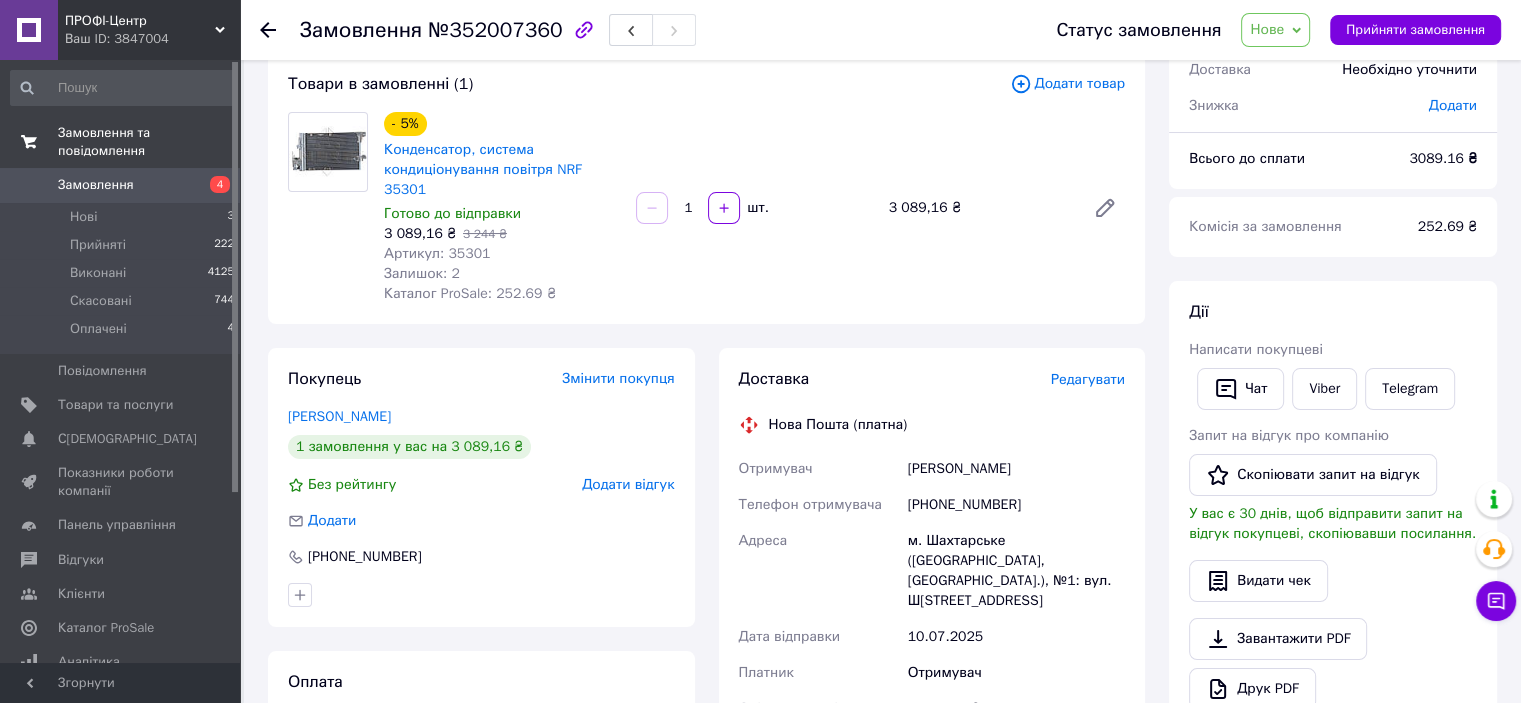 click at bounding box center (280, 30) 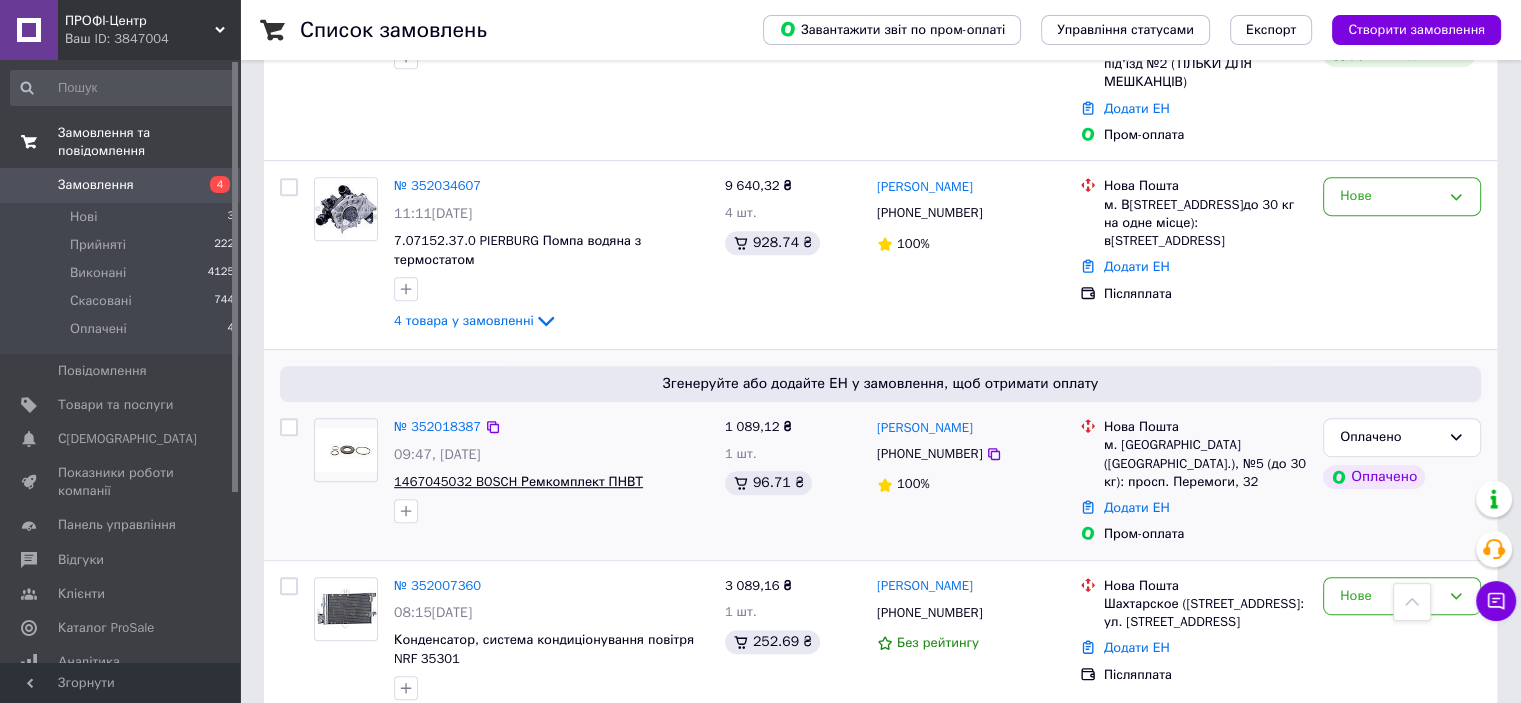 scroll, scrollTop: 1000, scrollLeft: 0, axis: vertical 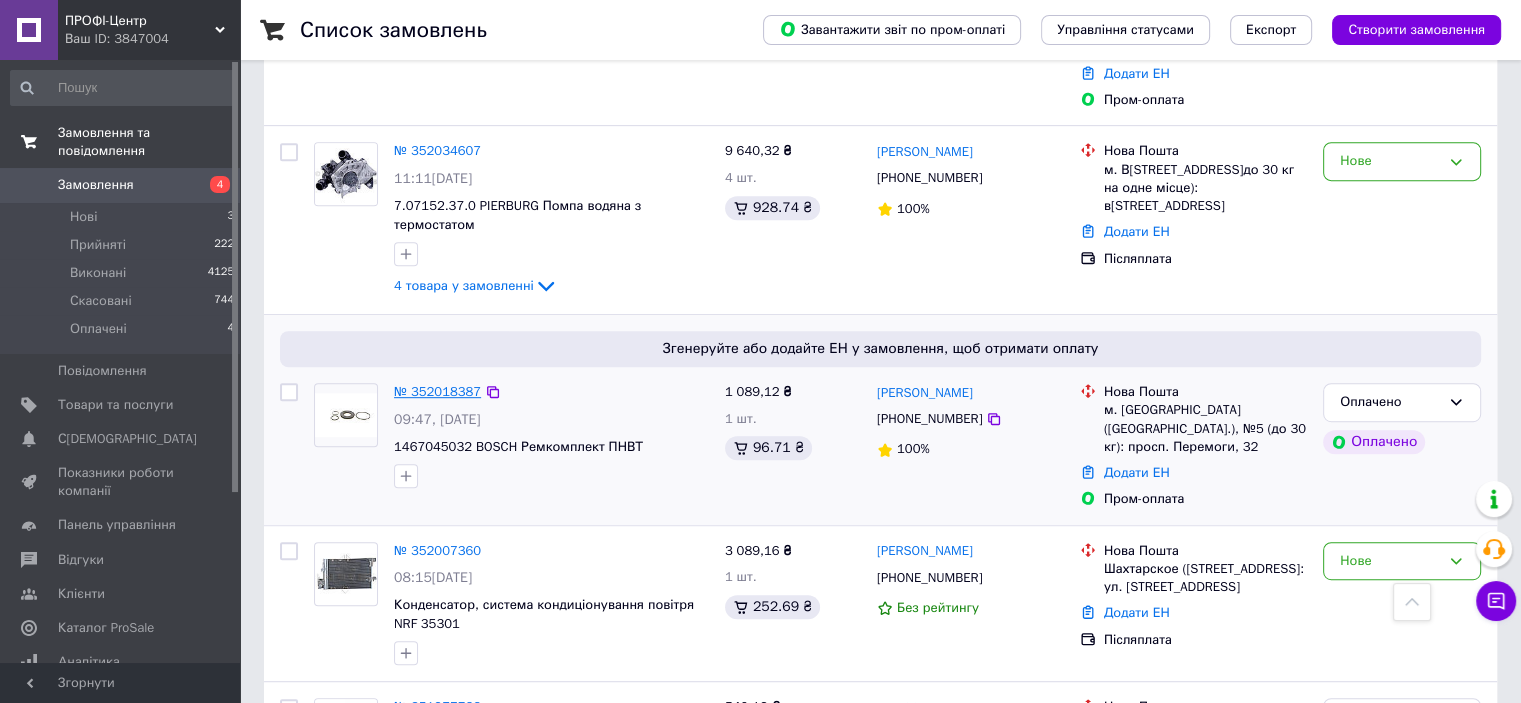 click on "№ 352018387" at bounding box center (437, 391) 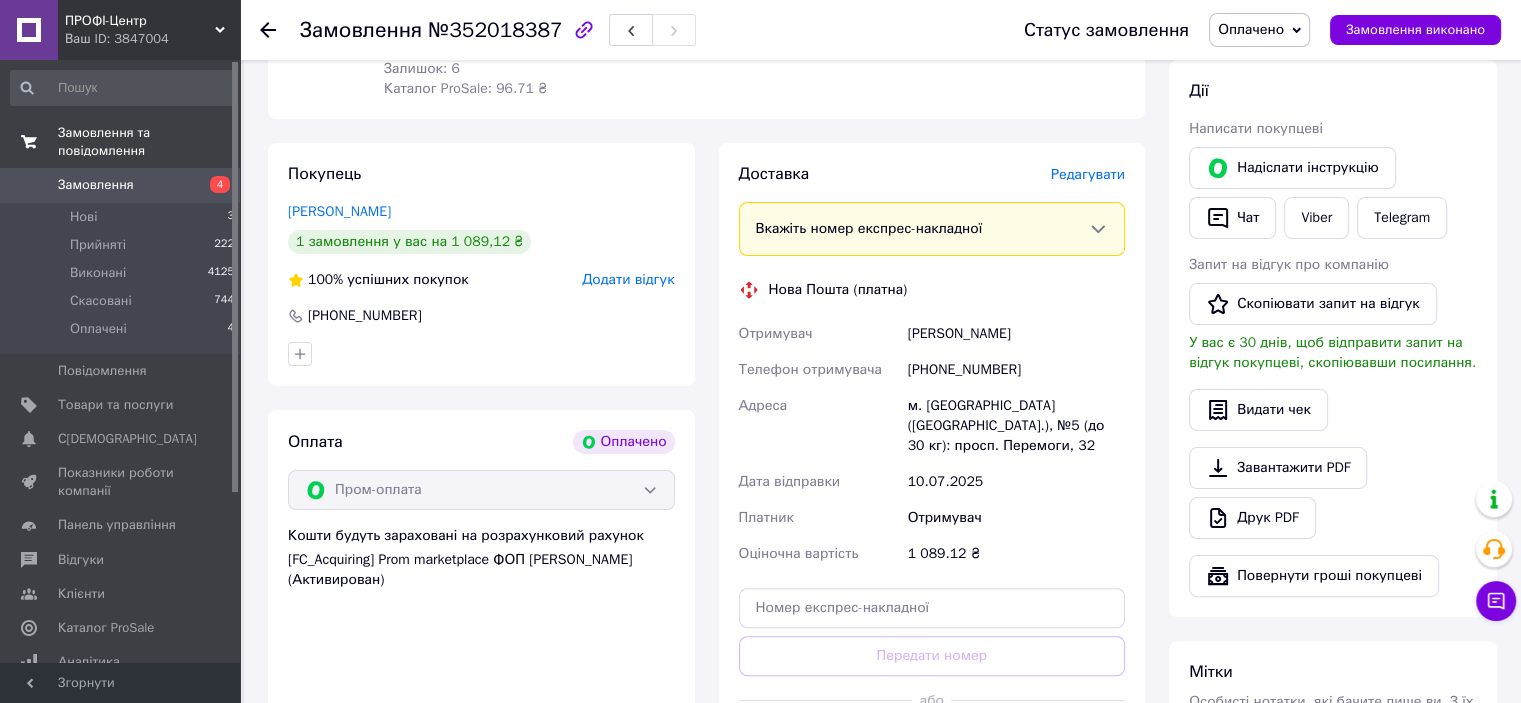 scroll, scrollTop: 0, scrollLeft: 0, axis: both 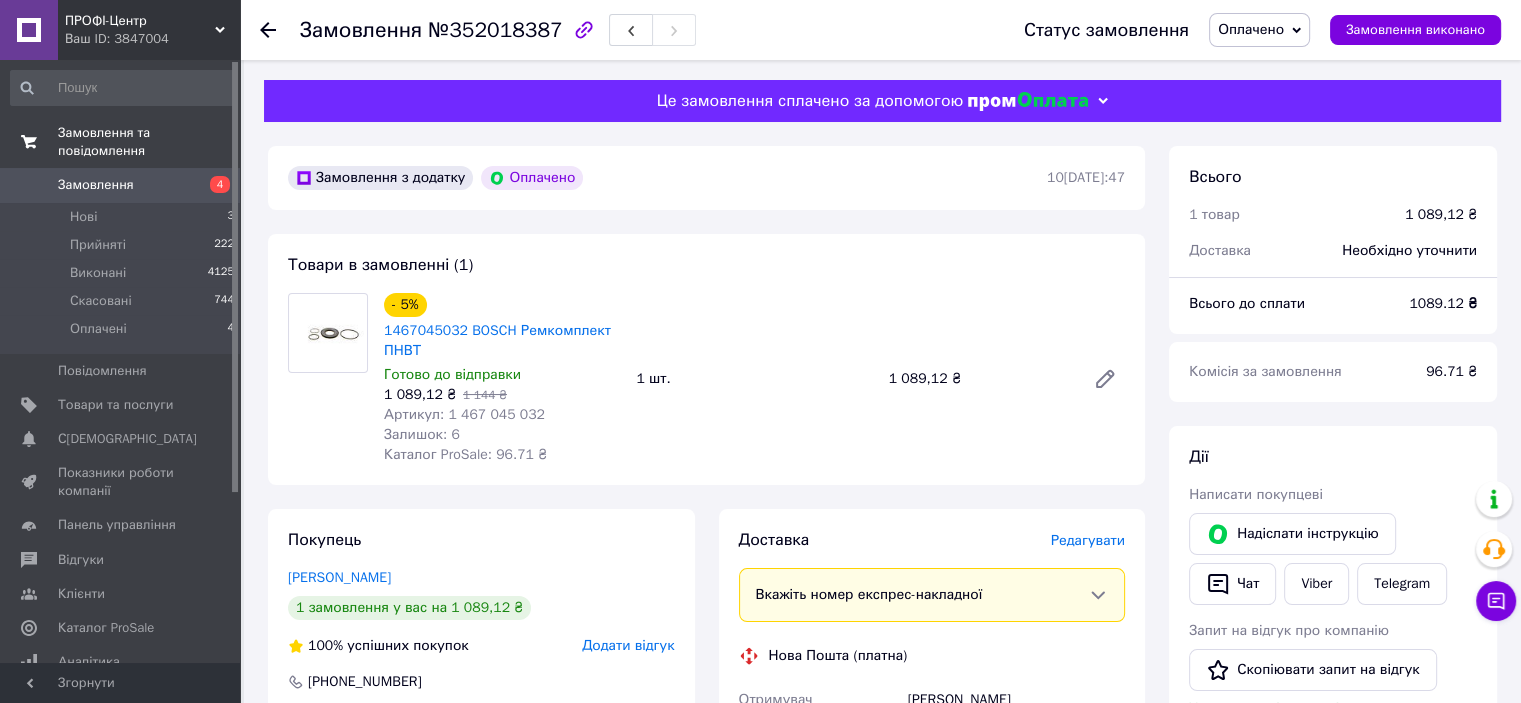 drag, startPoint x: 1243, startPoint y: 43, endPoint x: 1248, endPoint y: 55, distance: 13 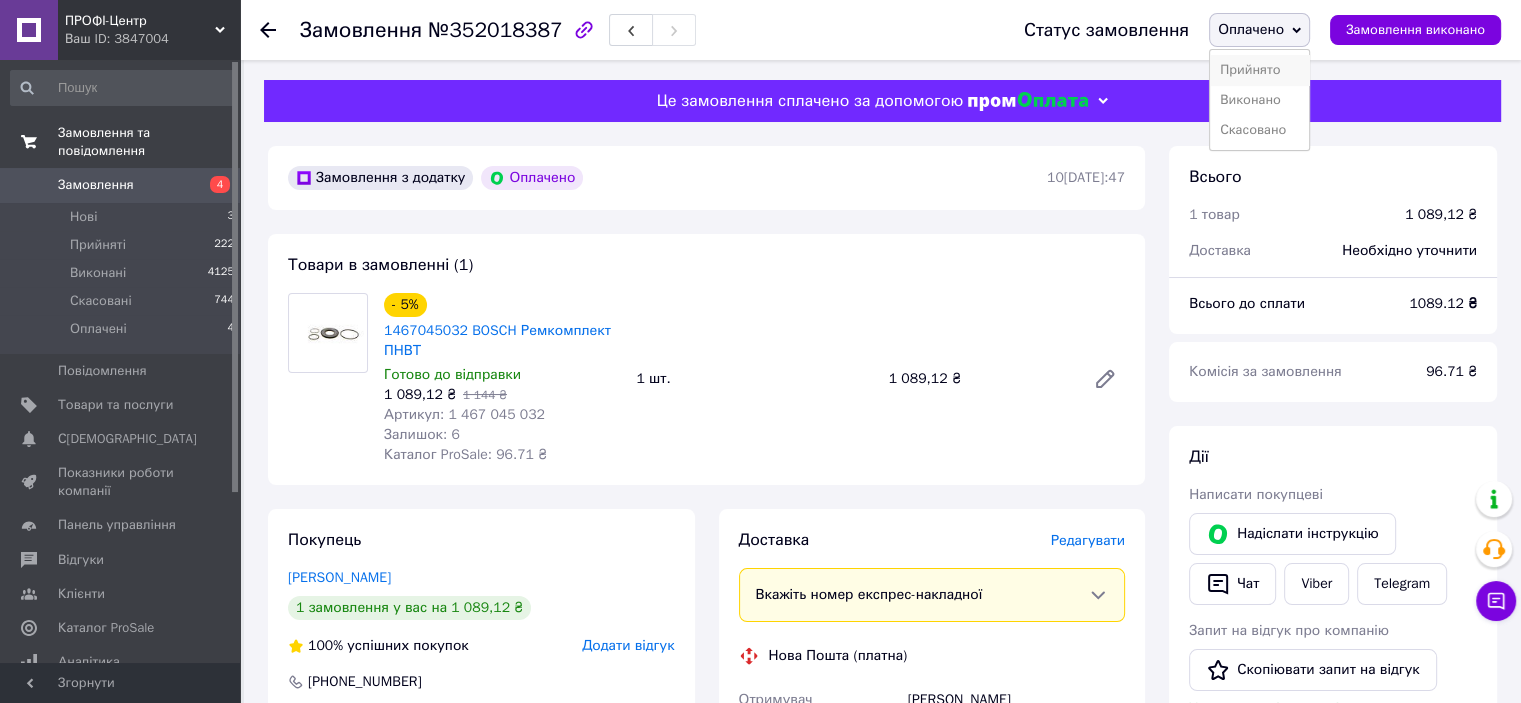 click on "Прийнято" at bounding box center (1259, 70) 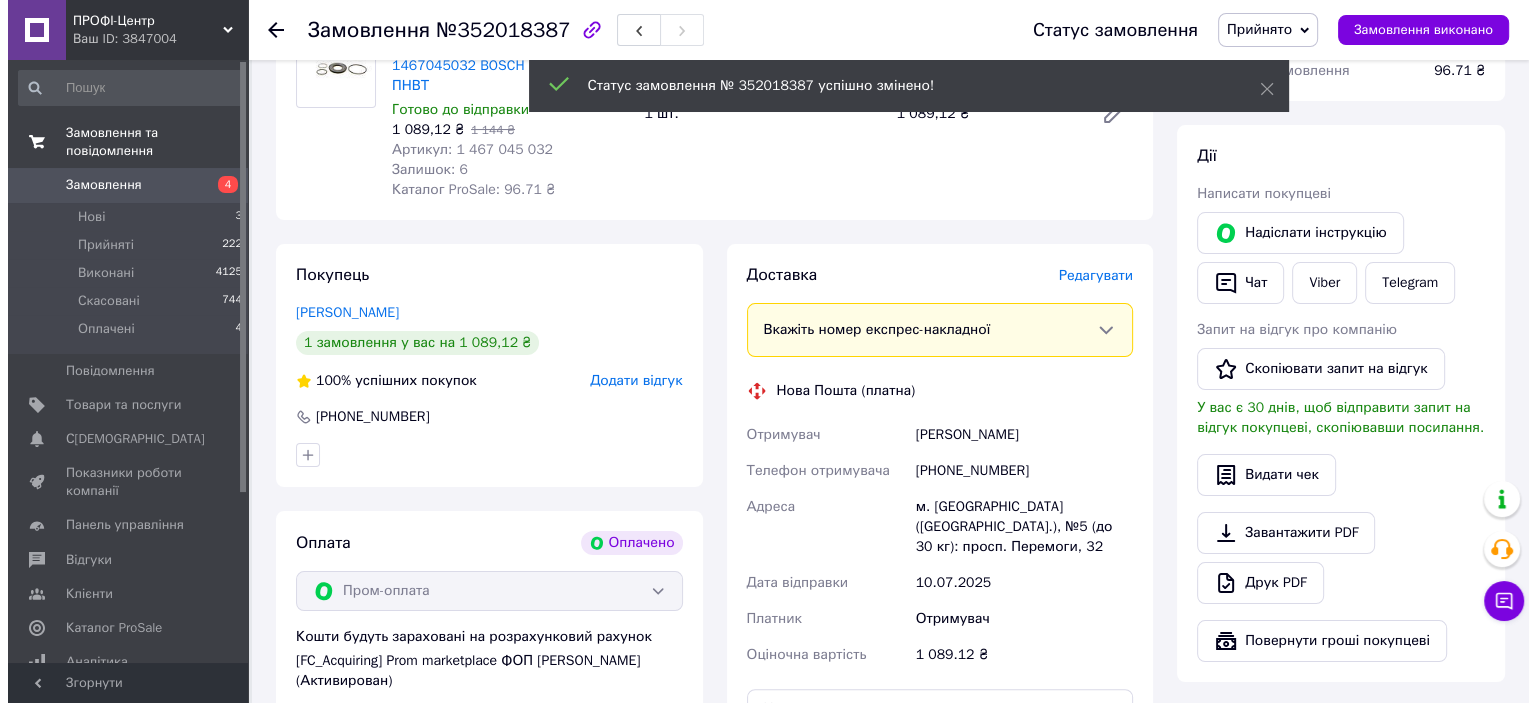 scroll, scrollTop: 300, scrollLeft: 0, axis: vertical 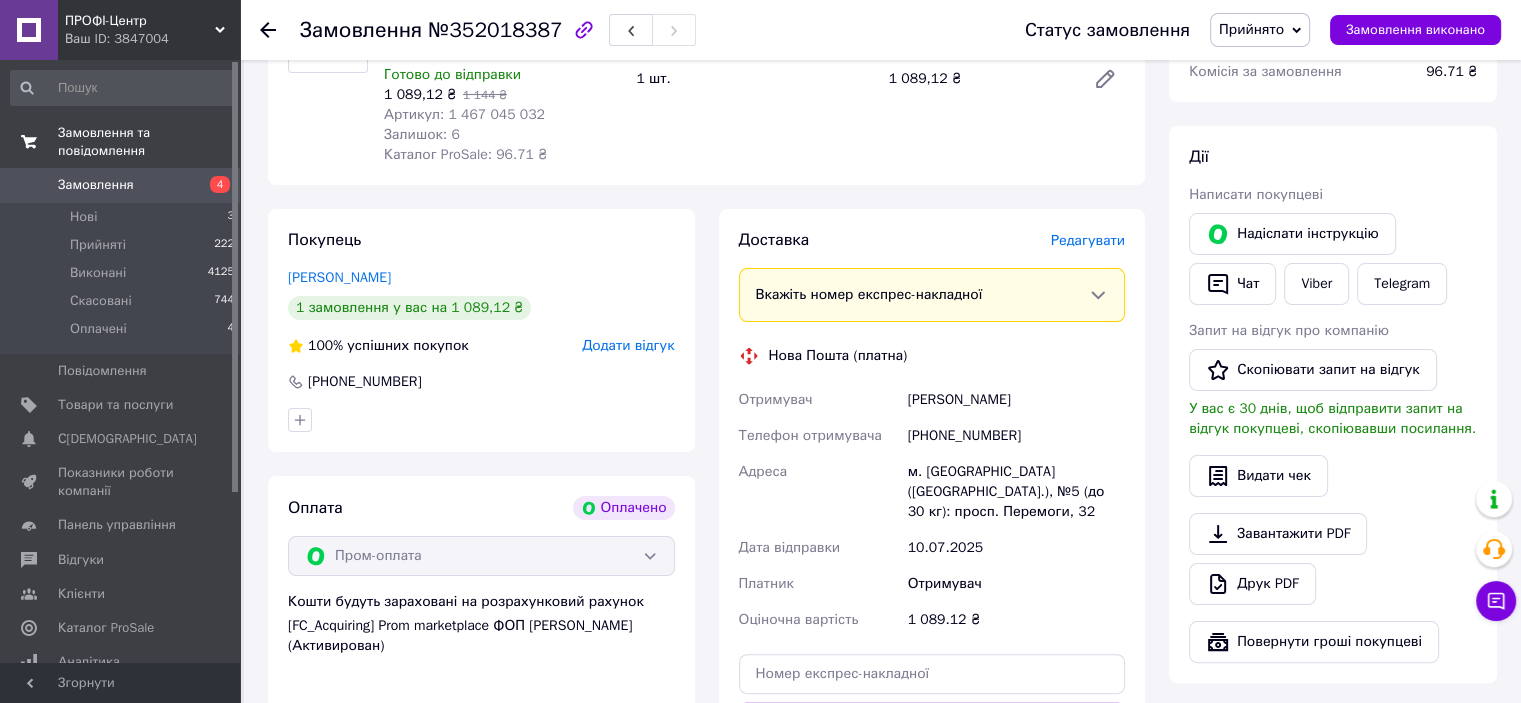click on "Редагувати" at bounding box center [1088, 240] 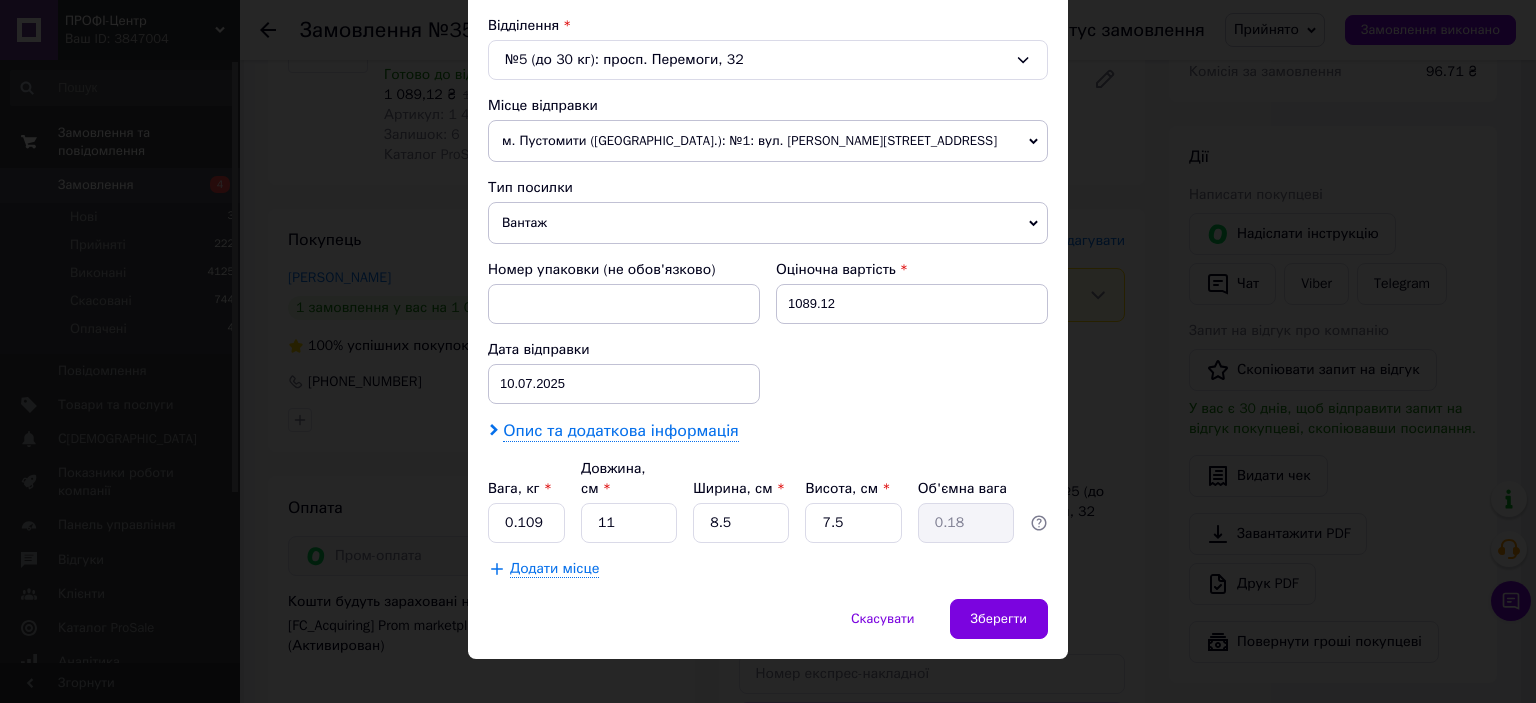 click on "Опис та додаткова інформація" at bounding box center (620, 431) 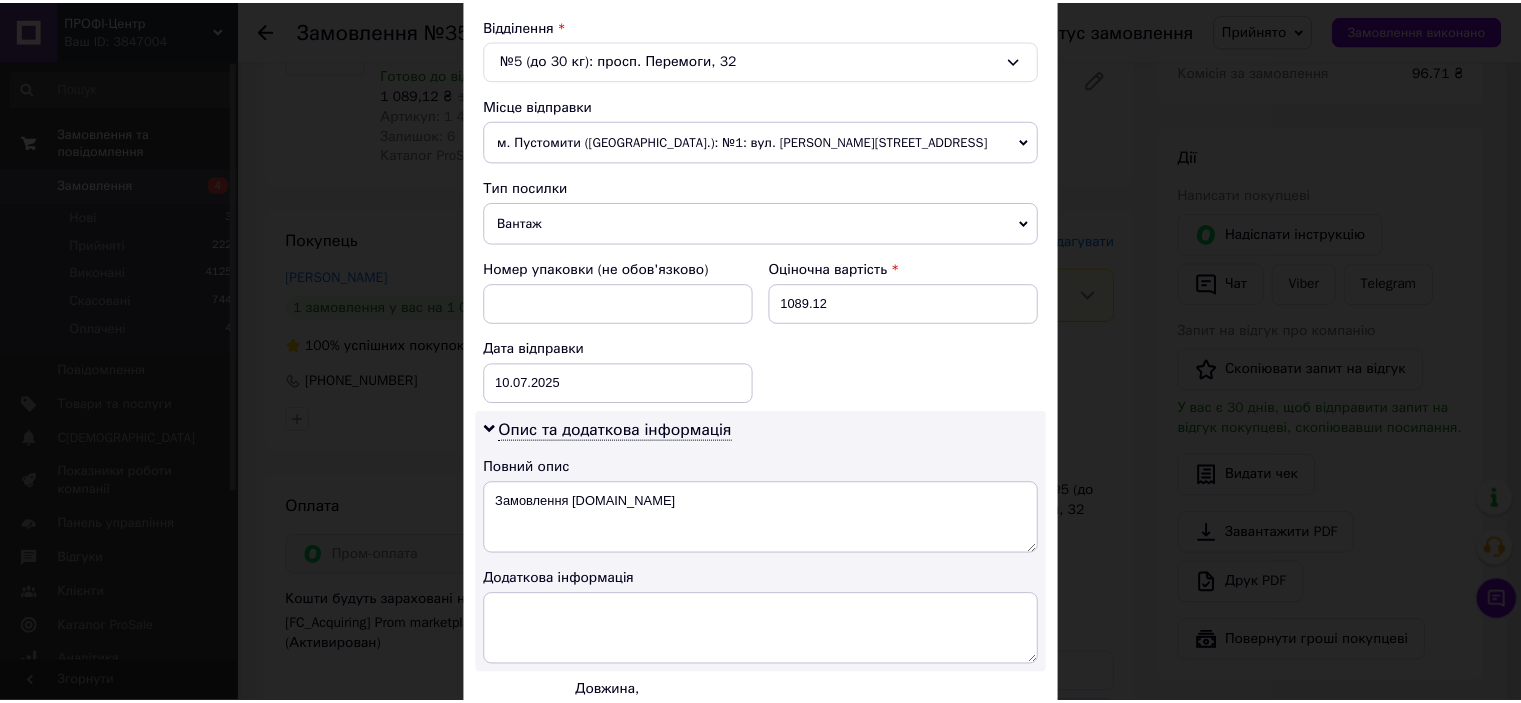 scroll, scrollTop: 842, scrollLeft: 0, axis: vertical 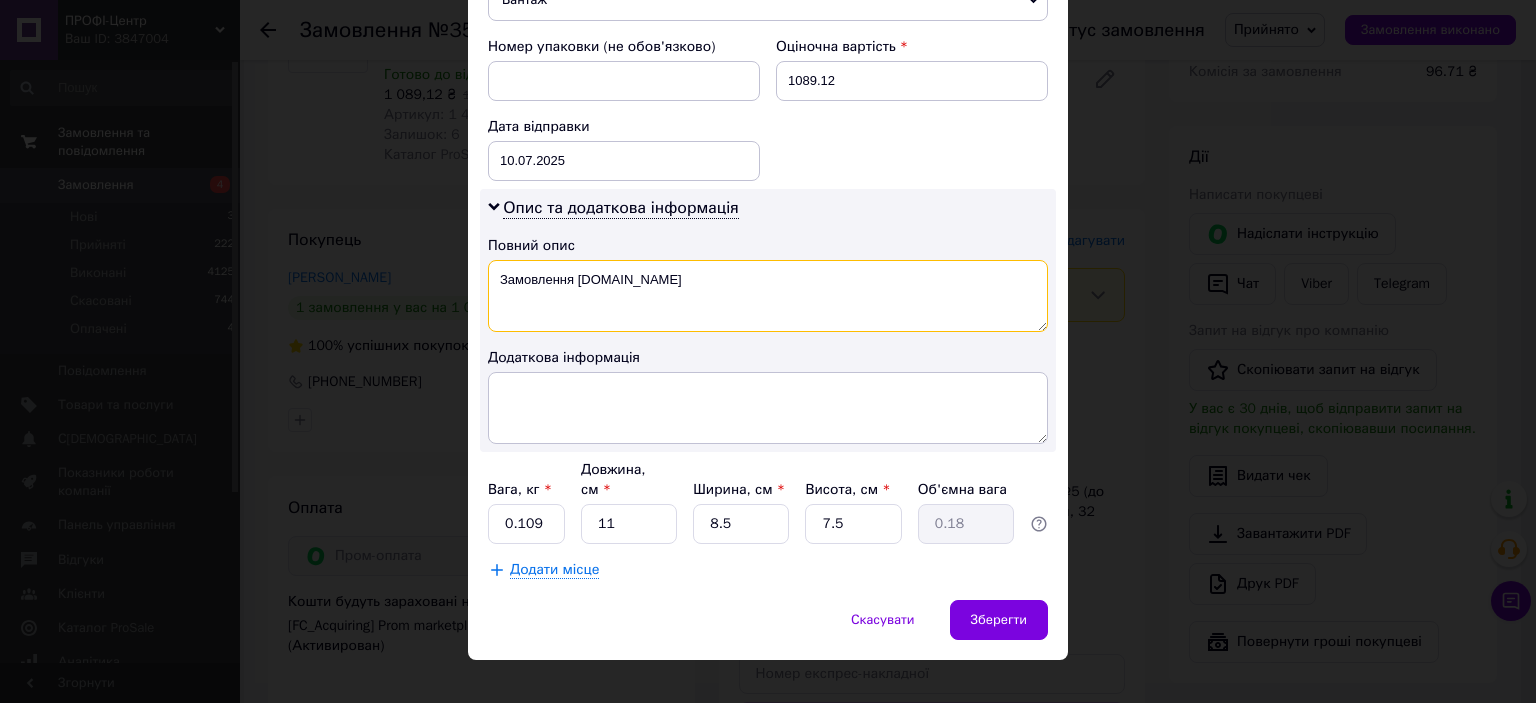 click on "Замовлення [DOMAIN_NAME]" at bounding box center [768, 296] 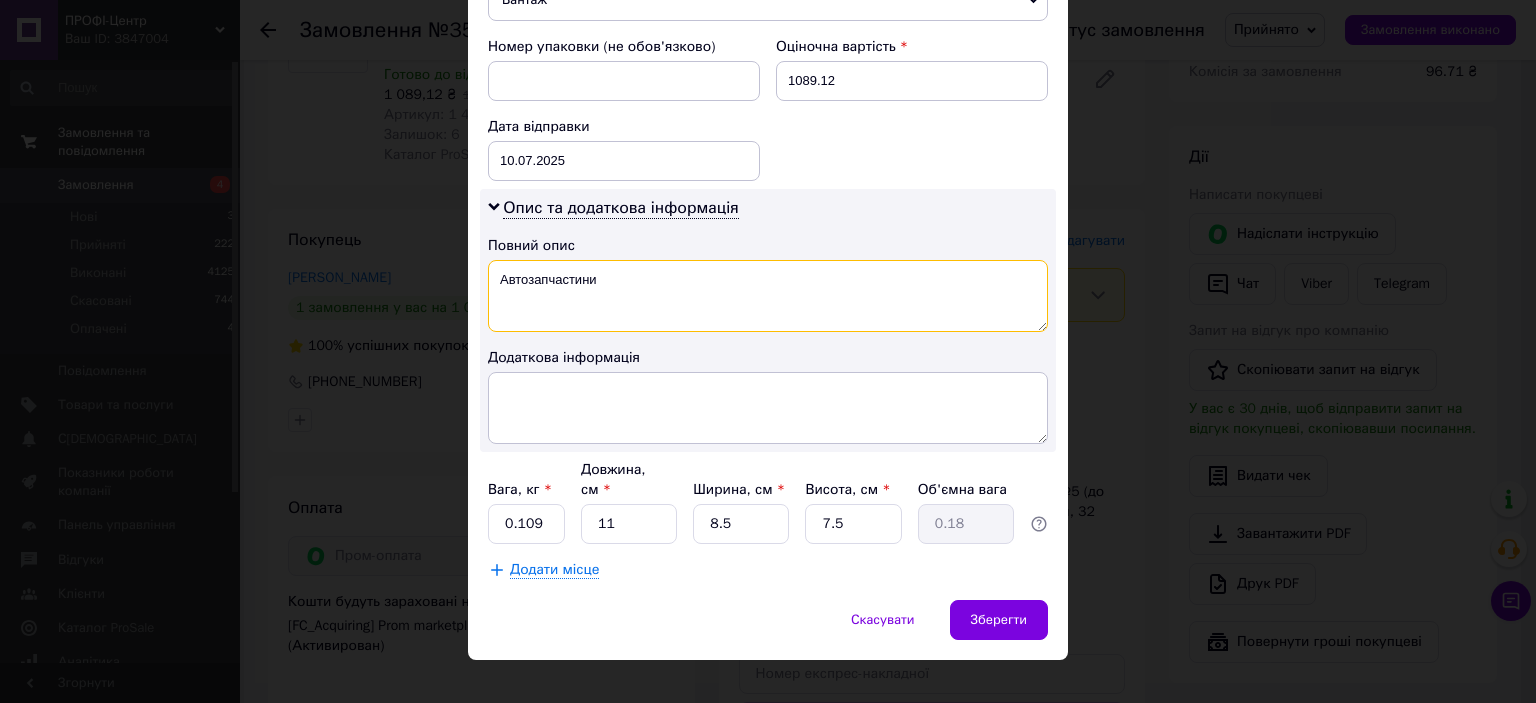 type on "Автозапчастини" 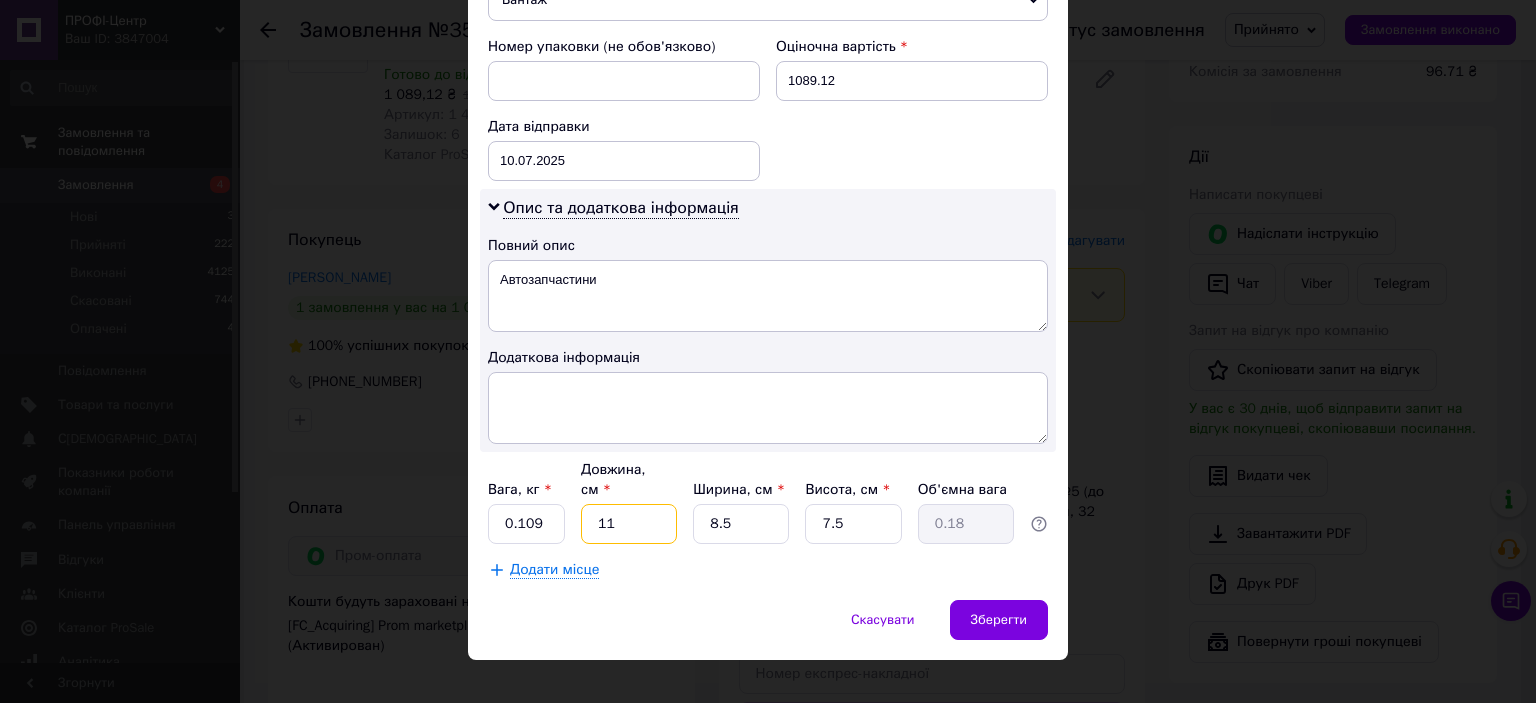 click on "11" at bounding box center [629, 524] 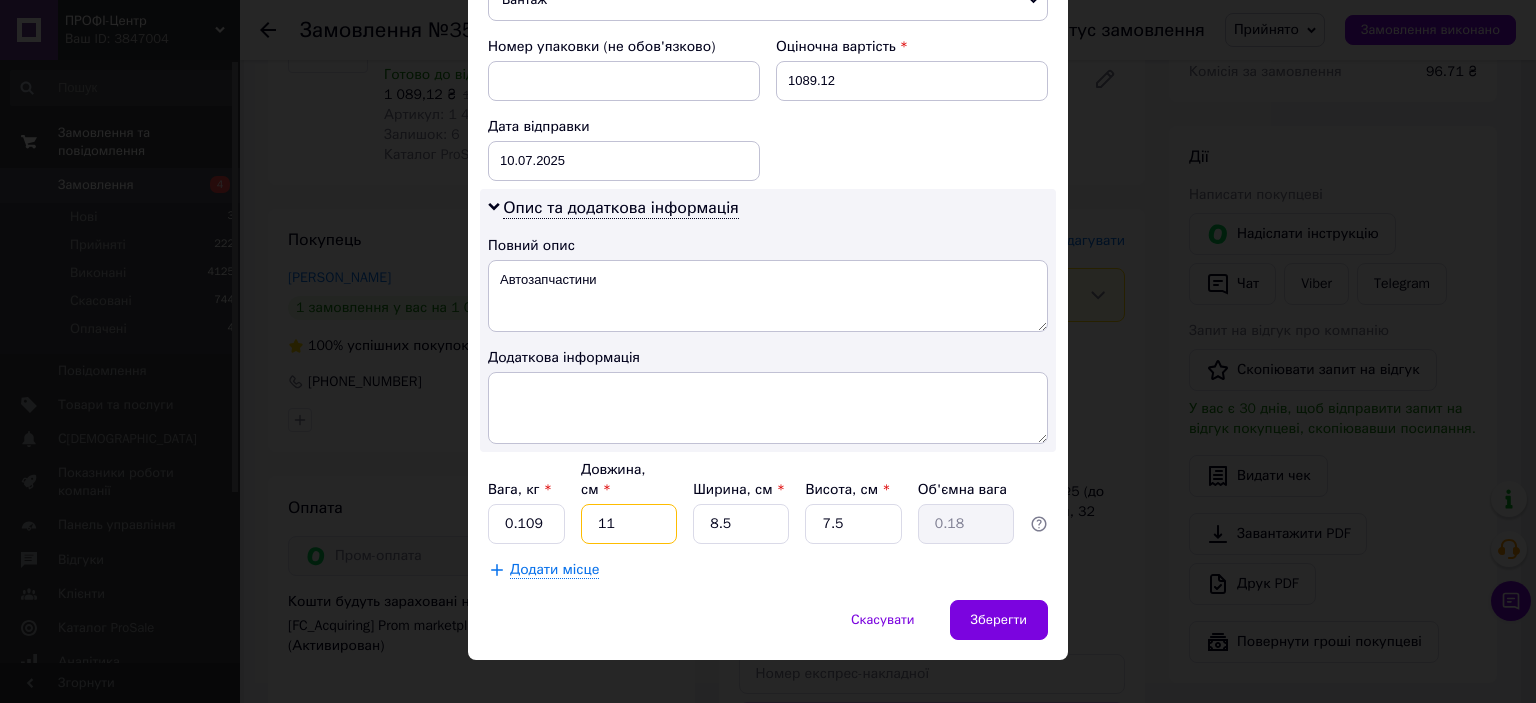 type on "7" 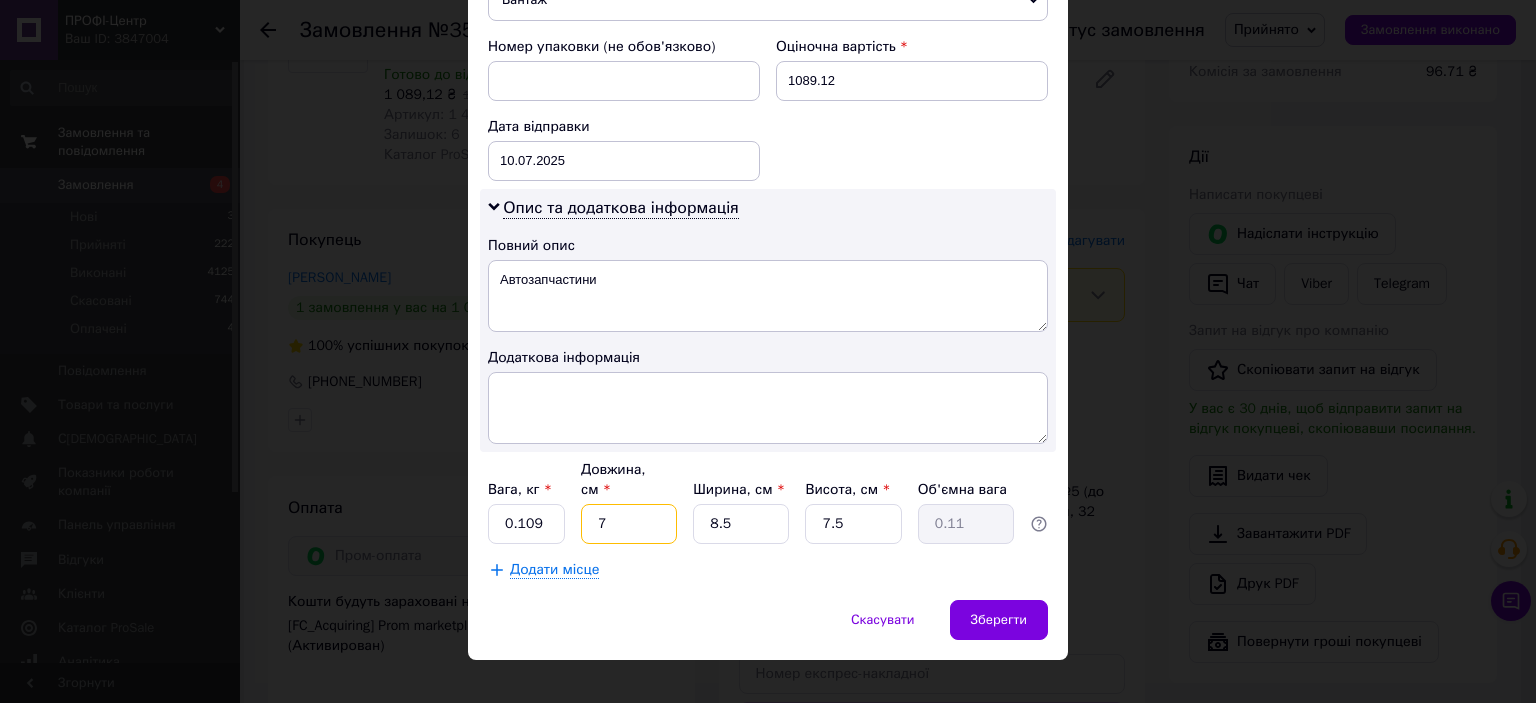 type on "7" 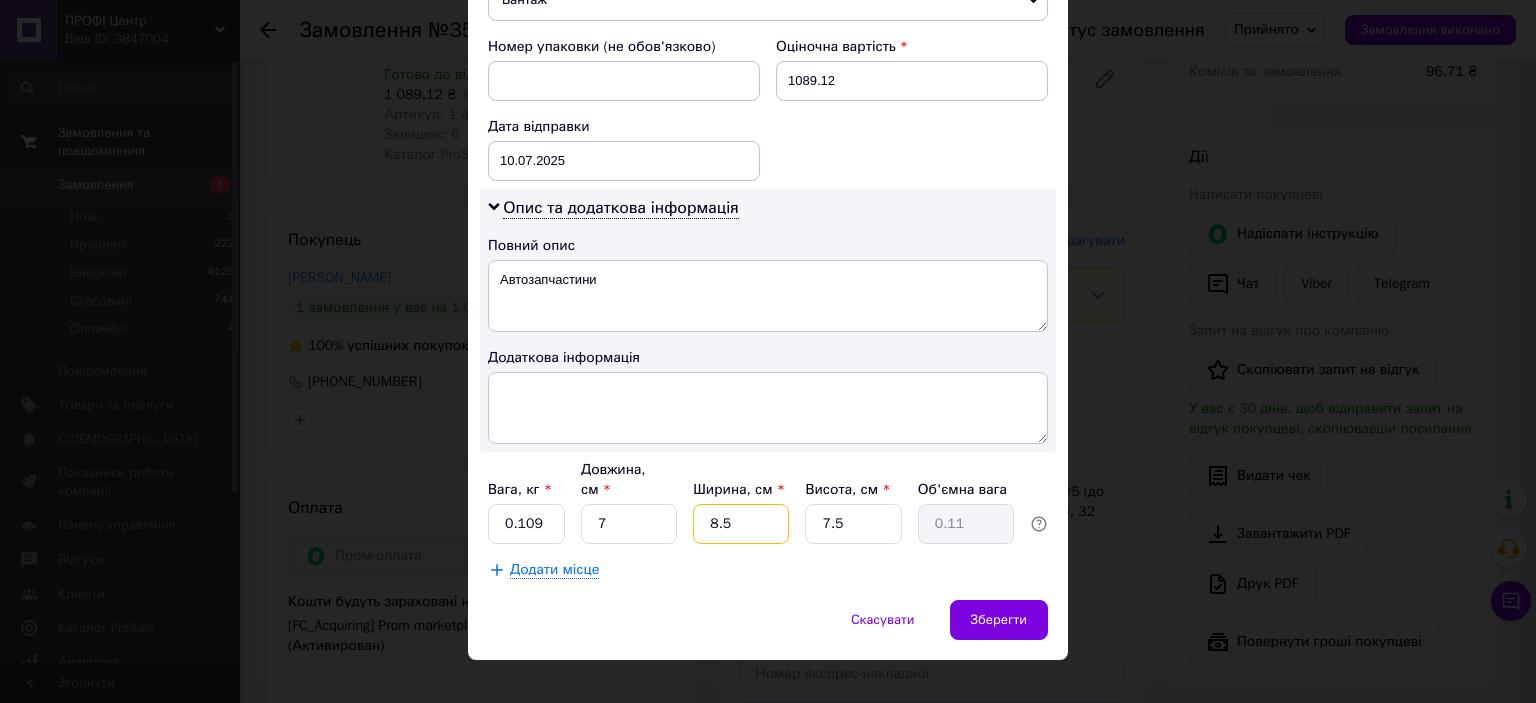 type on "7" 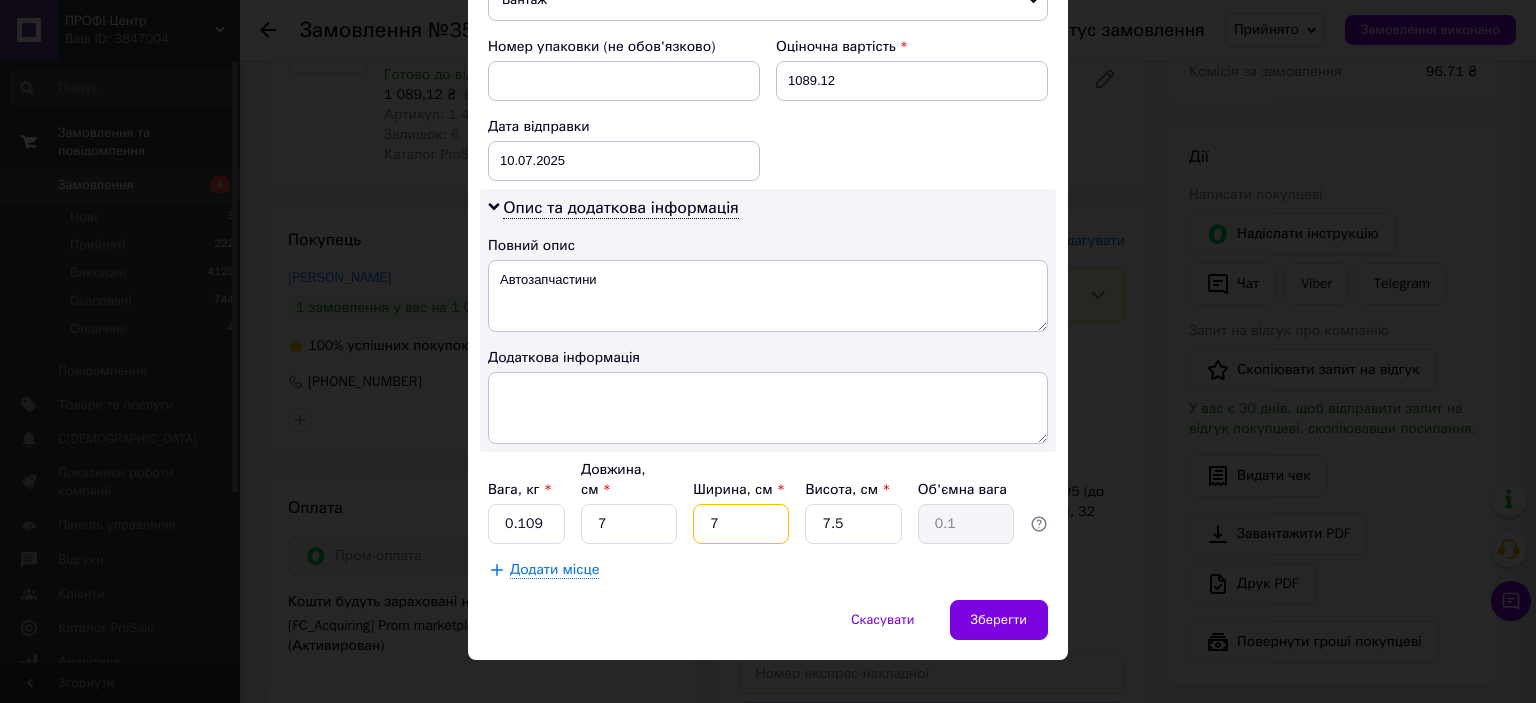 type on "7" 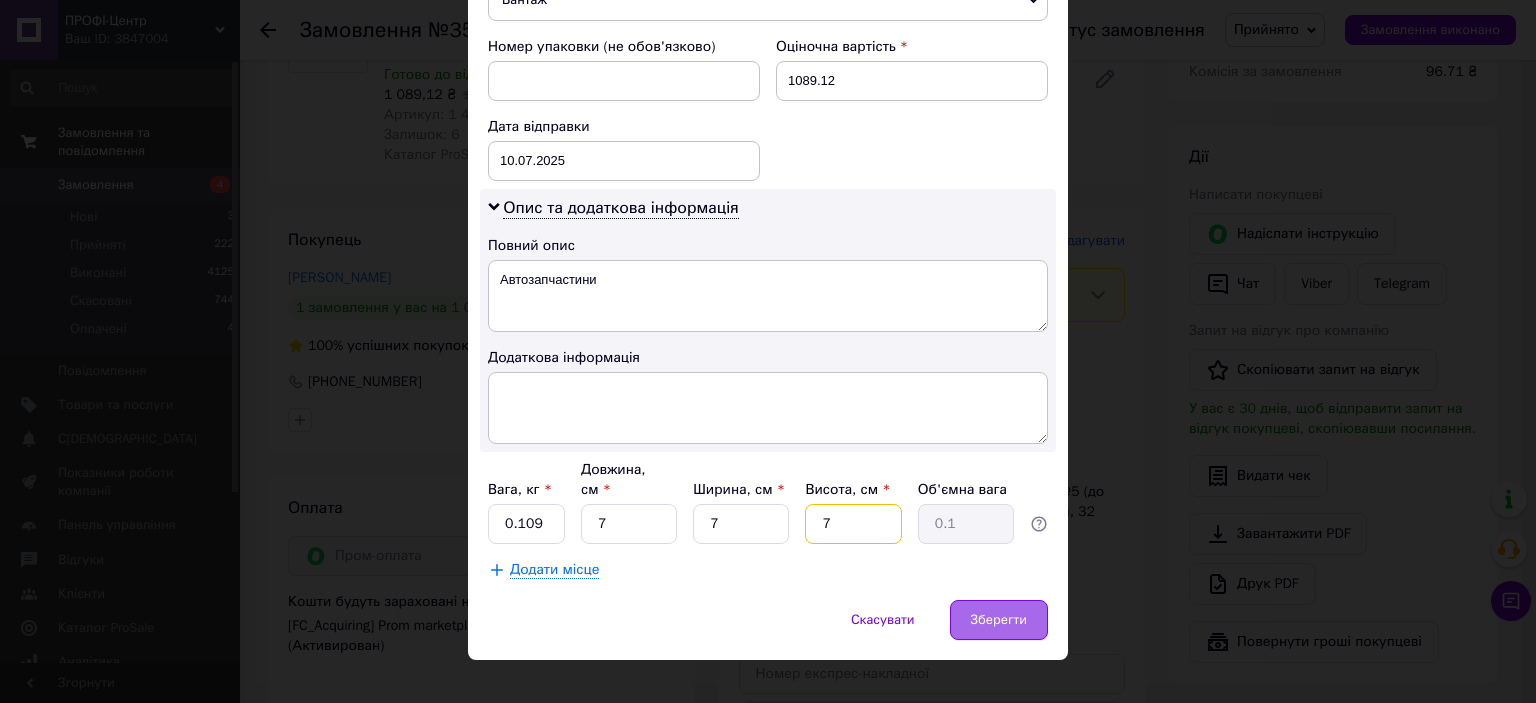 type on "7" 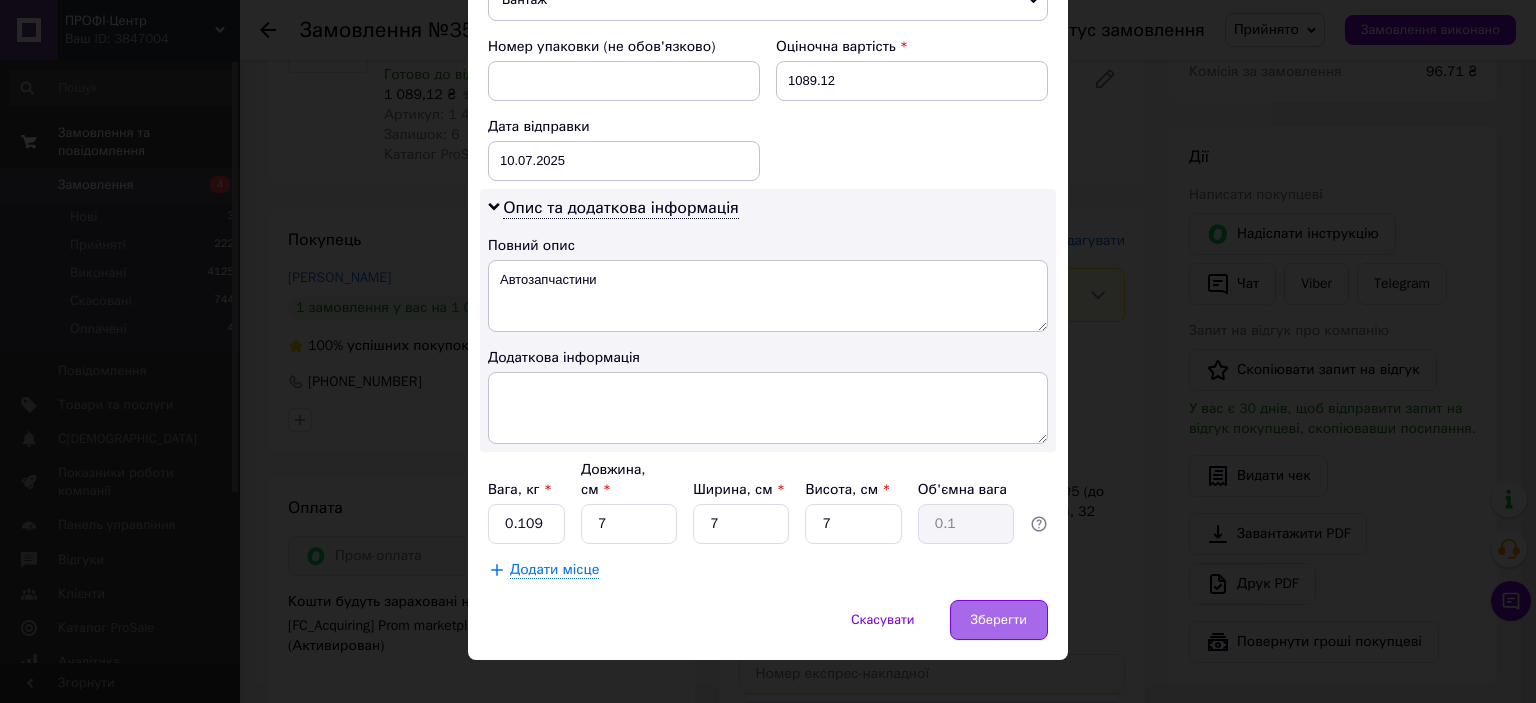 click on "Зберегти" at bounding box center [999, 620] 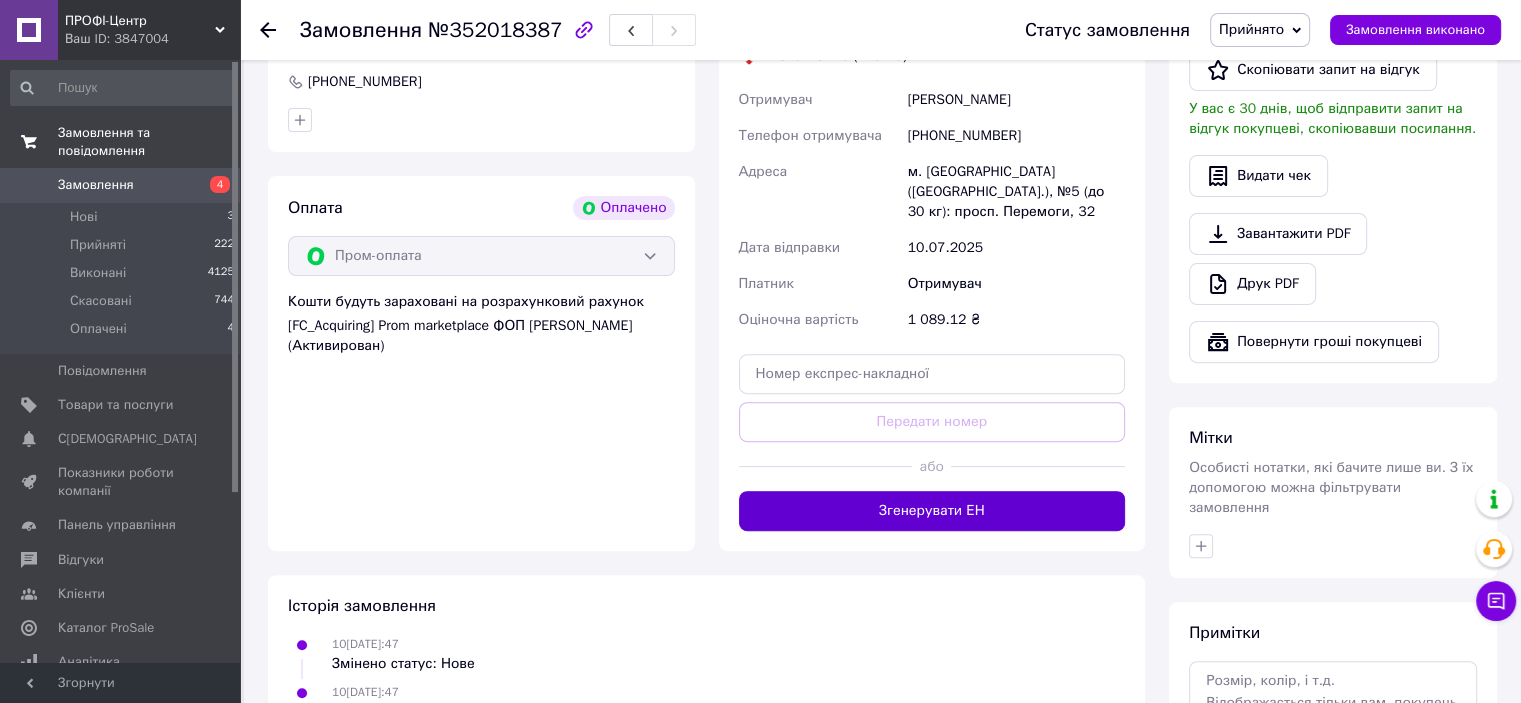 click on "Згенерувати ЕН" at bounding box center (932, 511) 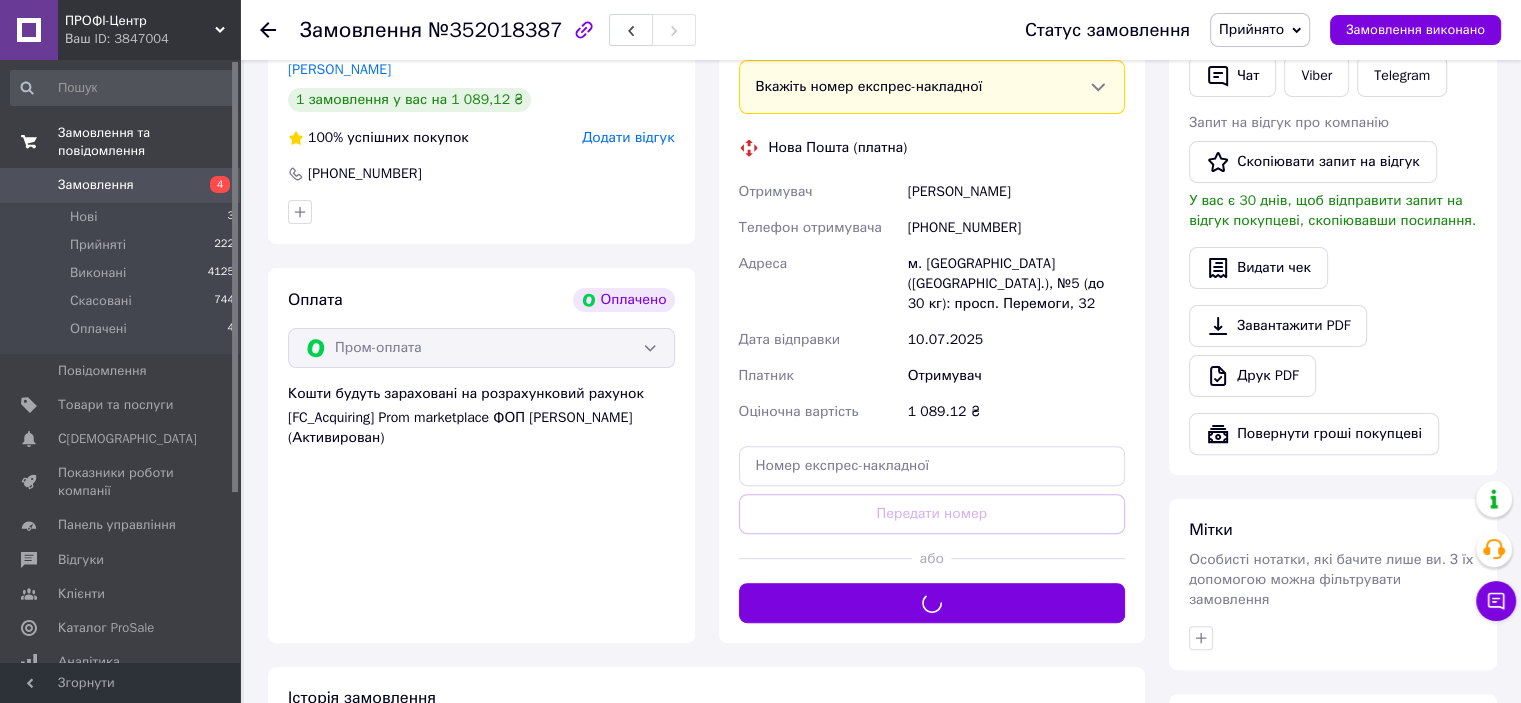 scroll, scrollTop: 400, scrollLeft: 0, axis: vertical 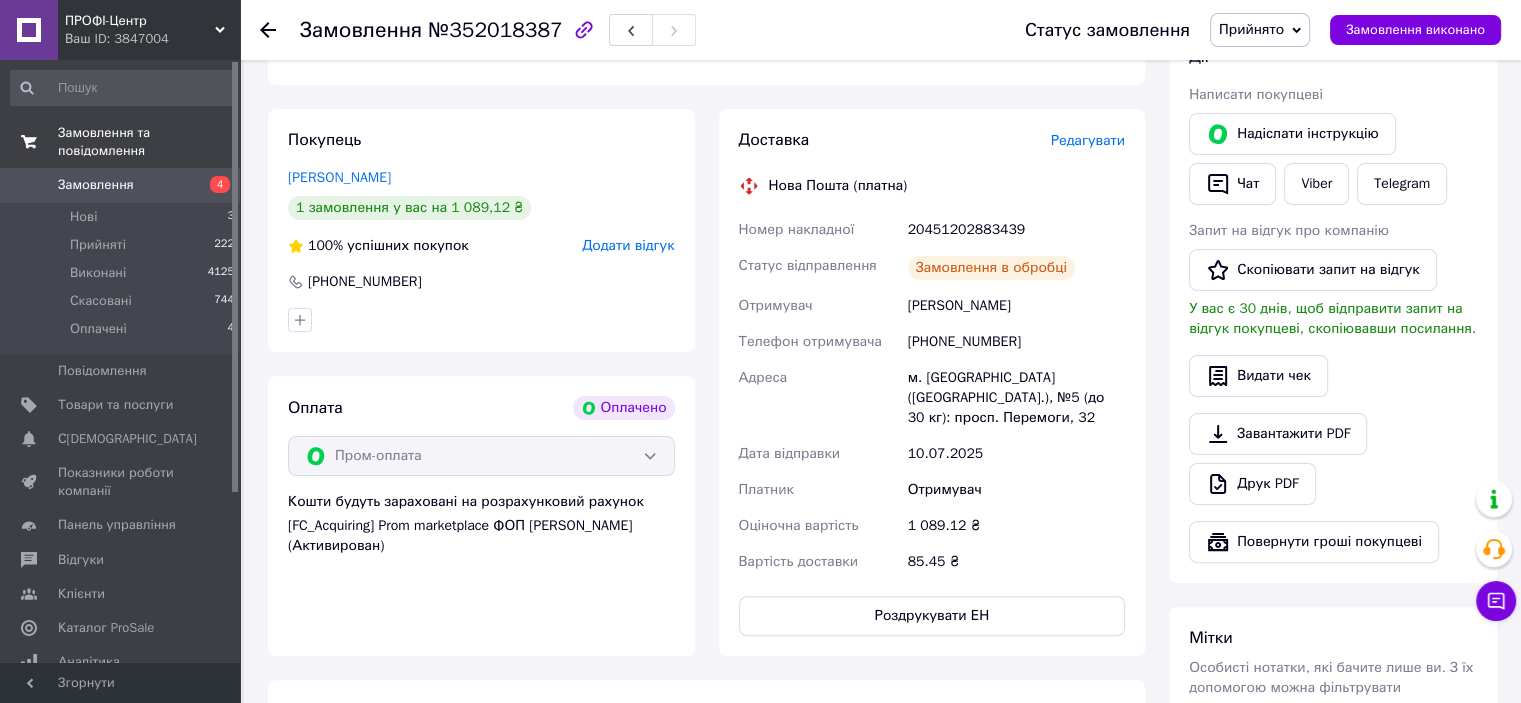 click on "20451202883439" at bounding box center (1016, 230) 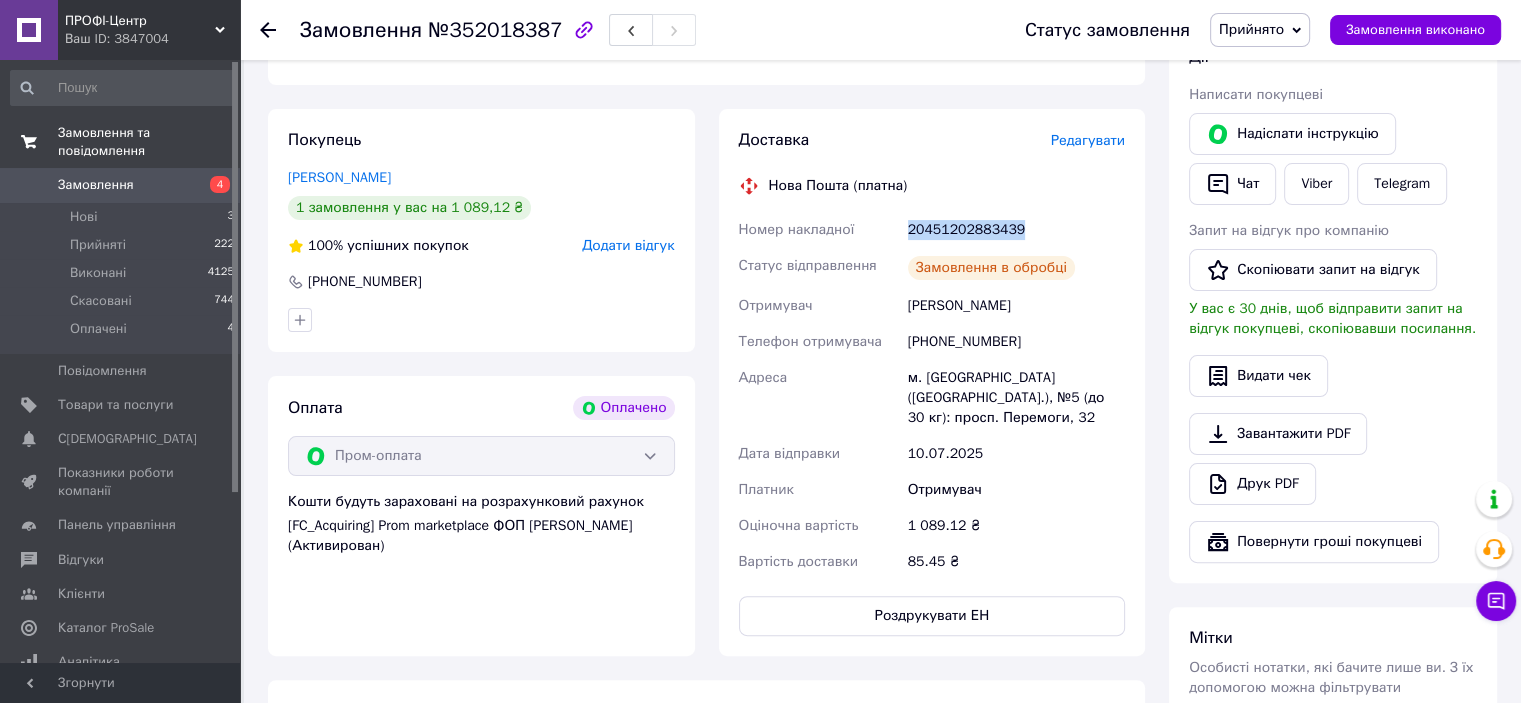 click on "20451202883439" at bounding box center (1016, 230) 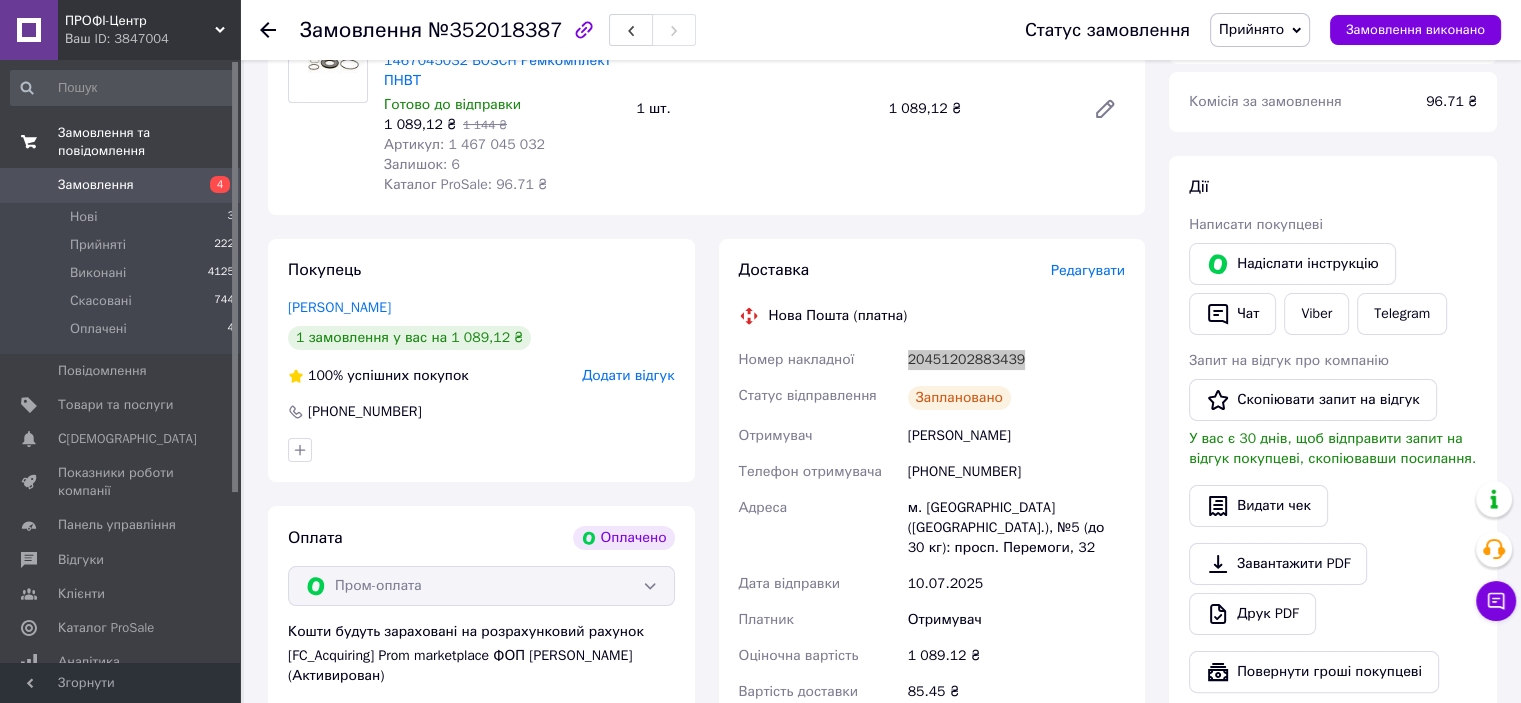 scroll, scrollTop: 0, scrollLeft: 0, axis: both 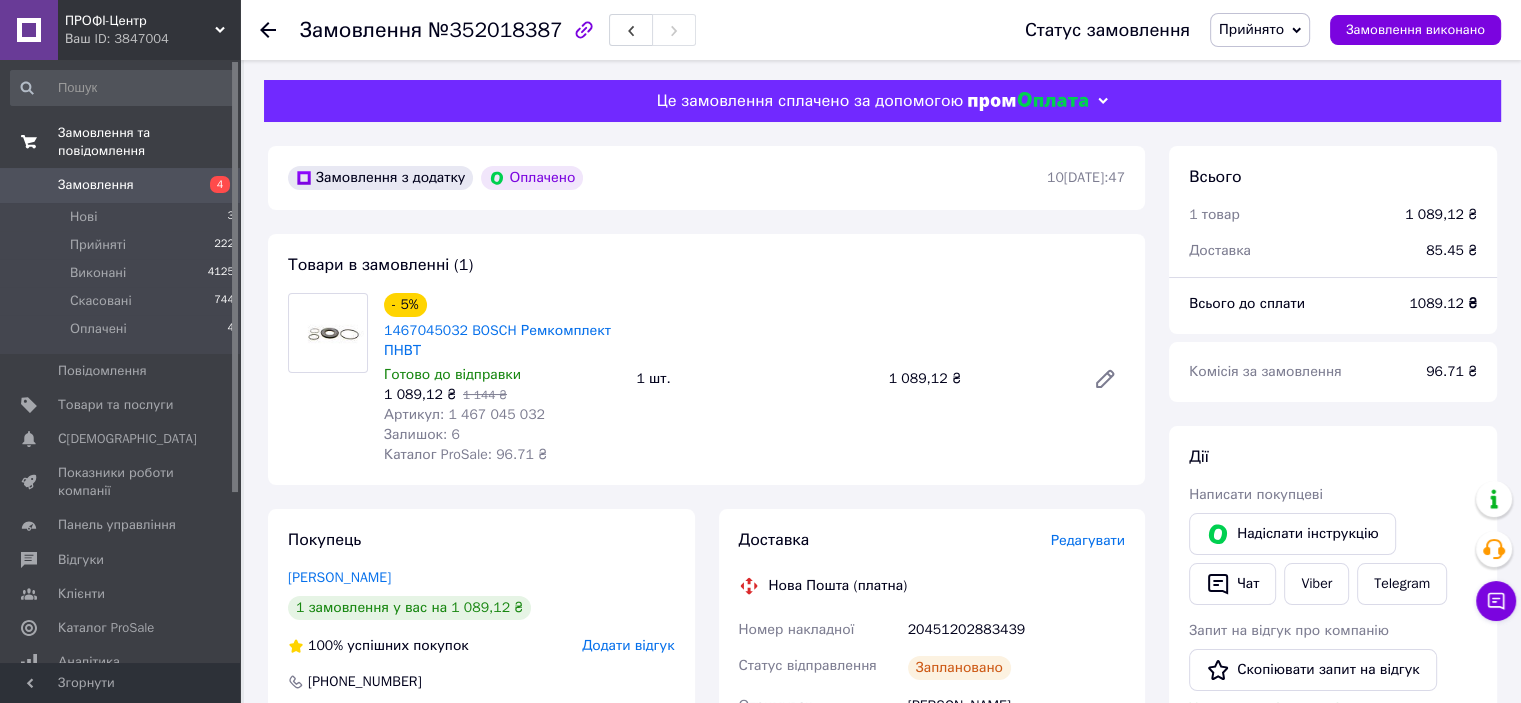 click 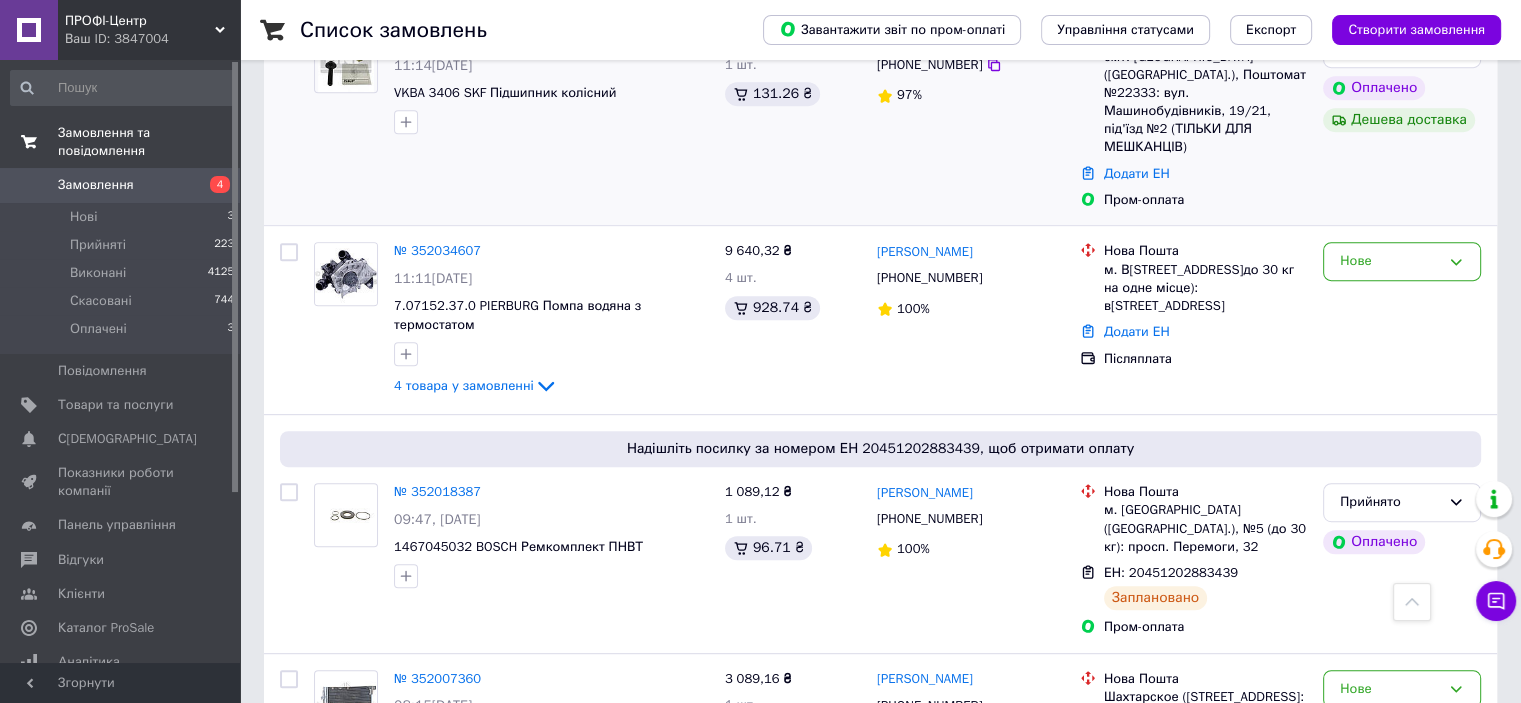 scroll, scrollTop: 800, scrollLeft: 0, axis: vertical 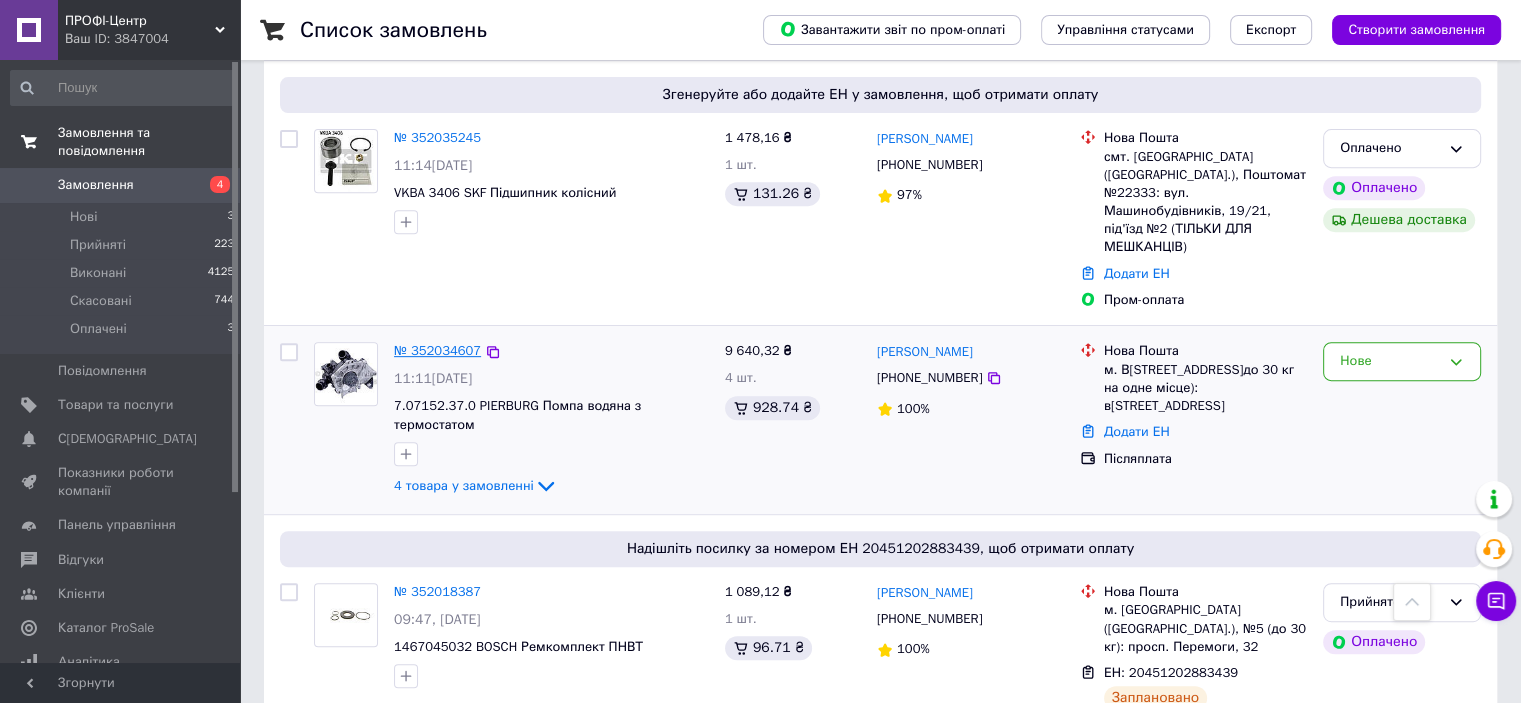 click on "№ 352034607" at bounding box center [437, 350] 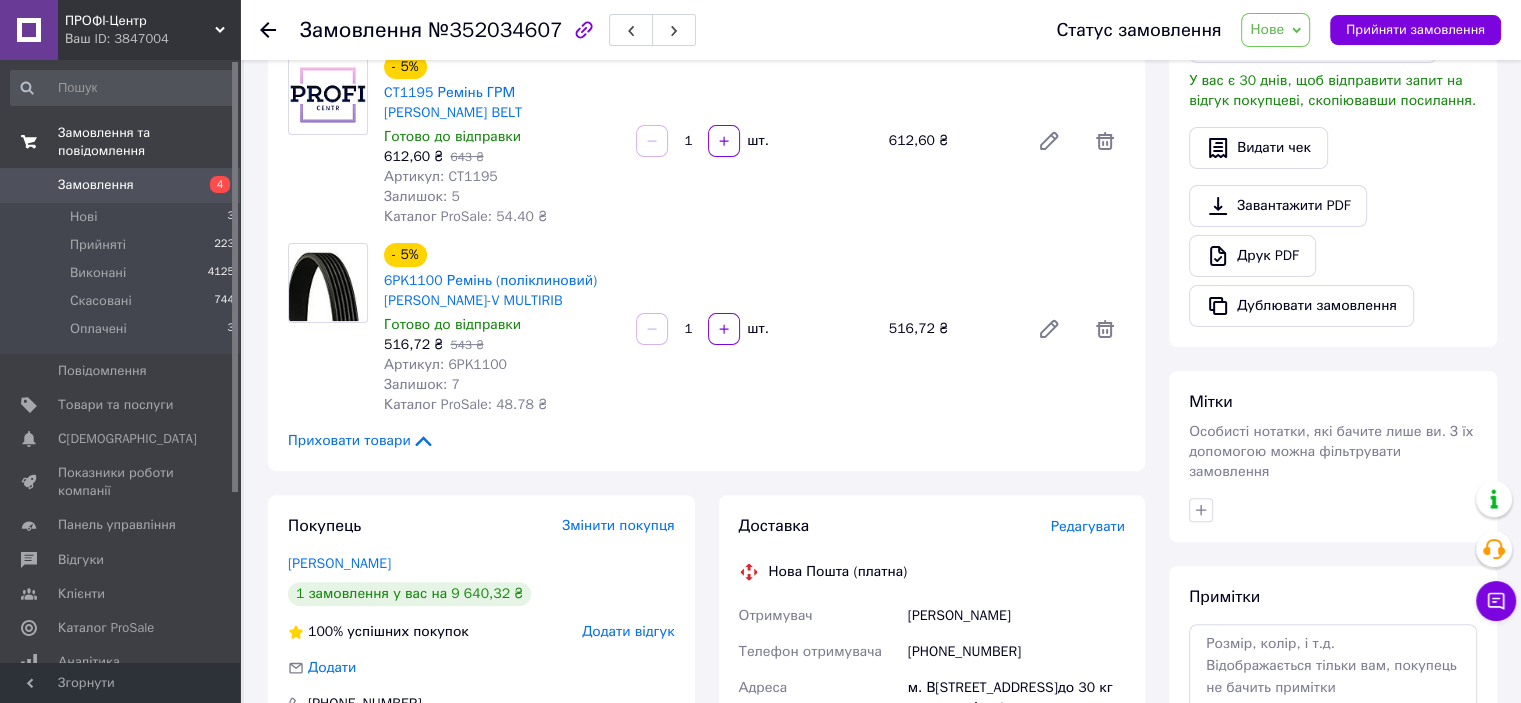 scroll, scrollTop: 400, scrollLeft: 0, axis: vertical 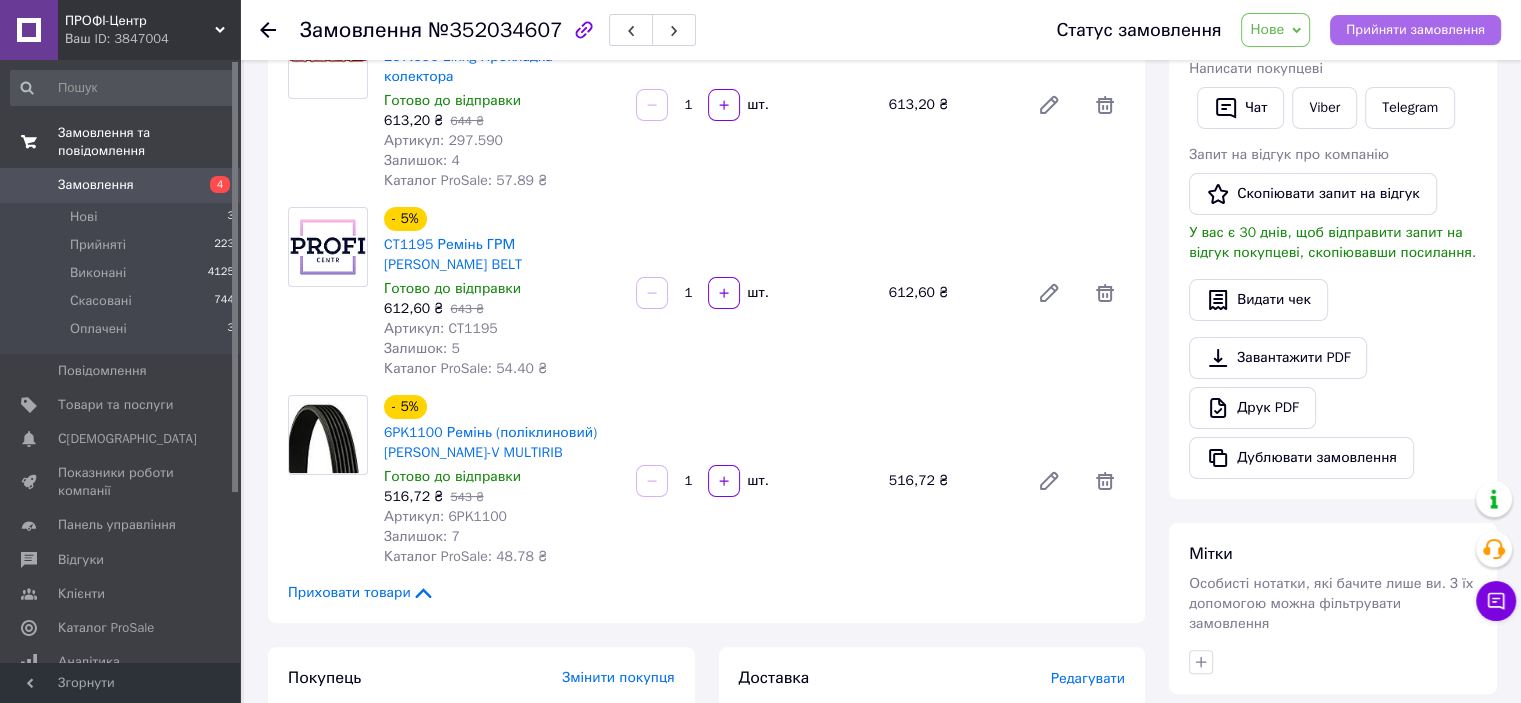 click on "Прийняти замовлення" at bounding box center [1415, 30] 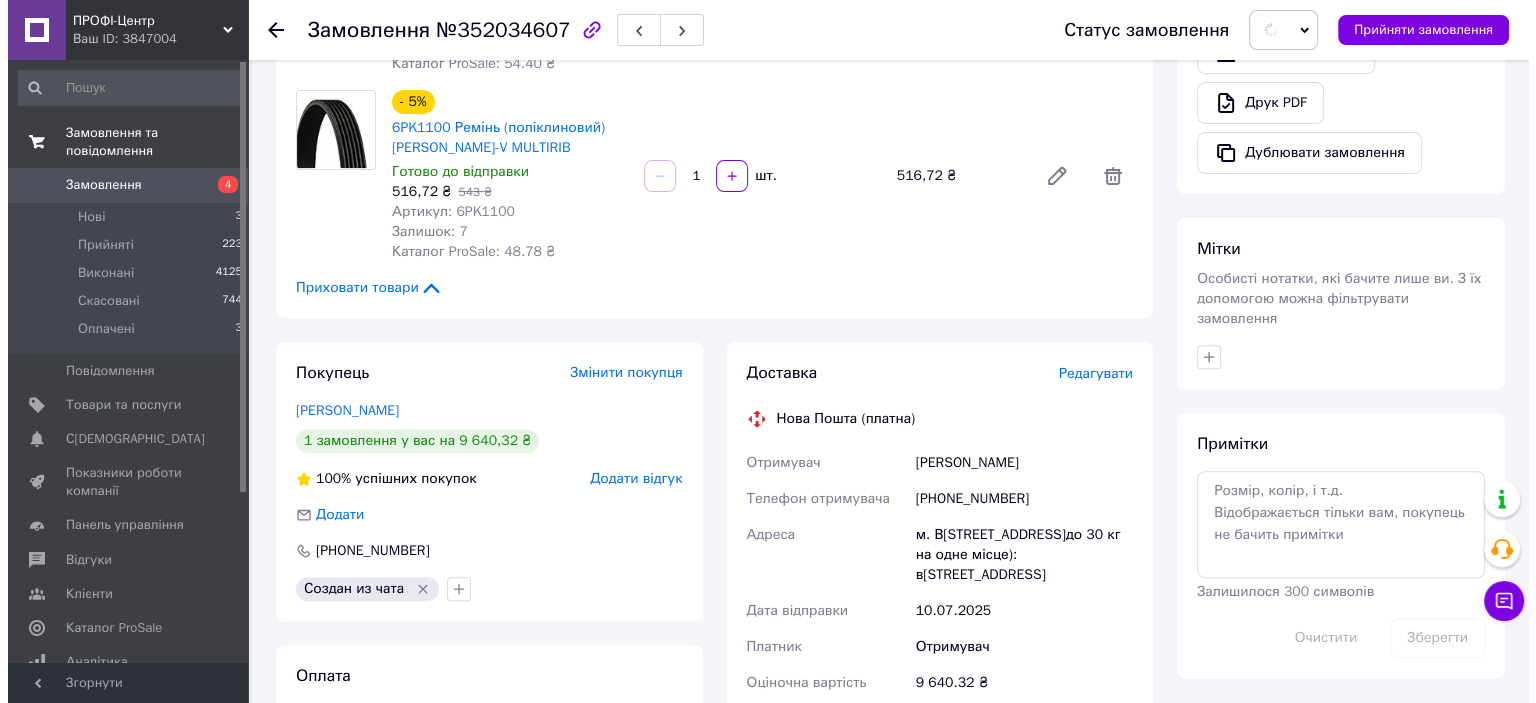 scroll, scrollTop: 800, scrollLeft: 0, axis: vertical 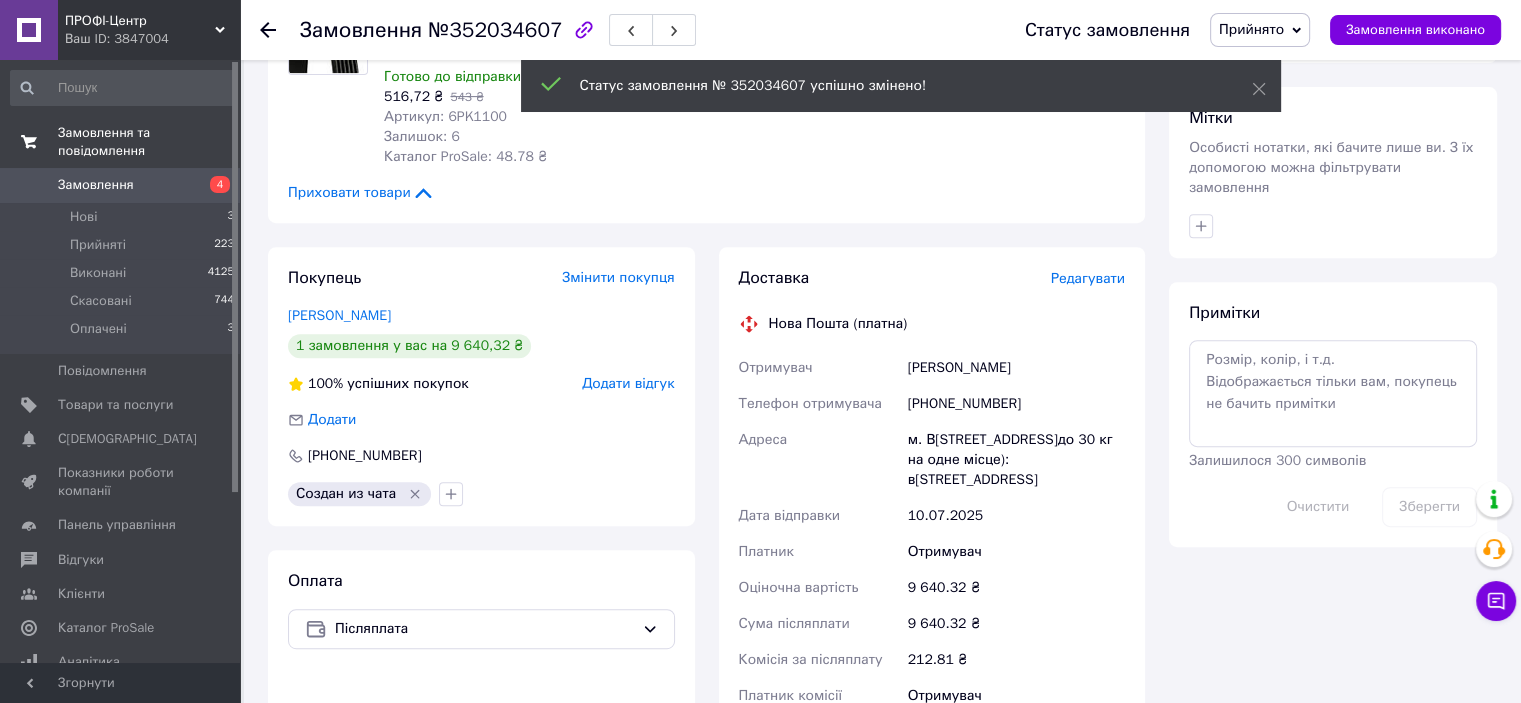 click on "Редагувати" at bounding box center (1088, 278) 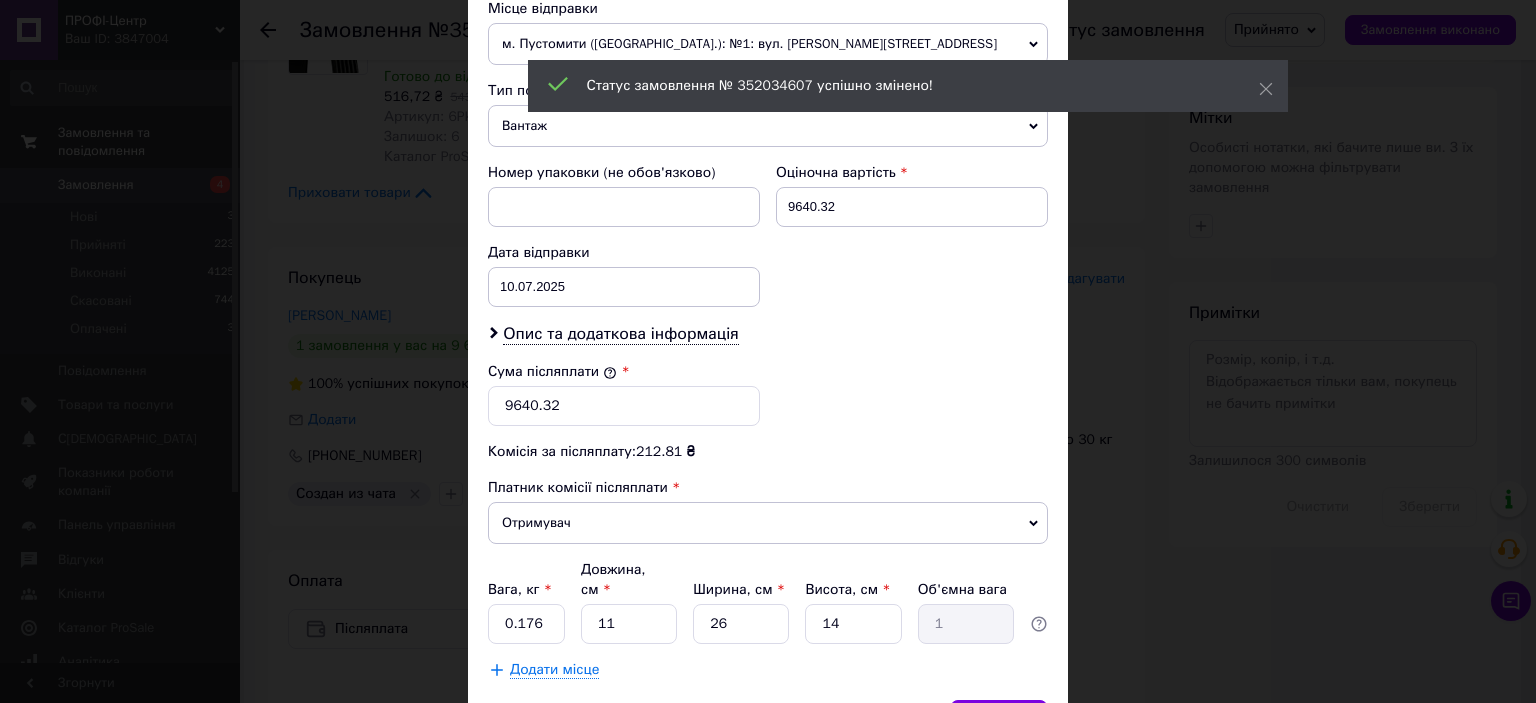 scroll, scrollTop: 816, scrollLeft: 0, axis: vertical 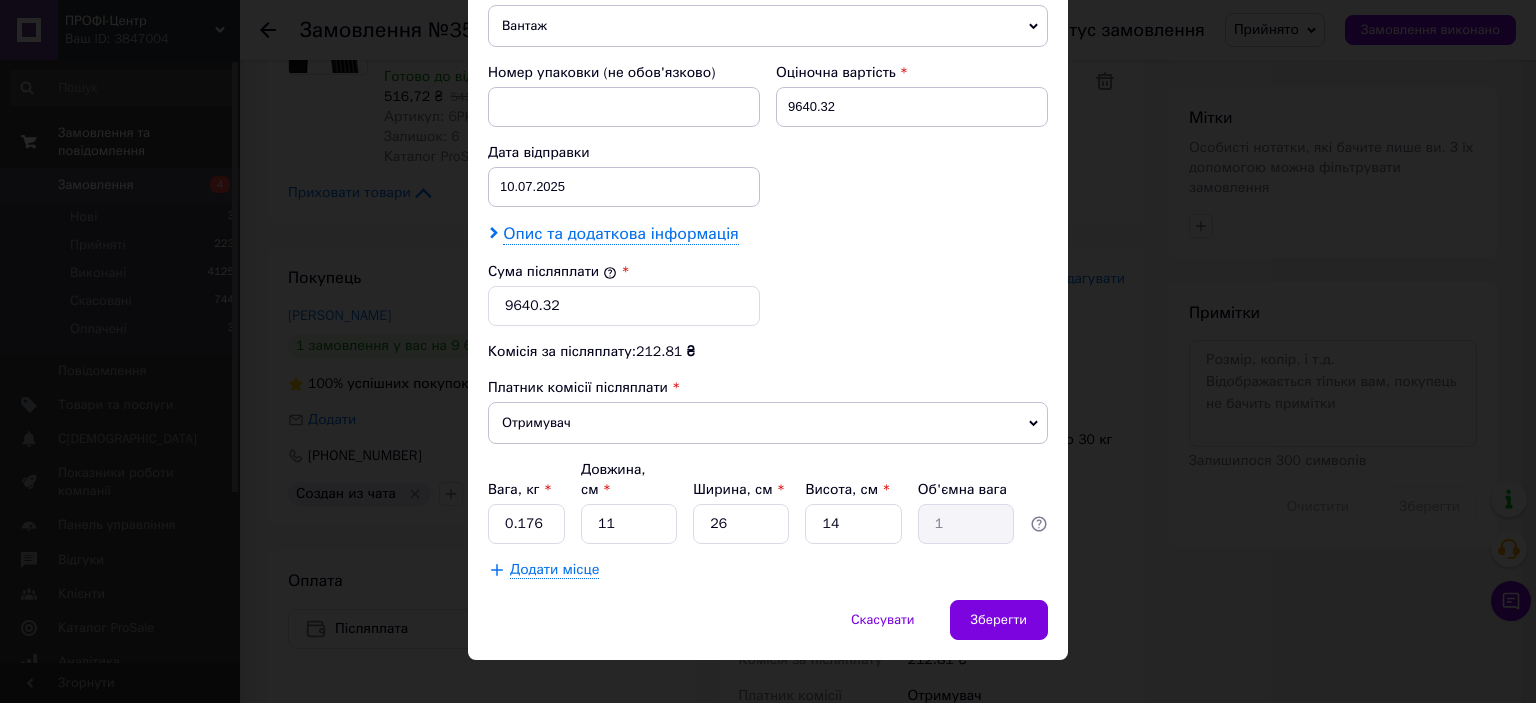 click on "Опис та додаткова інформація" at bounding box center (620, 234) 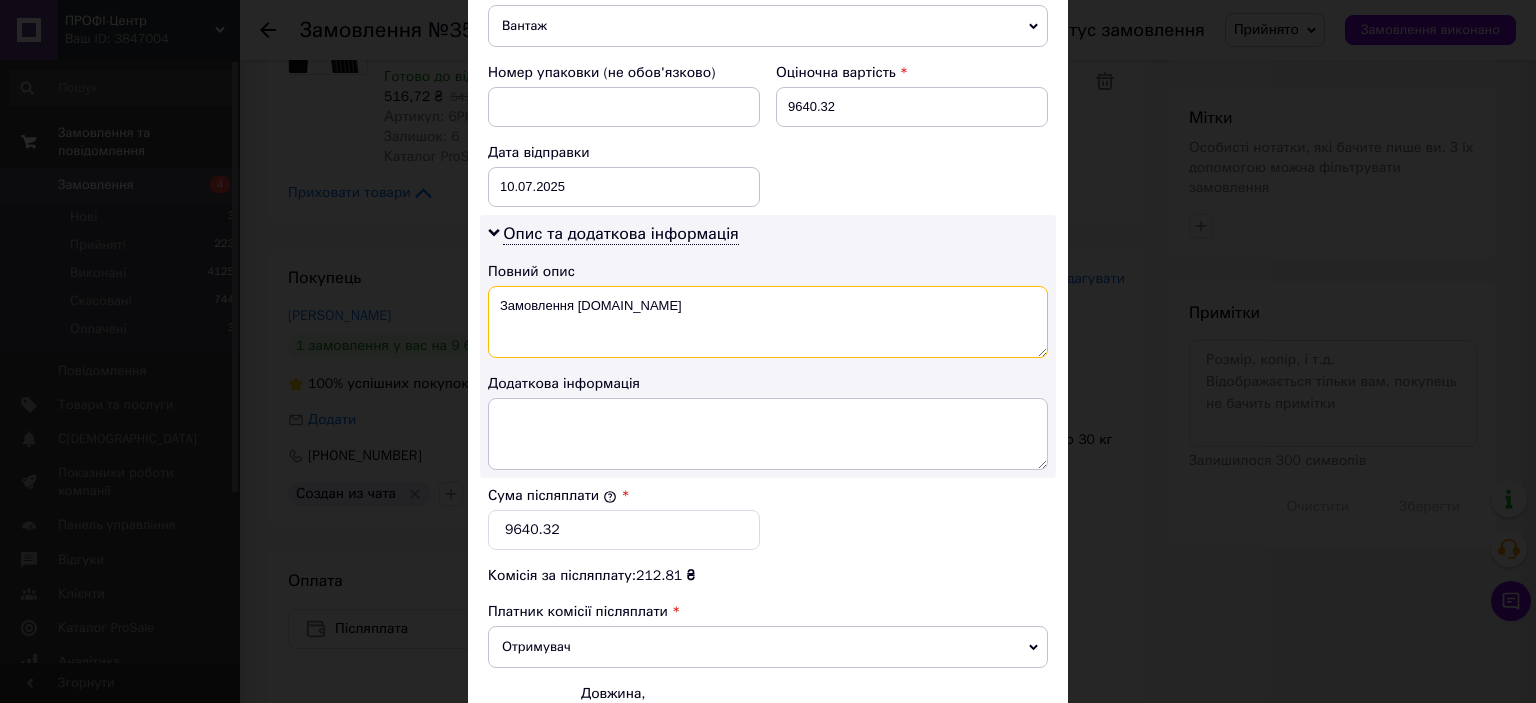 click on "Замовлення [DOMAIN_NAME]" at bounding box center [768, 322] 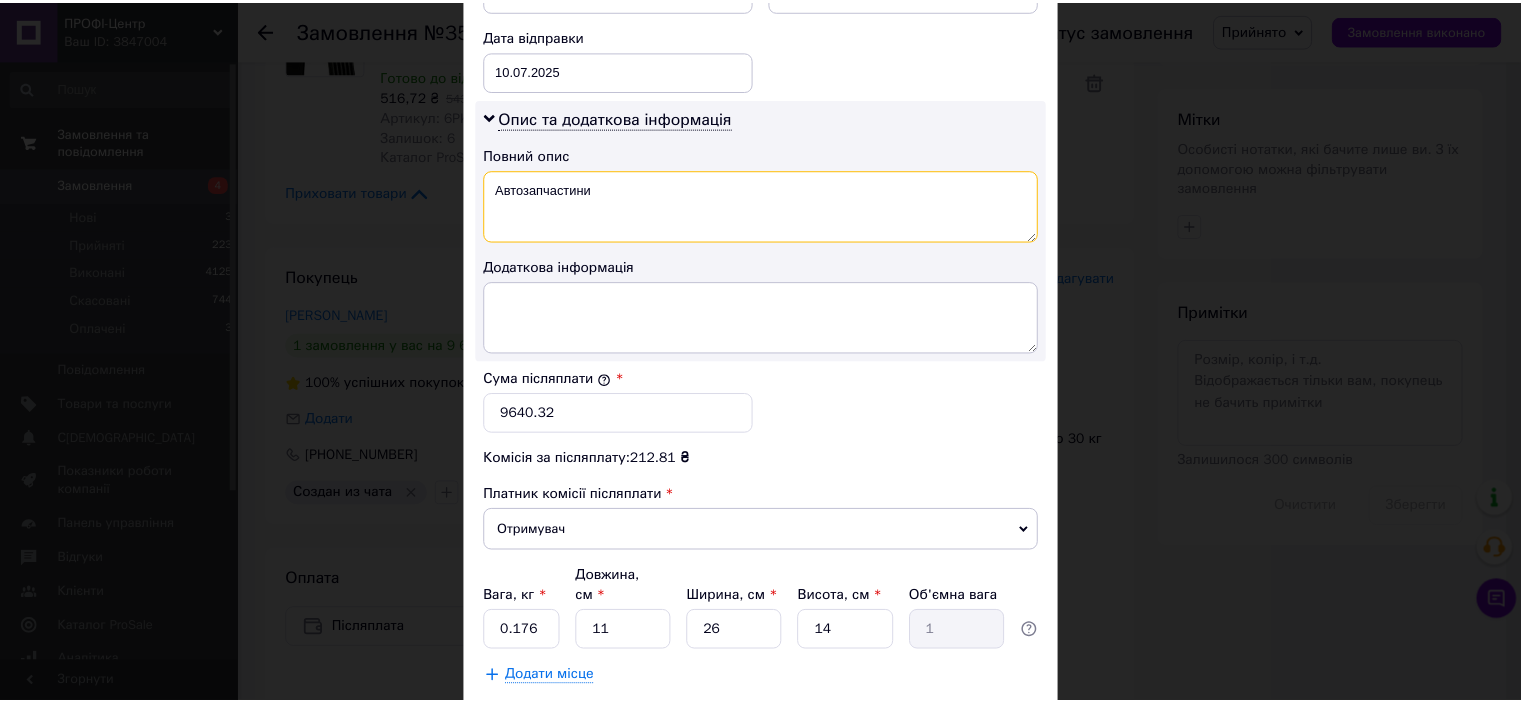 scroll, scrollTop: 1040, scrollLeft: 0, axis: vertical 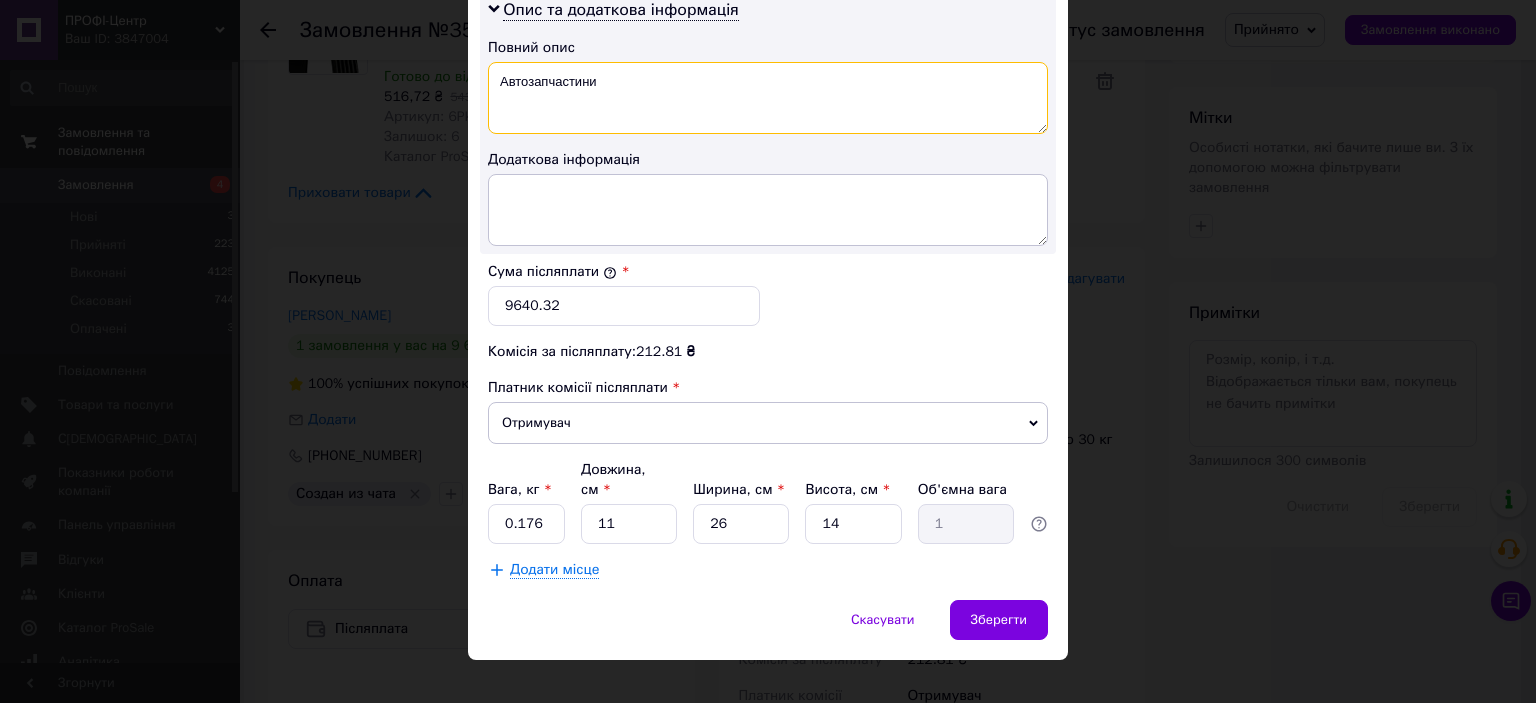 type on "Автозапчастини" 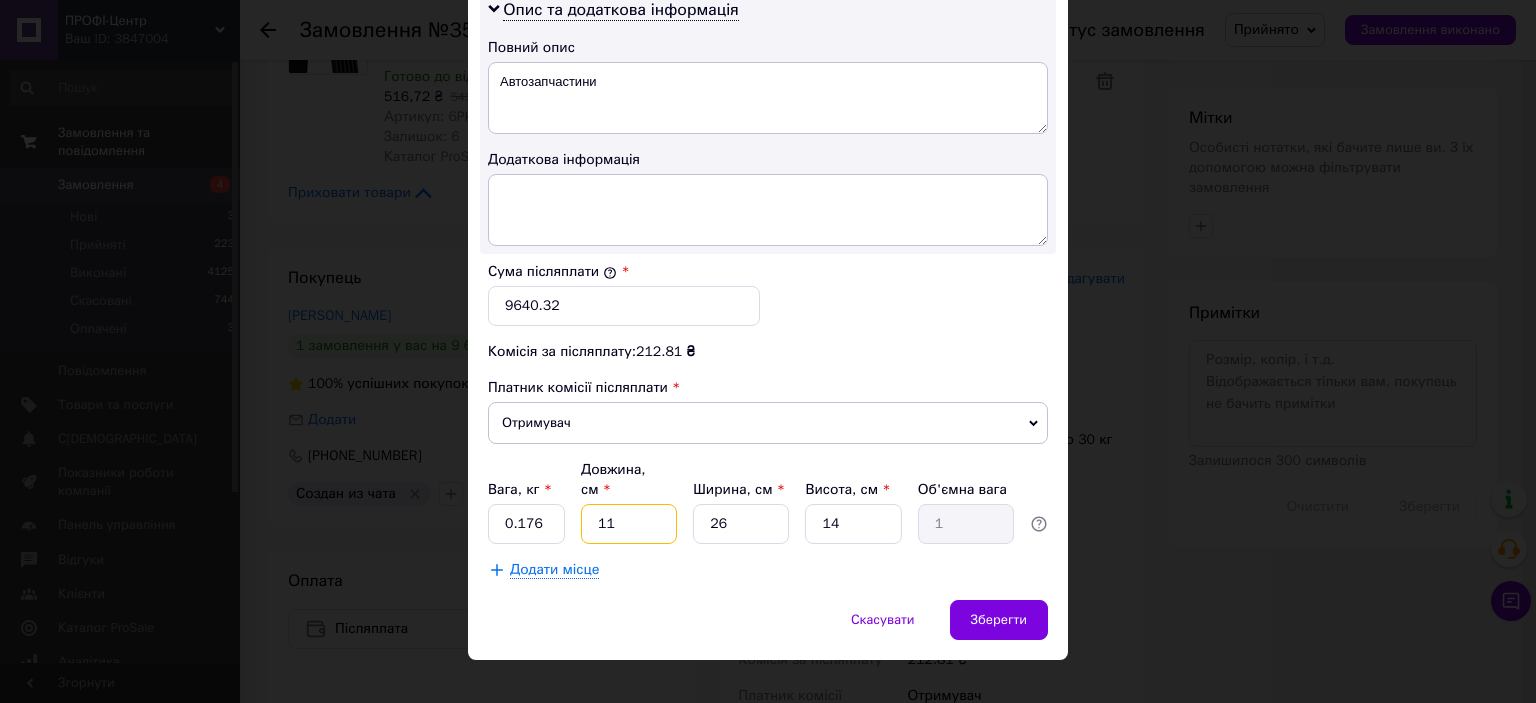 click on "11" at bounding box center (629, 524) 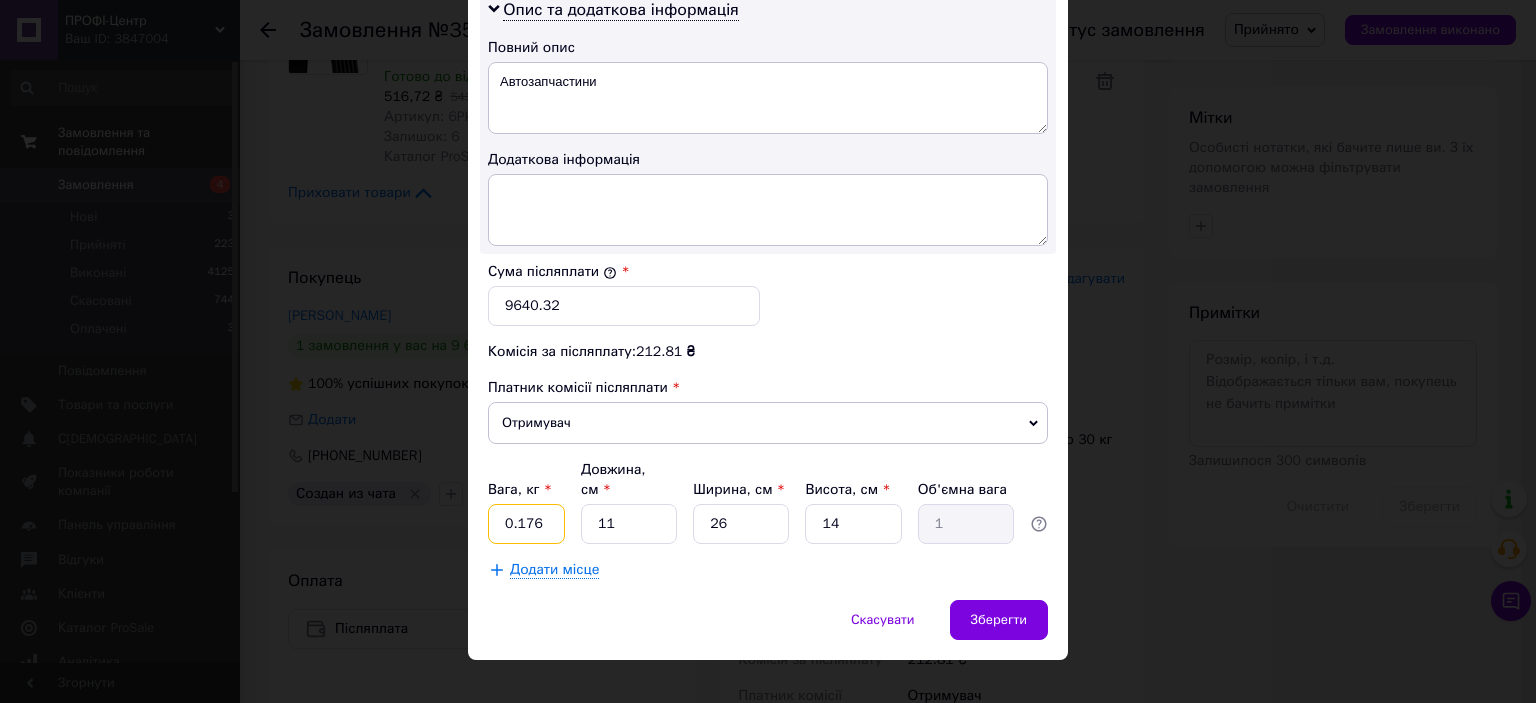 click on "0.176" at bounding box center (526, 524) 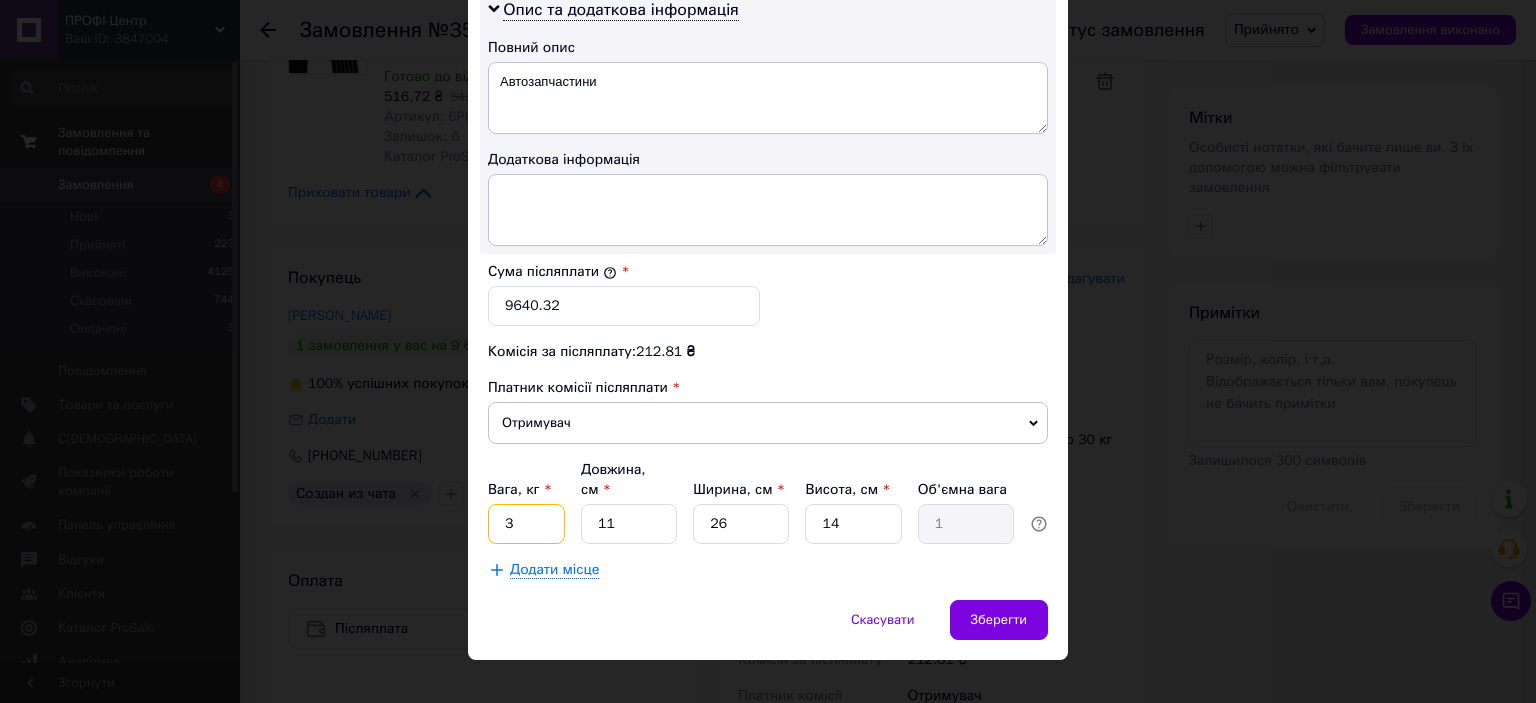 type on "3" 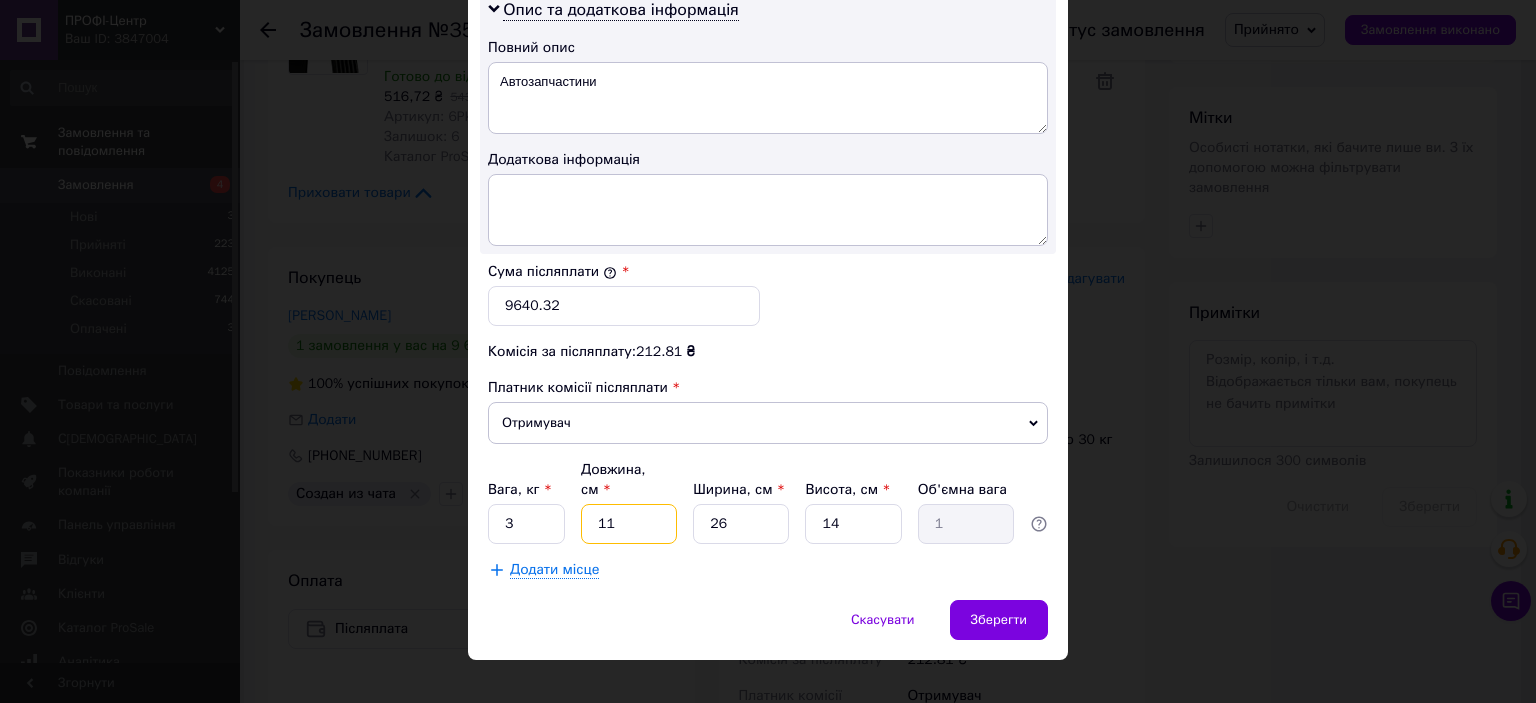click on "11" at bounding box center (629, 524) 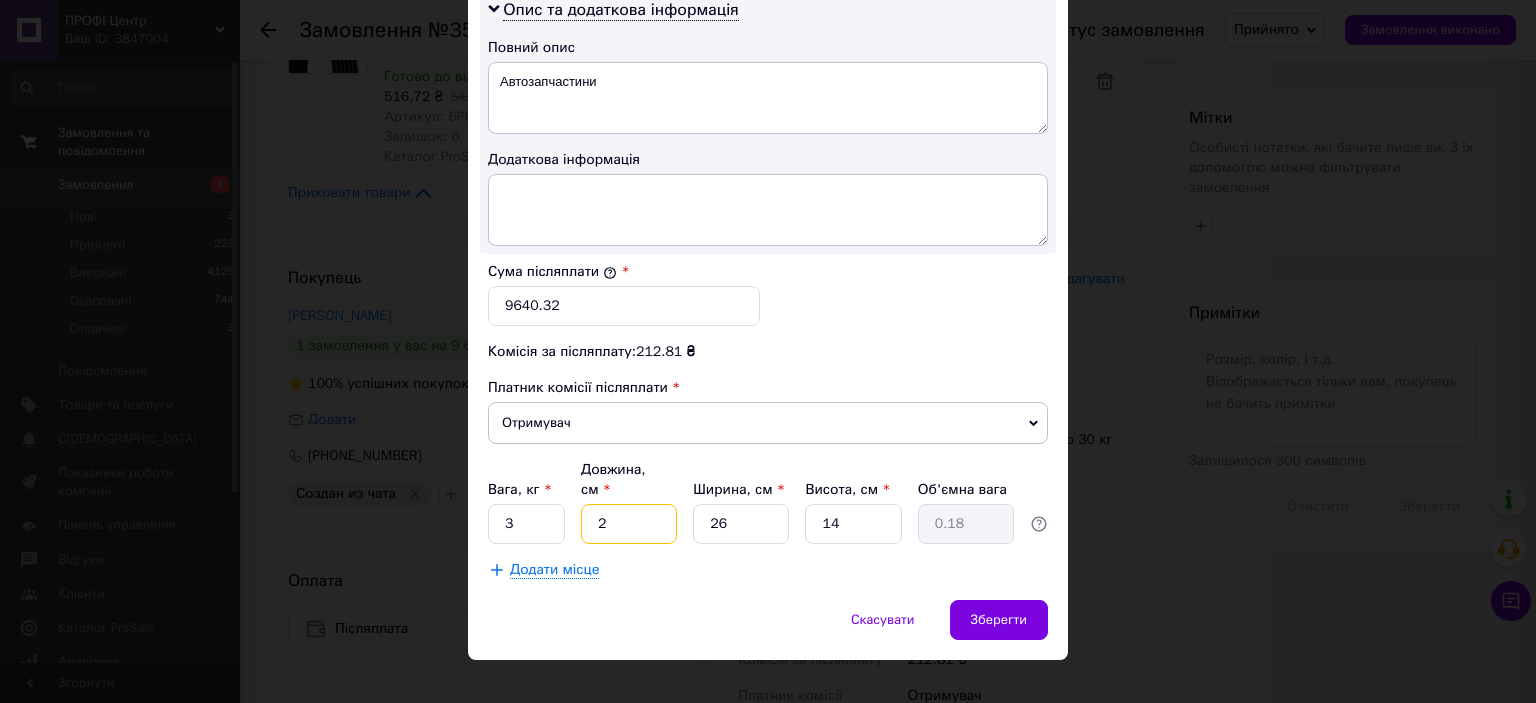 type on "22" 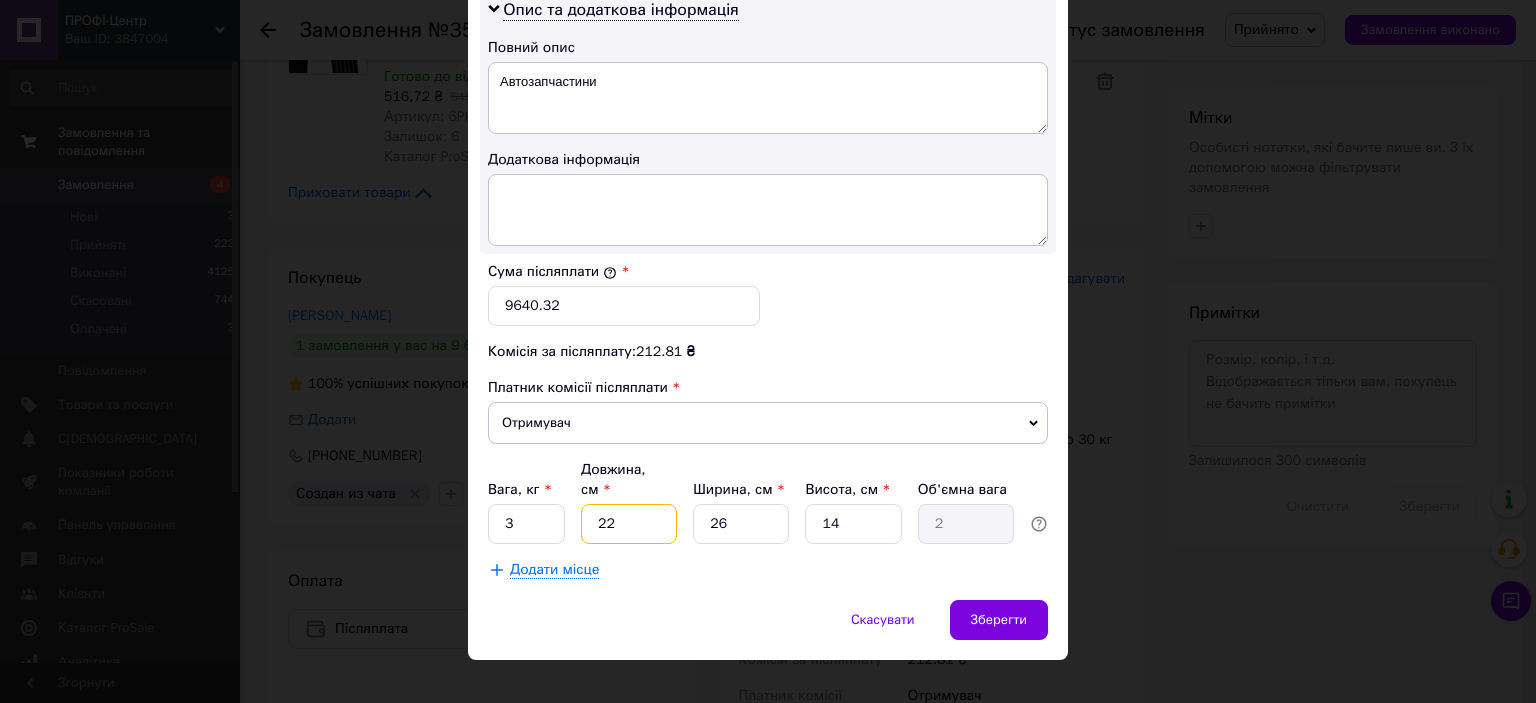 type on "22" 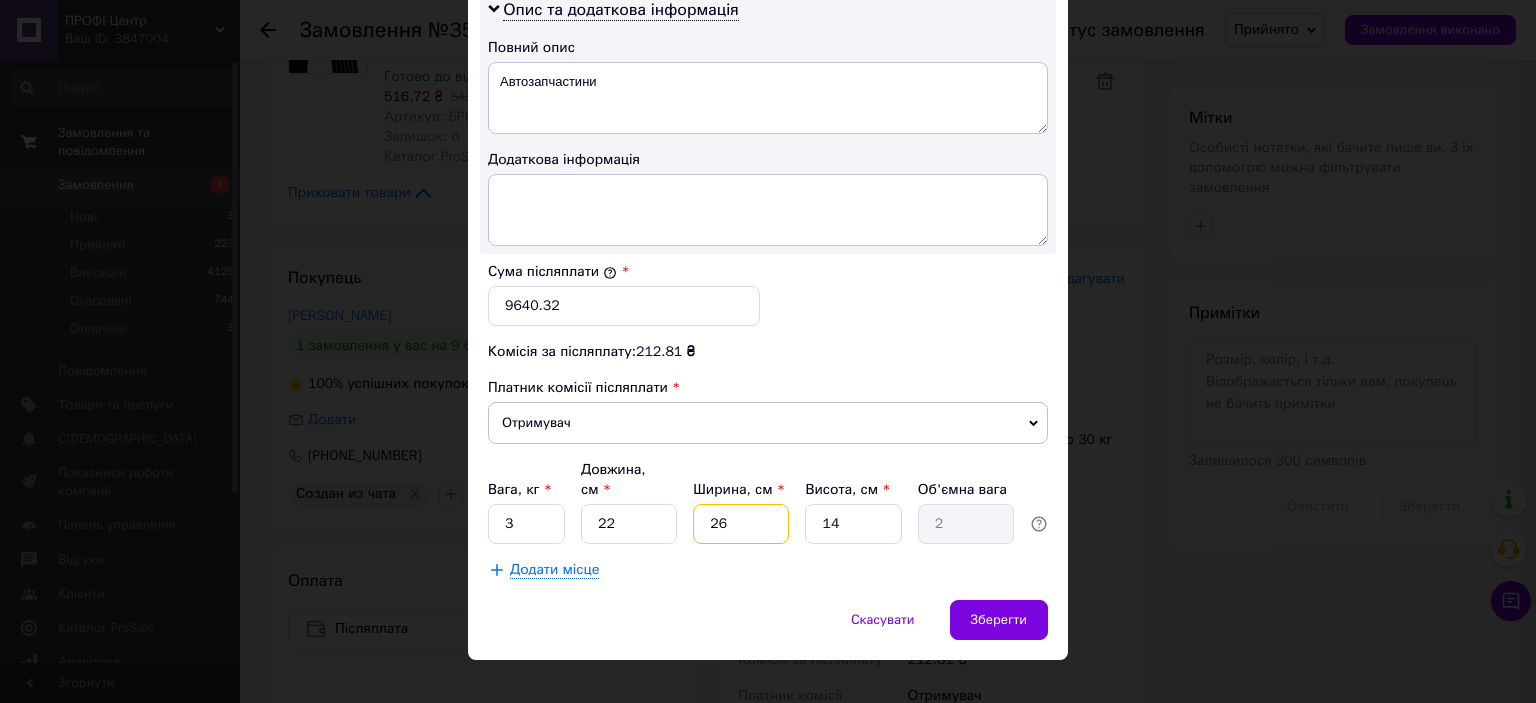 type on "2" 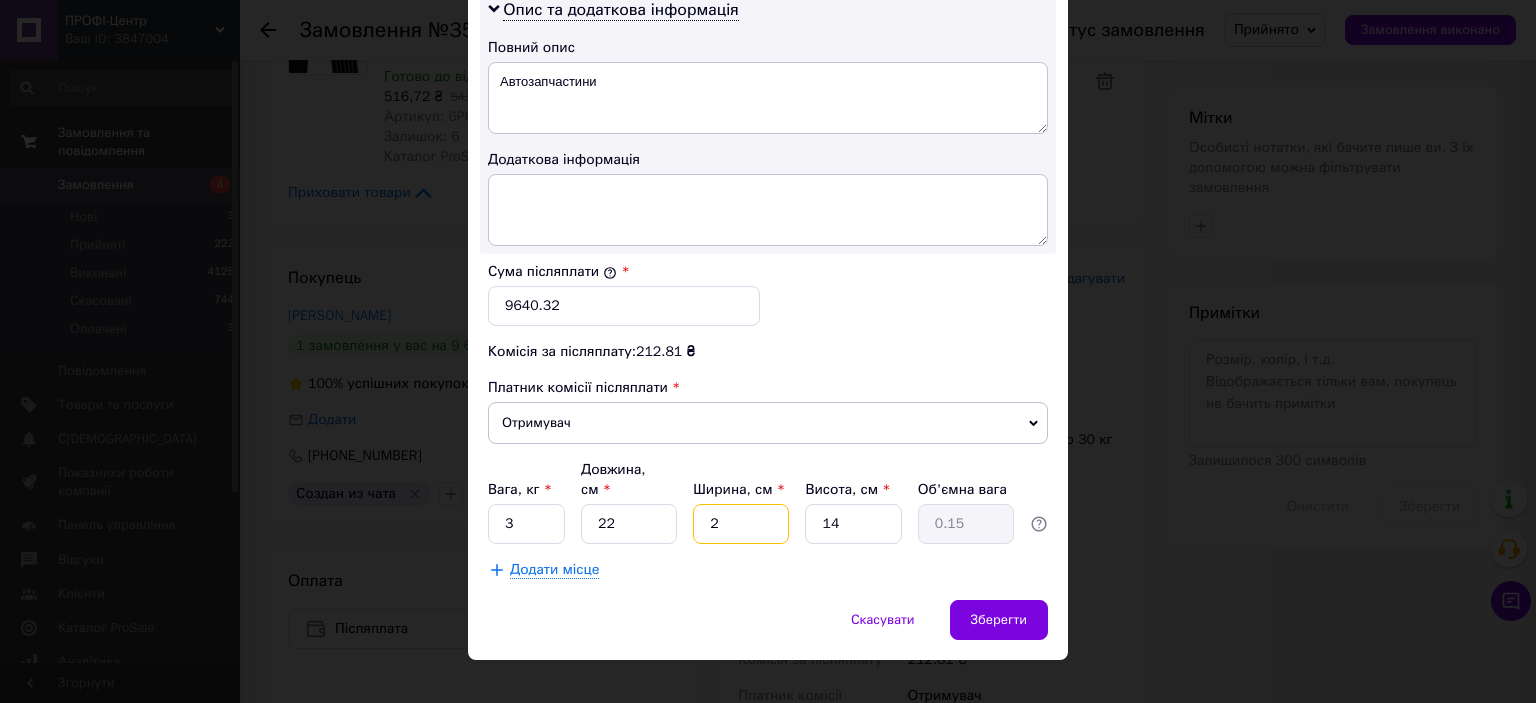 type on "22" 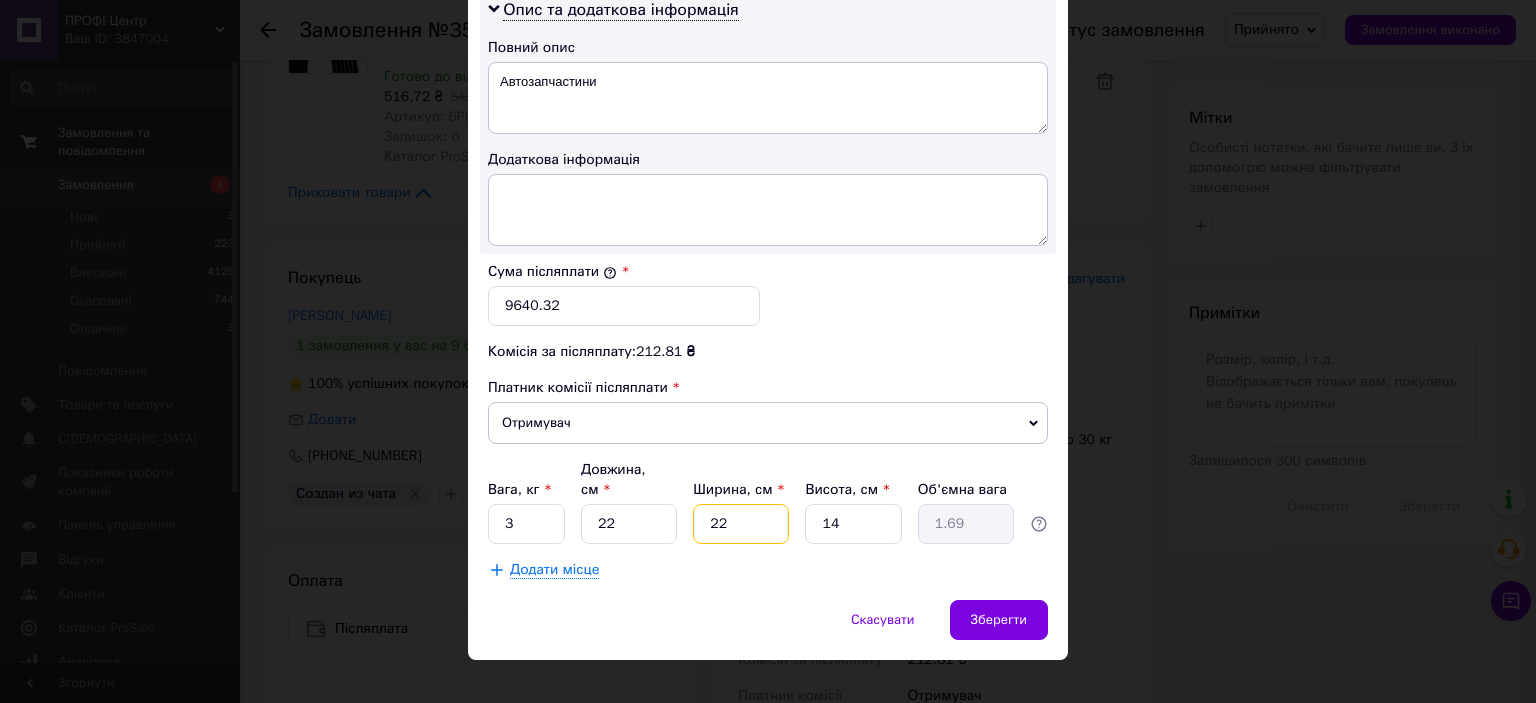 type on "22" 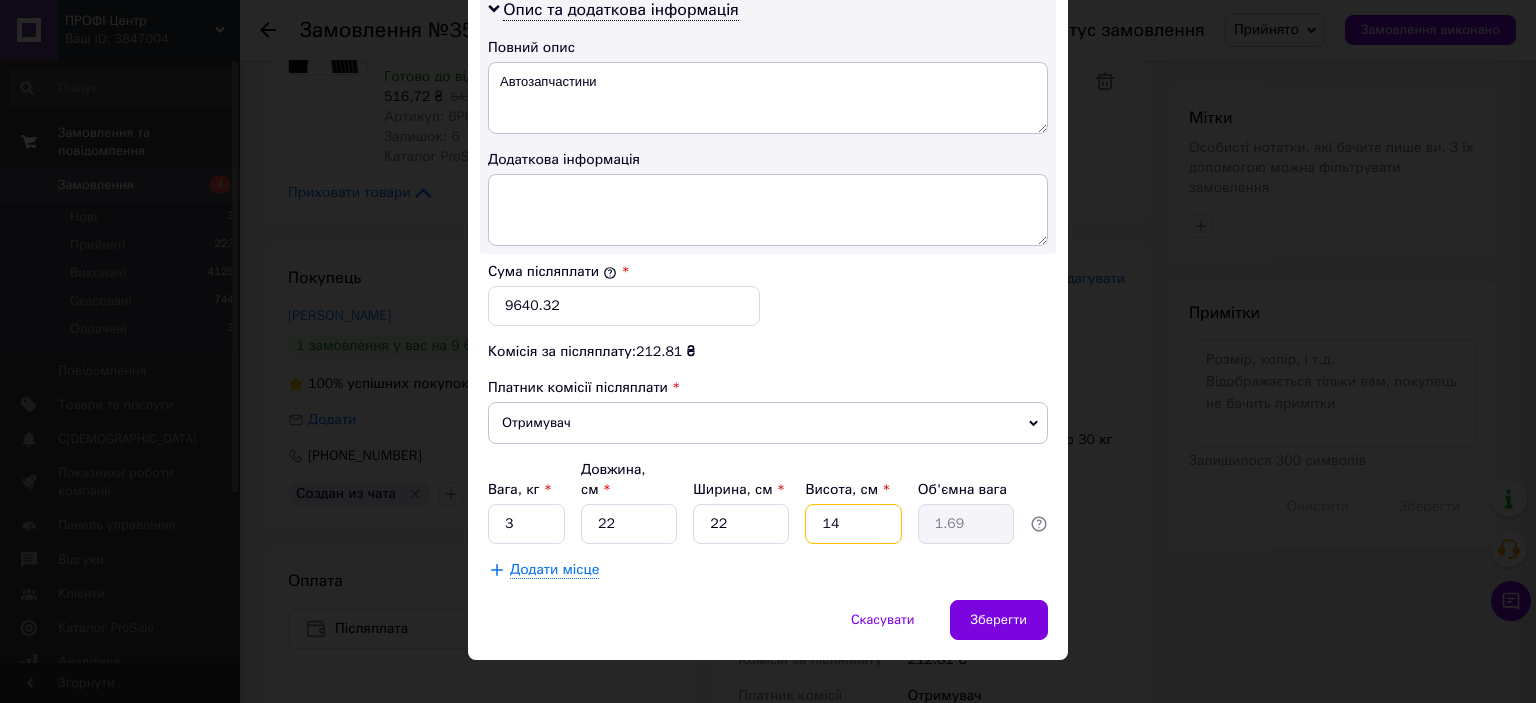 type on "2" 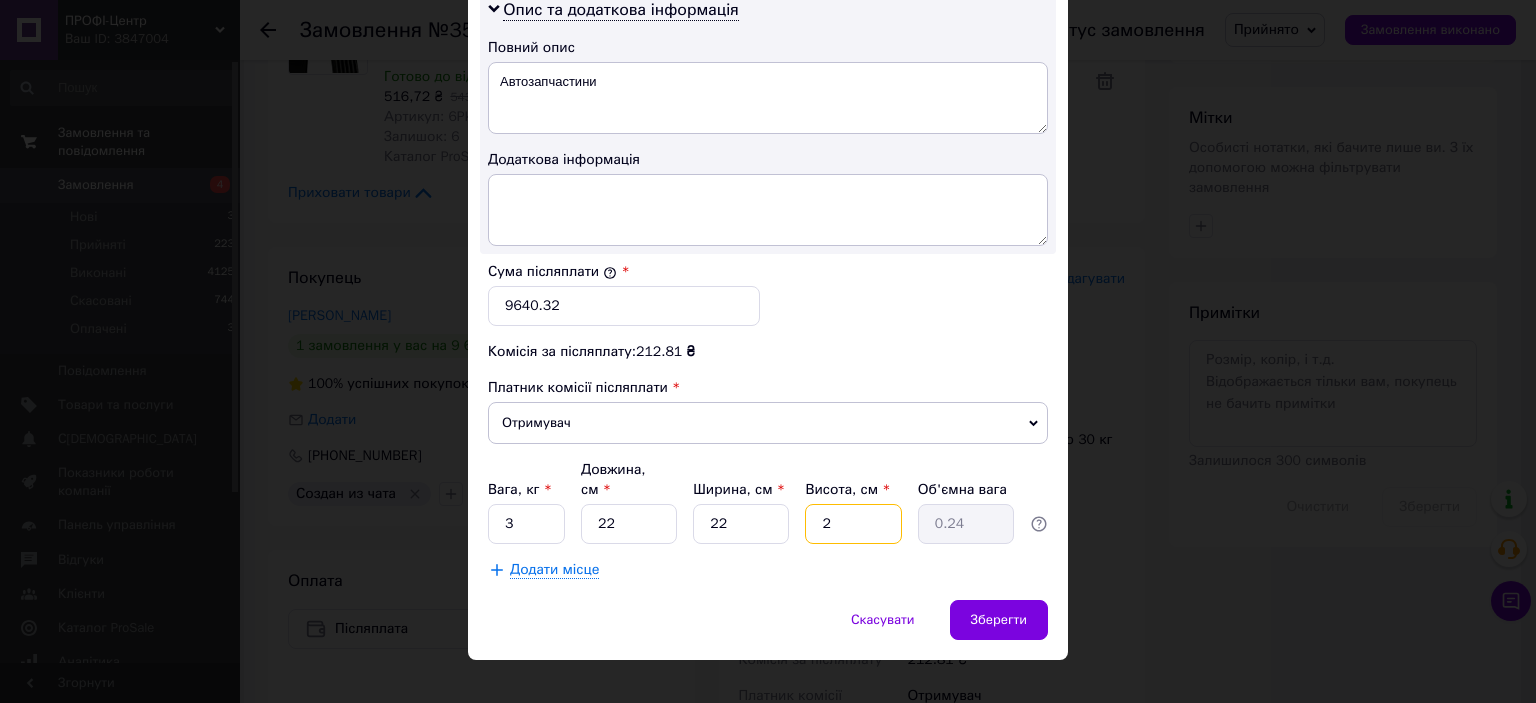 type on "22" 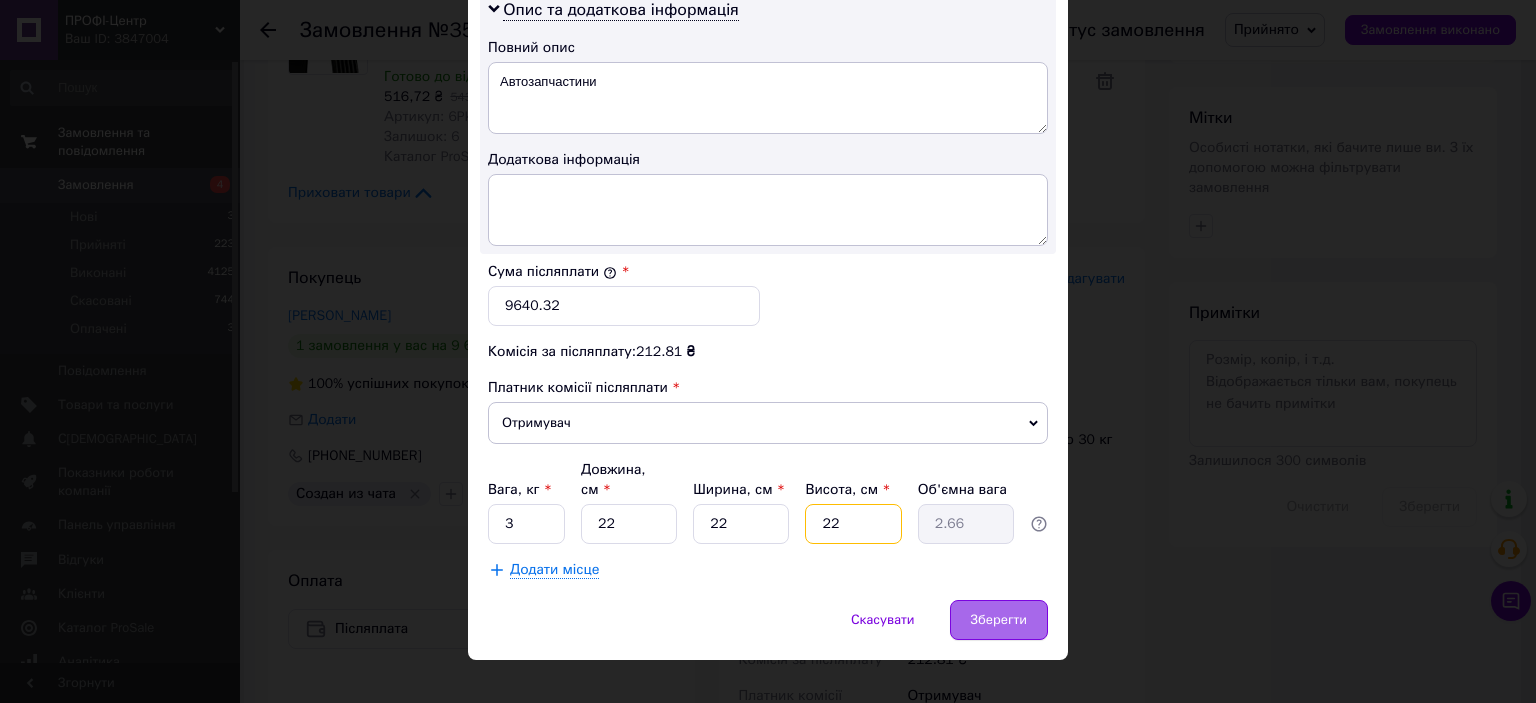 type on "22" 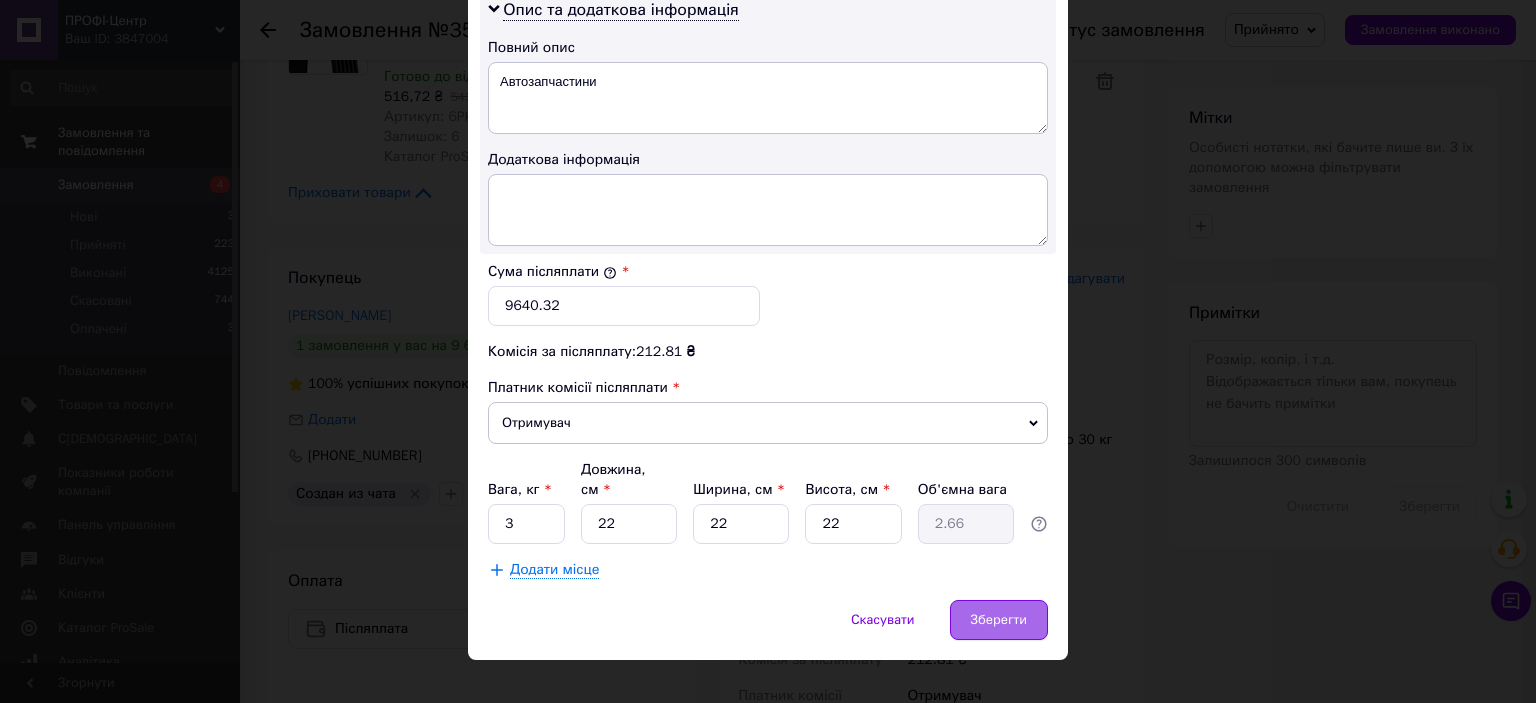 click on "Зберегти" at bounding box center (999, 620) 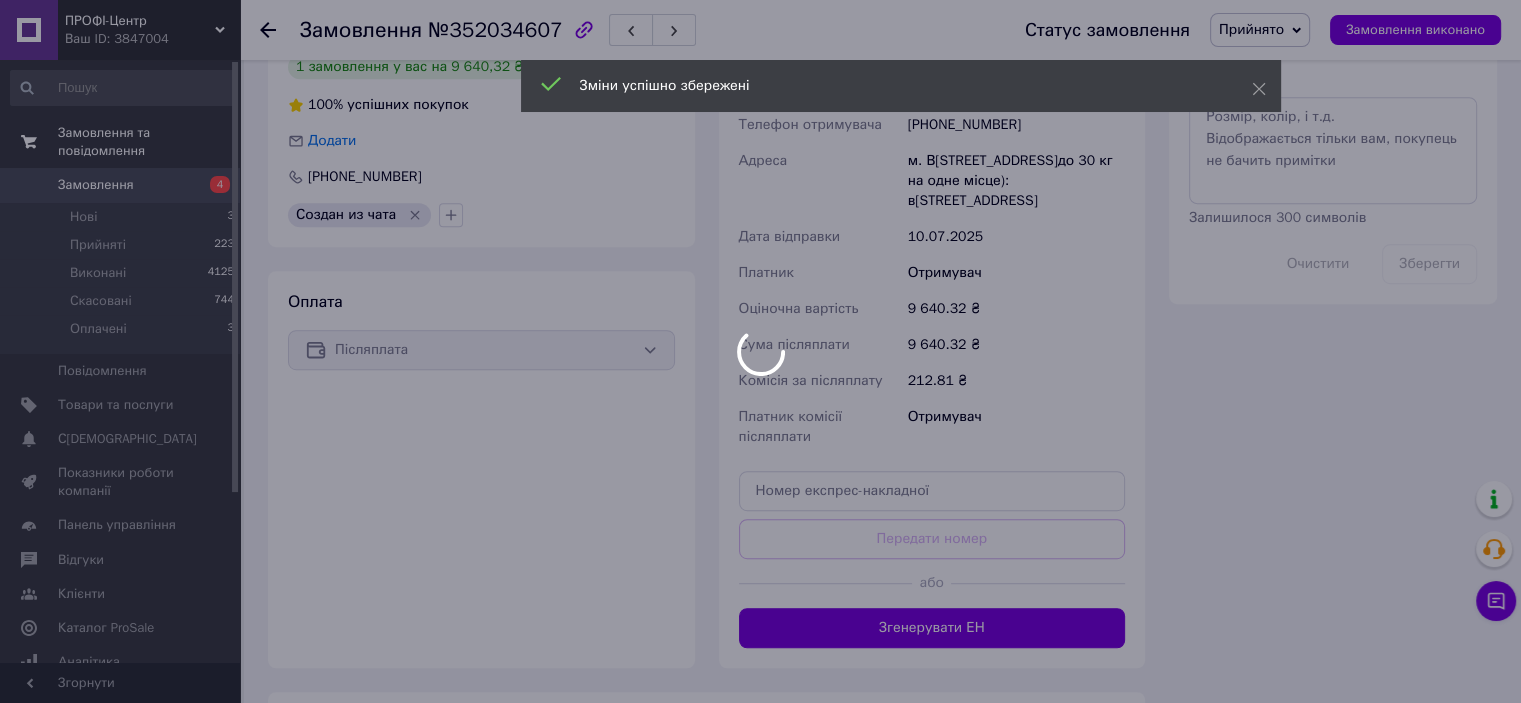 scroll, scrollTop: 1200, scrollLeft: 0, axis: vertical 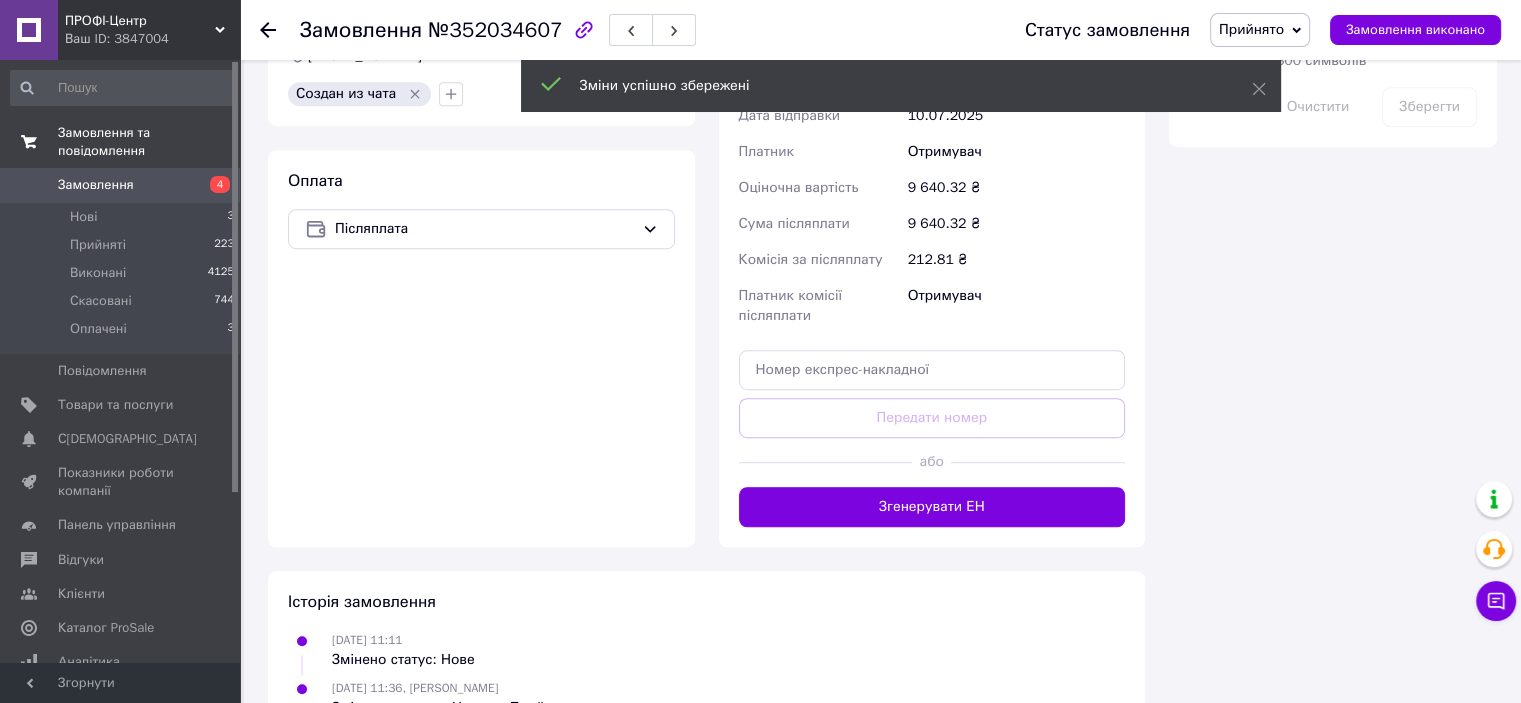 click on "Згенерувати ЕН" at bounding box center (932, 507) 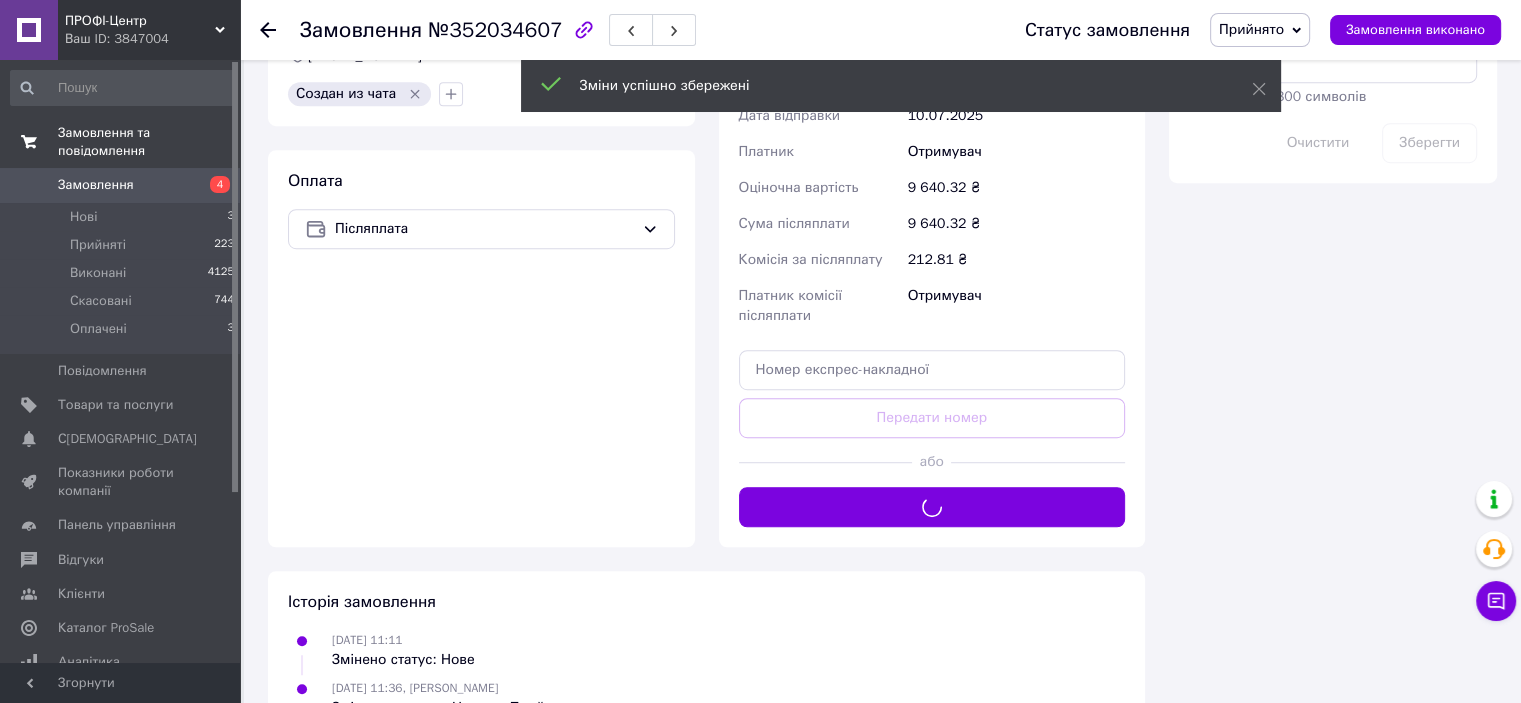 scroll, scrollTop: 800, scrollLeft: 0, axis: vertical 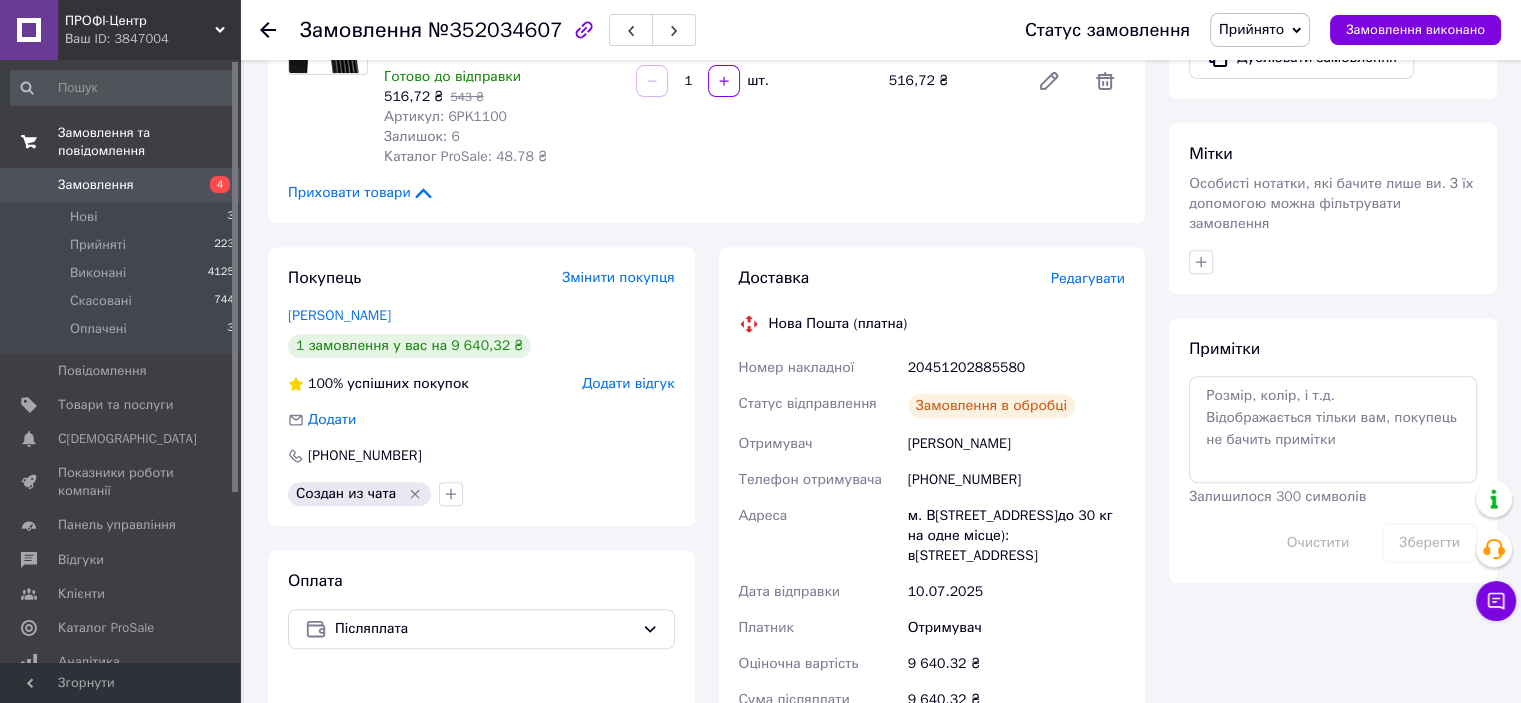 click on "20451202885580" at bounding box center (1016, 368) 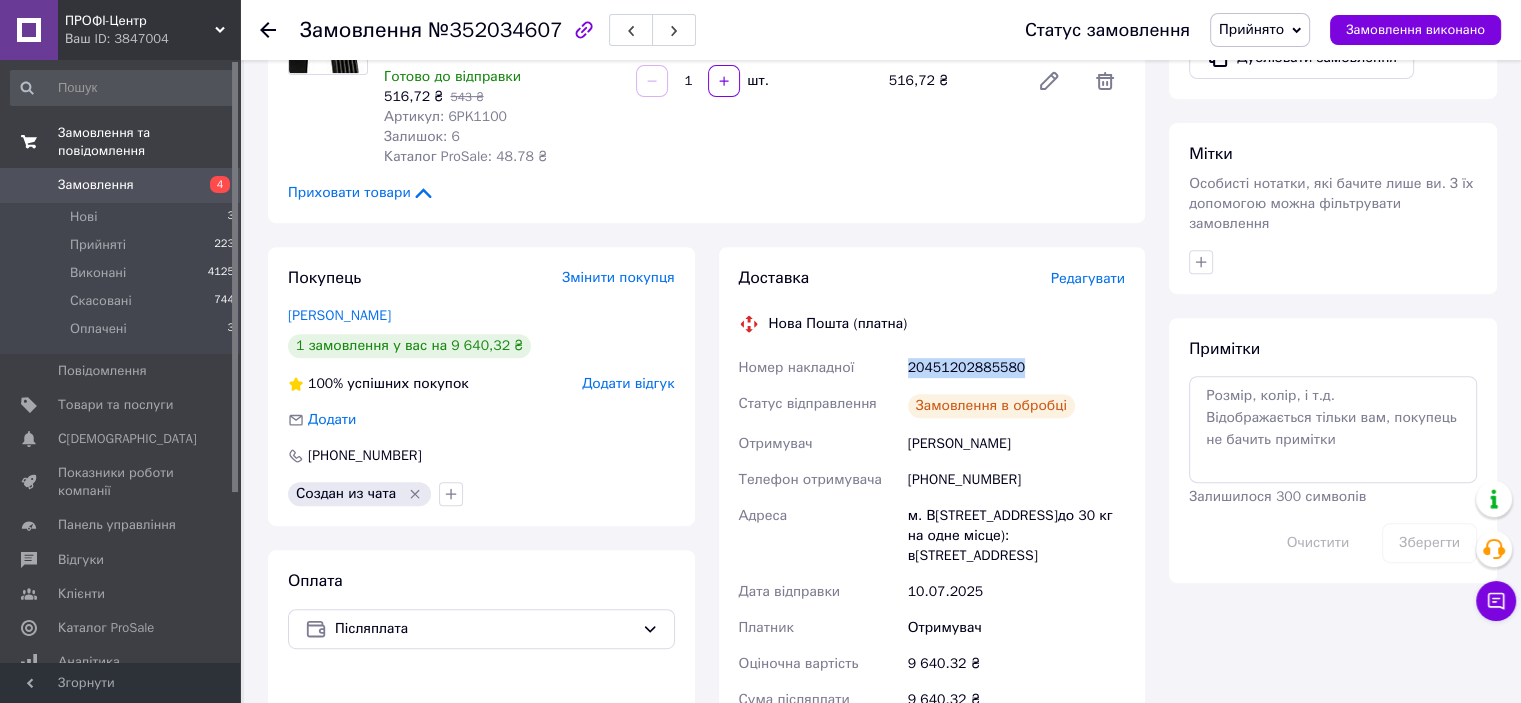 click on "20451202885580" at bounding box center (1016, 368) 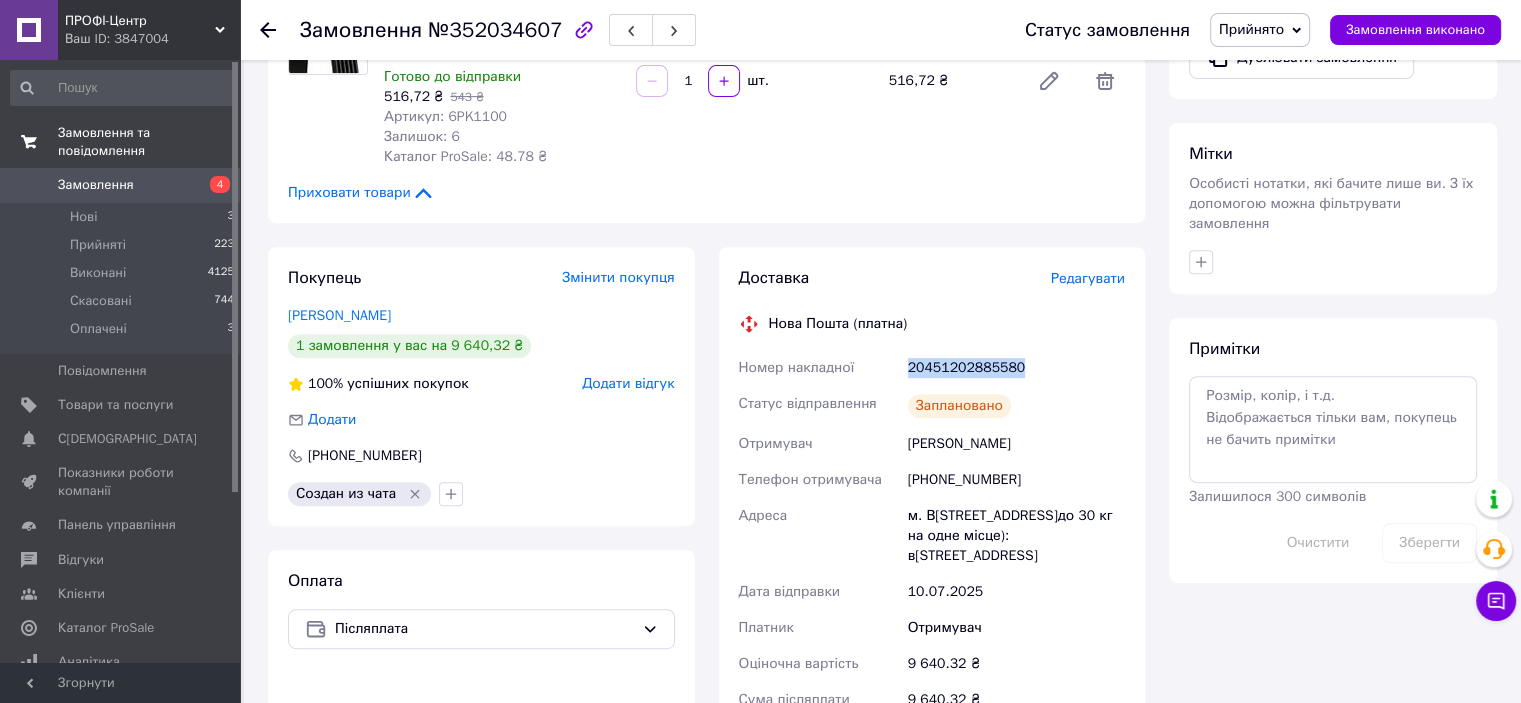 click on "20451202885580" at bounding box center [1016, 368] 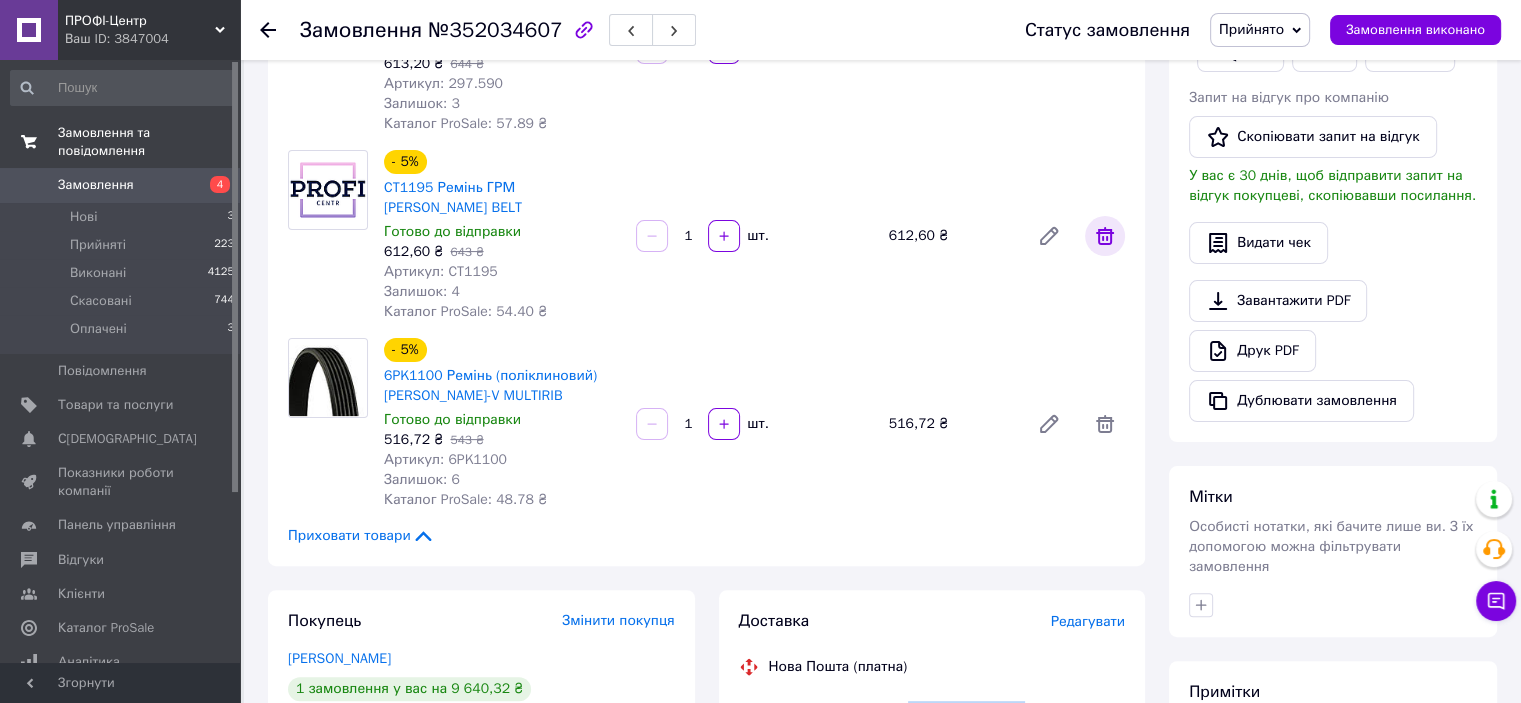 scroll, scrollTop: 300, scrollLeft: 0, axis: vertical 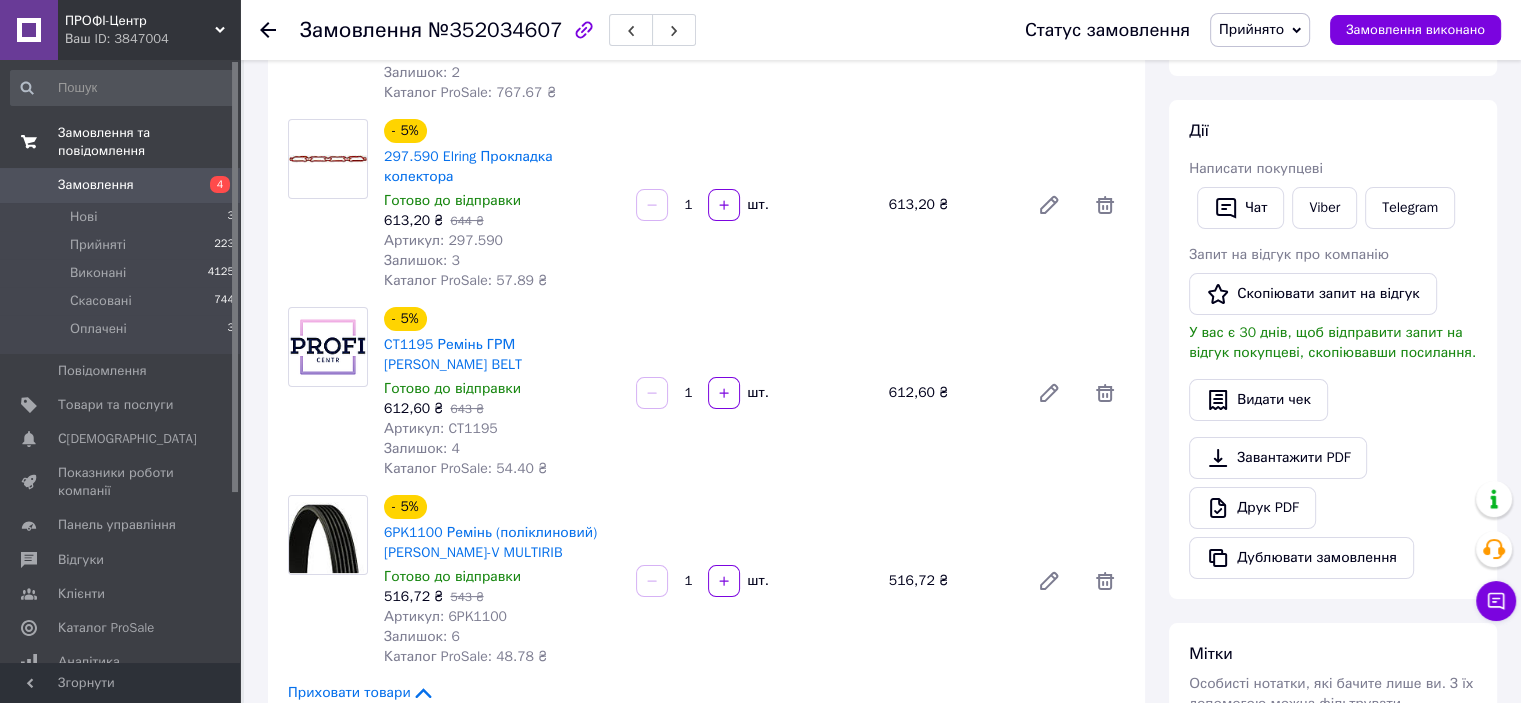 click on "Чат" at bounding box center [1240, 208] 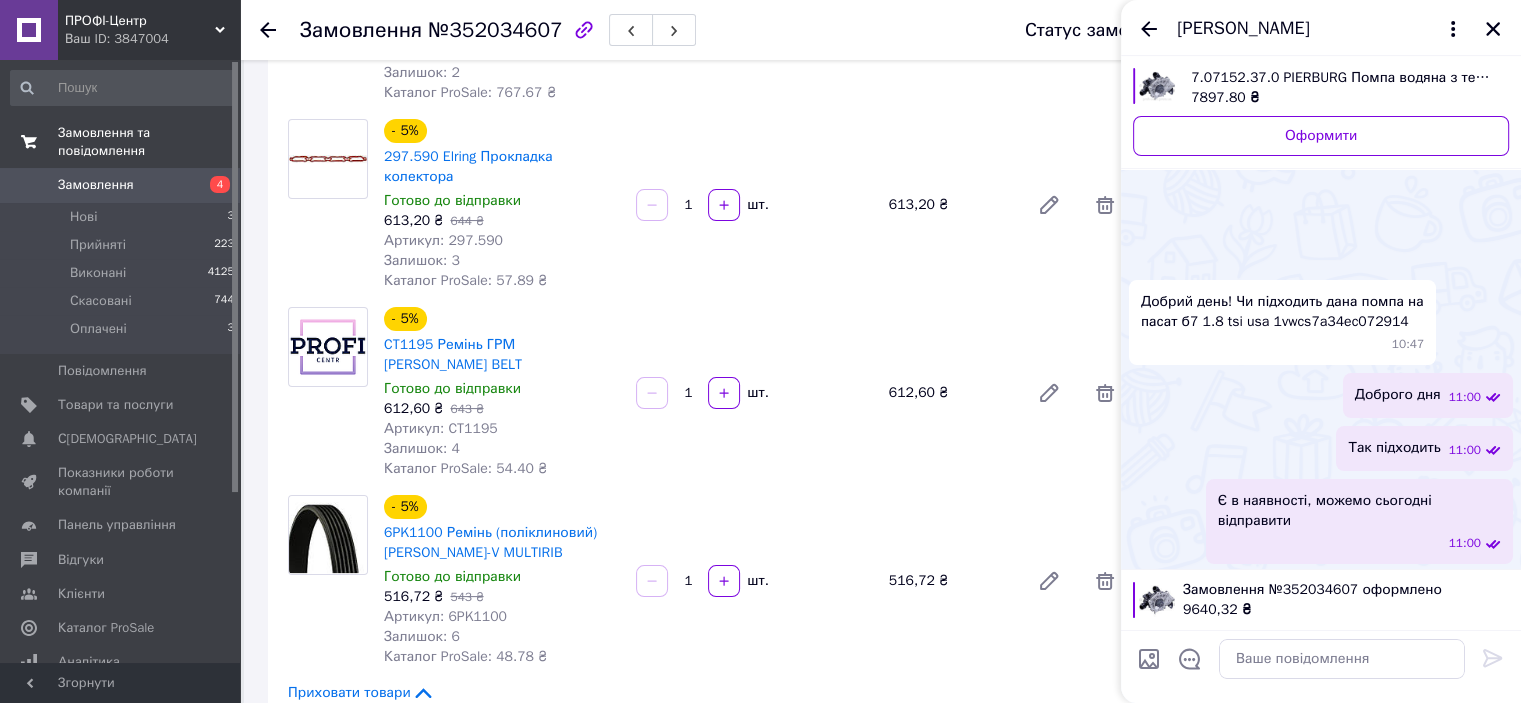 scroll, scrollTop: 1949, scrollLeft: 0, axis: vertical 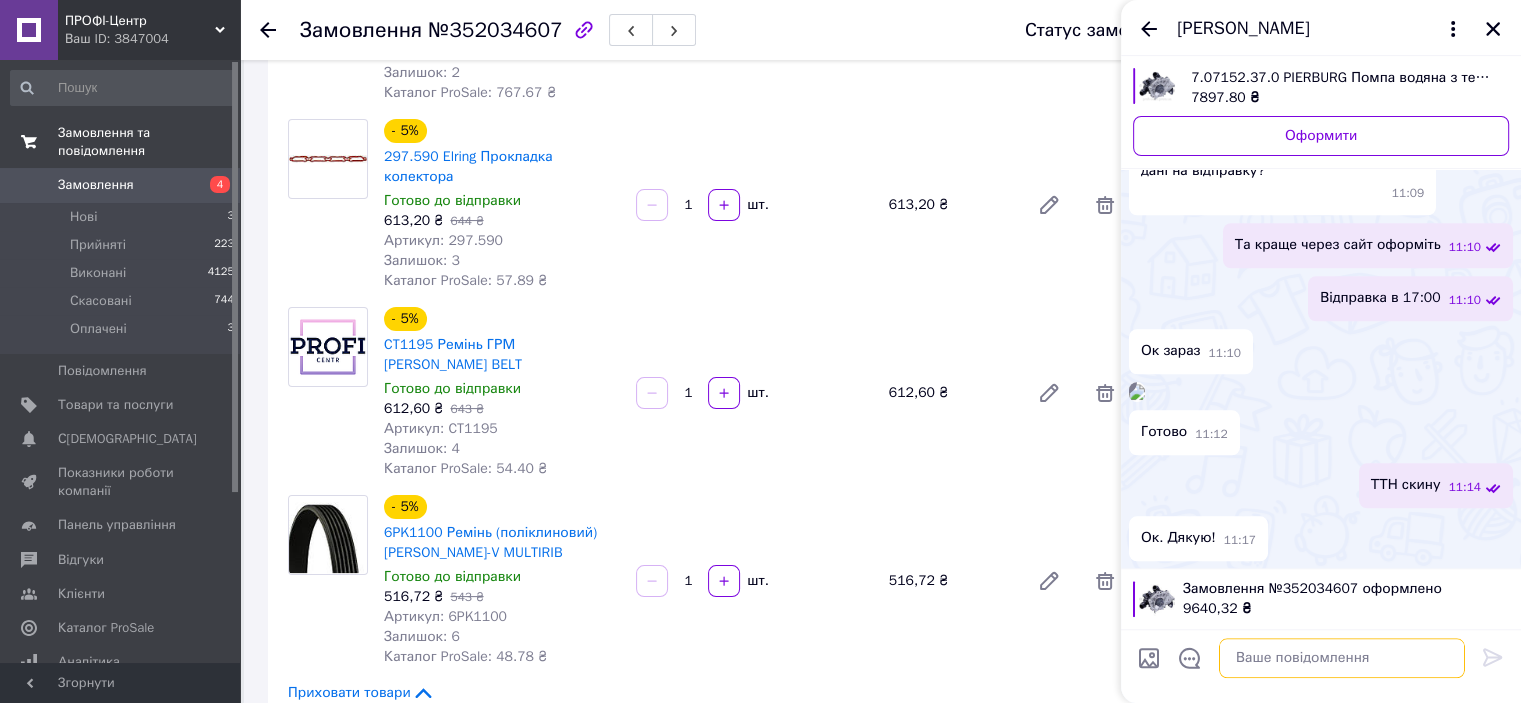 click at bounding box center [1342, 659] 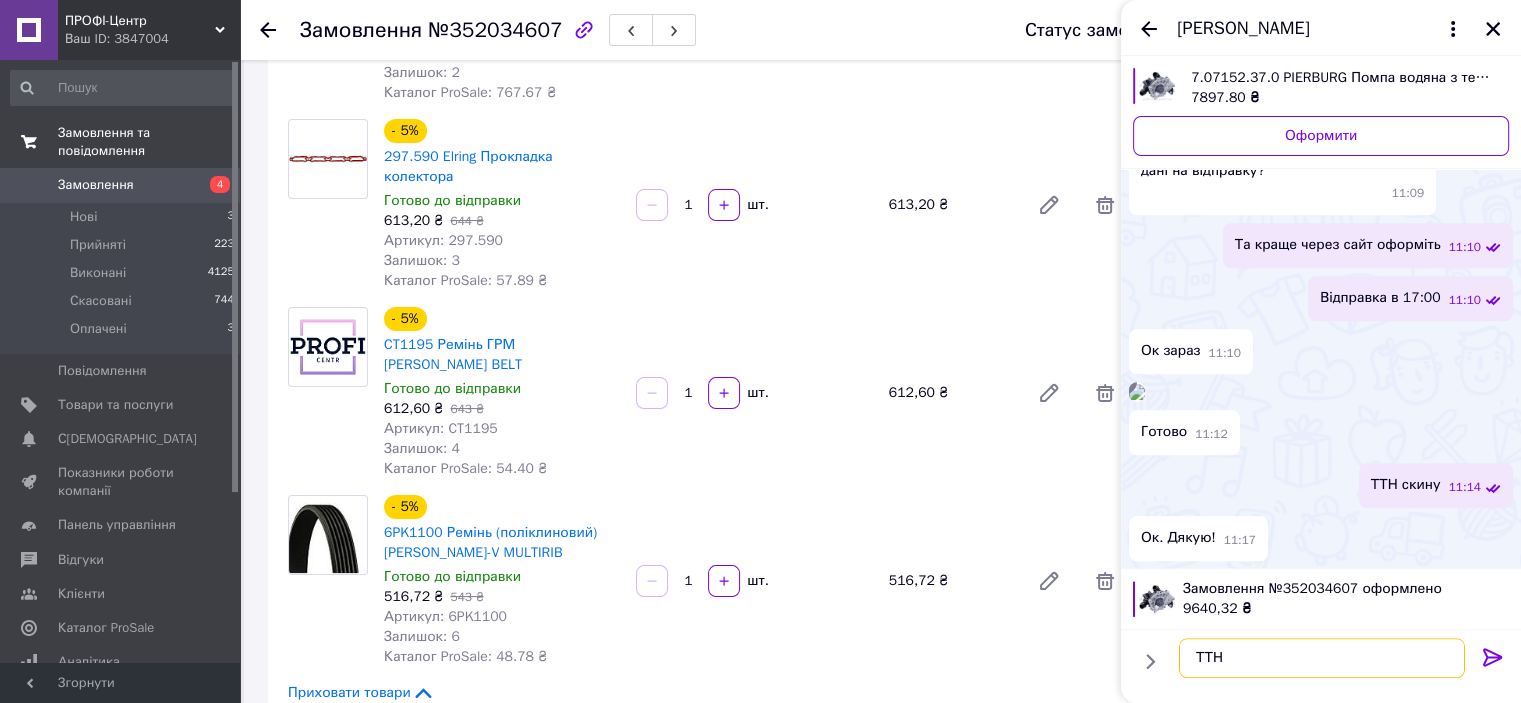 paste on "20451202885580" 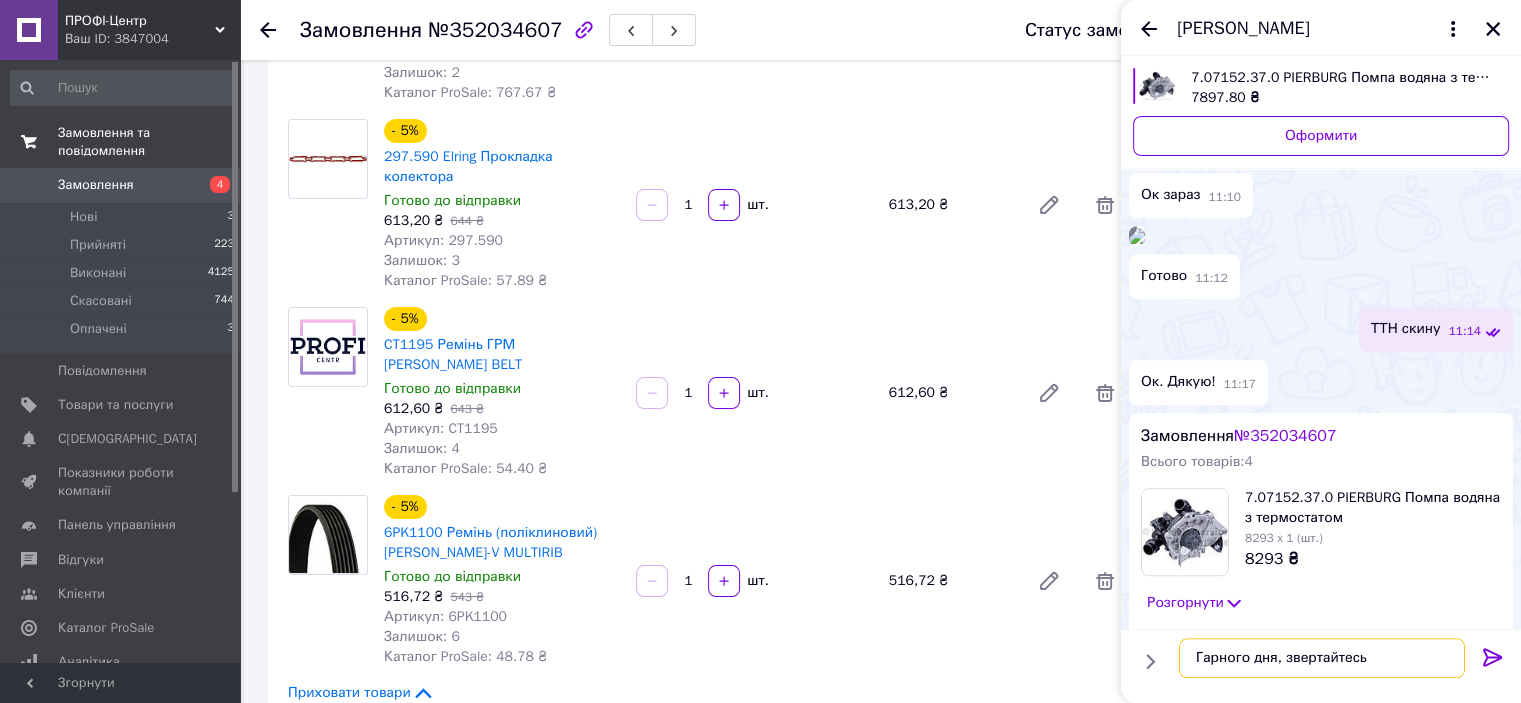 type on "Гарного дня, звертайтесь!" 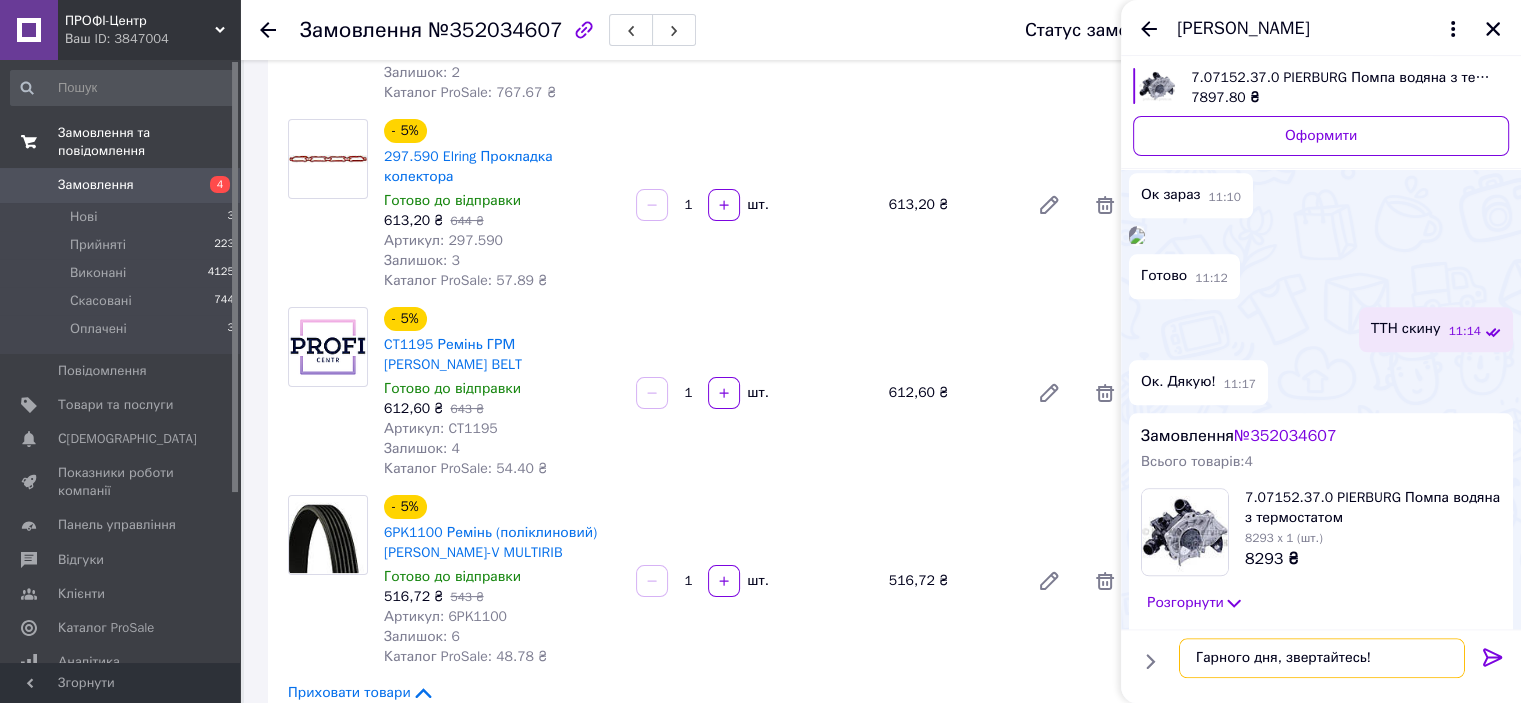 type 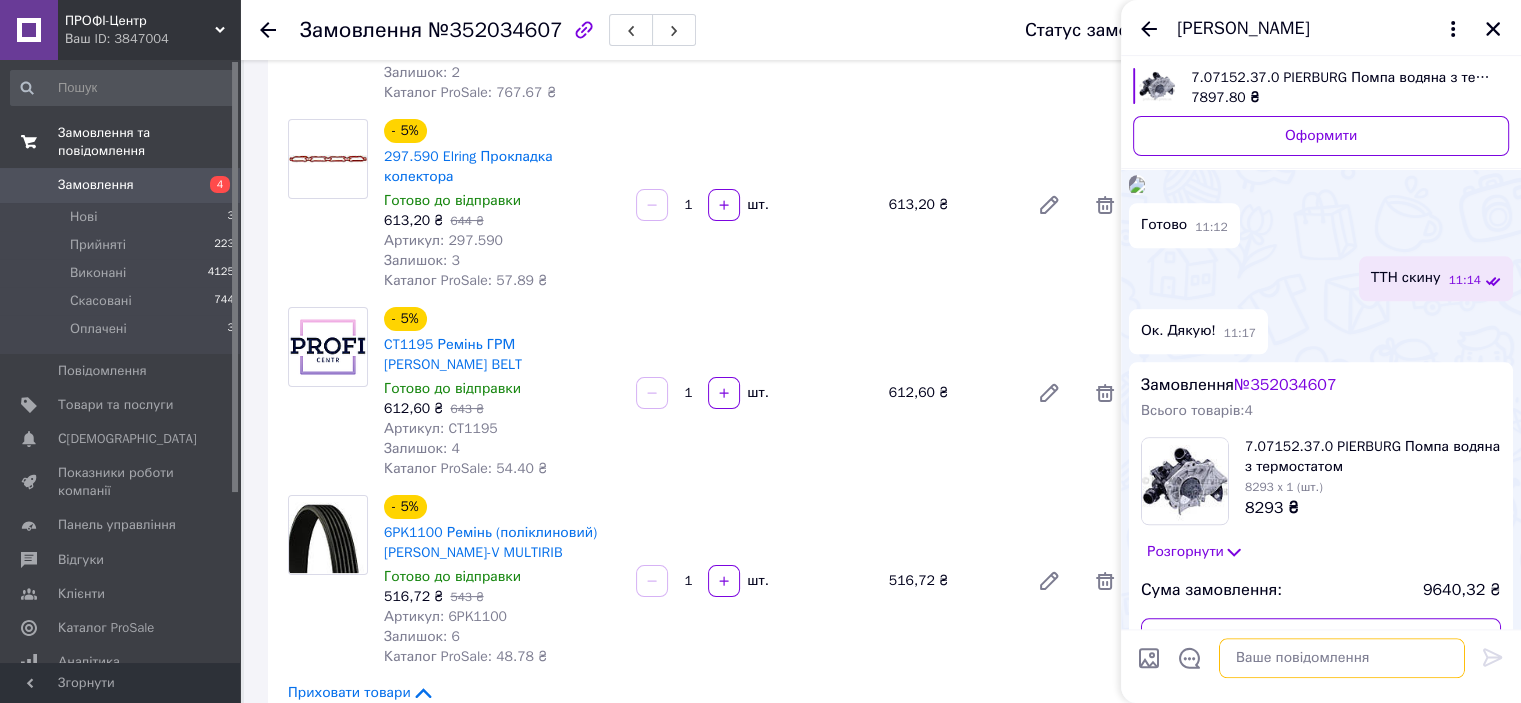 scroll, scrollTop: 2408, scrollLeft: 0, axis: vertical 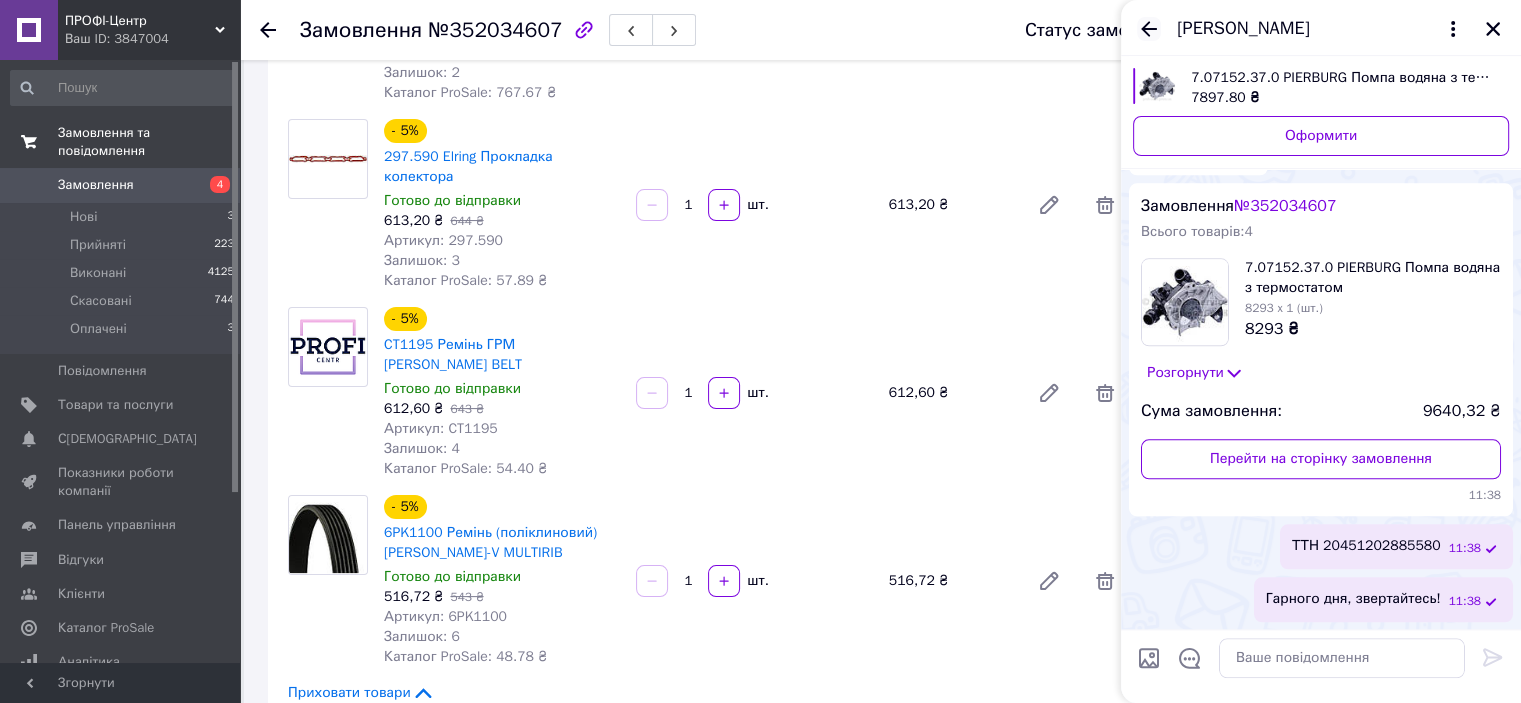 click 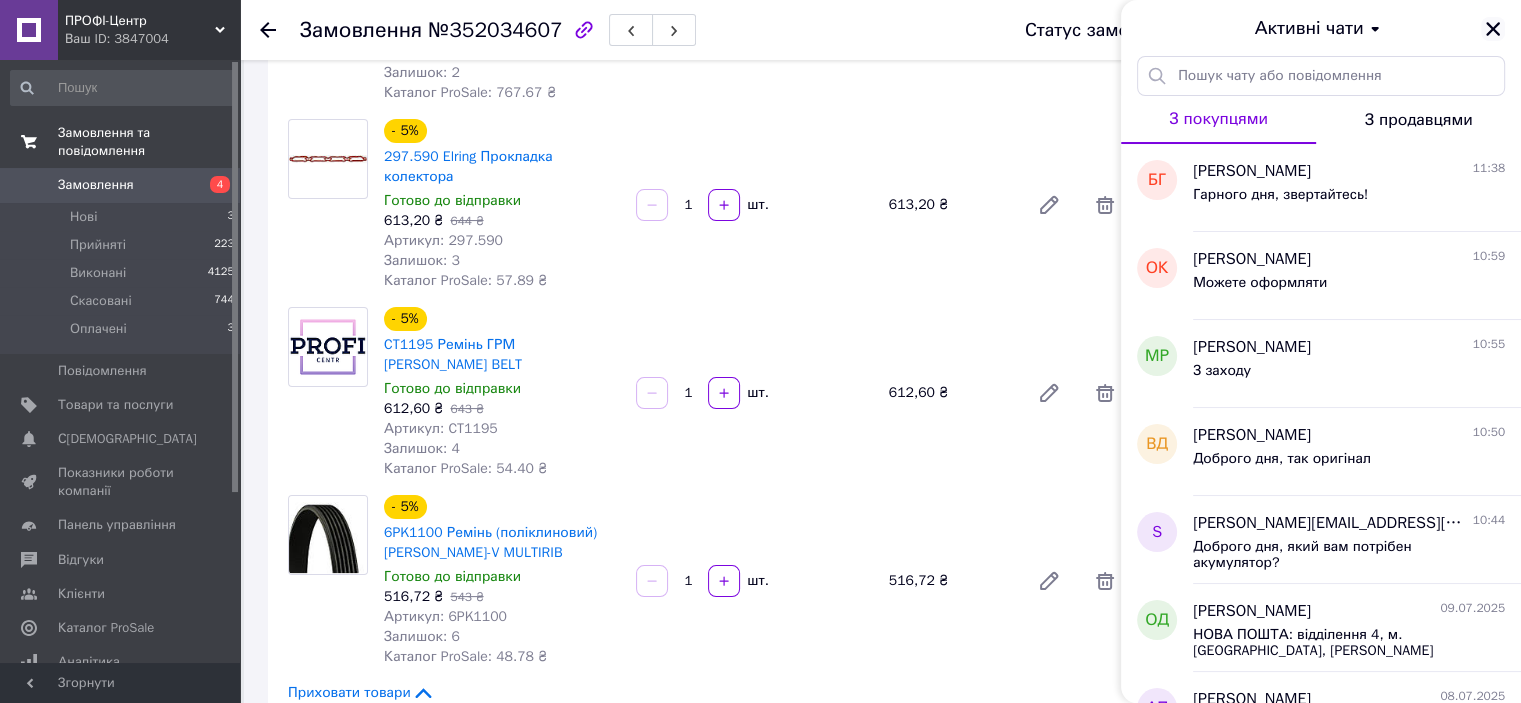 click 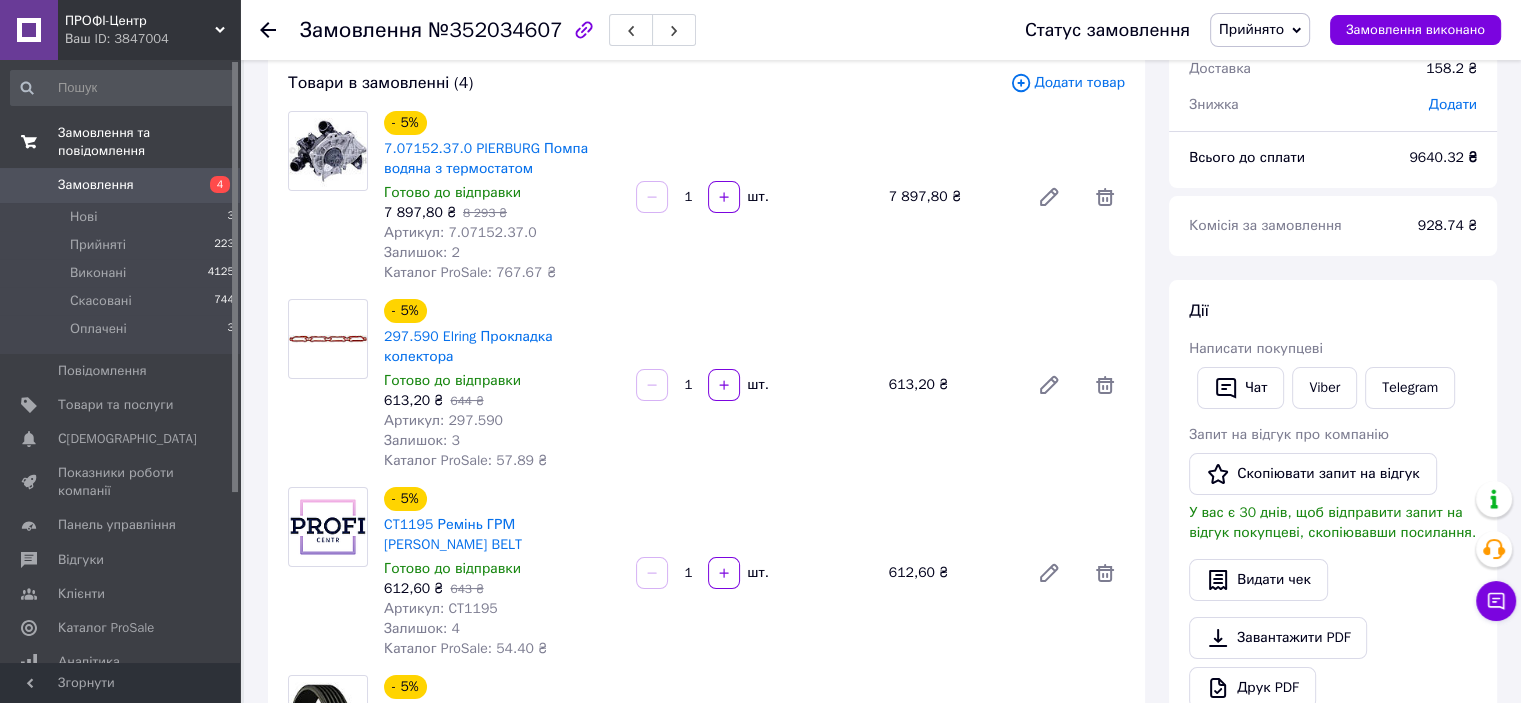 scroll, scrollTop: 0, scrollLeft: 0, axis: both 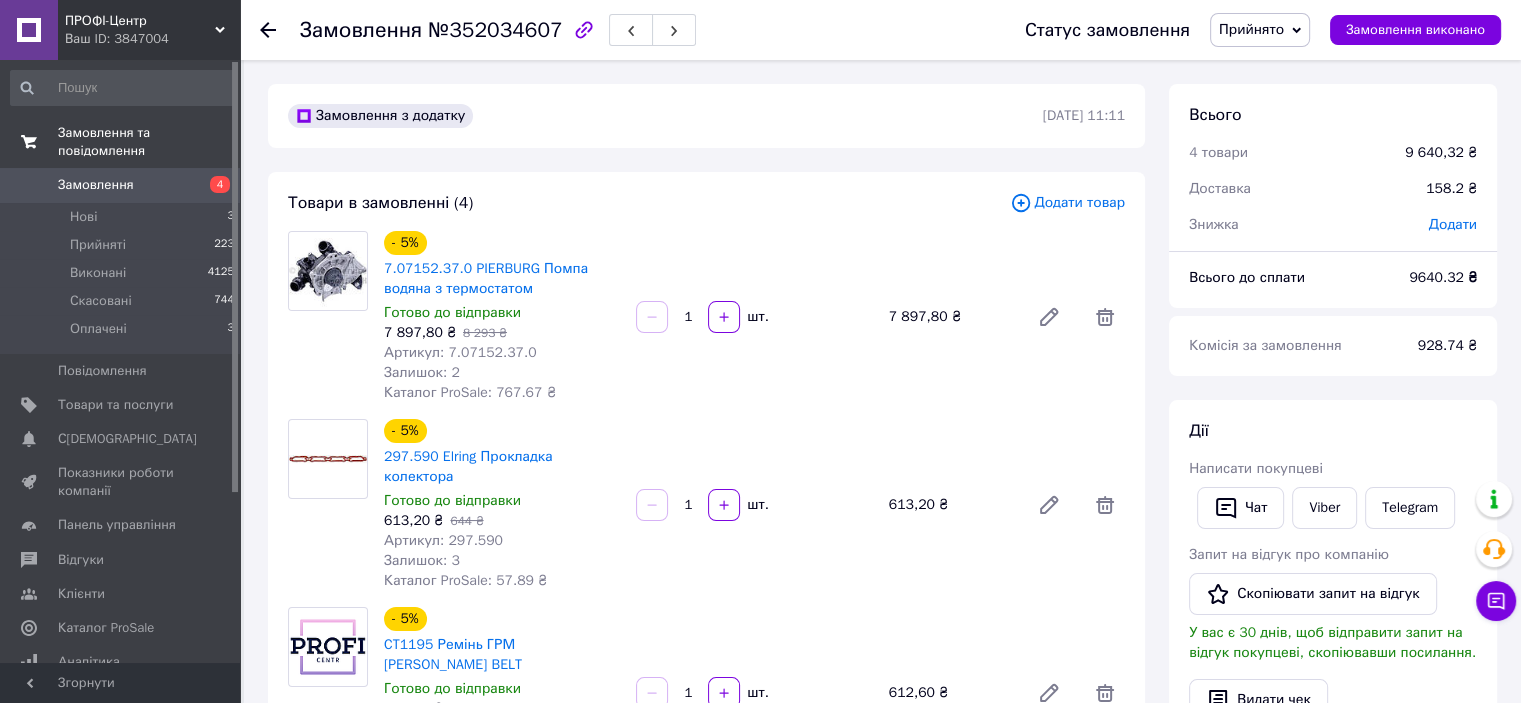 click 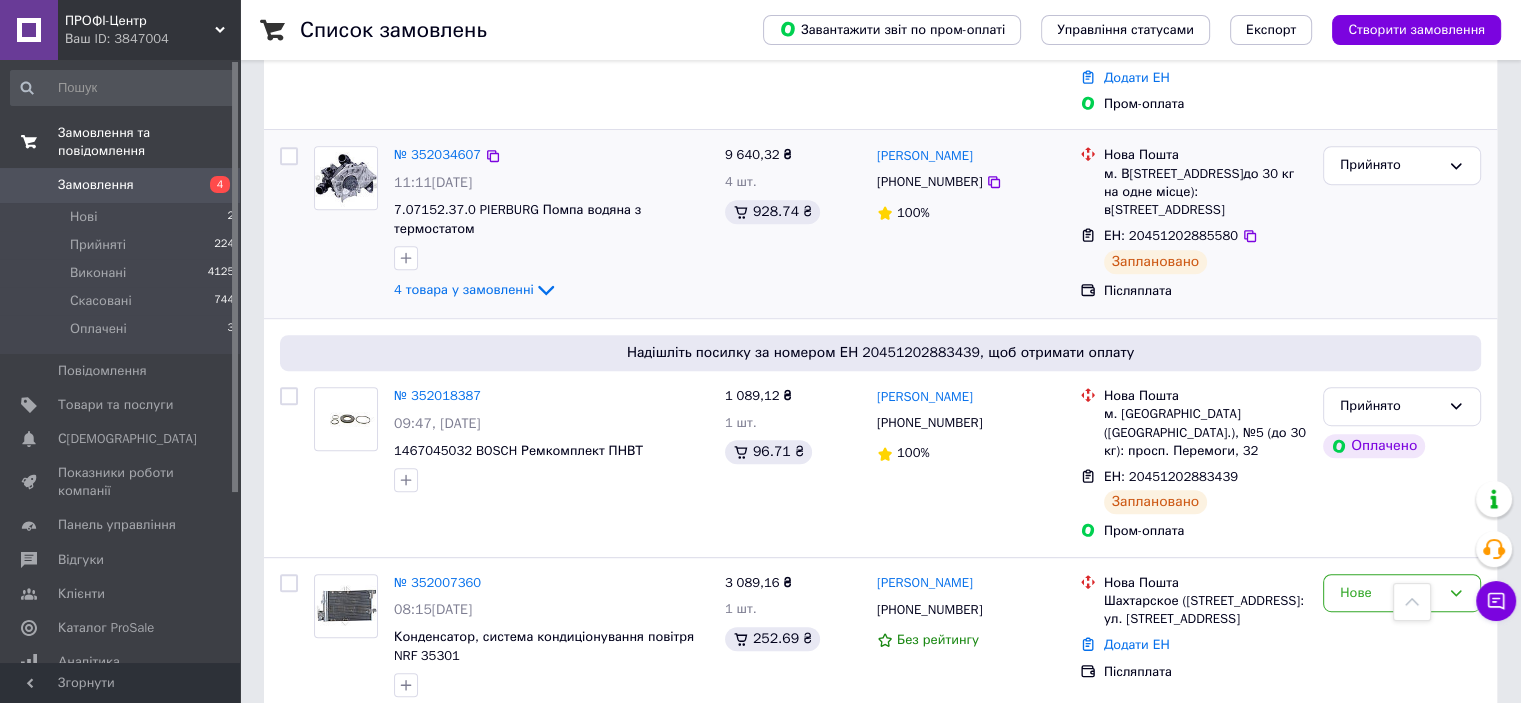 scroll, scrollTop: 1000, scrollLeft: 0, axis: vertical 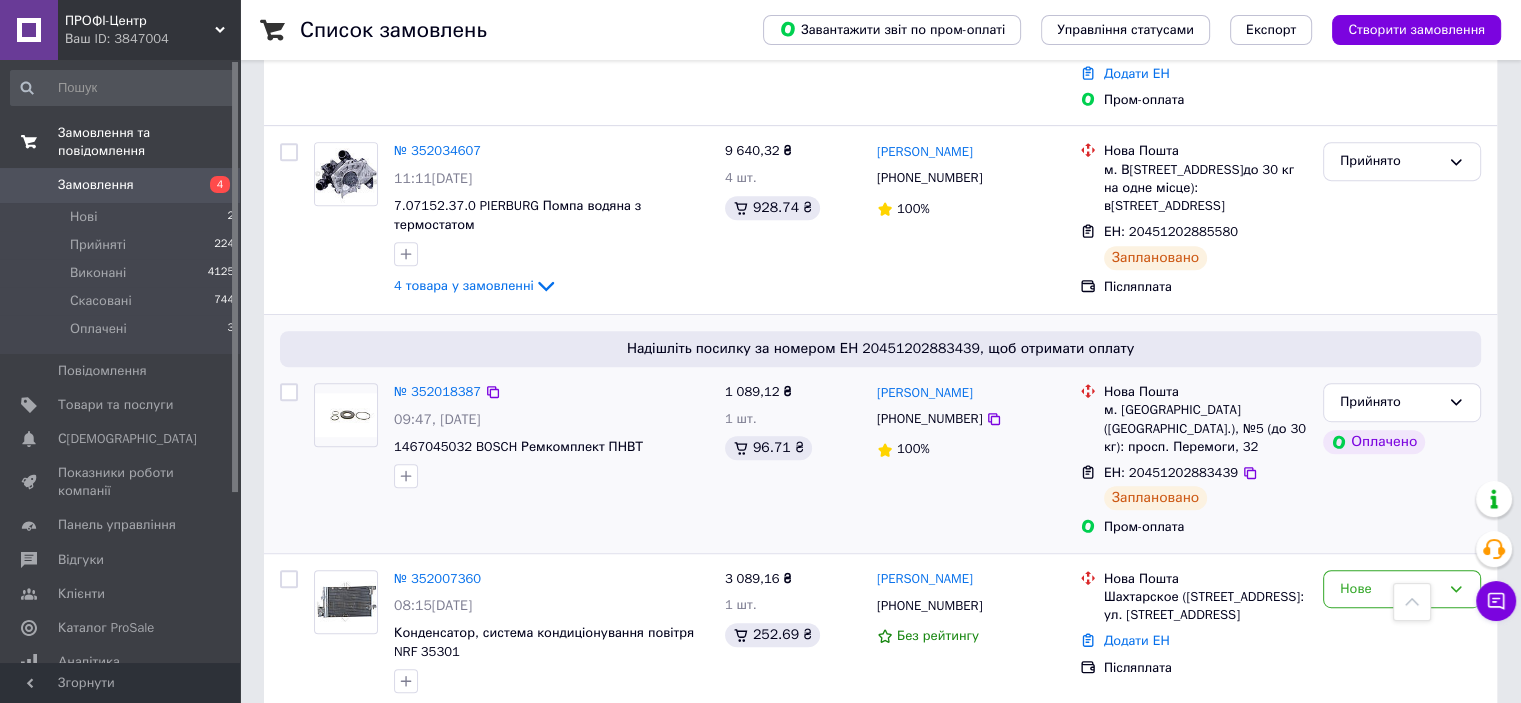 click on "№ 352018387 09:47, 10.07.2025 1467045032 BOSCH Ремкомплект ПНВТ" at bounding box center [511, 460] 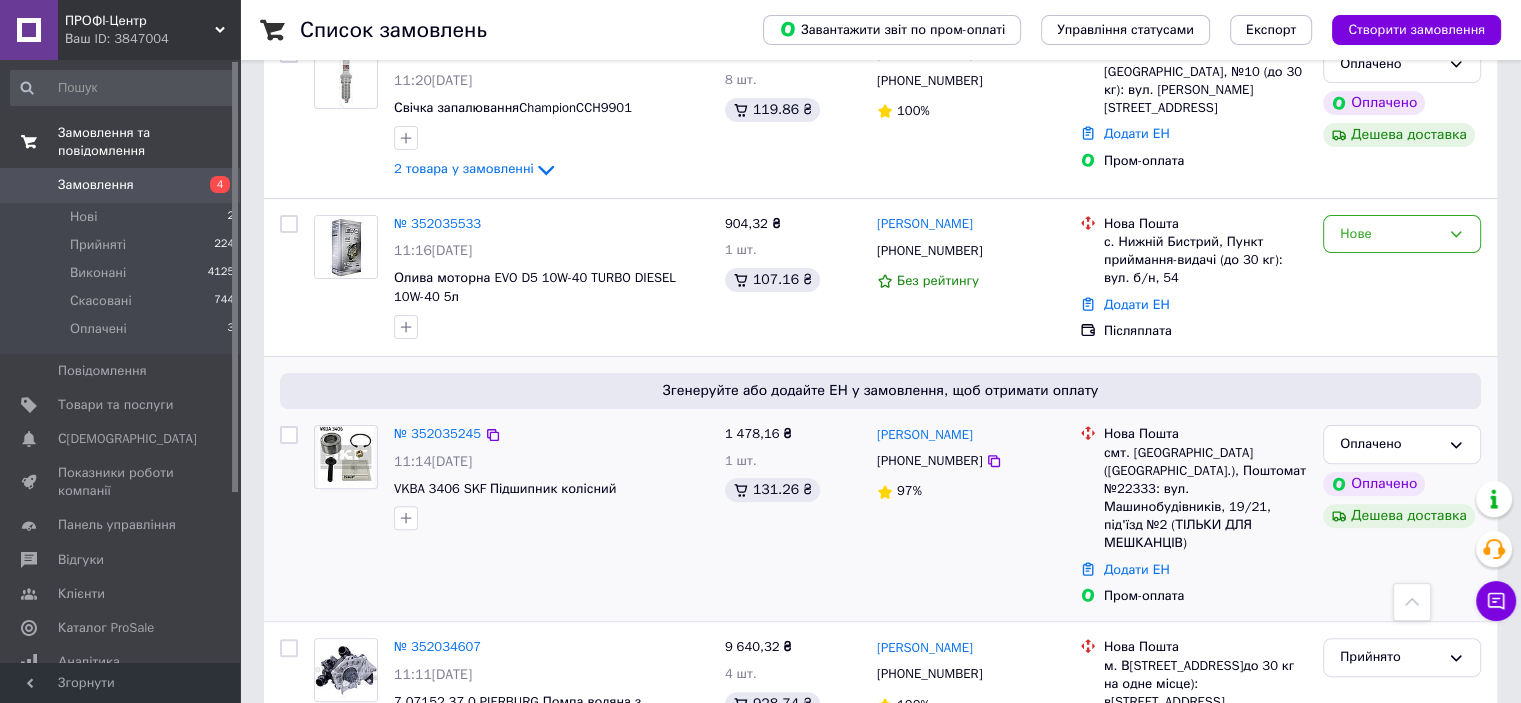 scroll, scrollTop: 500, scrollLeft: 0, axis: vertical 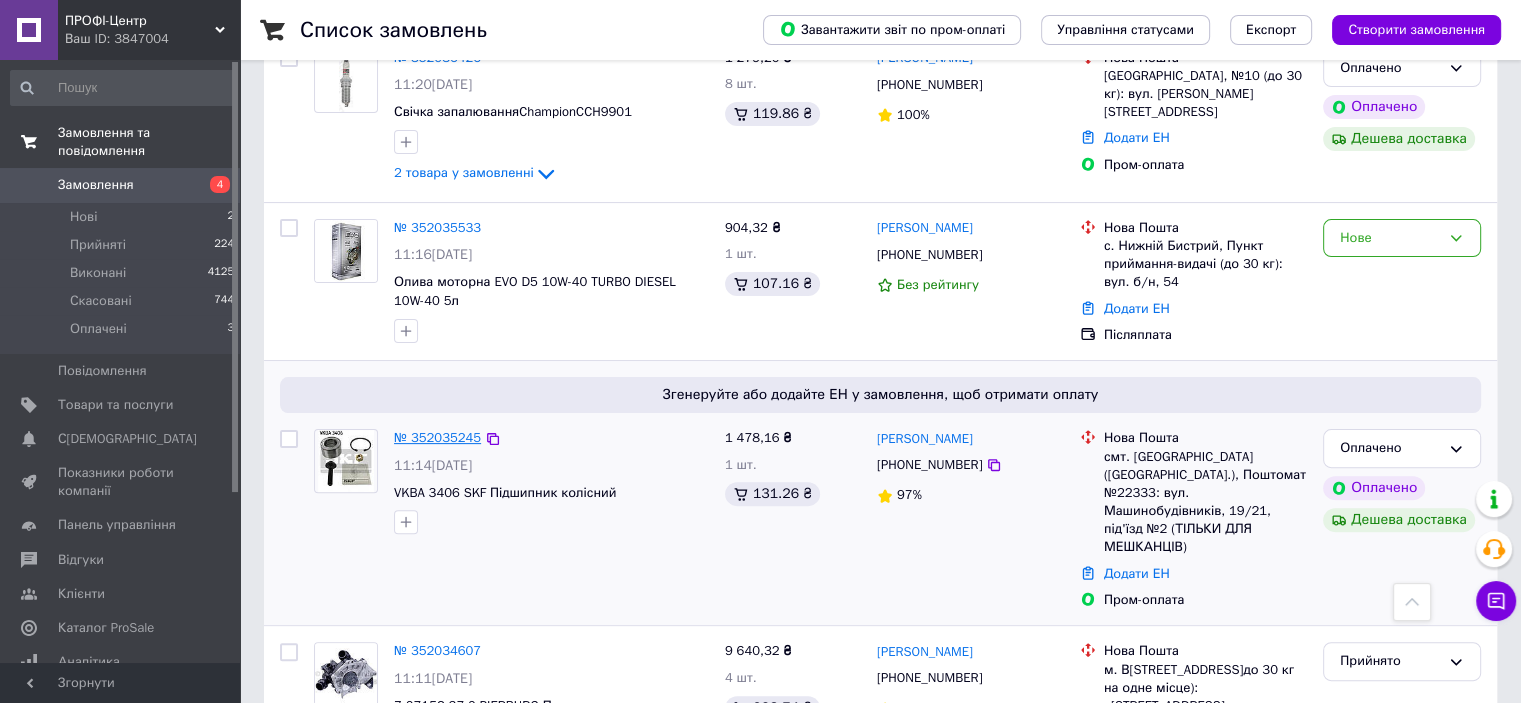 click on "№ 352035245" at bounding box center (437, 437) 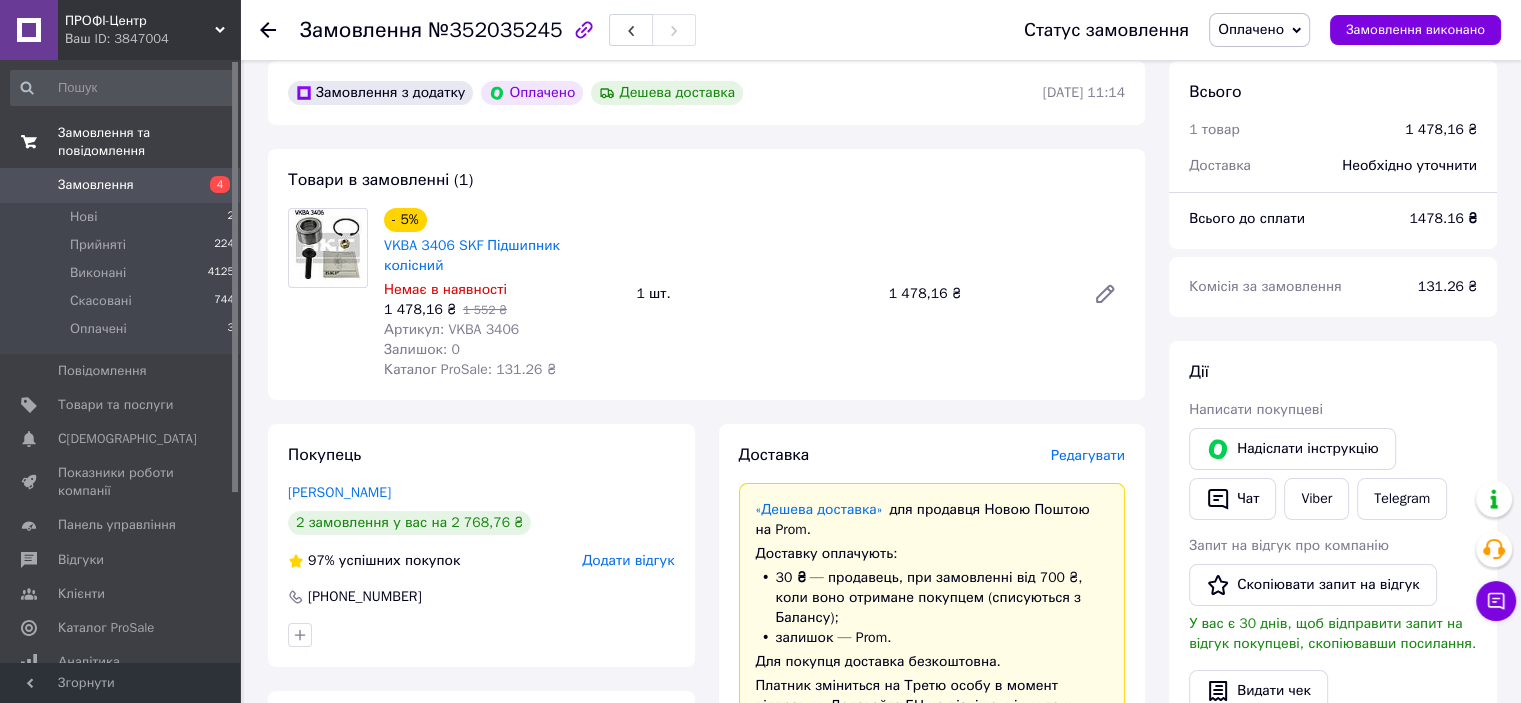 scroll, scrollTop: 0, scrollLeft: 0, axis: both 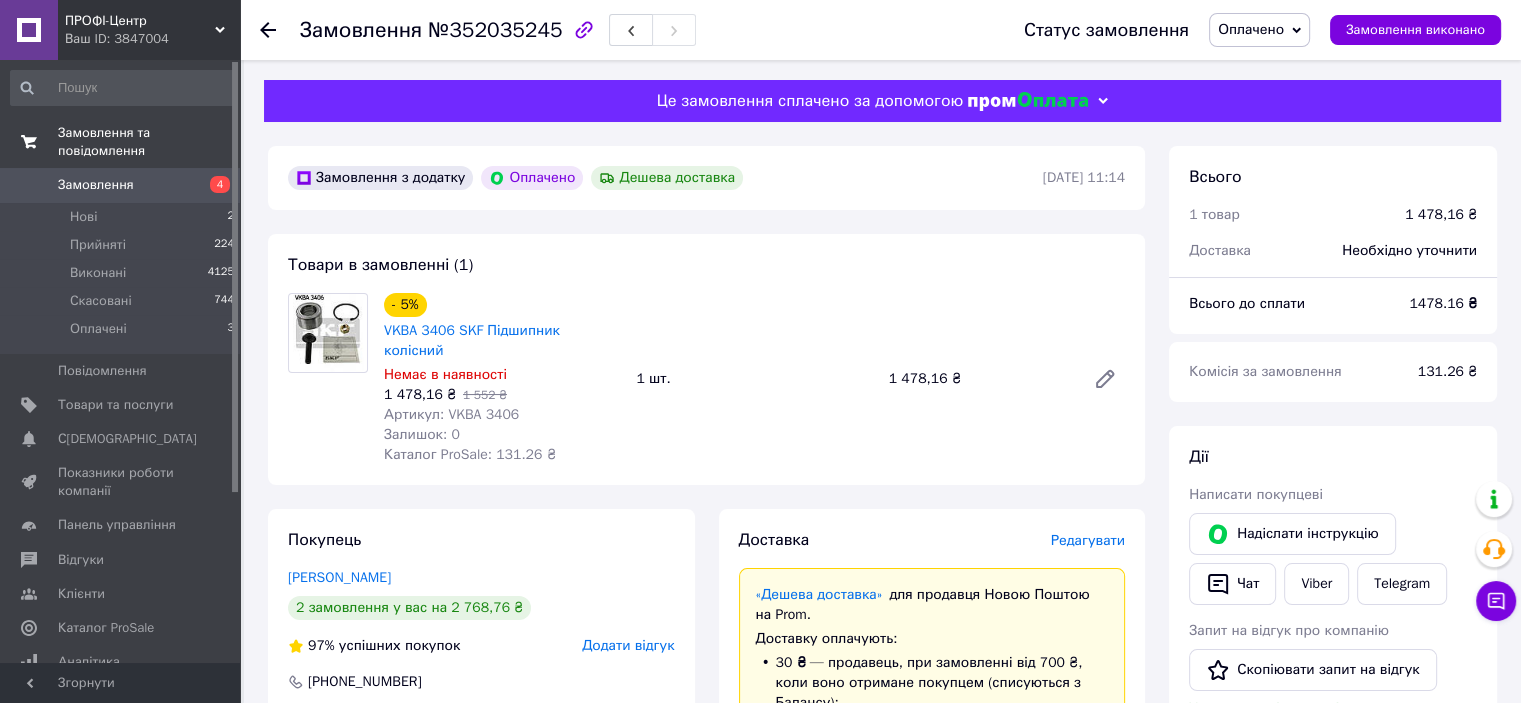 click on "Оплачено" at bounding box center (1251, 29) 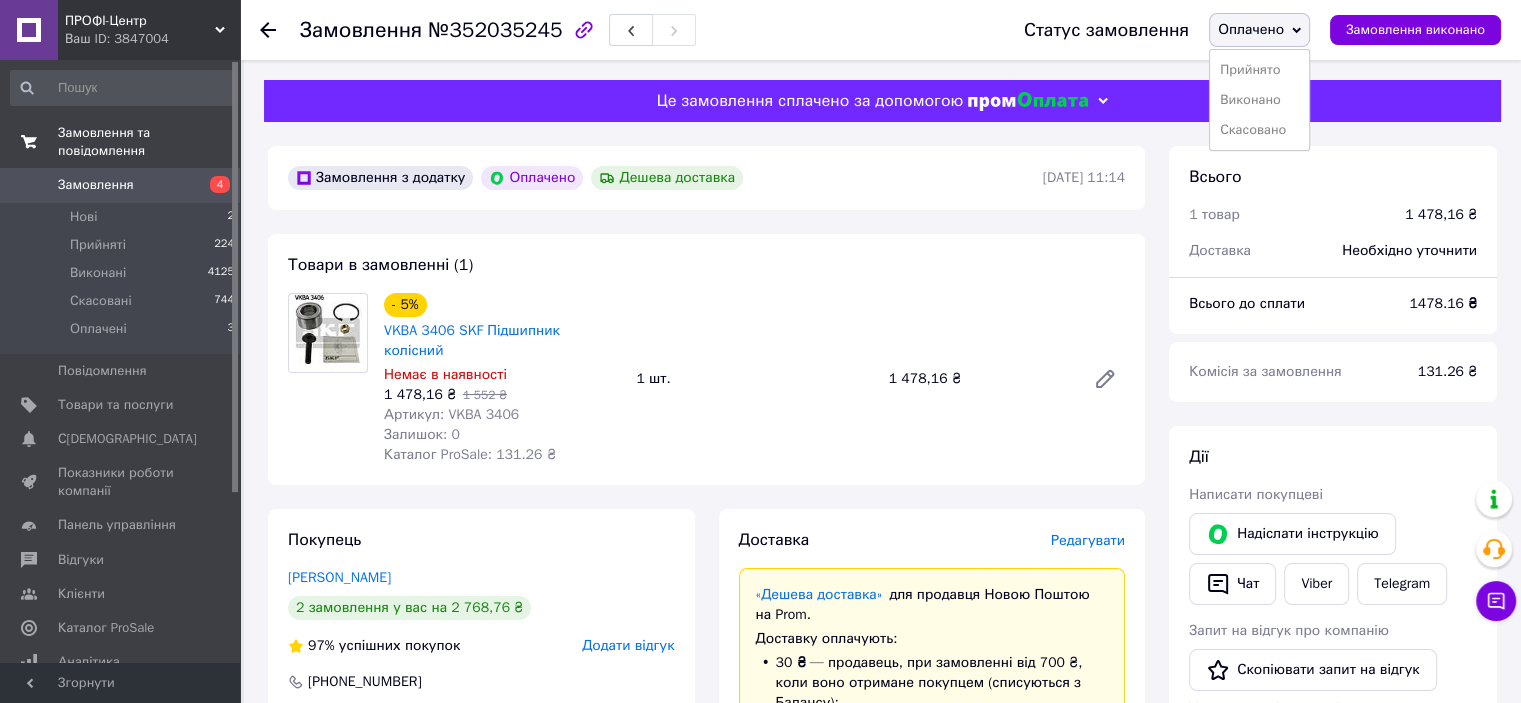 click on "Прийнято" at bounding box center (1259, 70) 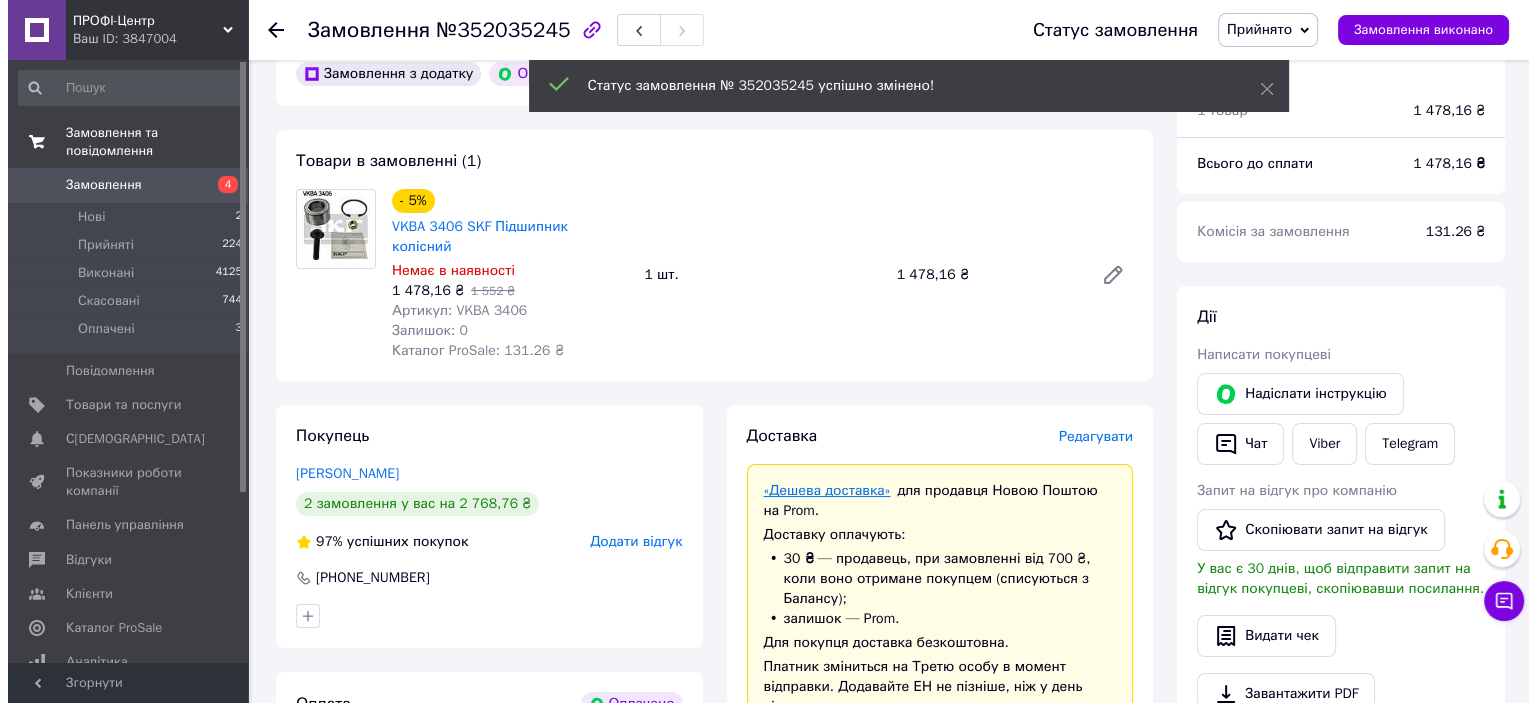scroll, scrollTop: 300, scrollLeft: 0, axis: vertical 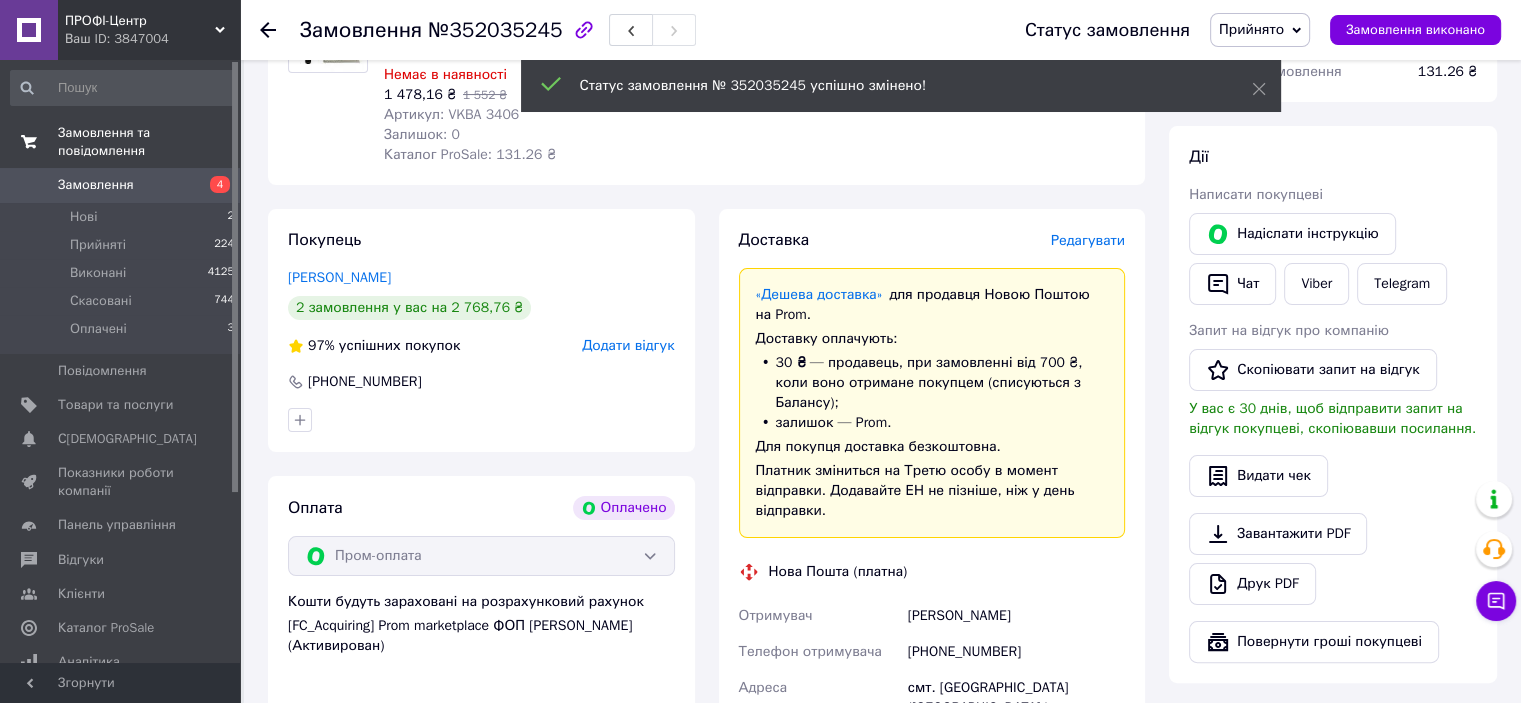 click on "Редагувати" at bounding box center (1088, 240) 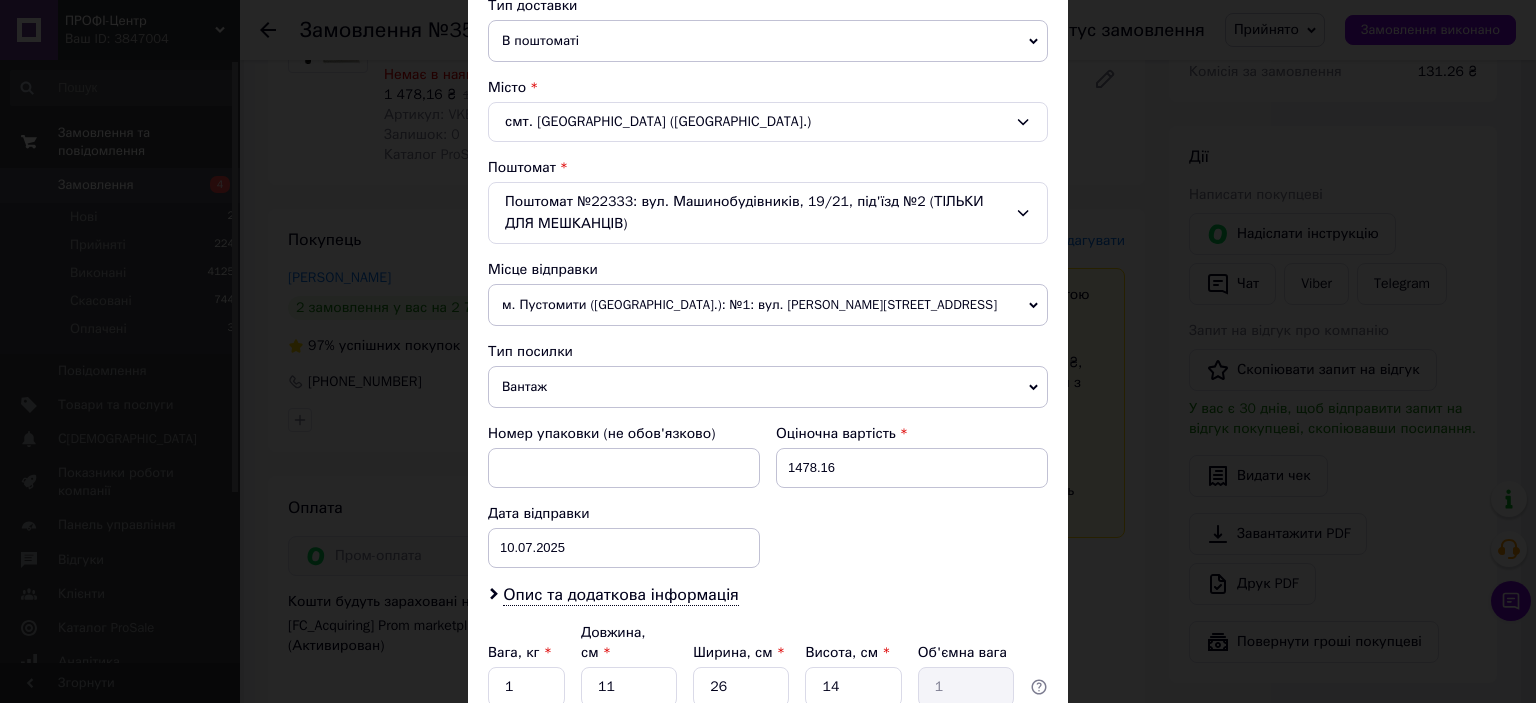 scroll, scrollTop: 641, scrollLeft: 0, axis: vertical 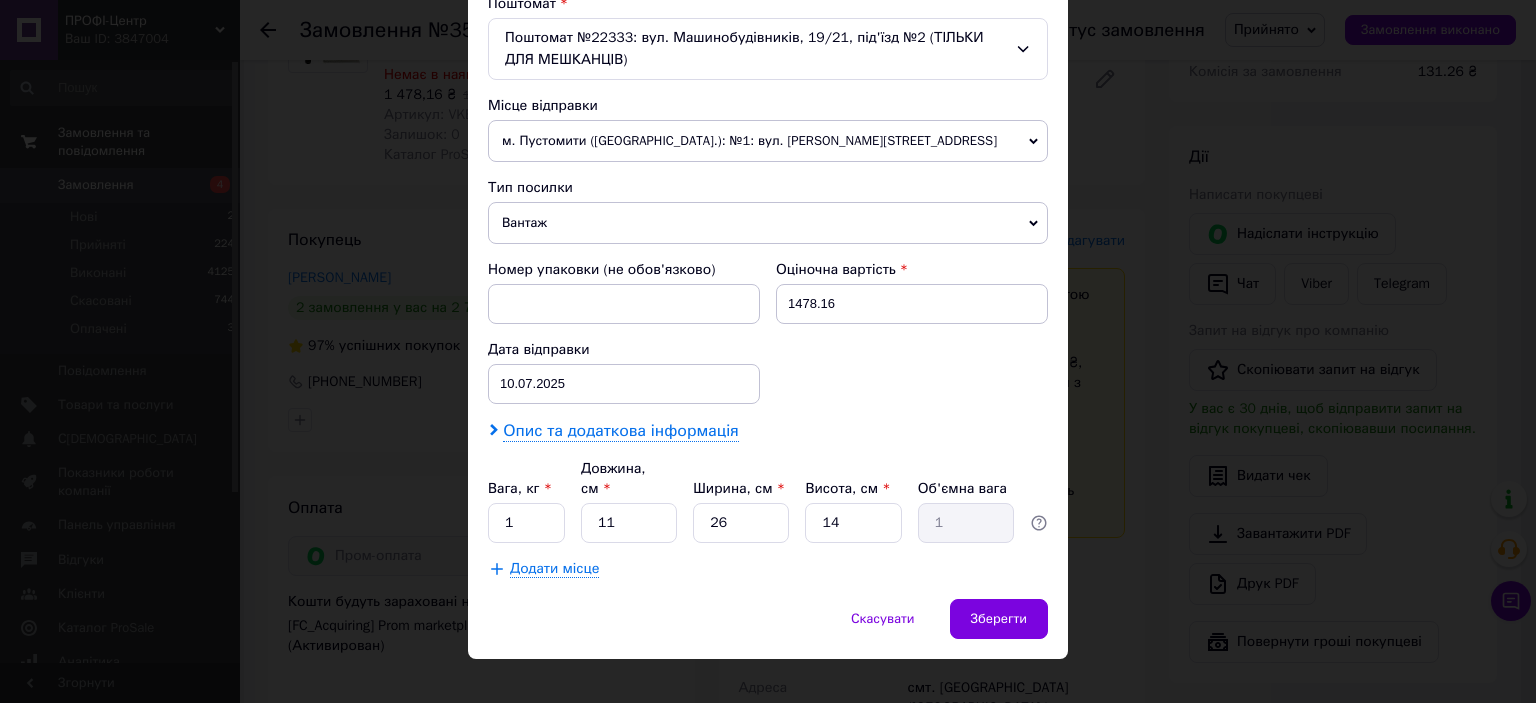 click on "Опис та додаткова інформація" at bounding box center (620, 431) 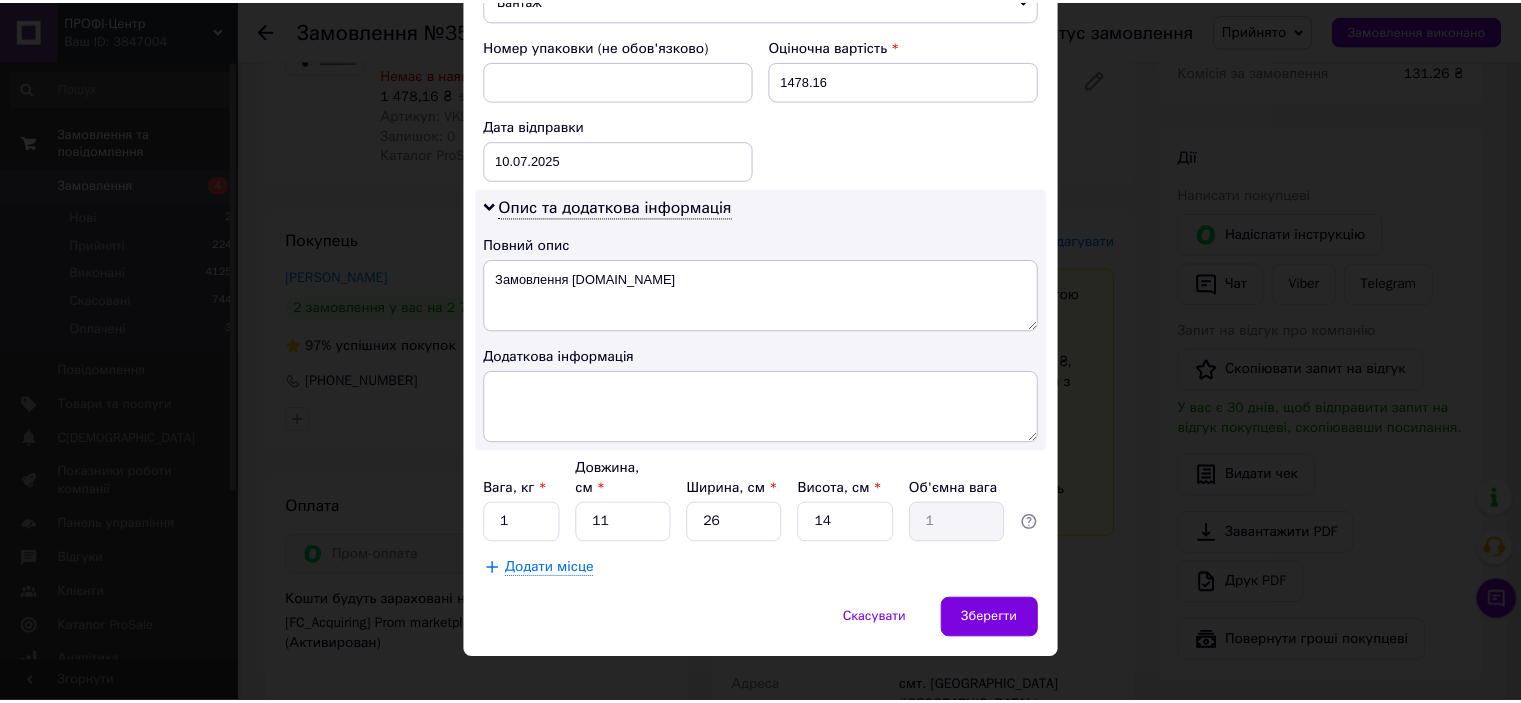 scroll, scrollTop: 864, scrollLeft: 0, axis: vertical 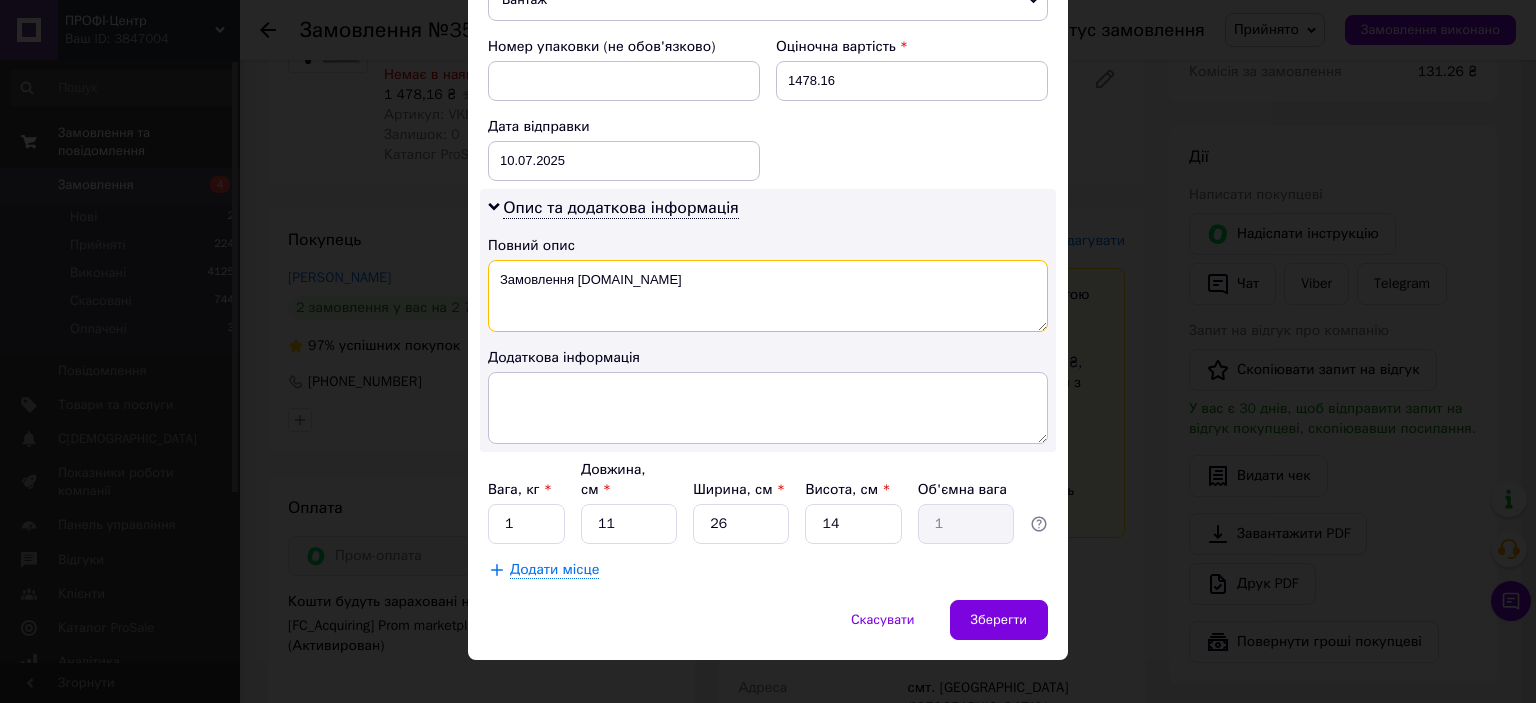 click on "Замовлення [DOMAIN_NAME]" at bounding box center [768, 296] 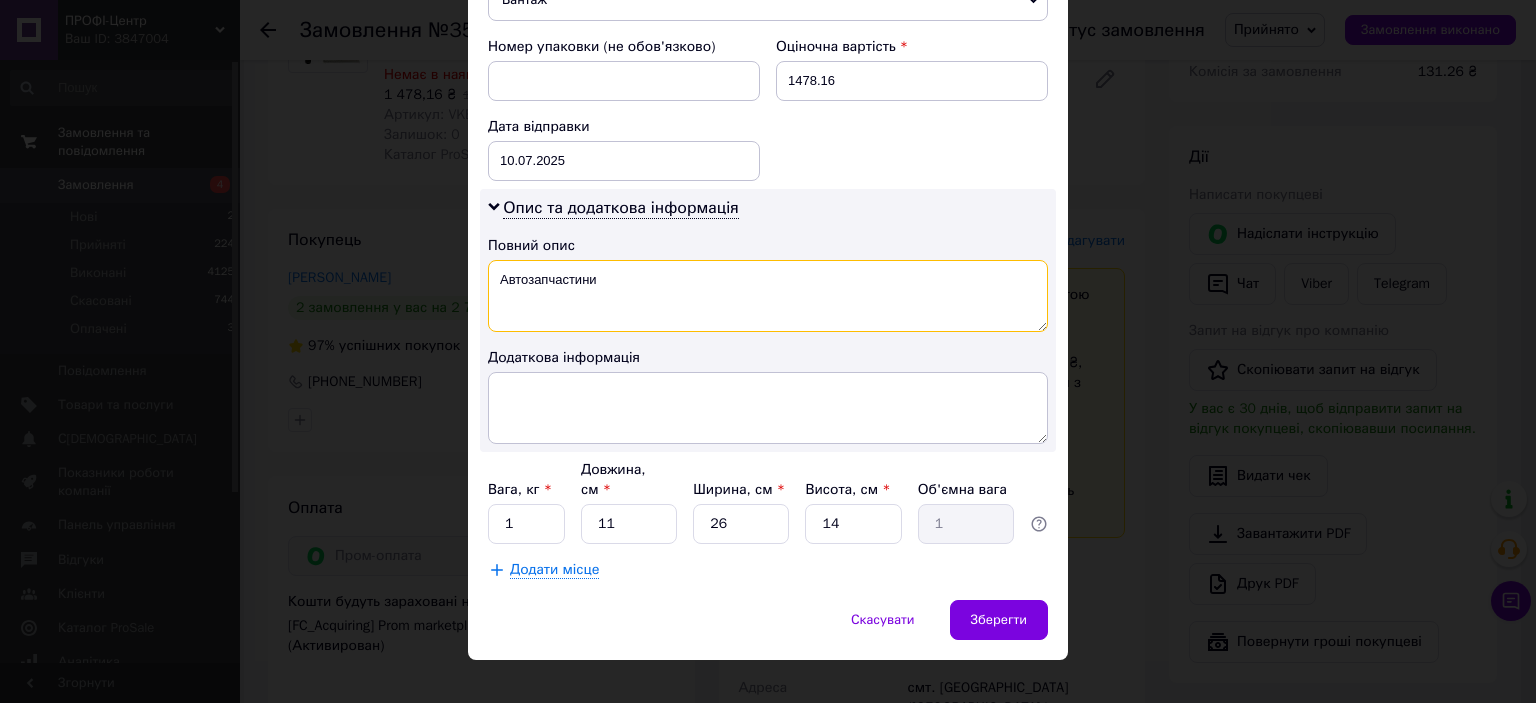 type on "Автозапчастини" 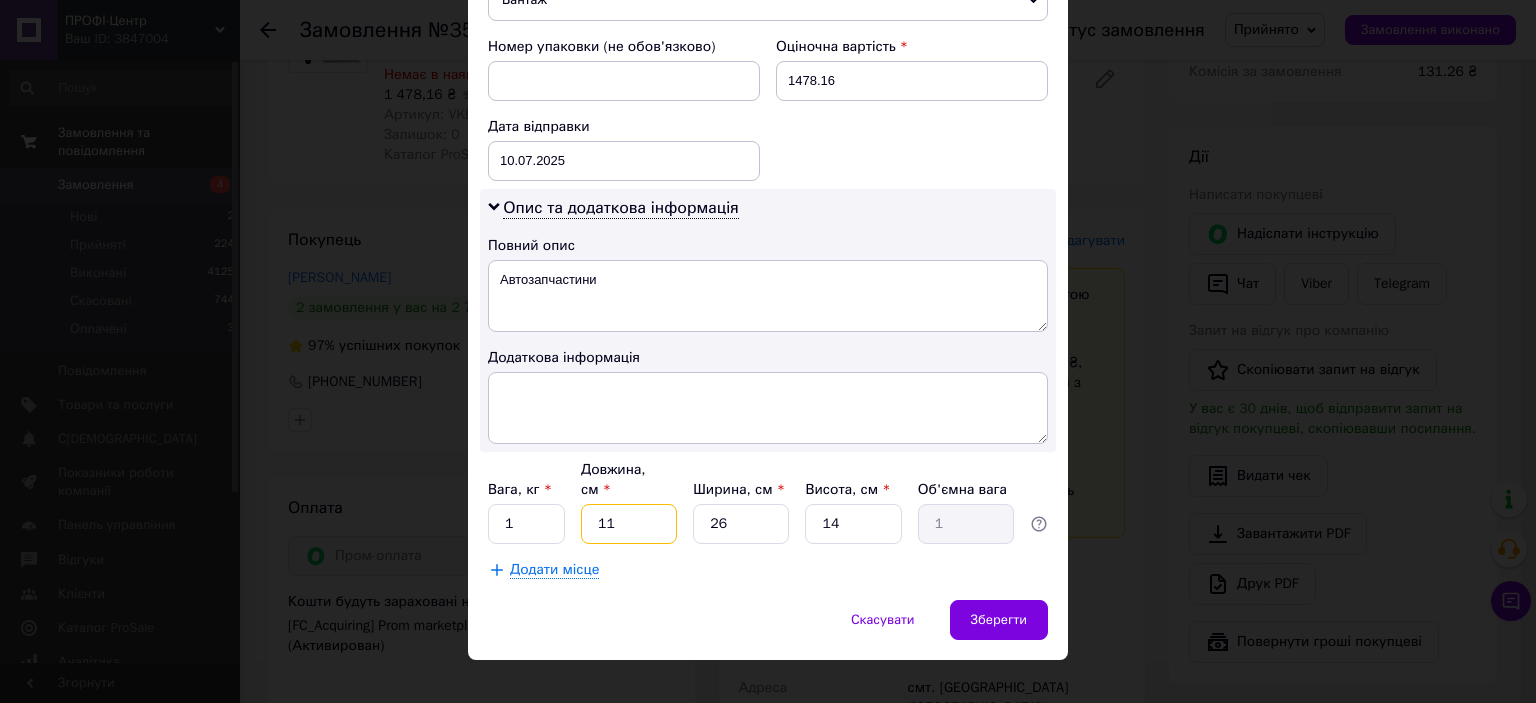 click on "11" at bounding box center [629, 524] 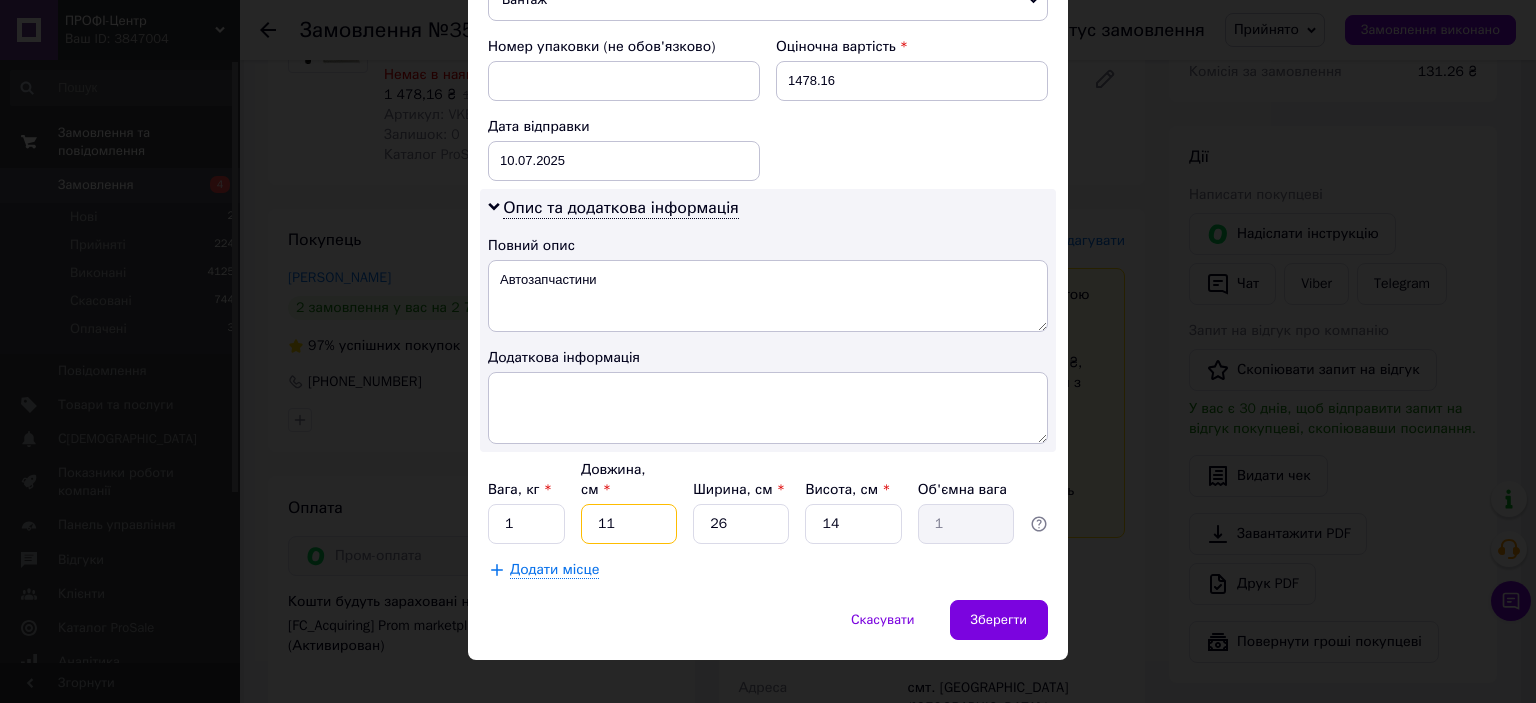 type on "1" 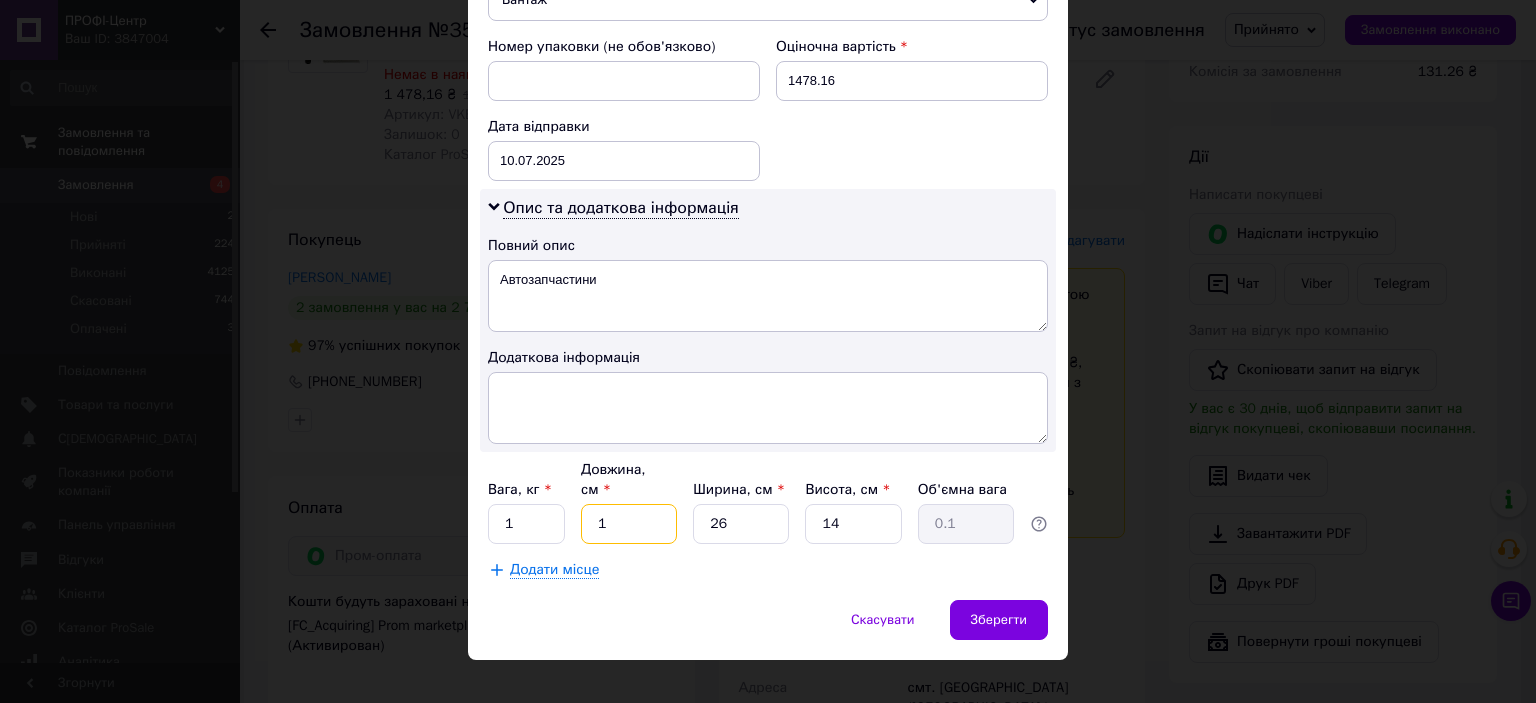 type on "17" 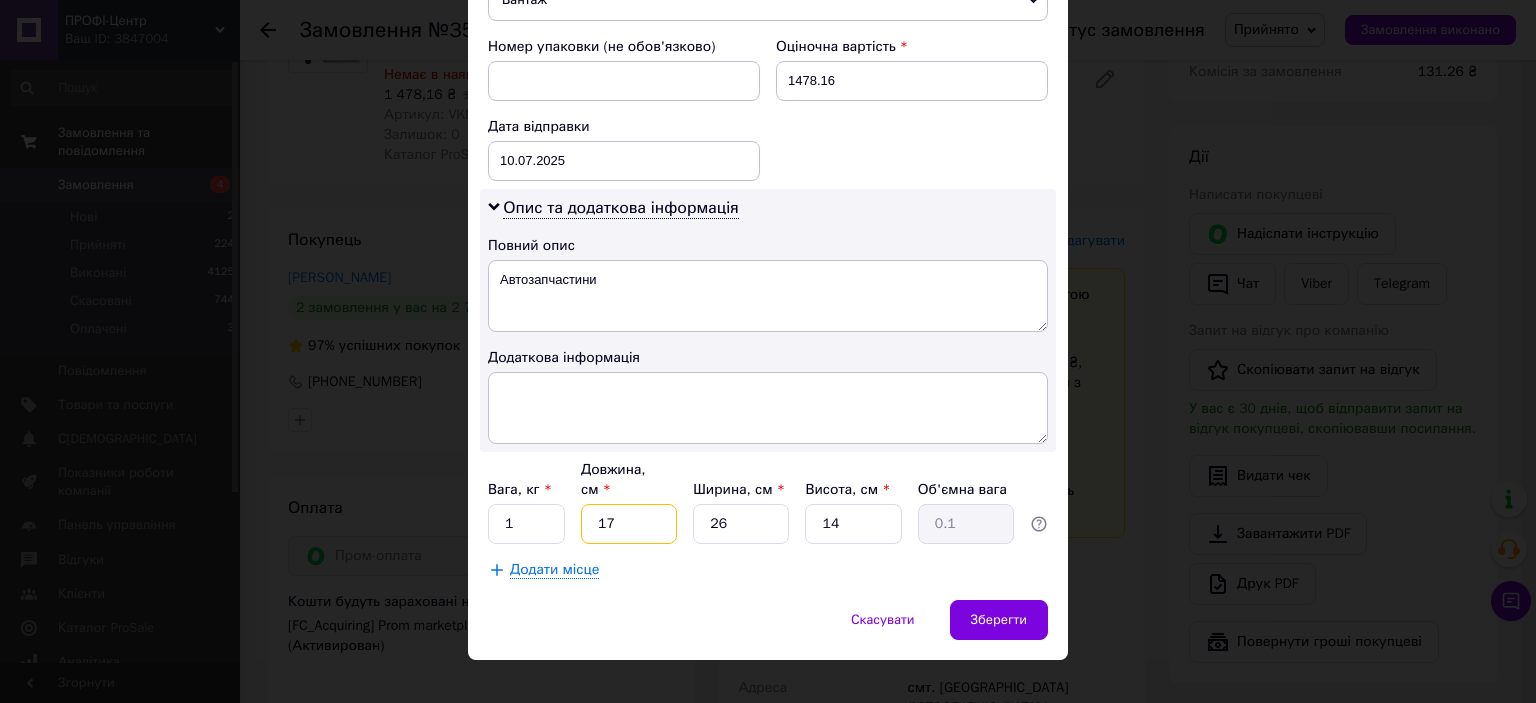 type on "1.55" 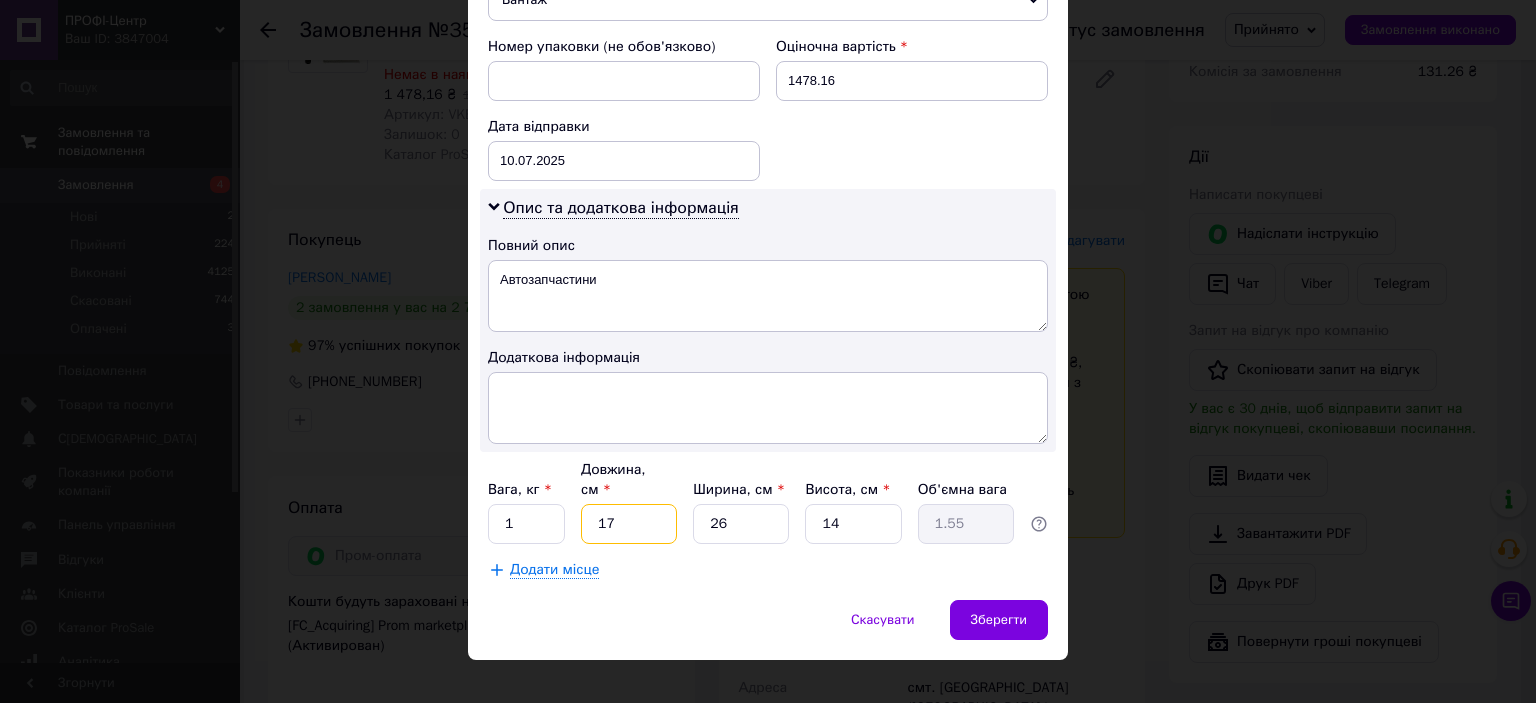 type on "17" 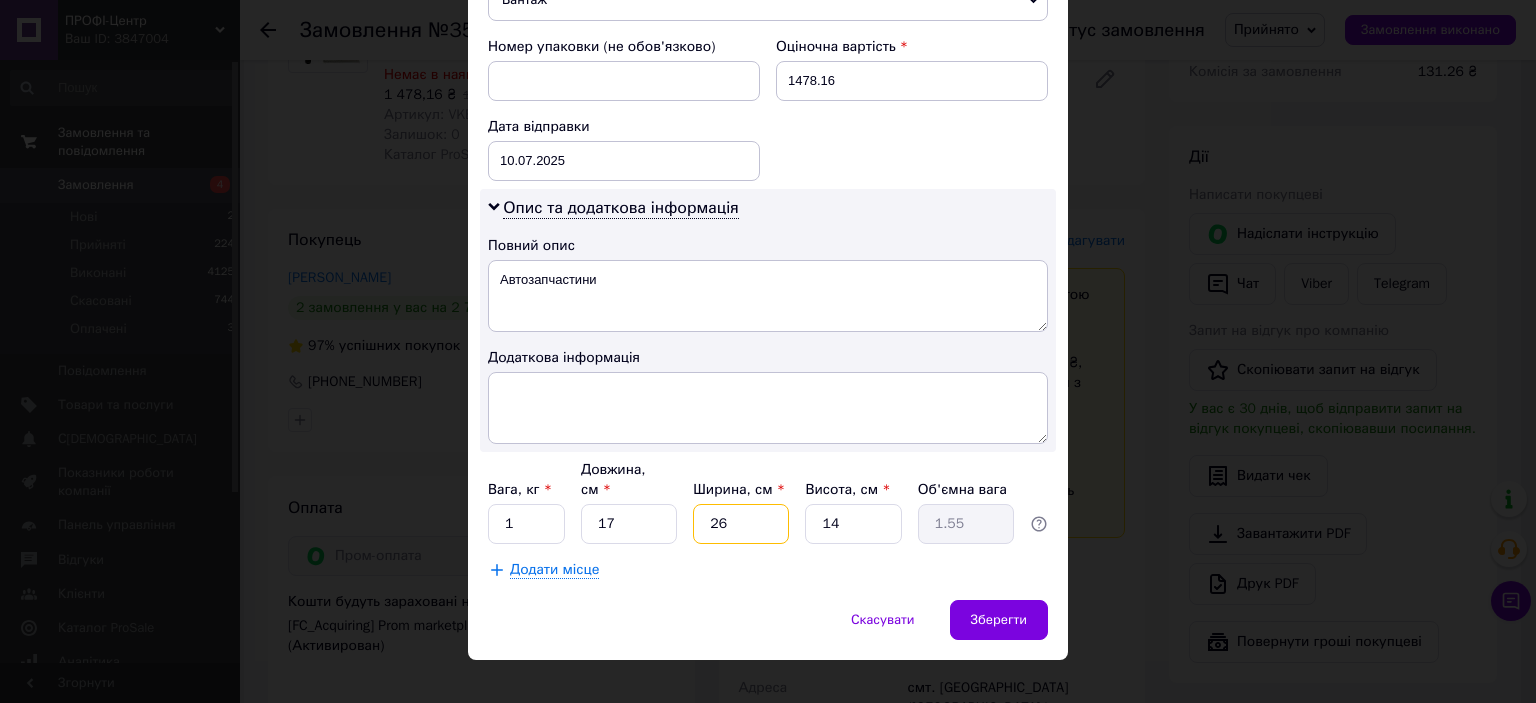 type on "1" 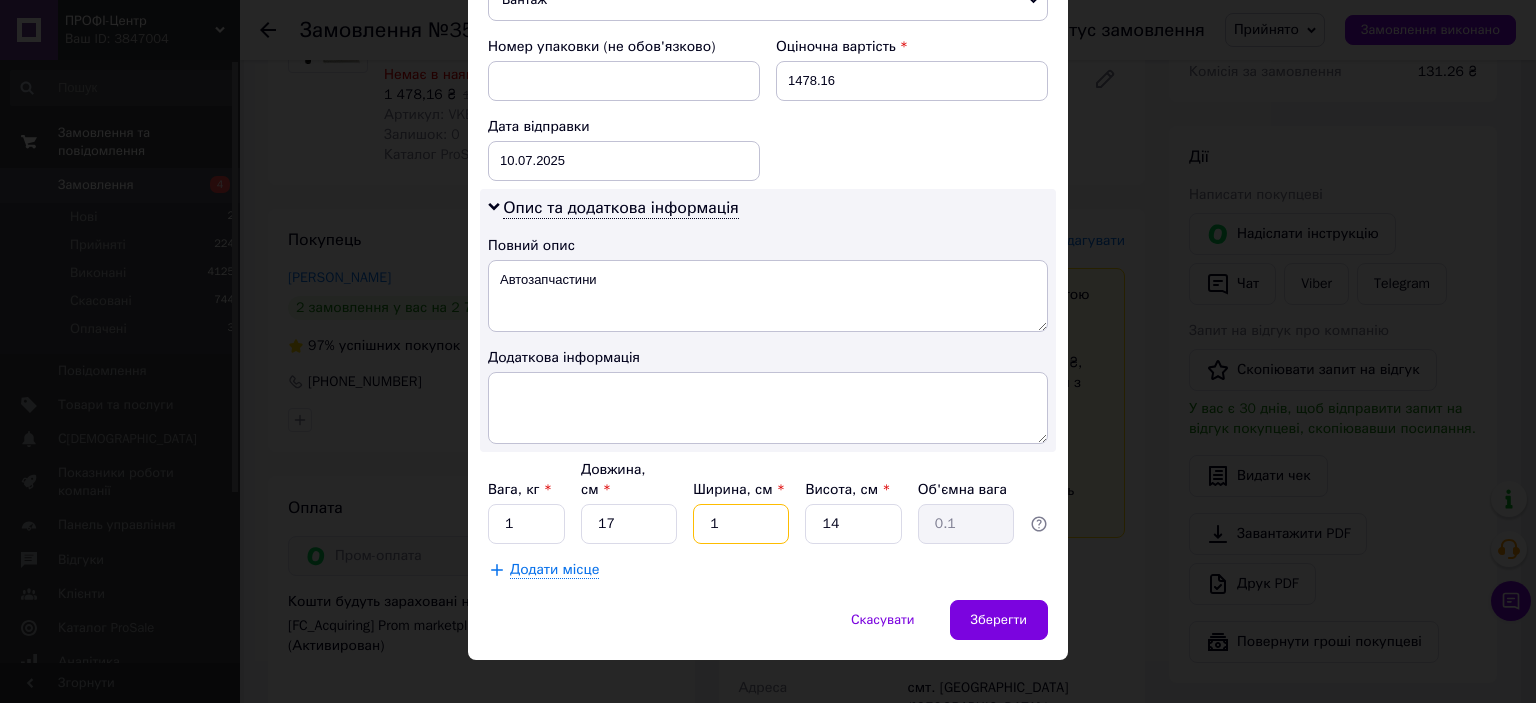 type on "12" 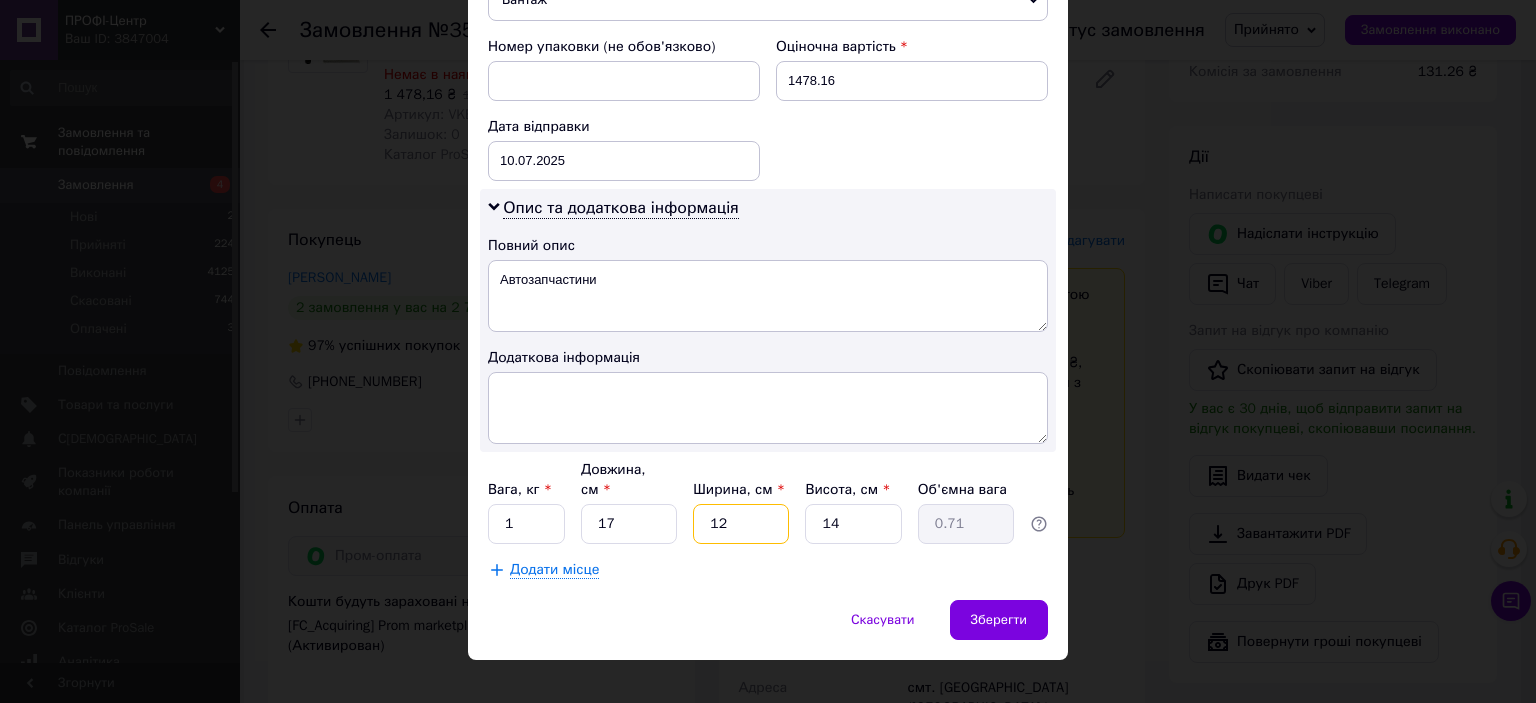 type on "12" 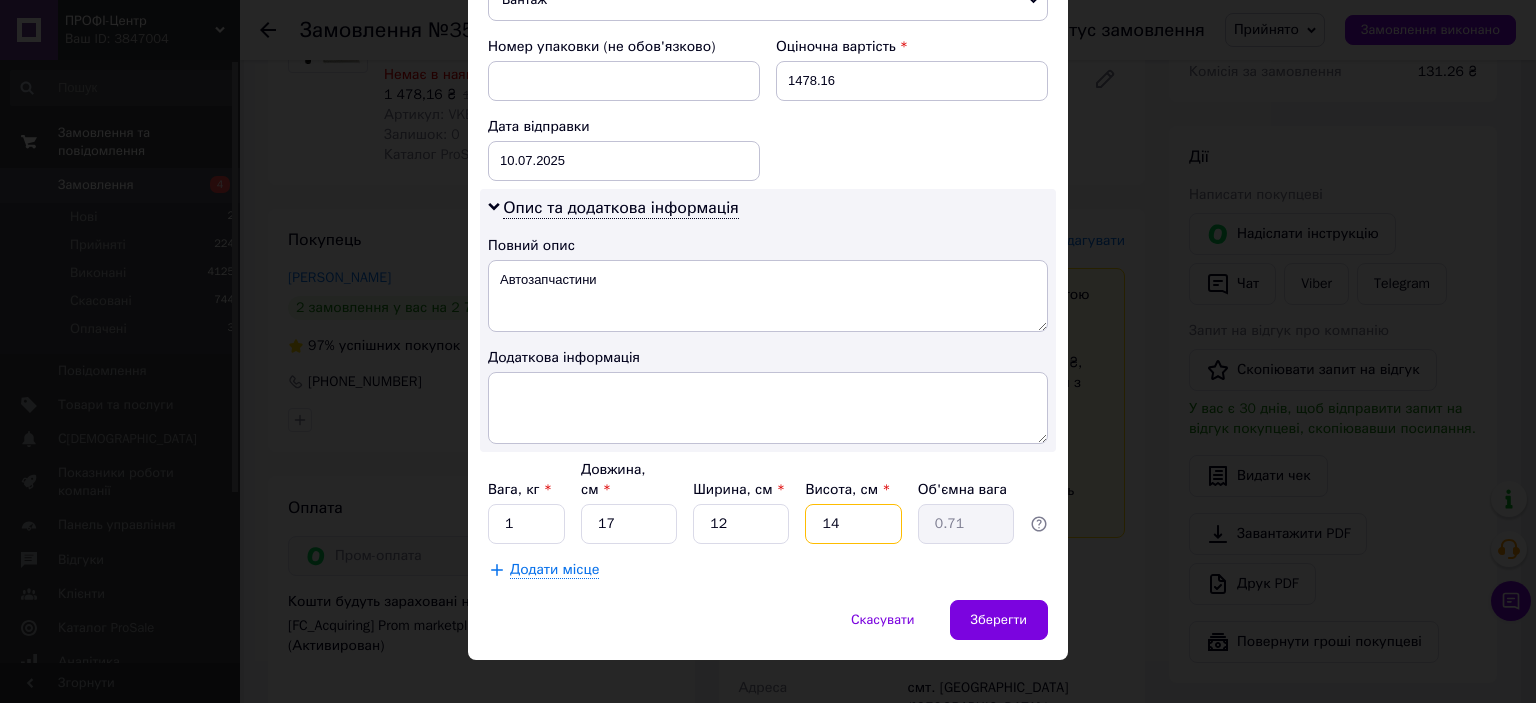 type on "1" 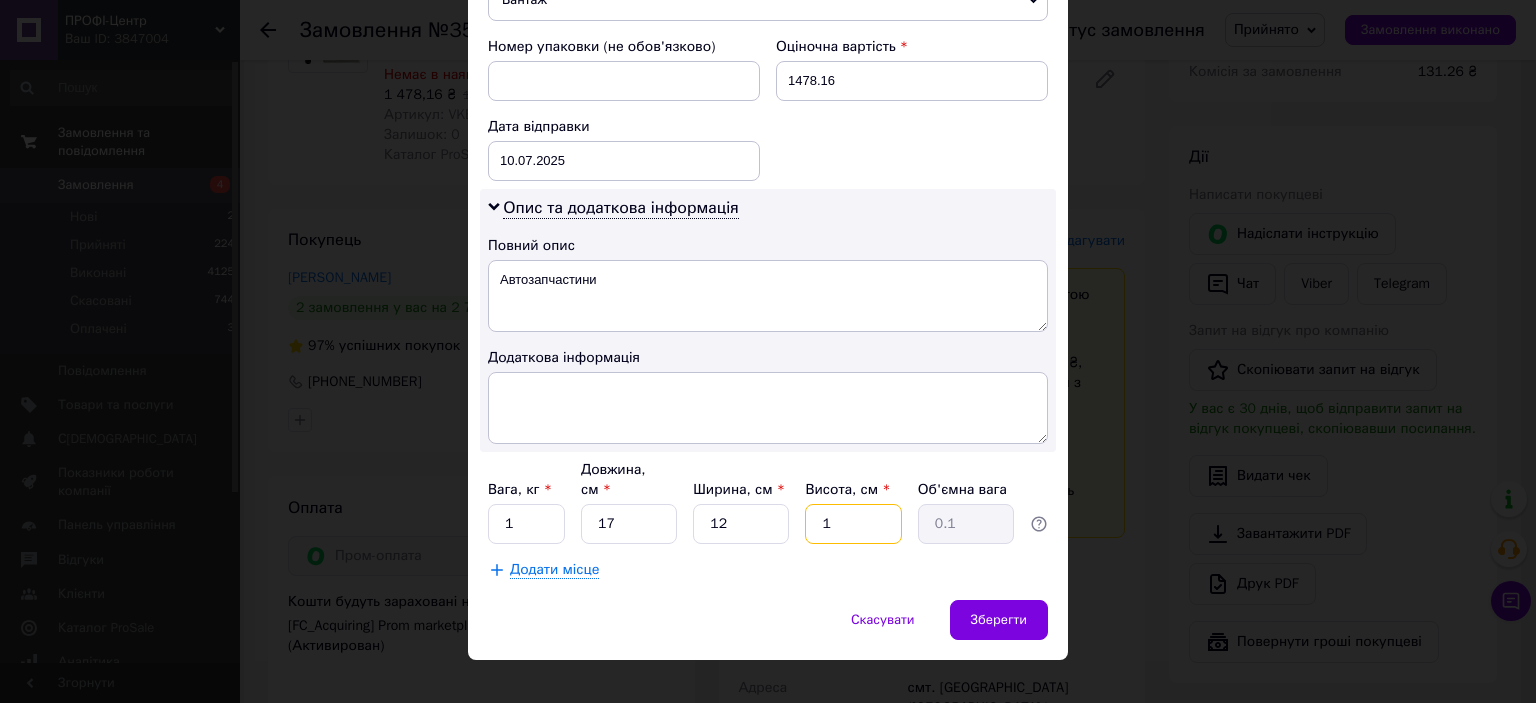 type on "10" 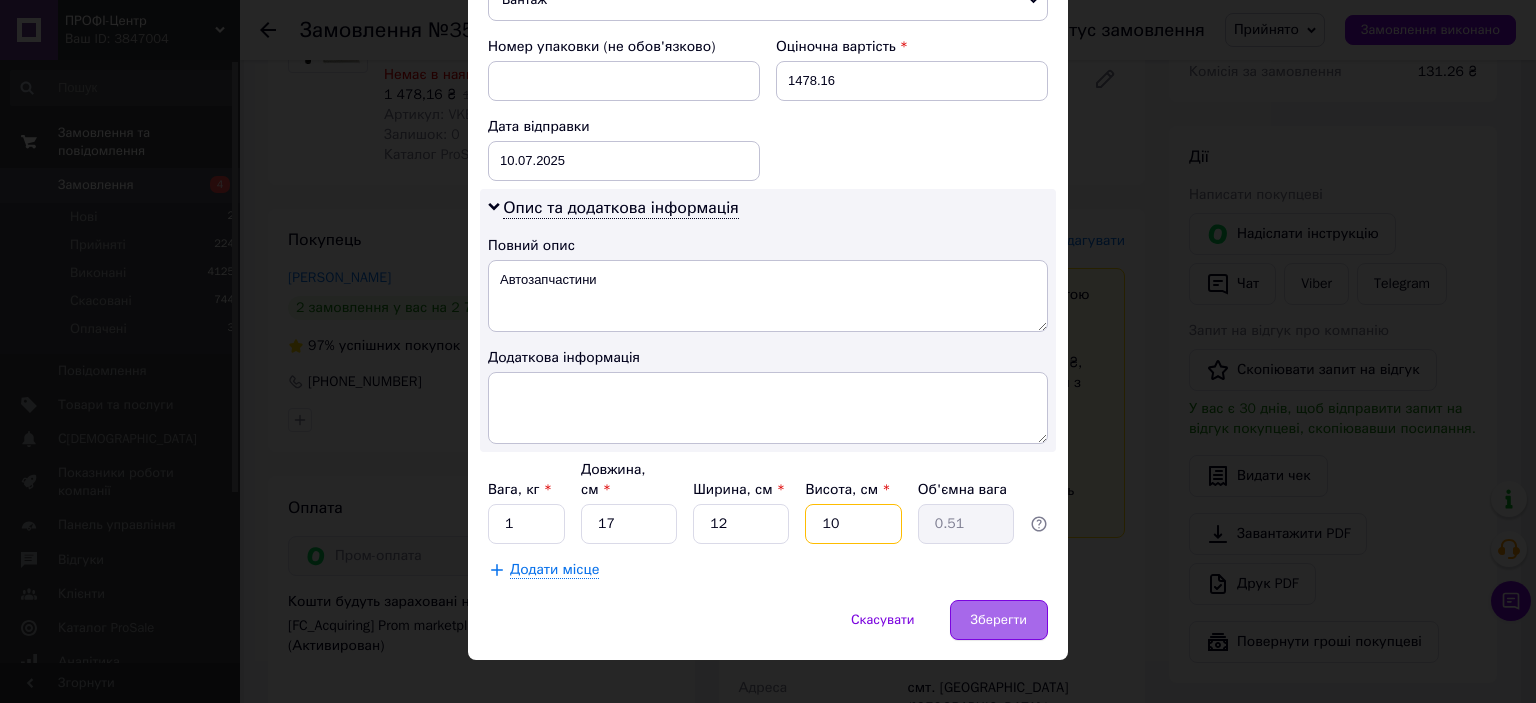 type on "10" 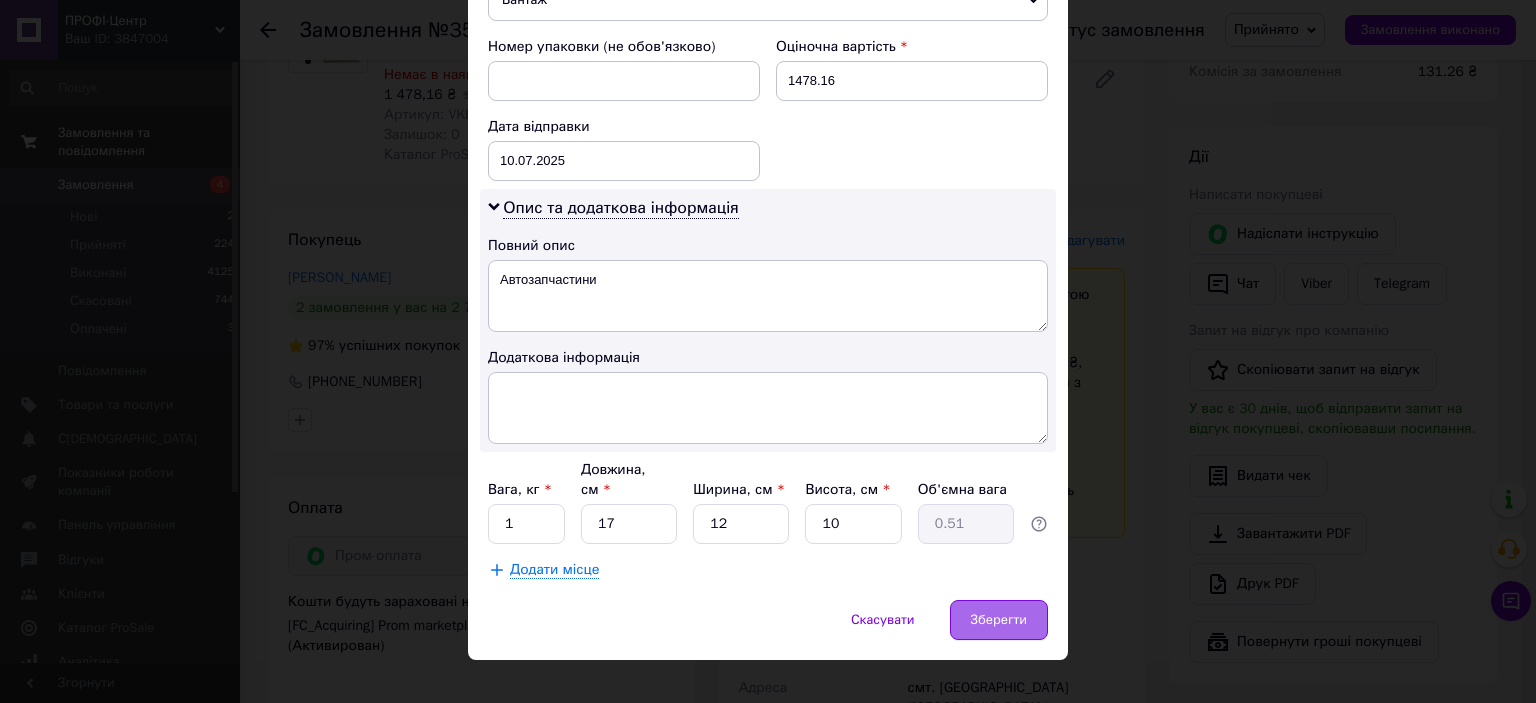 click on "Зберегти" at bounding box center [999, 620] 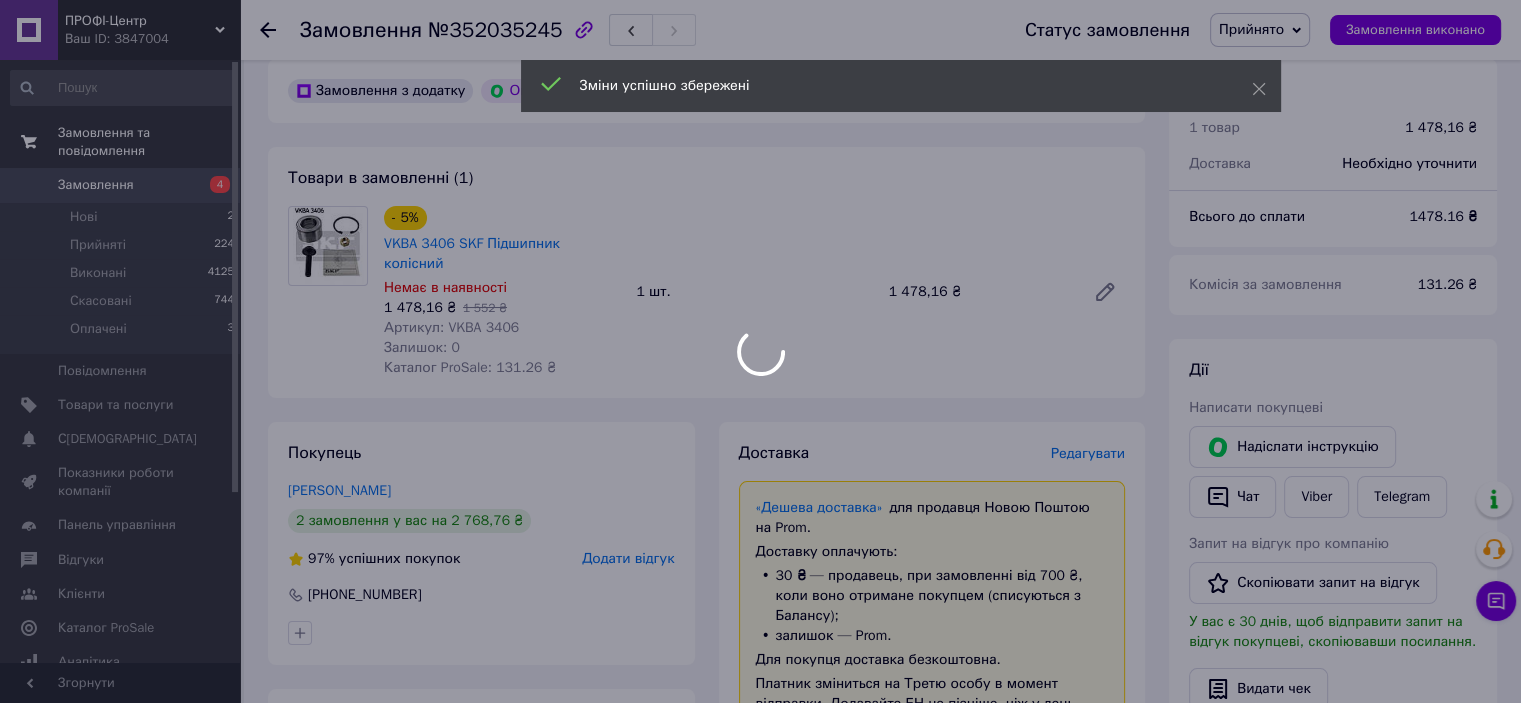 scroll, scrollTop: 0, scrollLeft: 0, axis: both 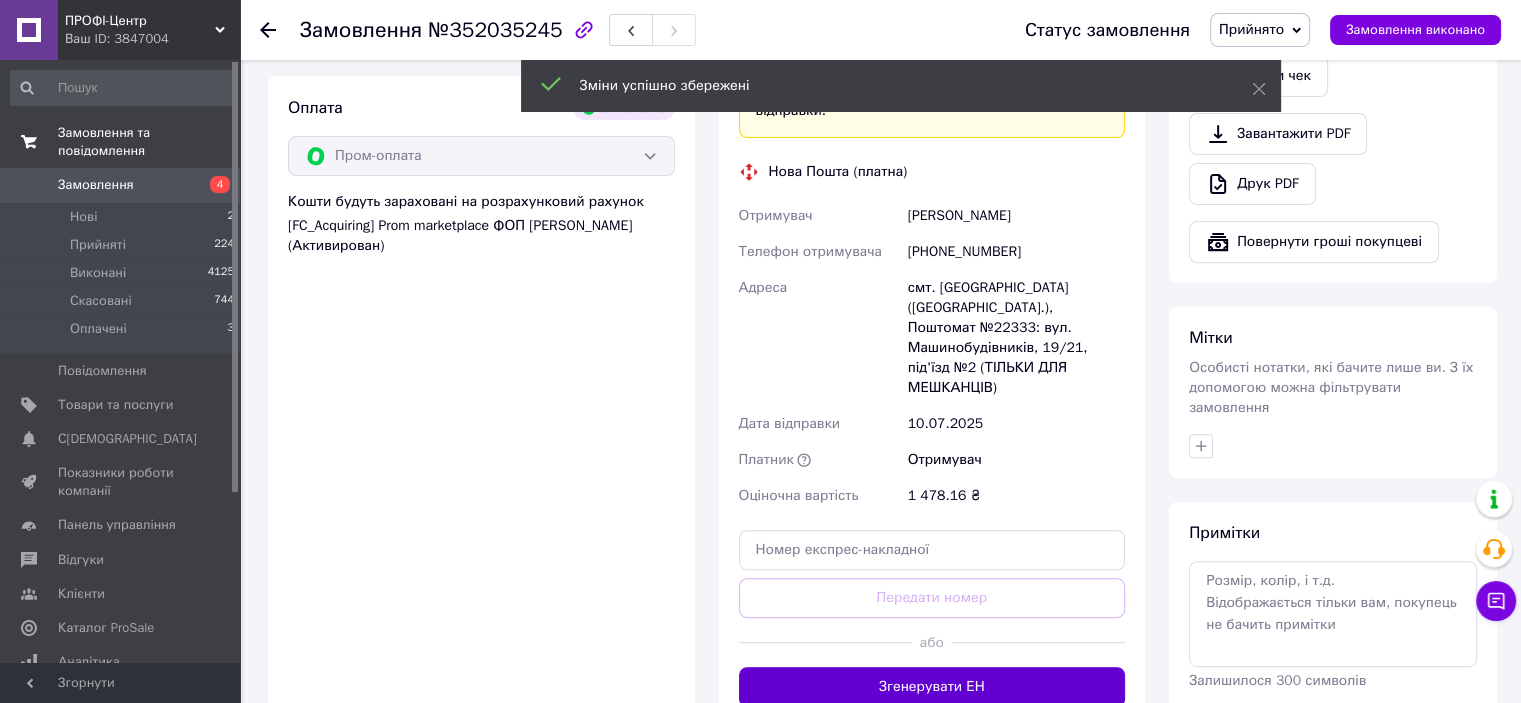 click on "Згенерувати ЕН" at bounding box center [932, 687] 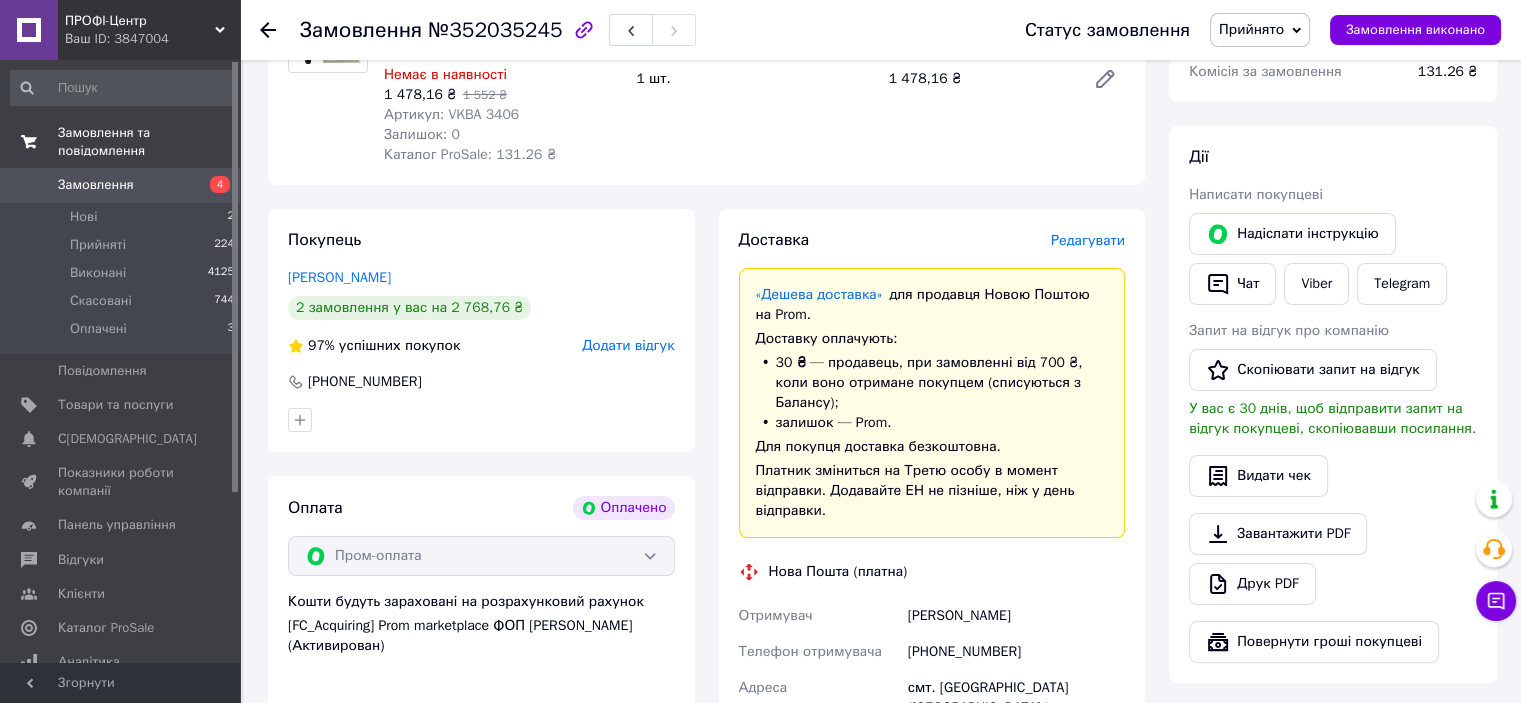 scroll, scrollTop: 400, scrollLeft: 0, axis: vertical 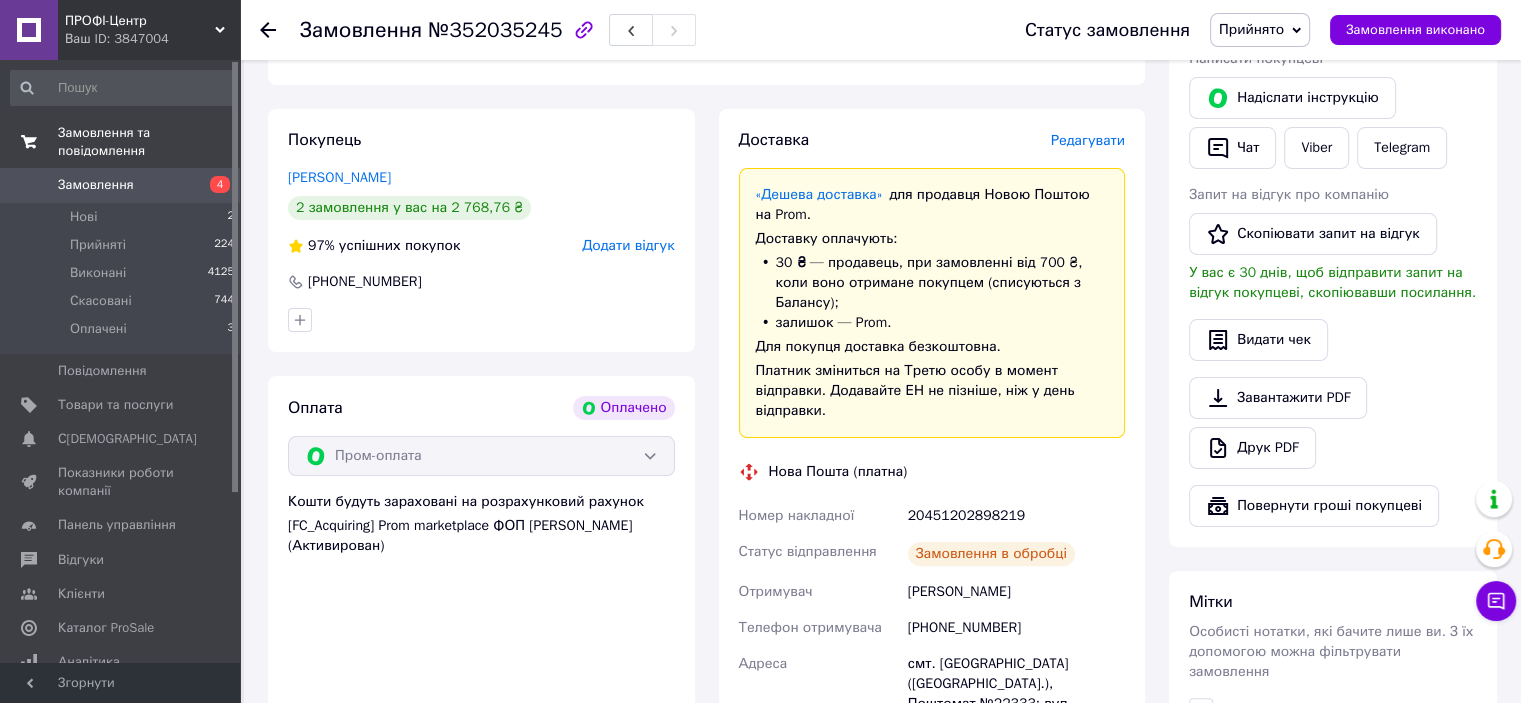 click on "20451202898219" at bounding box center (1016, 516) 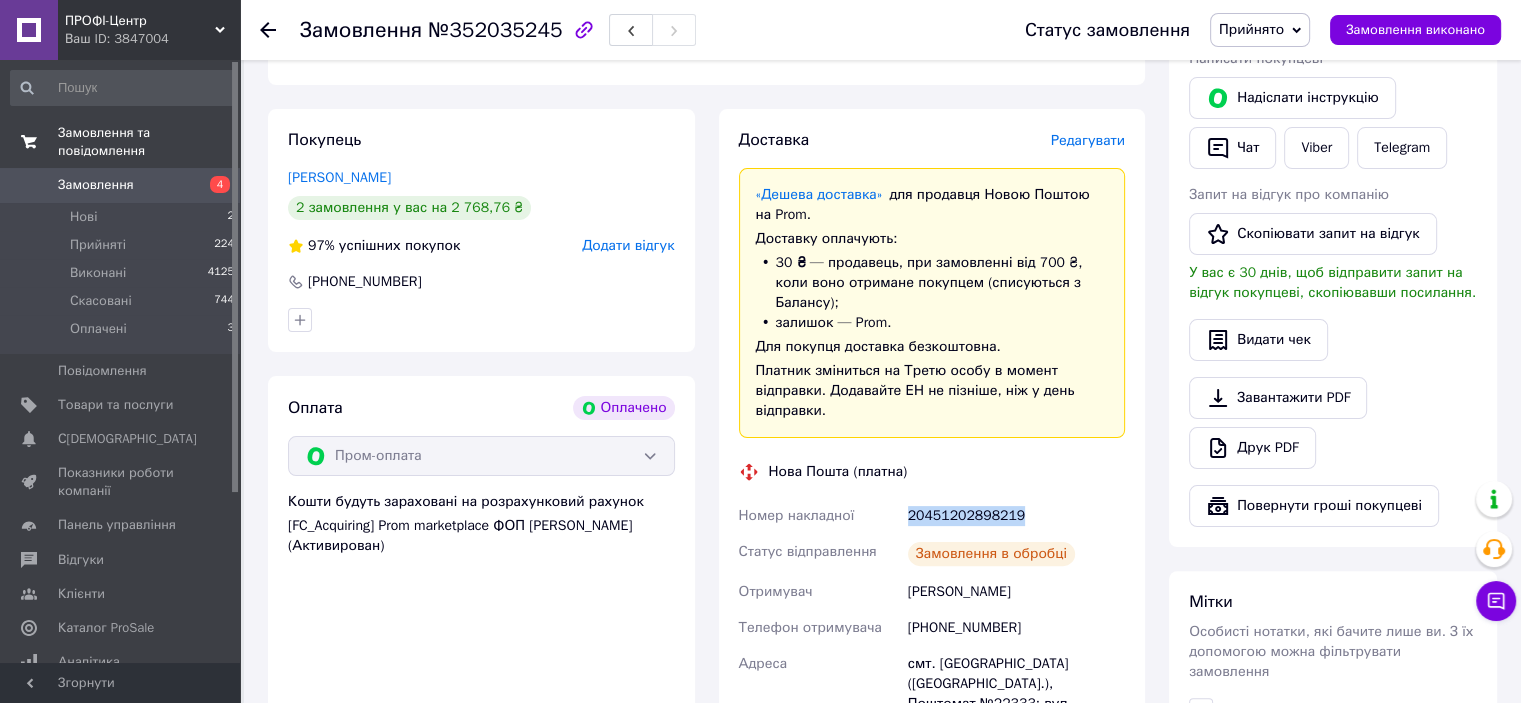 copy on "20451202898219" 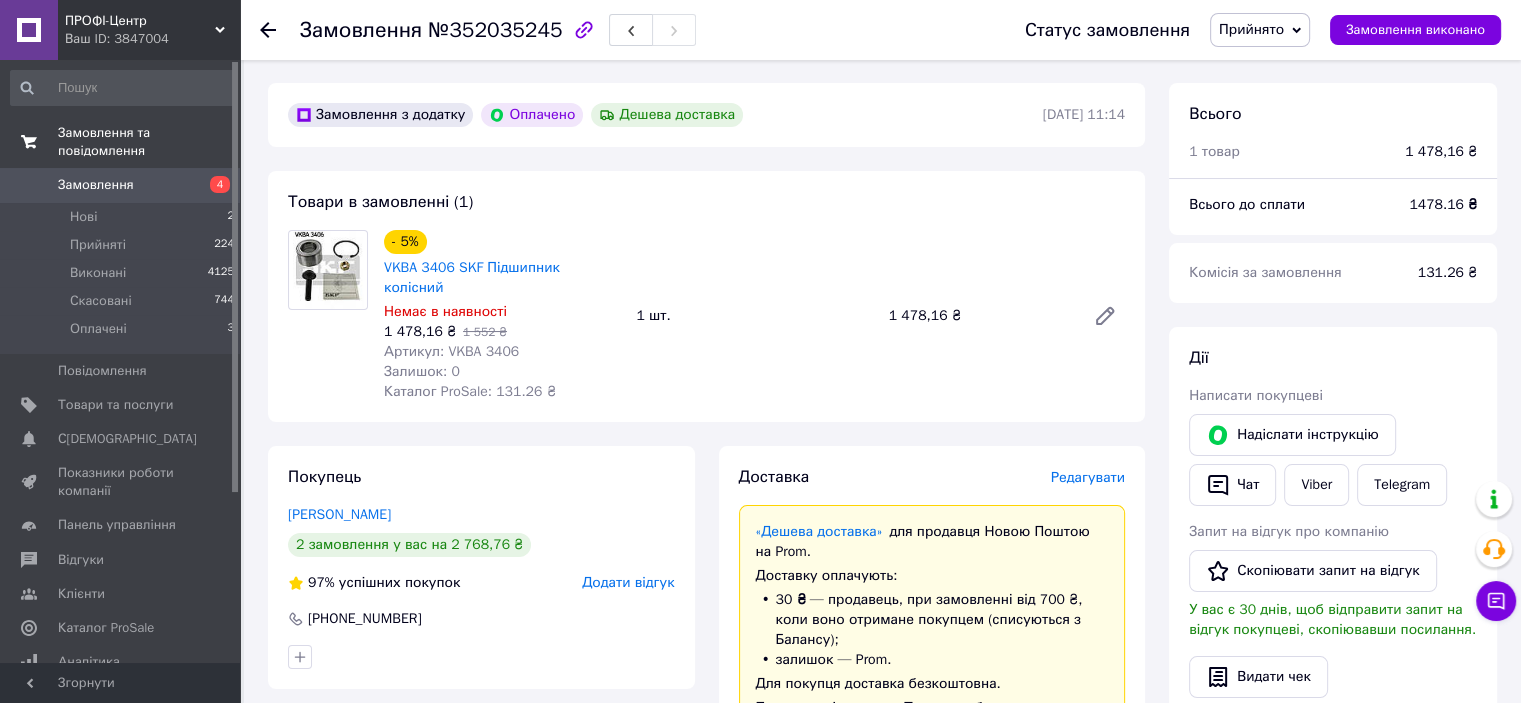 scroll, scrollTop: 0, scrollLeft: 0, axis: both 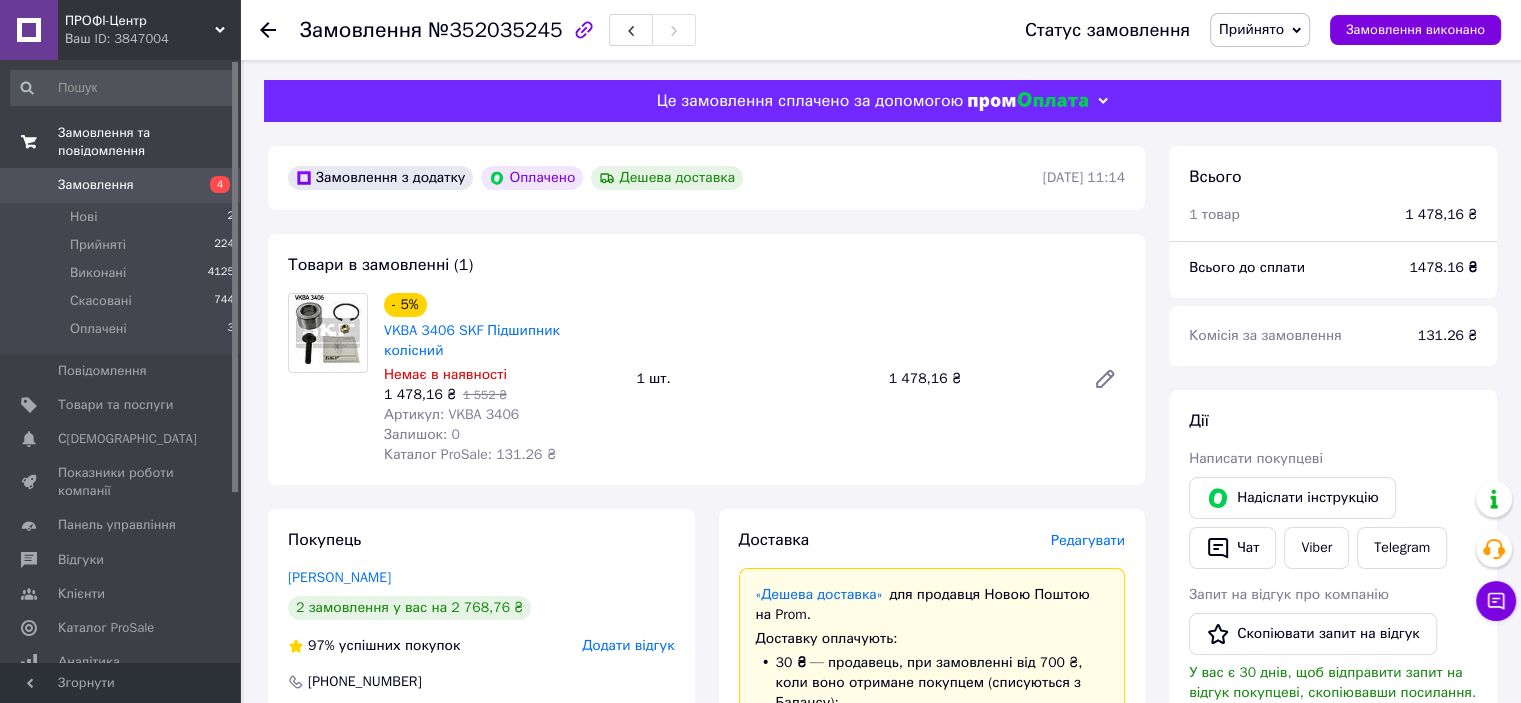 drag, startPoint x: 266, startPoint y: 23, endPoint x: 300, endPoint y: 49, distance: 42.80187 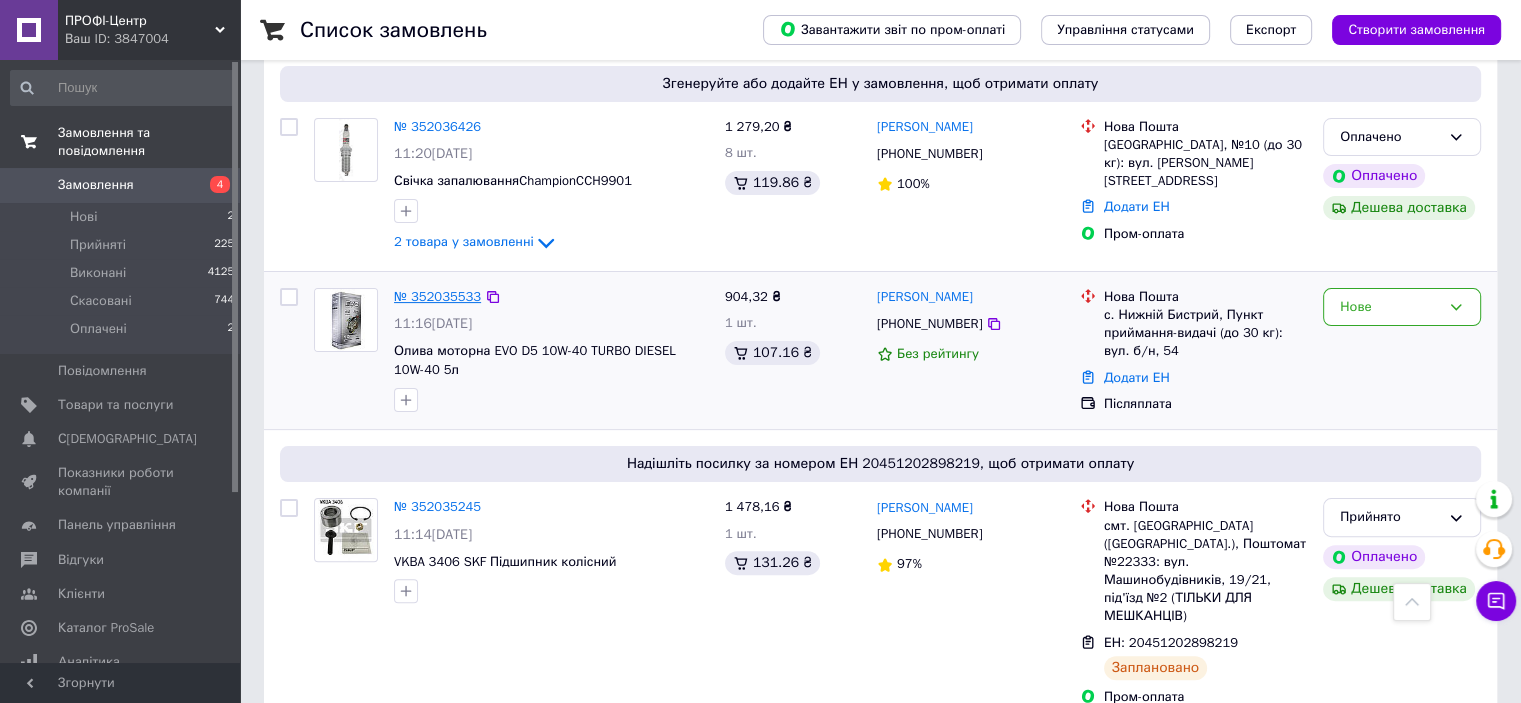 scroll, scrollTop: 400, scrollLeft: 0, axis: vertical 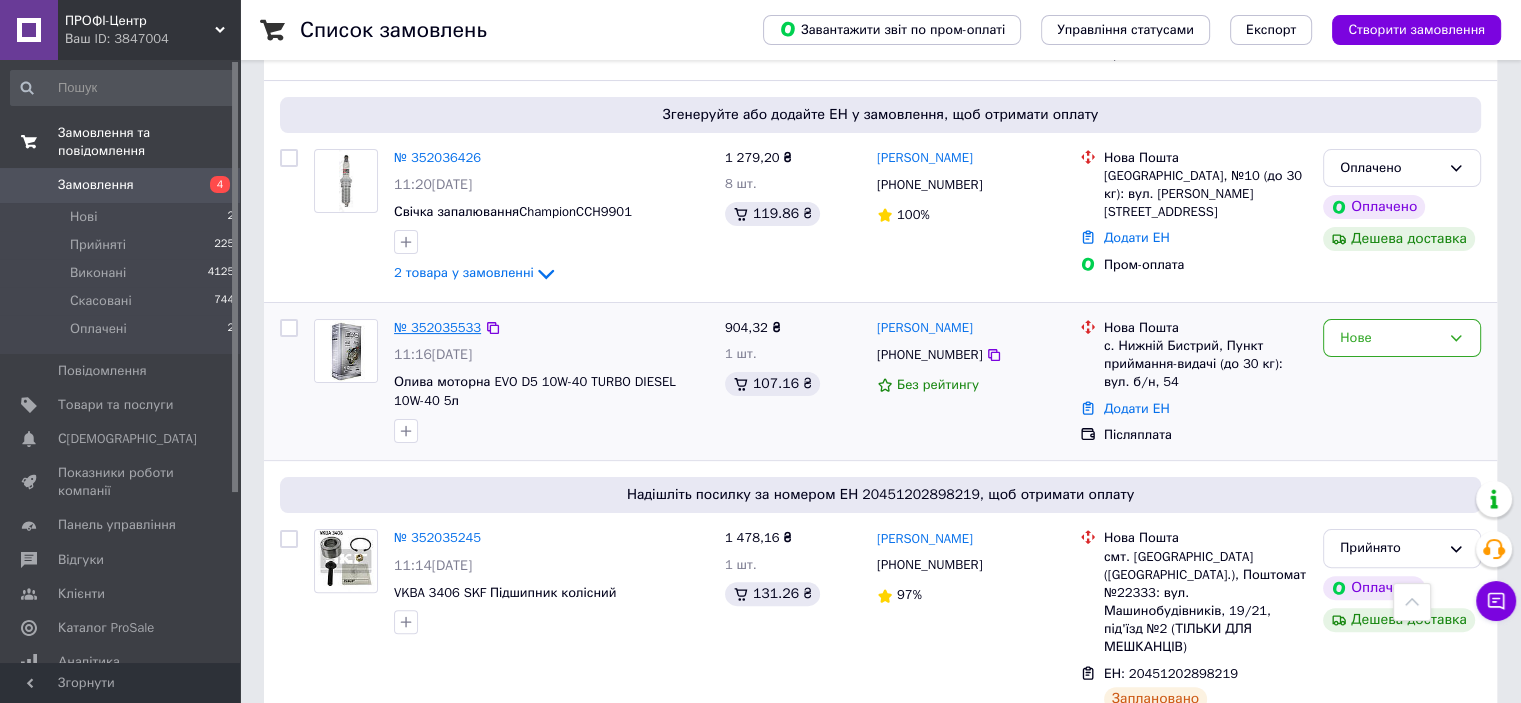 click on "№ 352035533" at bounding box center [437, 327] 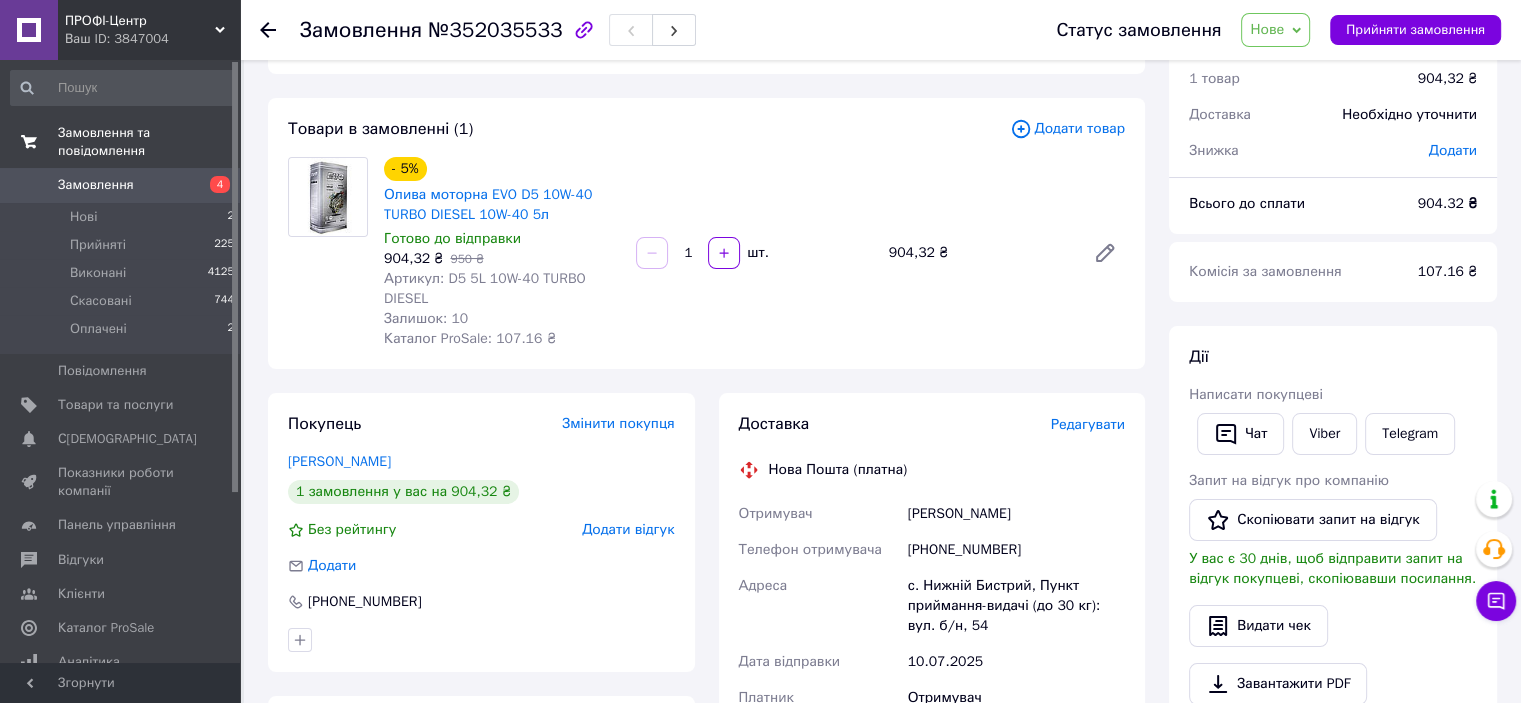 scroll, scrollTop: 0, scrollLeft: 0, axis: both 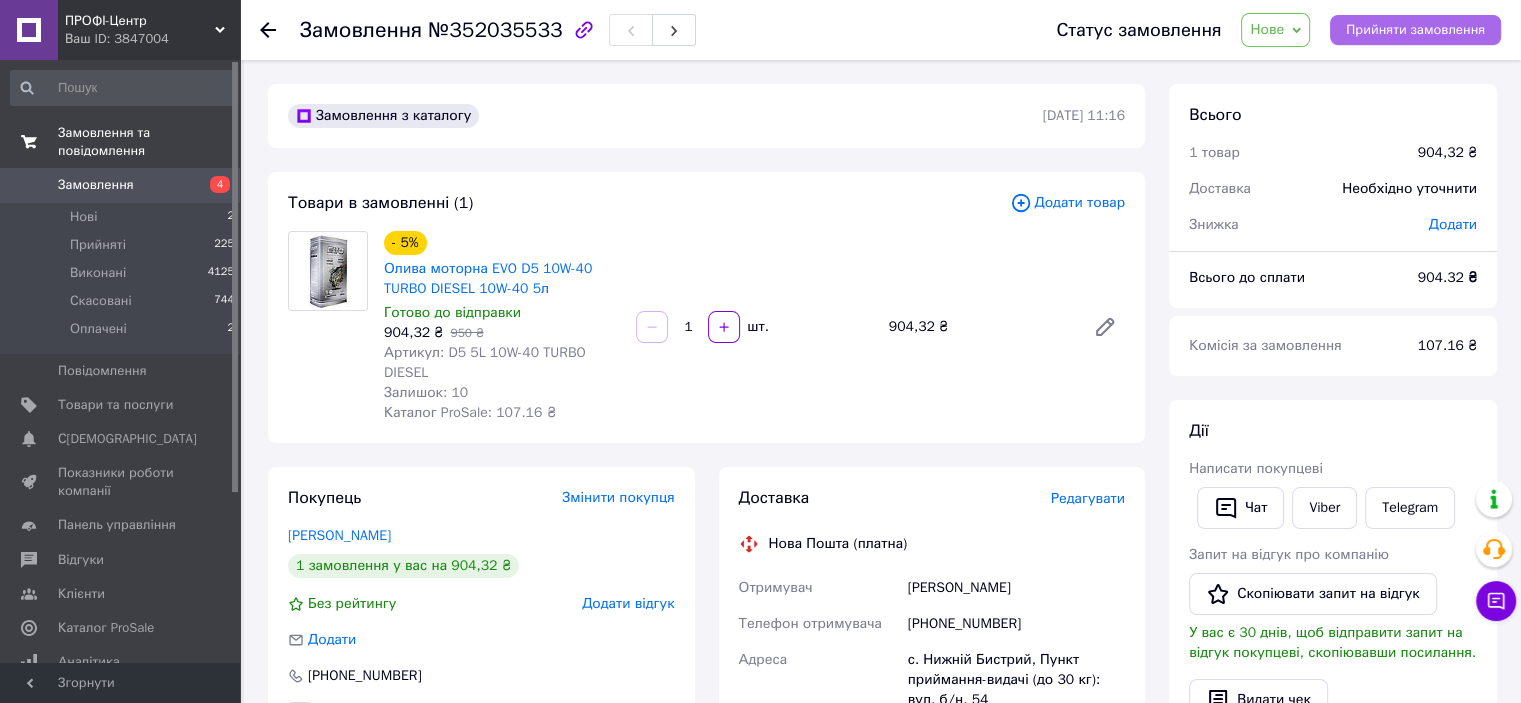 drag, startPoint x: 1434, startPoint y: 18, endPoint x: 1424, endPoint y: 20, distance: 10.198039 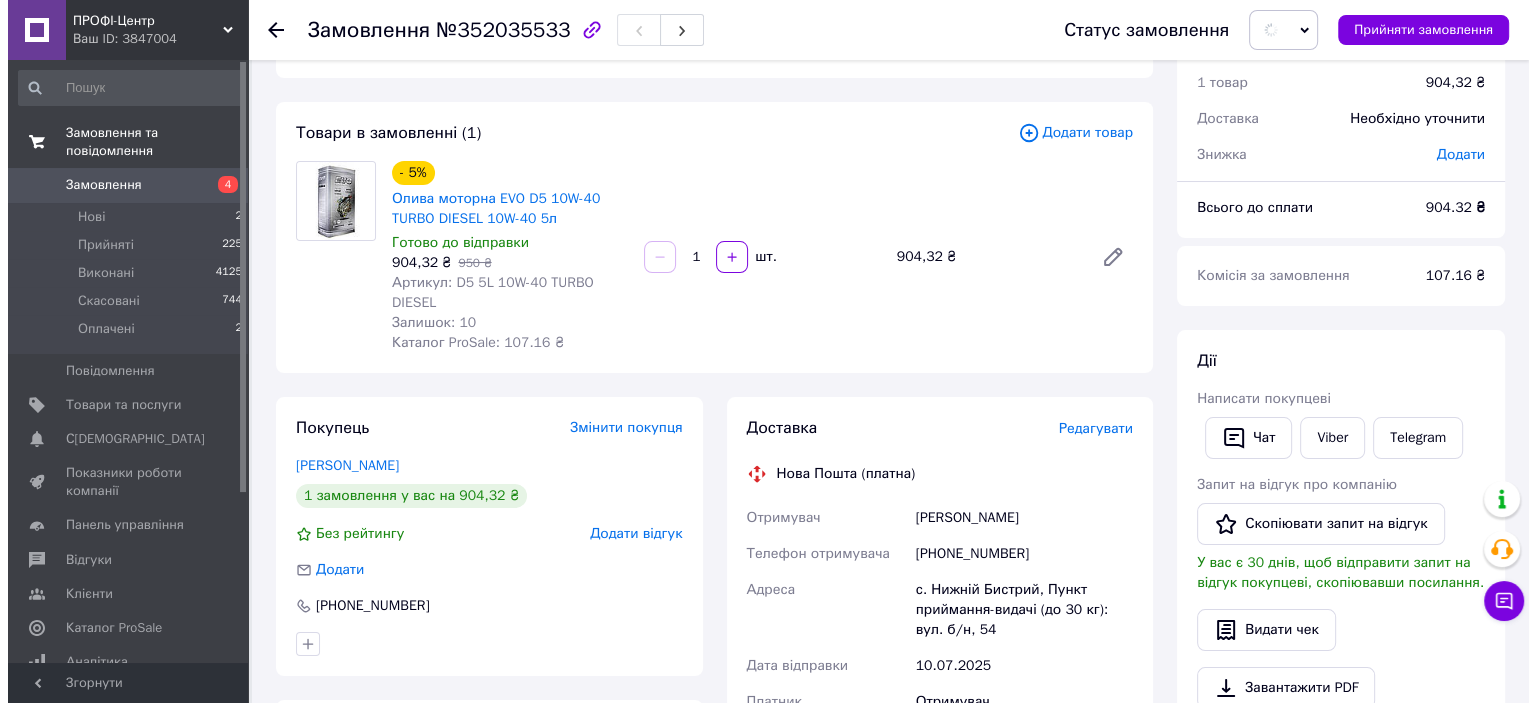 scroll, scrollTop: 100, scrollLeft: 0, axis: vertical 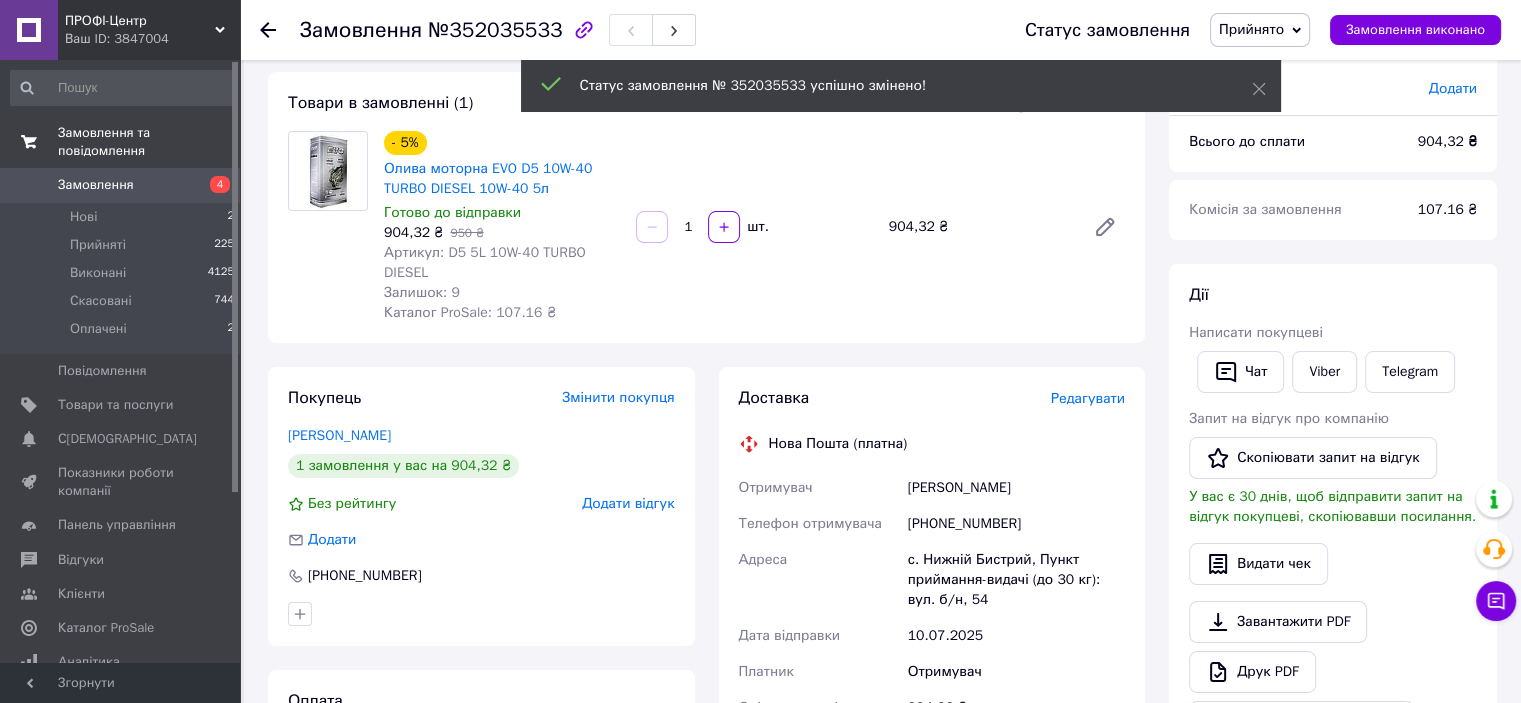 click on "Редагувати" at bounding box center (1088, 398) 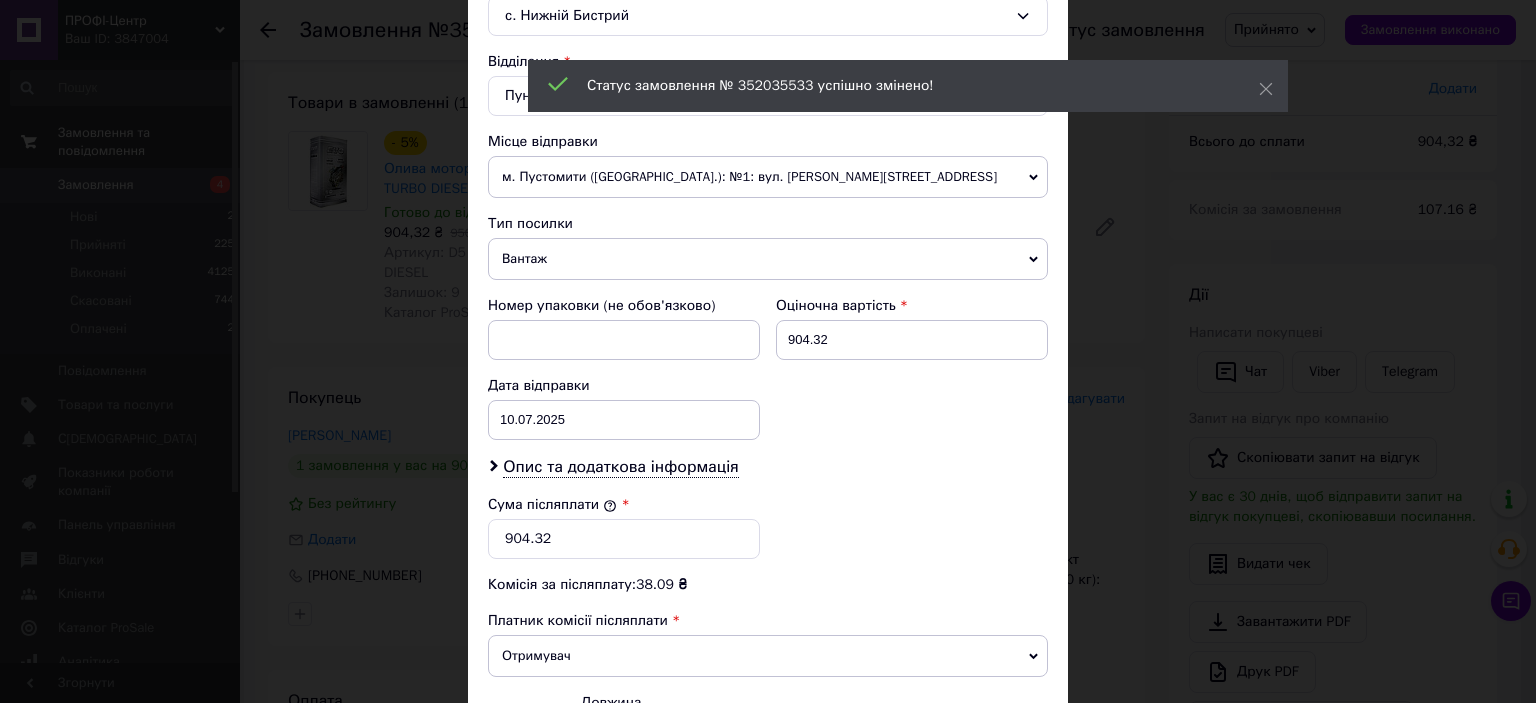 scroll, scrollTop: 700, scrollLeft: 0, axis: vertical 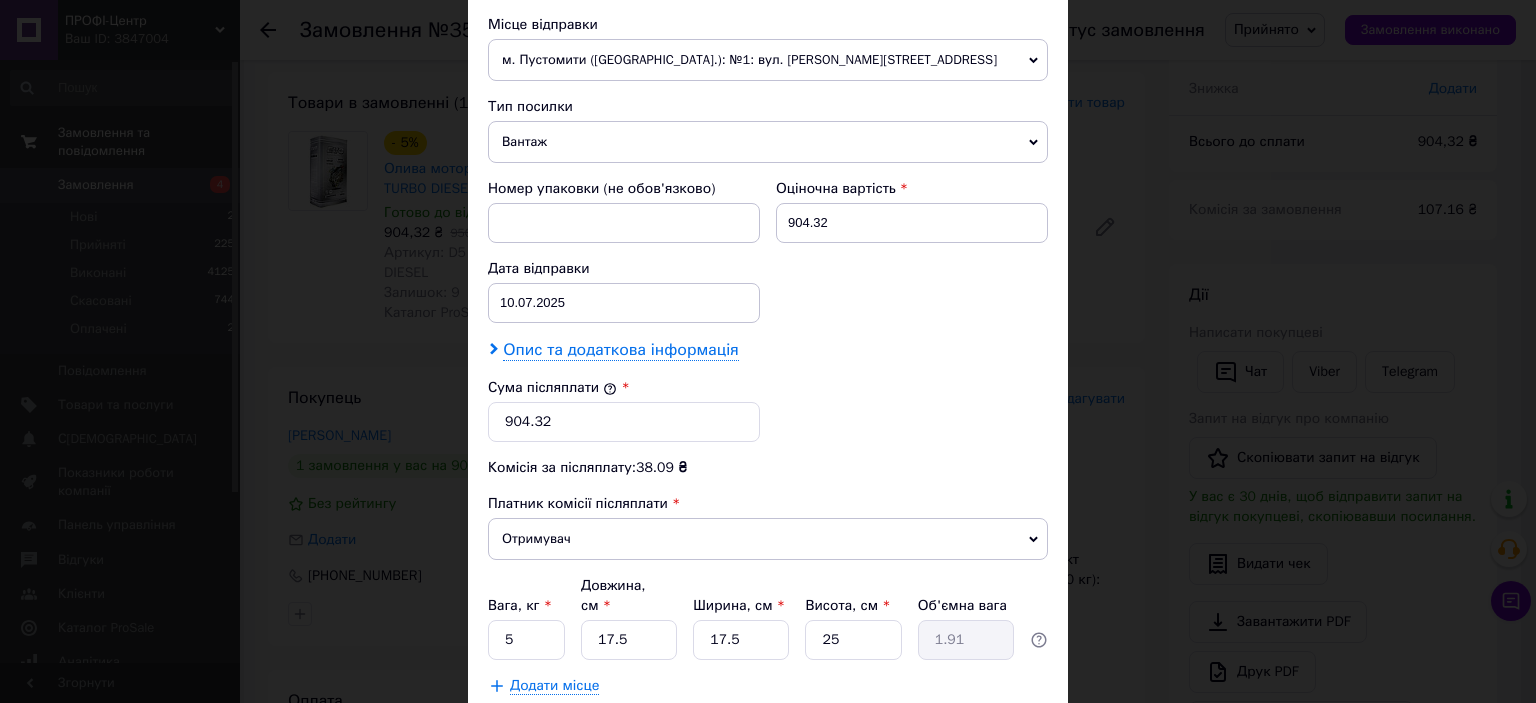click on "Опис та додаткова інформація" at bounding box center (620, 350) 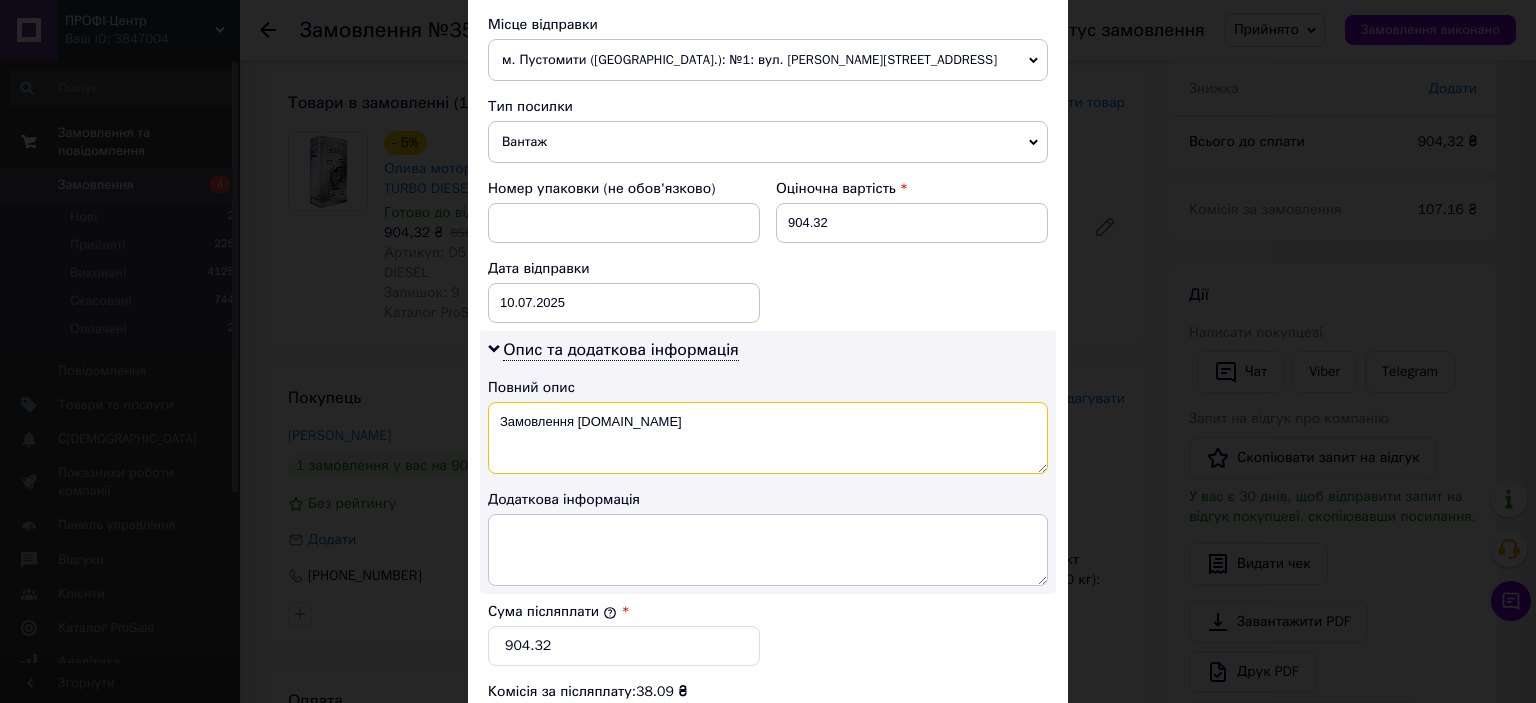click on "Замовлення [DOMAIN_NAME]" at bounding box center (768, 438) 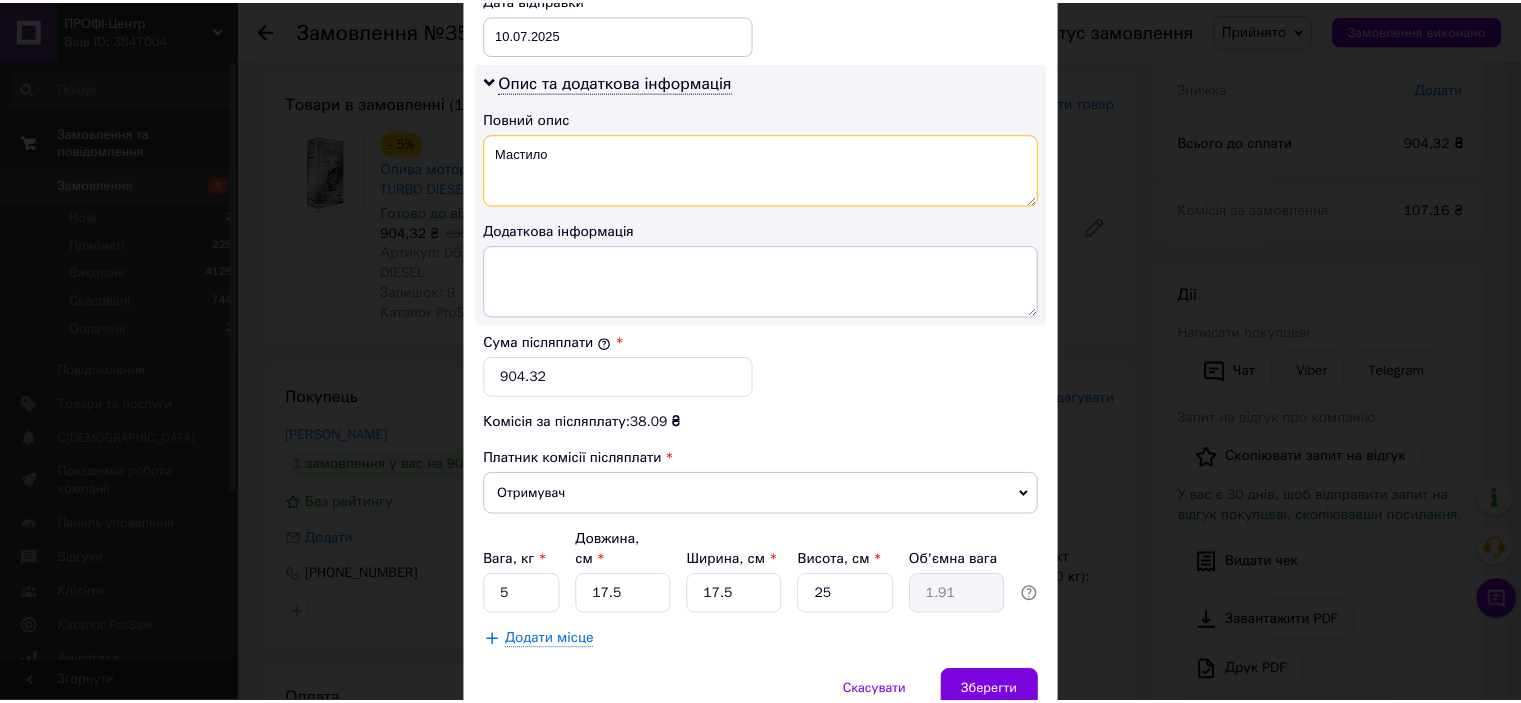 scroll, scrollTop: 1040, scrollLeft: 0, axis: vertical 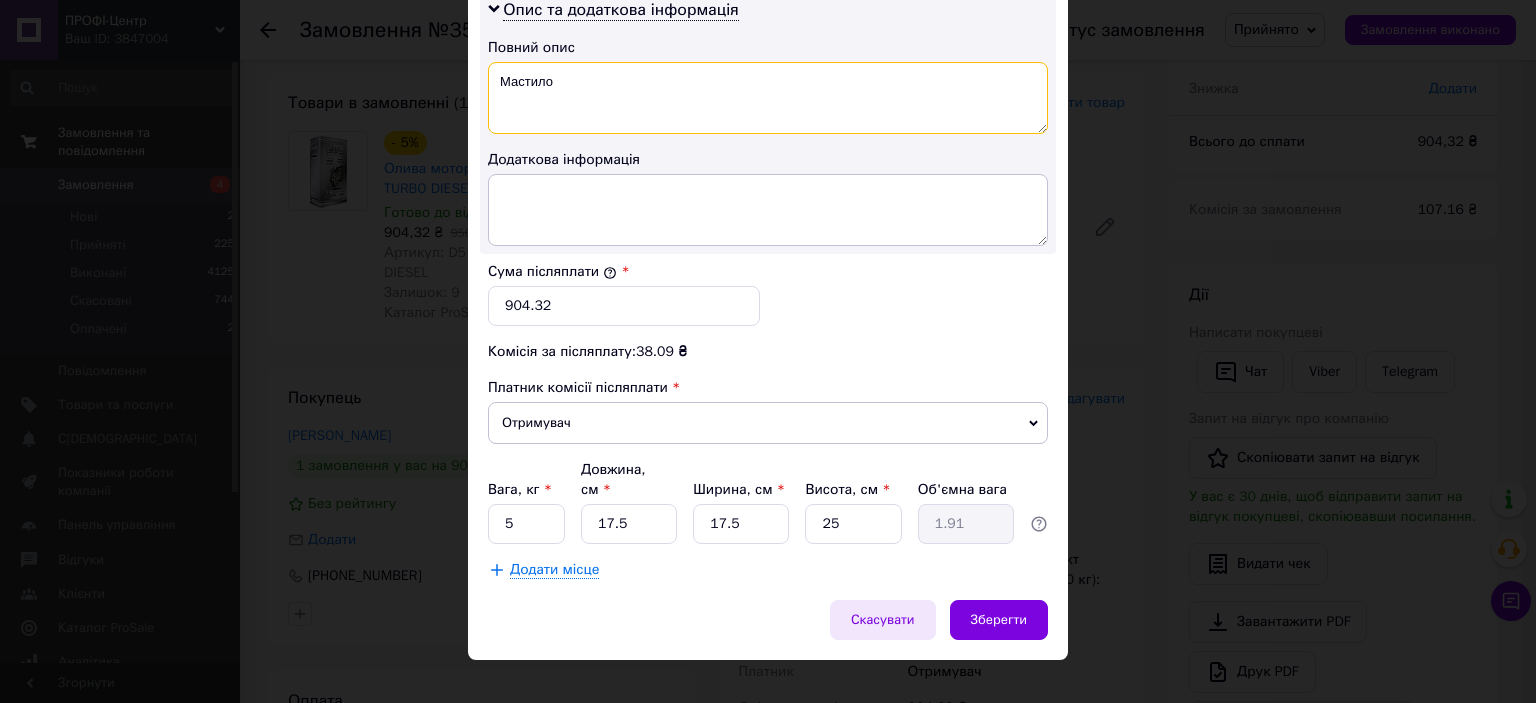 type on "Мастило" 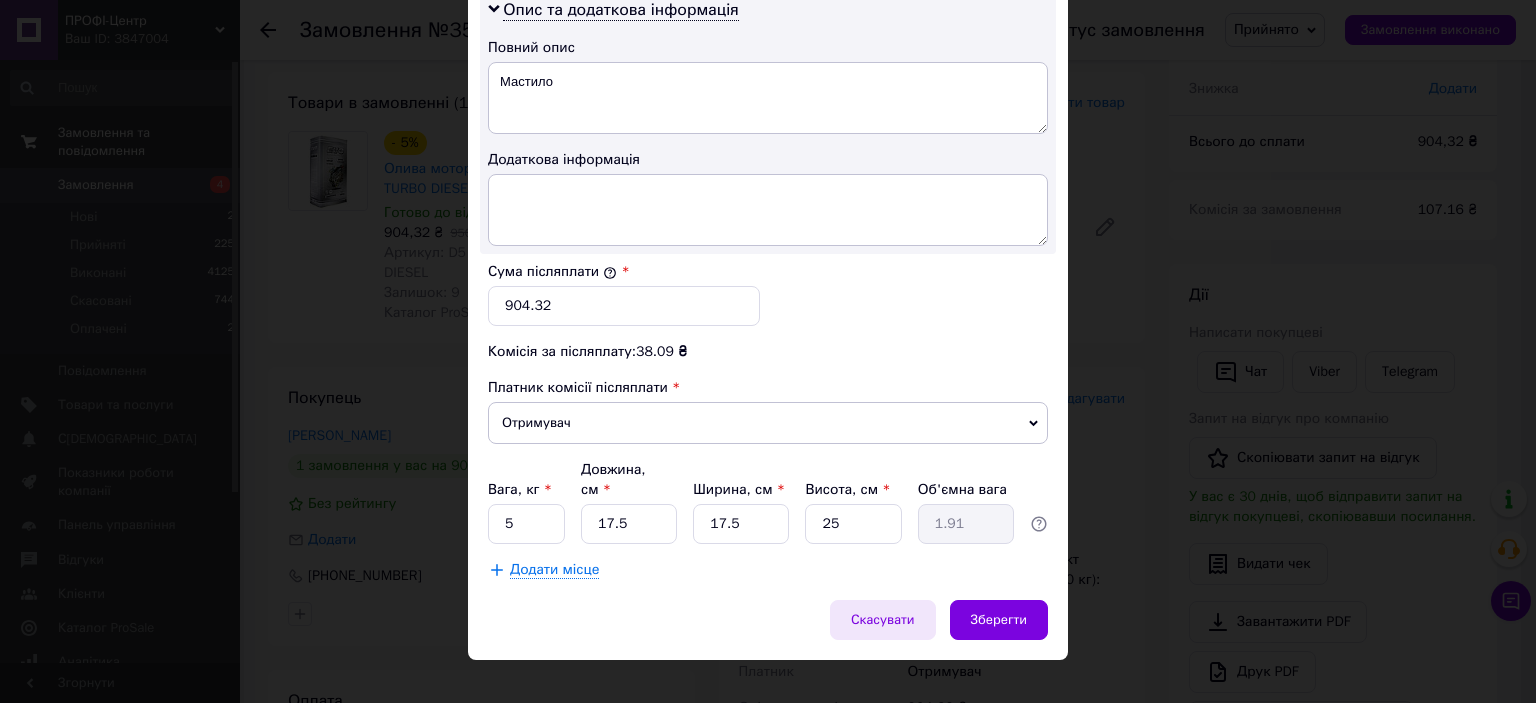 click on "Скасувати" at bounding box center (883, 620) 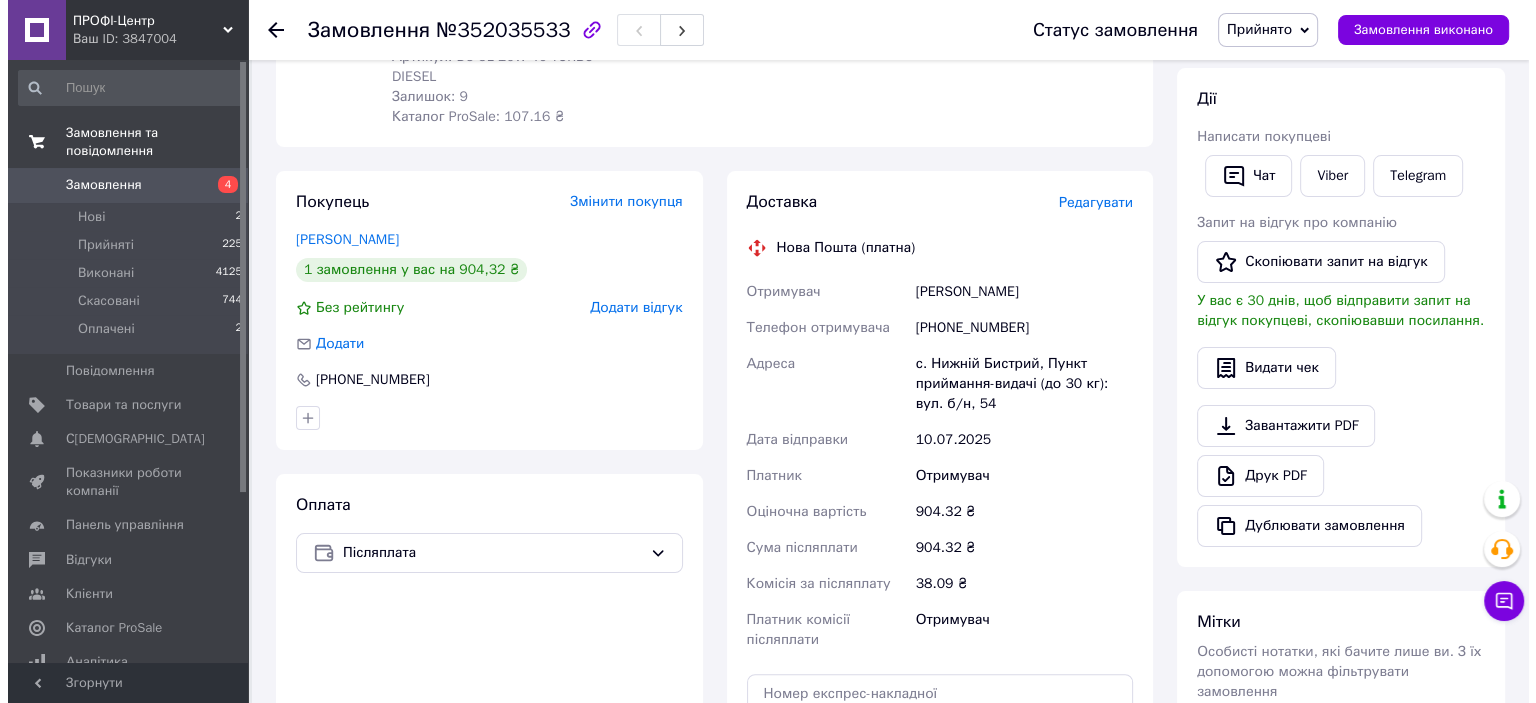 scroll, scrollTop: 300, scrollLeft: 0, axis: vertical 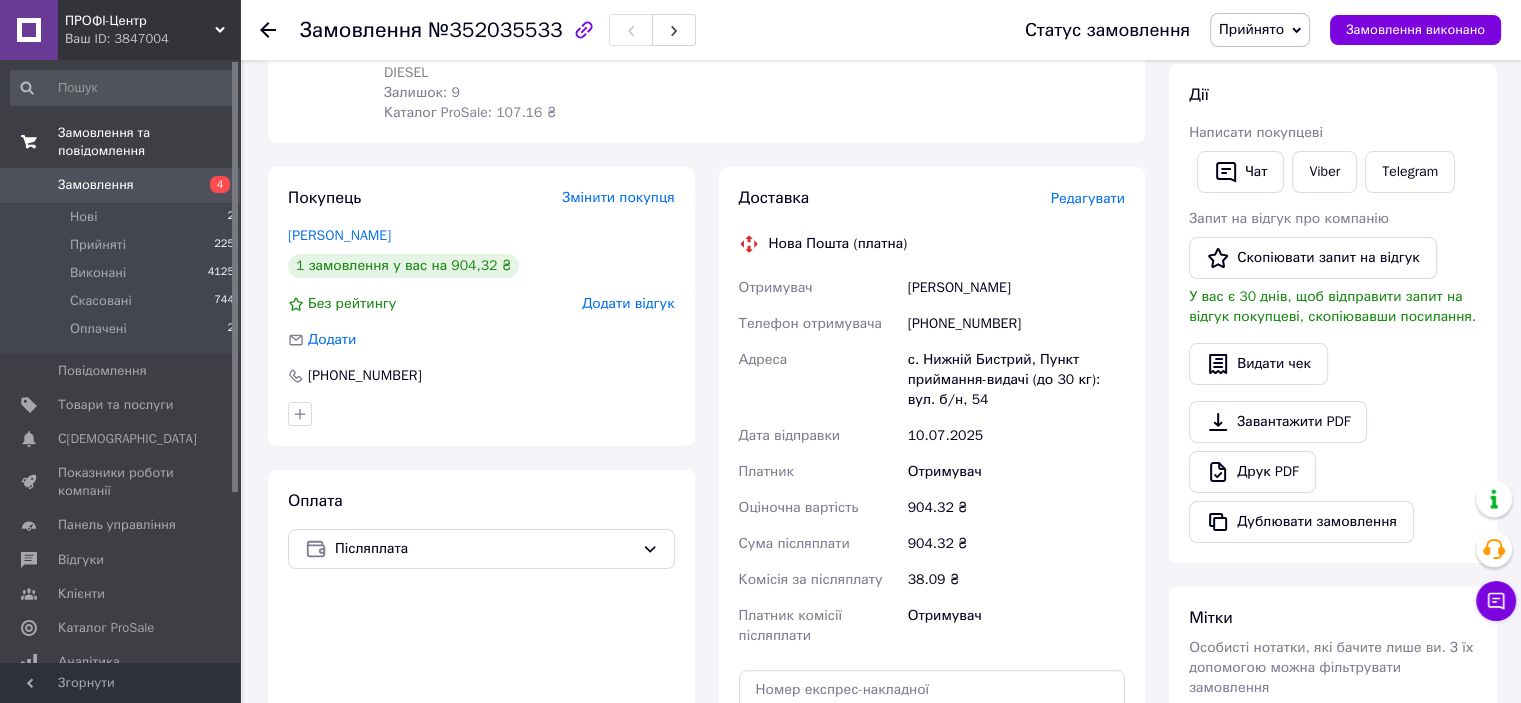 click on "Редагувати" at bounding box center [1088, 198] 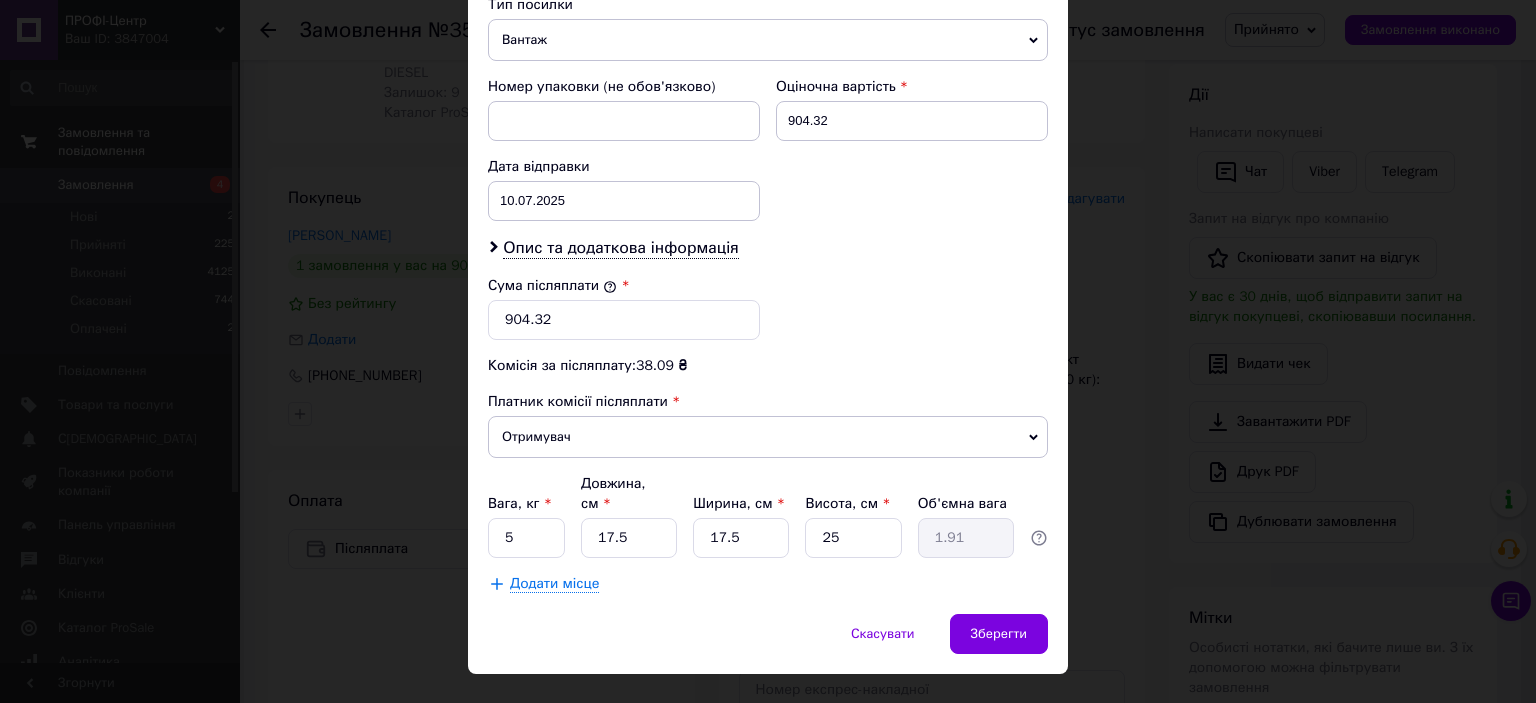 scroll, scrollTop: 816, scrollLeft: 0, axis: vertical 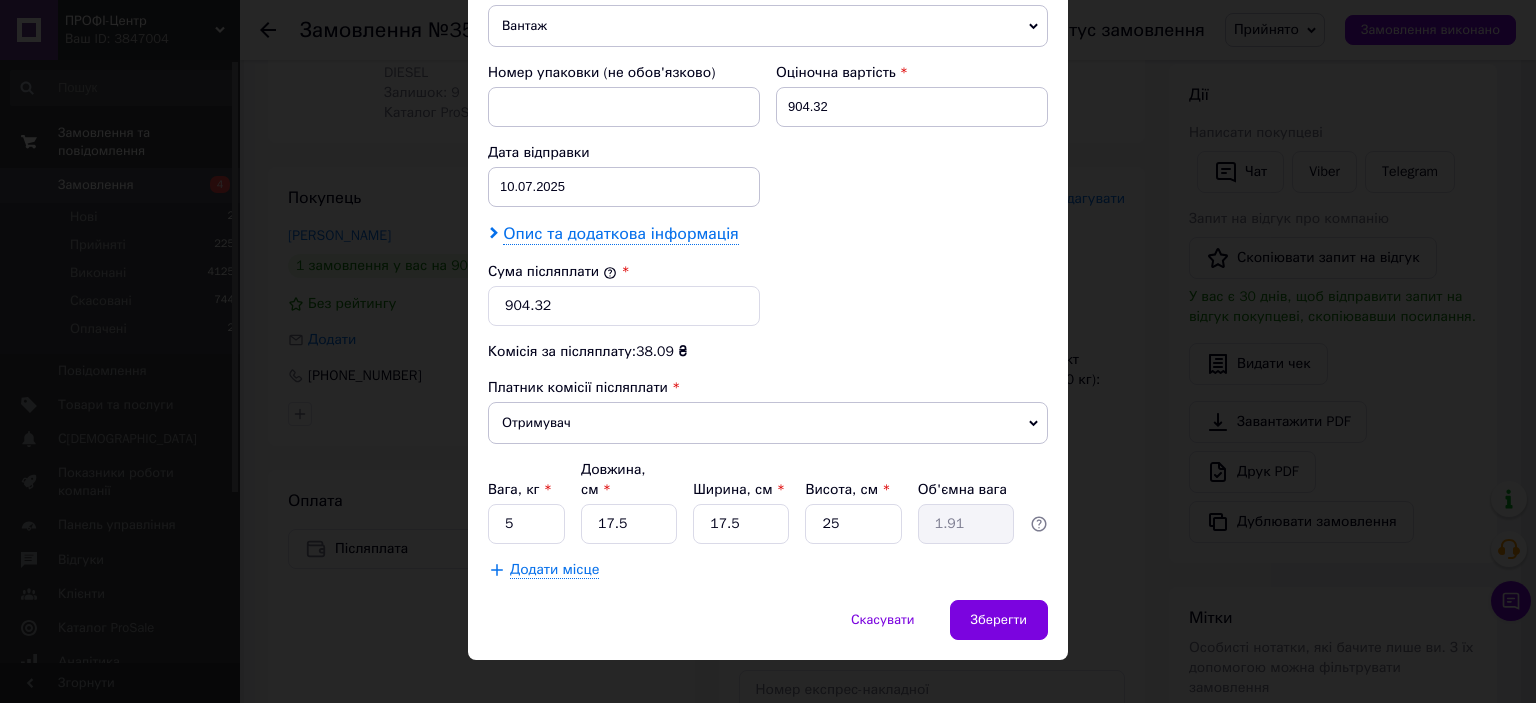 click on "Опис та додаткова інформація" at bounding box center [620, 234] 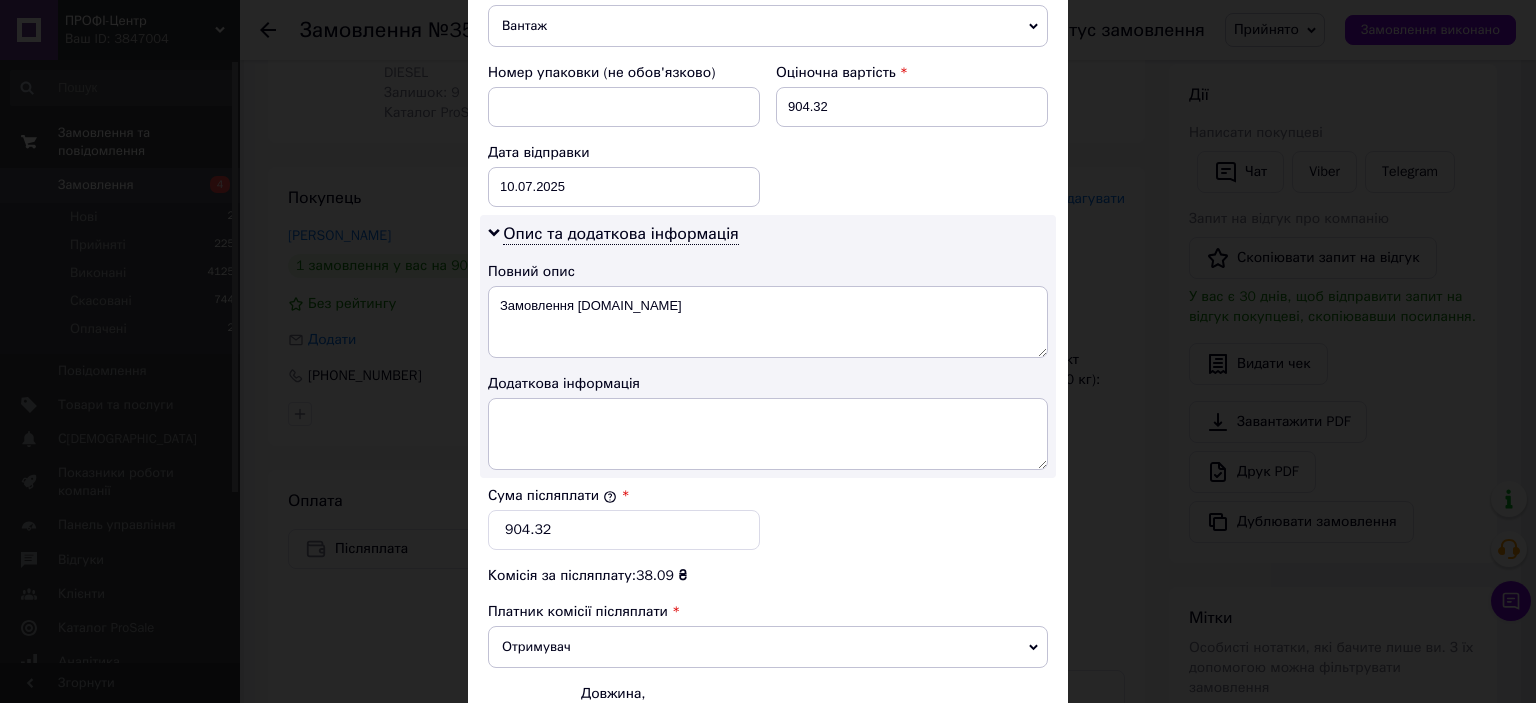 click on "Опис та додаткова інформація Повний опис Замовлення Prom.ua Додаткова інформація" at bounding box center [768, 346] 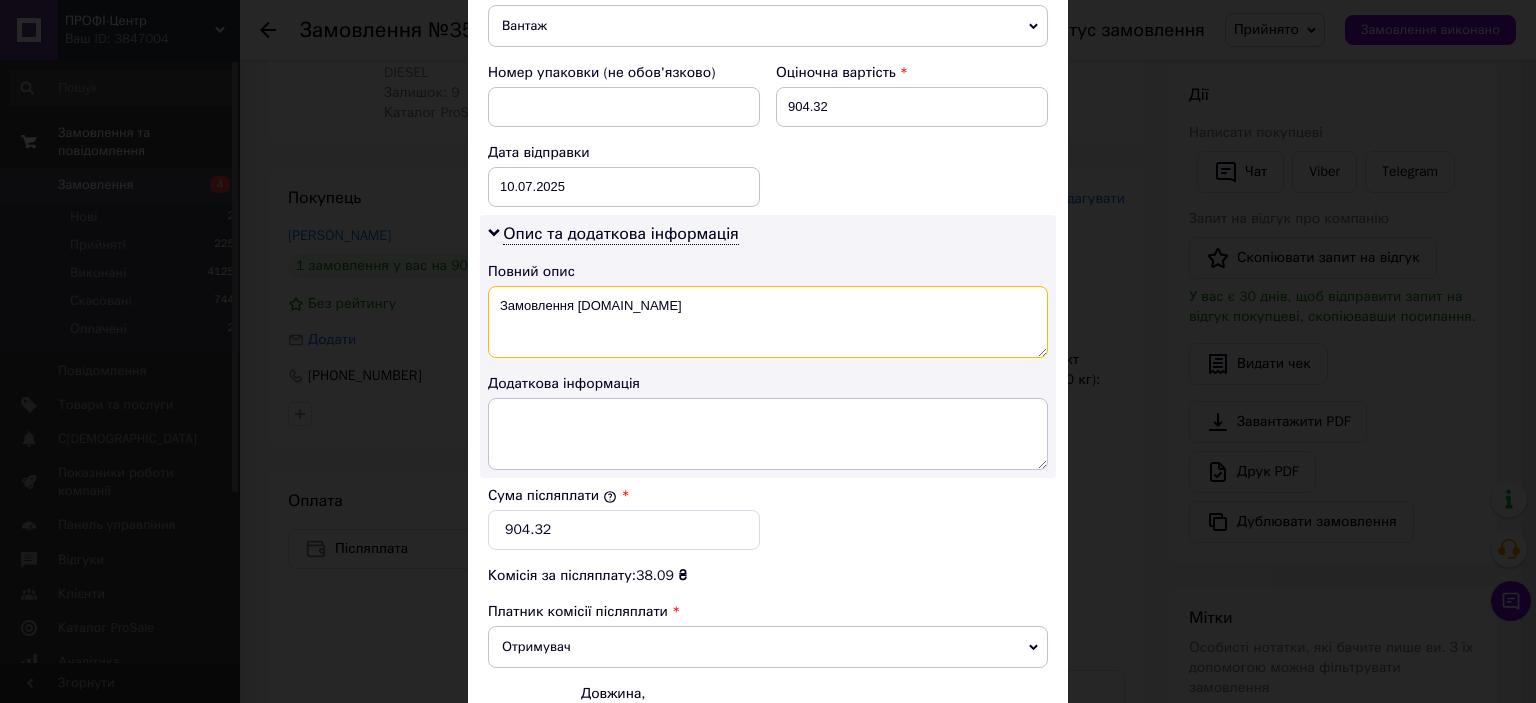 click on "Замовлення [DOMAIN_NAME]" at bounding box center [768, 322] 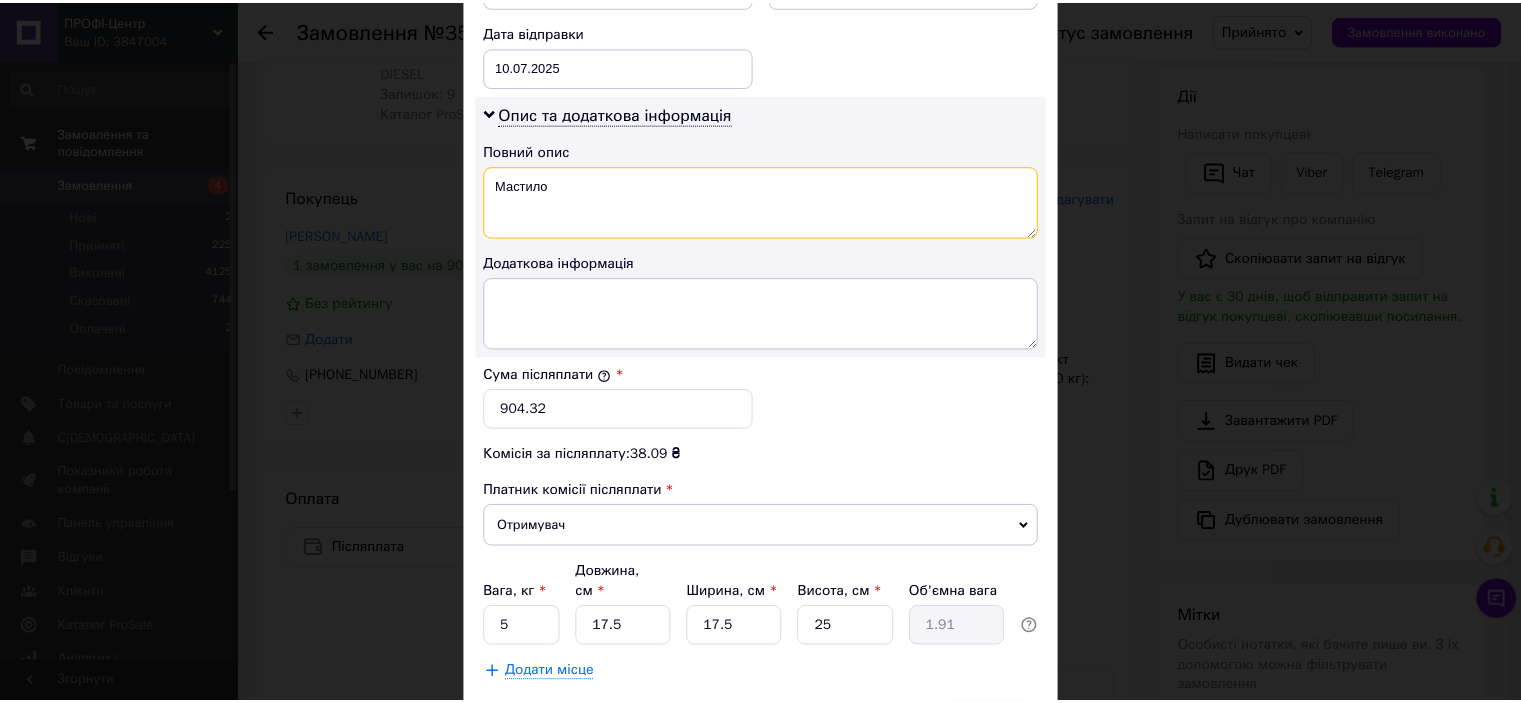 scroll, scrollTop: 1040, scrollLeft: 0, axis: vertical 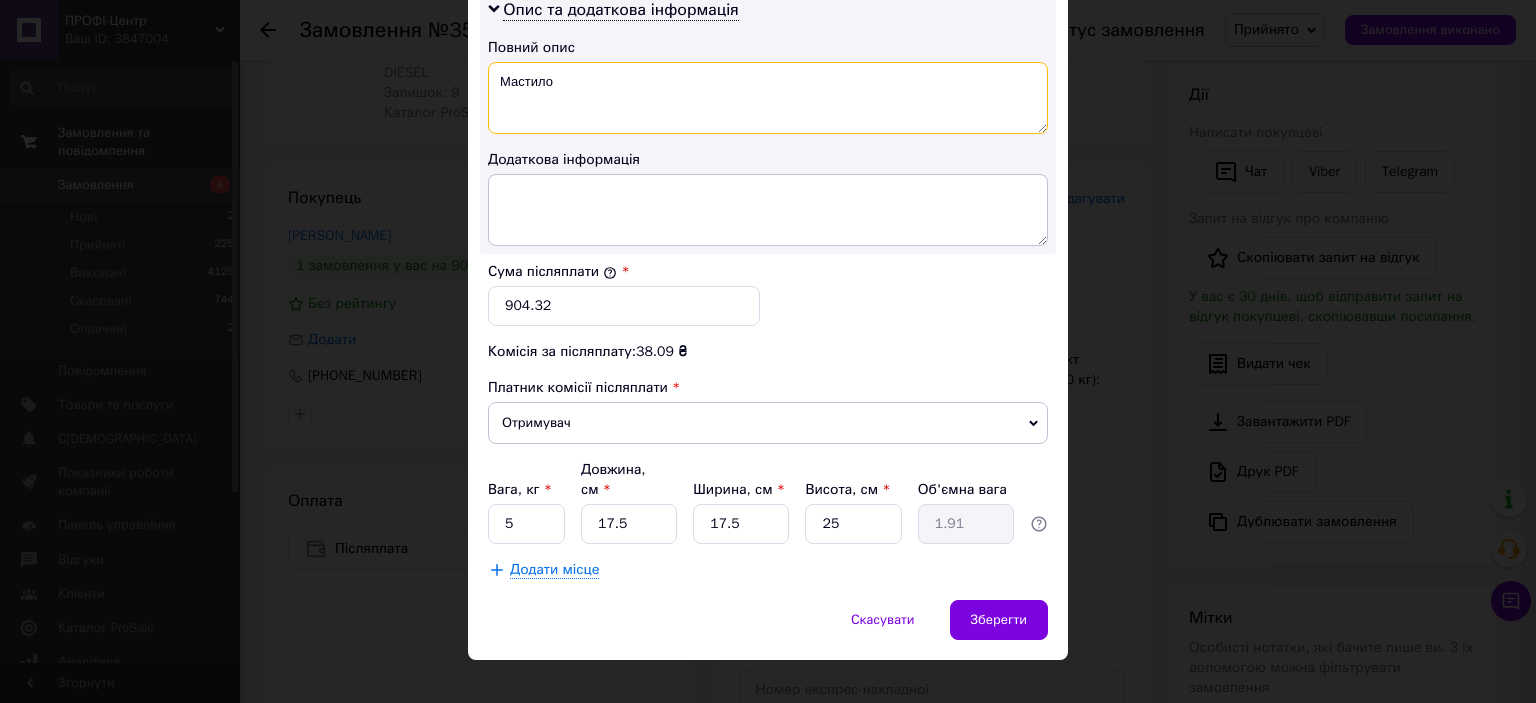 type on "Мастило" 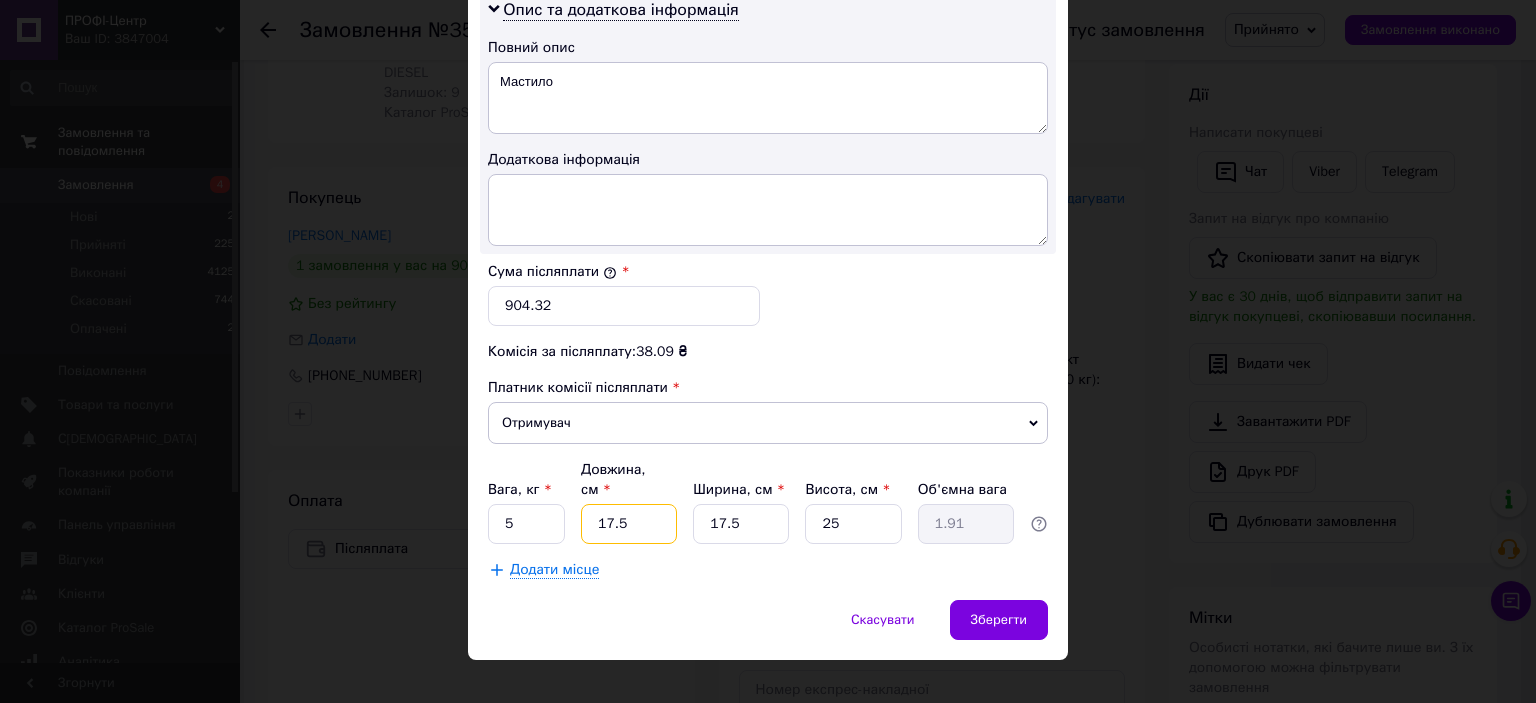 click on "17.5" at bounding box center [629, 524] 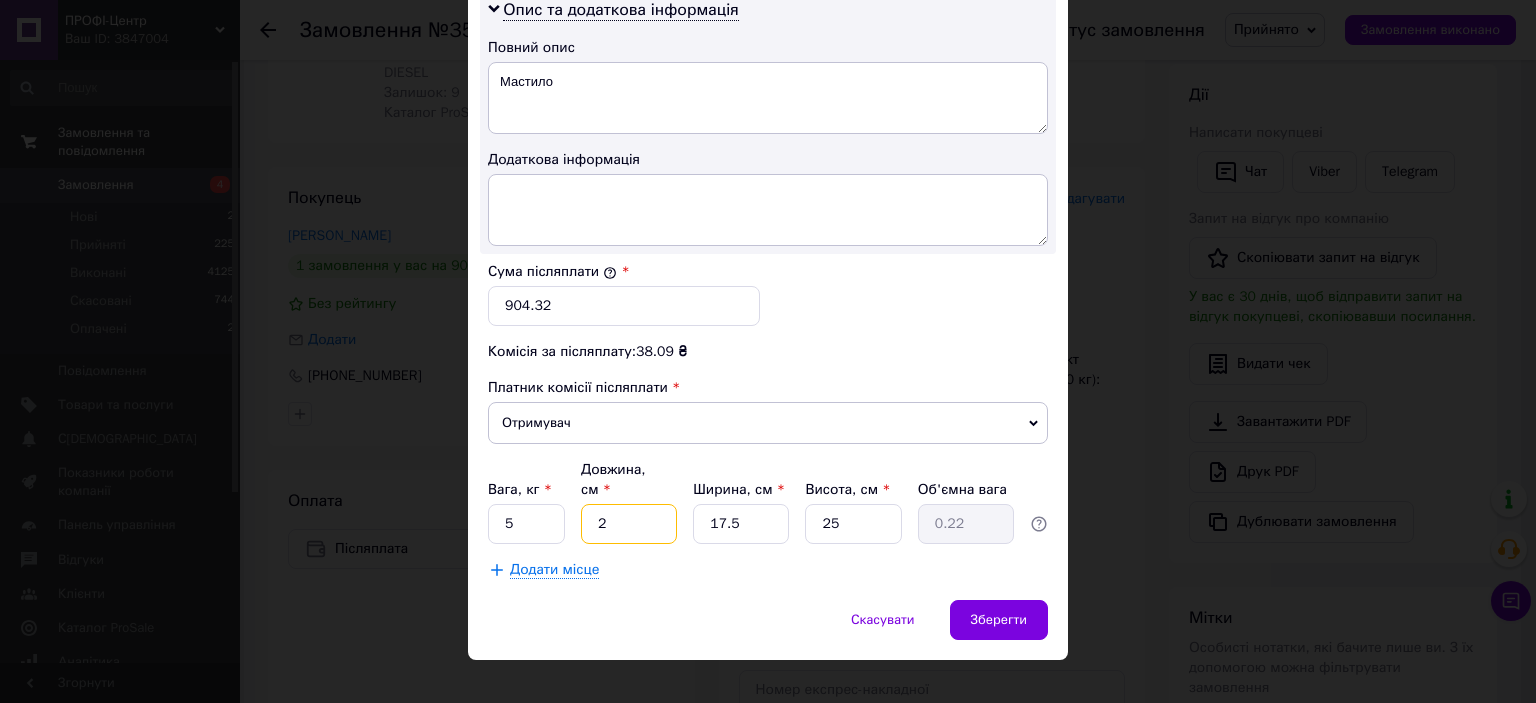 type on "20" 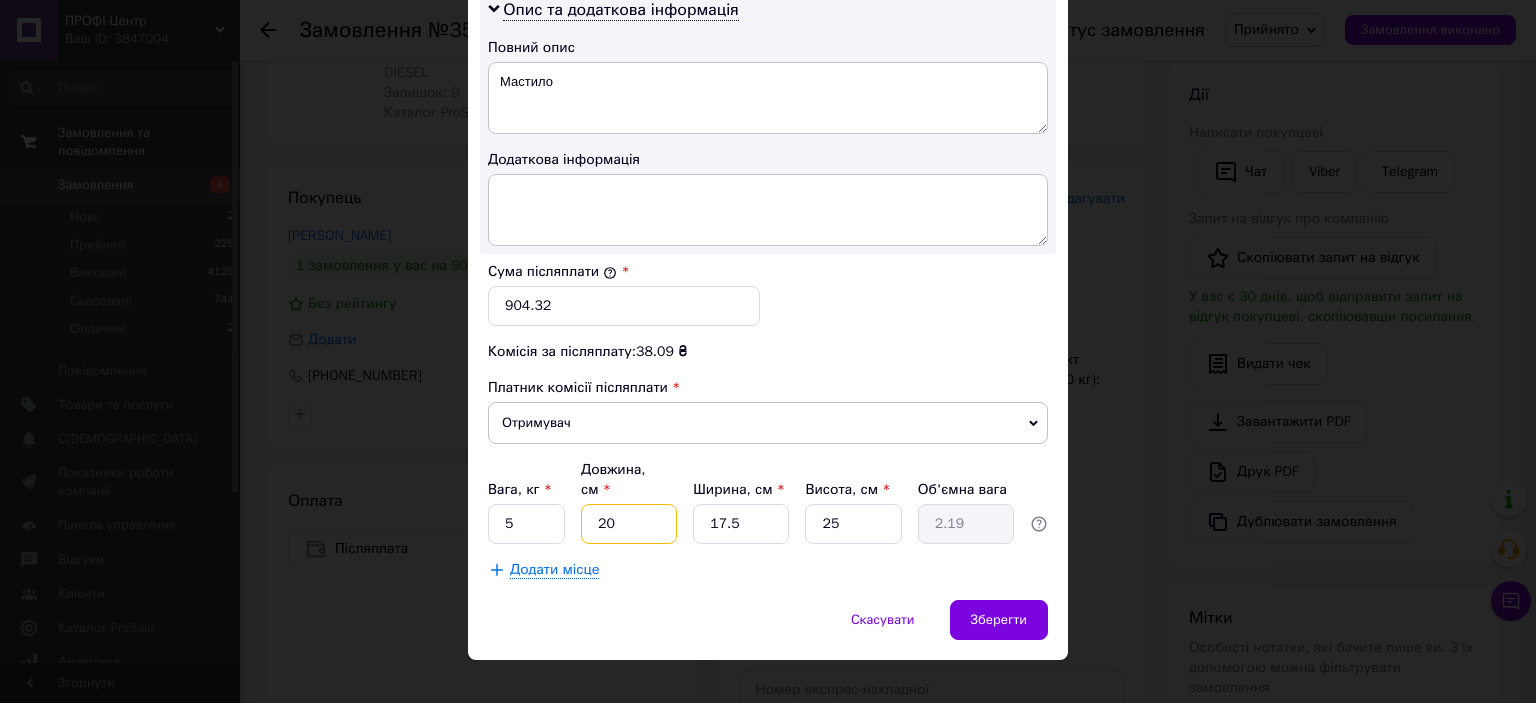 type on "20" 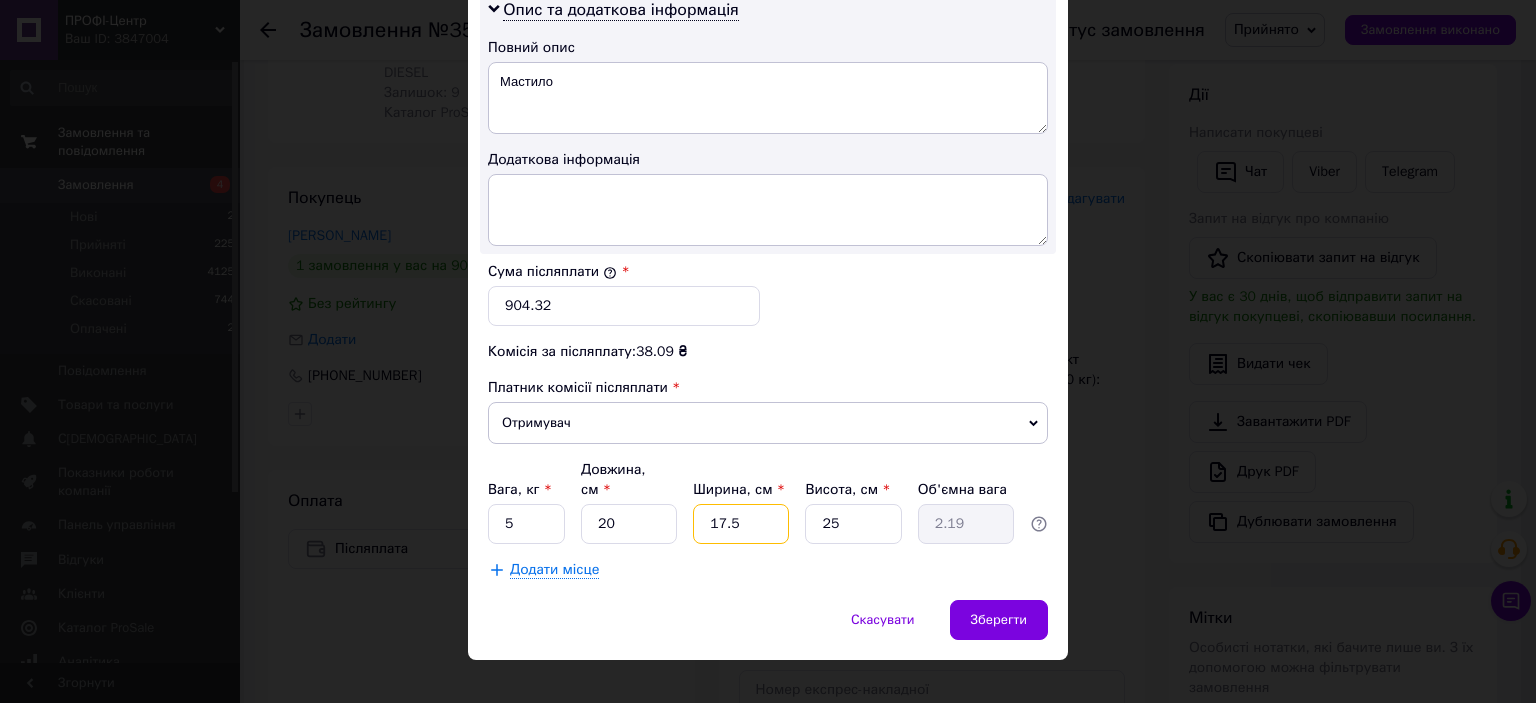 type on "2" 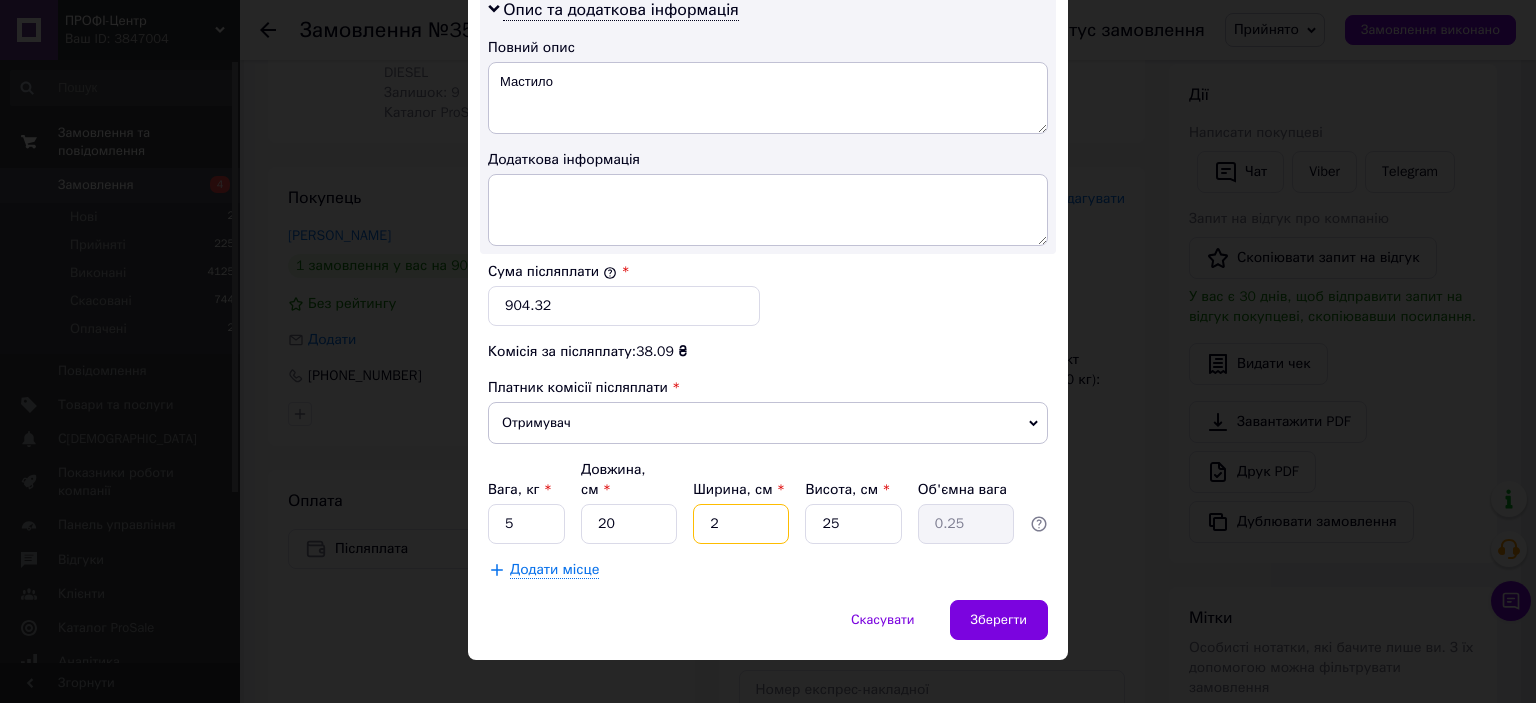 type on "20" 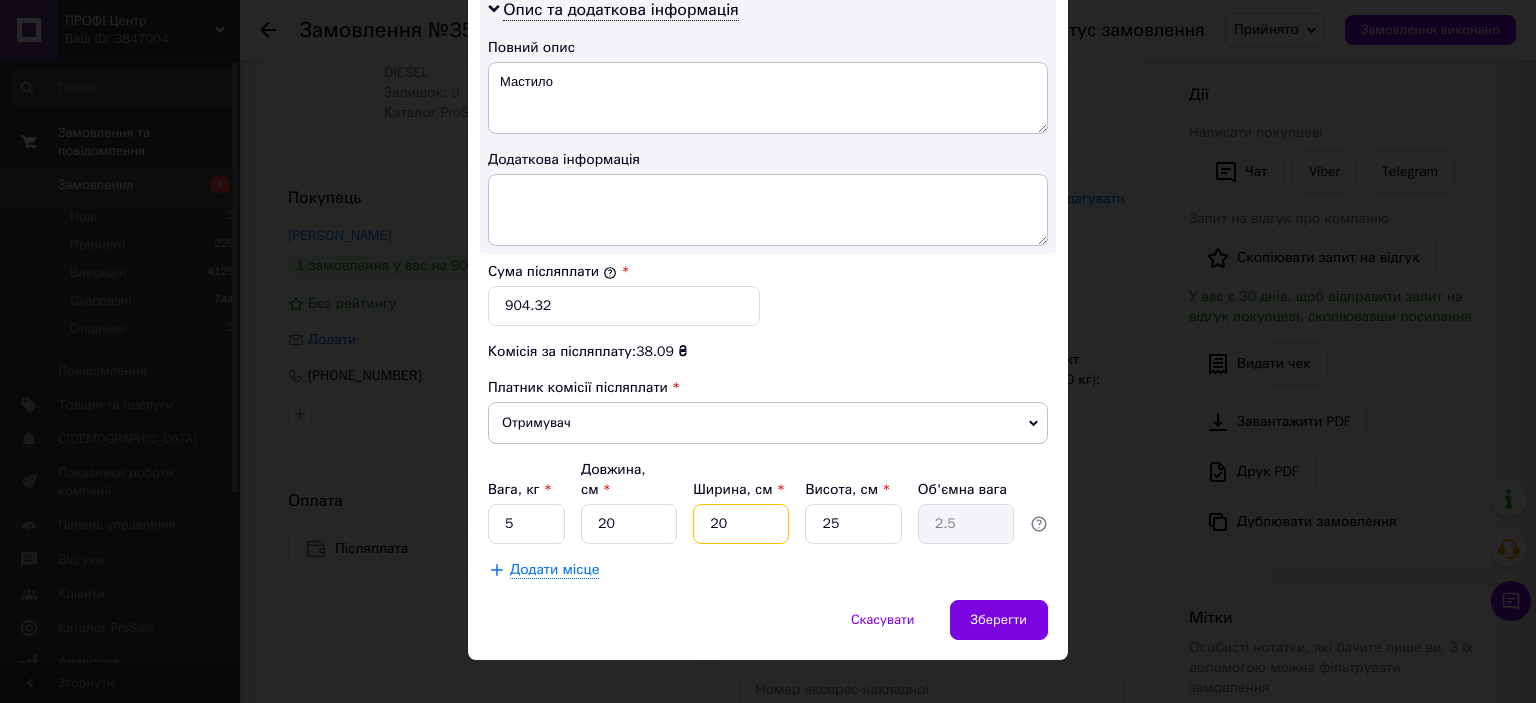 type on "20" 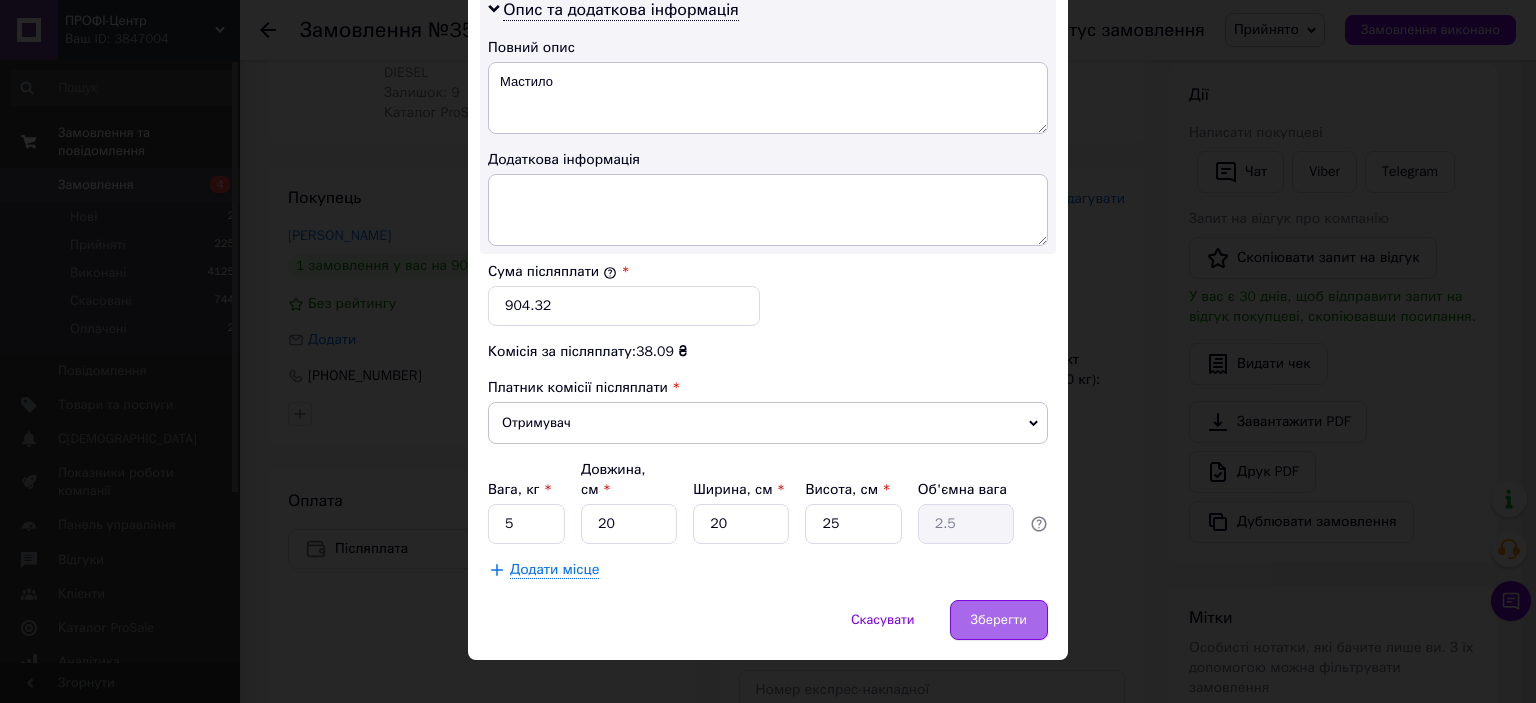 click on "Зберегти" at bounding box center [999, 620] 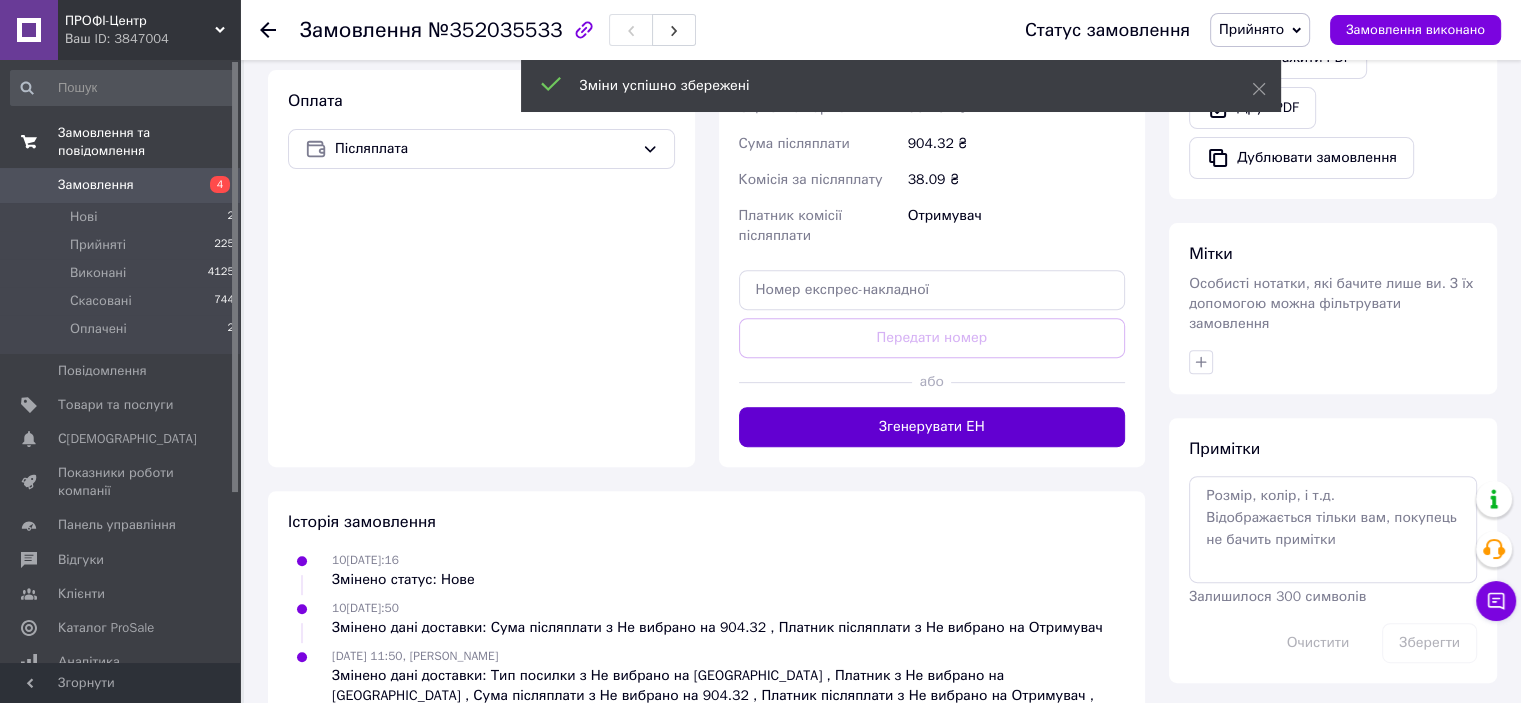 click on "Згенерувати ЕН" at bounding box center (932, 427) 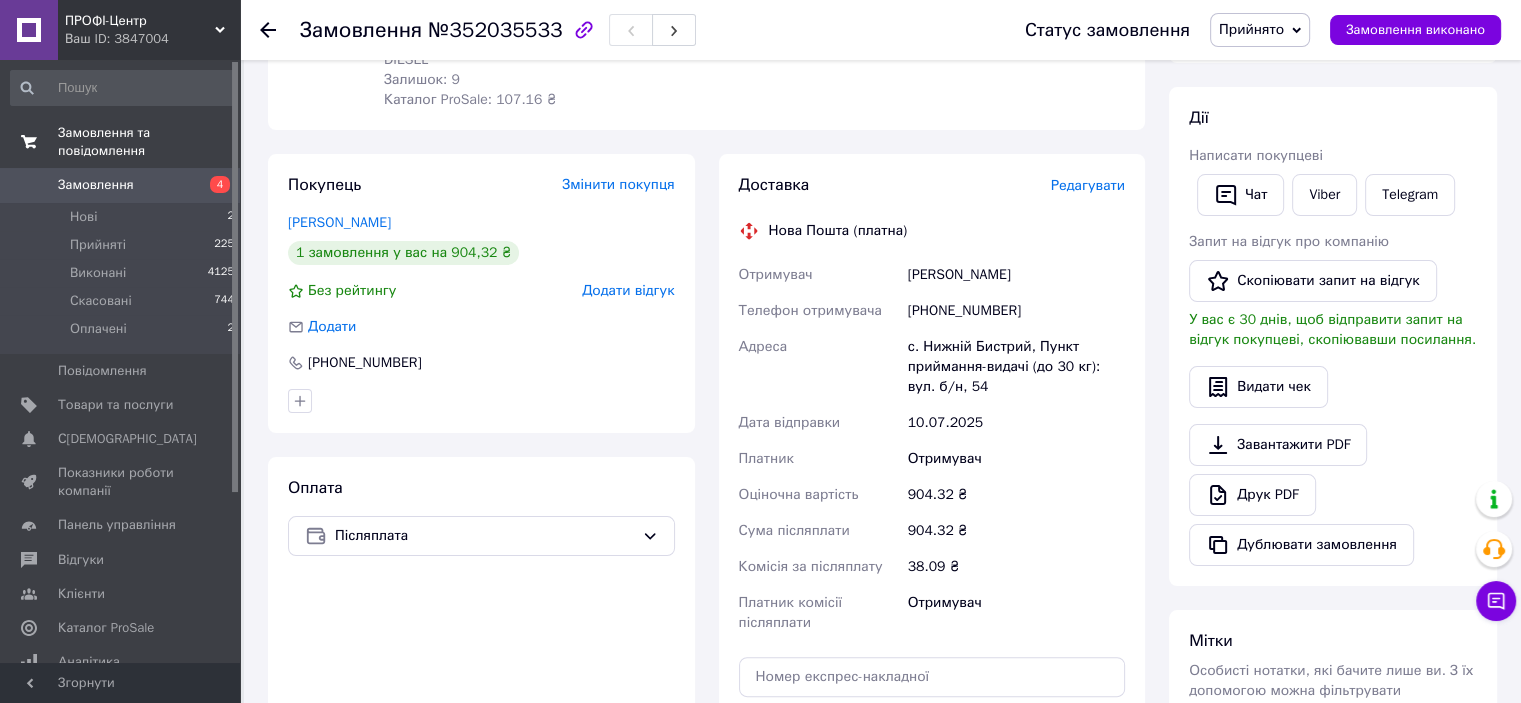 scroll, scrollTop: 200, scrollLeft: 0, axis: vertical 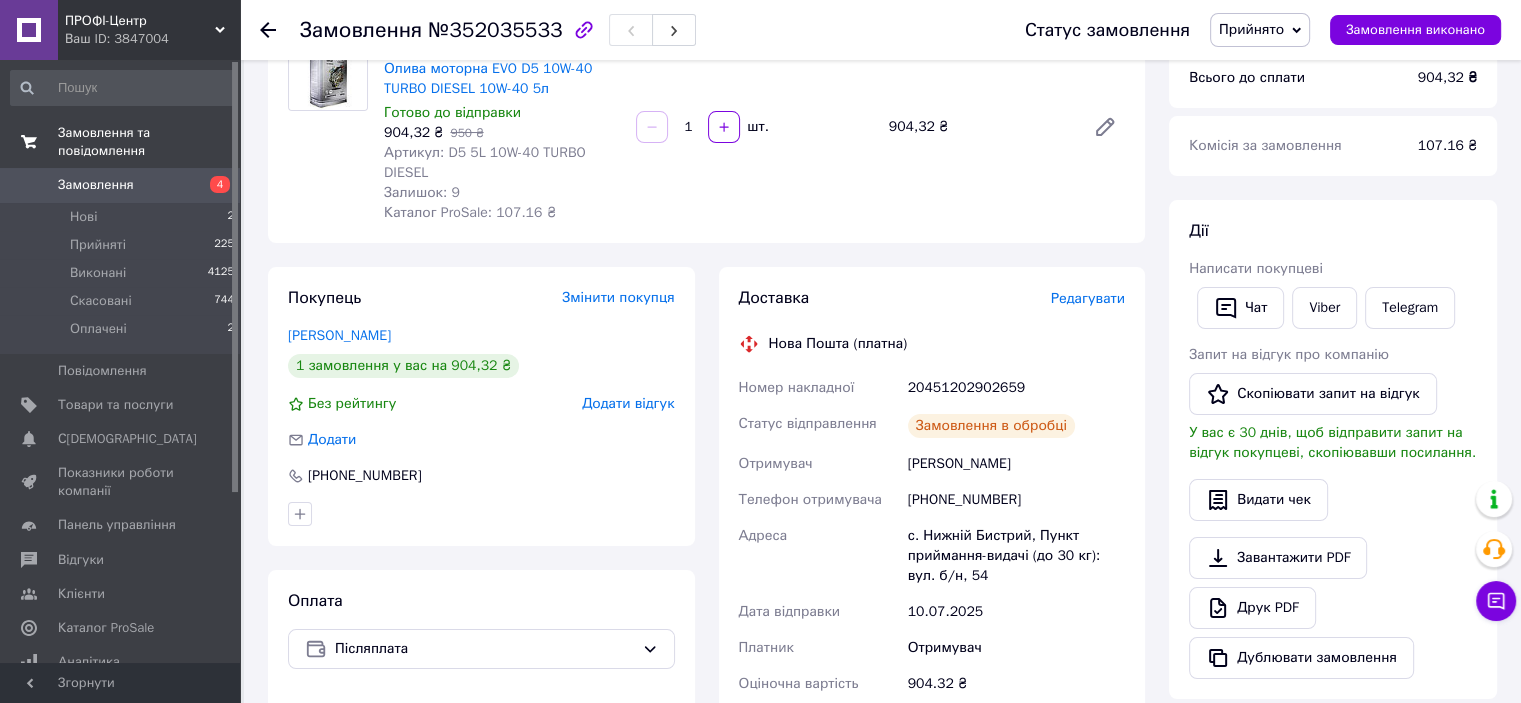 click on "20451202902659" at bounding box center (1016, 388) 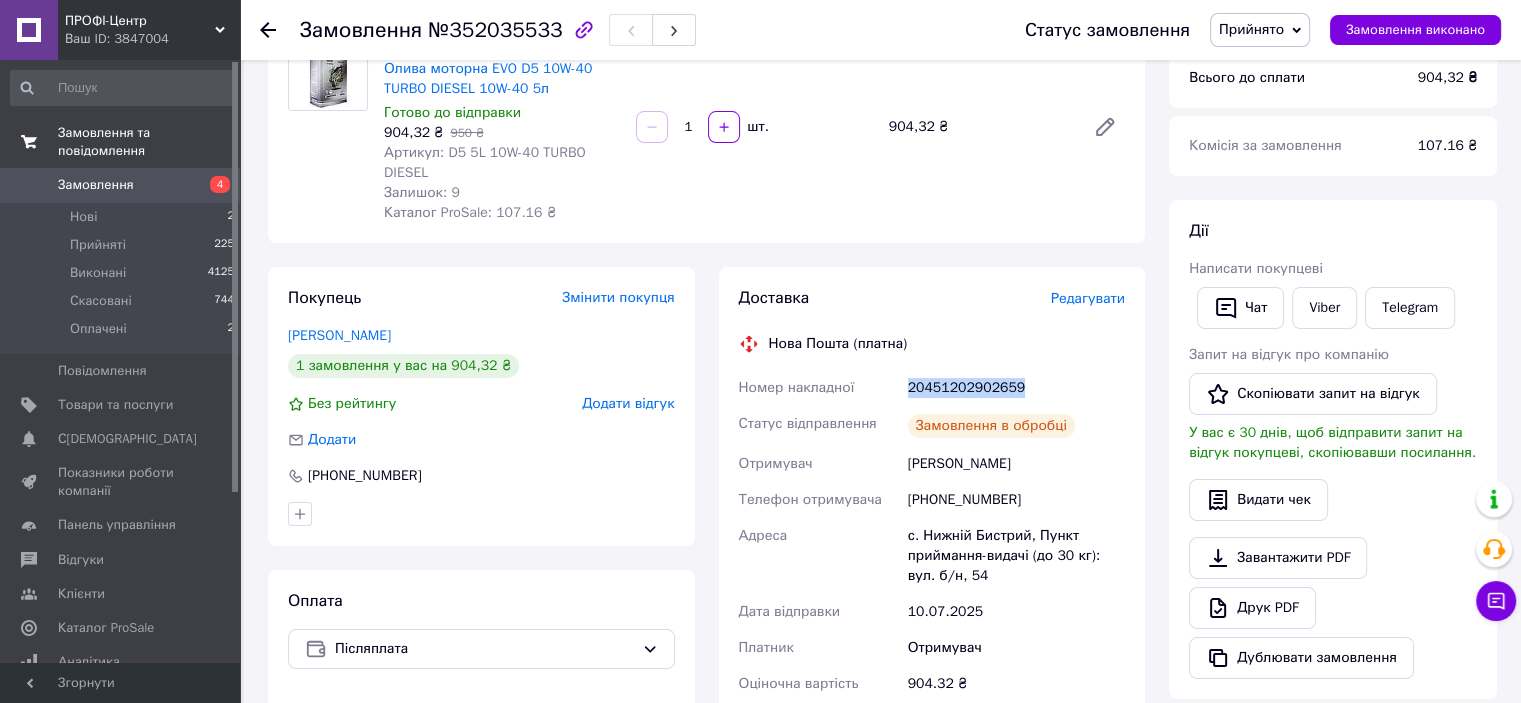 click on "20451202902659" at bounding box center (1016, 388) 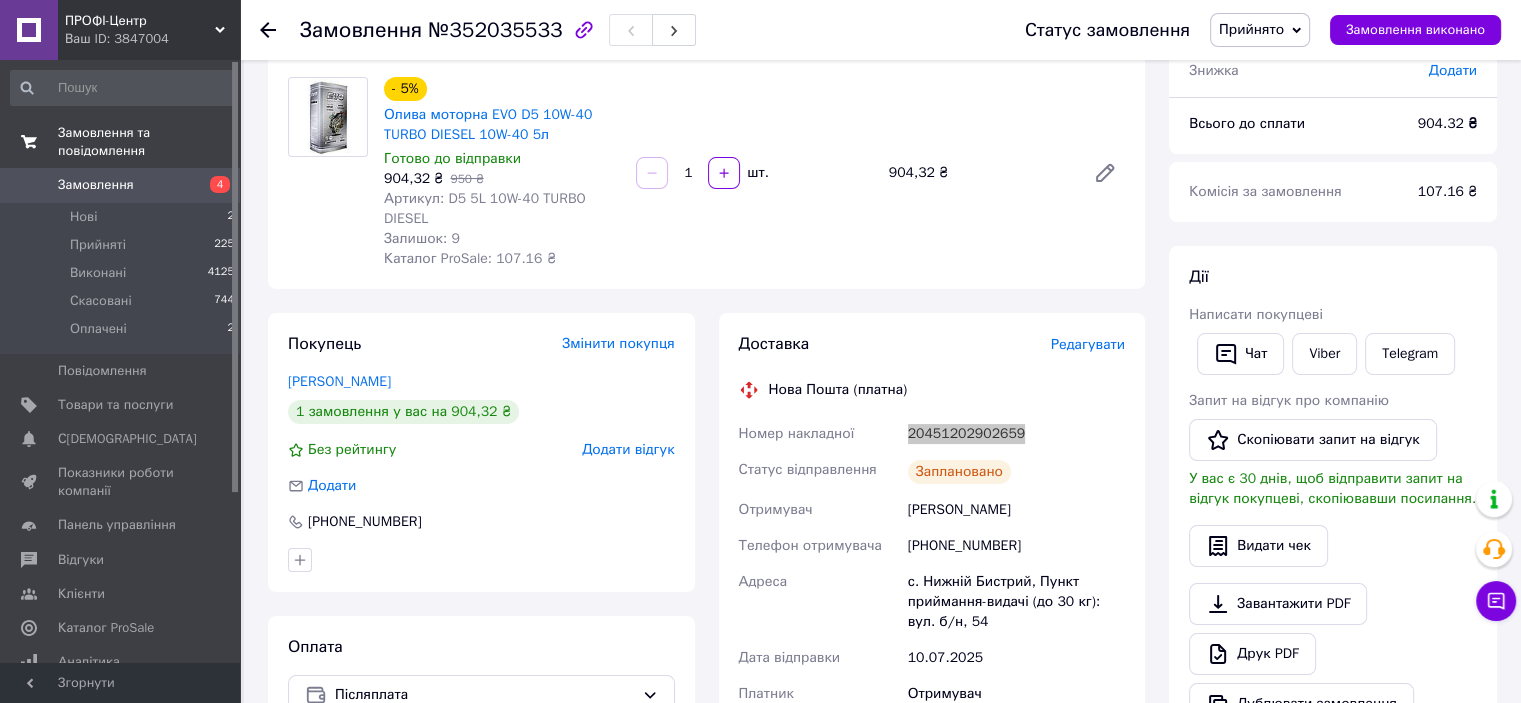 scroll, scrollTop: 0, scrollLeft: 0, axis: both 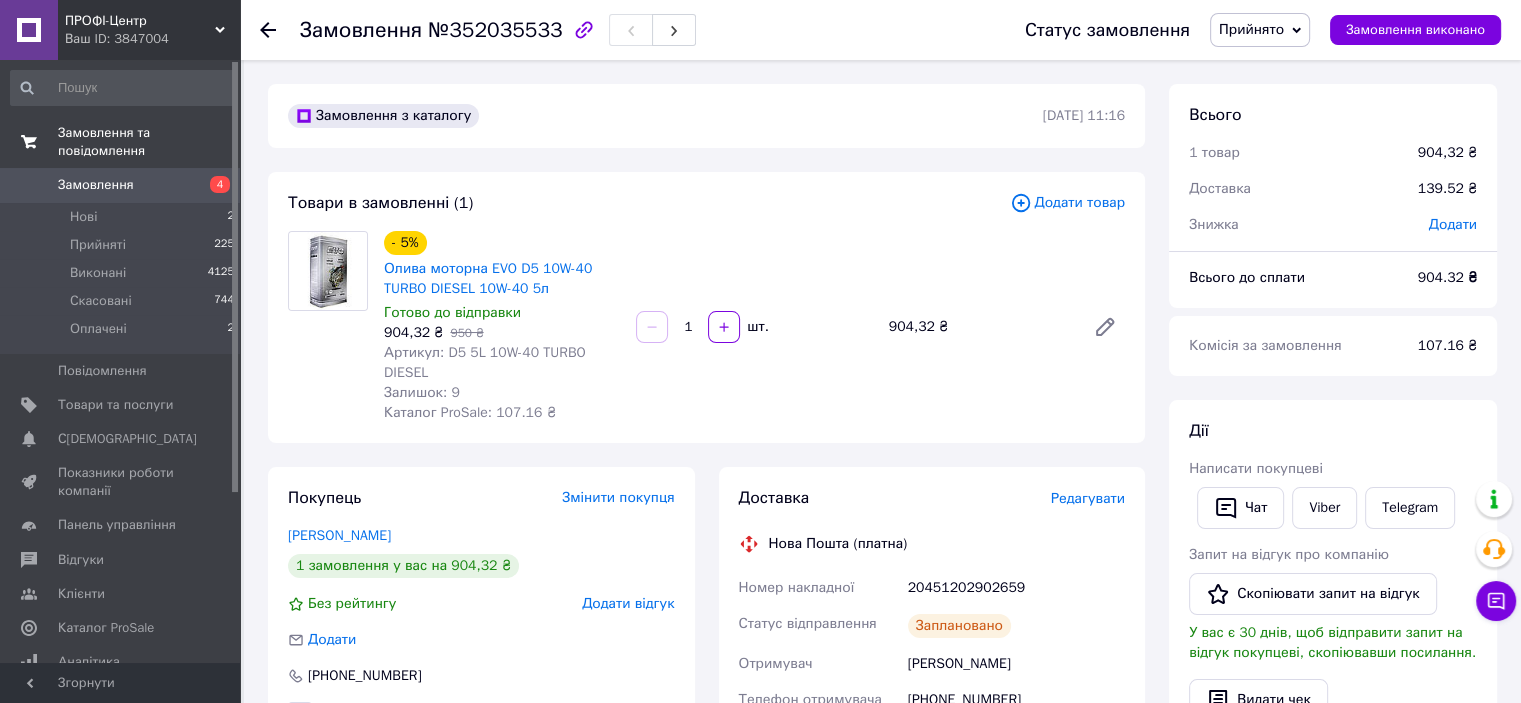 click 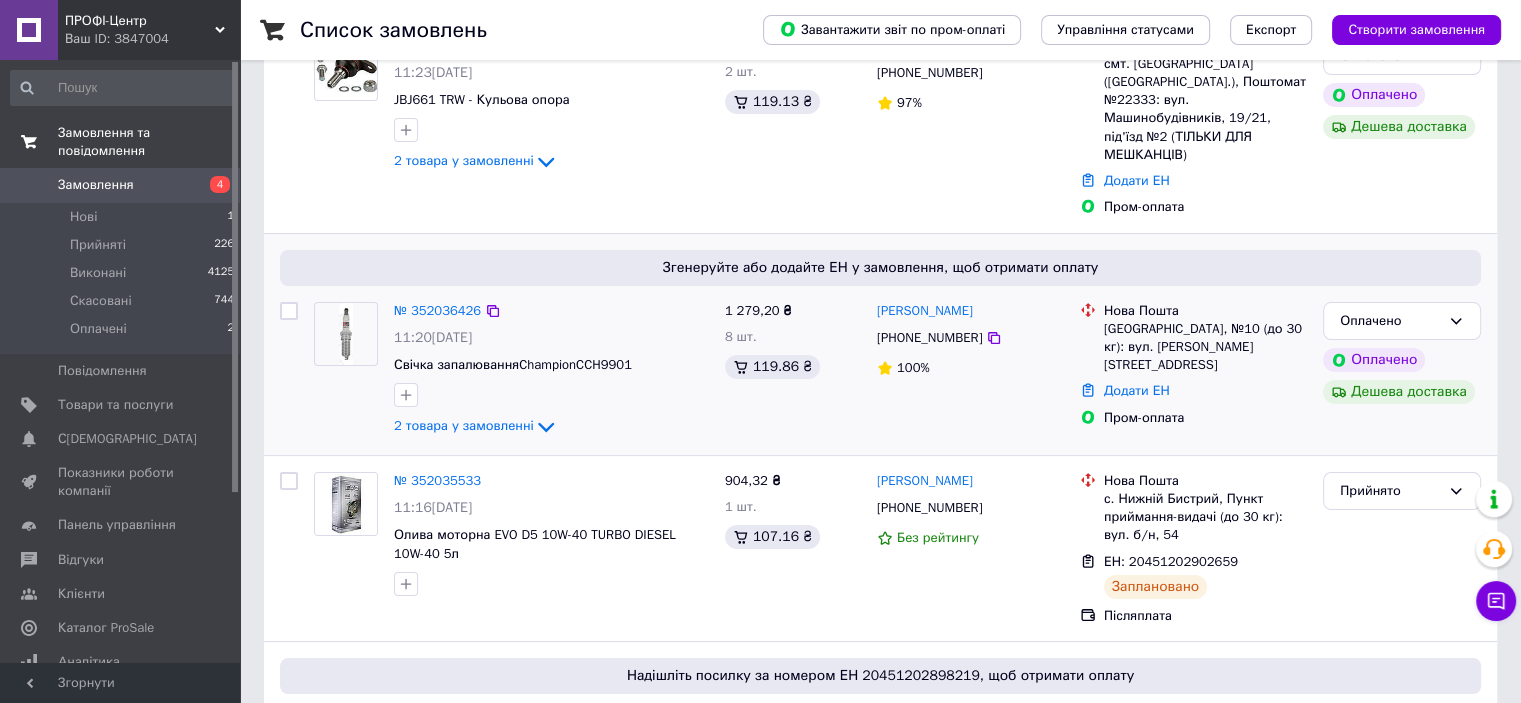 scroll, scrollTop: 200, scrollLeft: 0, axis: vertical 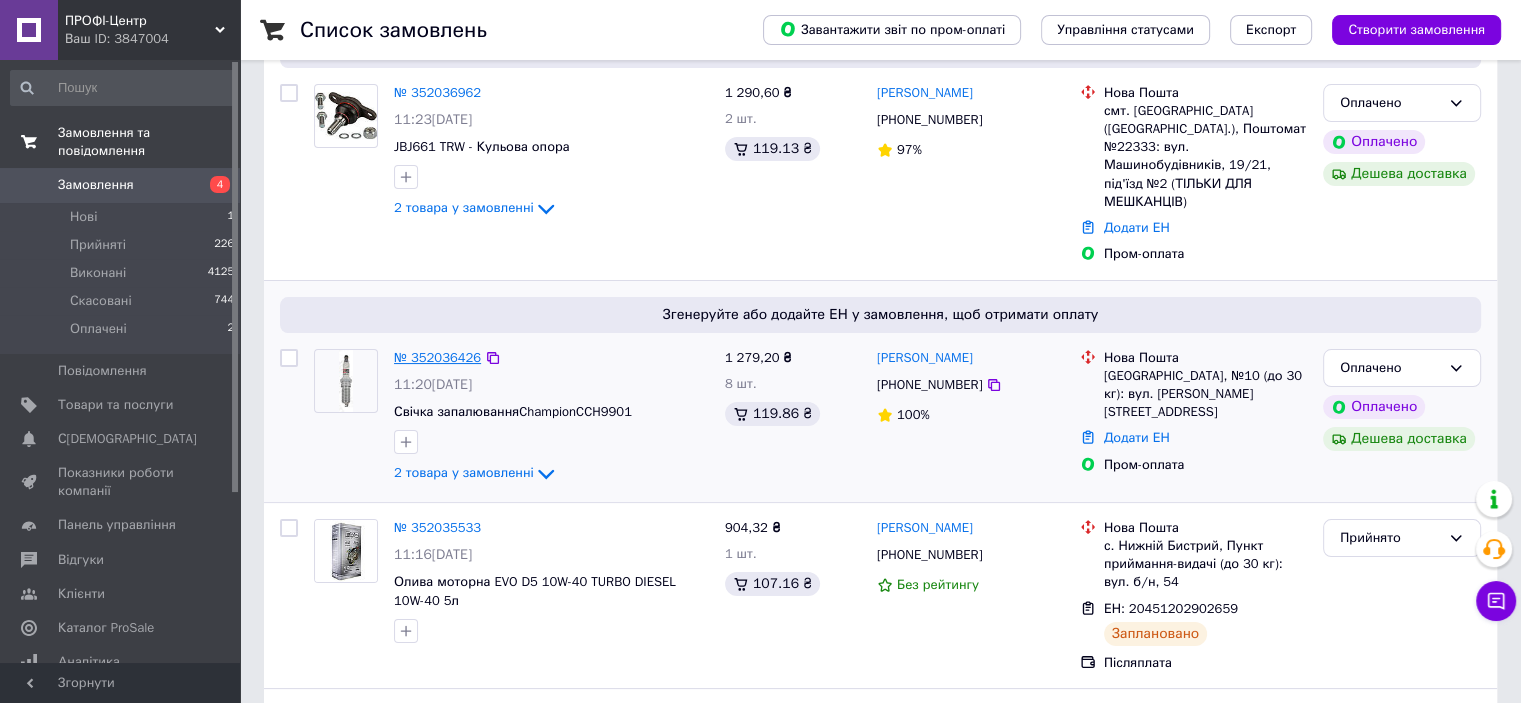 click on "№ 352036426" at bounding box center [437, 357] 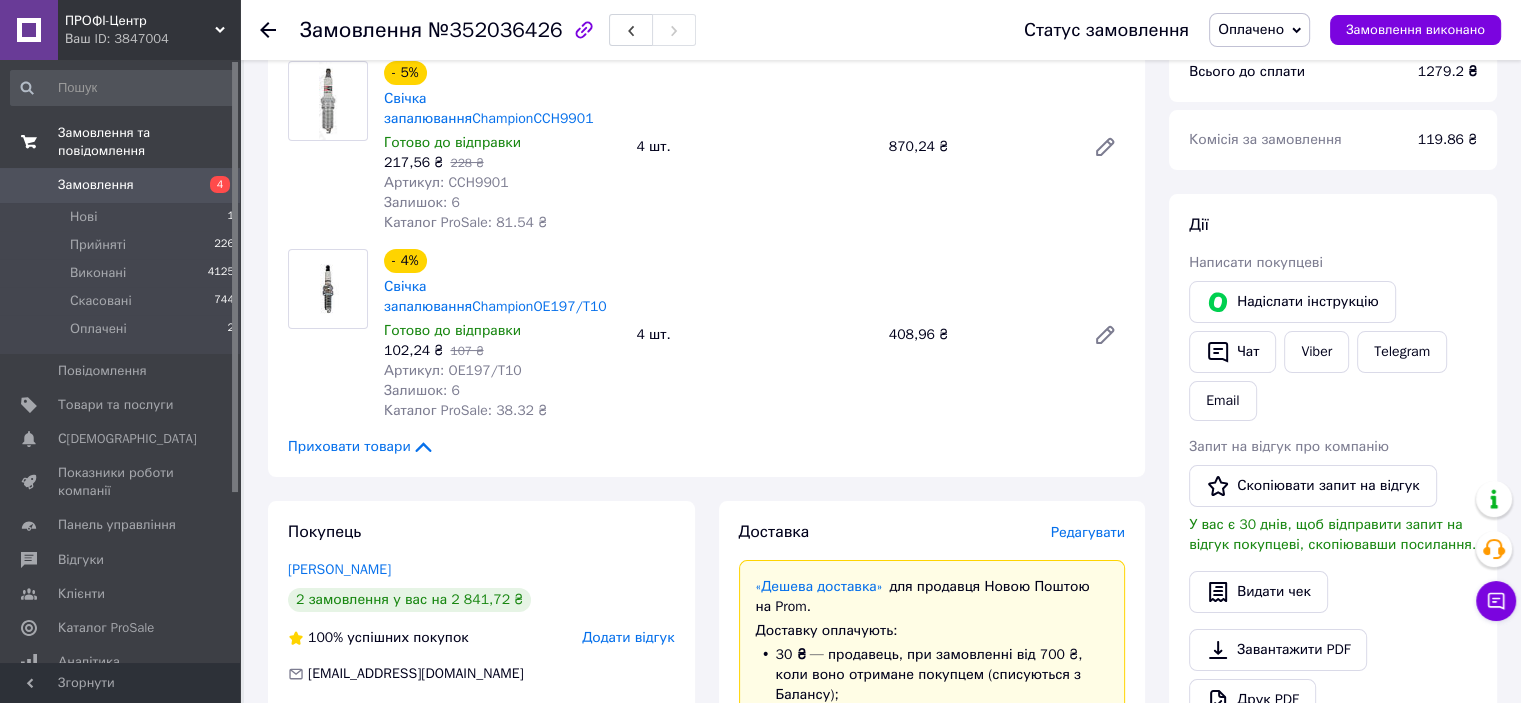 scroll, scrollTop: 200, scrollLeft: 0, axis: vertical 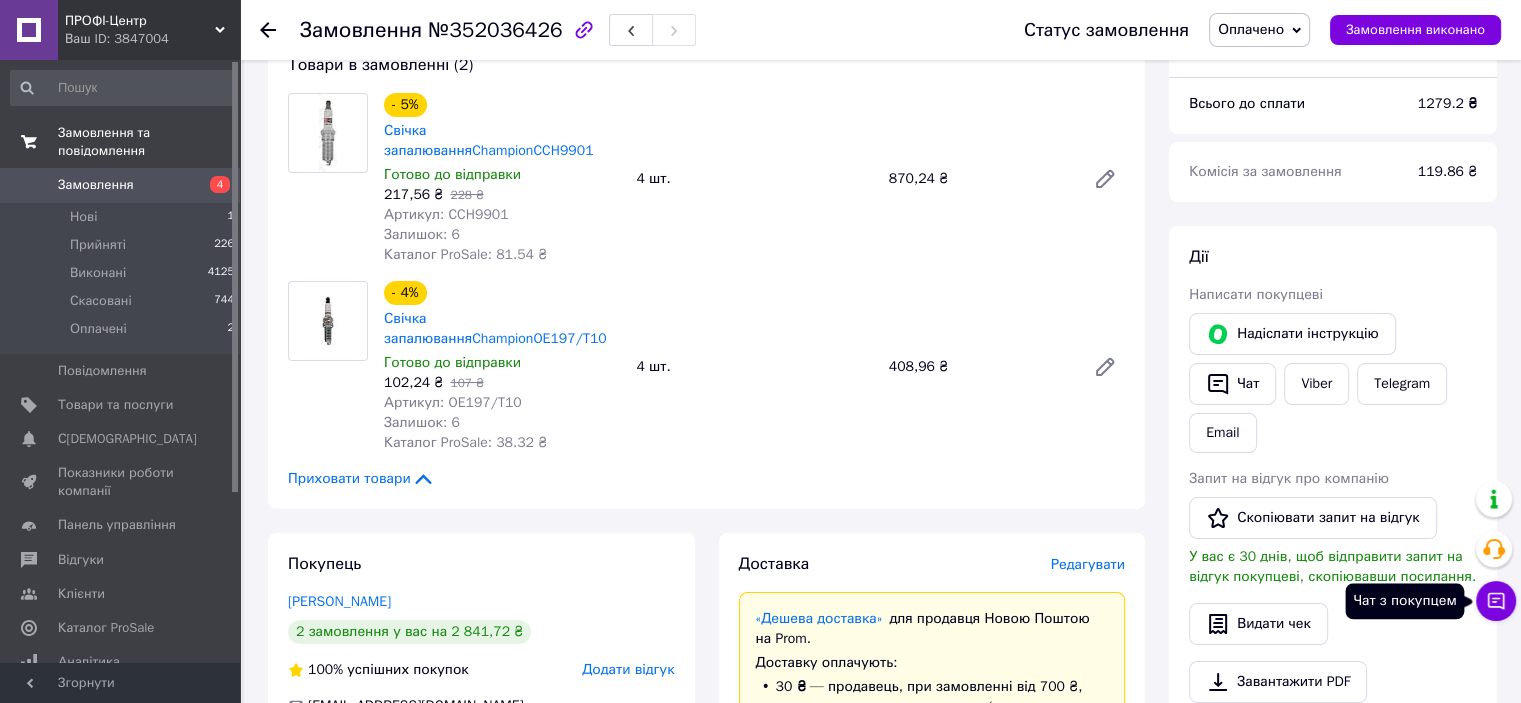 drag, startPoint x: 1500, startPoint y: 609, endPoint x: 1478, endPoint y: 591, distance: 28.42534 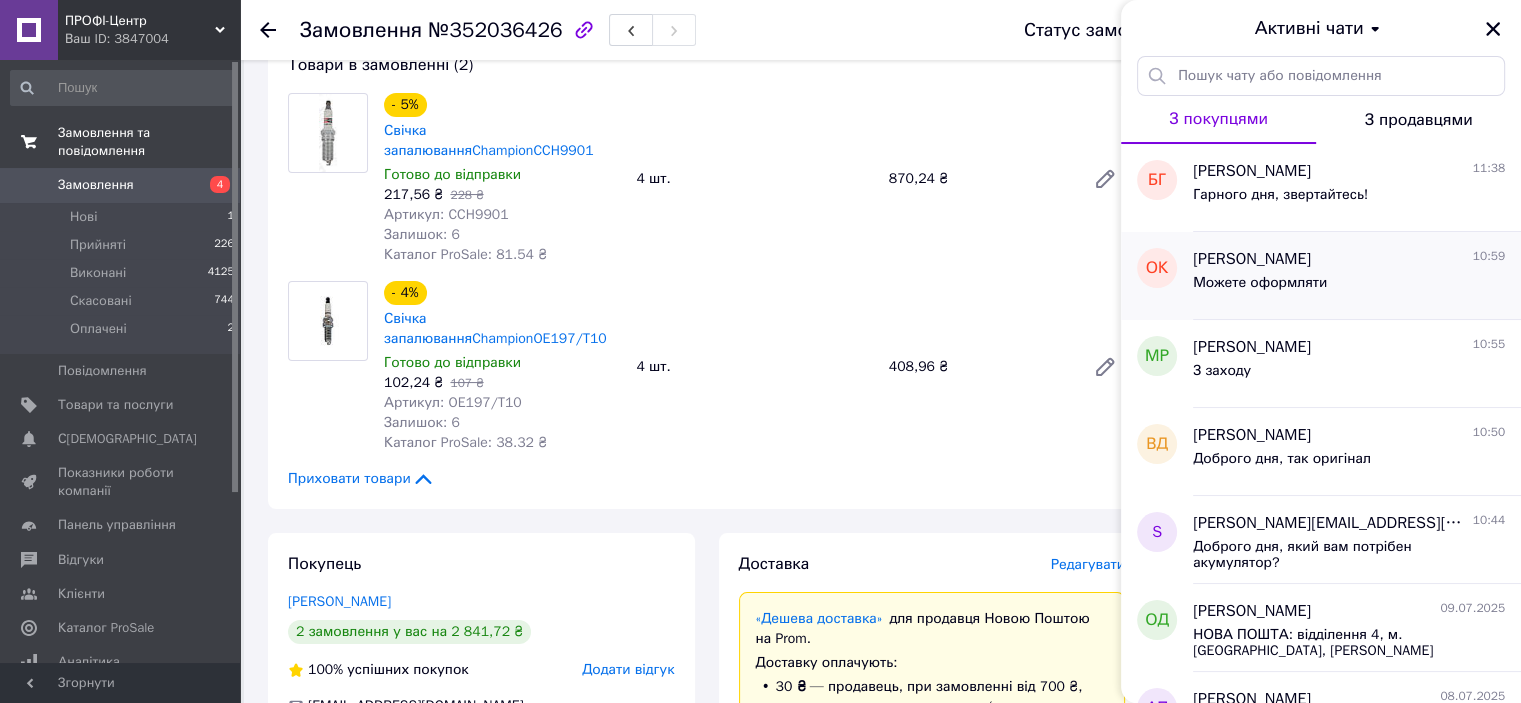 click on "Можете оформляти" at bounding box center (1260, 283) 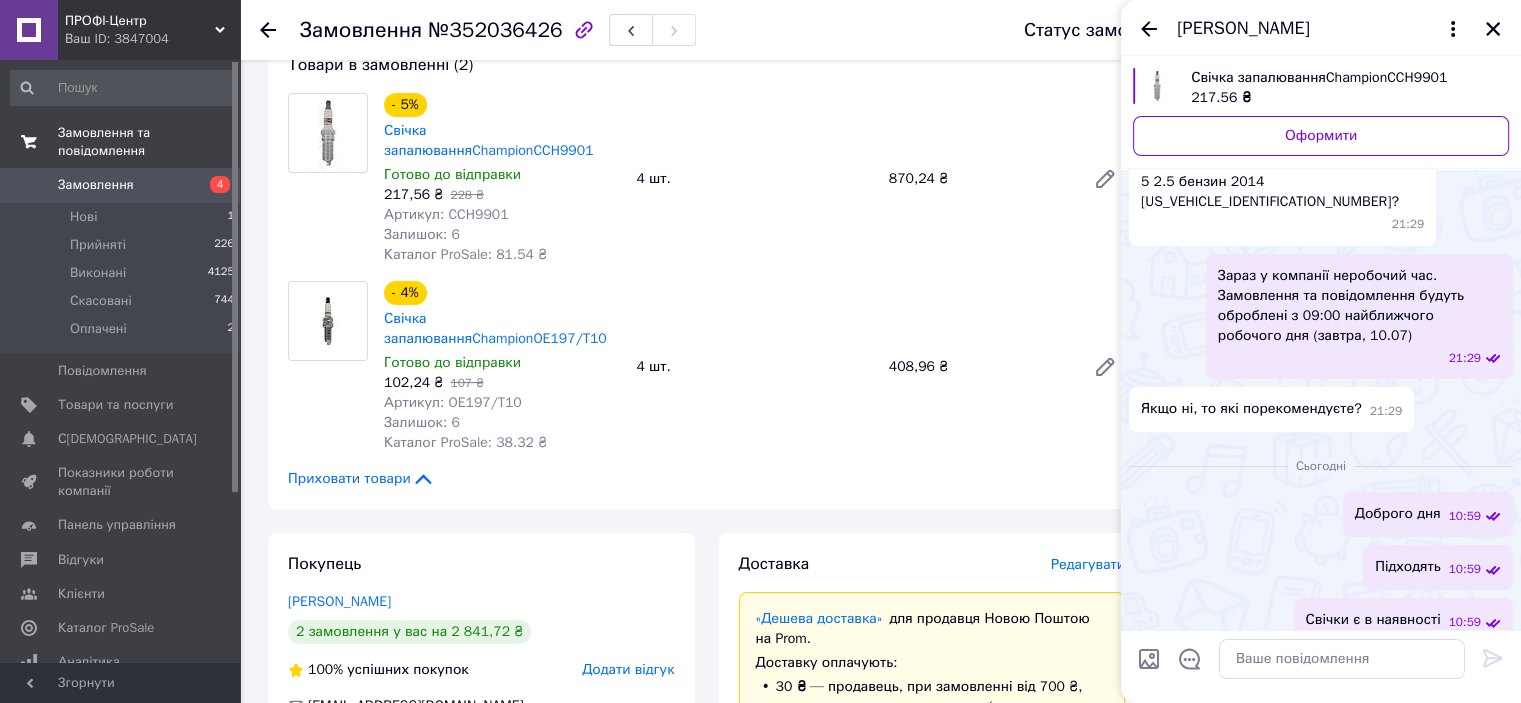 scroll, scrollTop: 142, scrollLeft: 0, axis: vertical 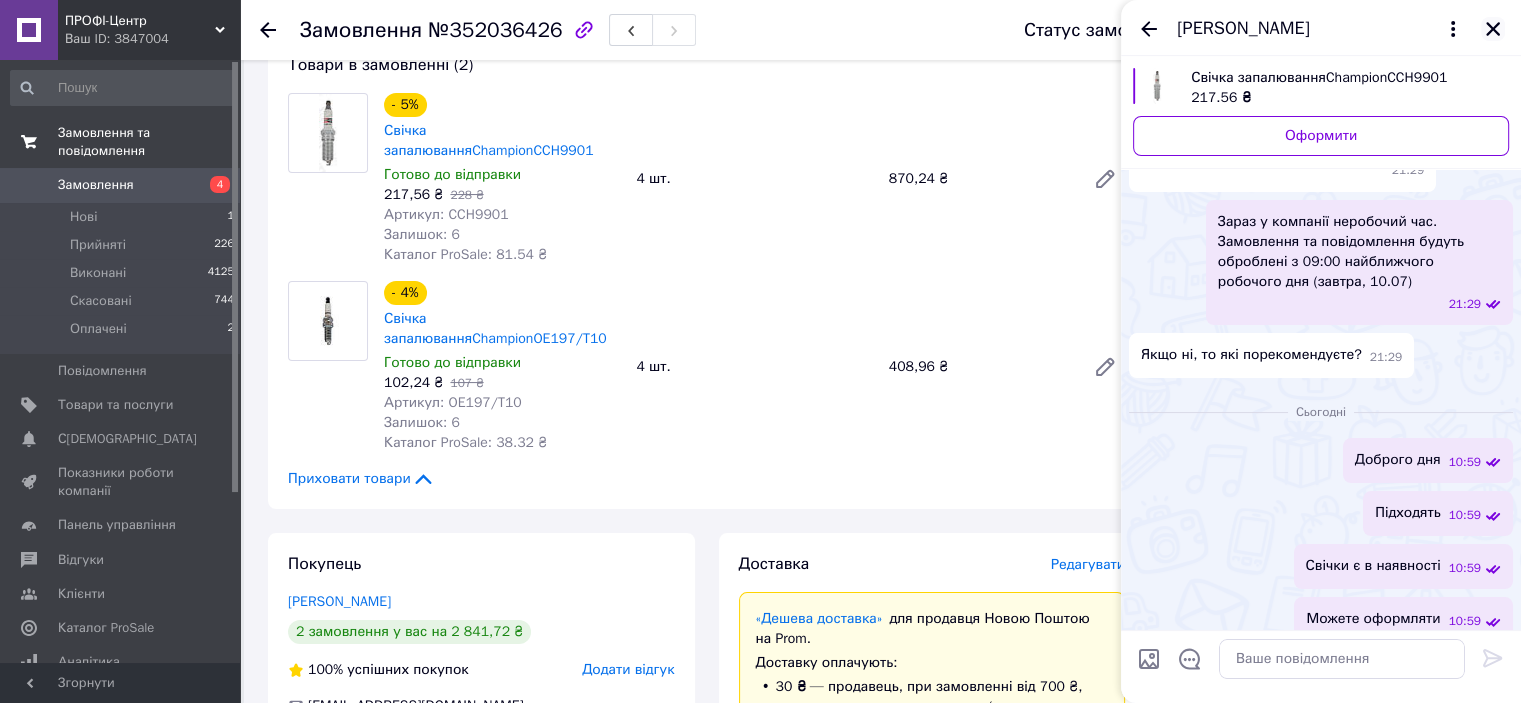 click 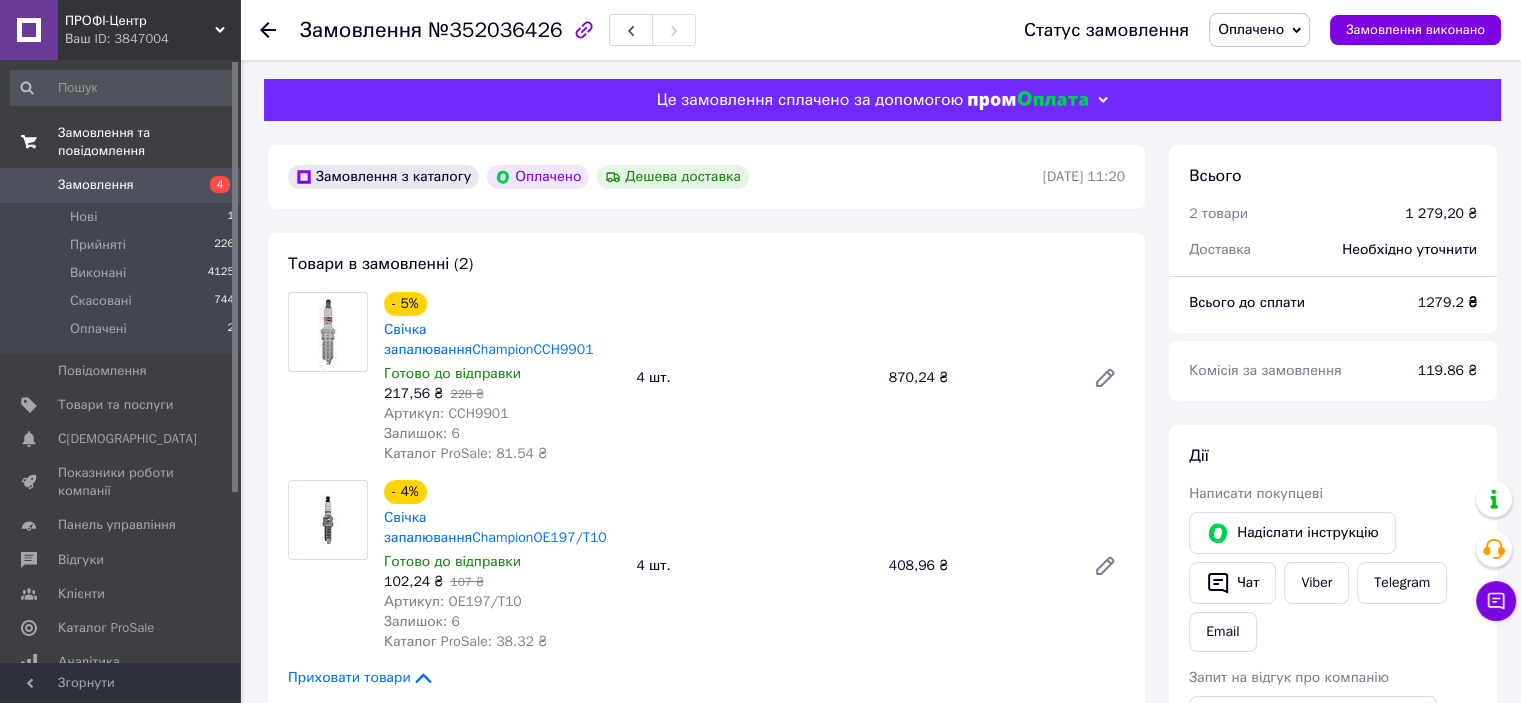 scroll, scrollTop: 0, scrollLeft: 0, axis: both 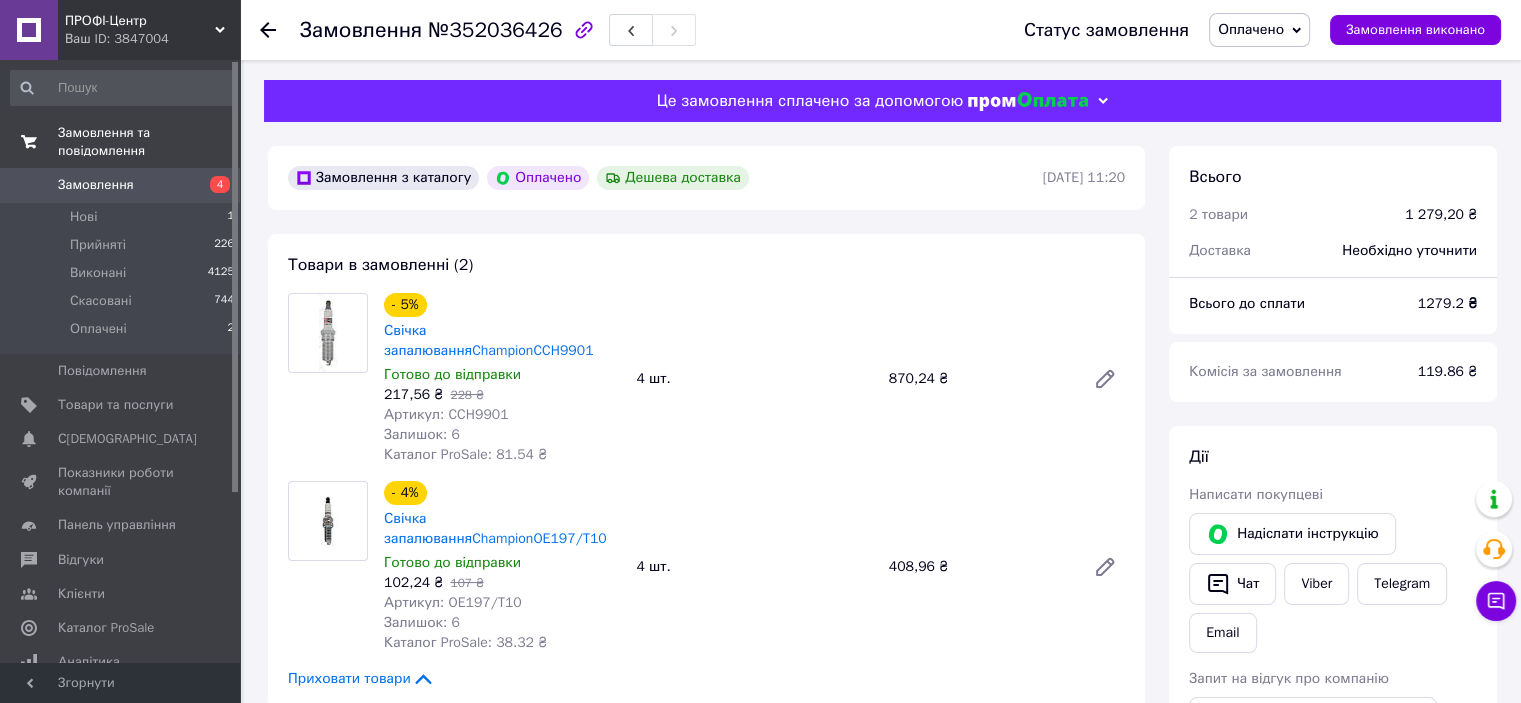 click on "Оплачено" at bounding box center (1251, 29) 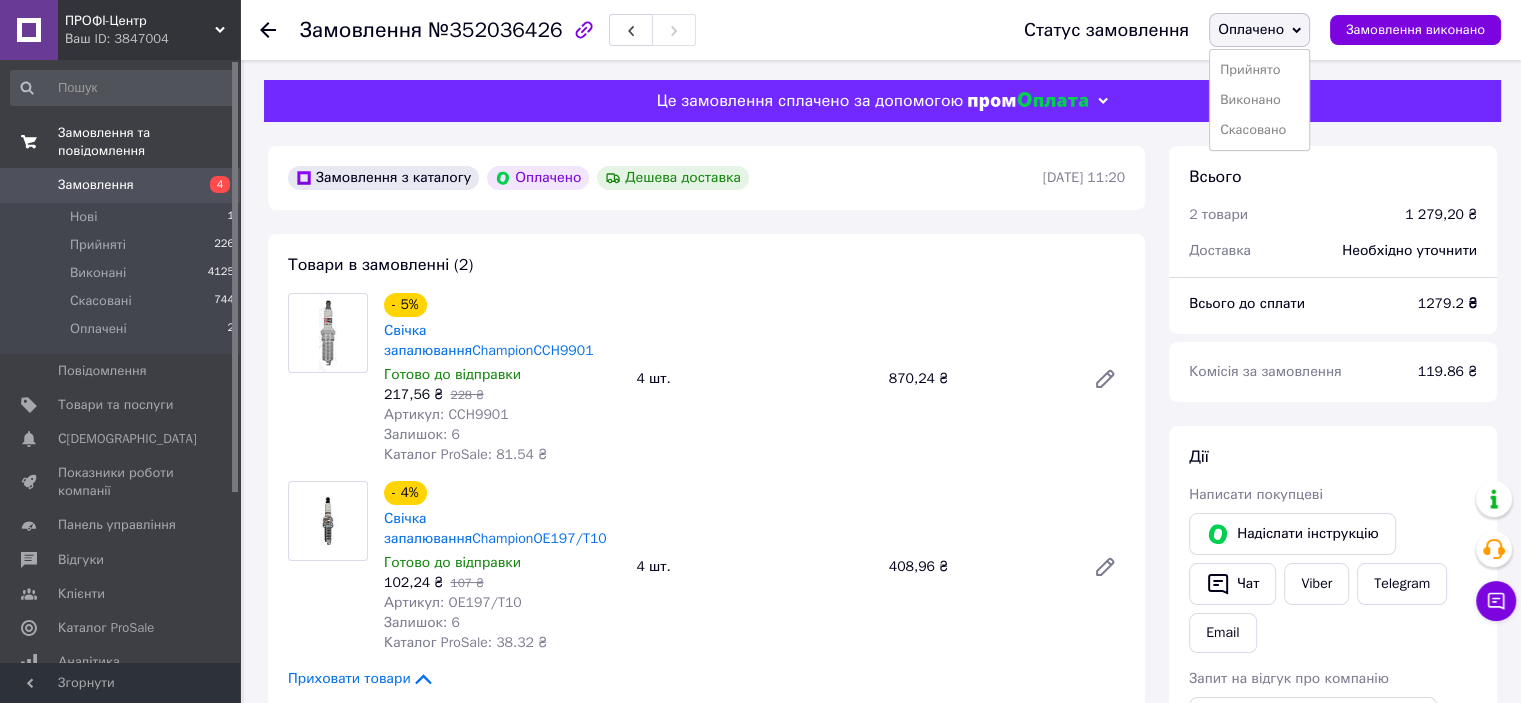 click on "Прийнято Виконано Скасовано" at bounding box center [1259, 100] 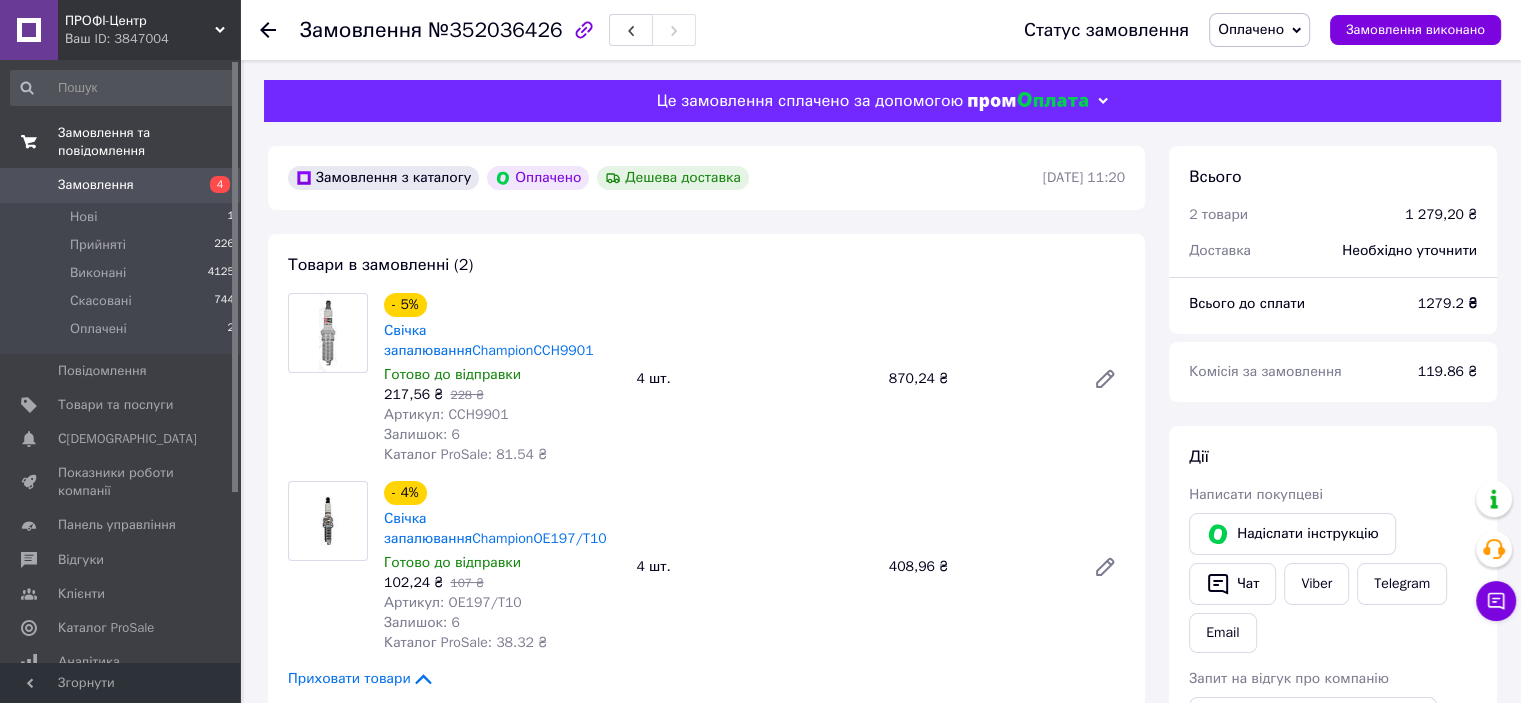 click on "Оплачено" at bounding box center (1259, 30) 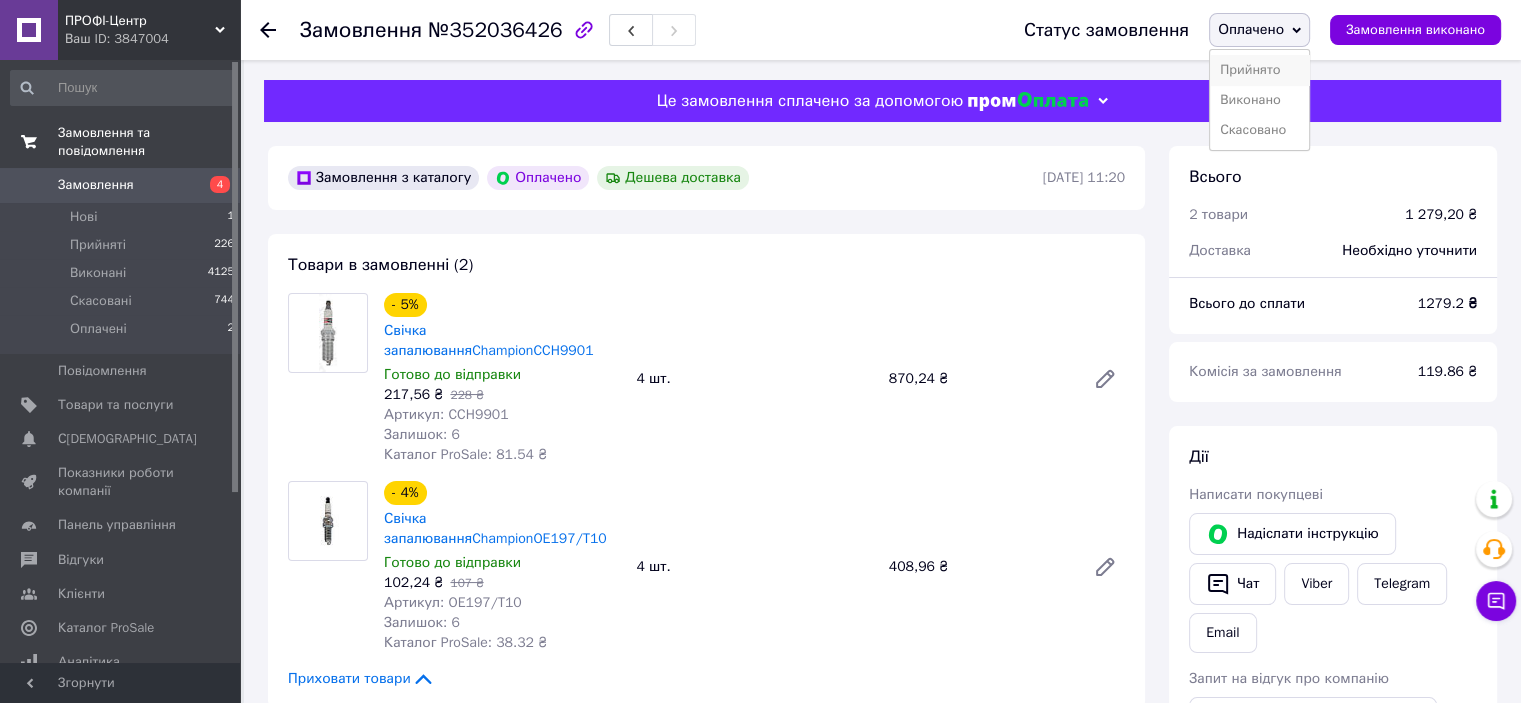 click on "Прийнято" at bounding box center [1259, 70] 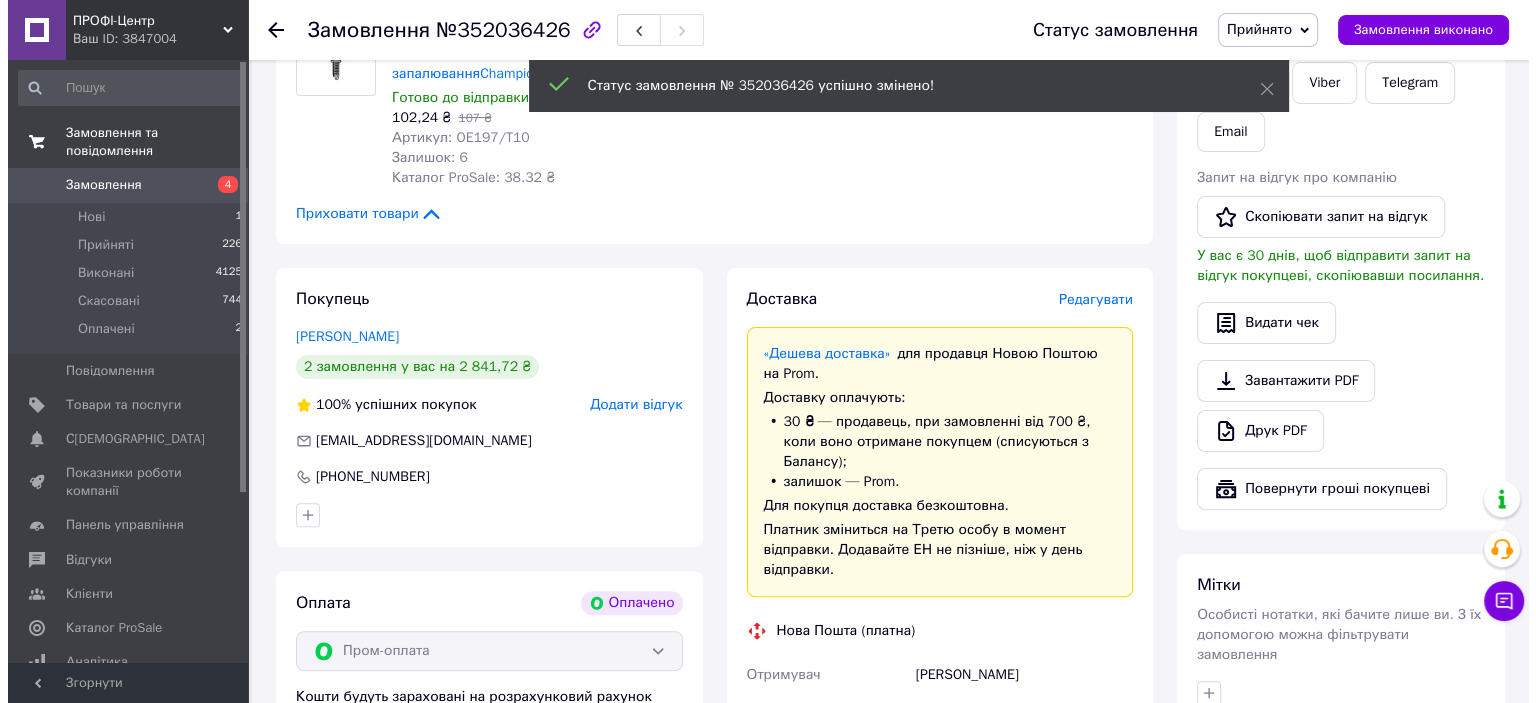 scroll, scrollTop: 500, scrollLeft: 0, axis: vertical 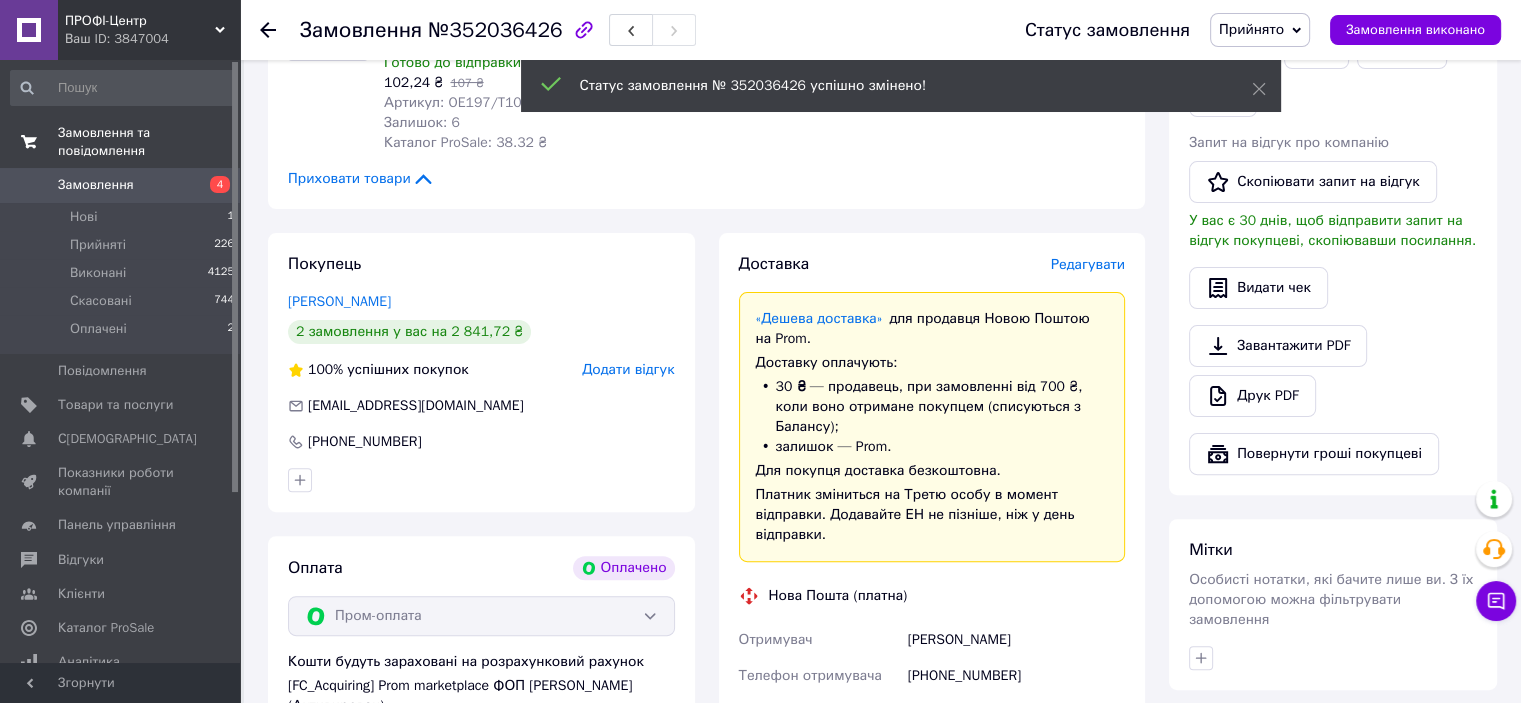click on "Редагувати" at bounding box center (1088, 265) 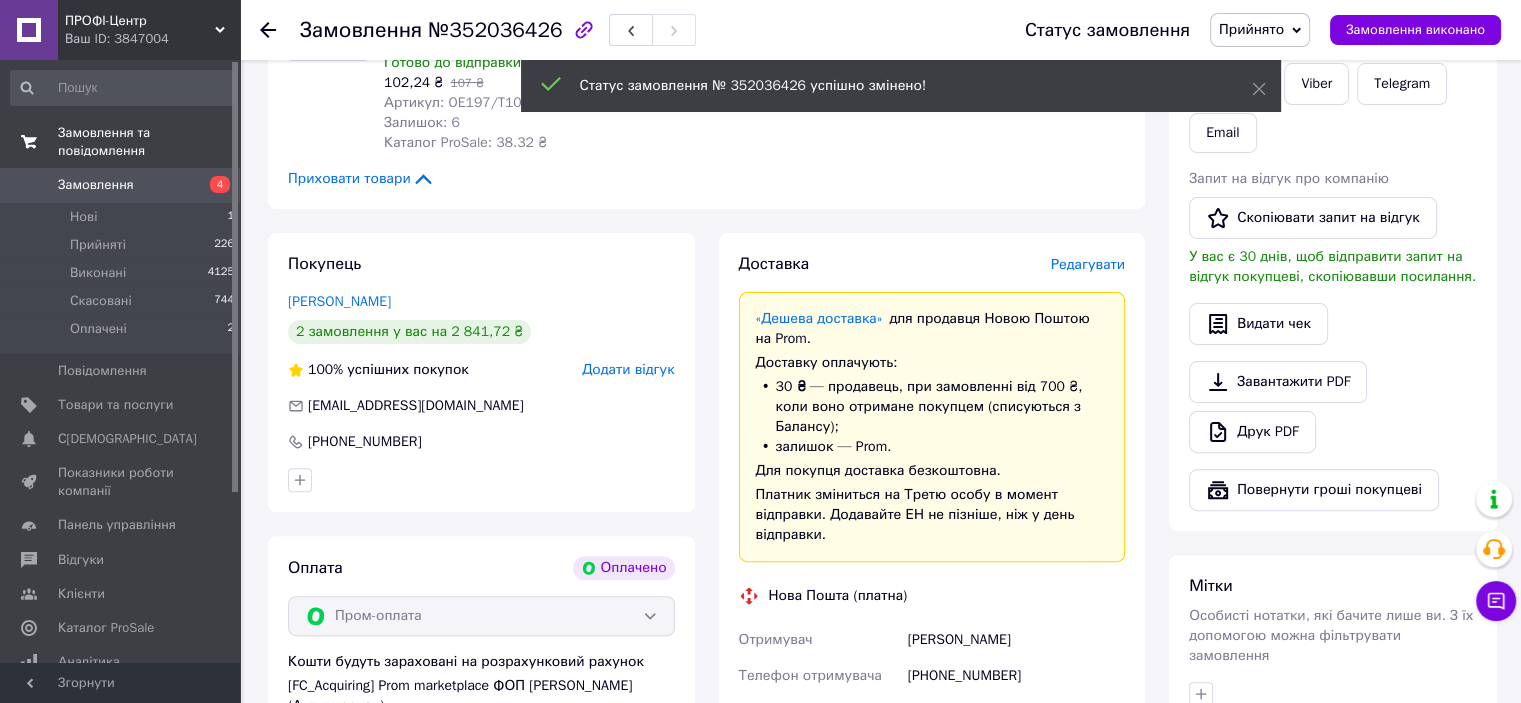 click on "Редагувати" at bounding box center [1088, 264] 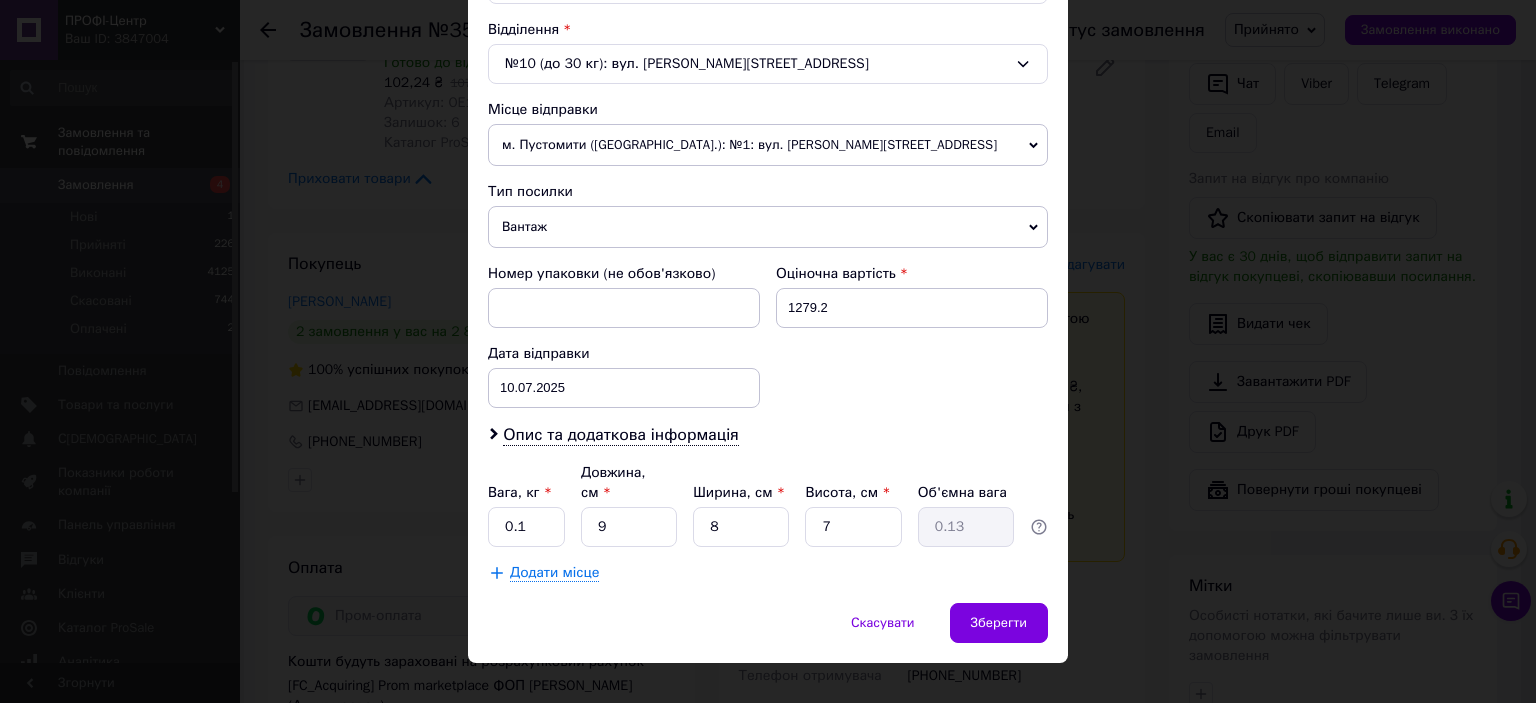 scroll, scrollTop: 619, scrollLeft: 0, axis: vertical 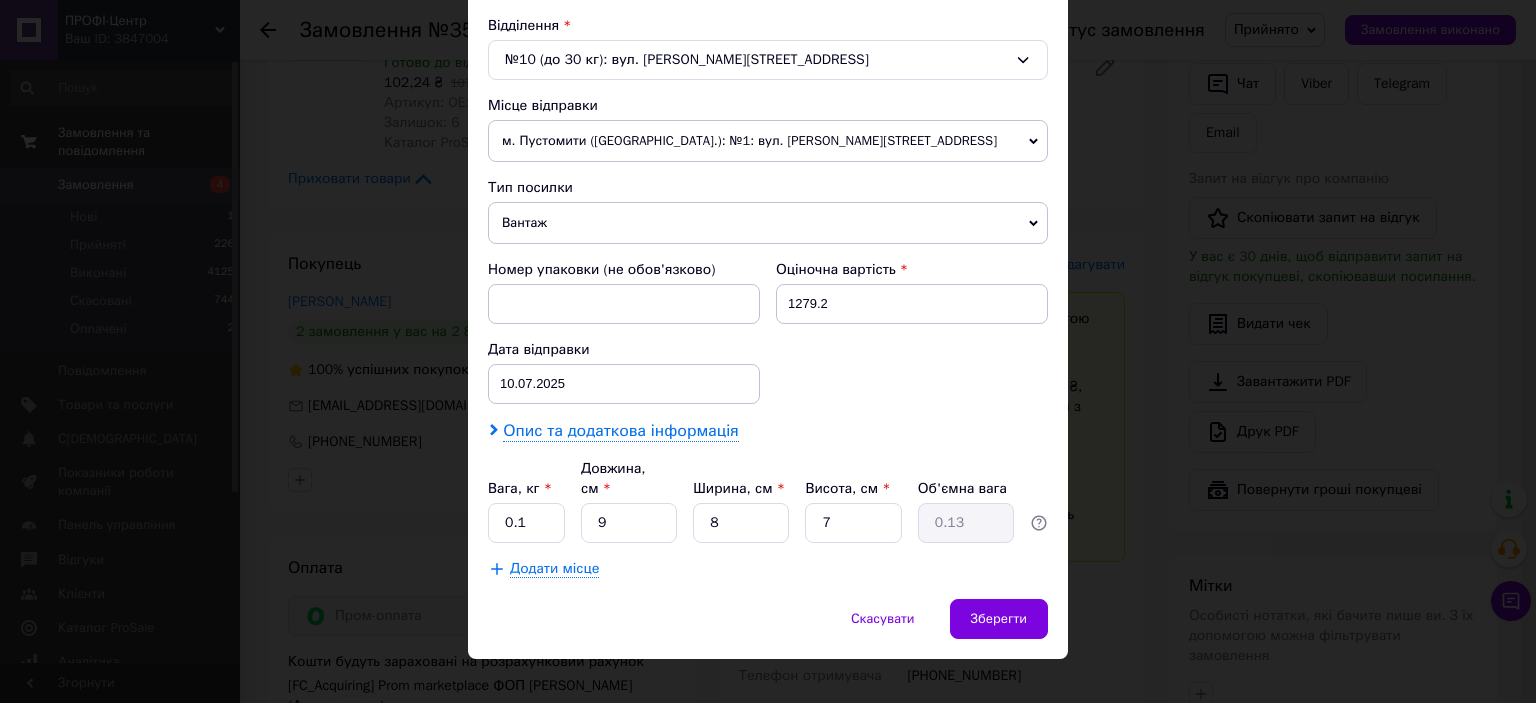 click on "Опис та додаткова інформація" at bounding box center (620, 431) 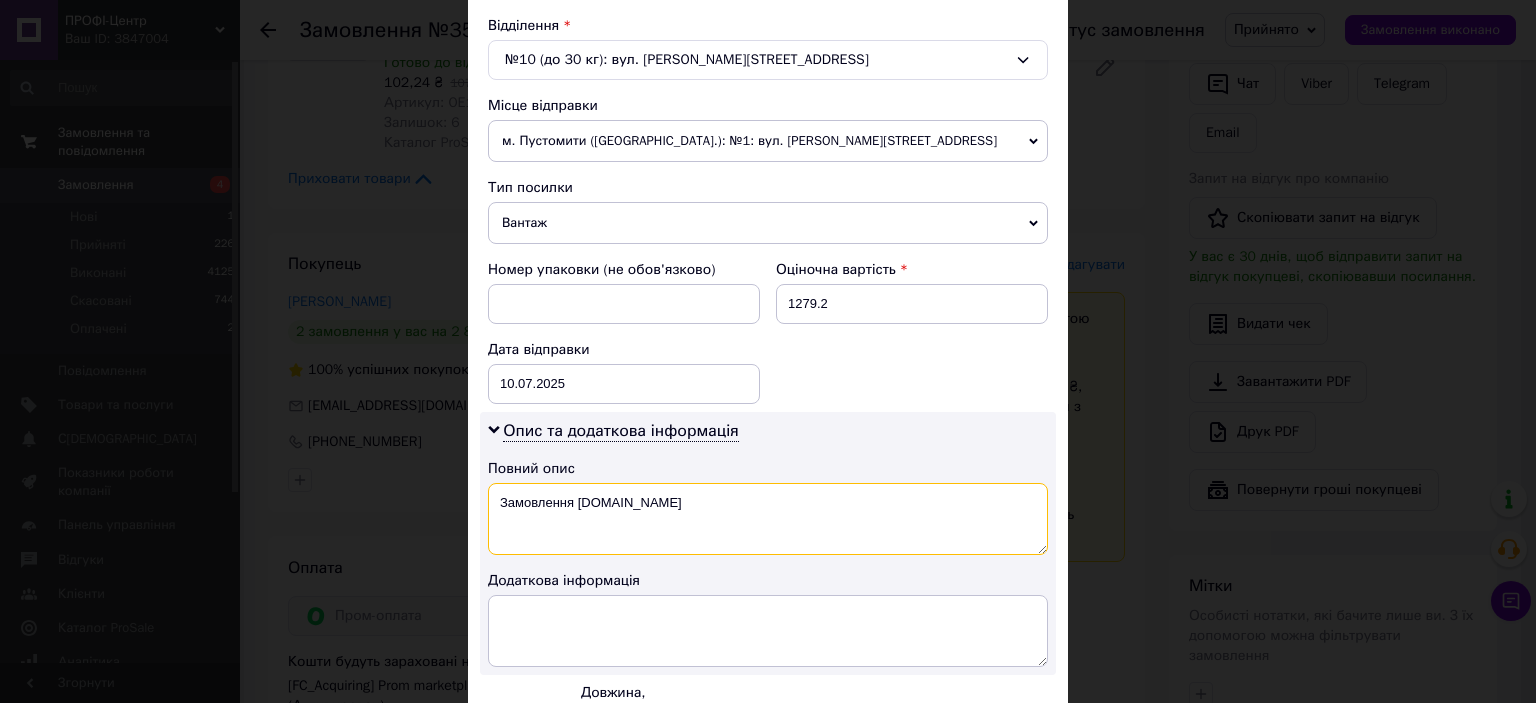 click on "Замовлення [DOMAIN_NAME]" at bounding box center [768, 519] 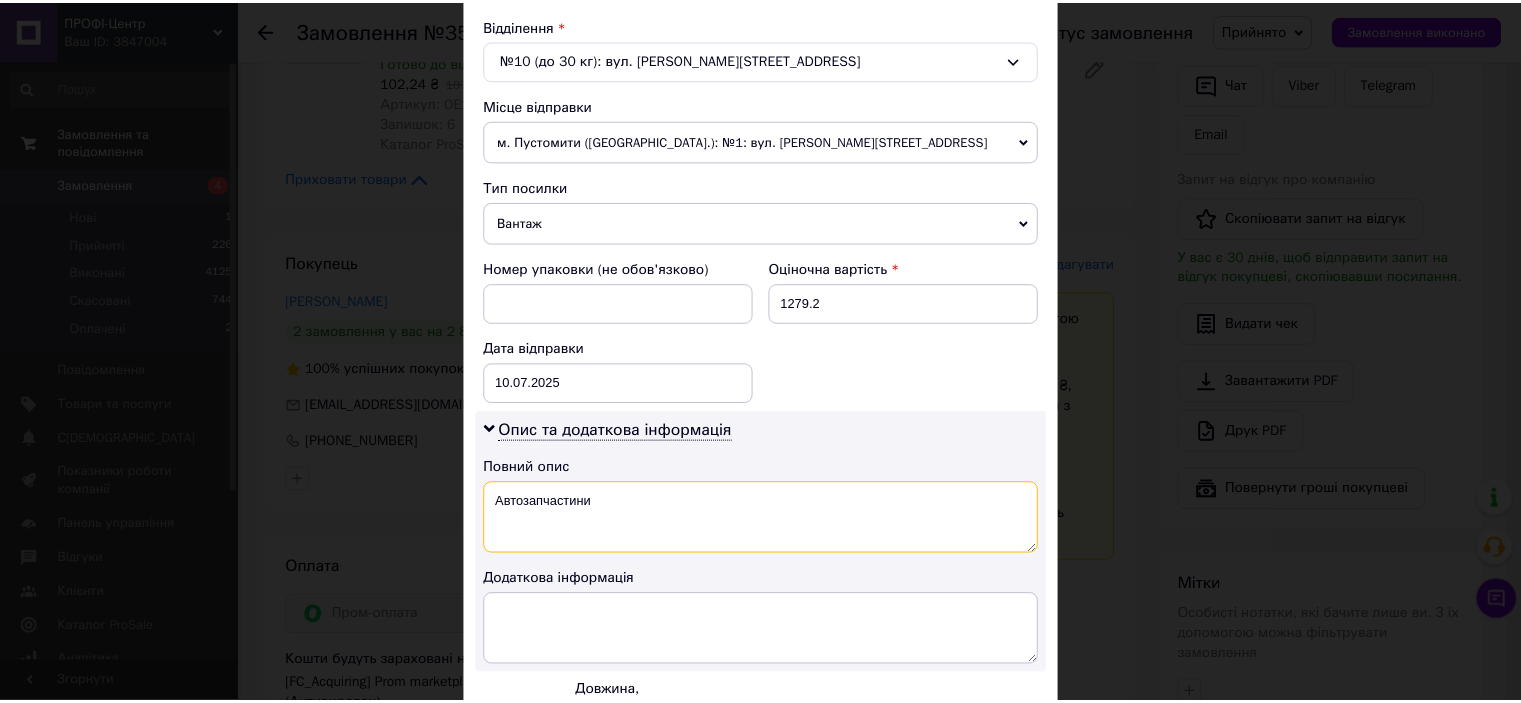 scroll, scrollTop: 842, scrollLeft: 0, axis: vertical 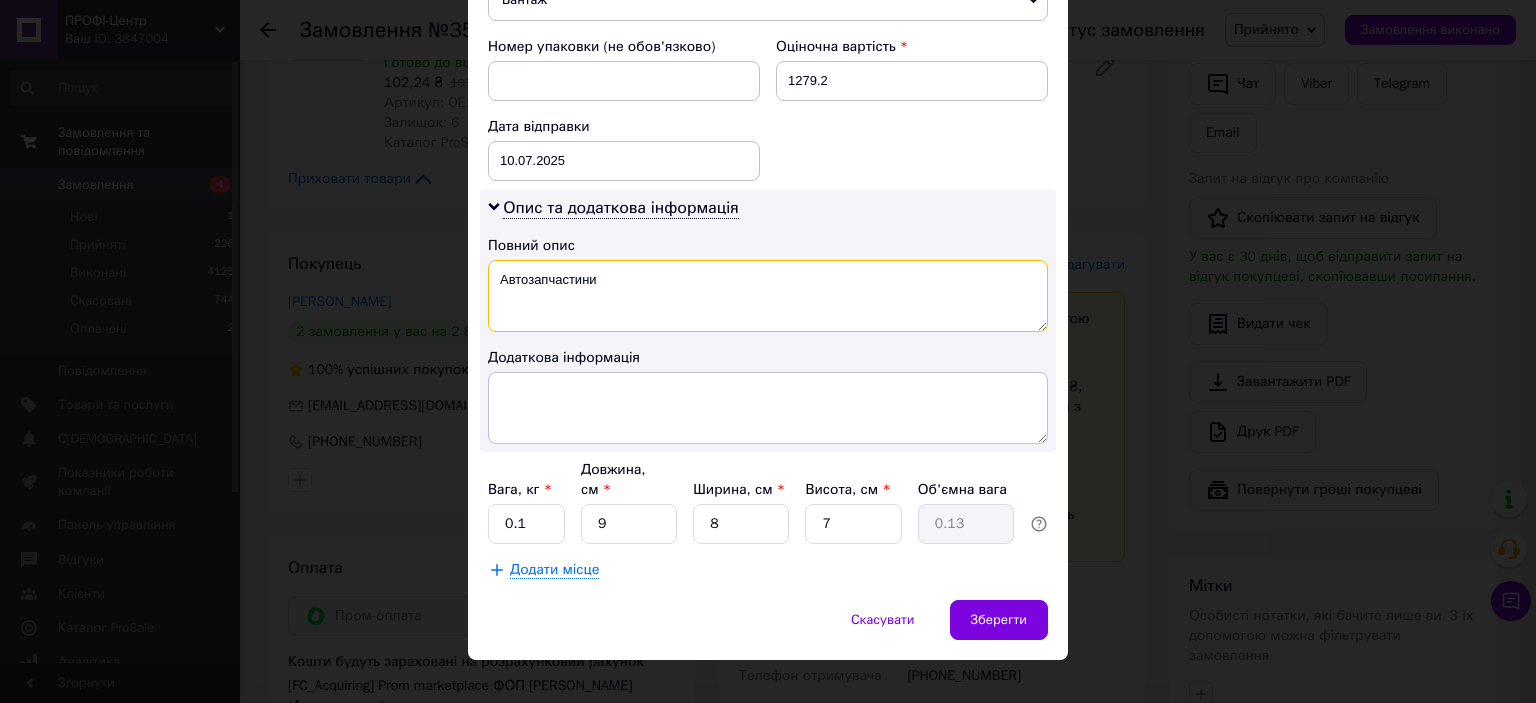 type on "Автозапчастини" 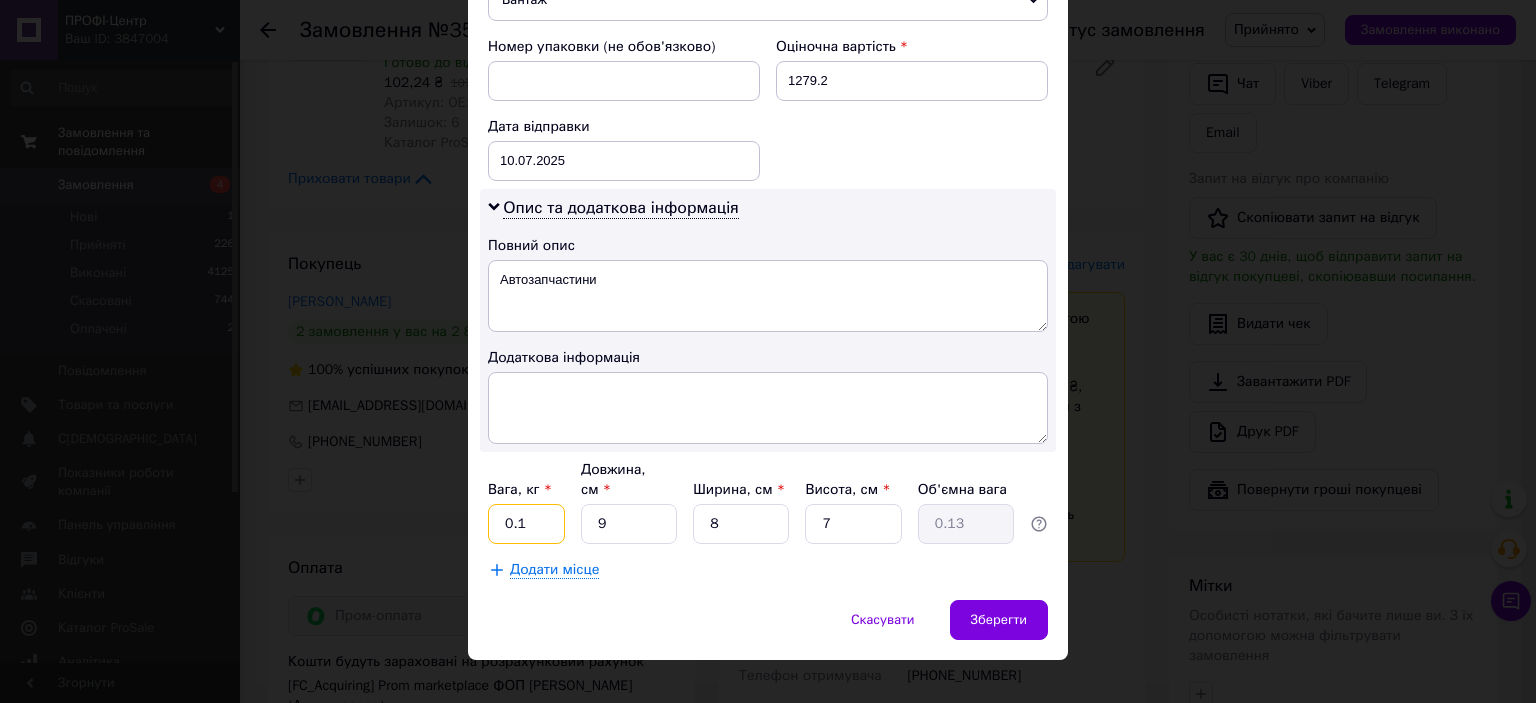 drag, startPoint x: 532, startPoint y: 490, endPoint x: 544, endPoint y: 499, distance: 15 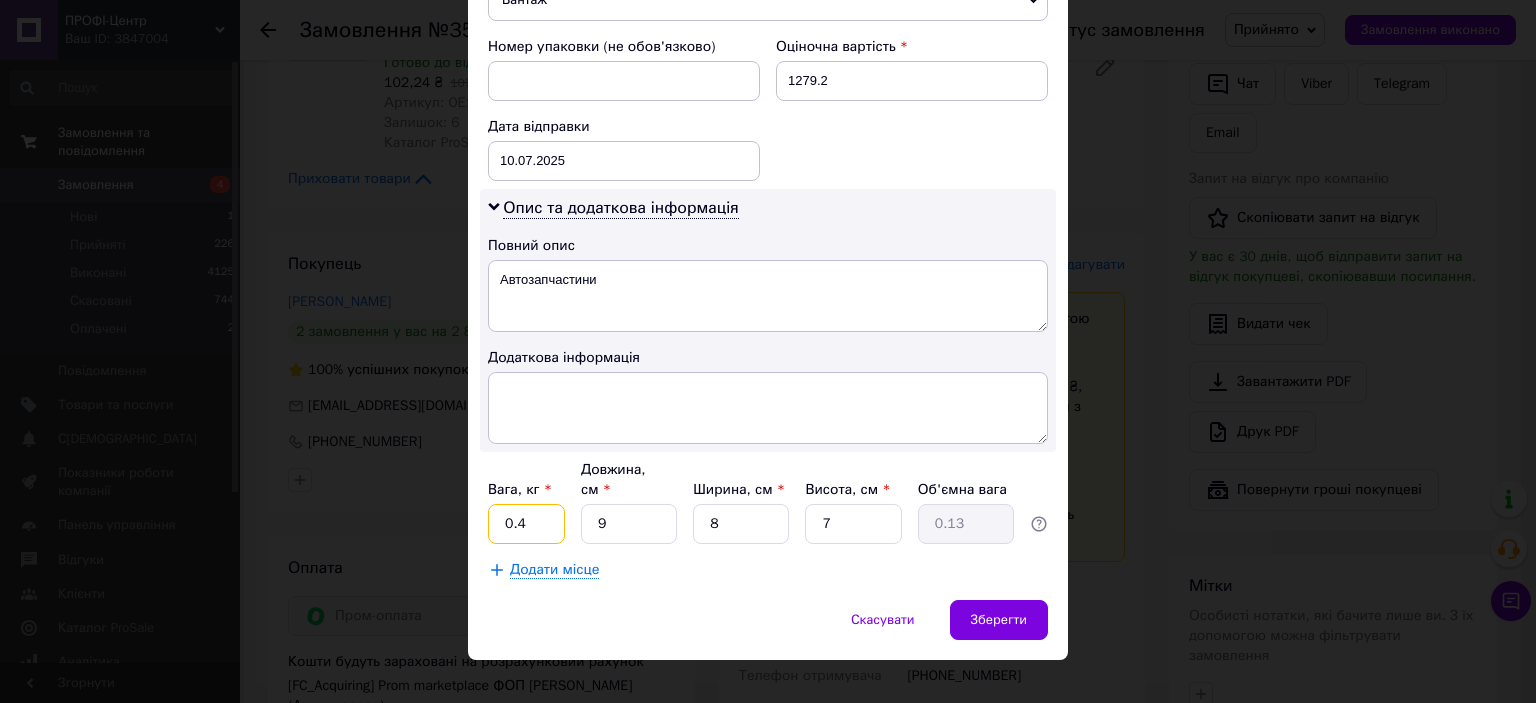 type on "0.4" 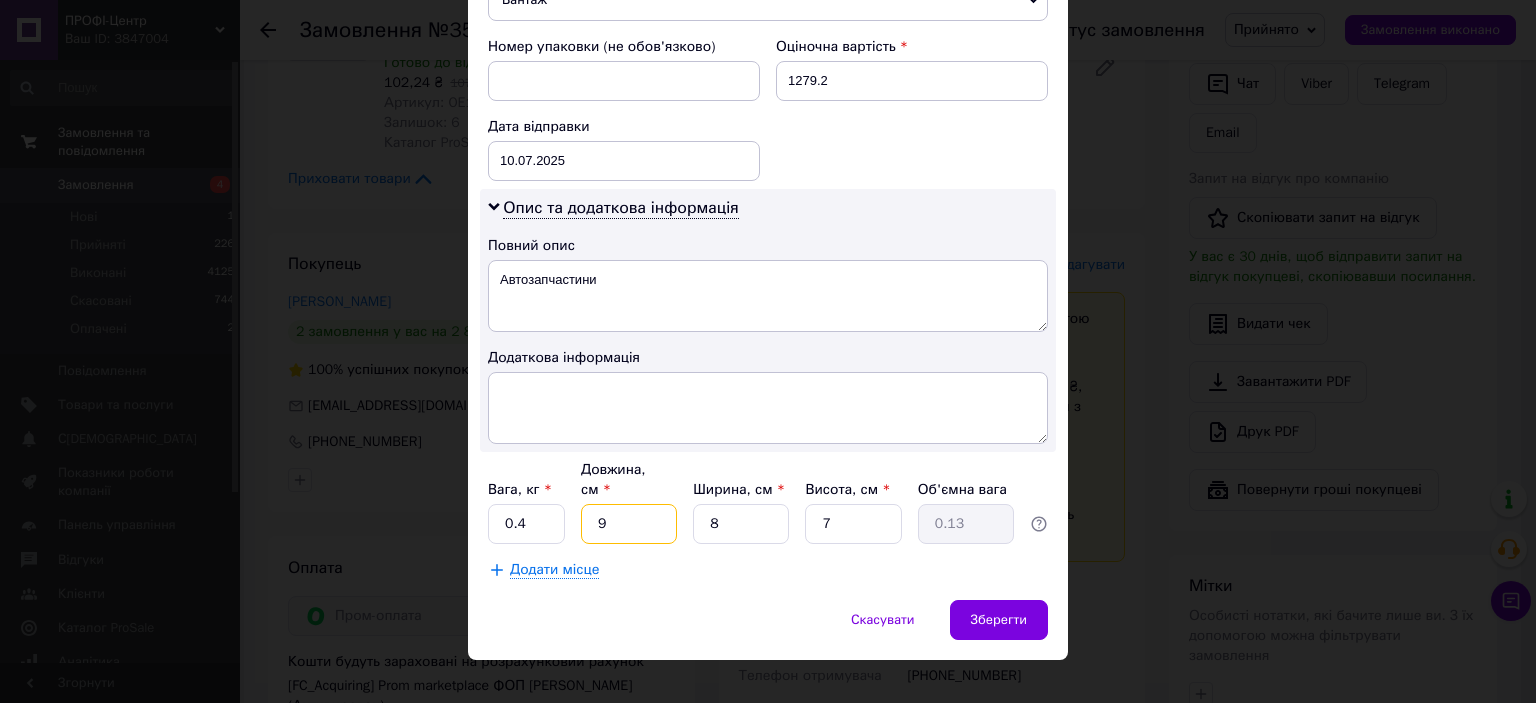 type on "1" 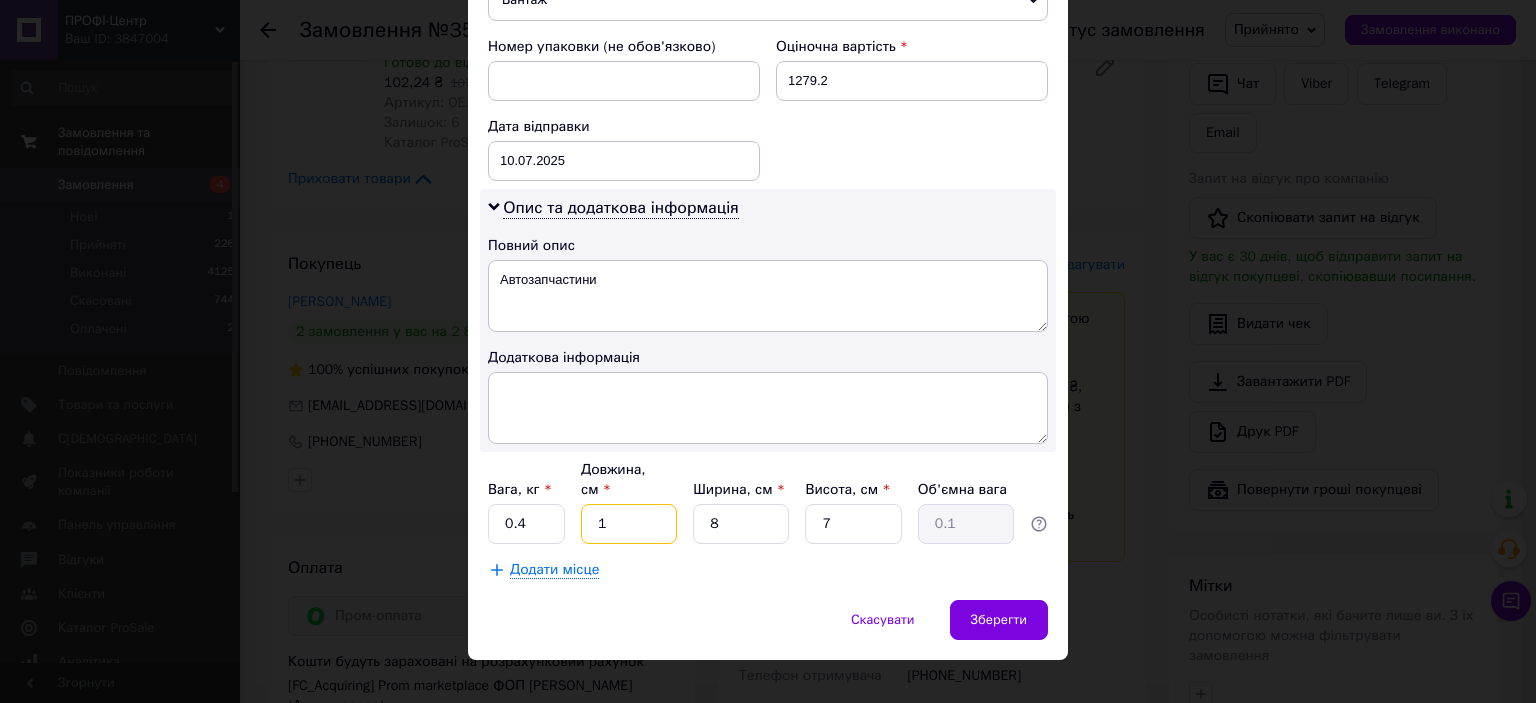 type on "17" 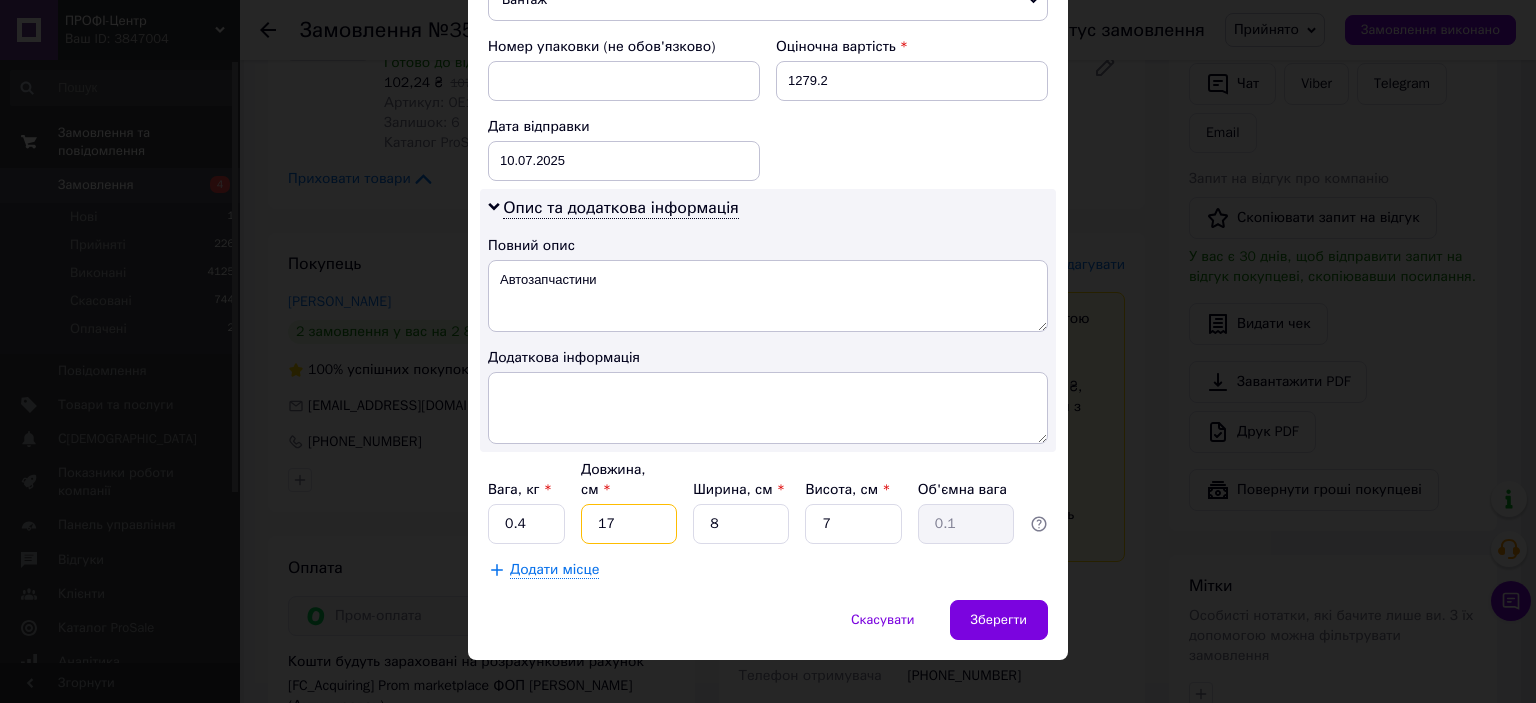 type on "0.24" 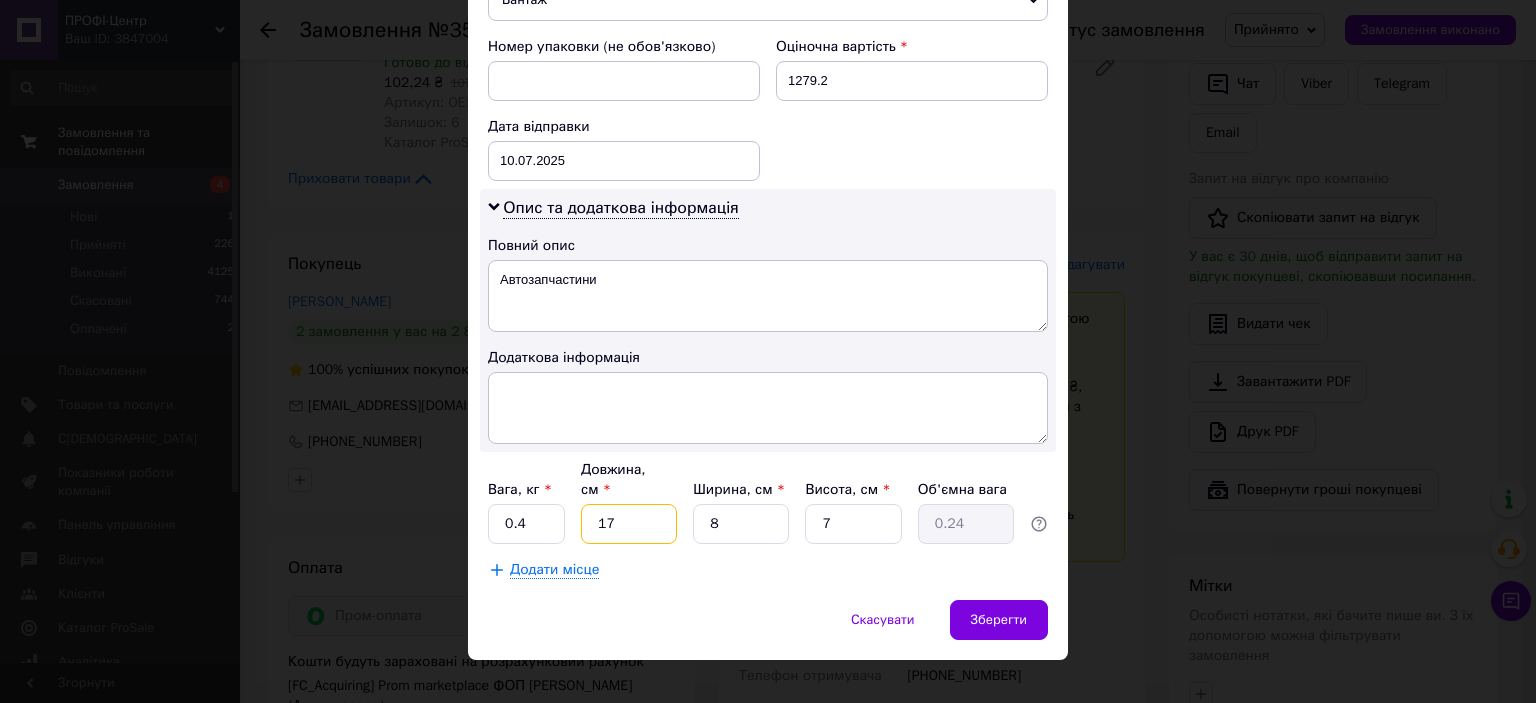 type on "17" 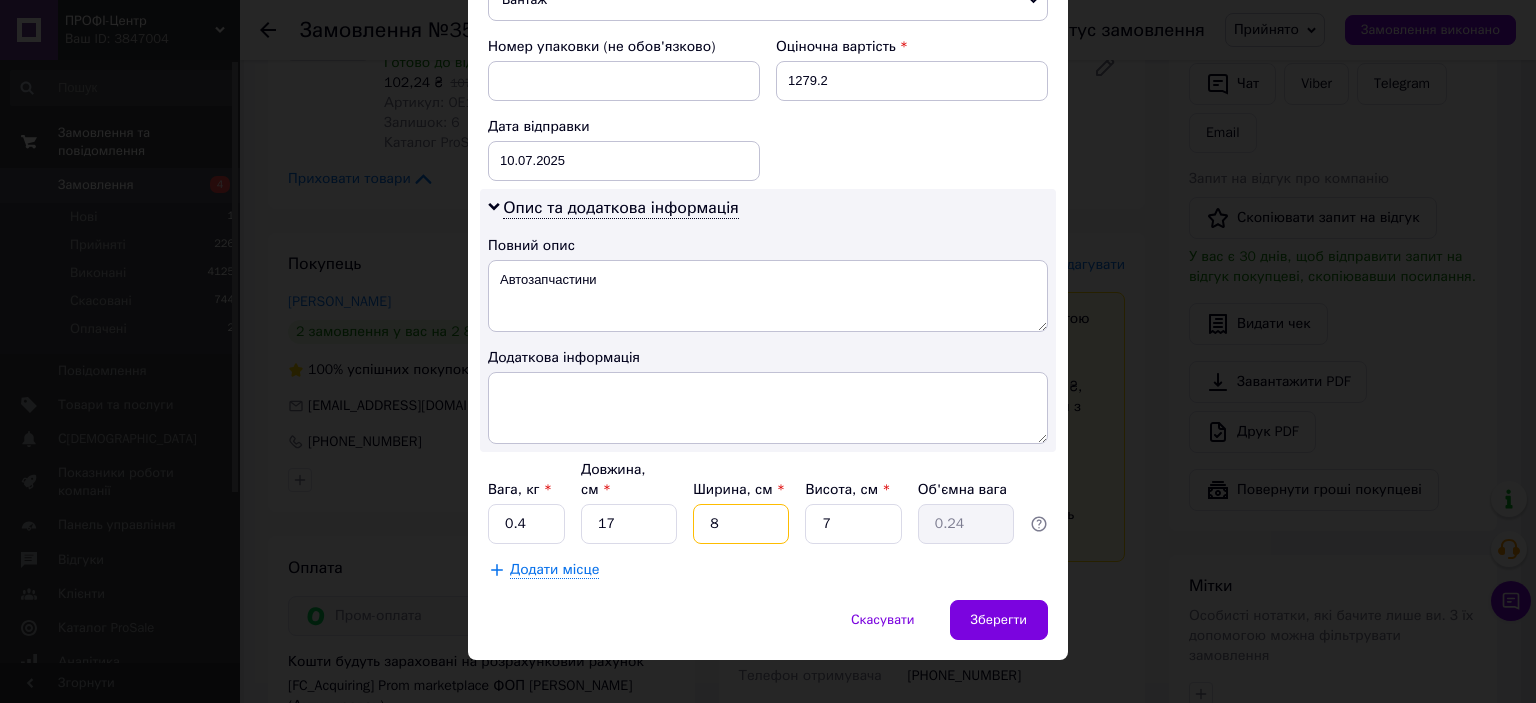 type on "1" 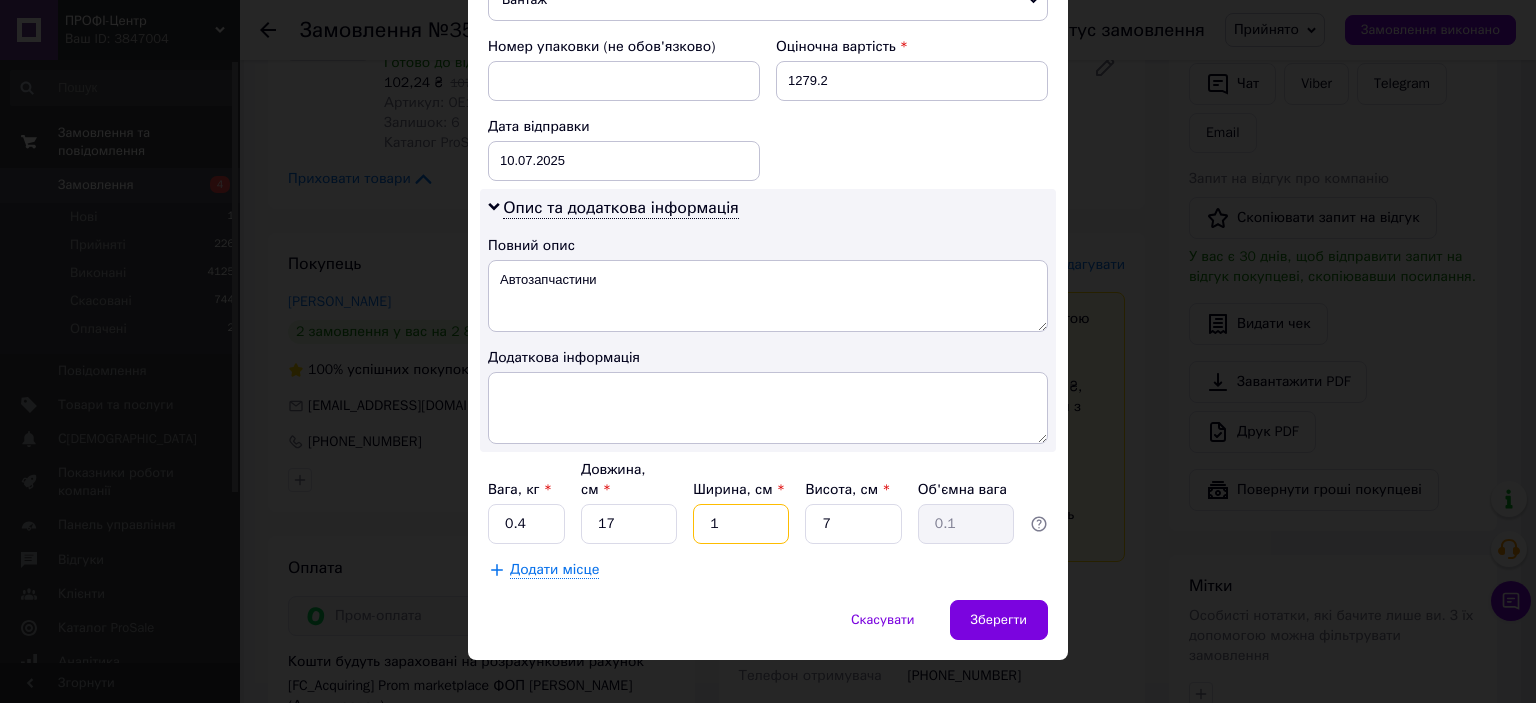 type on "12" 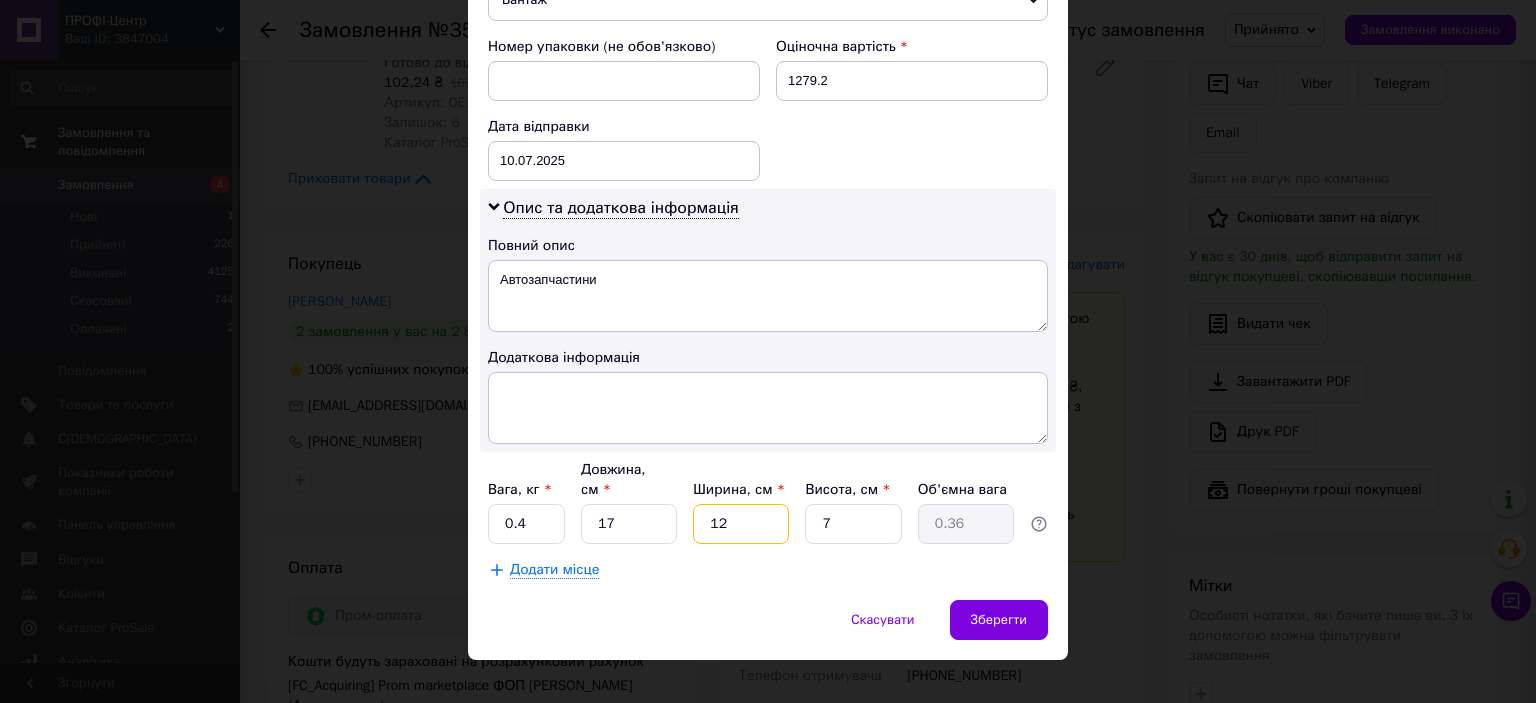 type on "12" 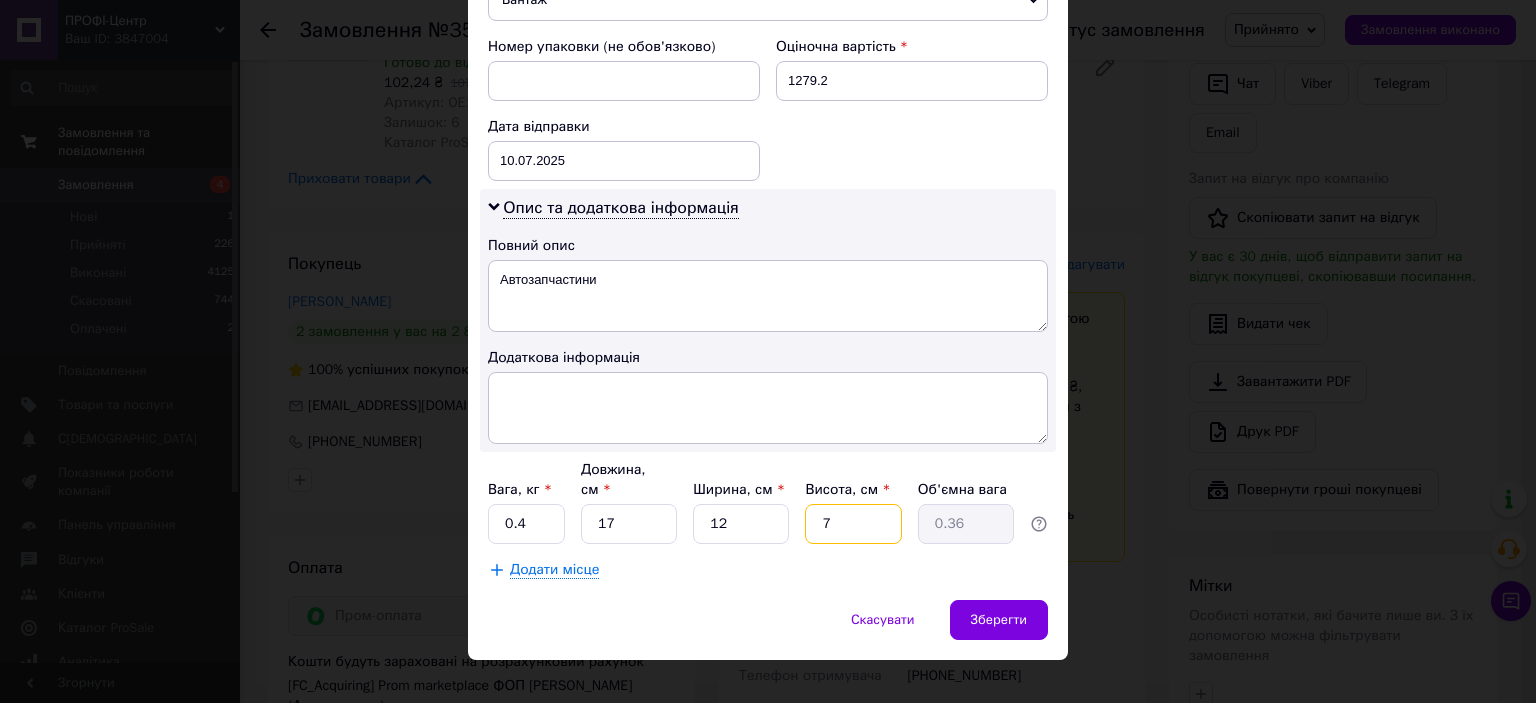 type on "1" 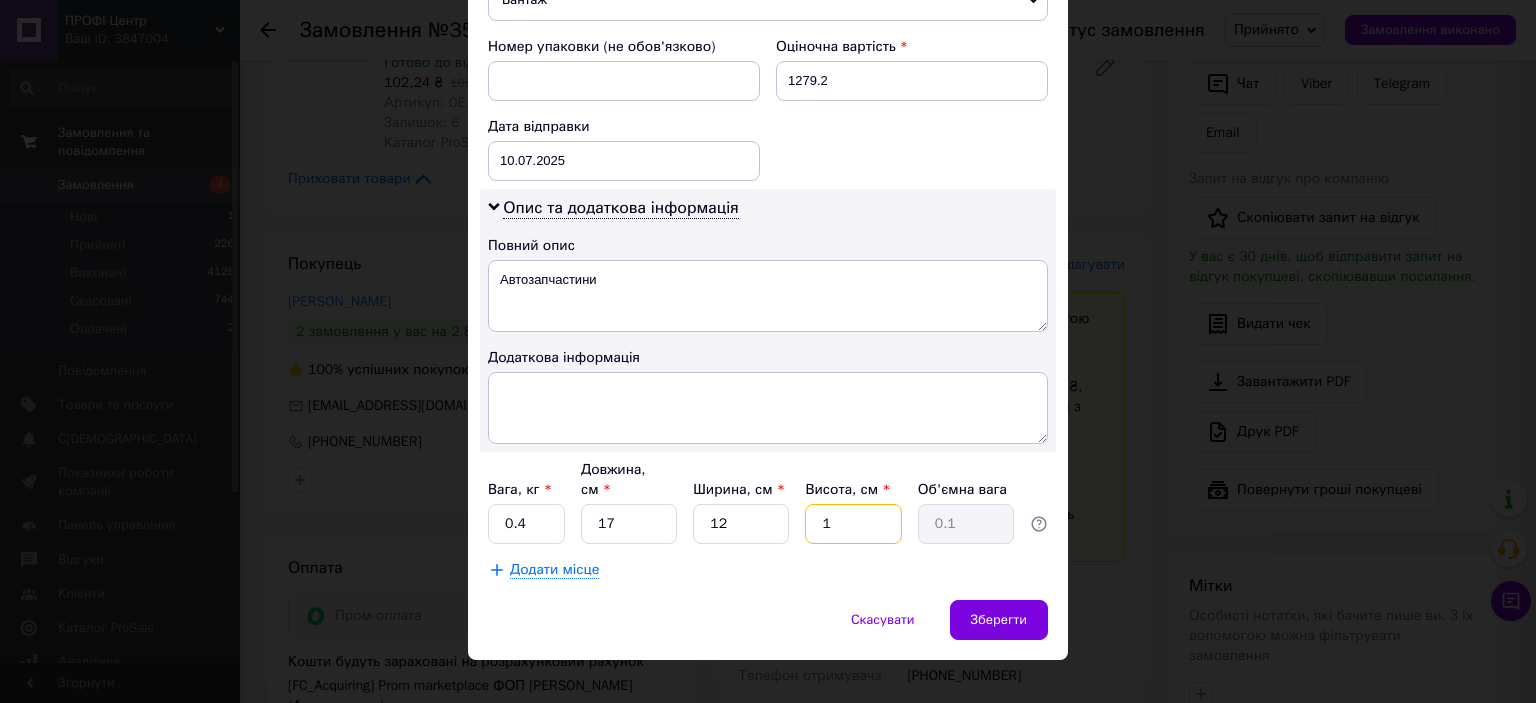 type on "10" 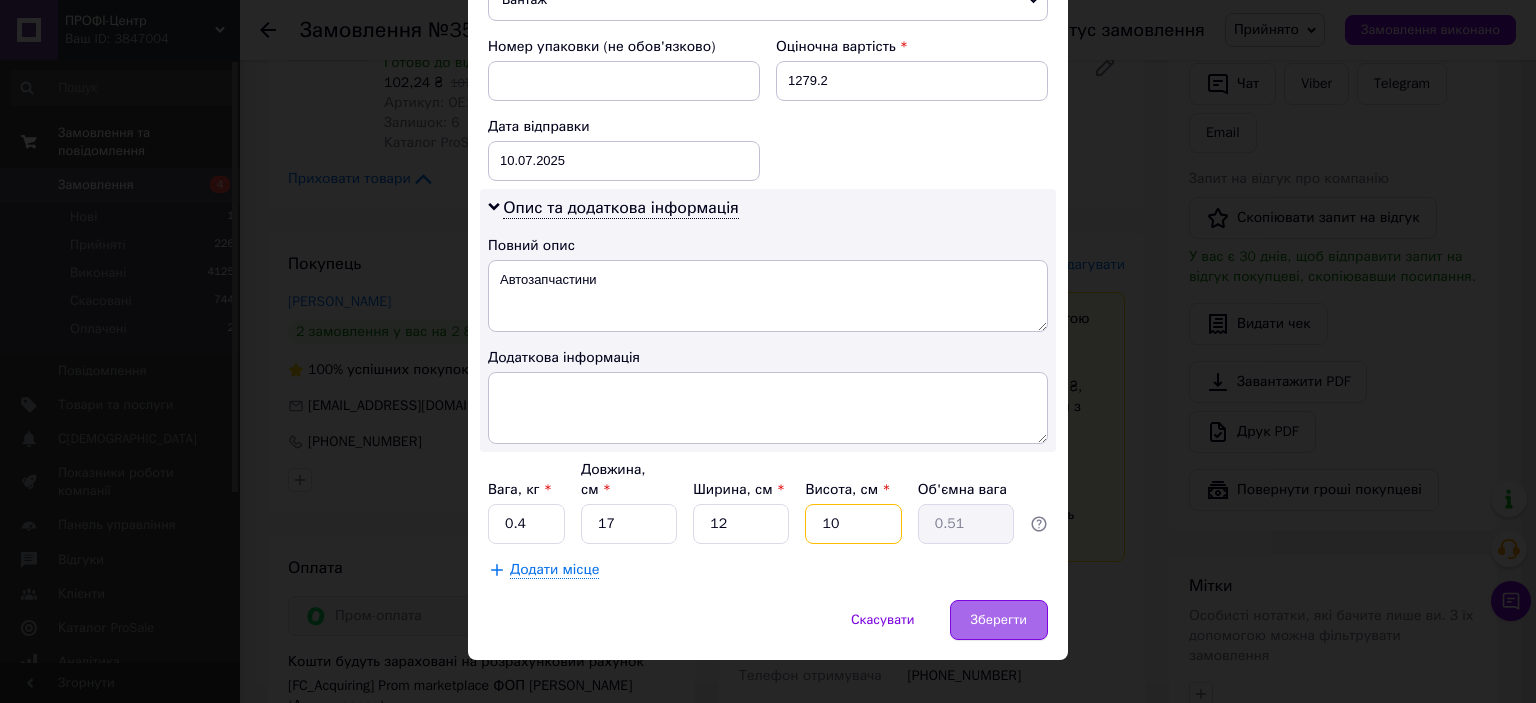 type on "10" 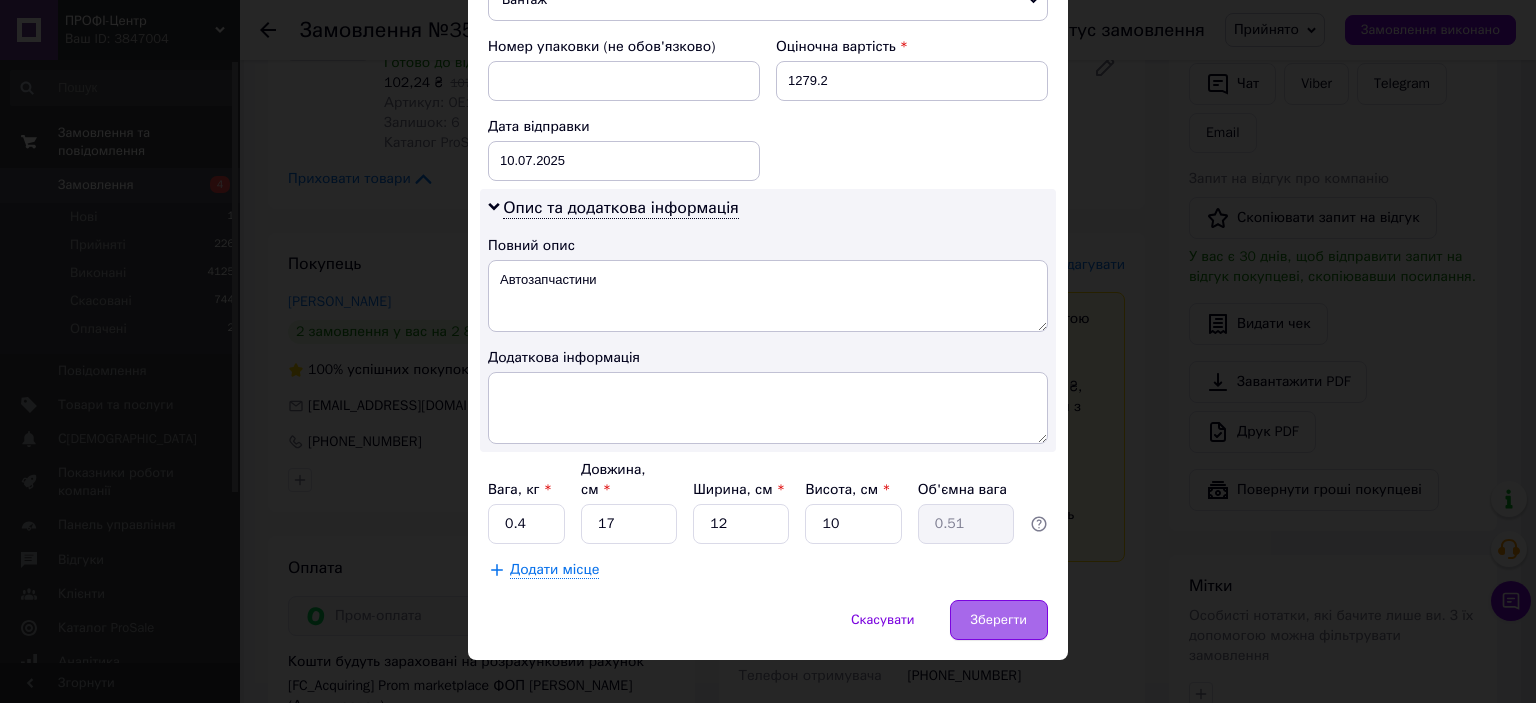 click on "Зберегти" at bounding box center (999, 620) 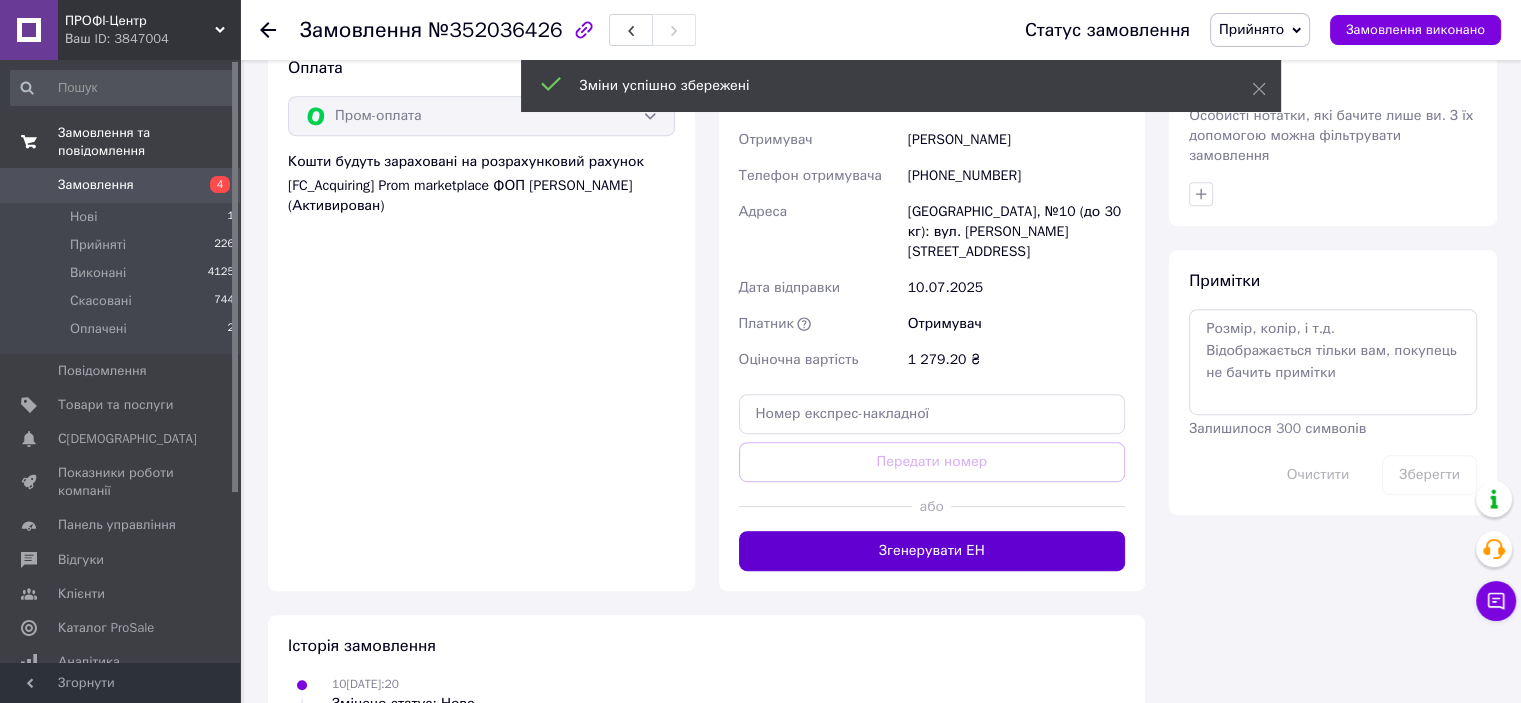 click on "Згенерувати ЕН" at bounding box center [932, 551] 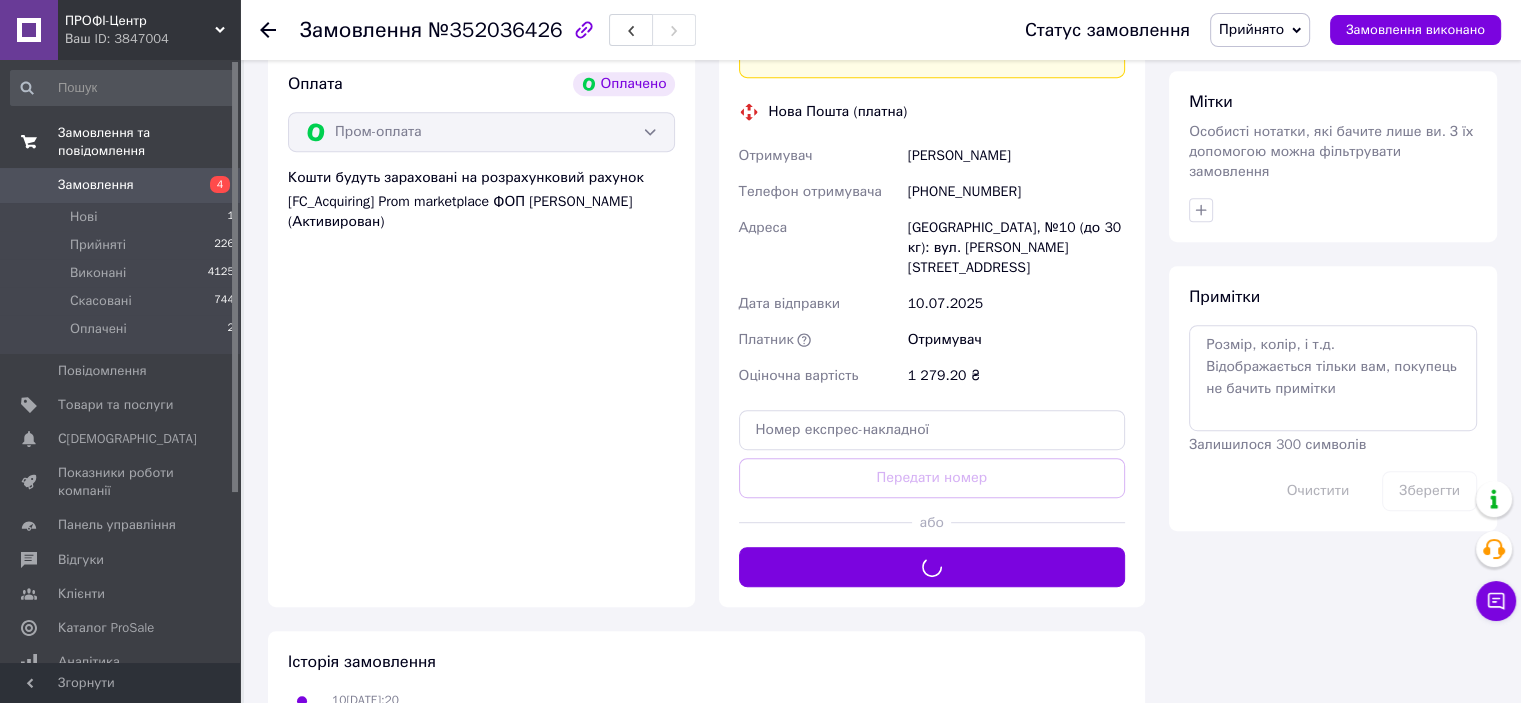 scroll, scrollTop: 800, scrollLeft: 0, axis: vertical 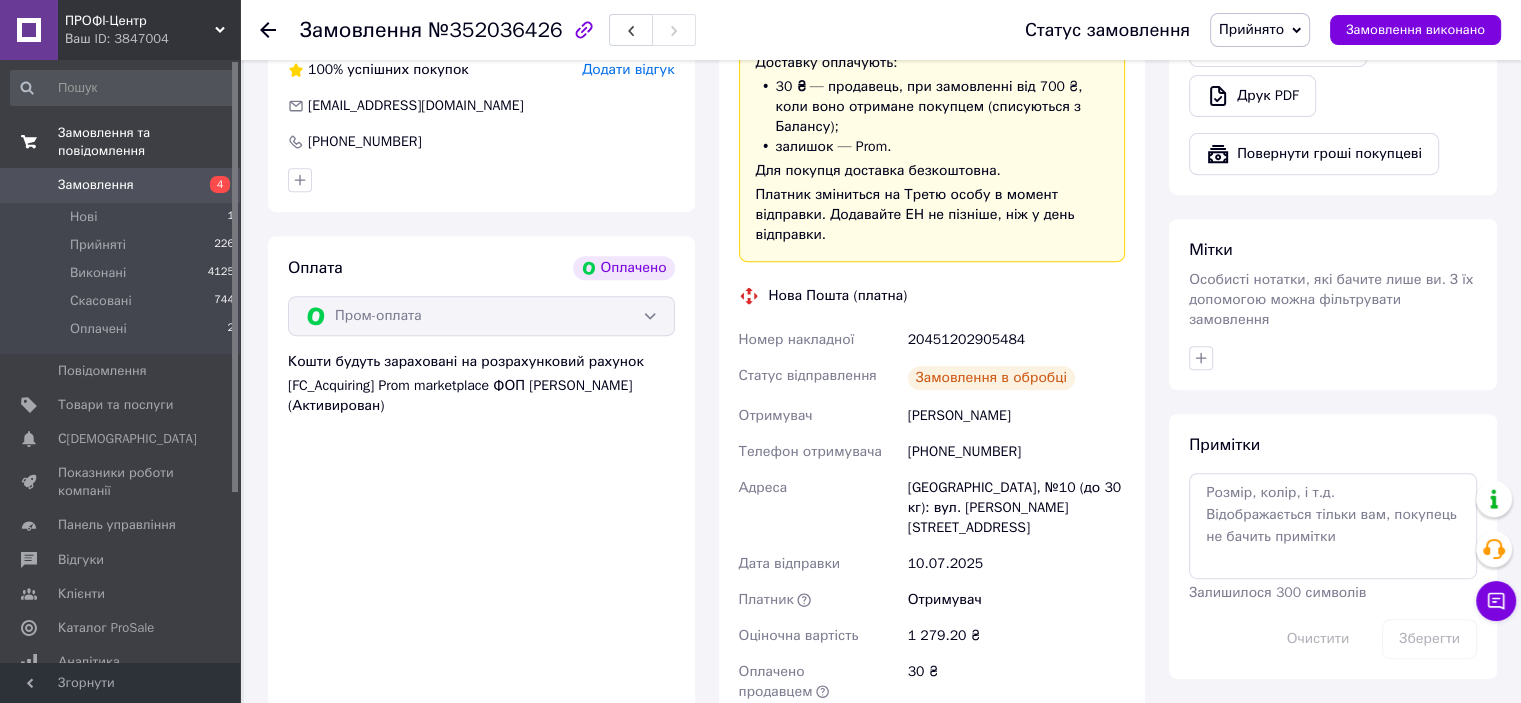 click on "20451202905484" at bounding box center (1016, 340) 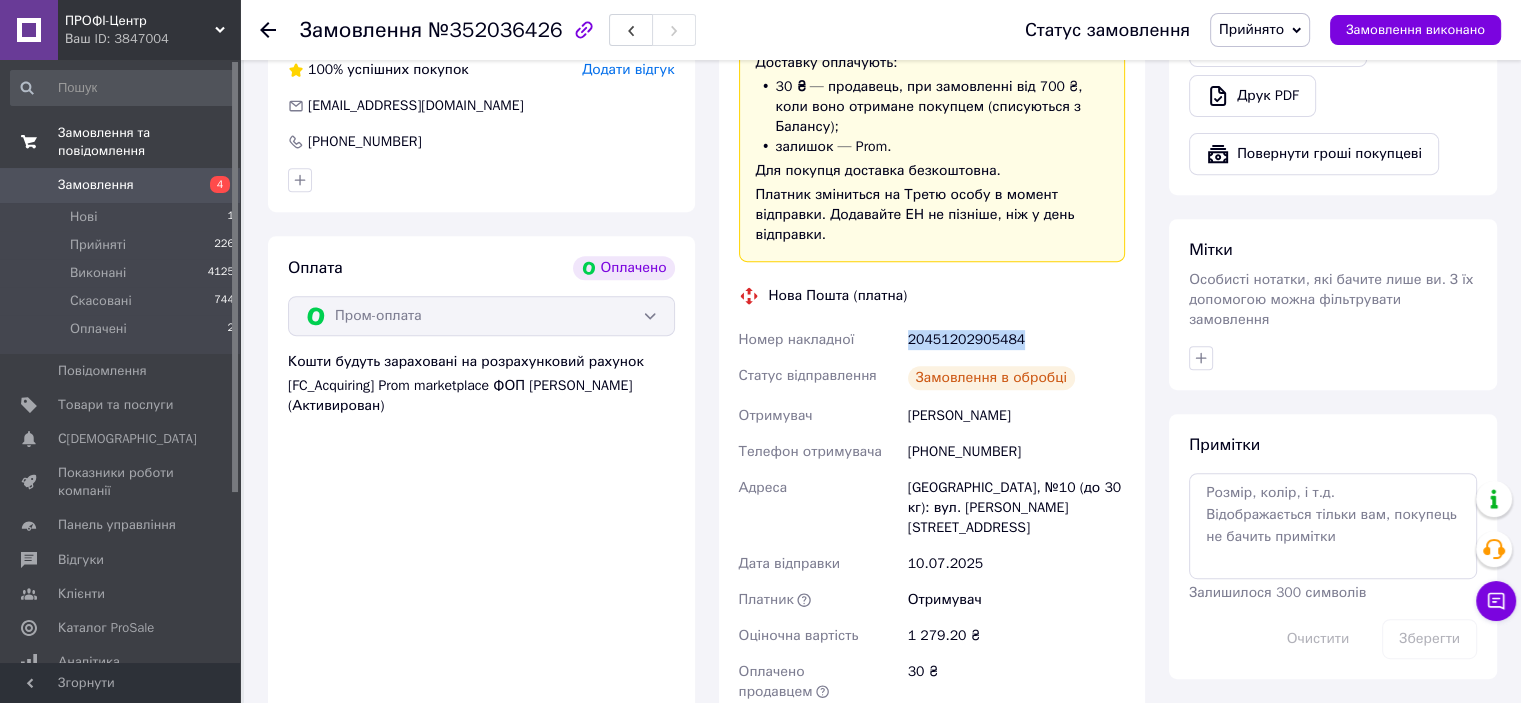 click on "20451202905484" at bounding box center [1016, 340] 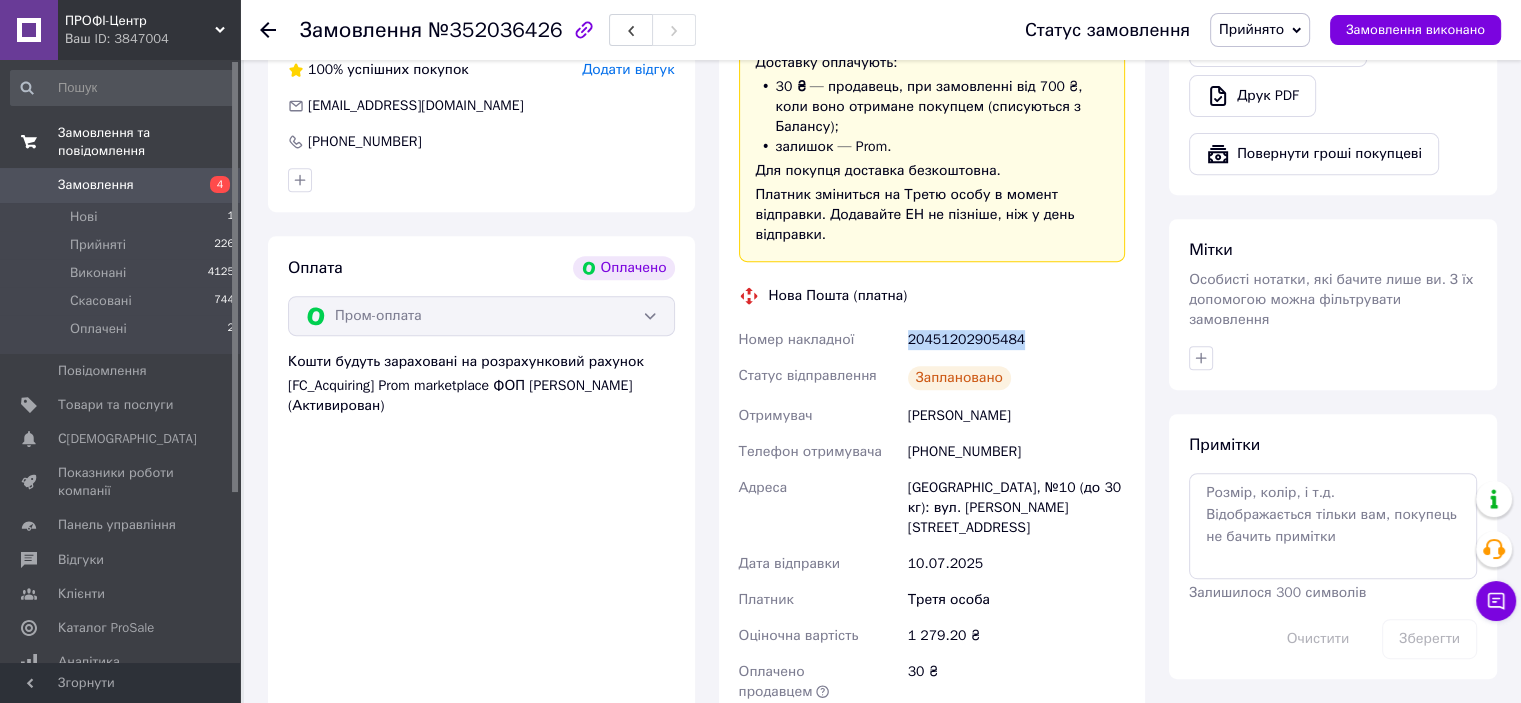 copy on "20451202905484" 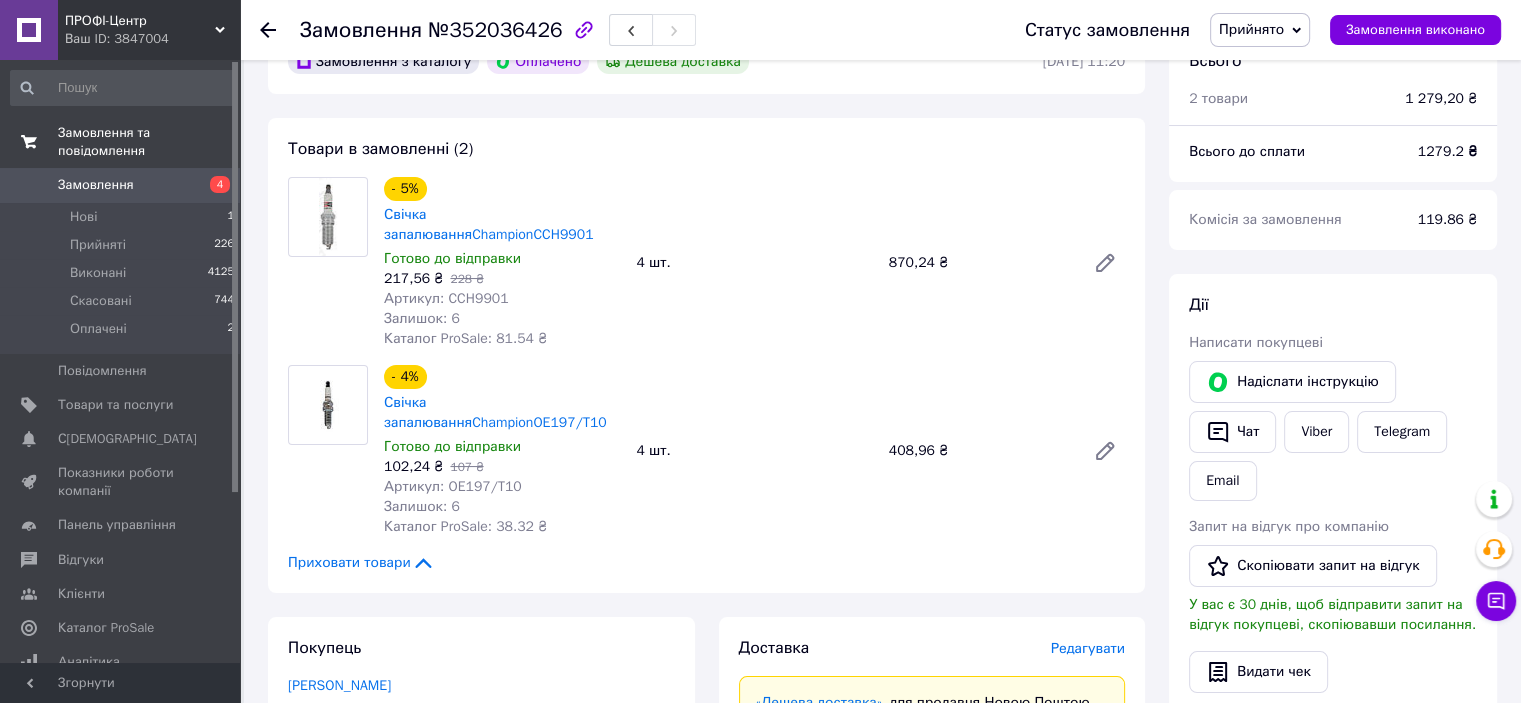 scroll, scrollTop: 0, scrollLeft: 0, axis: both 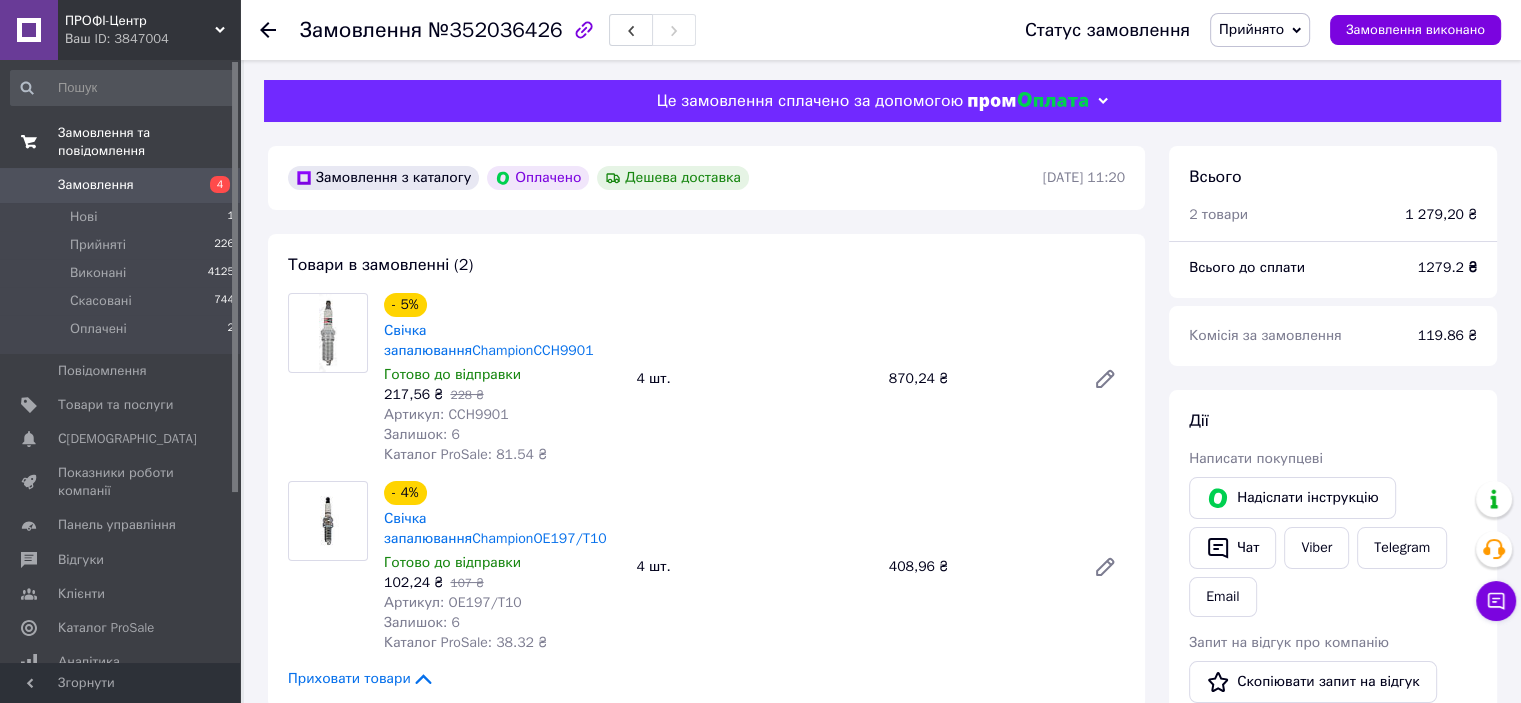 drag, startPoint x: 271, startPoint y: 34, endPoint x: 296, endPoint y: 55, distance: 32.649654 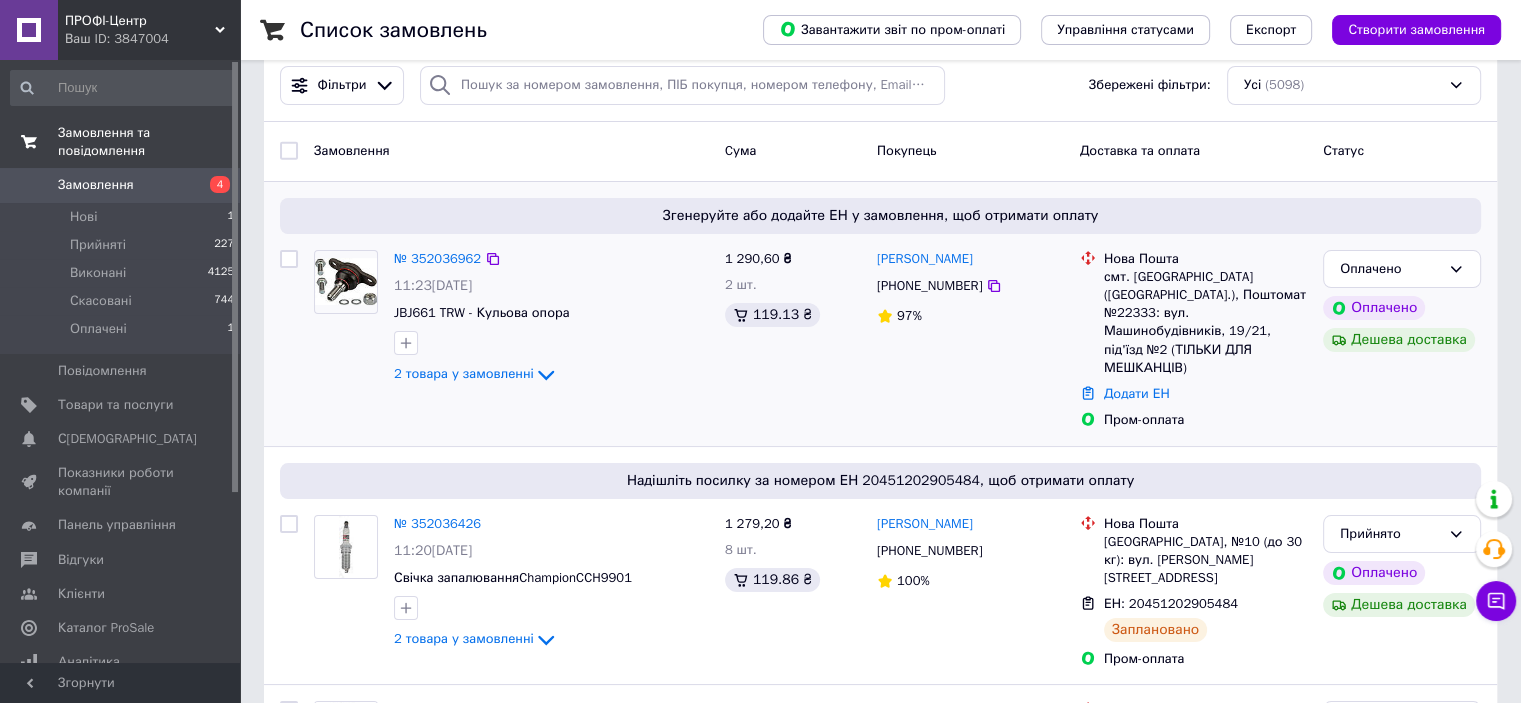 scroll, scrollTop: 0, scrollLeft: 0, axis: both 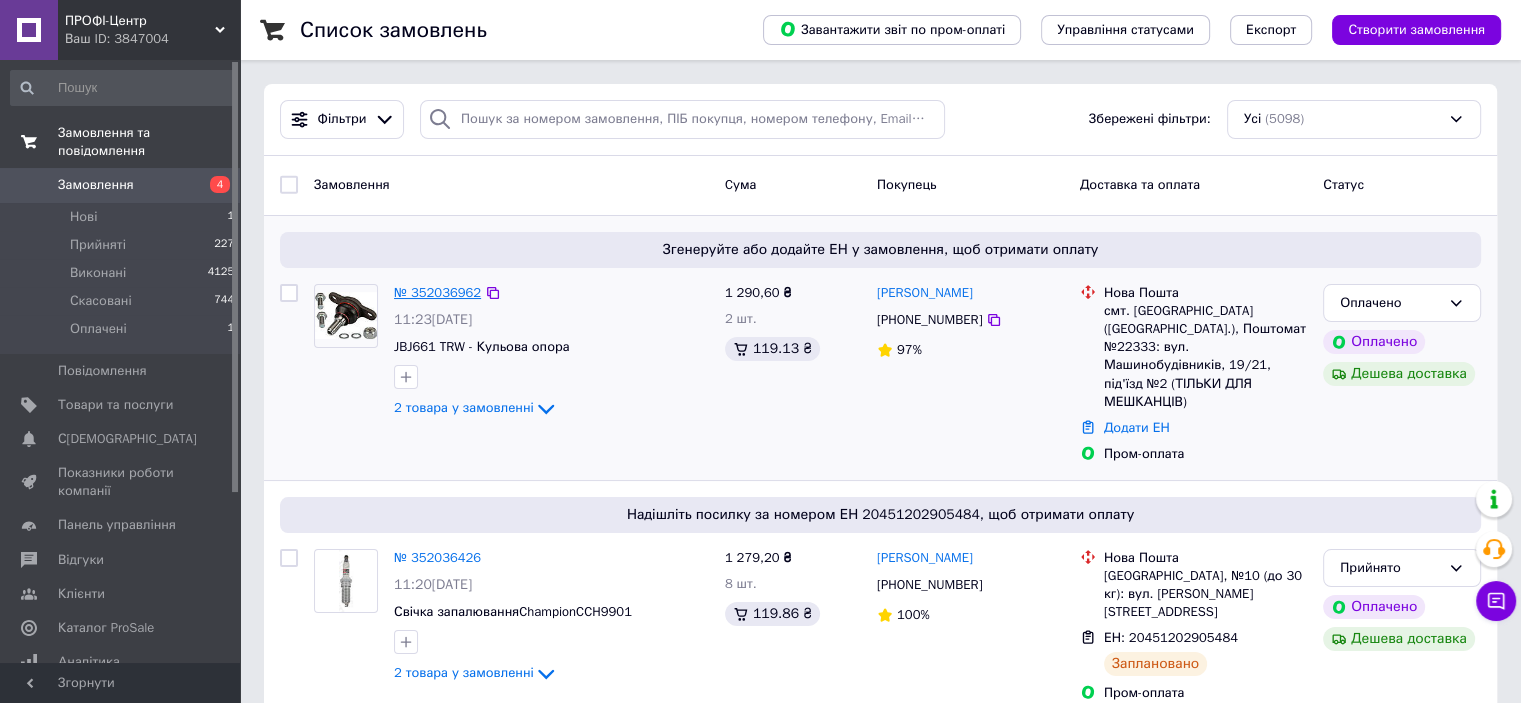 click on "№ 352036962" at bounding box center (437, 292) 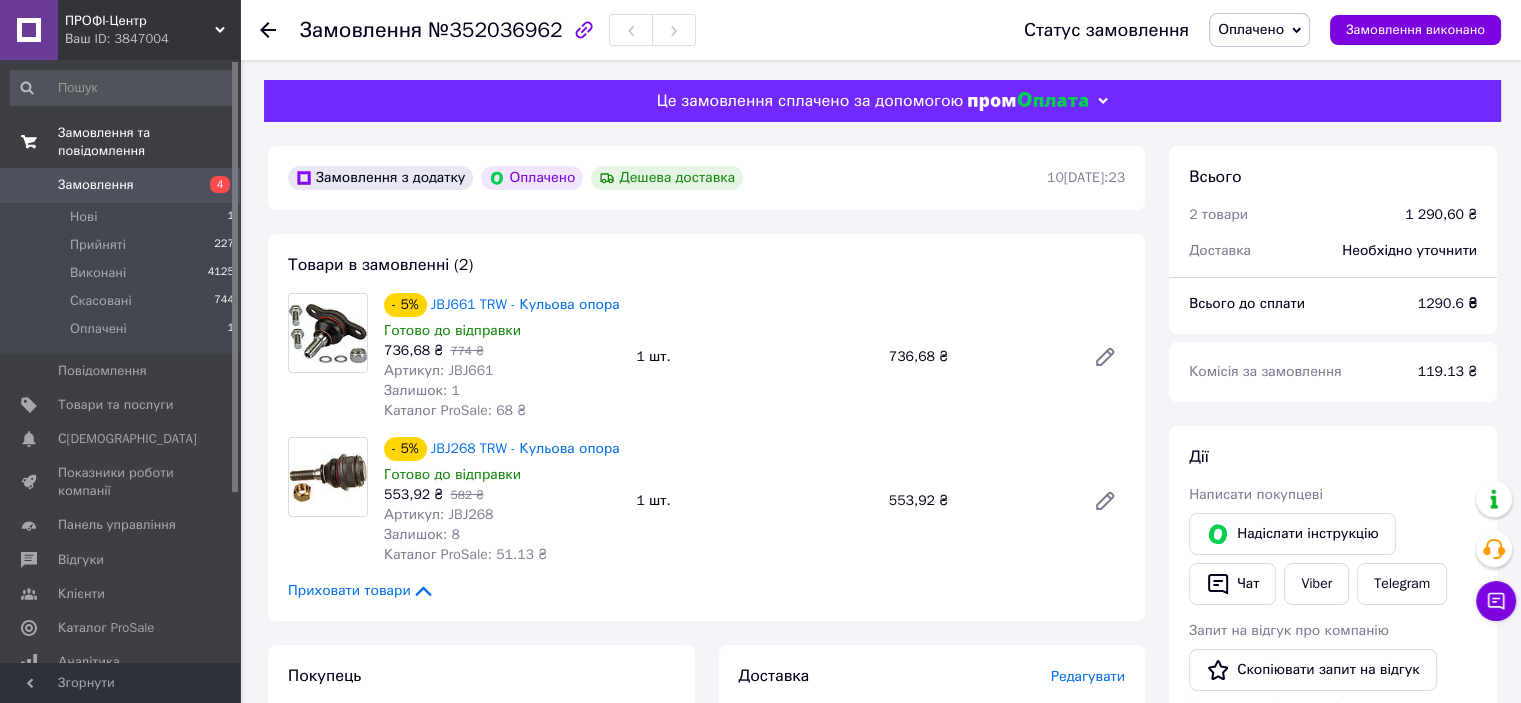 click on "Оплачено" at bounding box center [1251, 29] 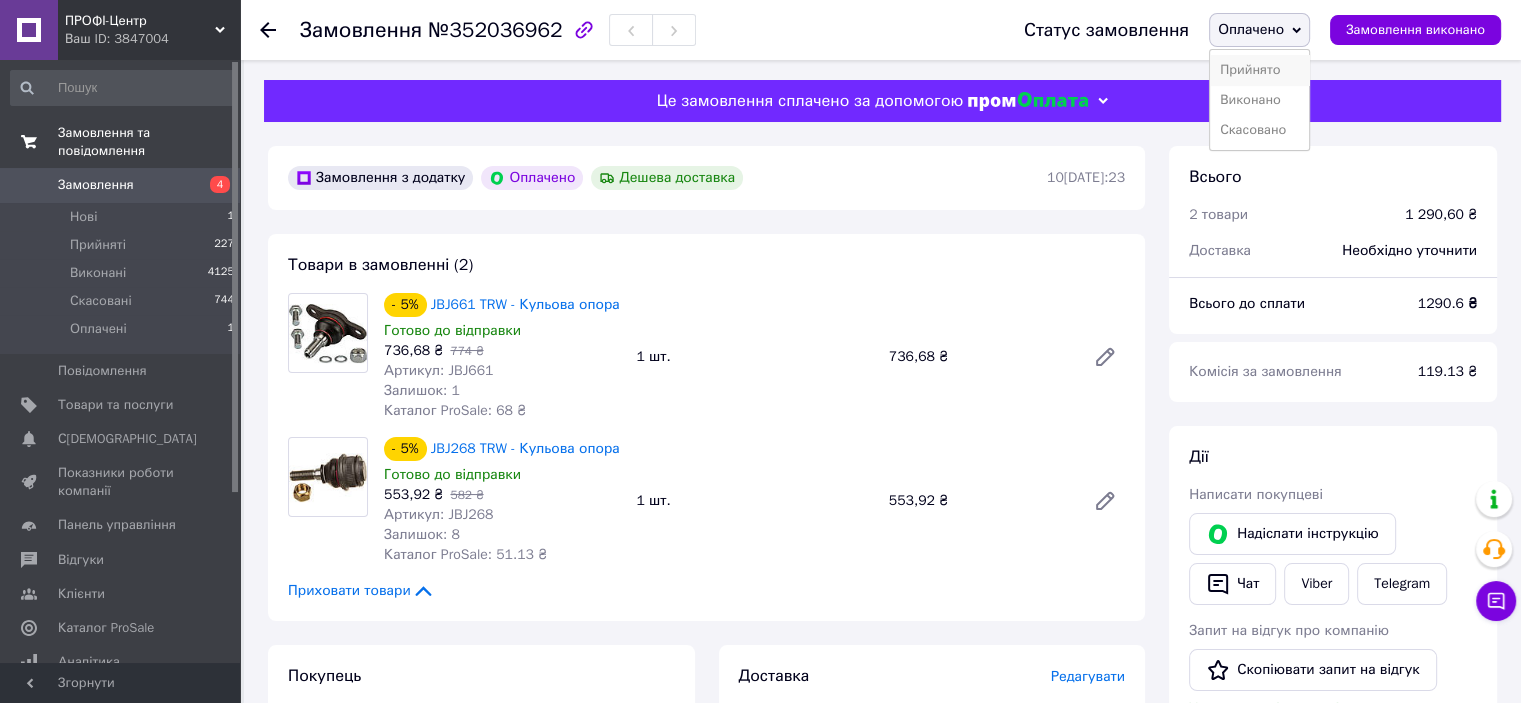click on "Прийнято" at bounding box center (1259, 70) 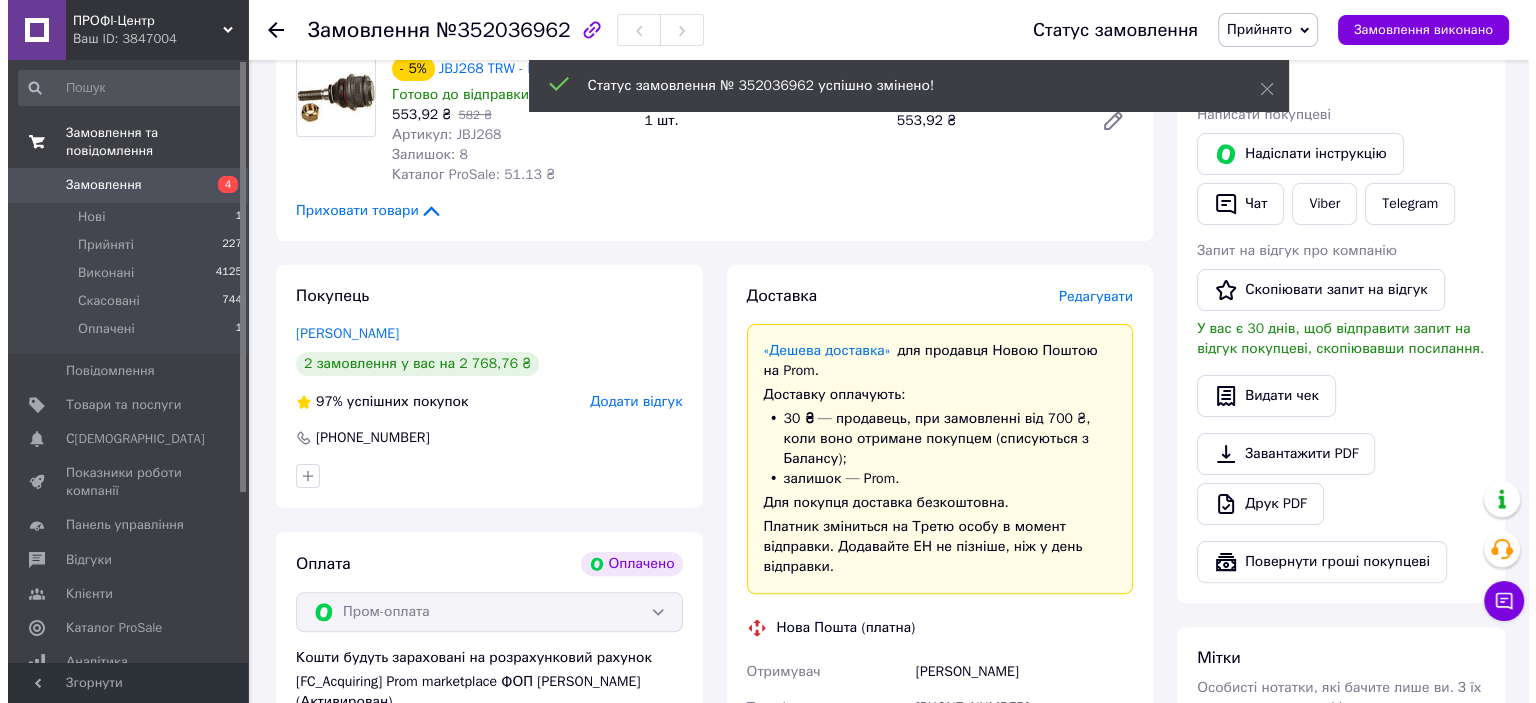 scroll, scrollTop: 400, scrollLeft: 0, axis: vertical 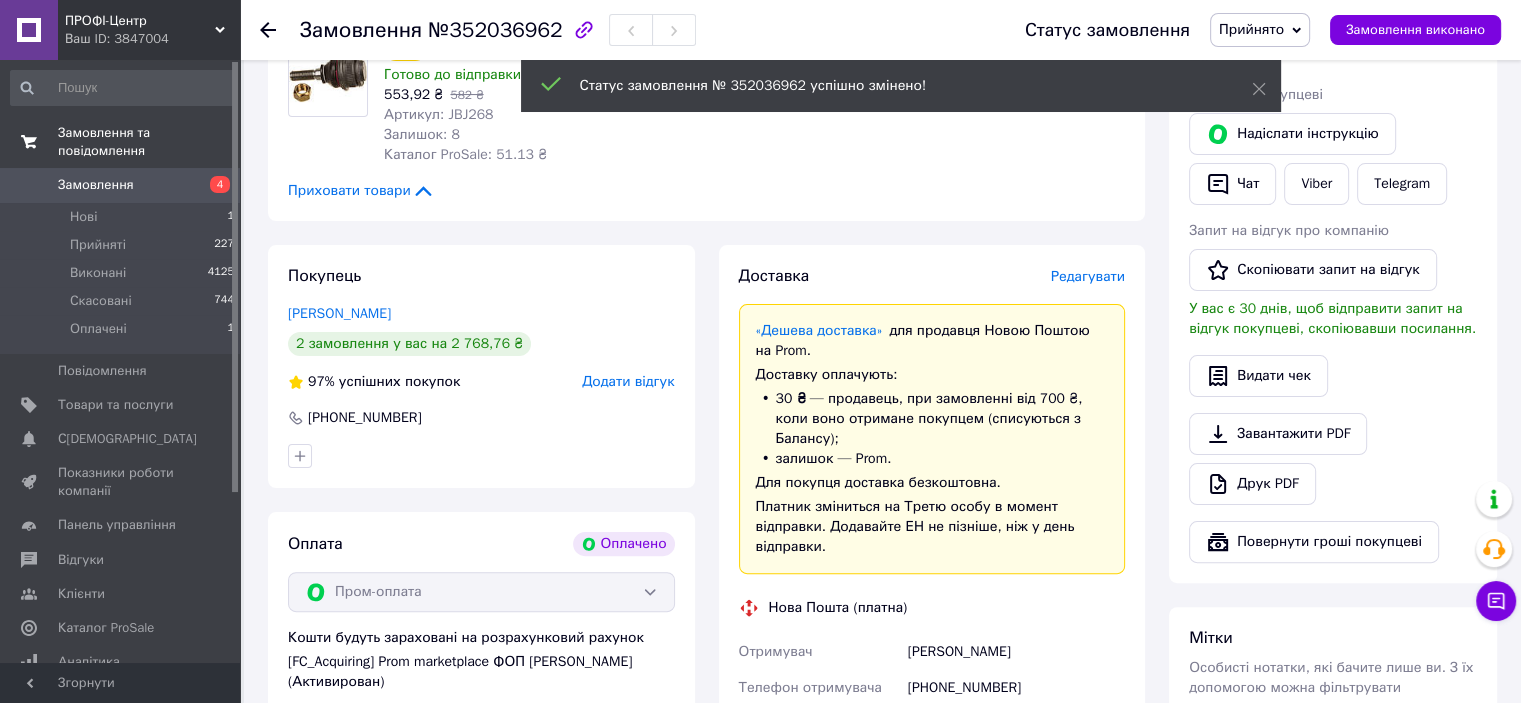 click on "Редагувати" at bounding box center [1088, 276] 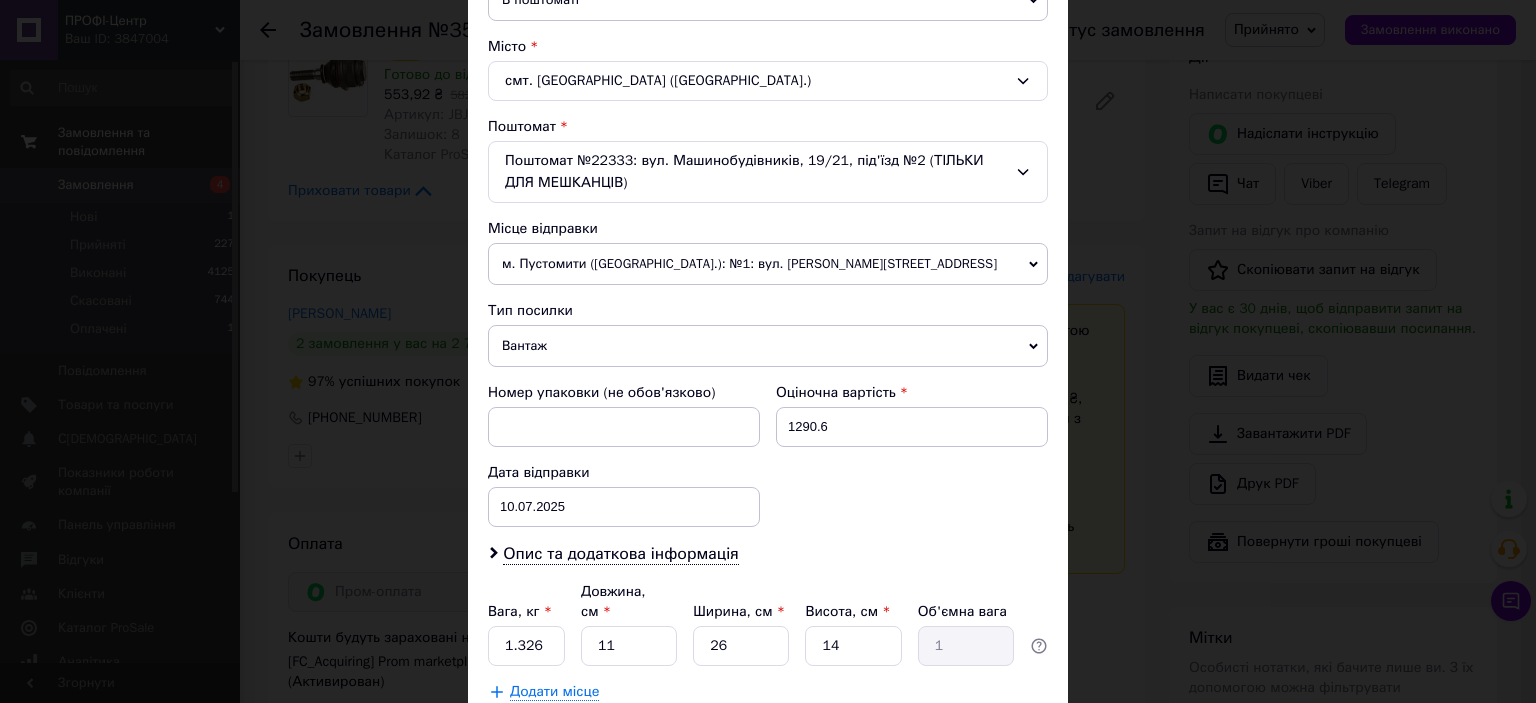 scroll, scrollTop: 641, scrollLeft: 0, axis: vertical 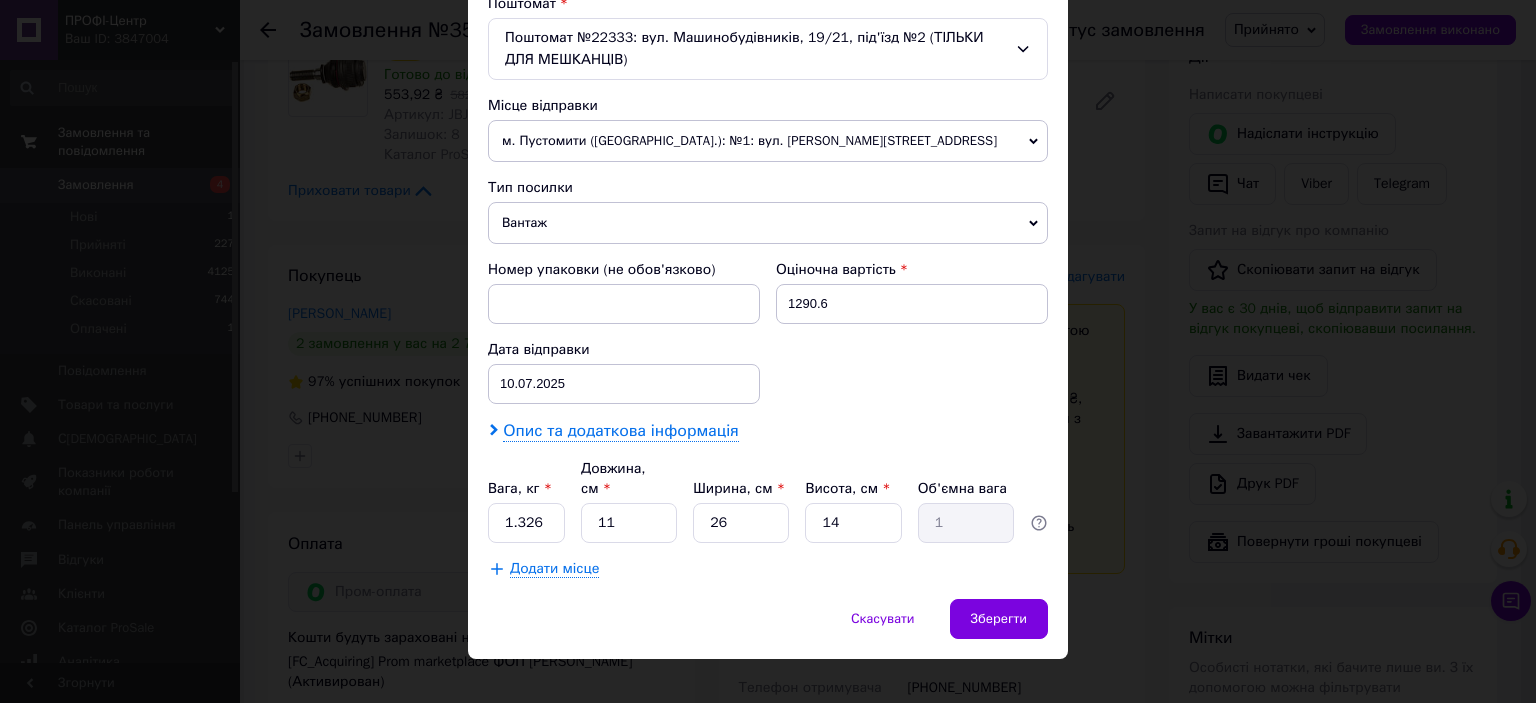 click on "Опис та додаткова інформація" at bounding box center [620, 431] 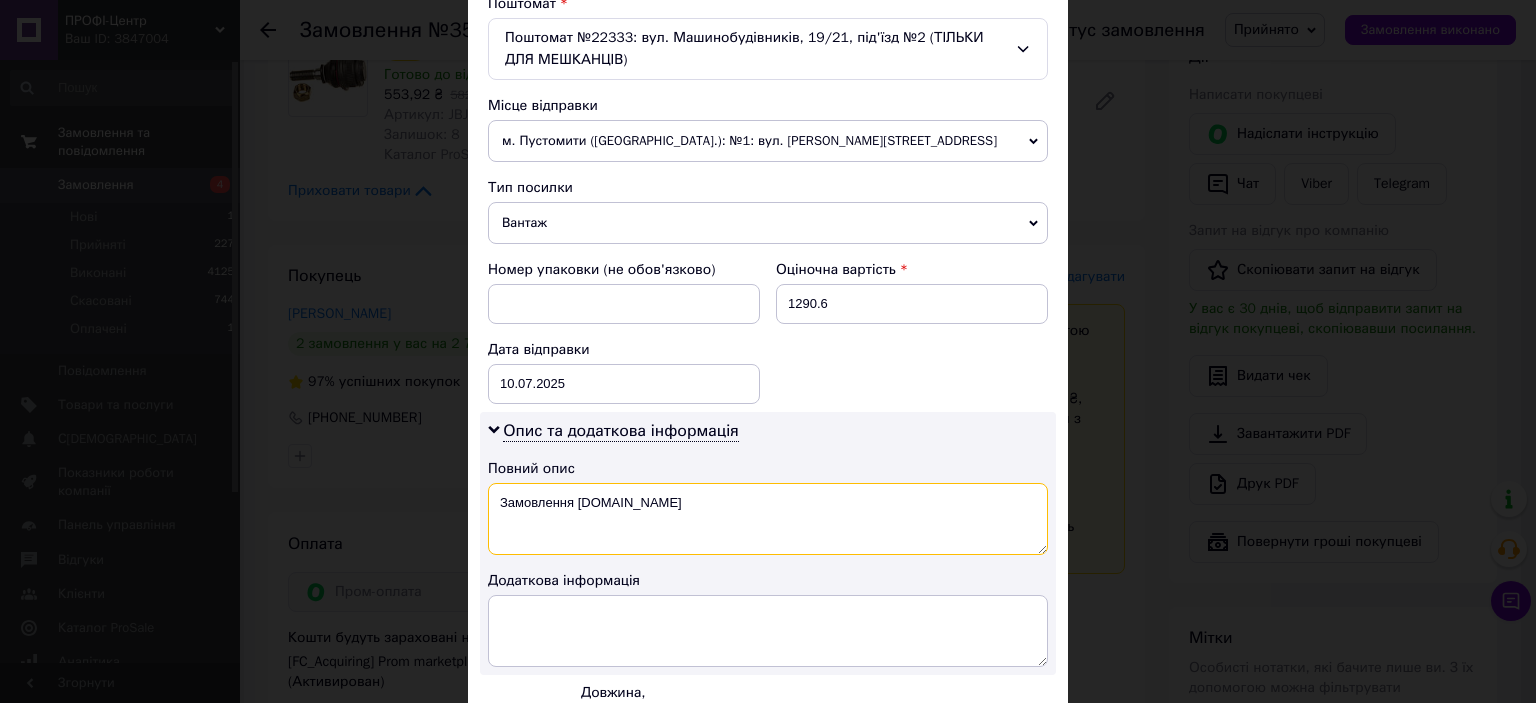 click on "Замовлення [DOMAIN_NAME]" at bounding box center (768, 519) 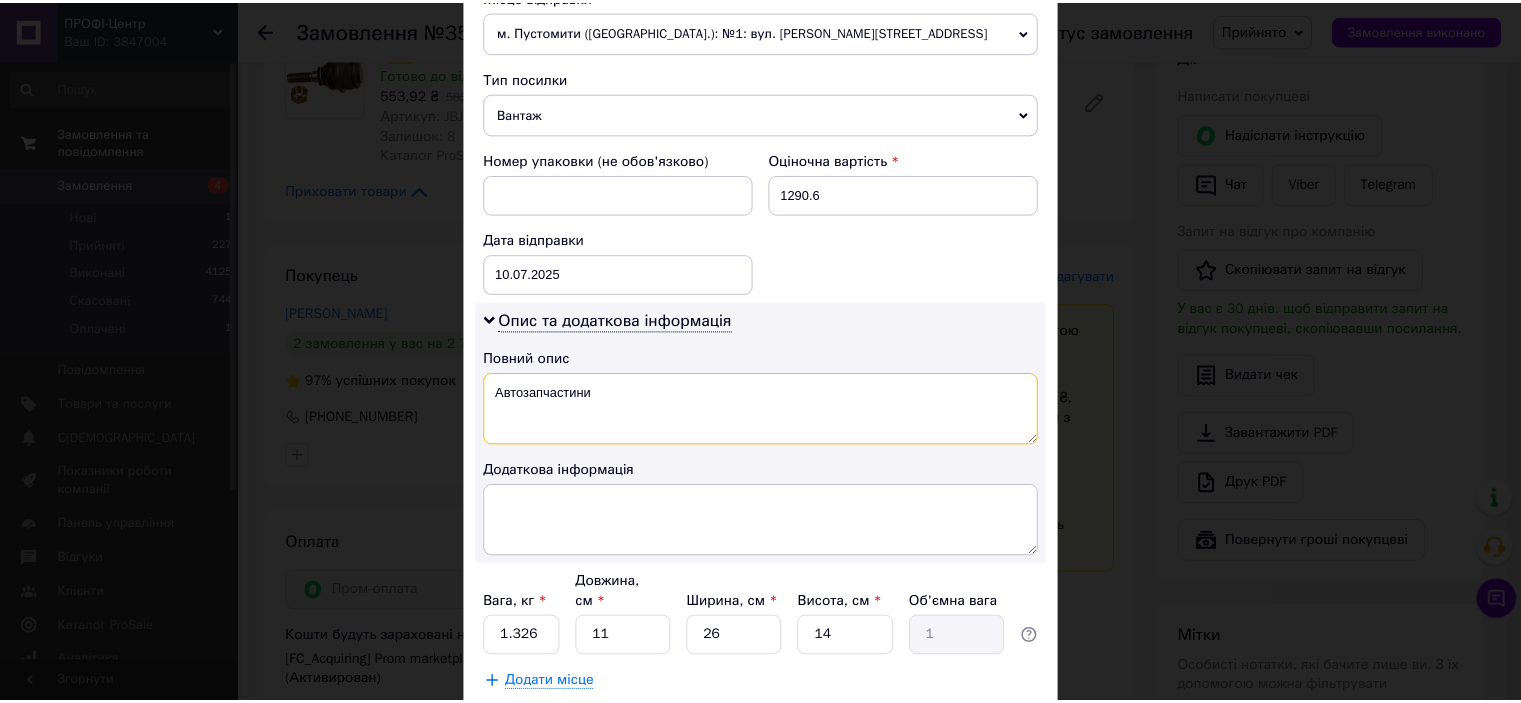 scroll, scrollTop: 864, scrollLeft: 0, axis: vertical 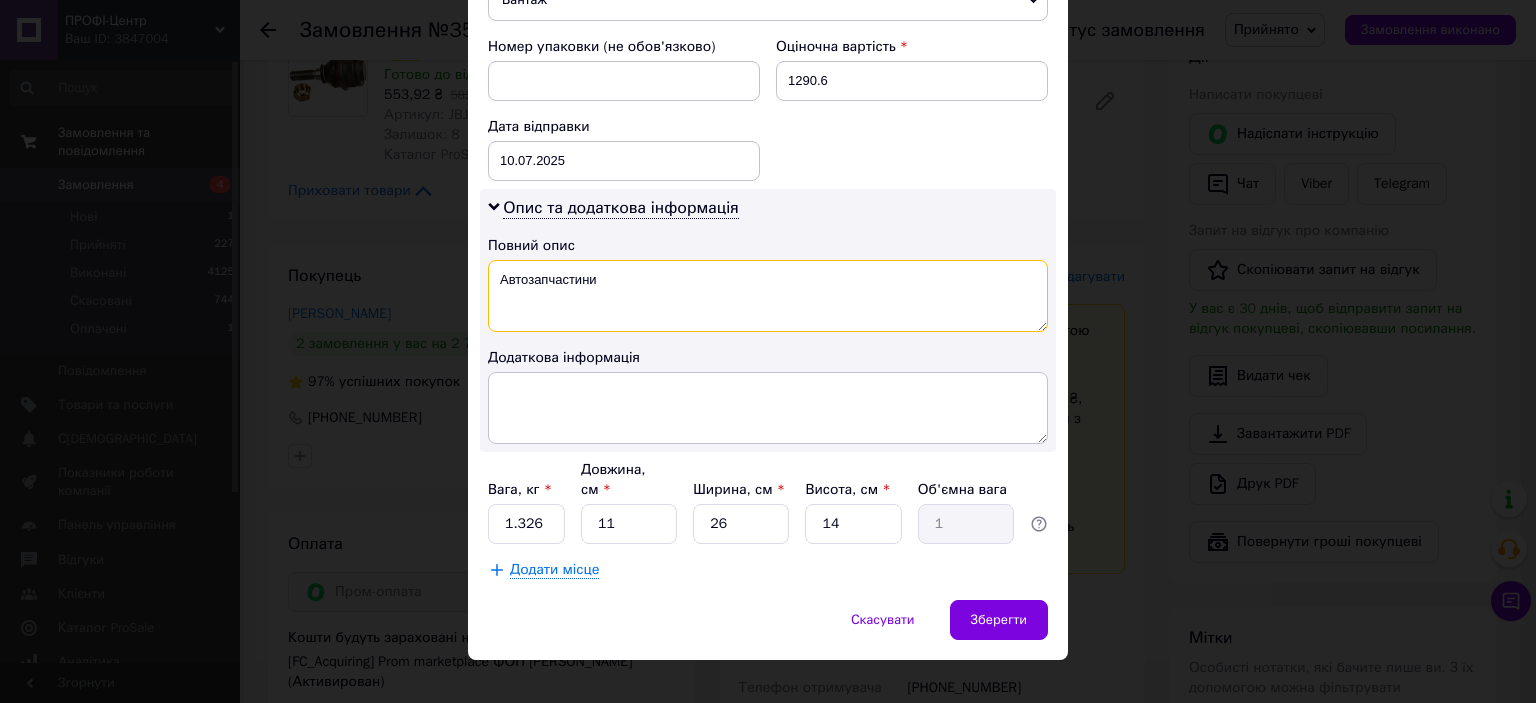 type on "Автозапчастини" 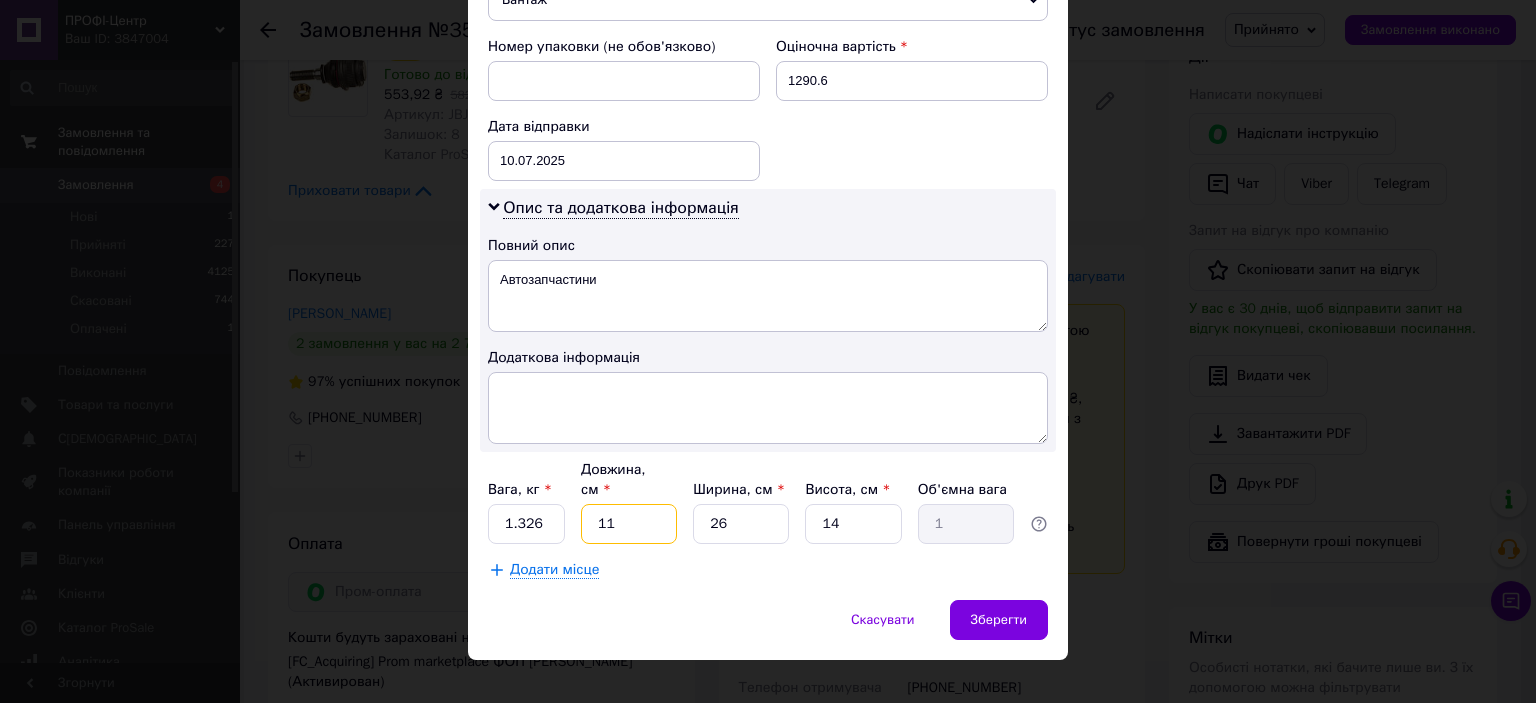 click on "11" at bounding box center [629, 524] 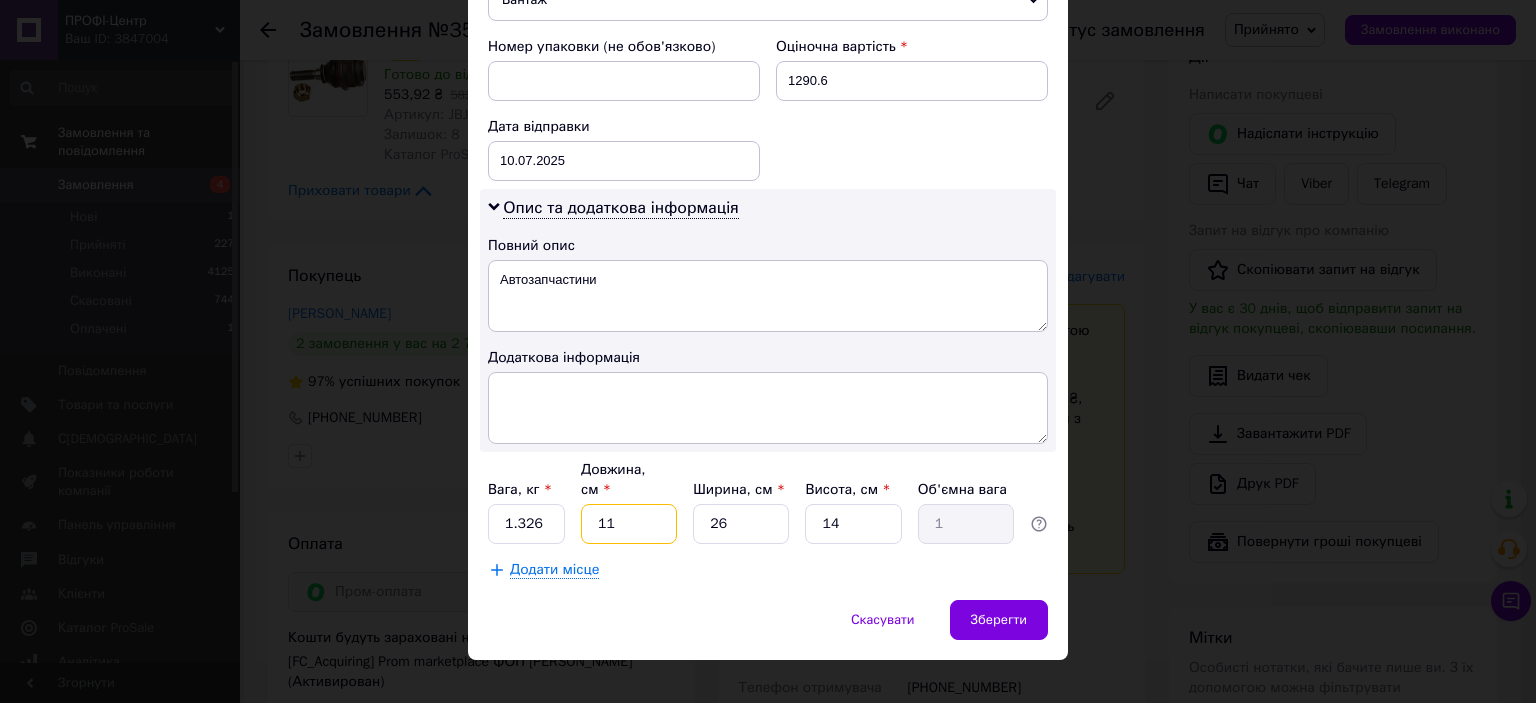 type on "2" 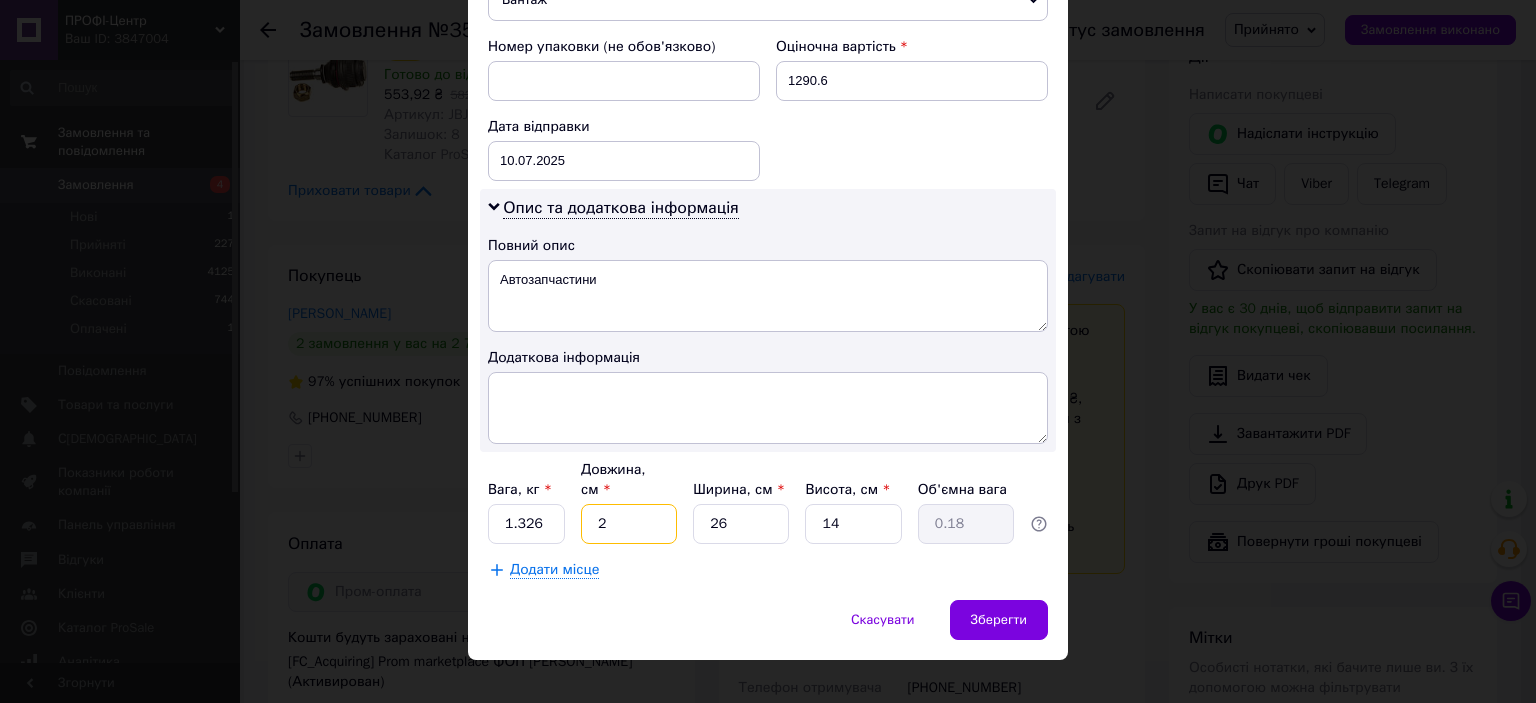 type on "20" 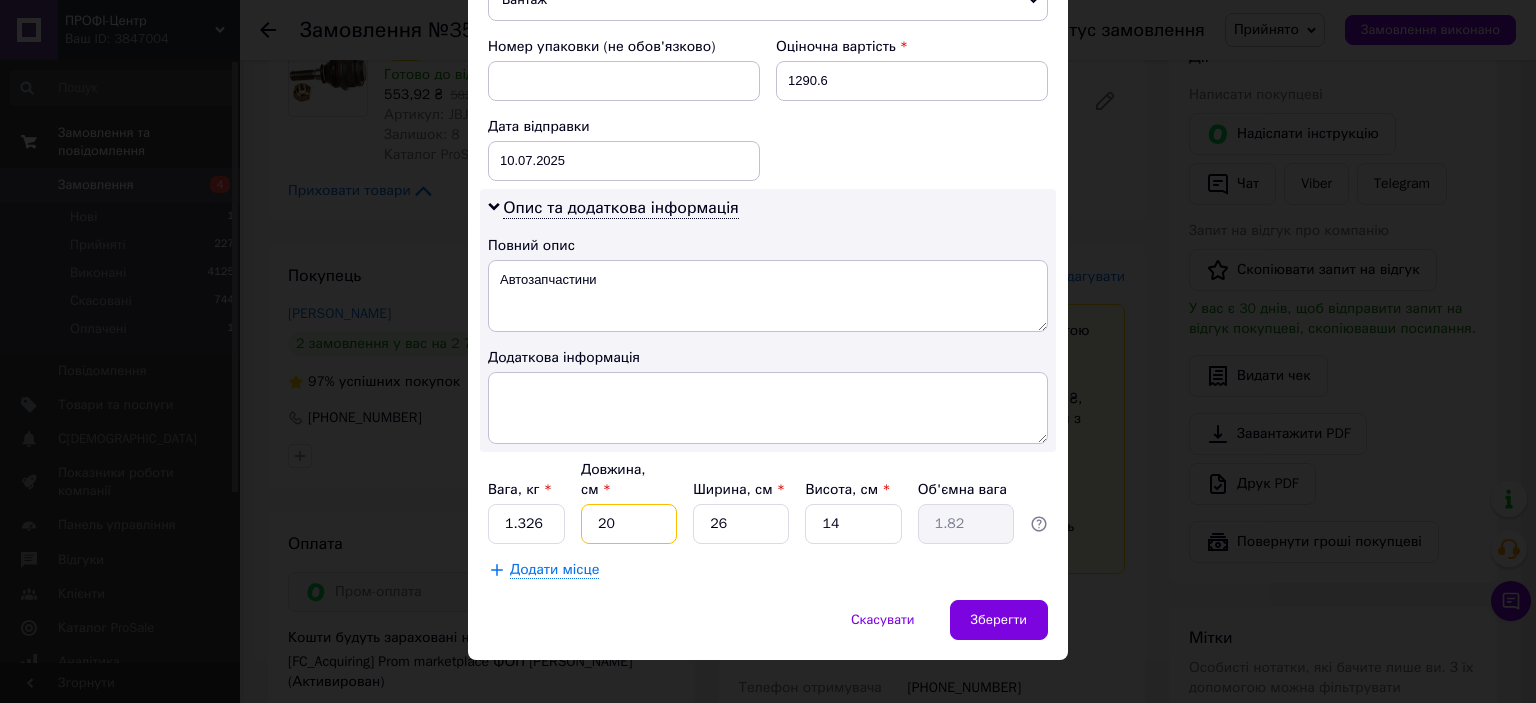 click on "20" at bounding box center [629, 524] 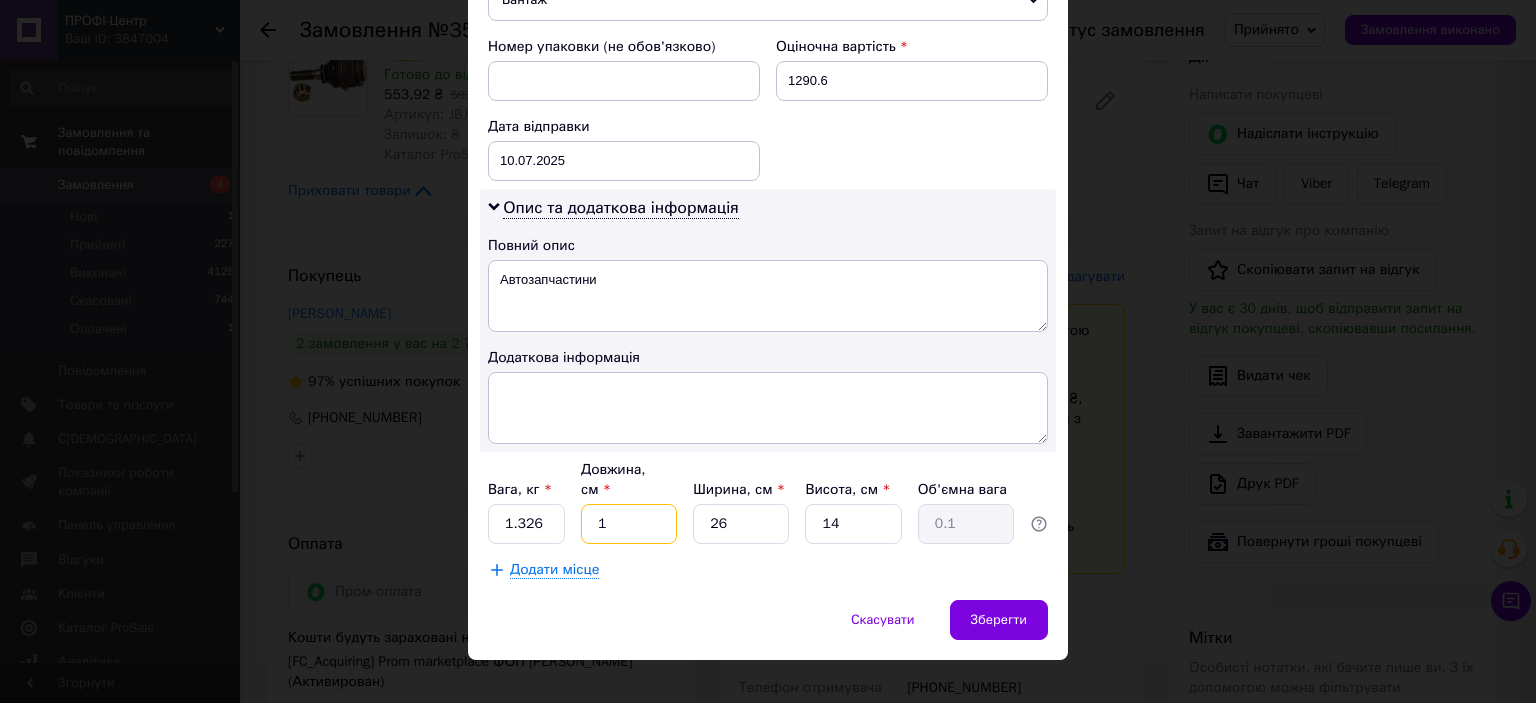 type on "15" 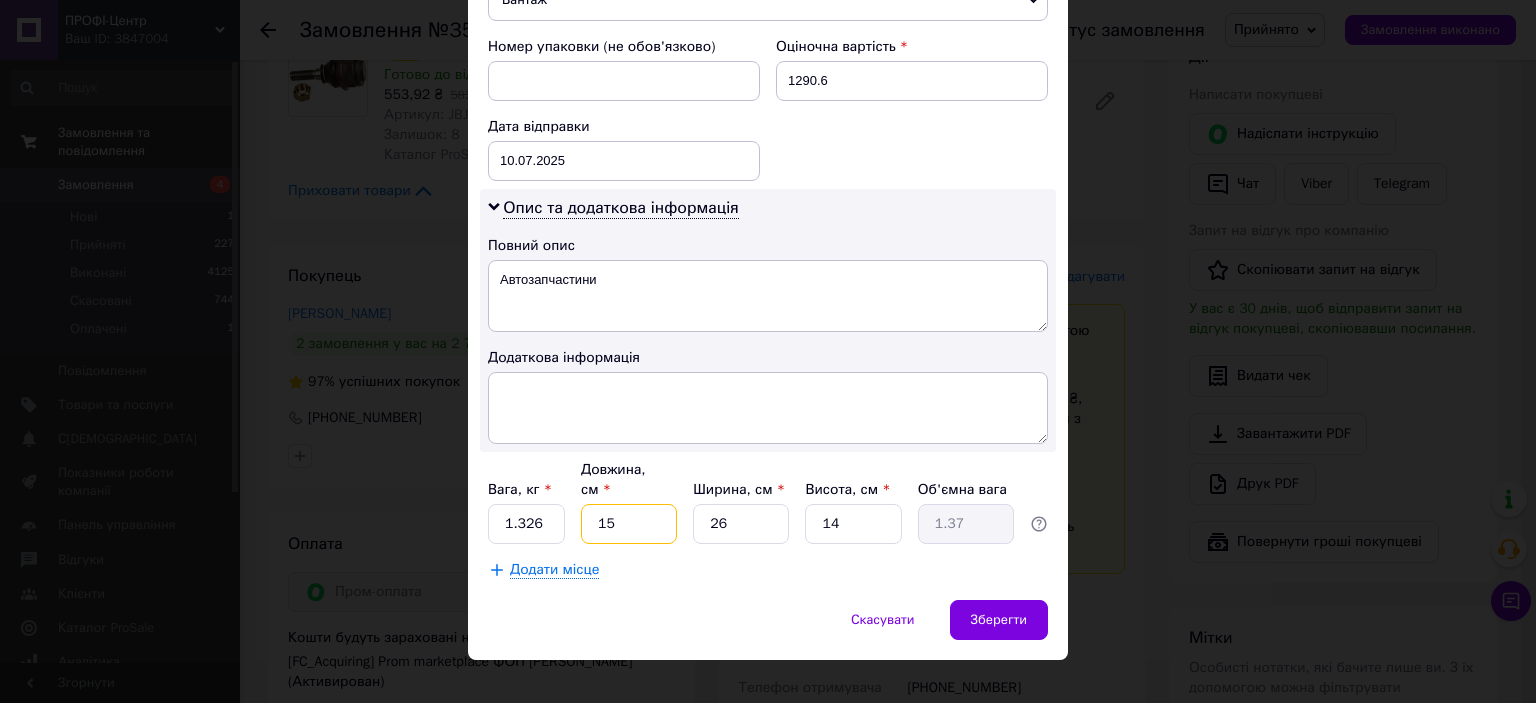 type on "15" 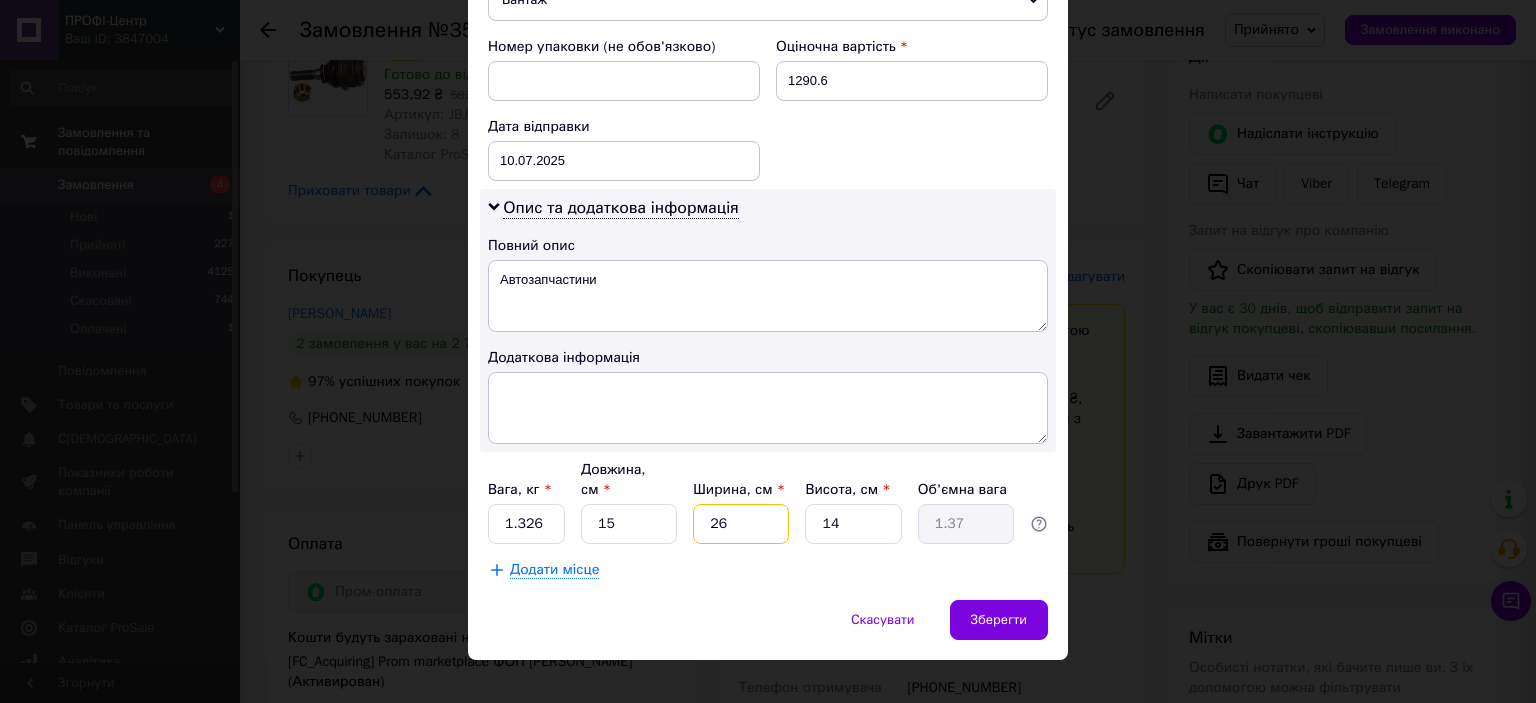 type on "1" 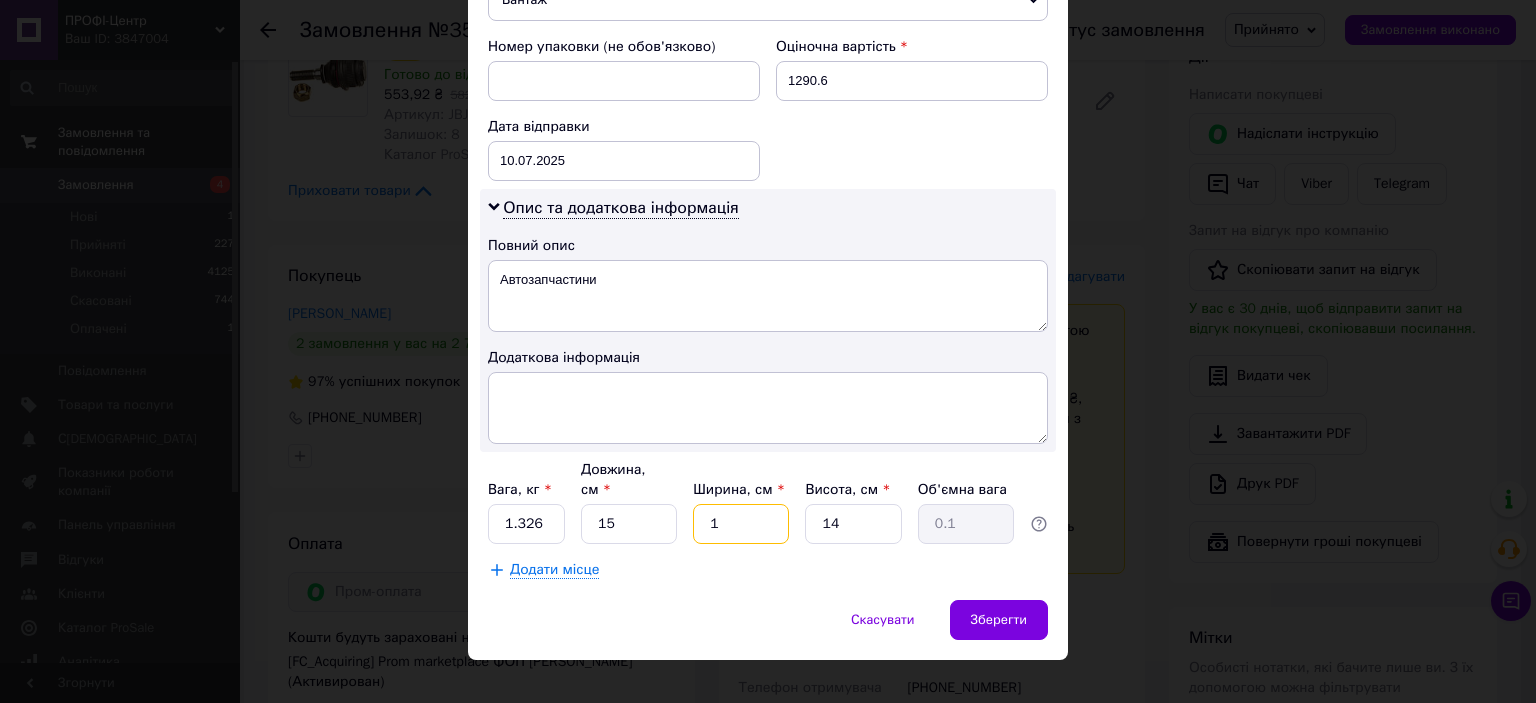 type on "15" 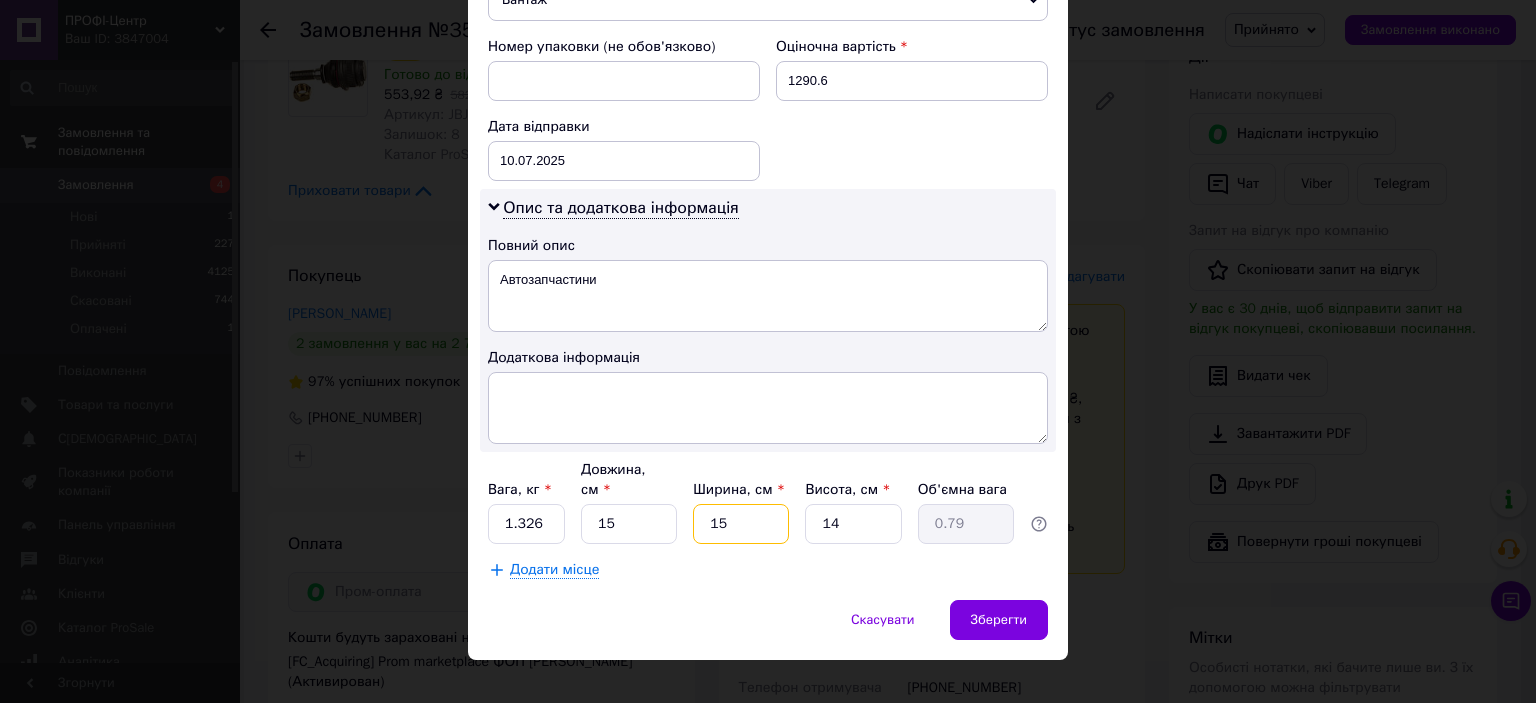 type on "15" 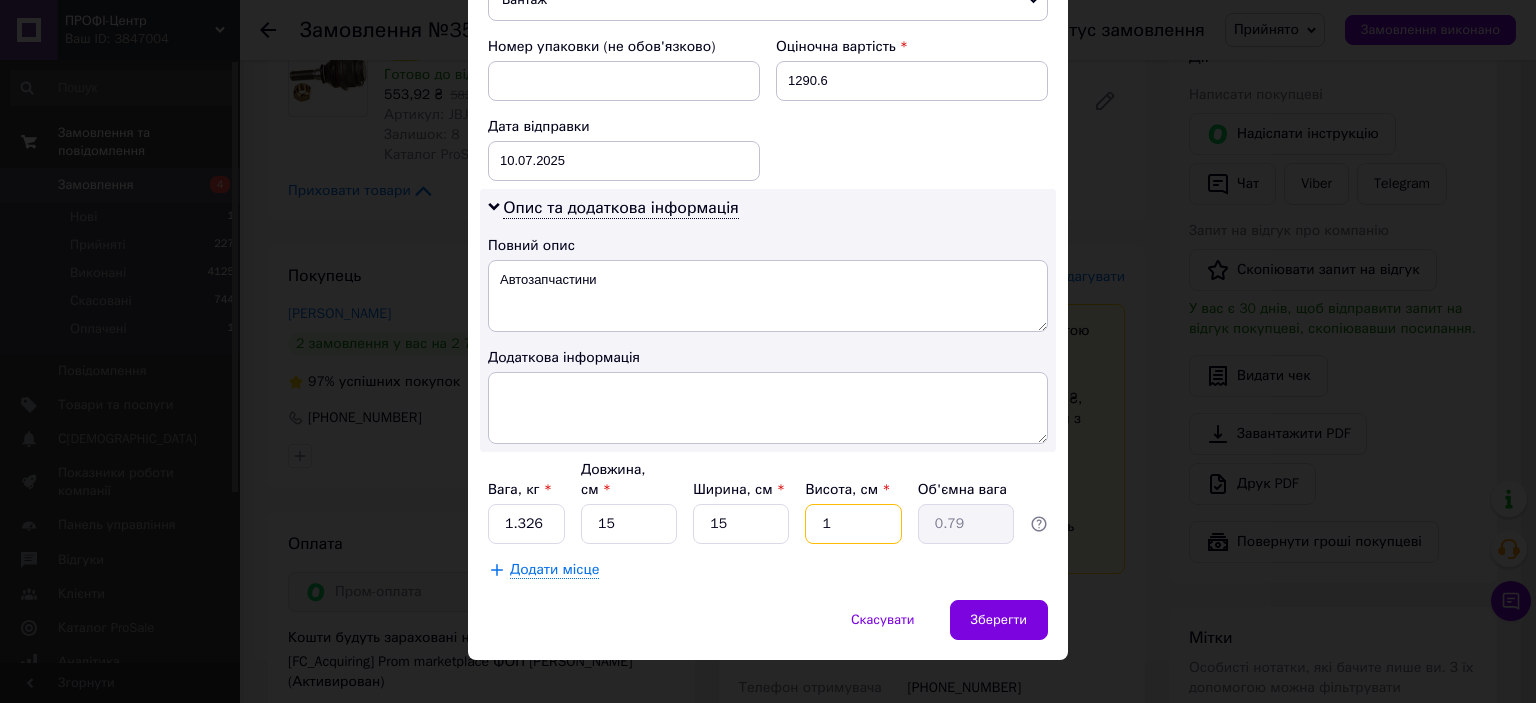 type on "15" 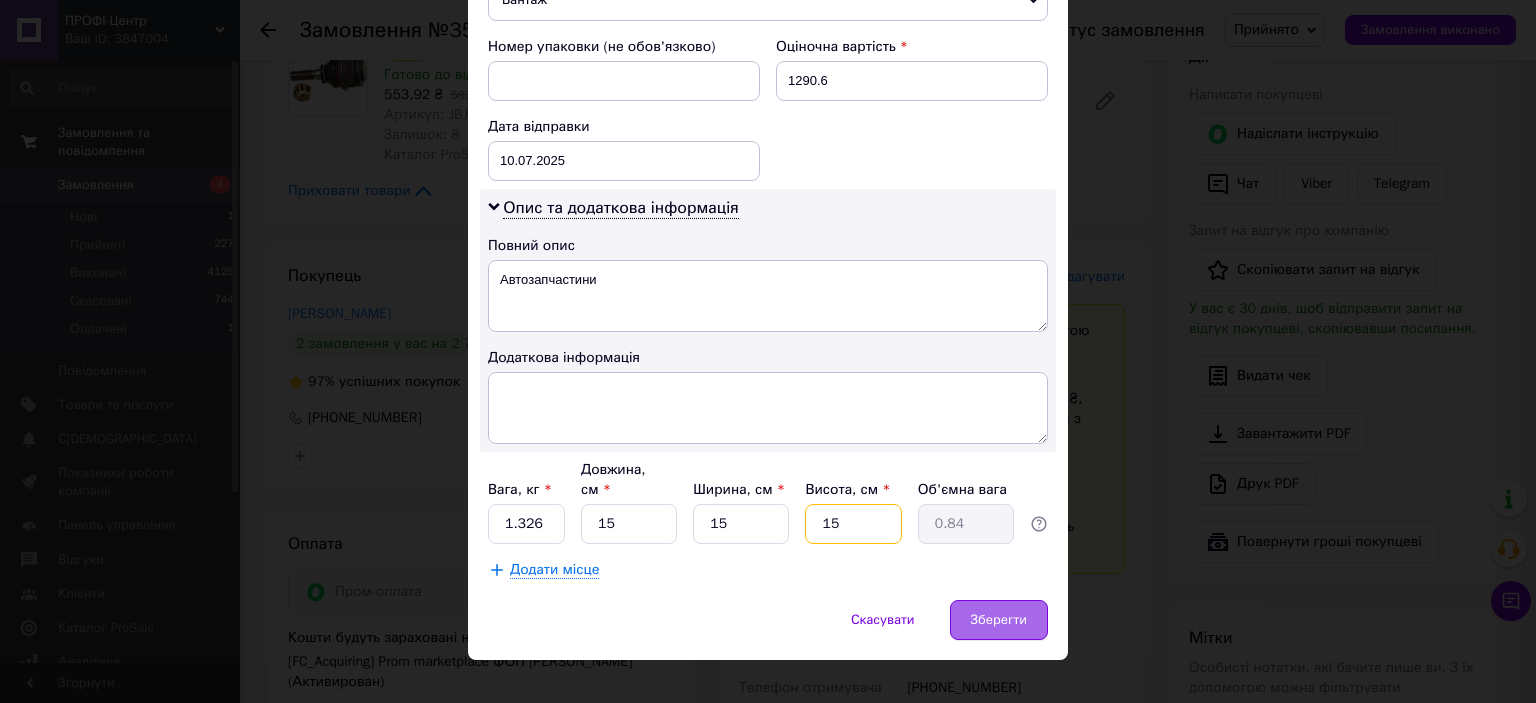 type on "15" 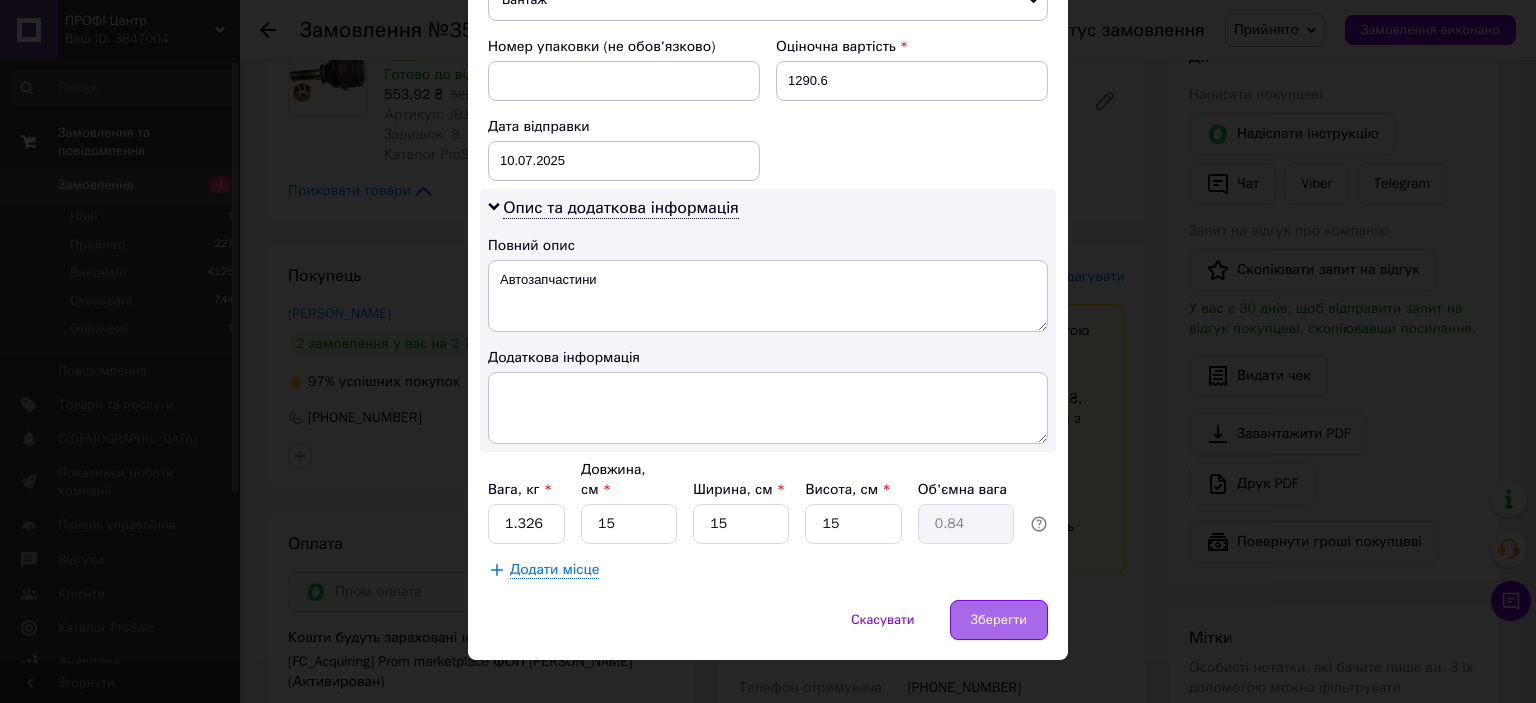 click on "Зберегти" at bounding box center (999, 620) 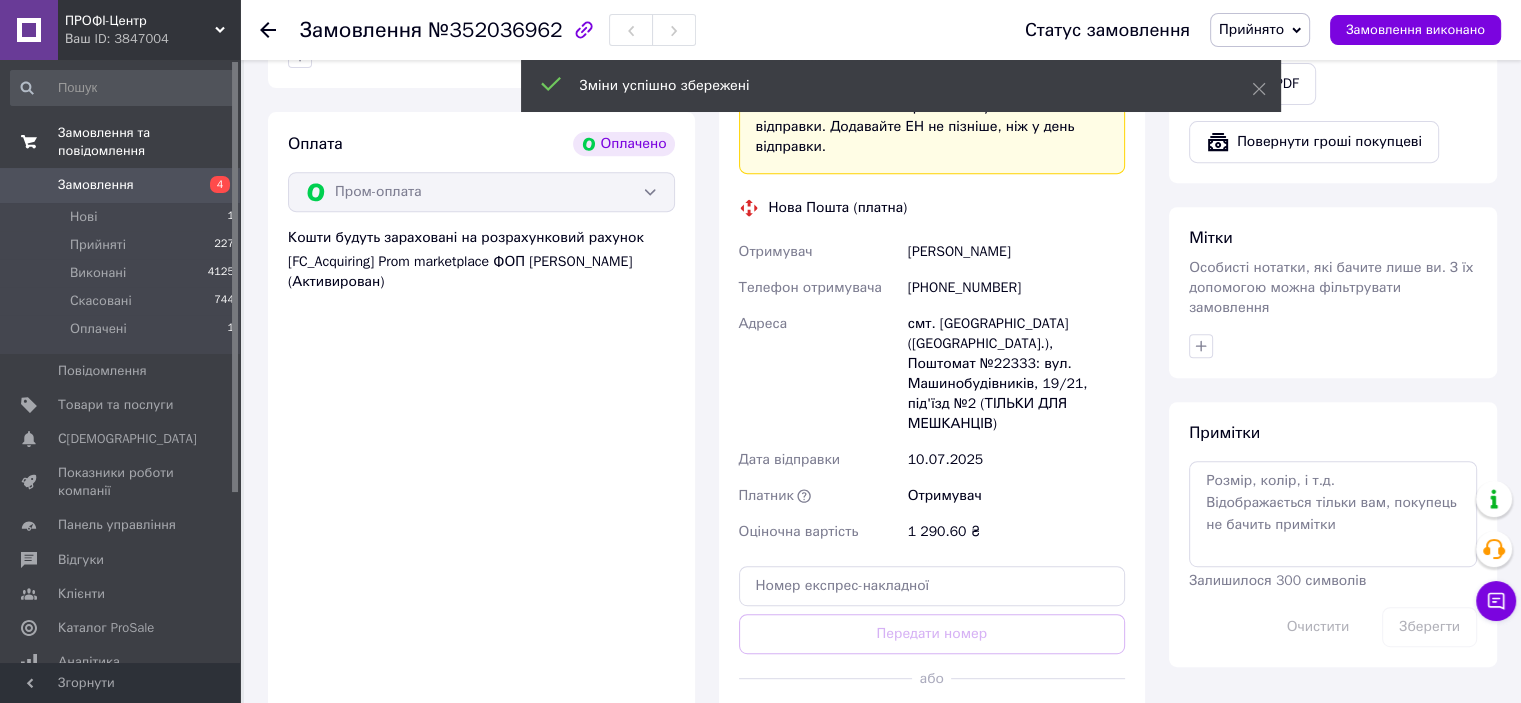 scroll, scrollTop: 900, scrollLeft: 0, axis: vertical 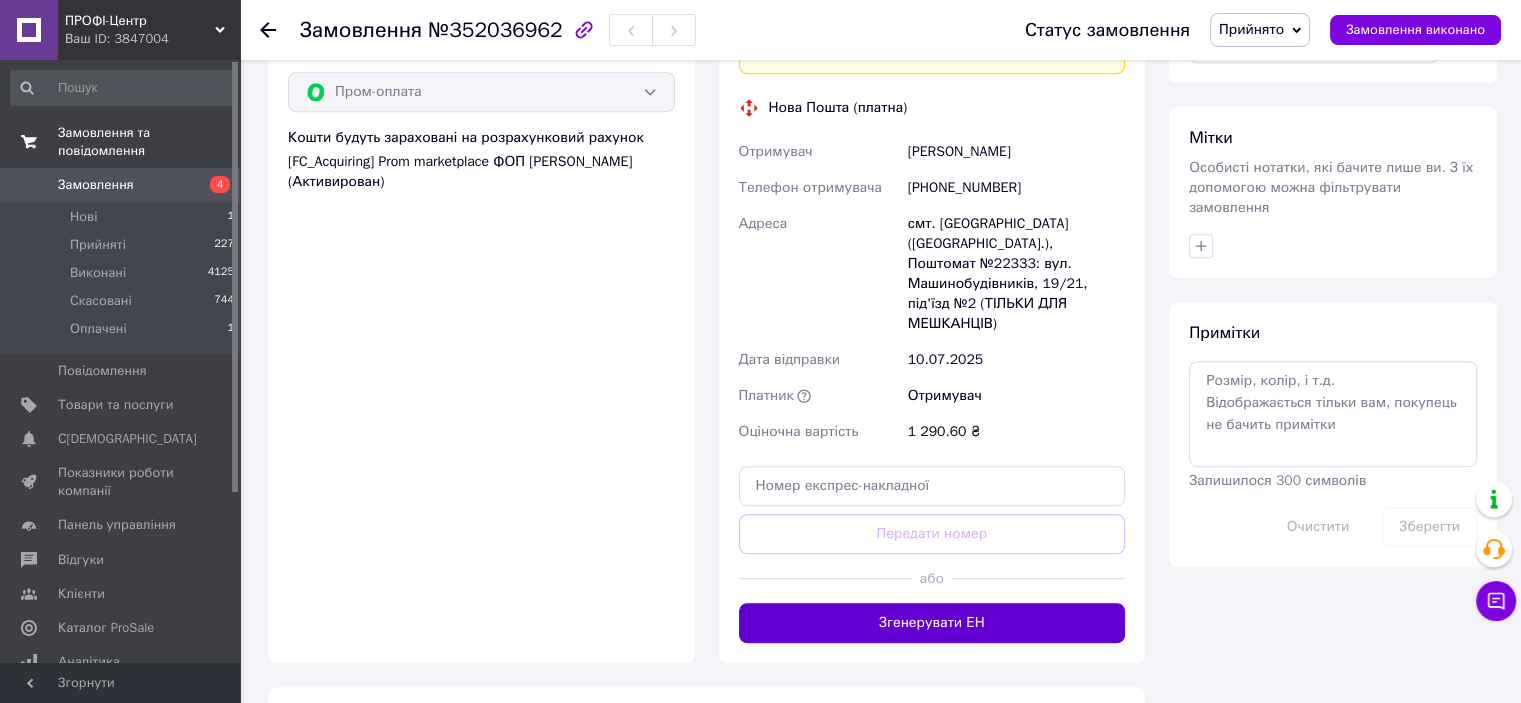 click on "Згенерувати ЕН" at bounding box center (932, 623) 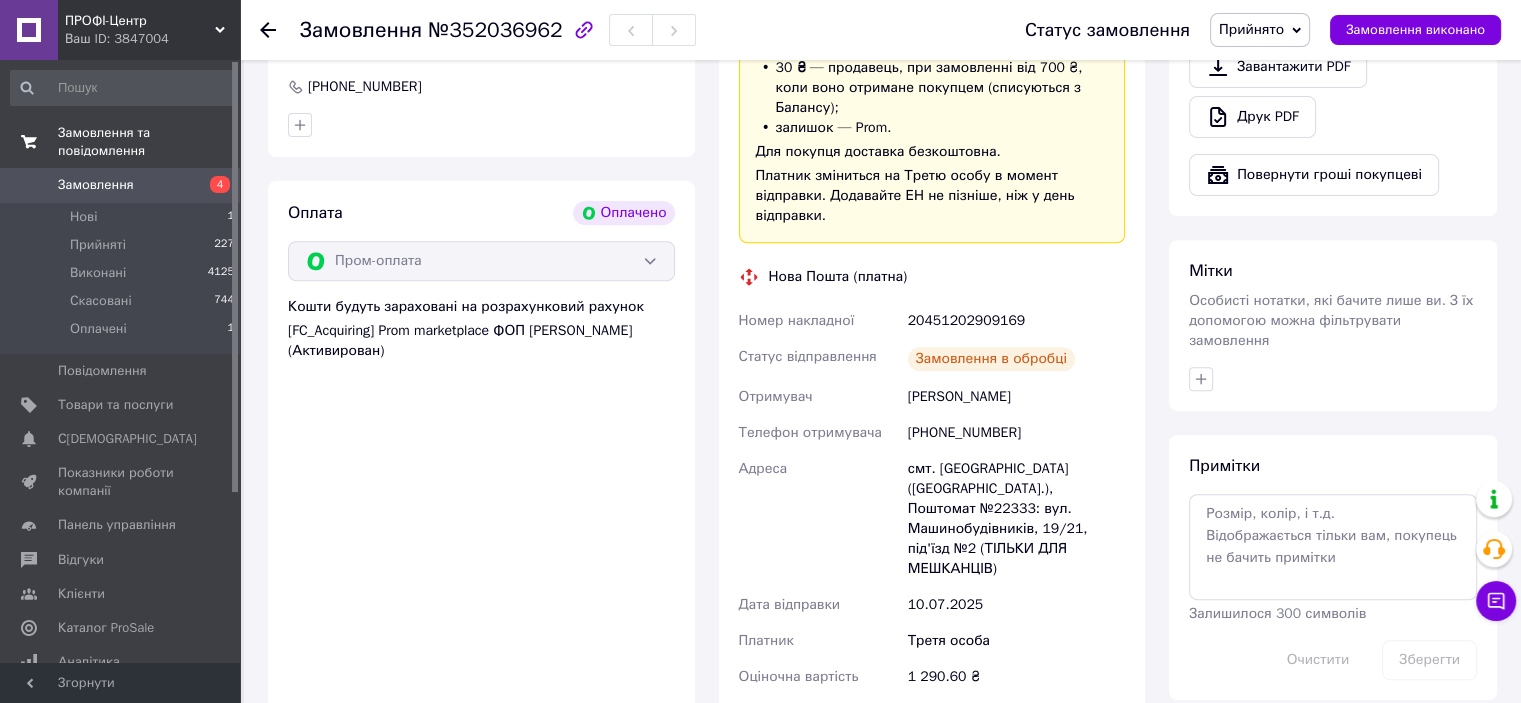 scroll, scrollTop: 600, scrollLeft: 0, axis: vertical 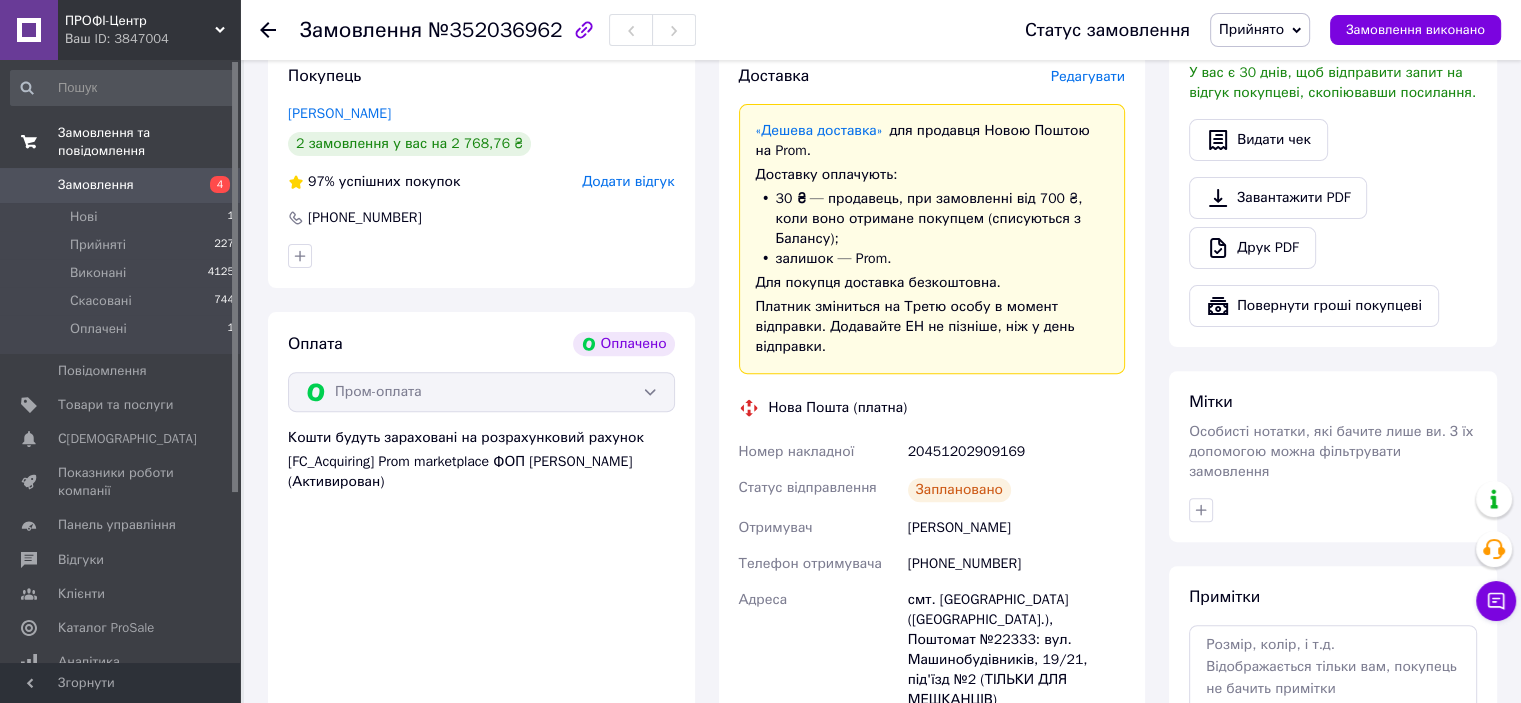 click on "20451202909169" at bounding box center [1016, 452] 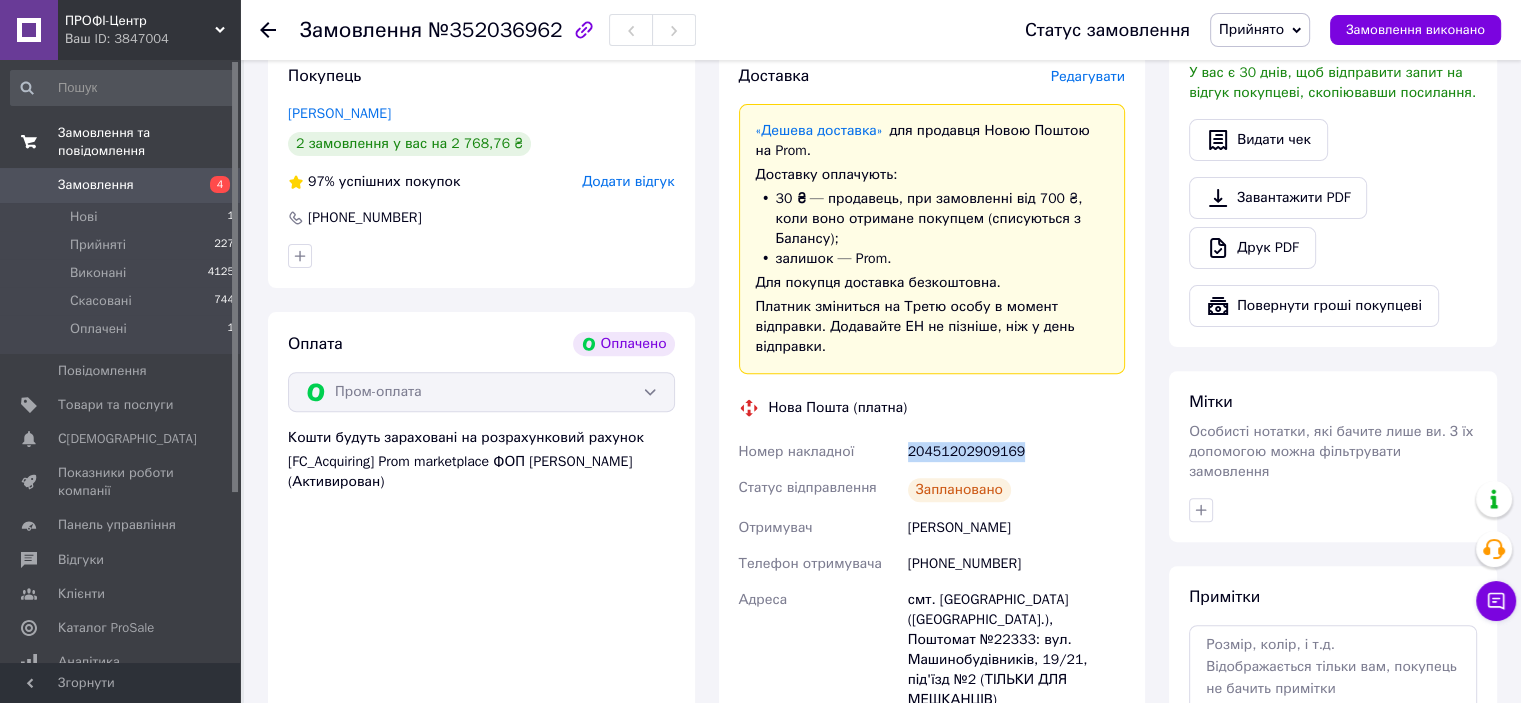 click on "20451202909169" at bounding box center [1016, 452] 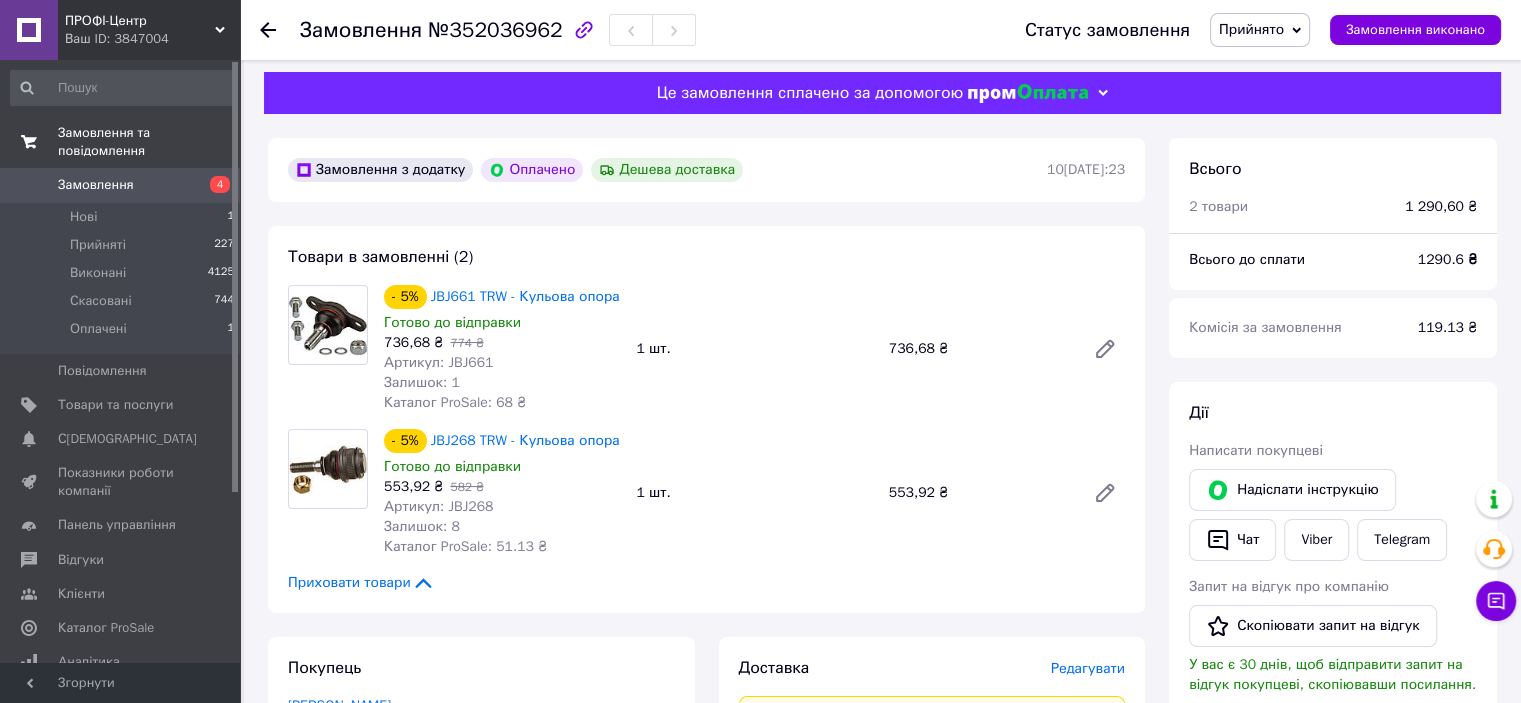 scroll, scrollTop: 0, scrollLeft: 0, axis: both 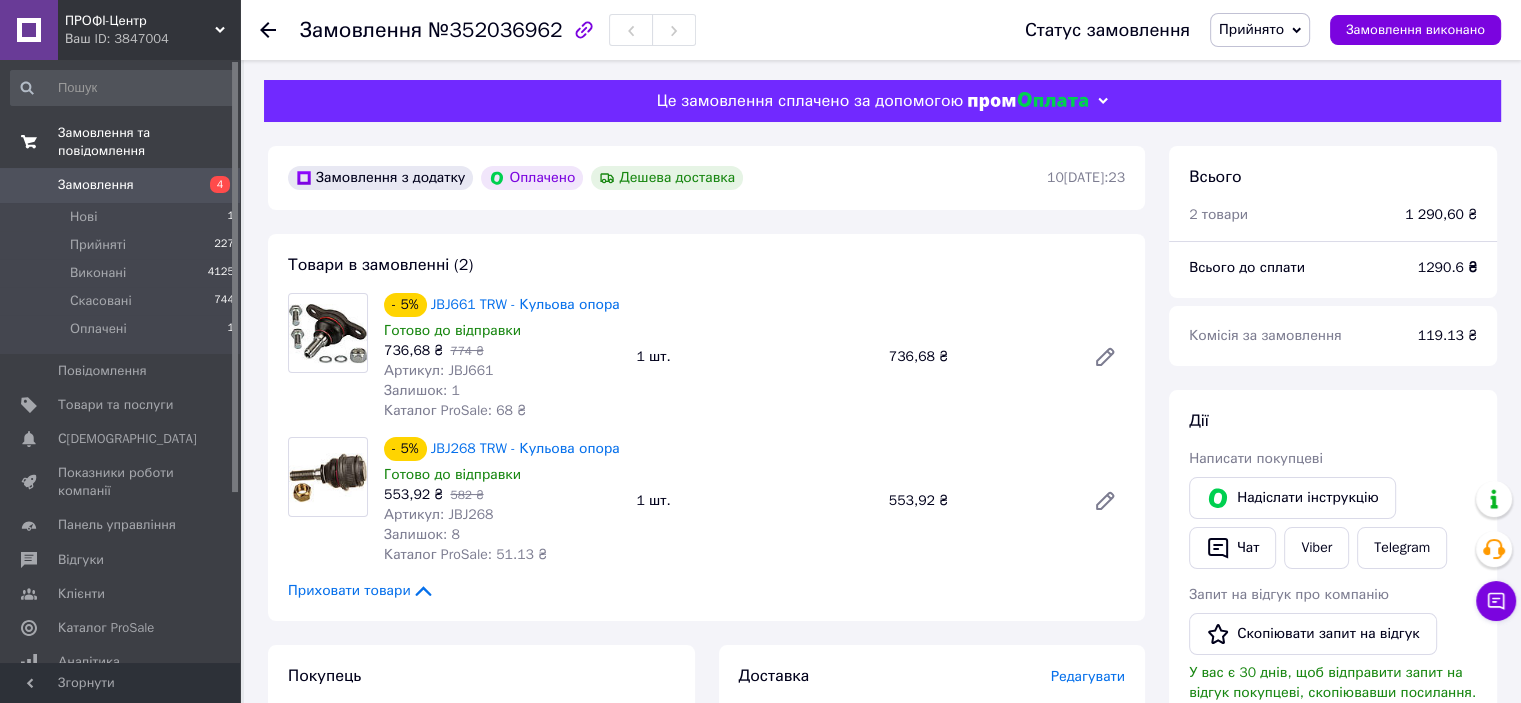 click 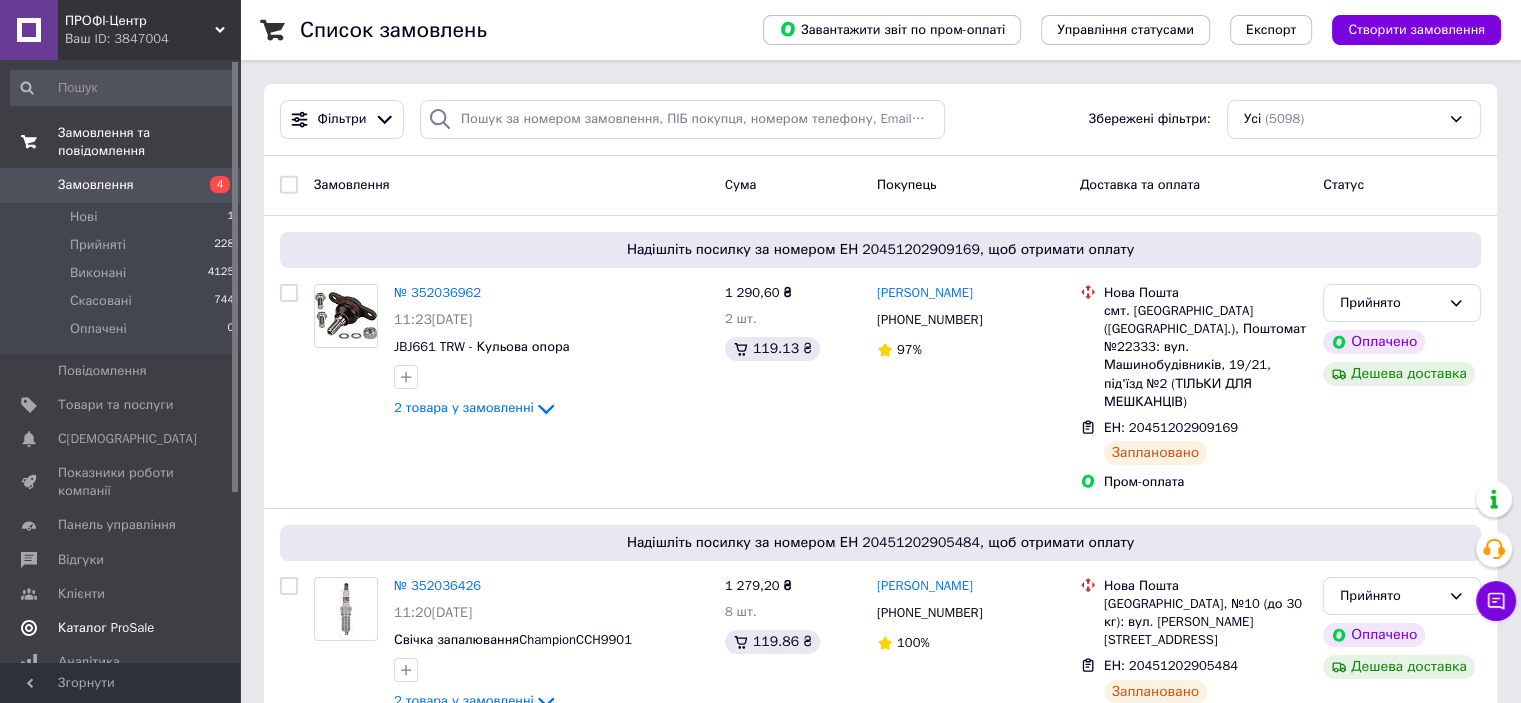 click on "Каталог ProSale" at bounding box center [106, 628] 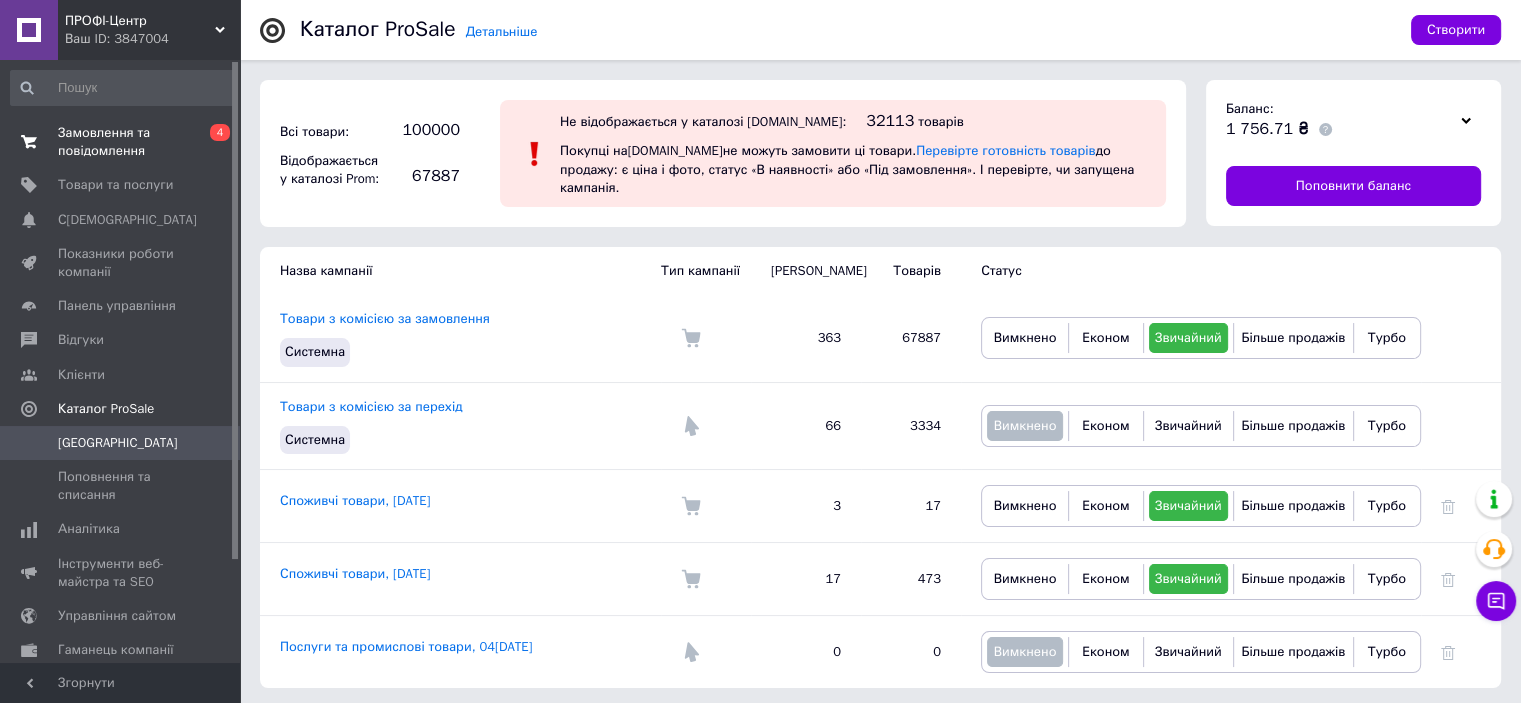 click on "Замовлення та повідомлення" at bounding box center (121, 142) 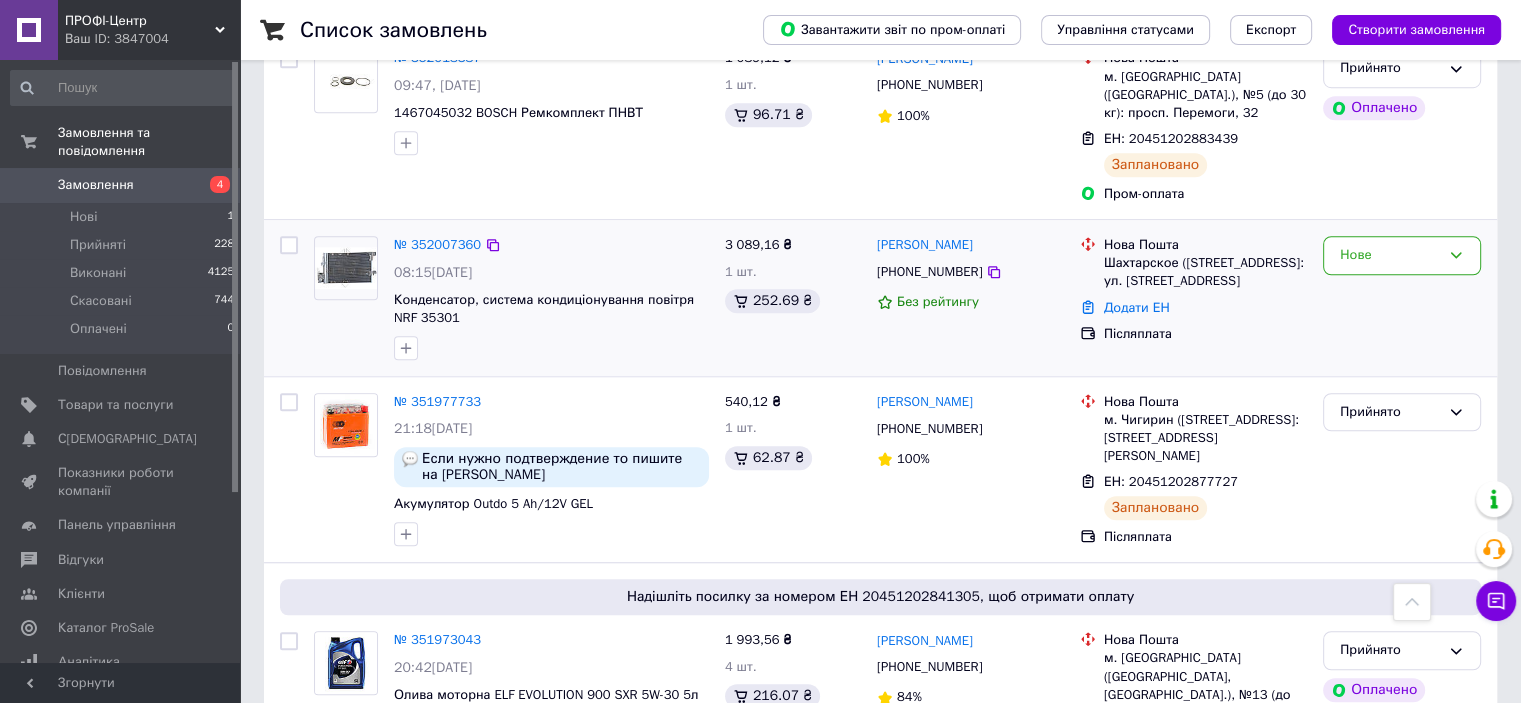scroll, scrollTop: 1400, scrollLeft: 0, axis: vertical 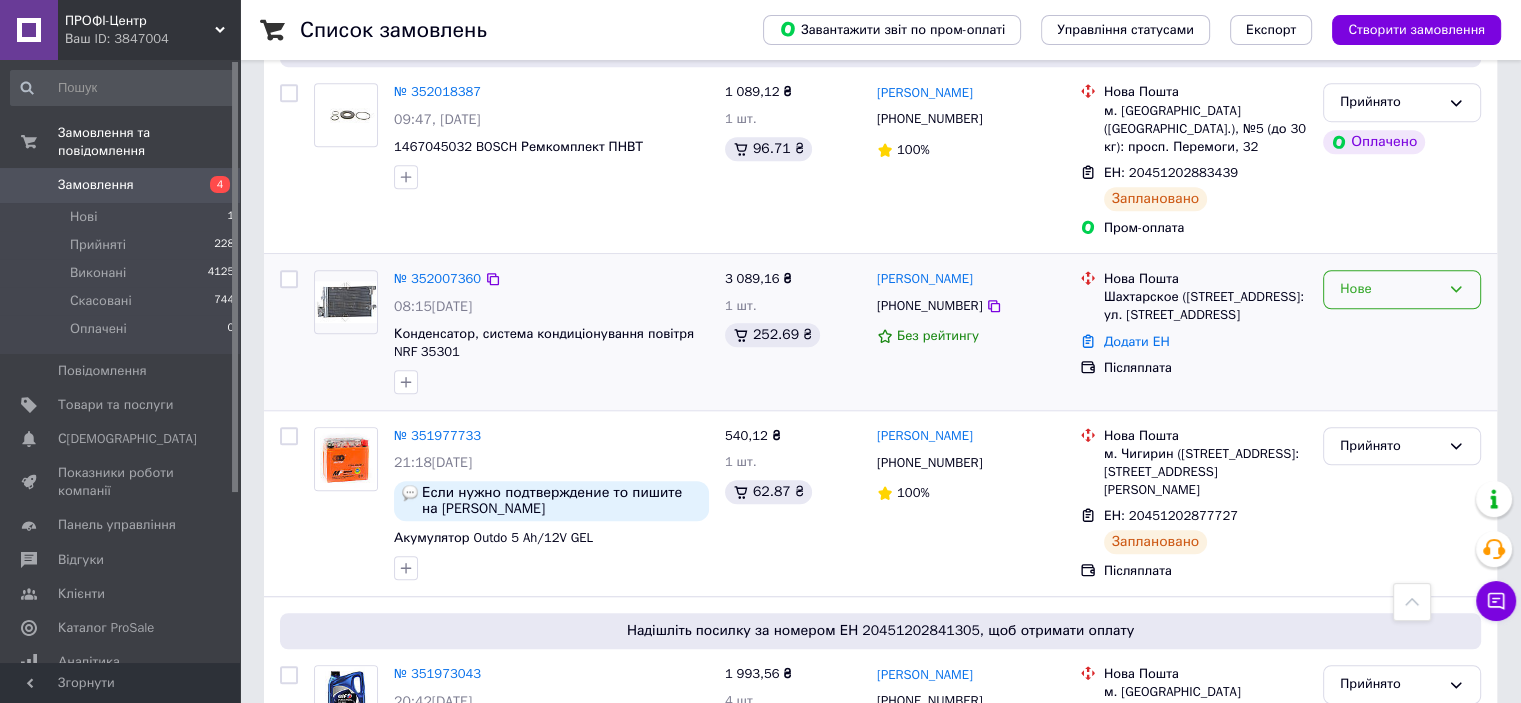 click on "Нове" at bounding box center (1390, 289) 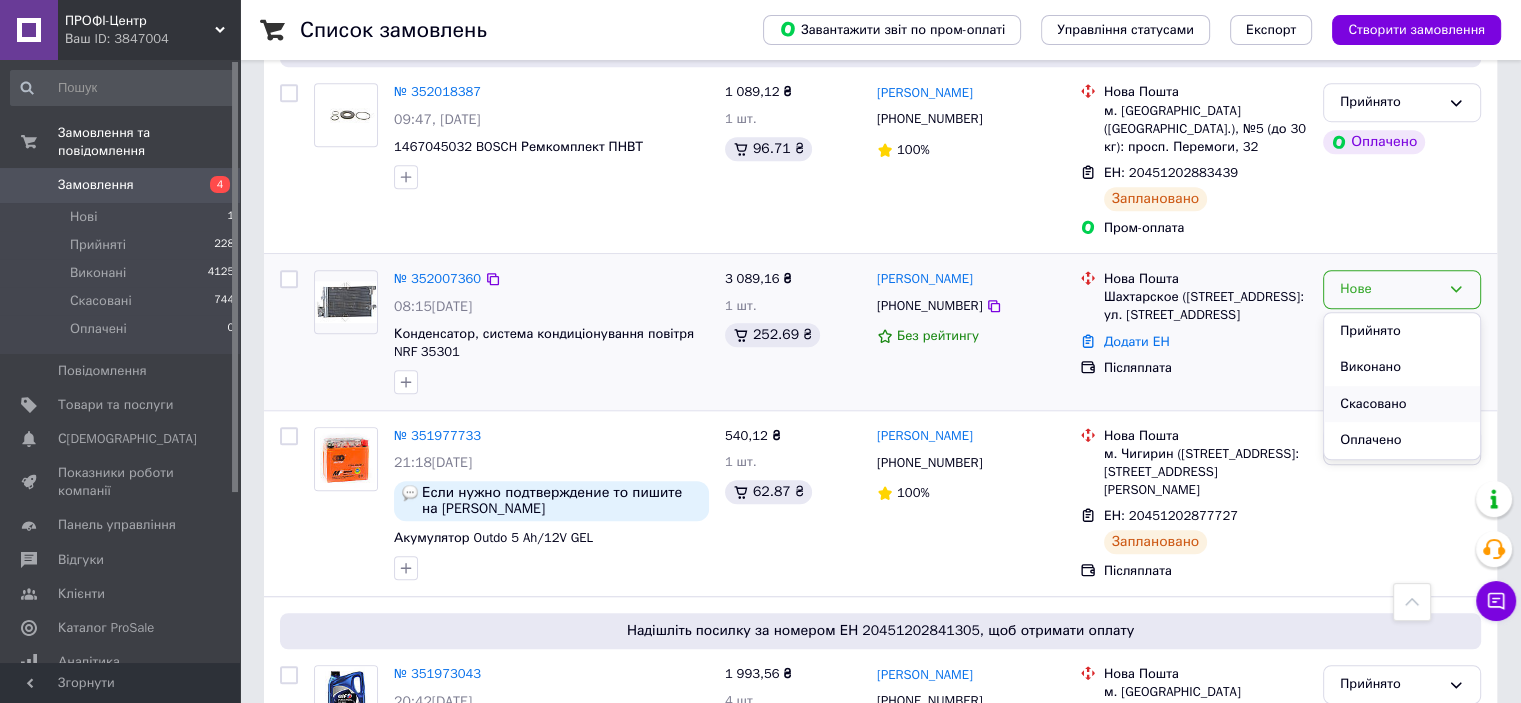 click on "Скасовано" at bounding box center [1402, 404] 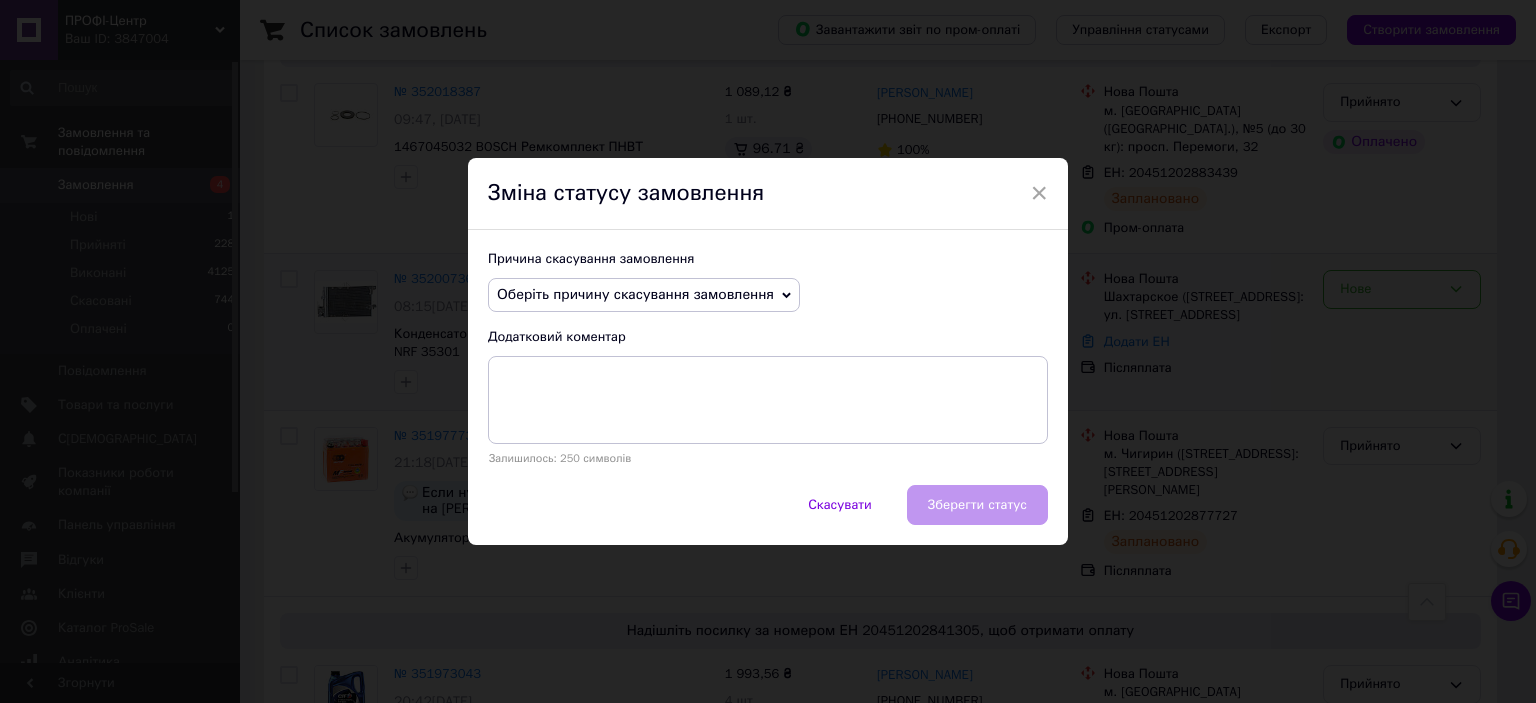 click on "Причина скасування замовлення Оберіть причину скасування замовлення Немає в наявності Немає різновиду товару Оплата не надійшла На прохання покупця Замовлення-дублікат Не виходить додзвонитися Інше Додатковий коментар Залишилось: 250 символів" at bounding box center (768, 357) 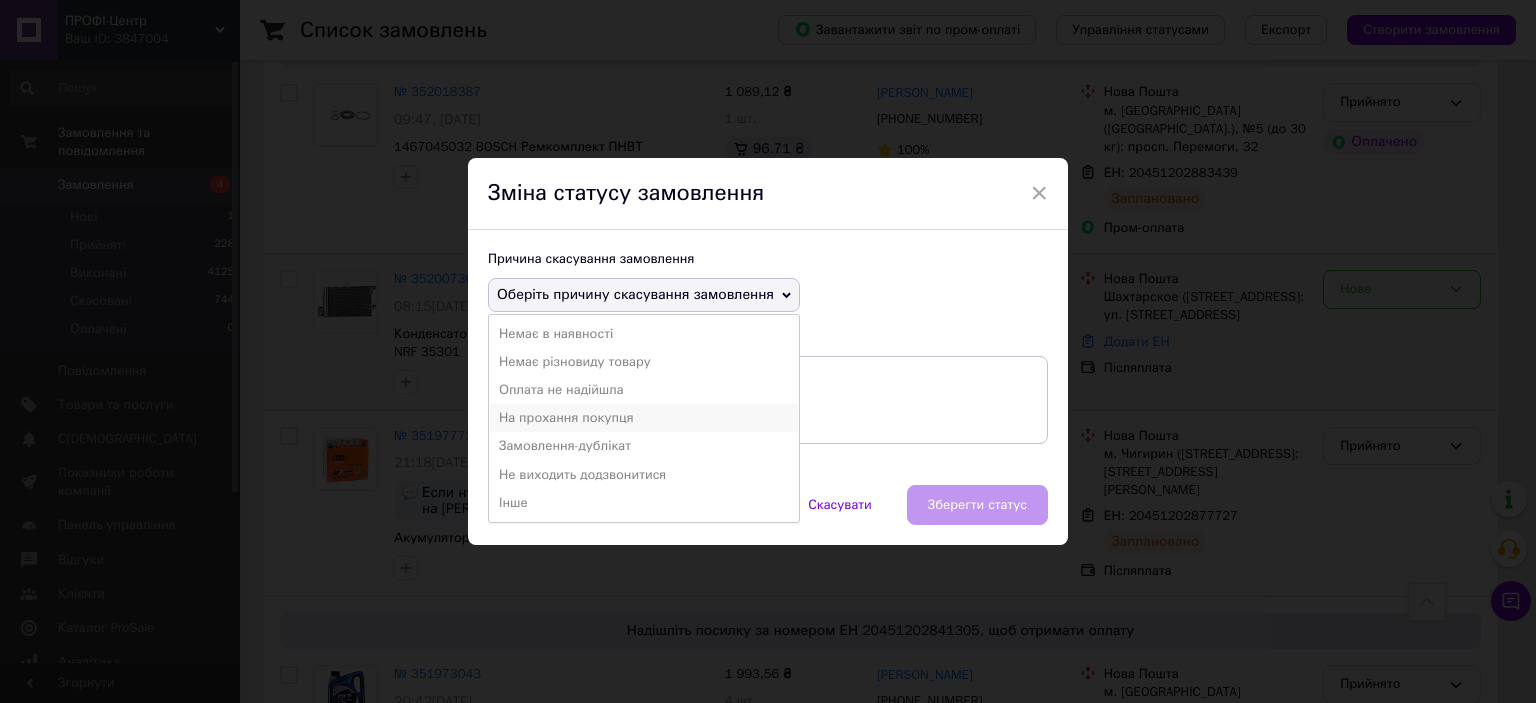 click on "На прохання покупця" at bounding box center [644, 418] 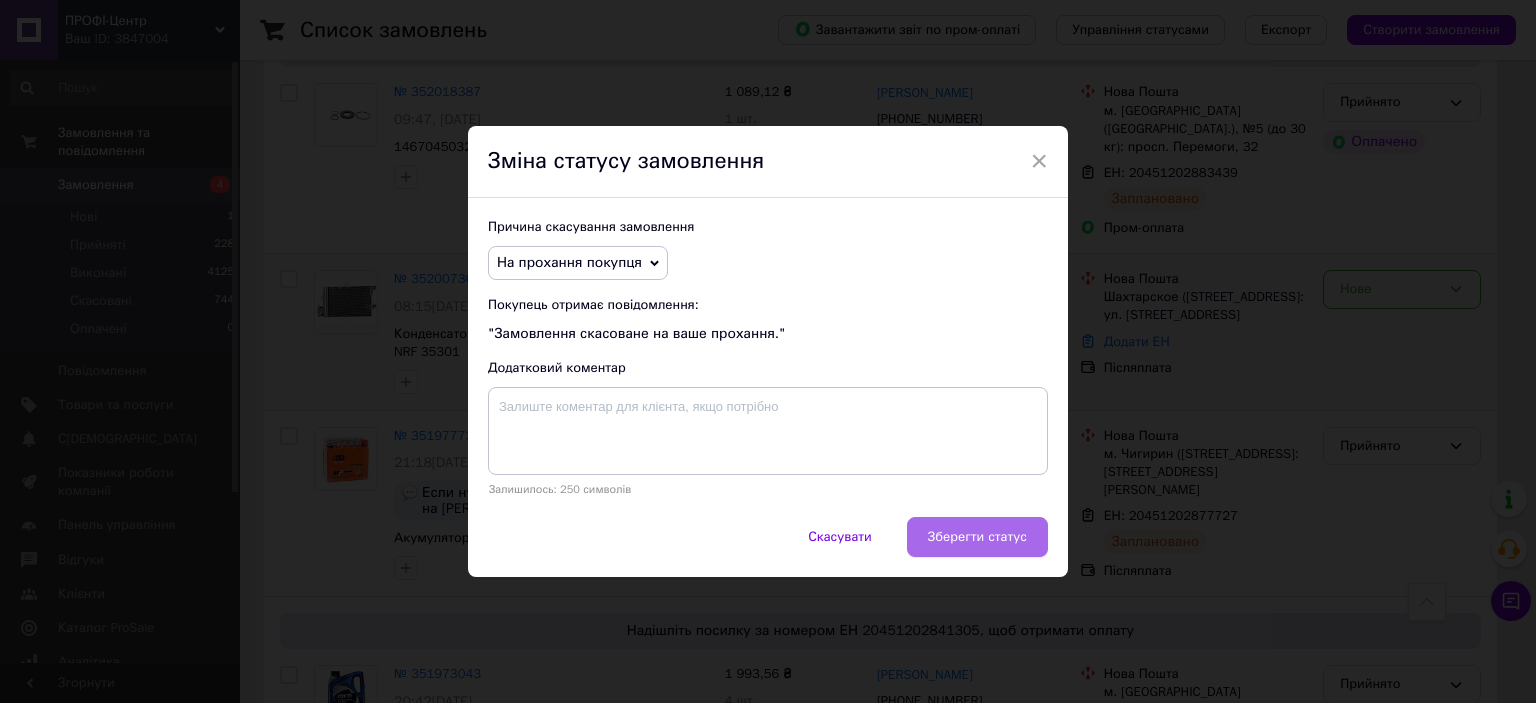 click on "Зберегти статус" at bounding box center [977, 537] 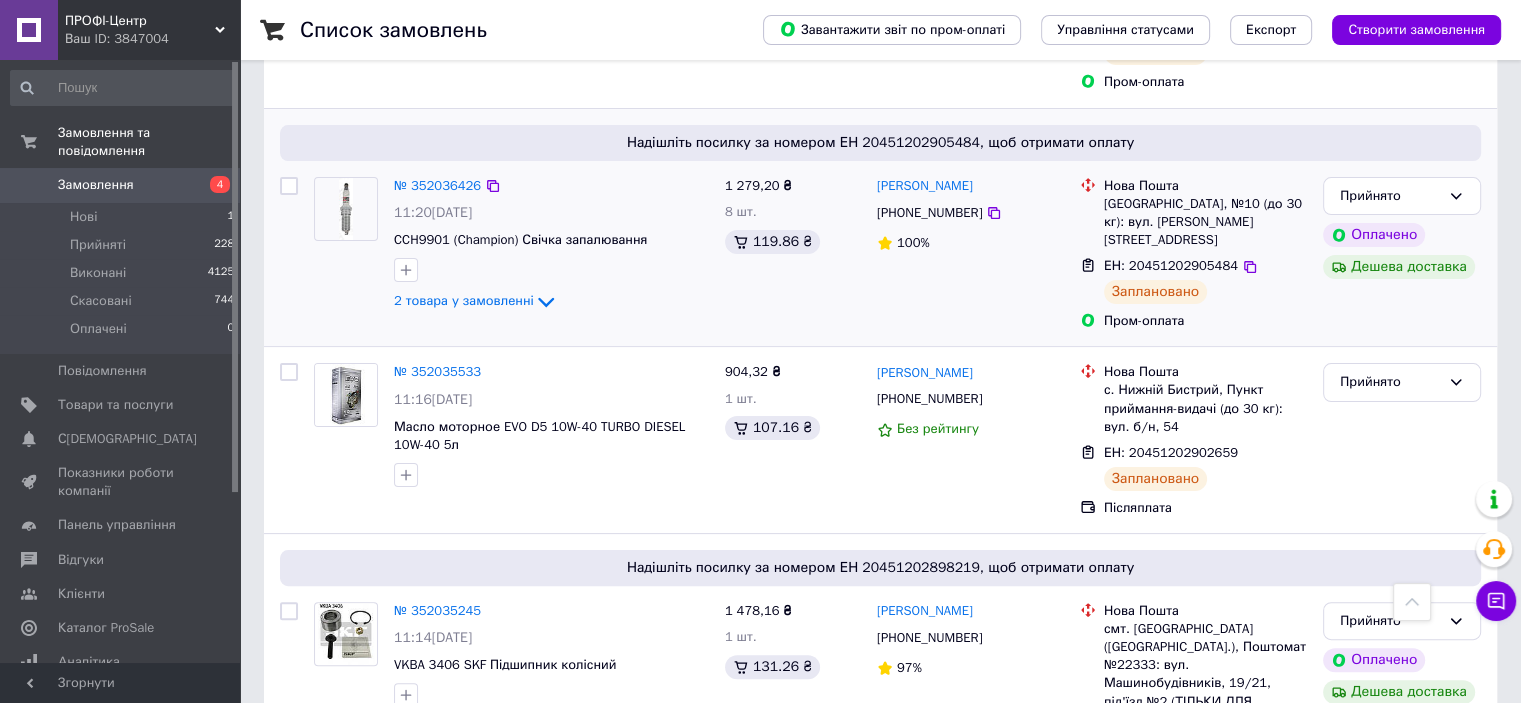 scroll, scrollTop: 0, scrollLeft: 0, axis: both 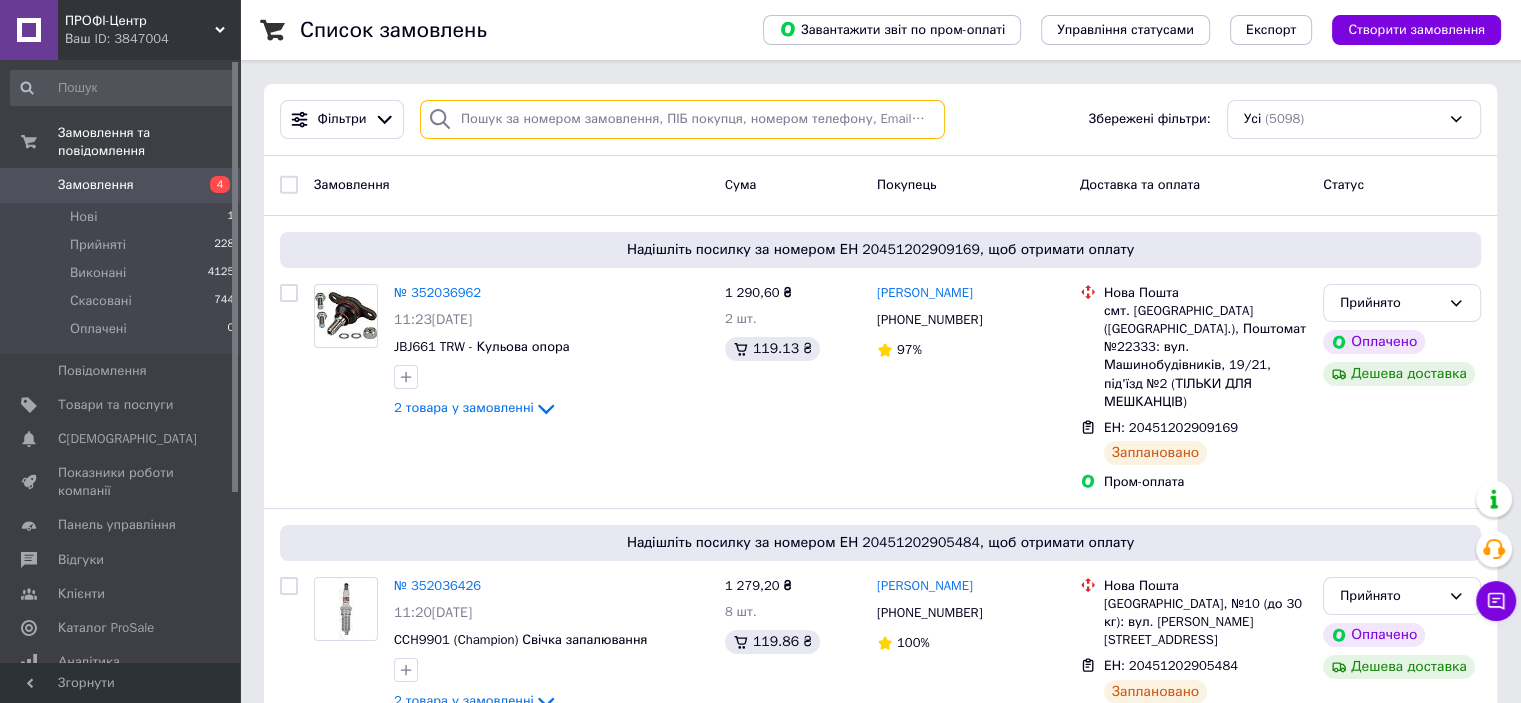click at bounding box center (682, 119) 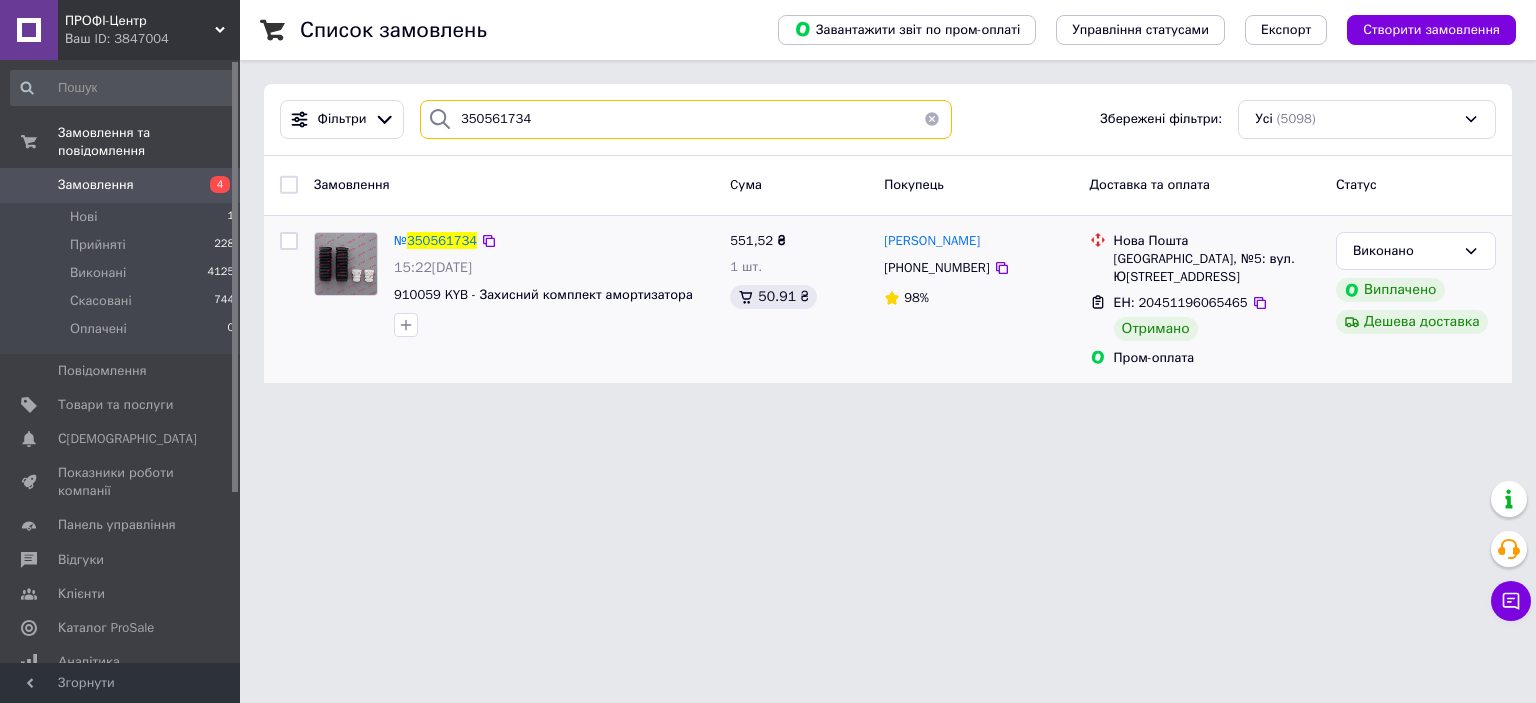 type on "350561734" 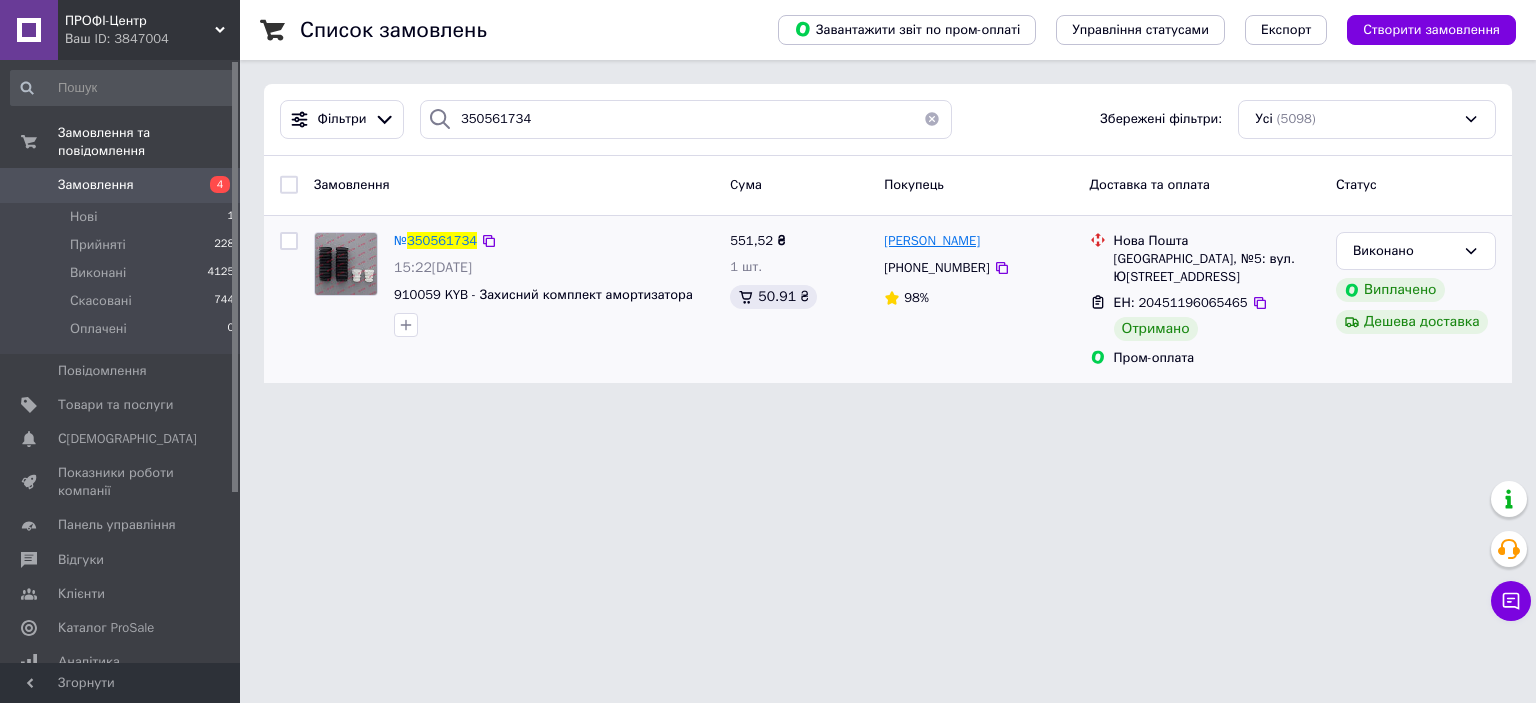 drag, startPoint x: 1003, startPoint y: 239, endPoint x: 885, endPoint y: 239, distance: 118 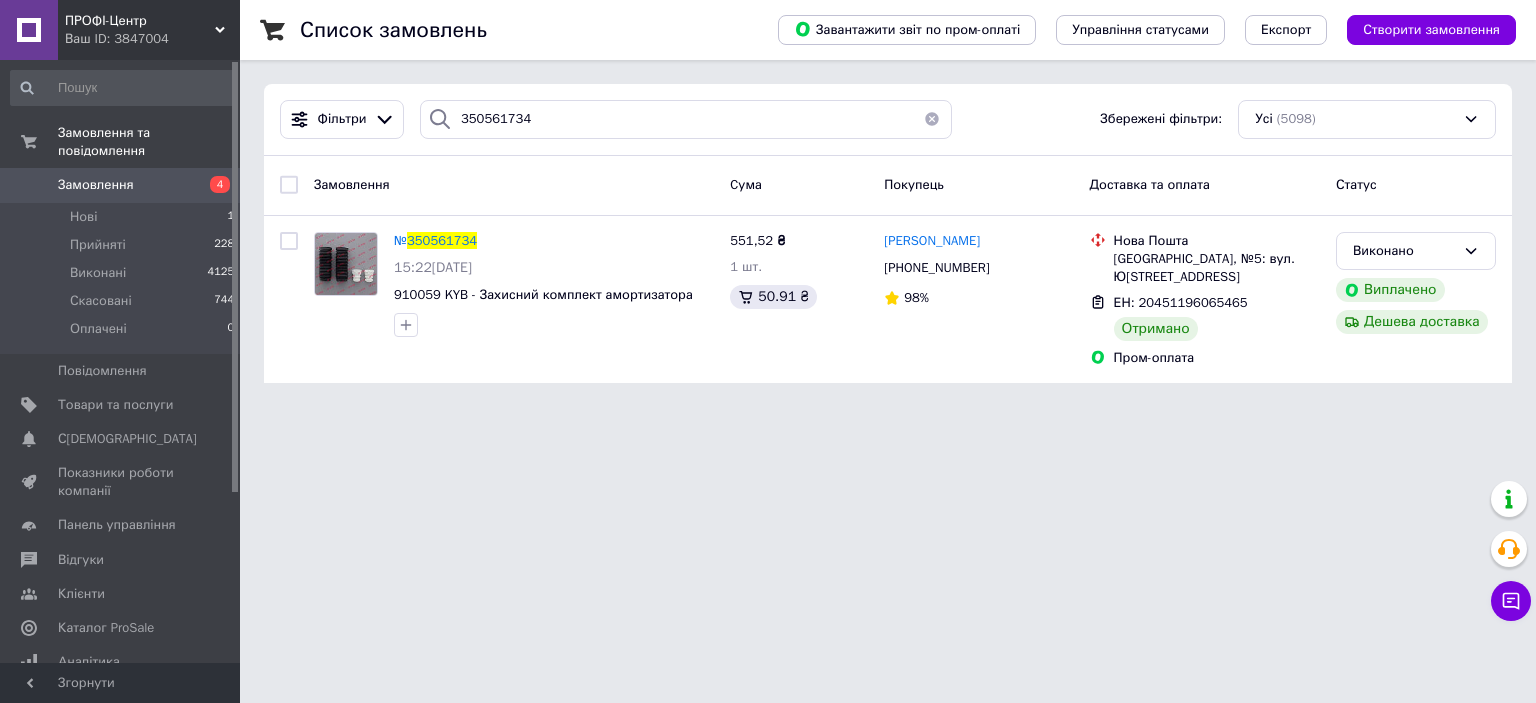 click at bounding box center (932, 119) 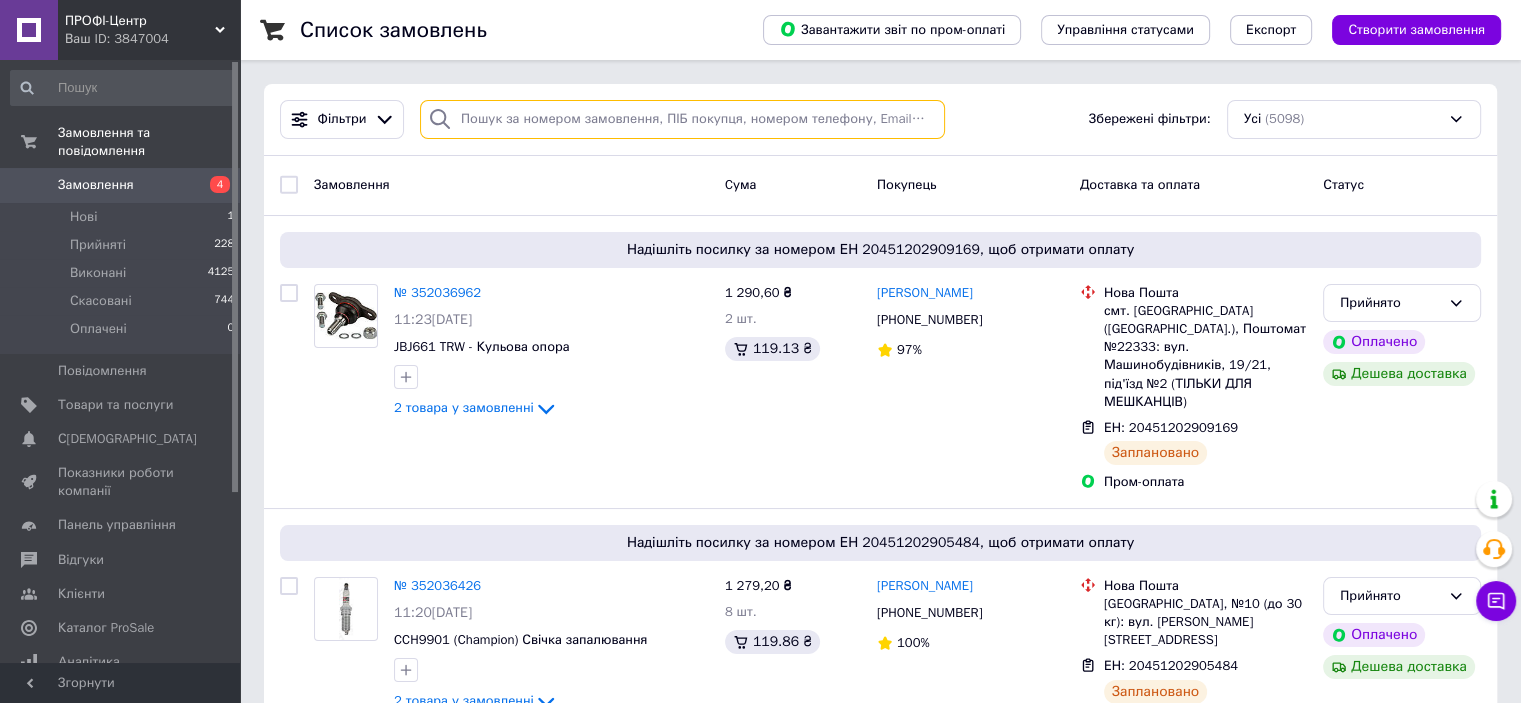 click at bounding box center [682, 119] 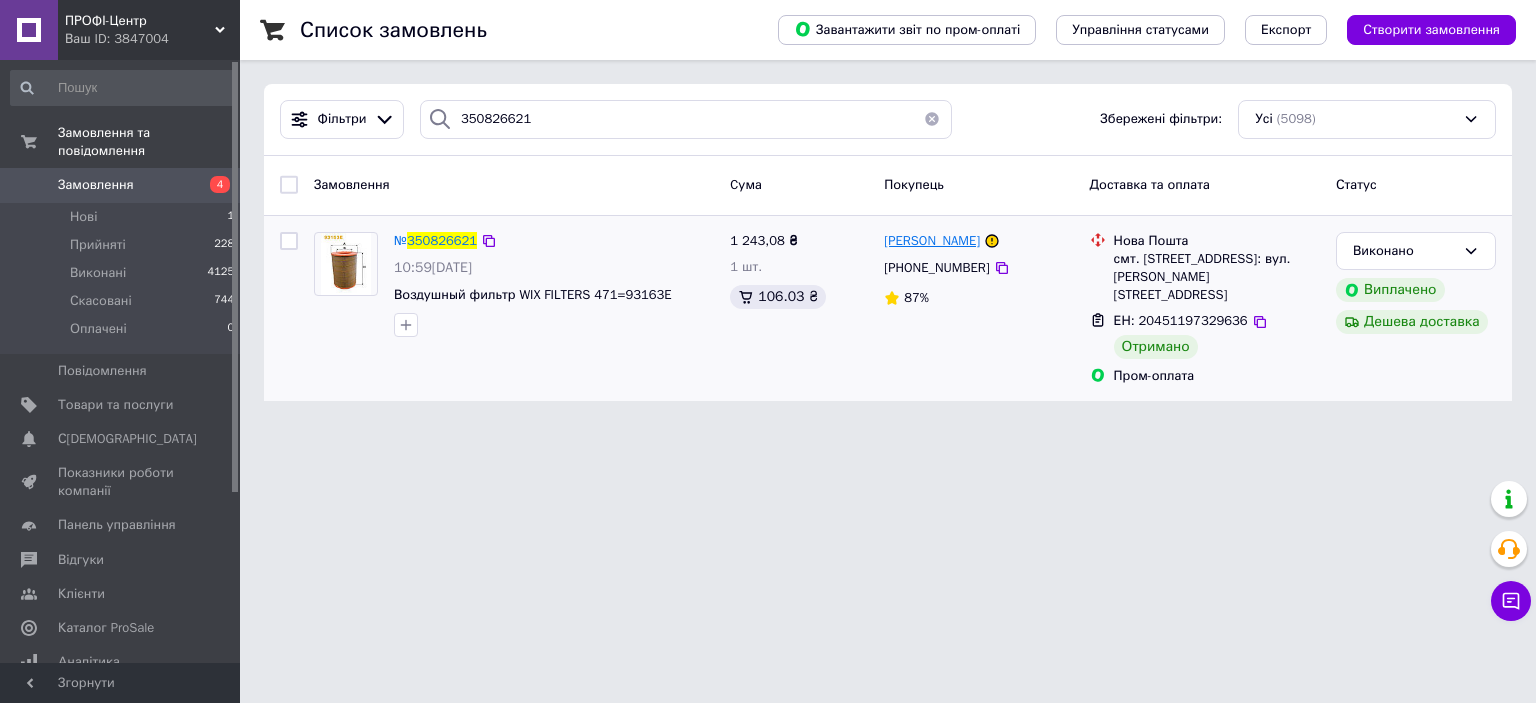 drag, startPoint x: 1029, startPoint y: 241, endPoint x: 924, endPoint y: 240, distance: 105.00476 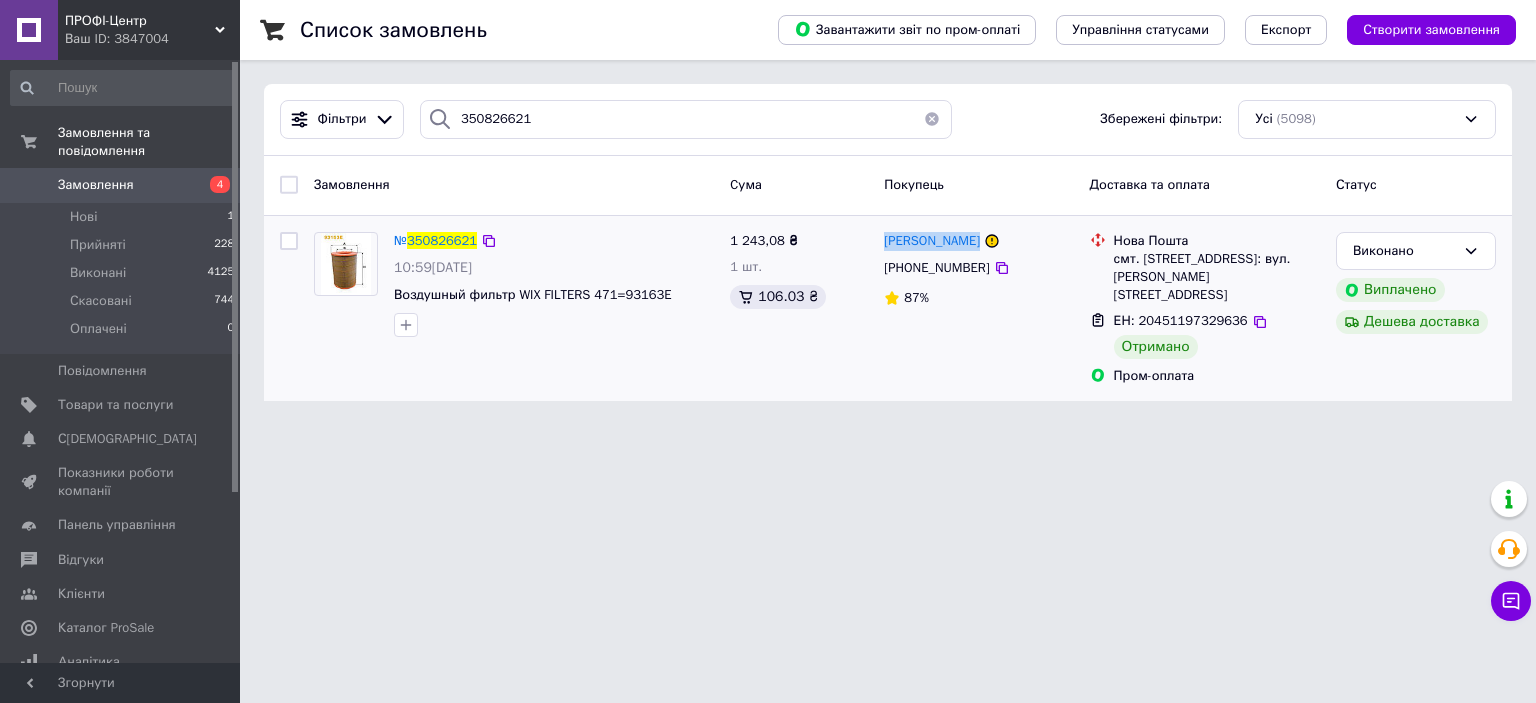 drag, startPoint x: 1040, startPoint y: 241, endPoint x: 883, endPoint y: 241, distance: 157 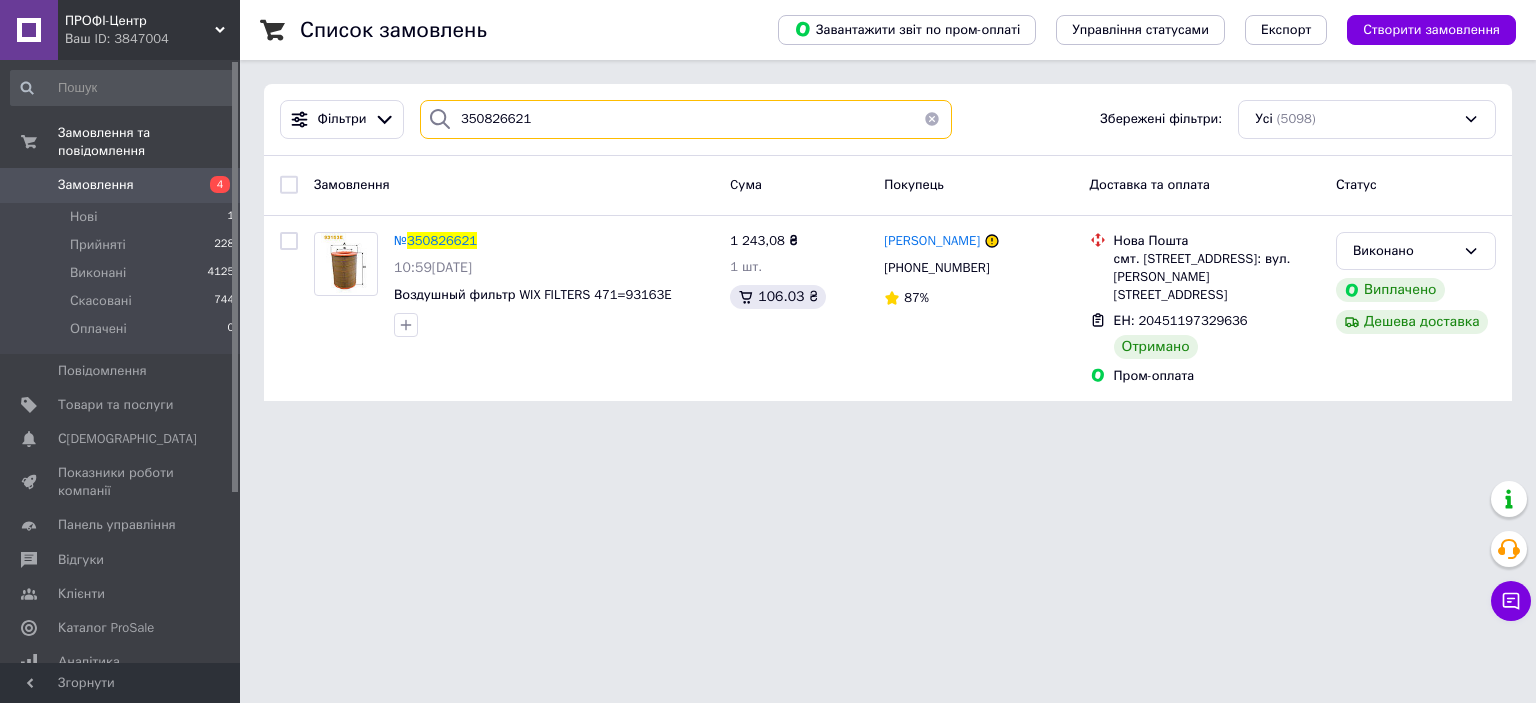 click on "350826621" at bounding box center [686, 119] 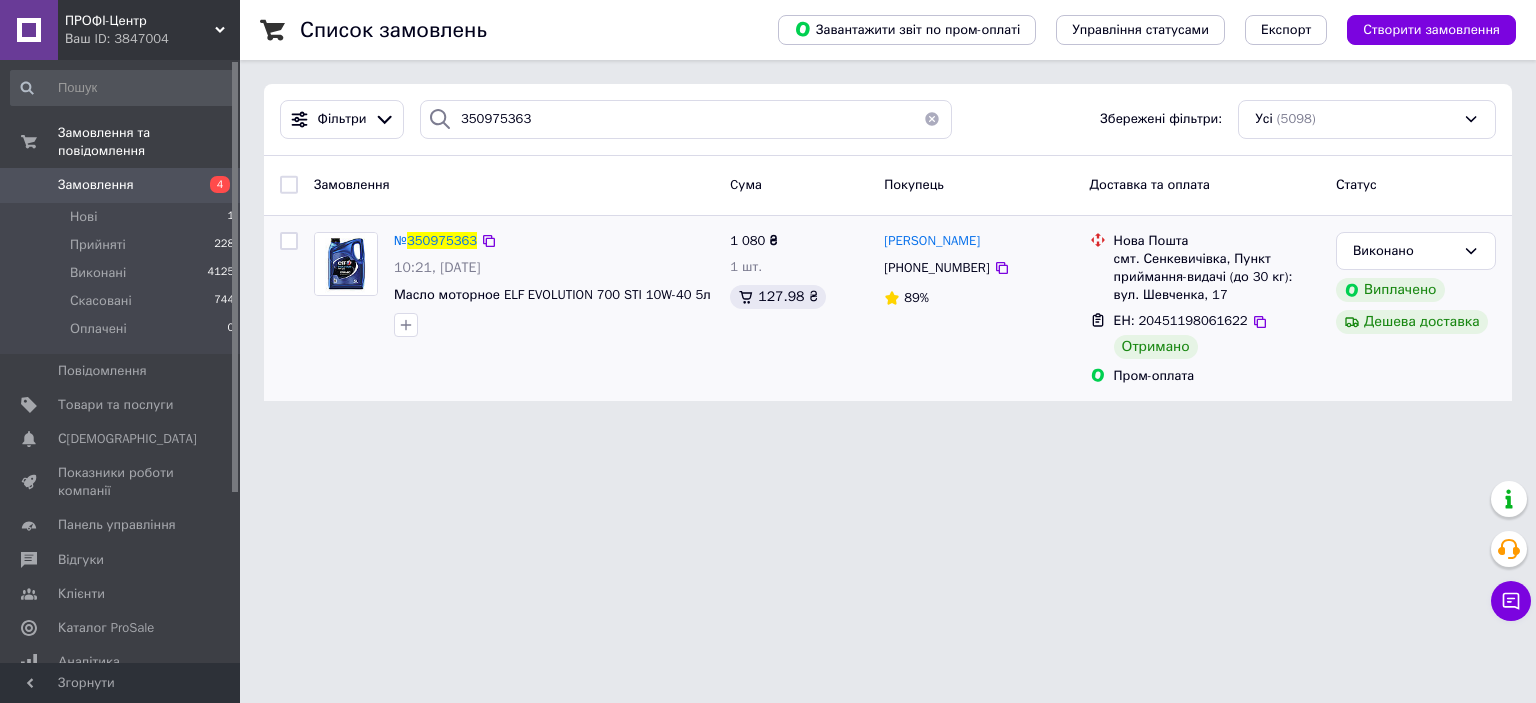 drag, startPoint x: 1028, startPoint y: 239, endPoint x: 881, endPoint y: 233, distance: 147.12239 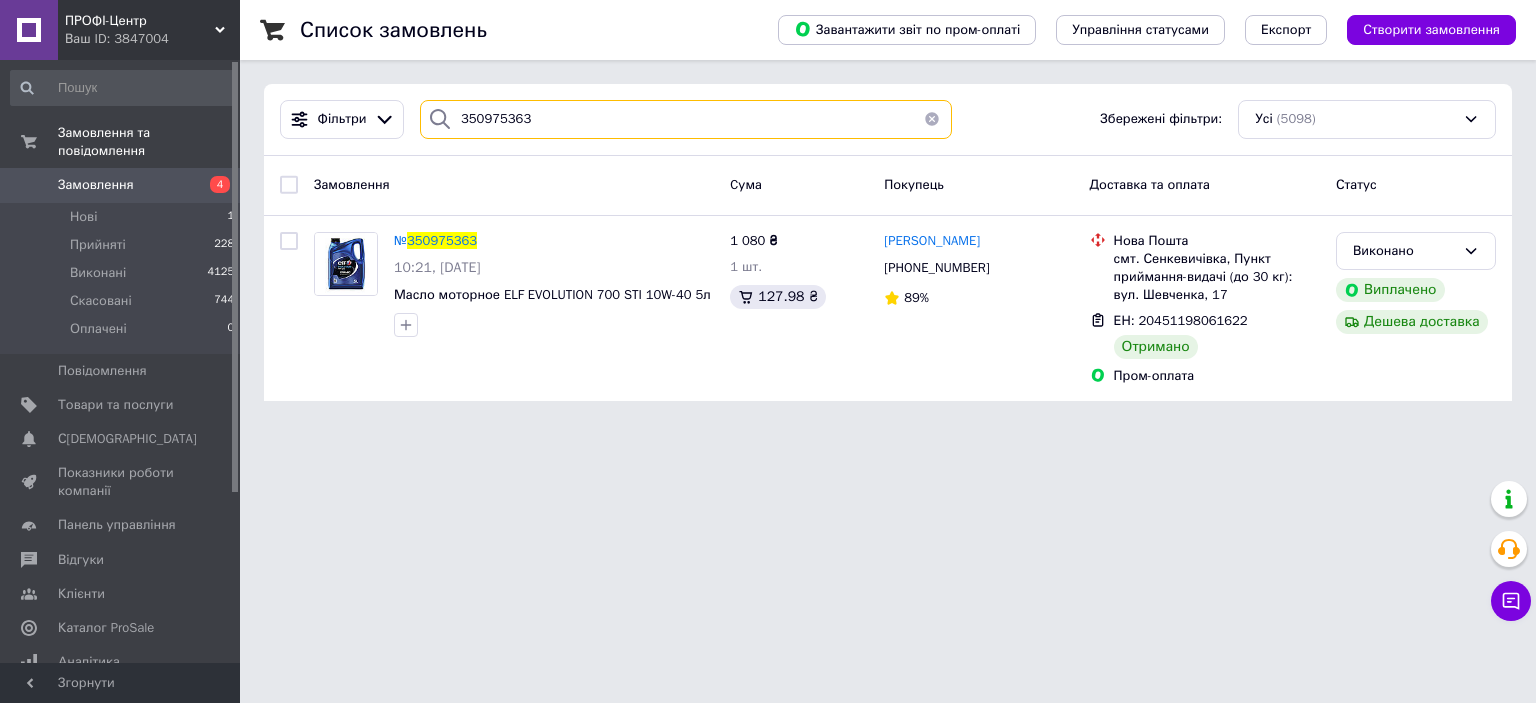 click on "350975363" at bounding box center [686, 119] 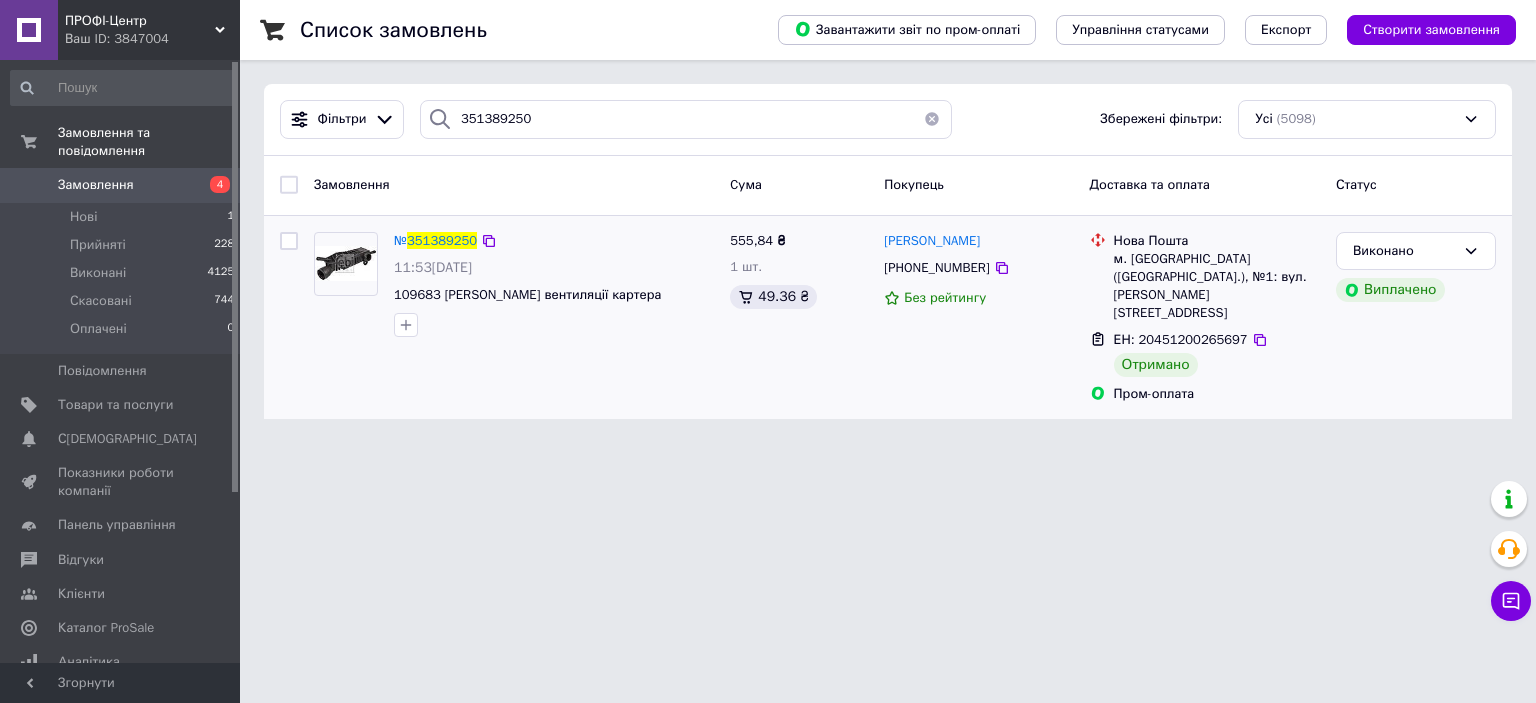 drag, startPoint x: 1031, startPoint y: 239, endPoint x: 879, endPoint y: 238, distance: 152.0033 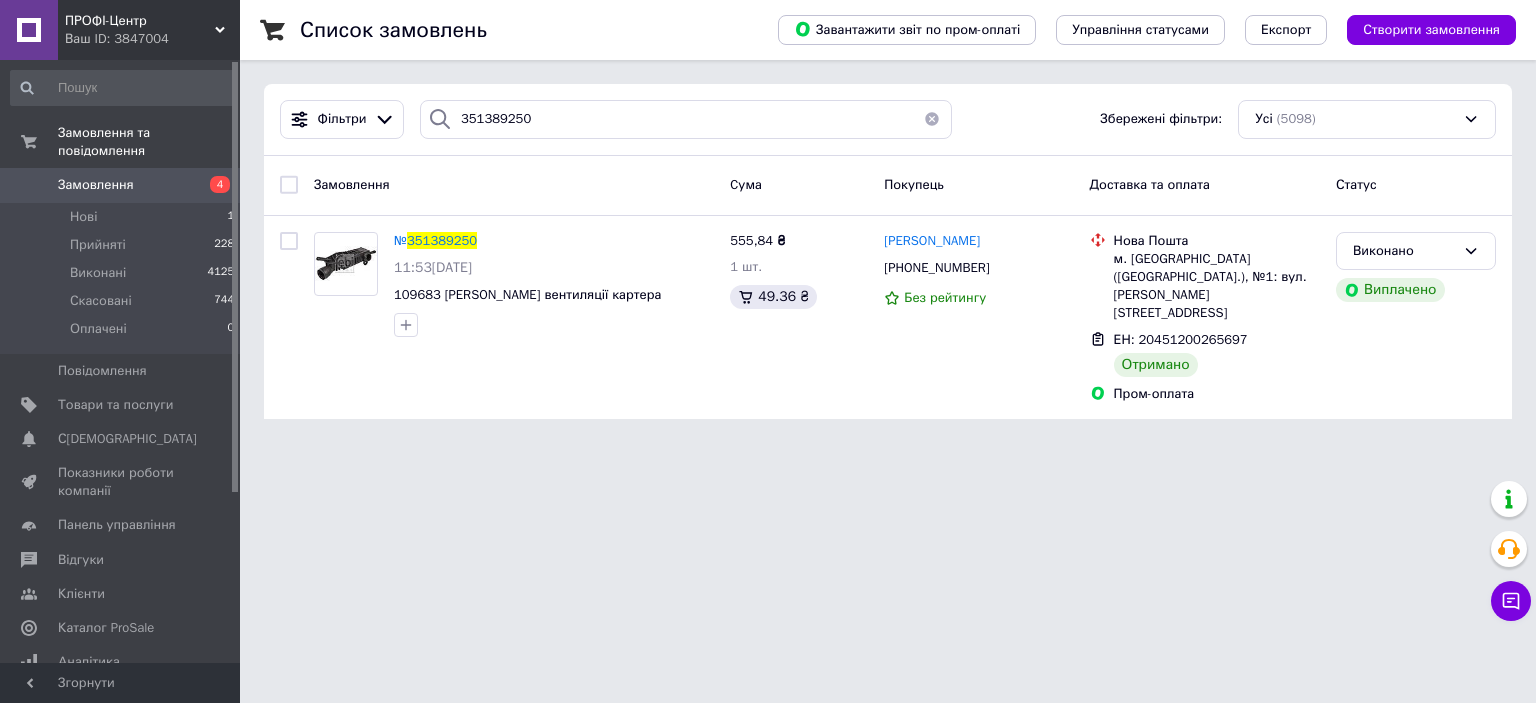 click on "Фільтри 351389250 Збережені фільтри: Усі (5098)" at bounding box center [888, 120] 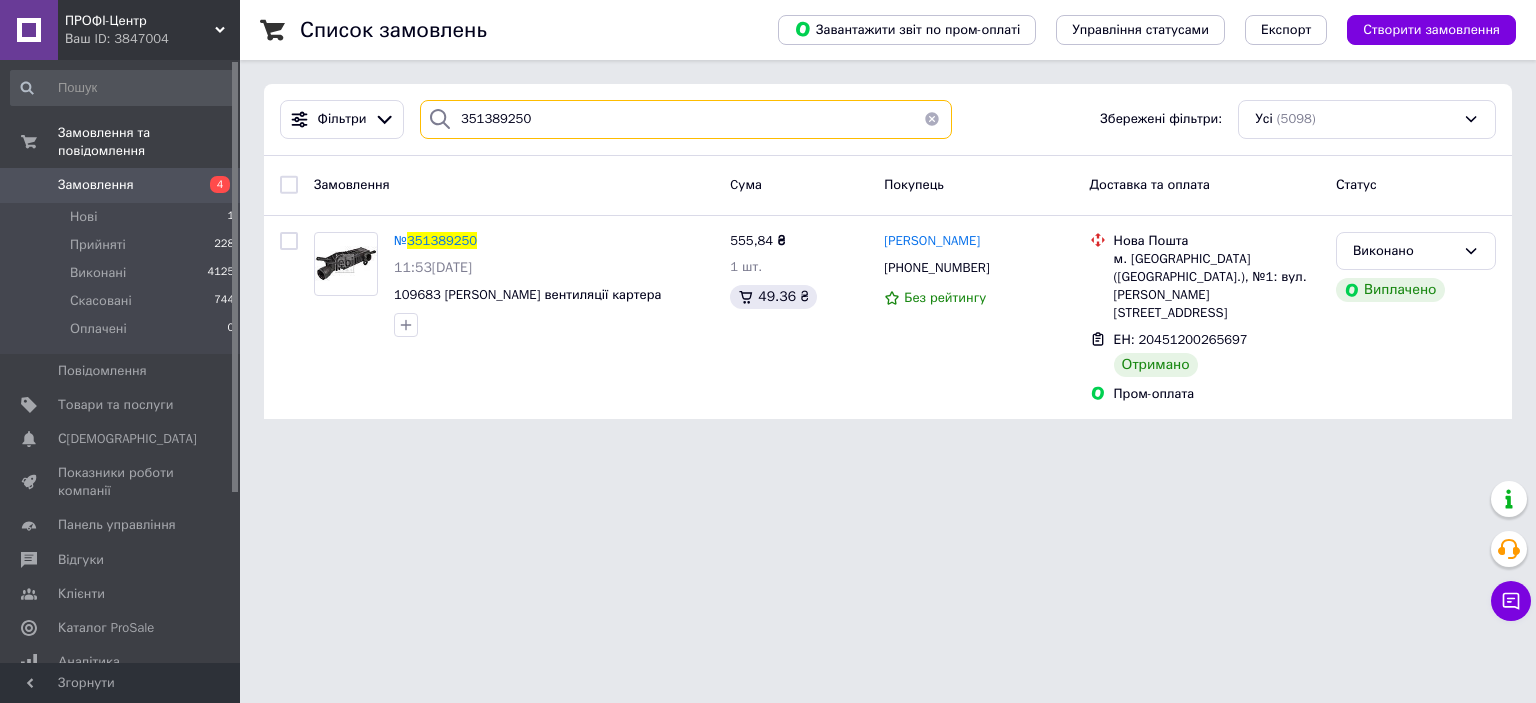 click on "351389250" at bounding box center [686, 119] 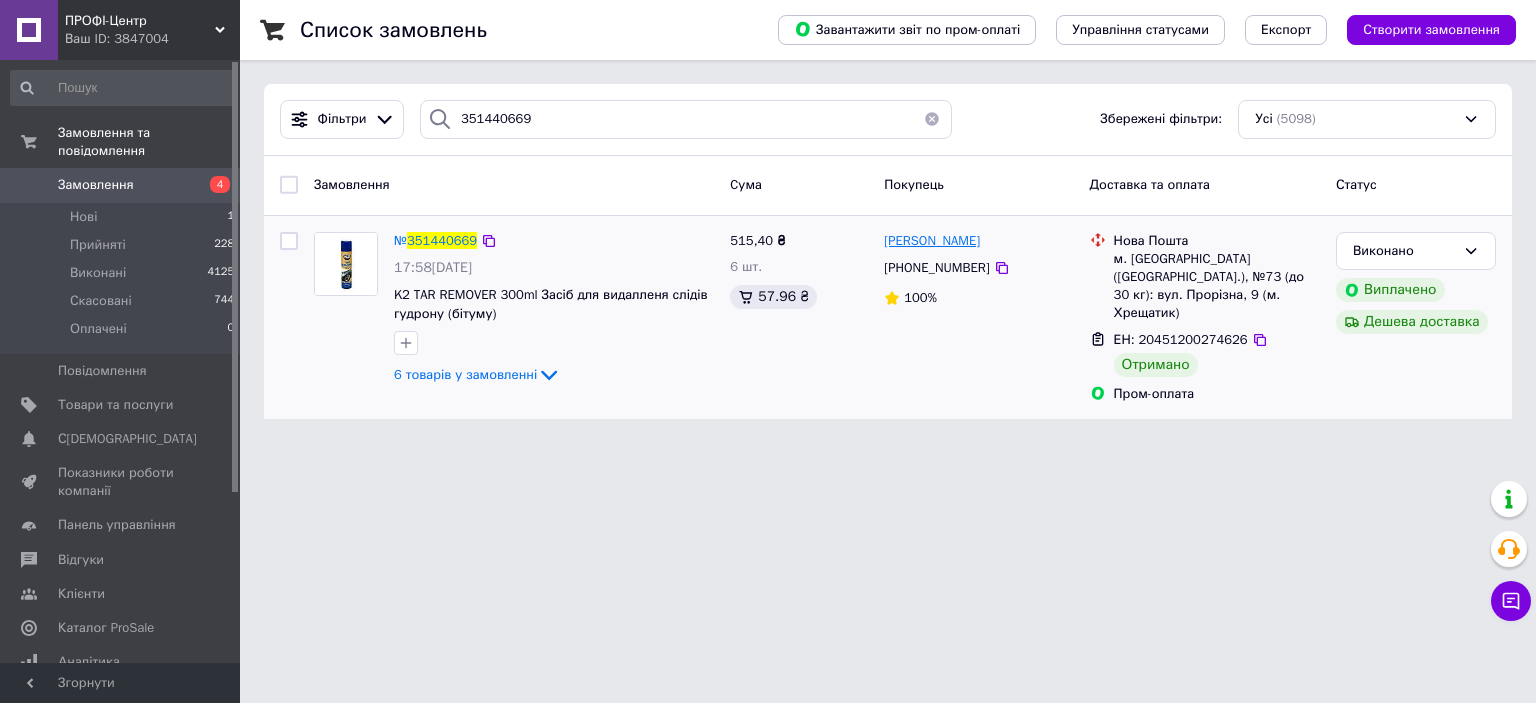 drag, startPoint x: 1034, startPoint y: 241, endPoint x: 885, endPoint y: 240, distance: 149.00336 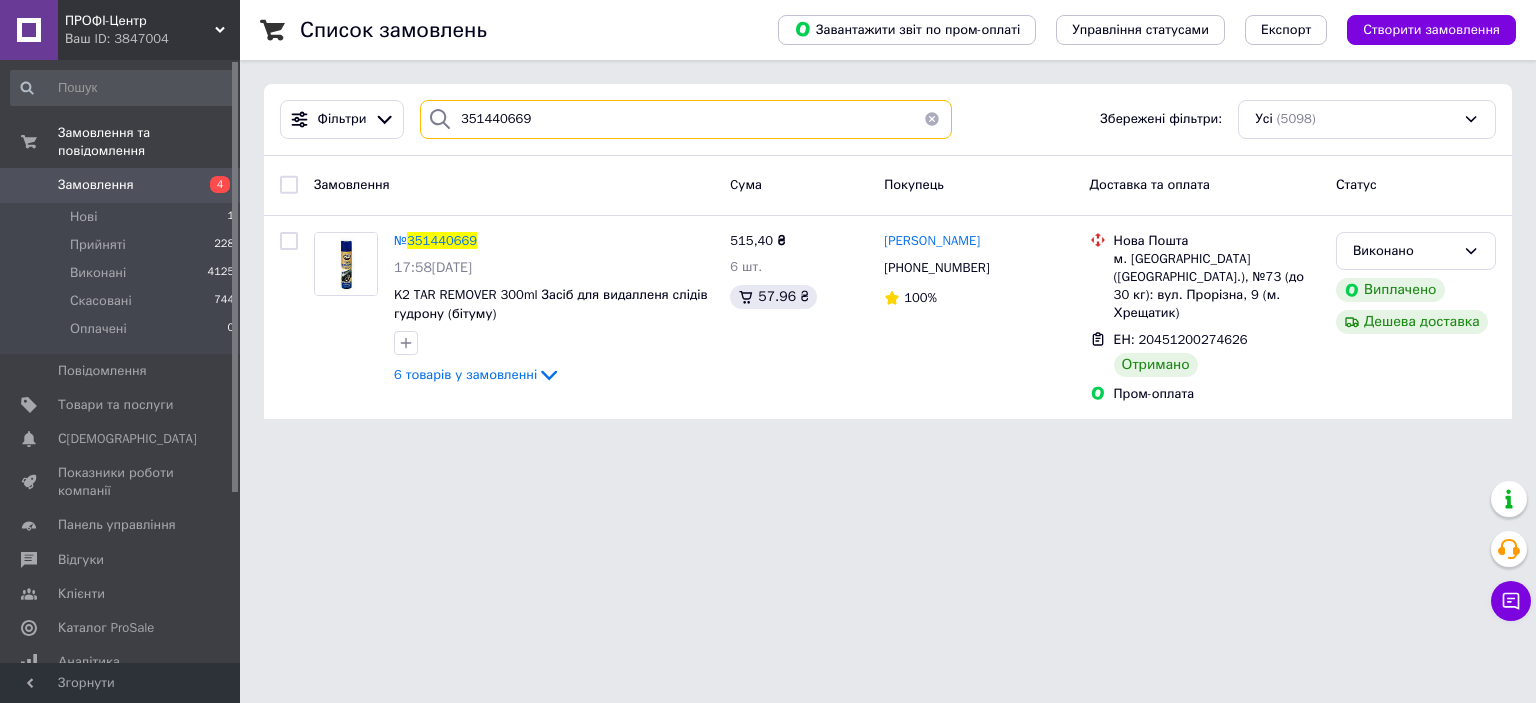 click on "351440669" at bounding box center (686, 119) 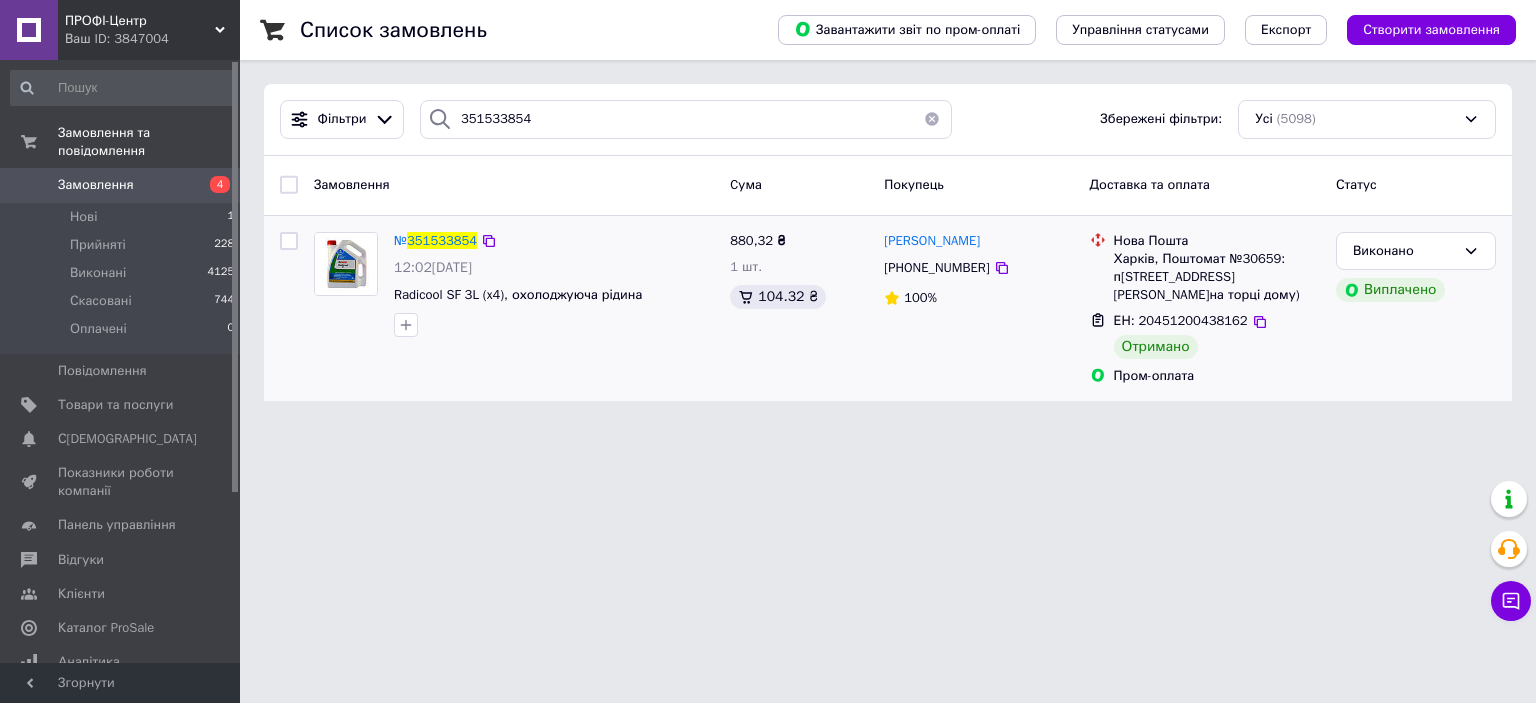drag, startPoint x: 996, startPoint y: 237, endPoint x: 882, endPoint y: 236, distance: 114.00439 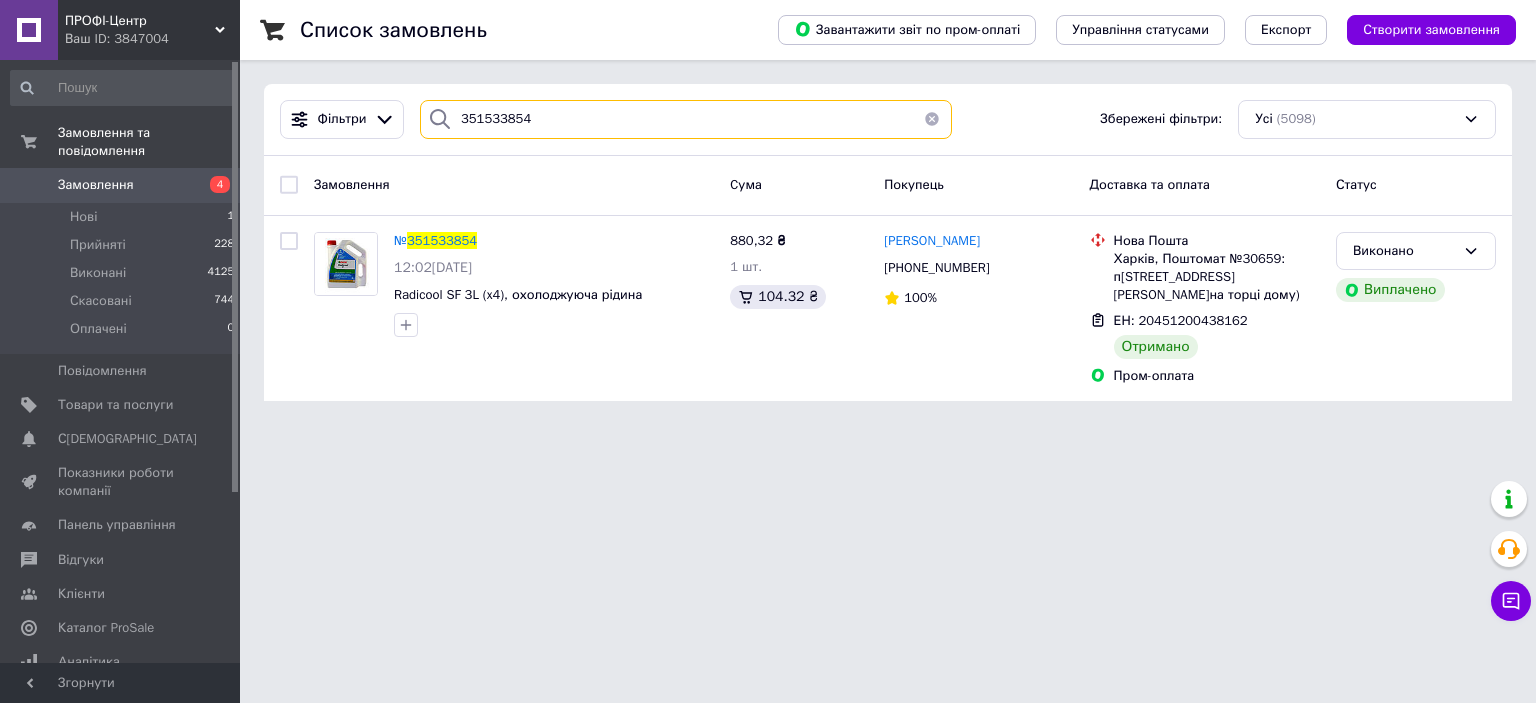 click on "351533854" at bounding box center [686, 119] 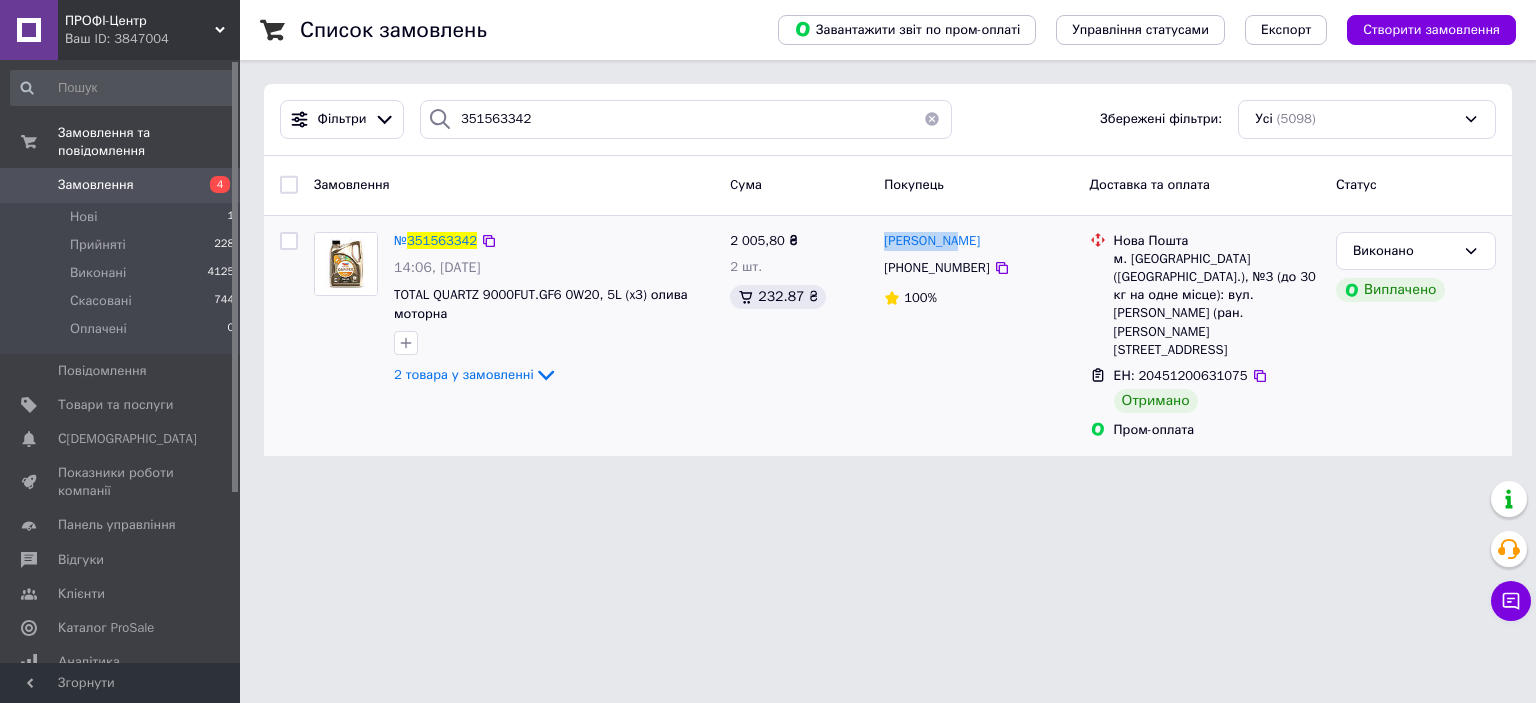 drag, startPoint x: 960, startPoint y: 235, endPoint x: 882, endPoint y: 235, distance: 78 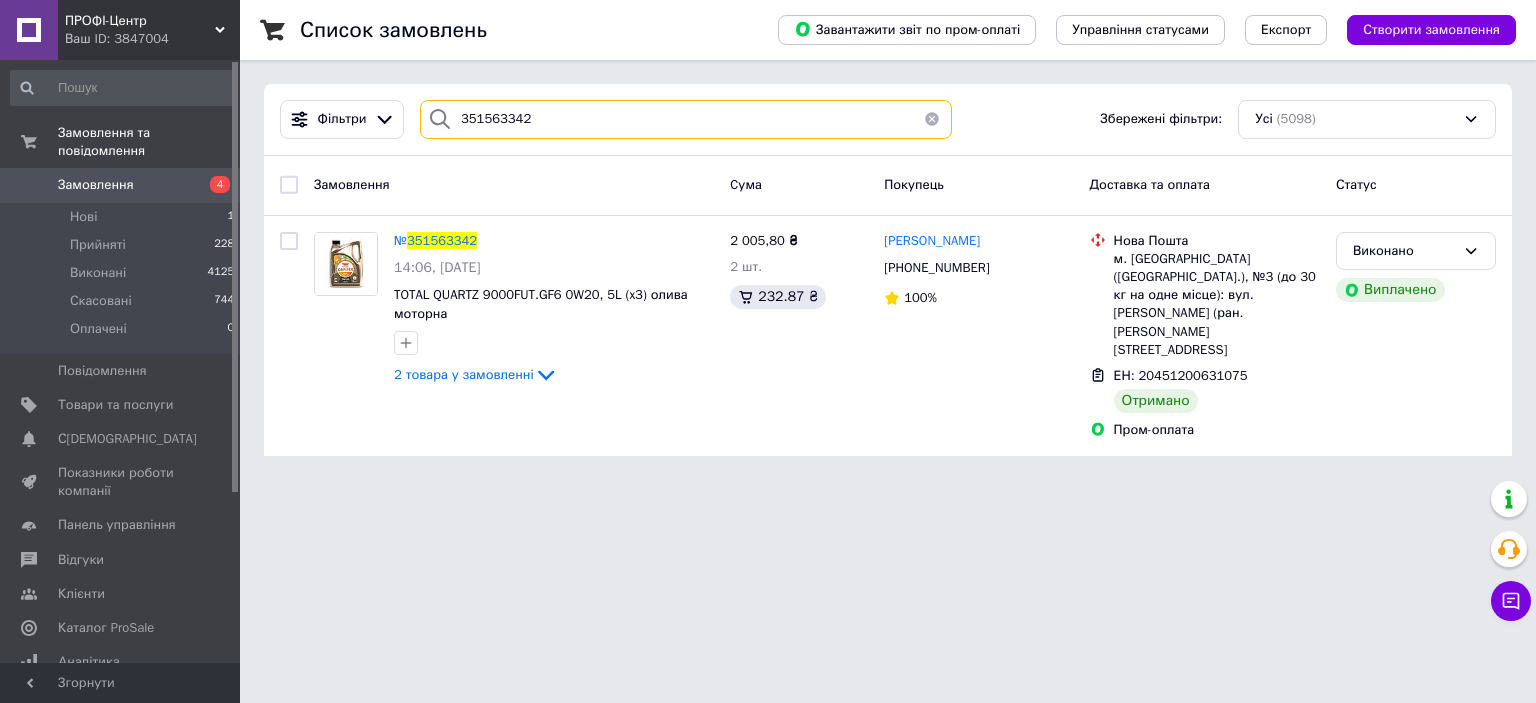 click on "351563342" at bounding box center [686, 119] 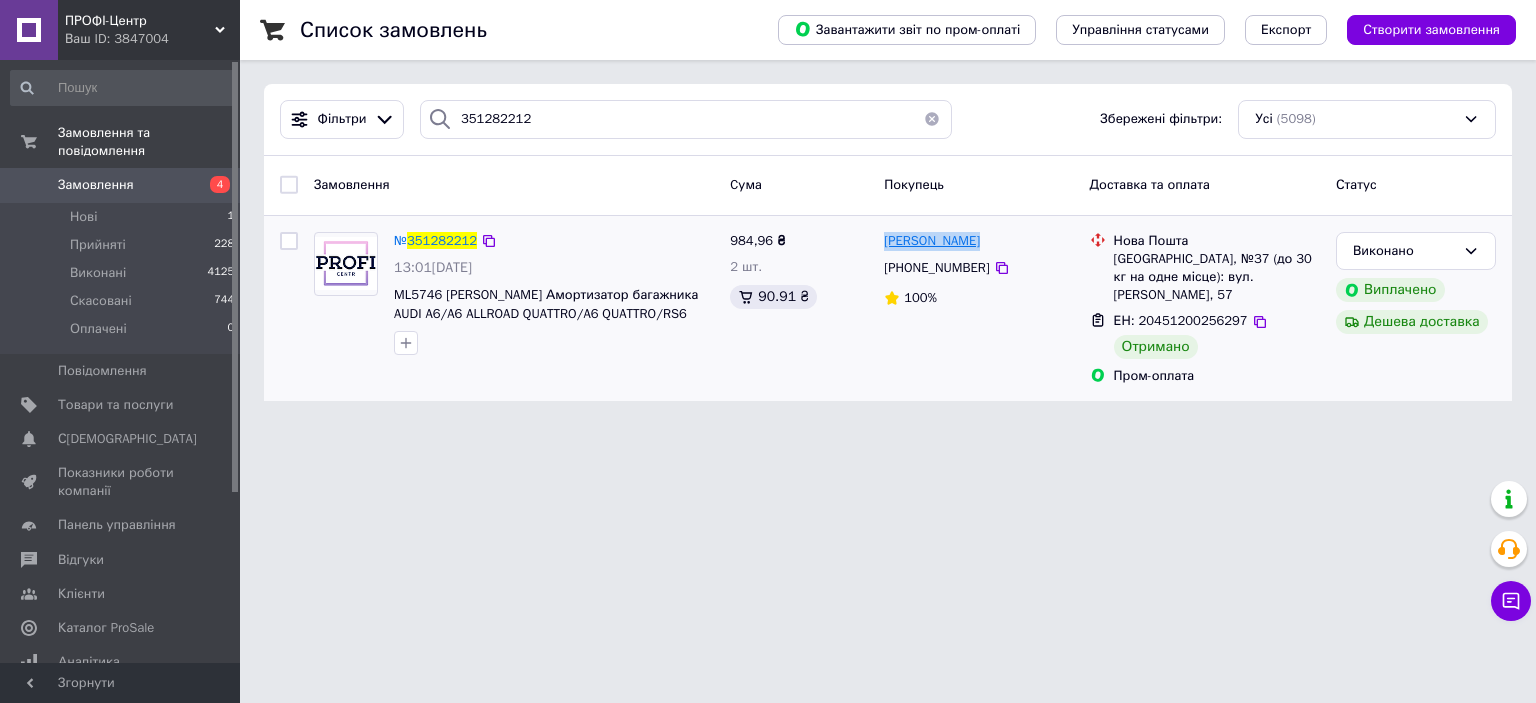 drag, startPoint x: 992, startPoint y: 236, endPoint x: 888, endPoint y: 232, distance: 104.0769 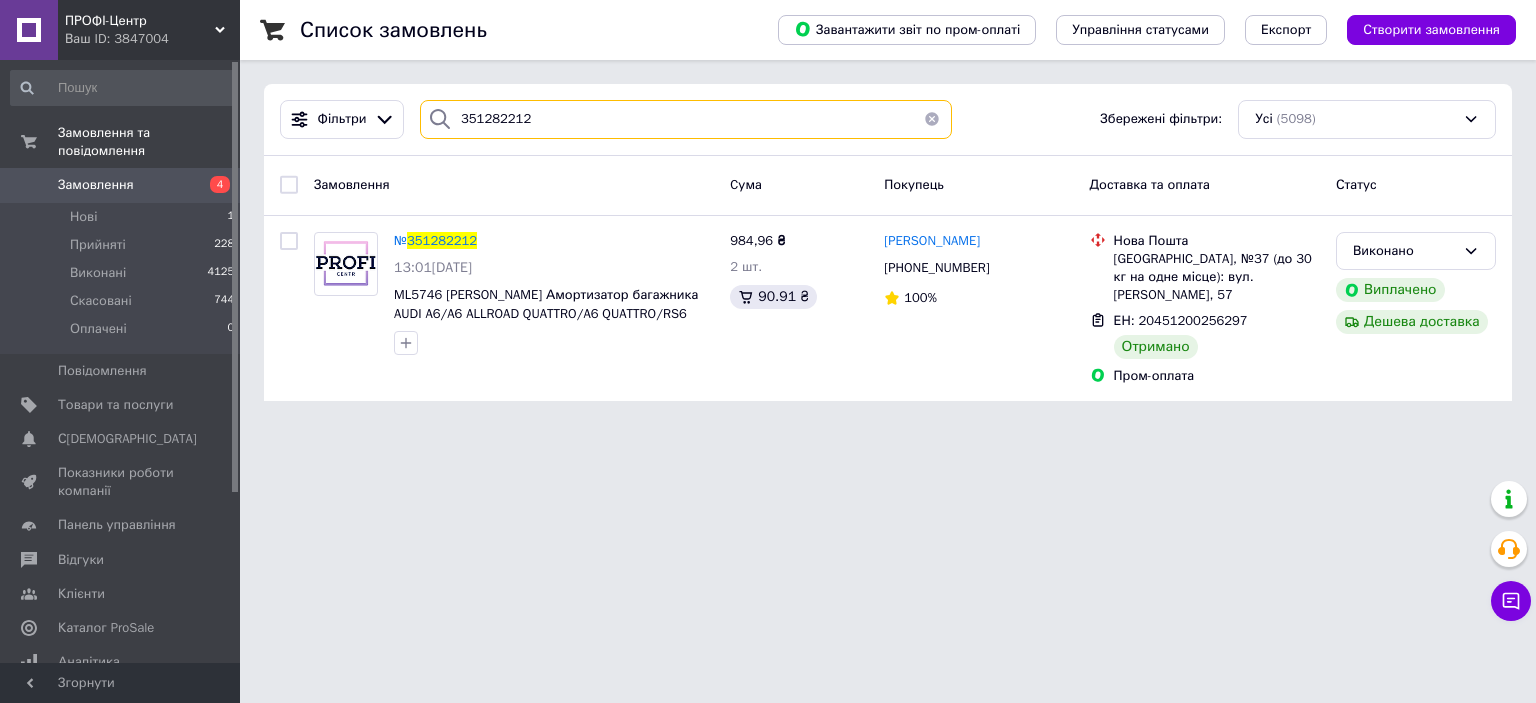click on "351282212" at bounding box center (686, 119) 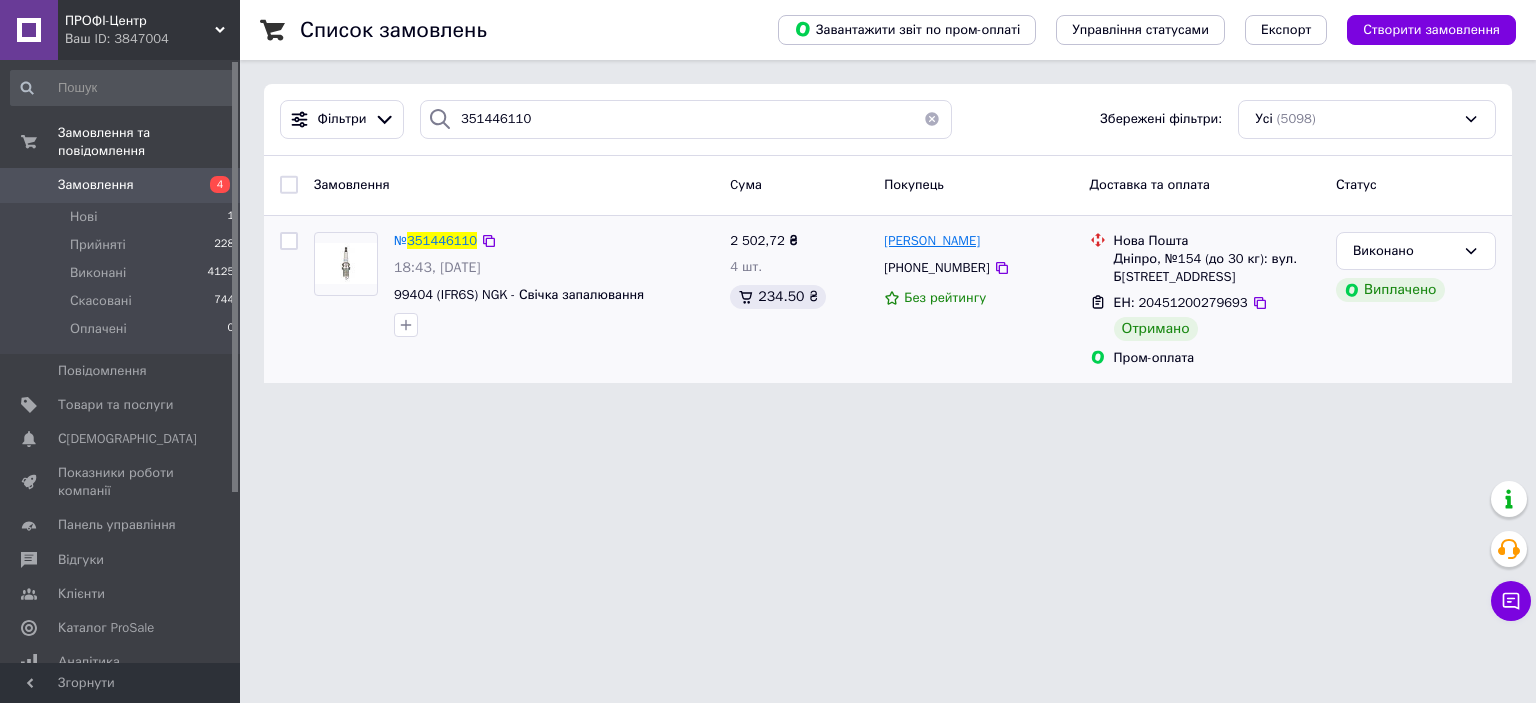 drag, startPoint x: 1013, startPoint y: 239, endPoint x: 885, endPoint y: 236, distance: 128.03516 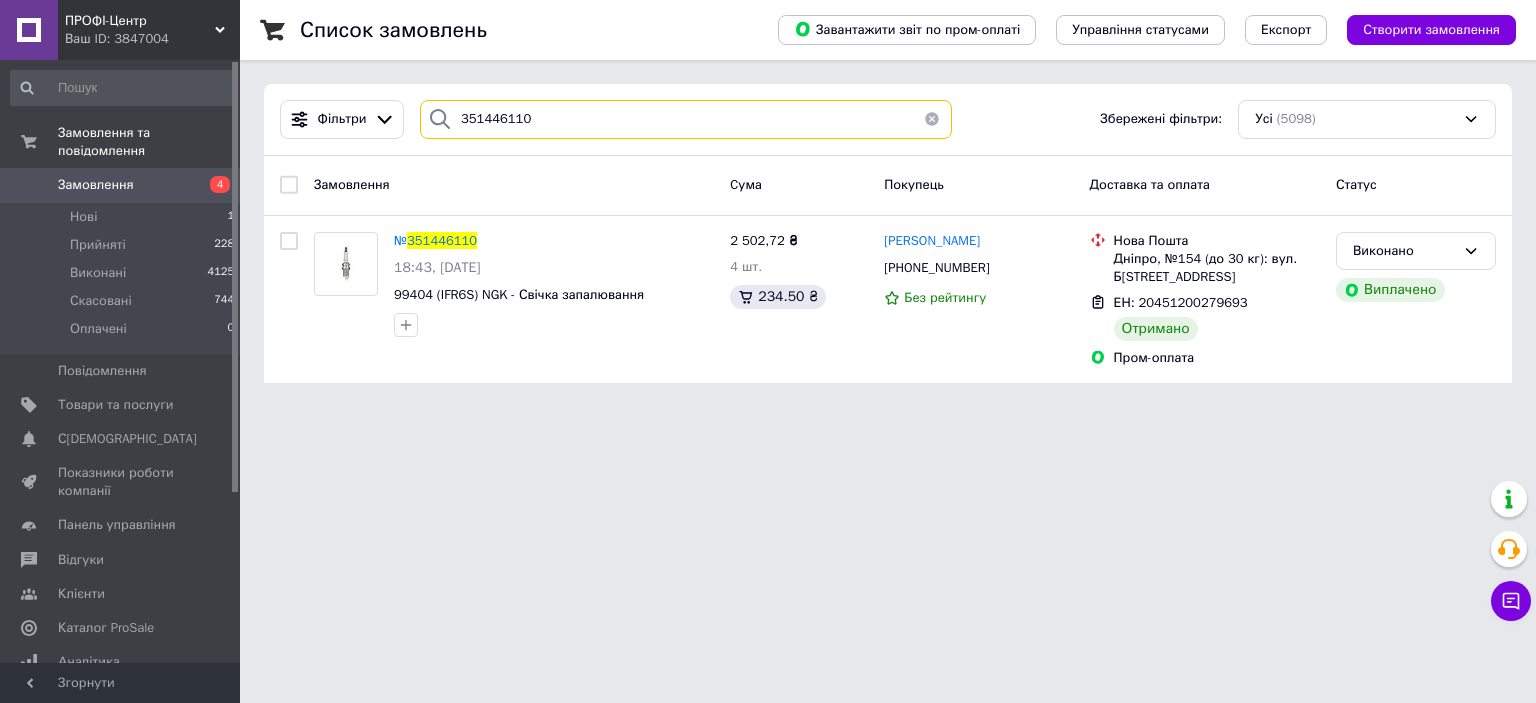 click on "351446110" at bounding box center (686, 119) 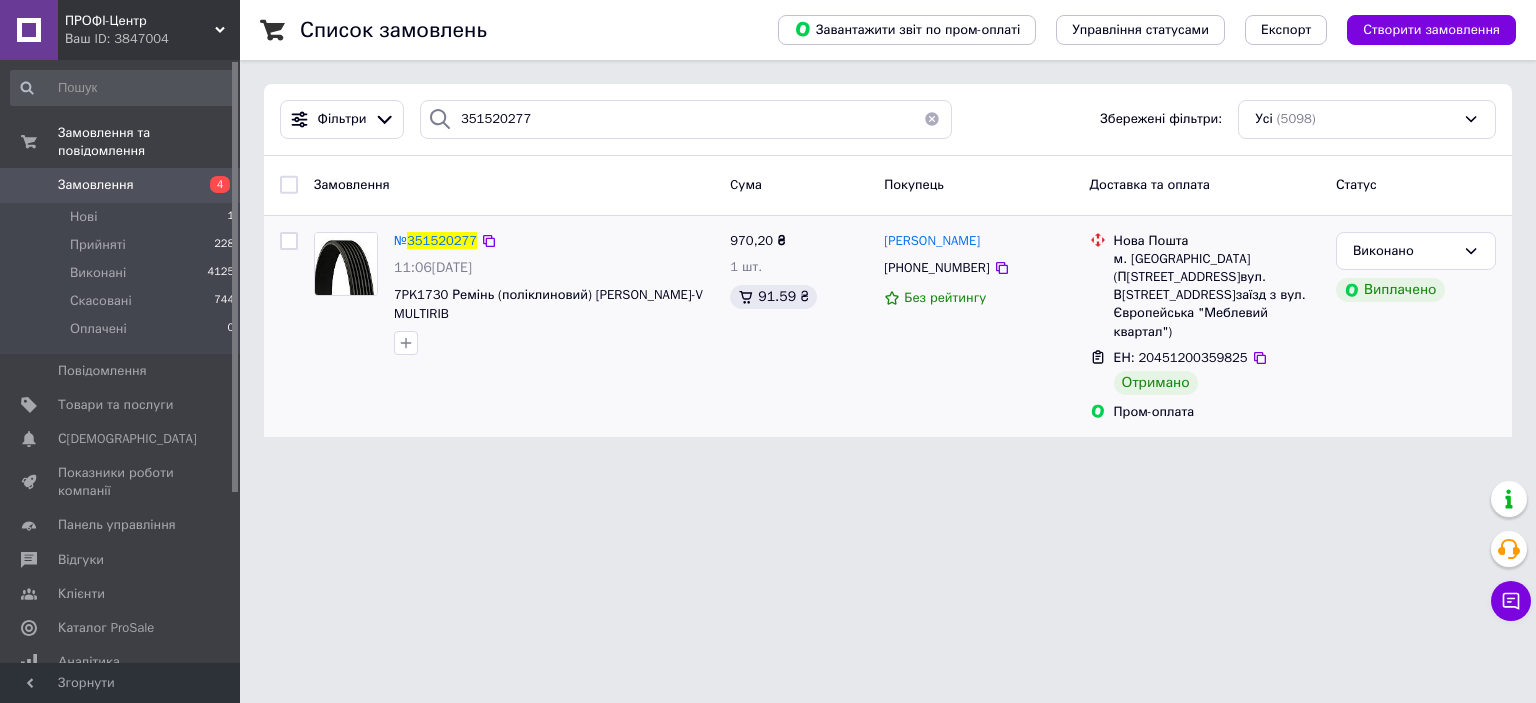 drag, startPoint x: 1033, startPoint y: 242, endPoint x: 872, endPoint y: 237, distance: 161.07762 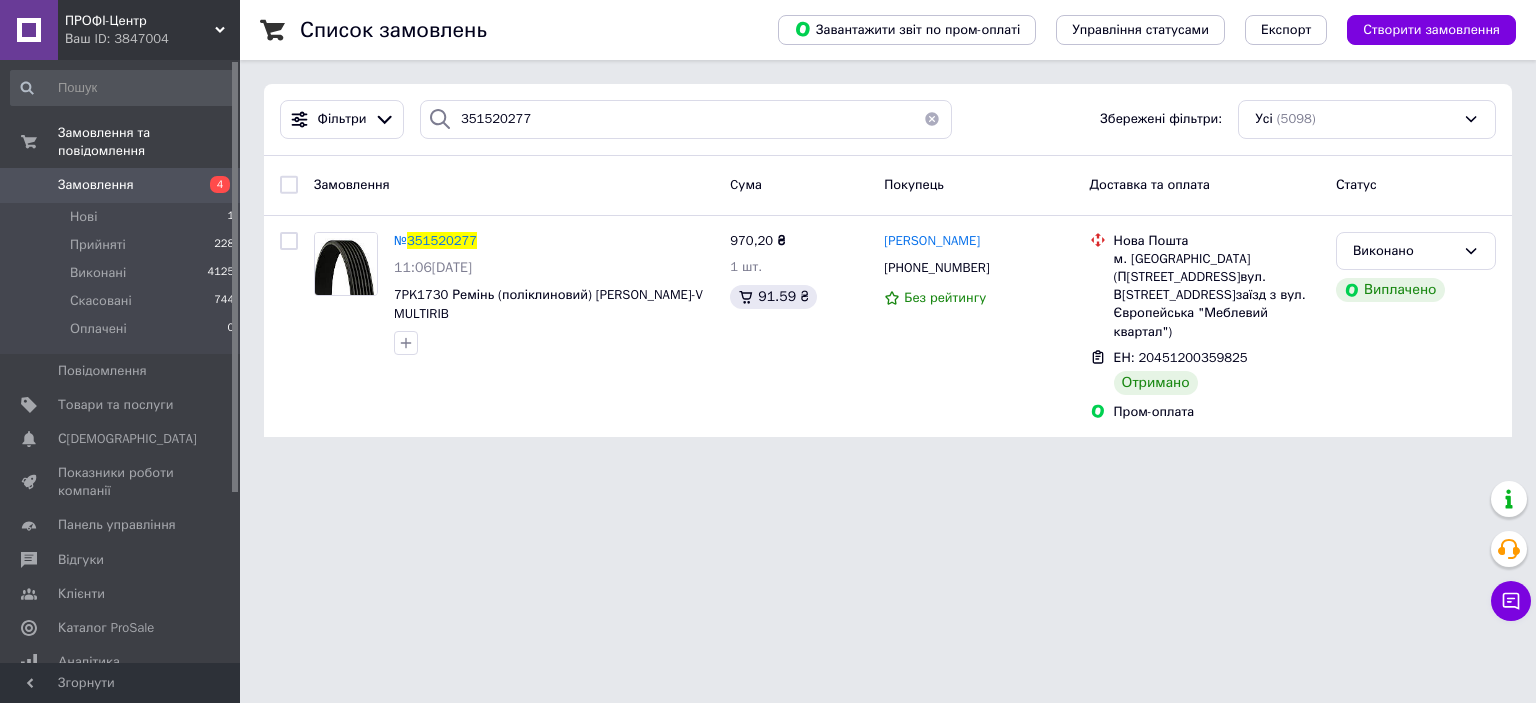 click on "ПРОФІ-Центр Ваш ID: 3847004 Сайт ПРОФІ-Центр Кабінет покупця Перевірити стан системи Сторінка на порталі Довідка Вийти Замовлення та повідомлення Замовлення 4 Нові 1 Прийняті 228 Виконані 4125 Скасовані 744 Оплачені 0 Повідомлення 0 Товари та послуги Сповіщення 0 Показники роботи компанії Панель управління Відгуки Клієнти Каталог ProSale Аналітика Інструменти веб-майстра та SEO Управління сайтом Гаманець компанії Маркет Налаштування Тарифи та рахунки Prom топ Згорнути
Список замовлень   Експорт Фільтри №" at bounding box center (768, 230) 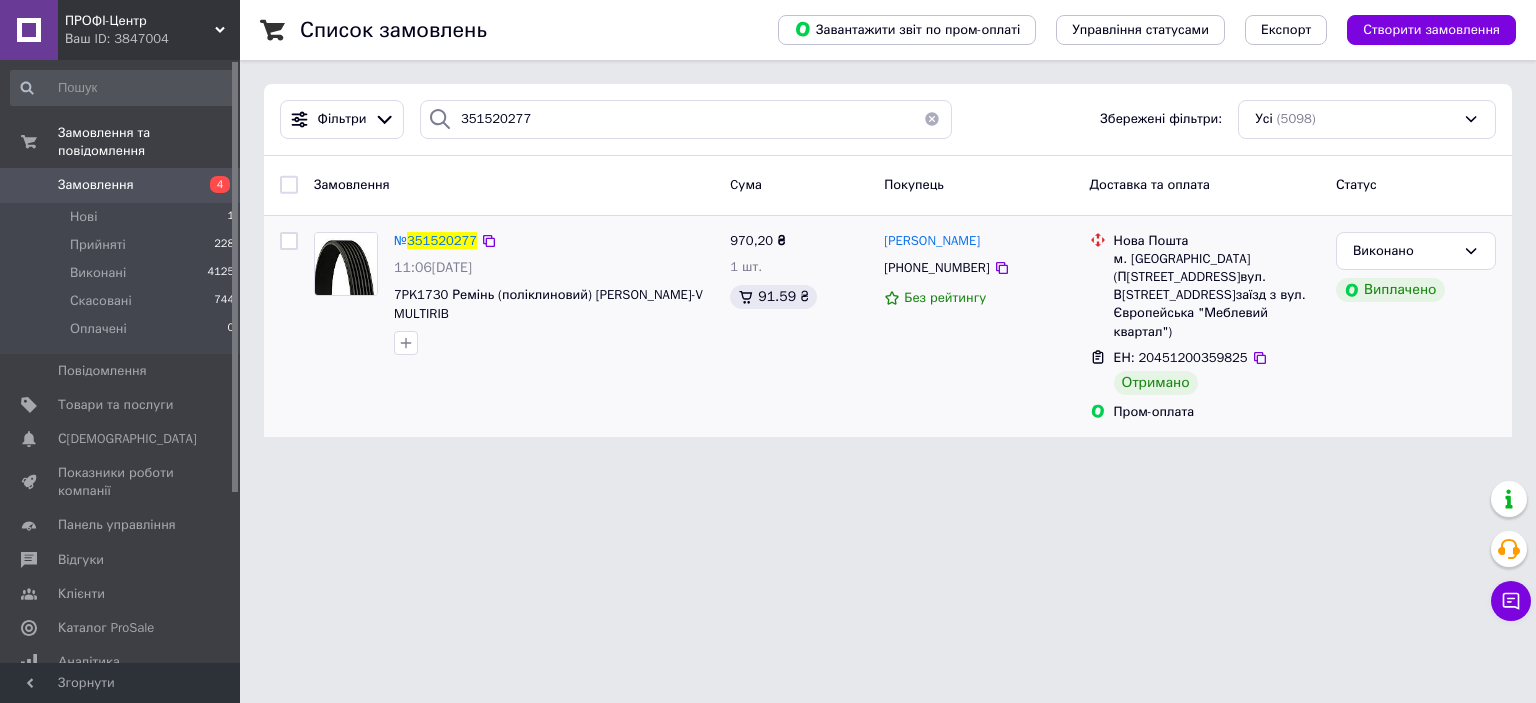 drag, startPoint x: 1009, startPoint y: 242, endPoint x: 882, endPoint y: 239, distance: 127.03543 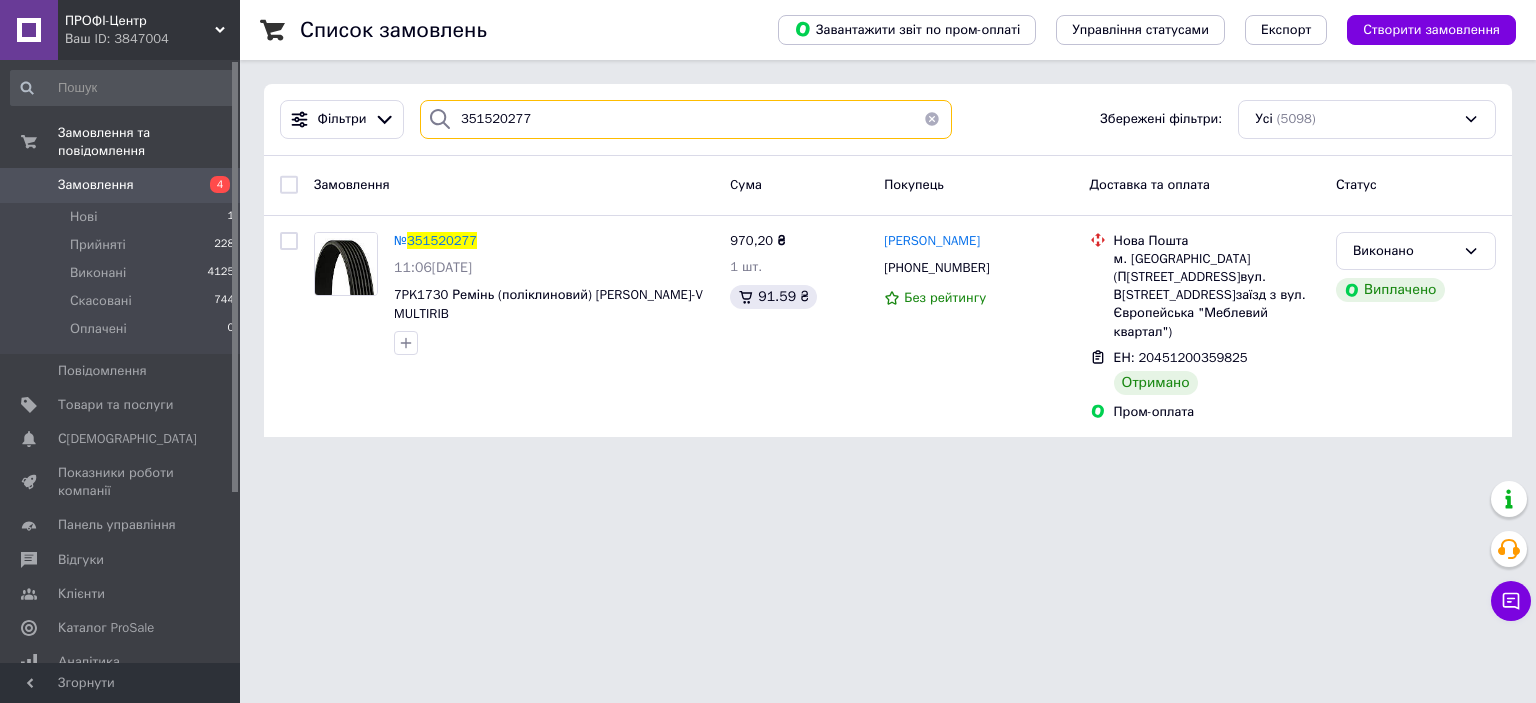 click on "351520277" at bounding box center [686, 119] 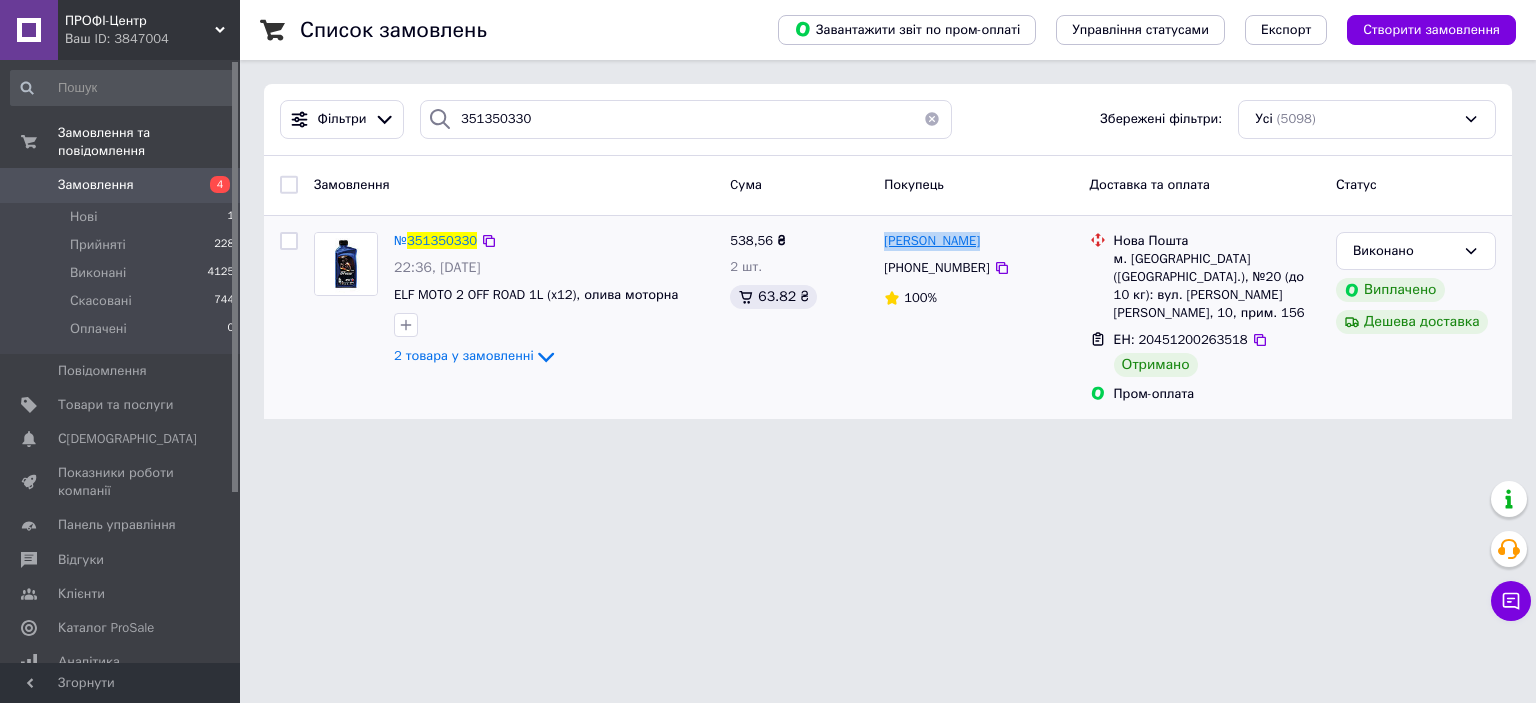 drag, startPoint x: 1022, startPoint y: 239, endPoint x: 884, endPoint y: 237, distance: 138.0145 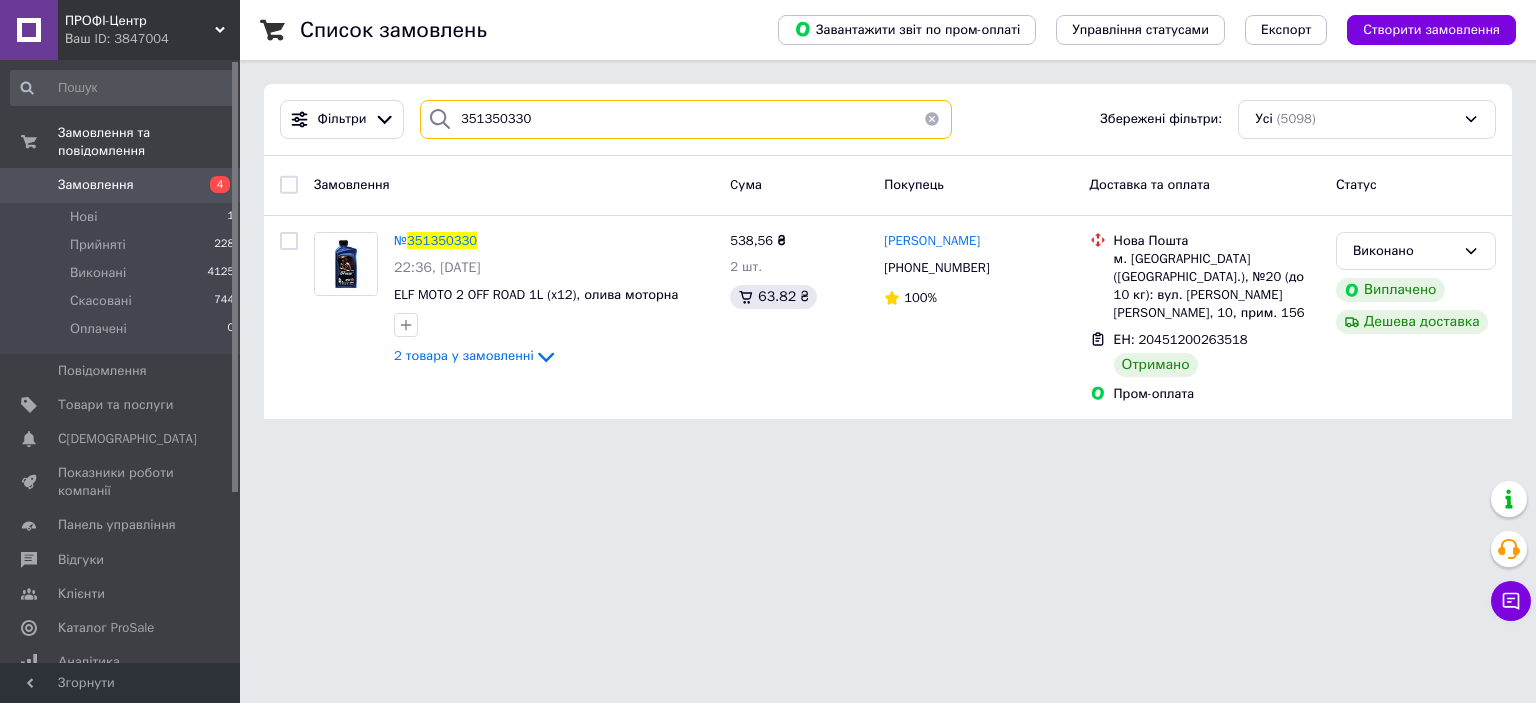 click on "351350330" at bounding box center [686, 119] 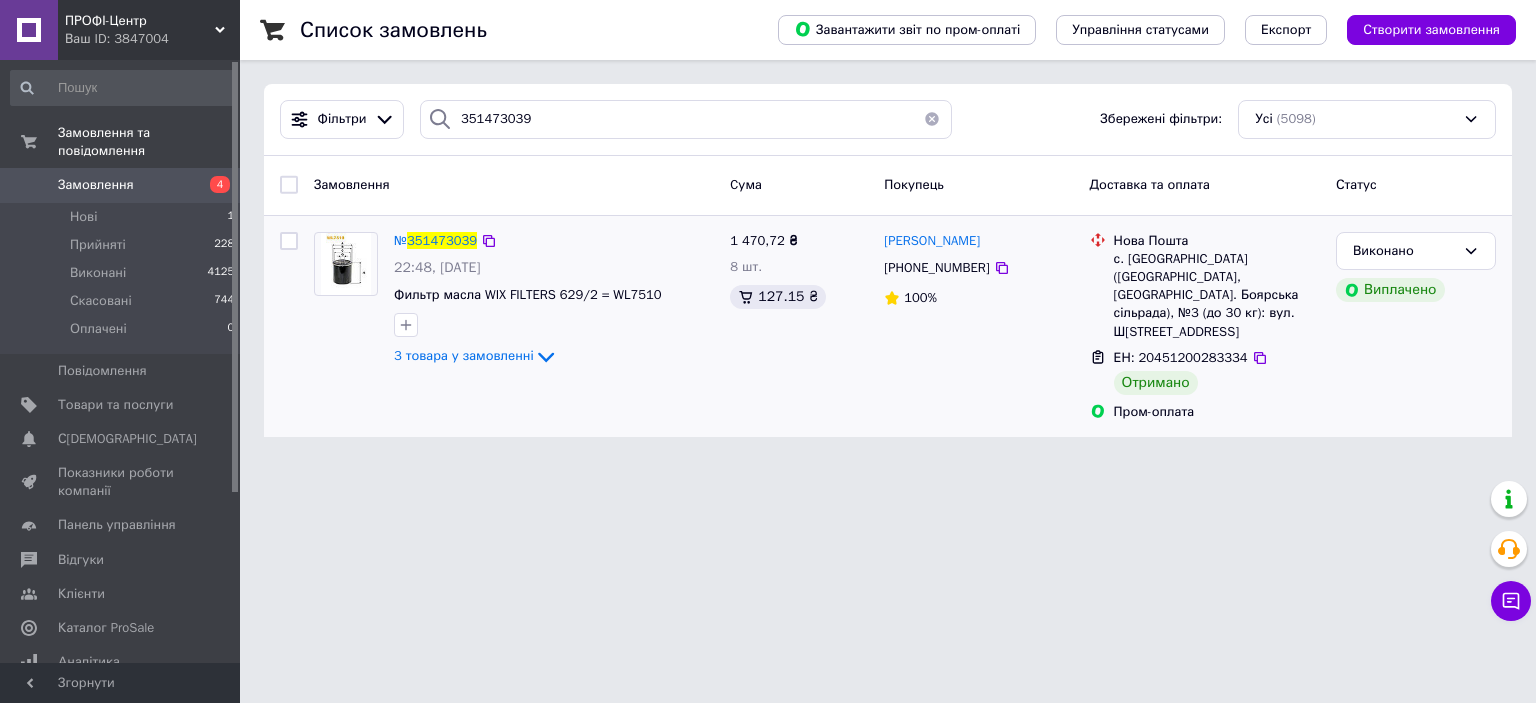 drag, startPoint x: 1022, startPoint y: 237, endPoint x: 874, endPoint y: 237, distance: 148 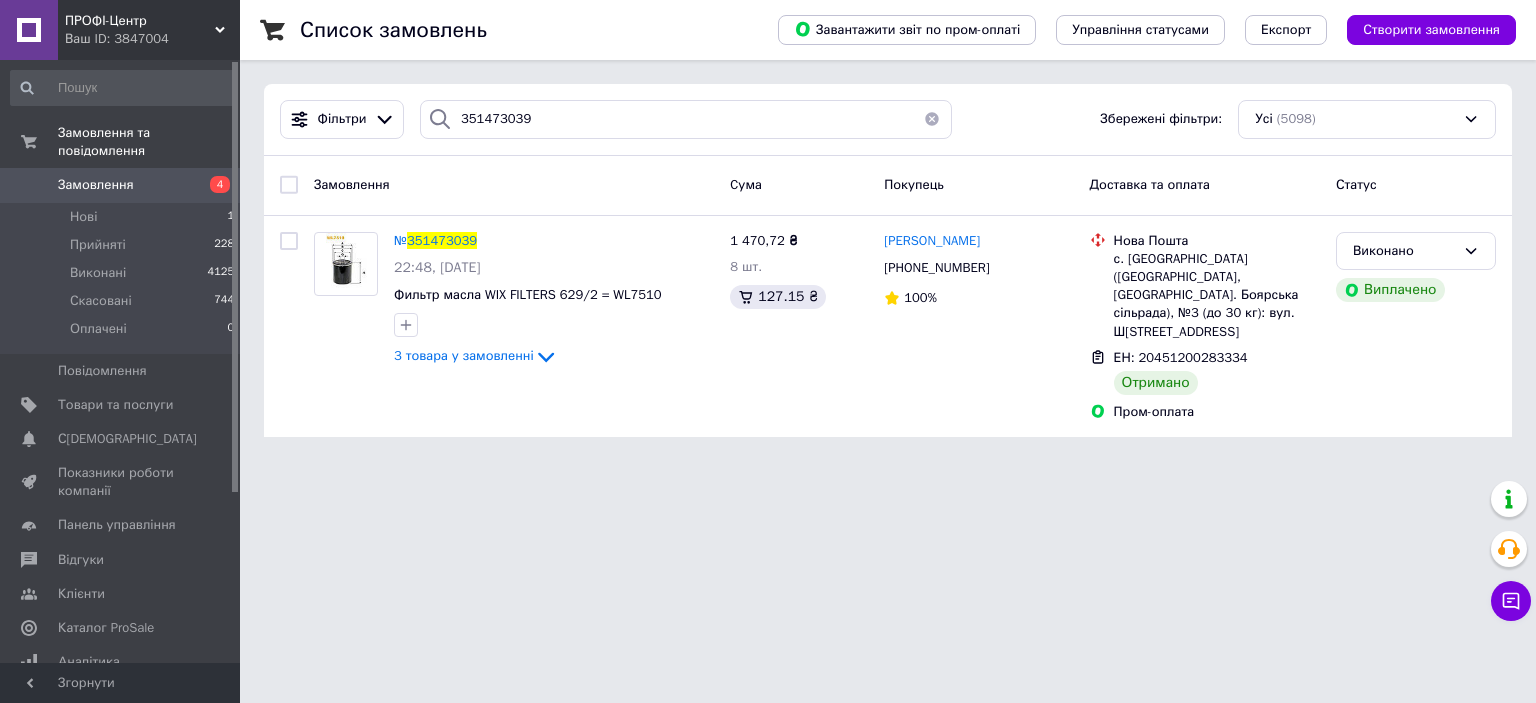 click on "Фільтри 351473039 Збережені фільтри: Усі (5098)" at bounding box center [888, 120] 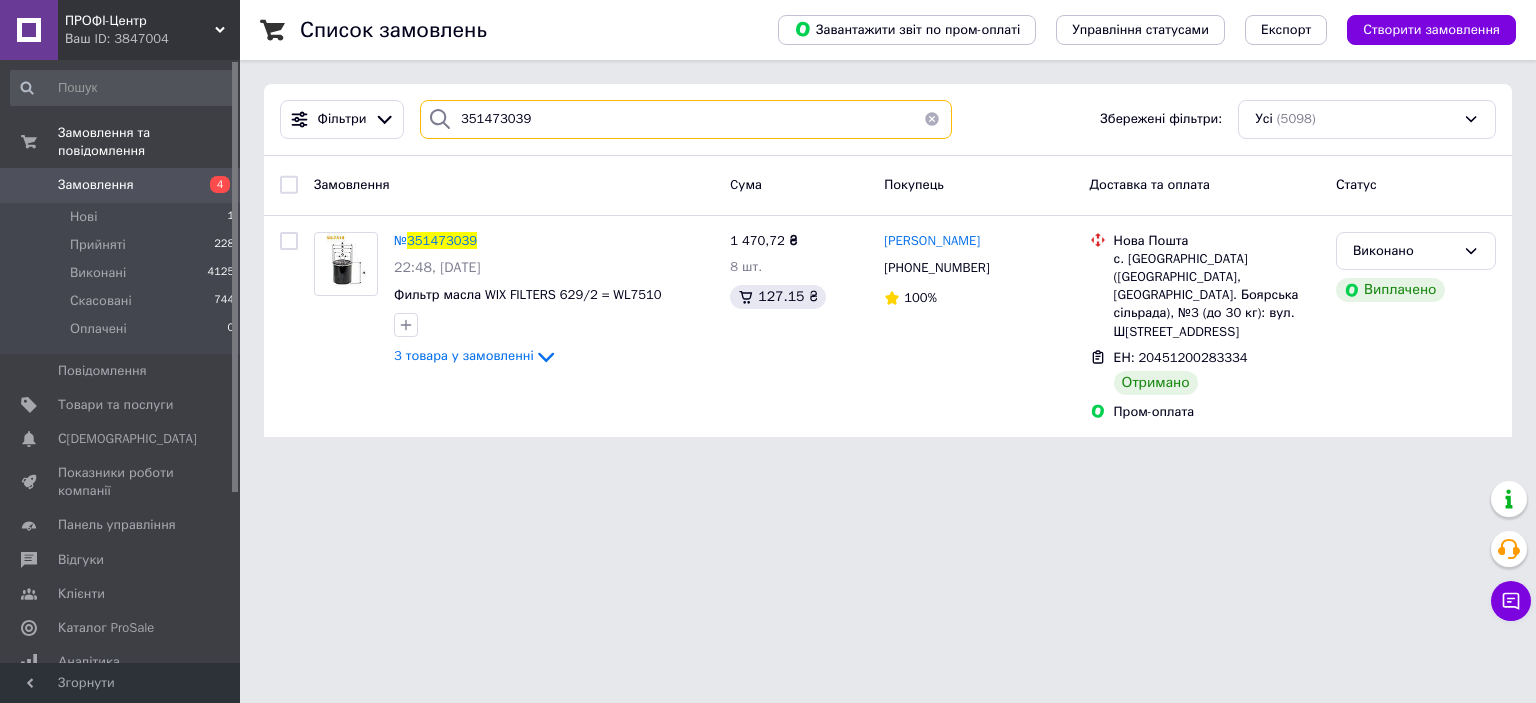 click on "351473039" at bounding box center (686, 119) 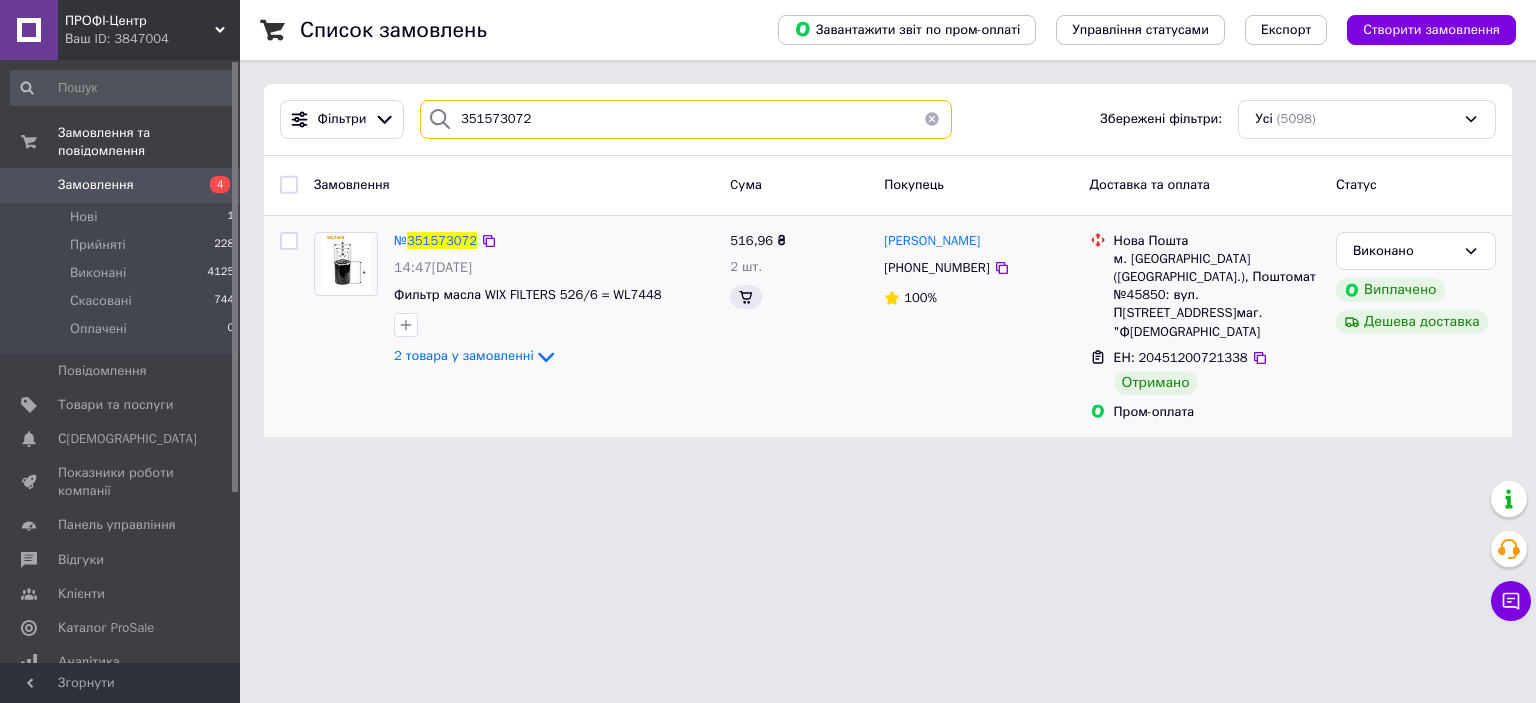 type on "351573072" 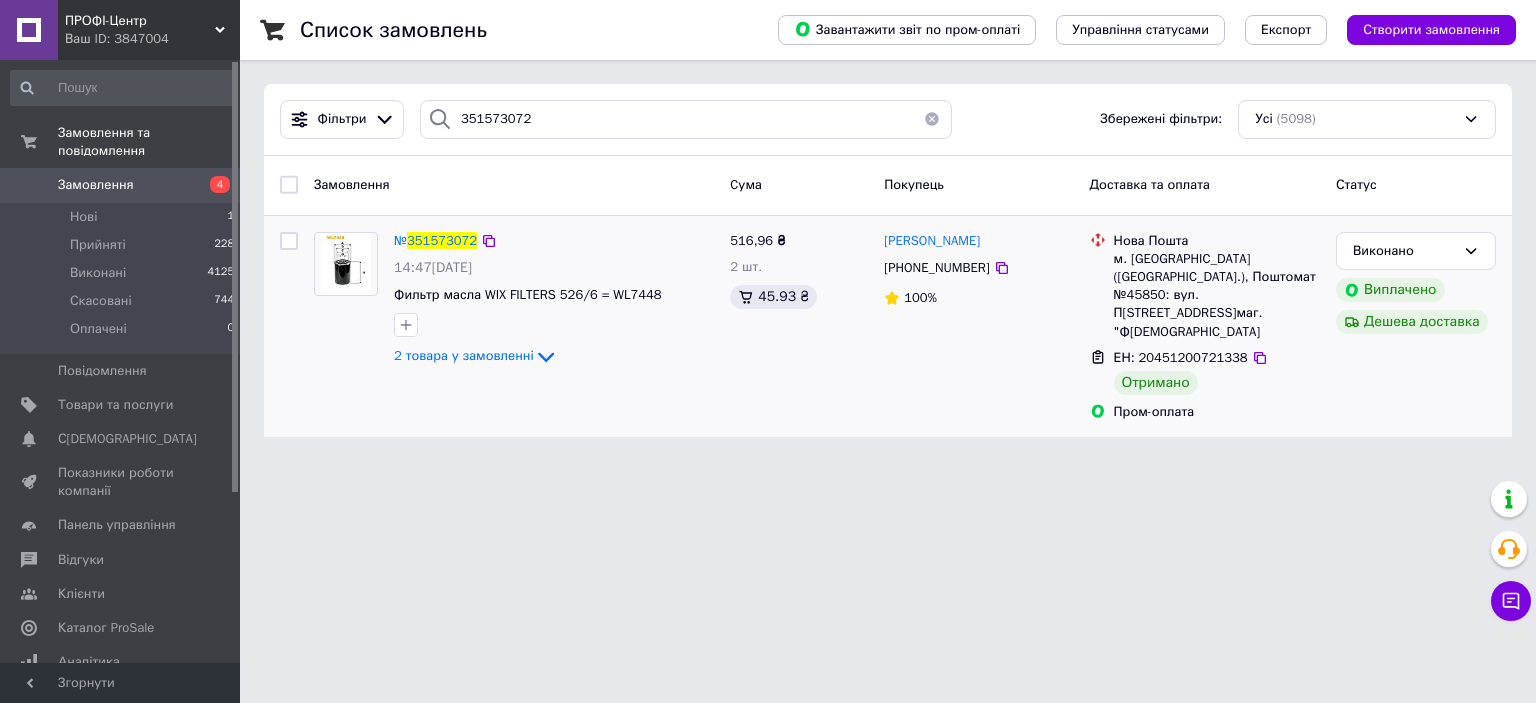 drag, startPoint x: 1013, startPoint y: 243, endPoint x: 883, endPoint y: 243, distance: 130 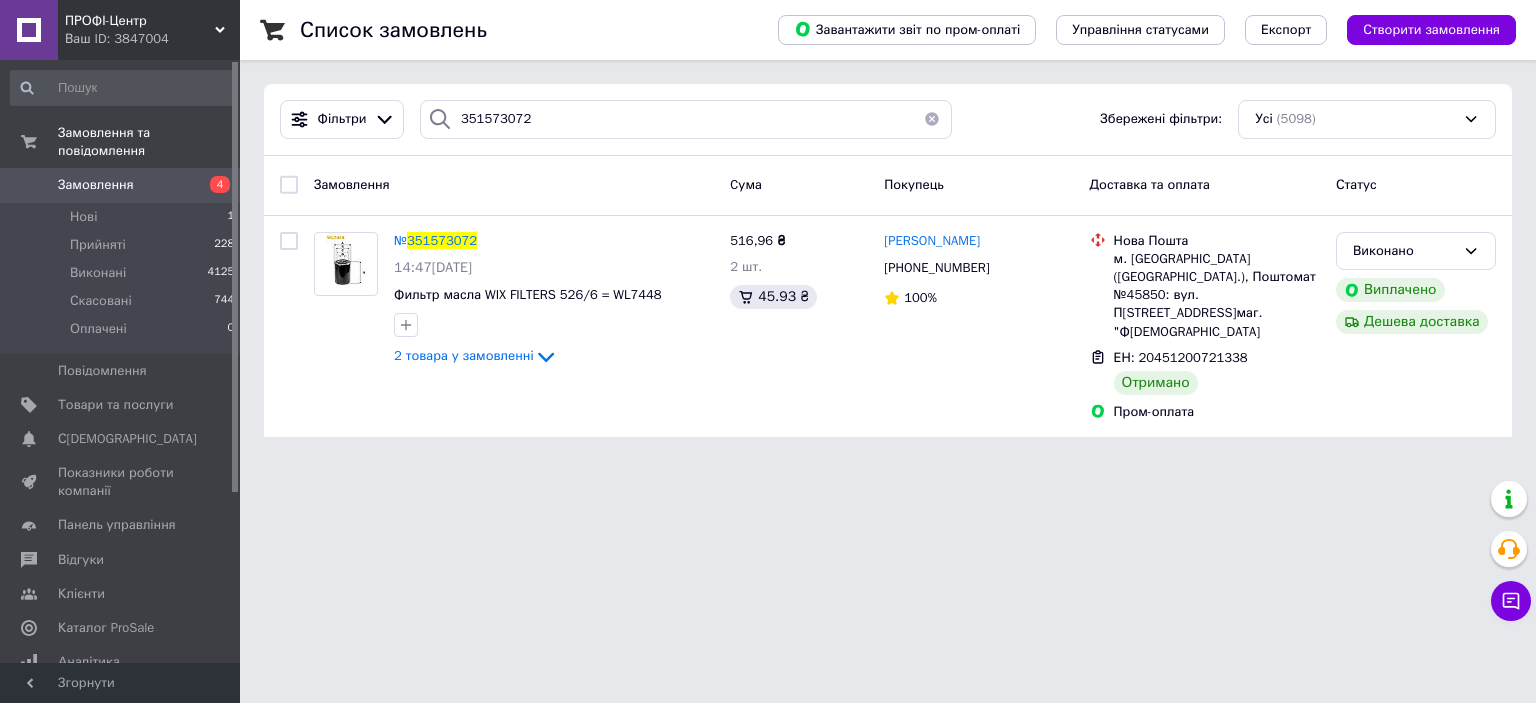 click at bounding box center [932, 119] 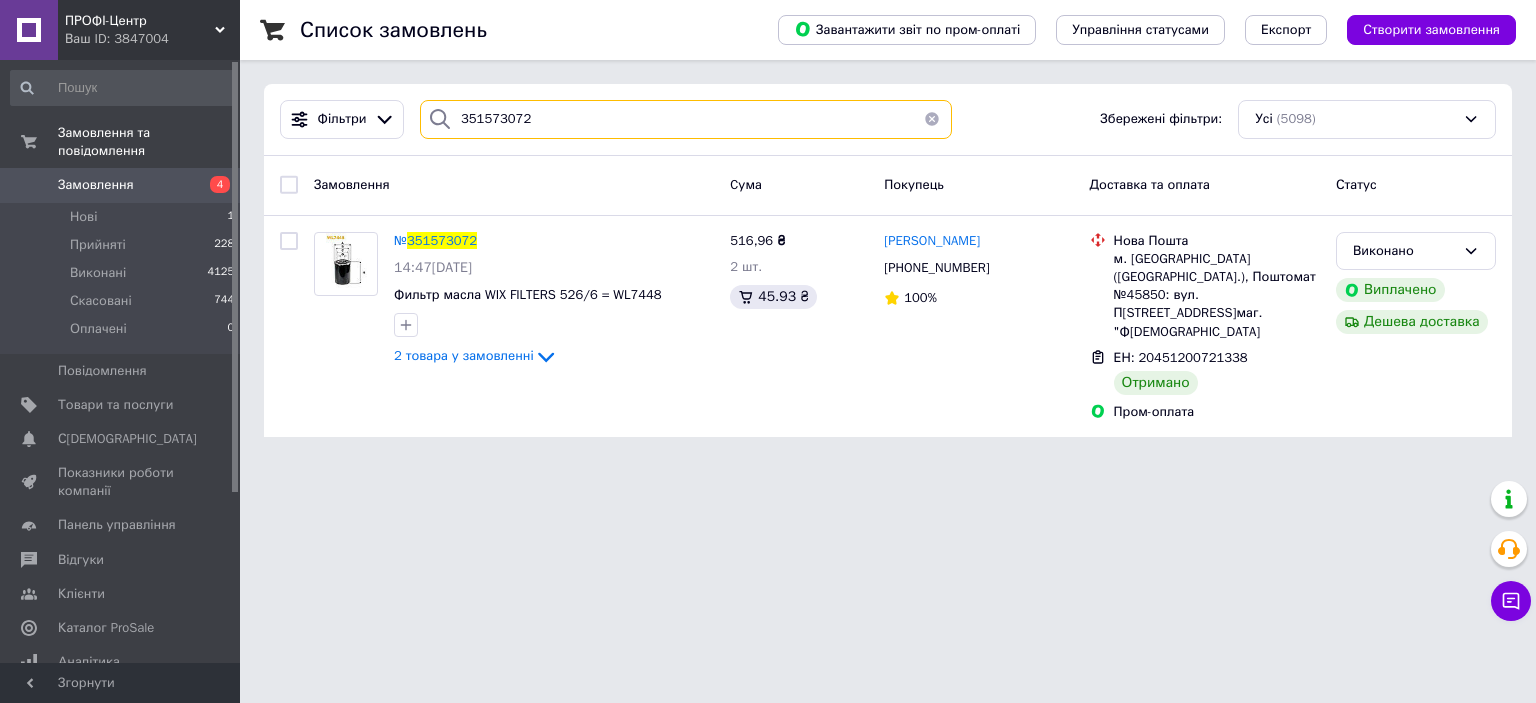 type 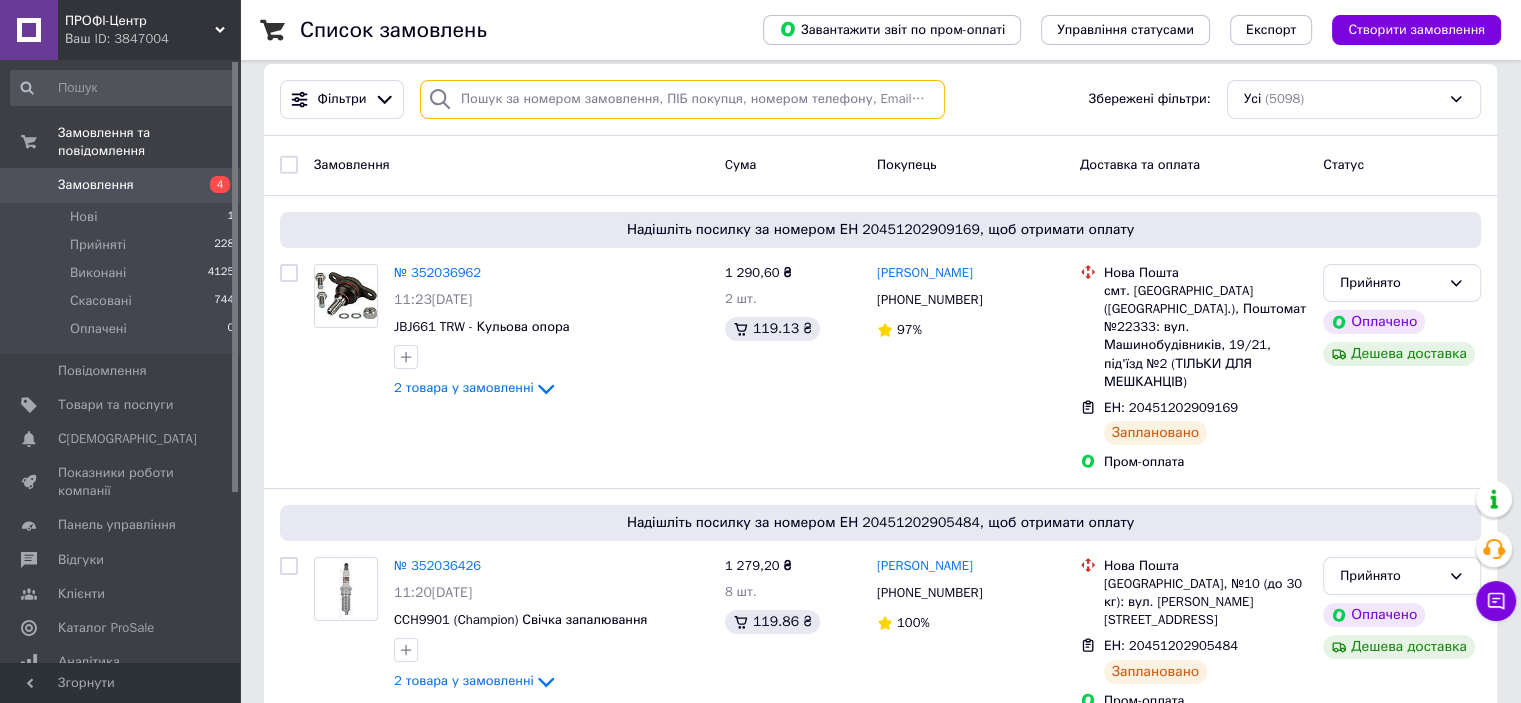 scroll, scrollTop: 0, scrollLeft: 0, axis: both 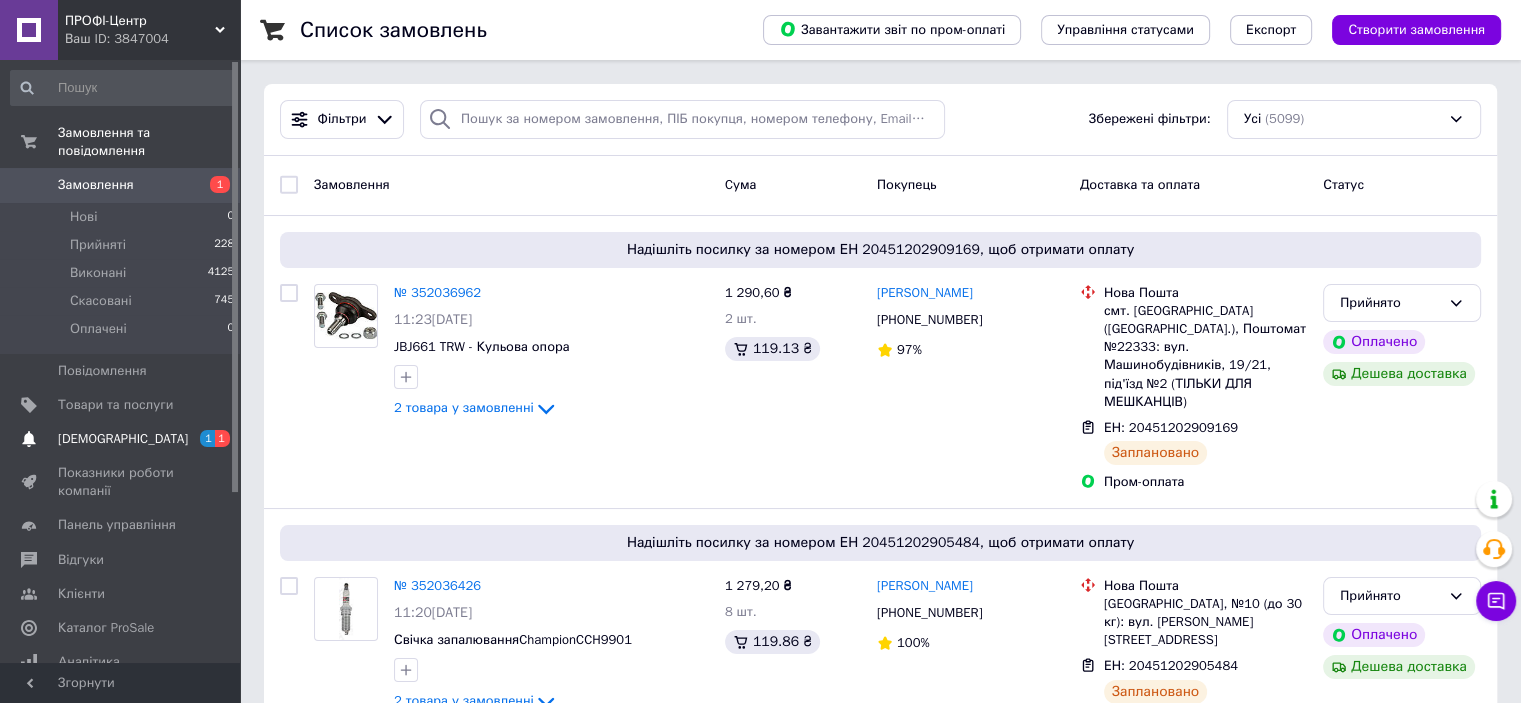 click on "[DEMOGRAPHIC_DATA]" at bounding box center [123, 439] 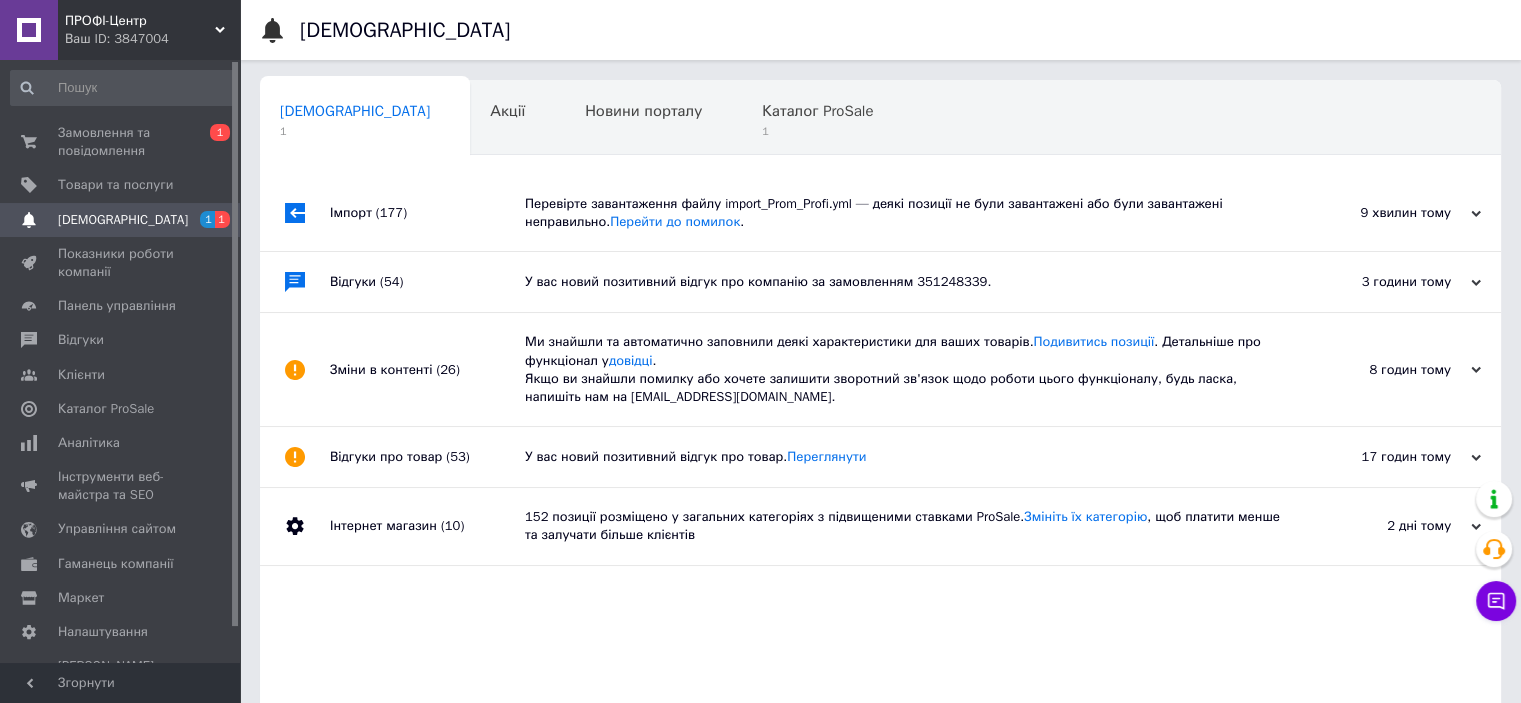 click on "9 хвилин тому" at bounding box center [1381, 213] 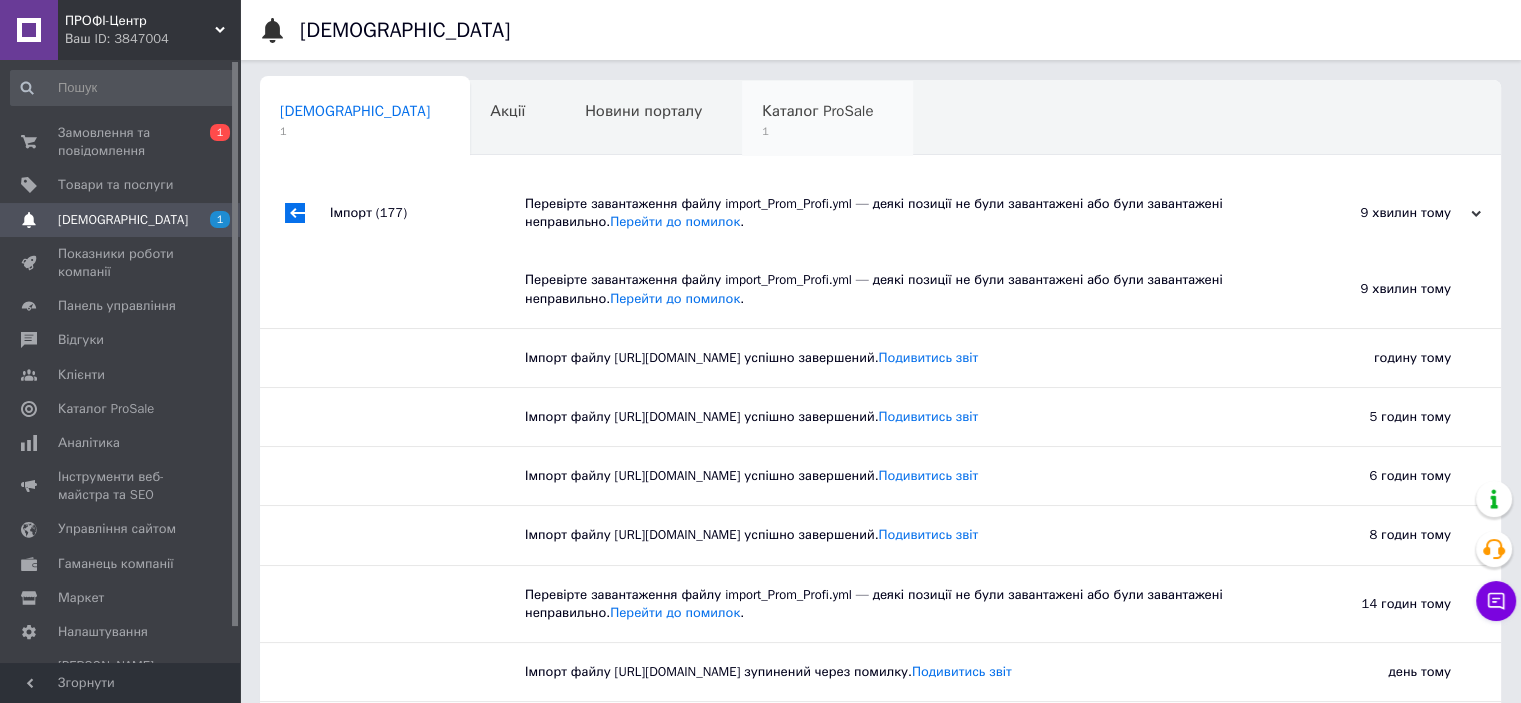 click on "Каталог ProSale" at bounding box center [817, 111] 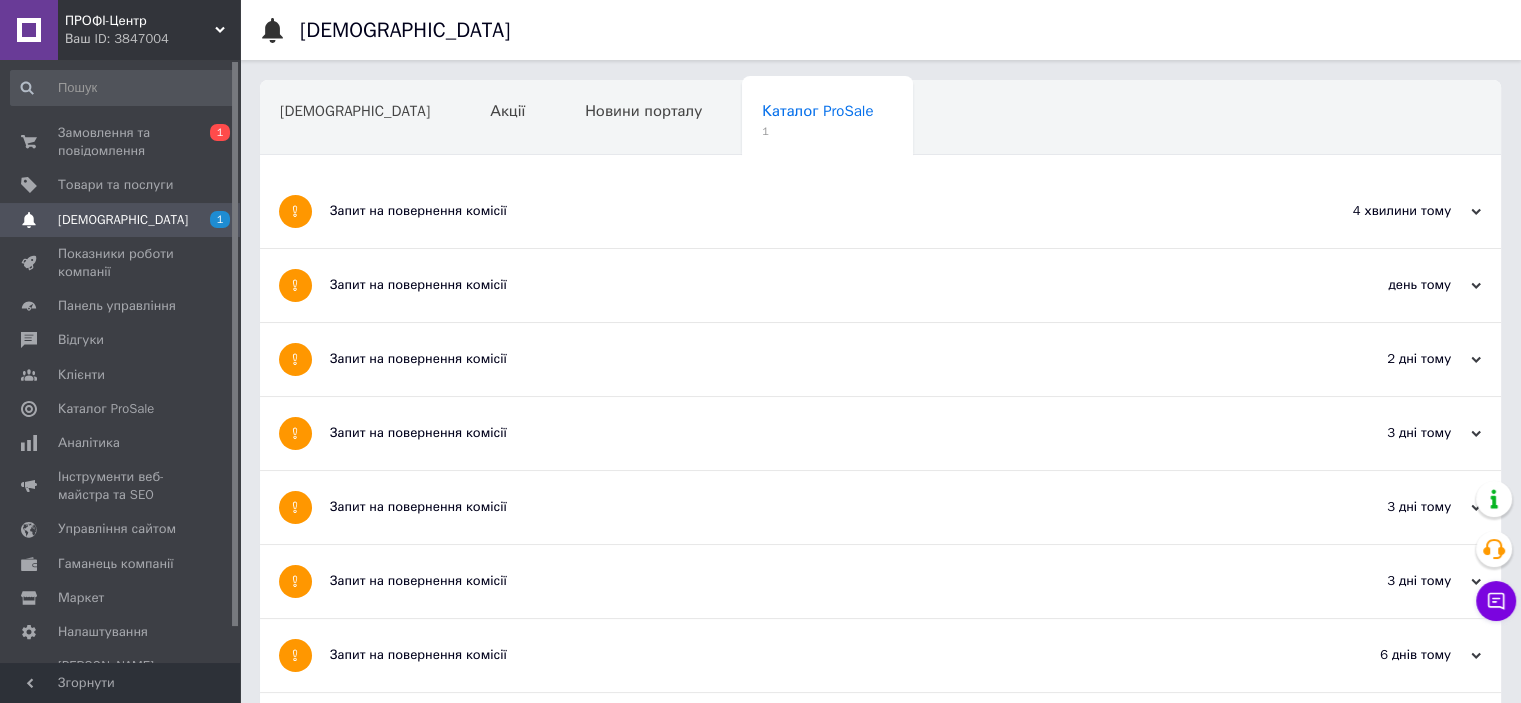 click on "Запит на повернення комісії" at bounding box center [805, 211] 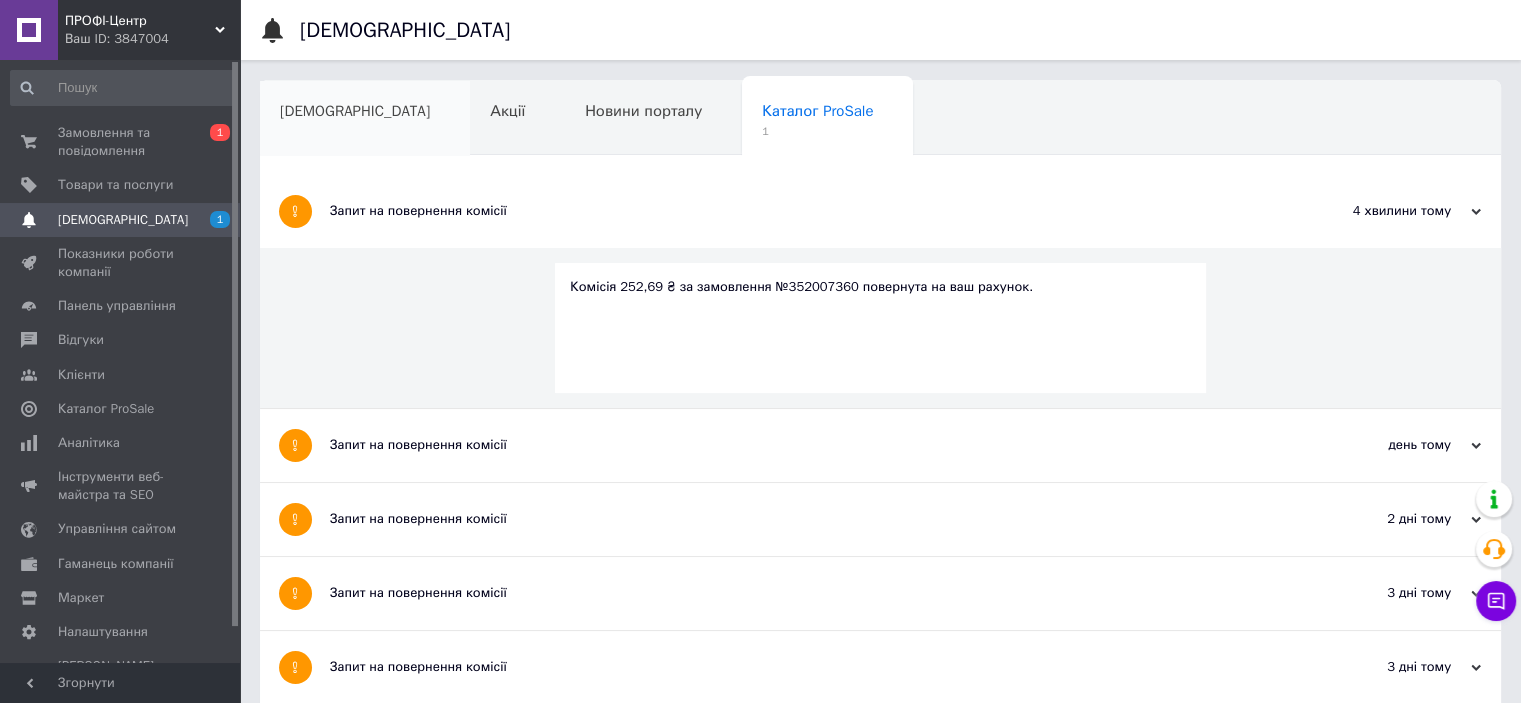 click on "[DEMOGRAPHIC_DATA]" at bounding box center (365, 119) 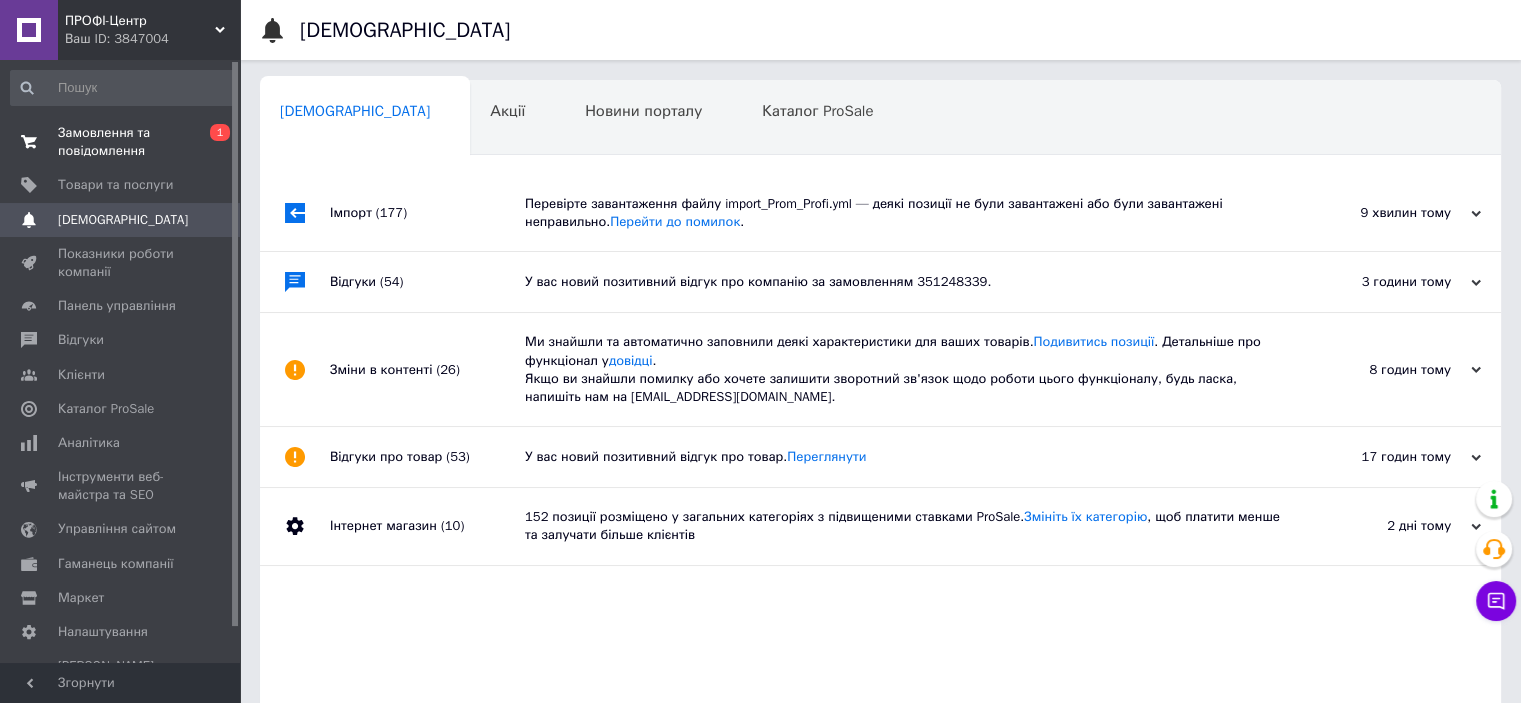 click on "Замовлення та повідомлення" at bounding box center (121, 142) 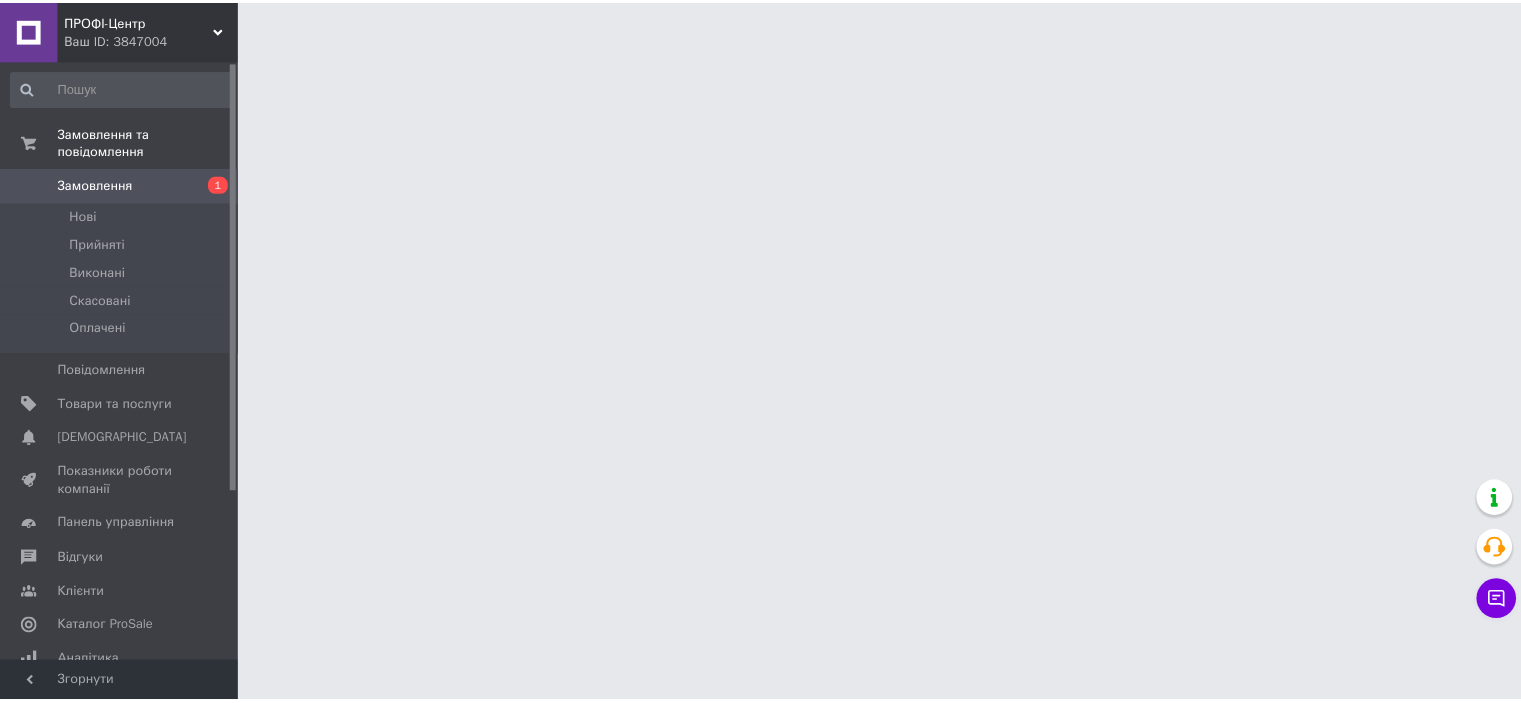 scroll, scrollTop: 0, scrollLeft: 0, axis: both 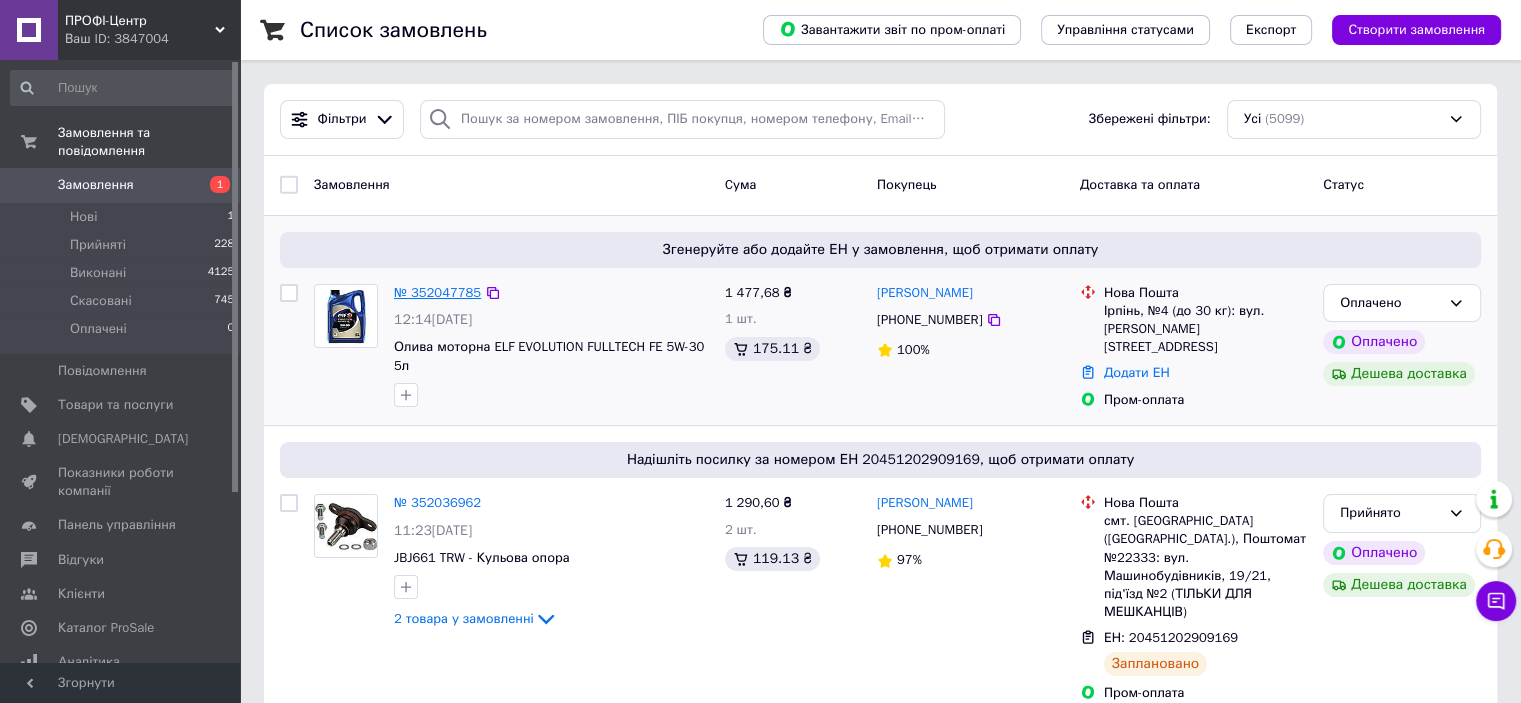 click on "№ 352047785" at bounding box center (437, 292) 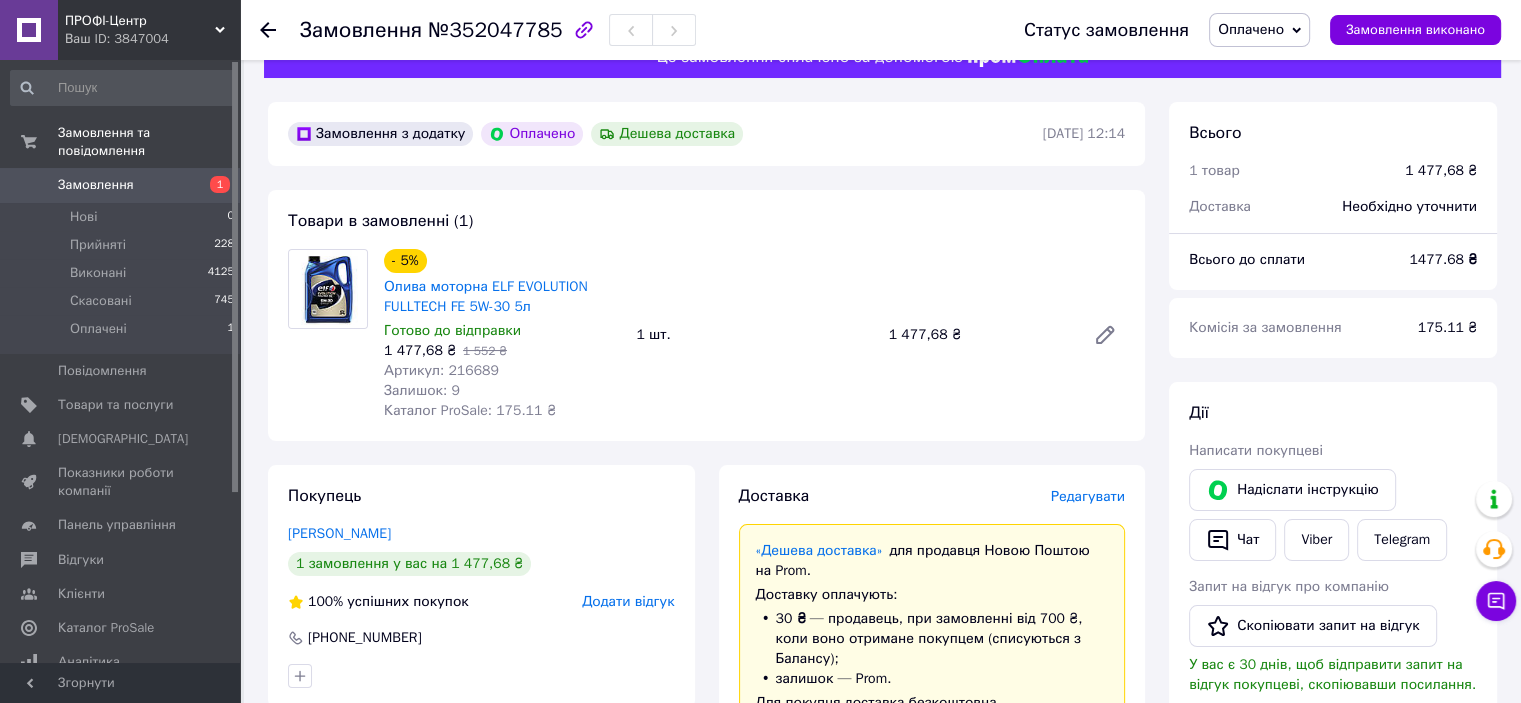 scroll, scrollTop: 0, scrollLeft: 0, axis: both 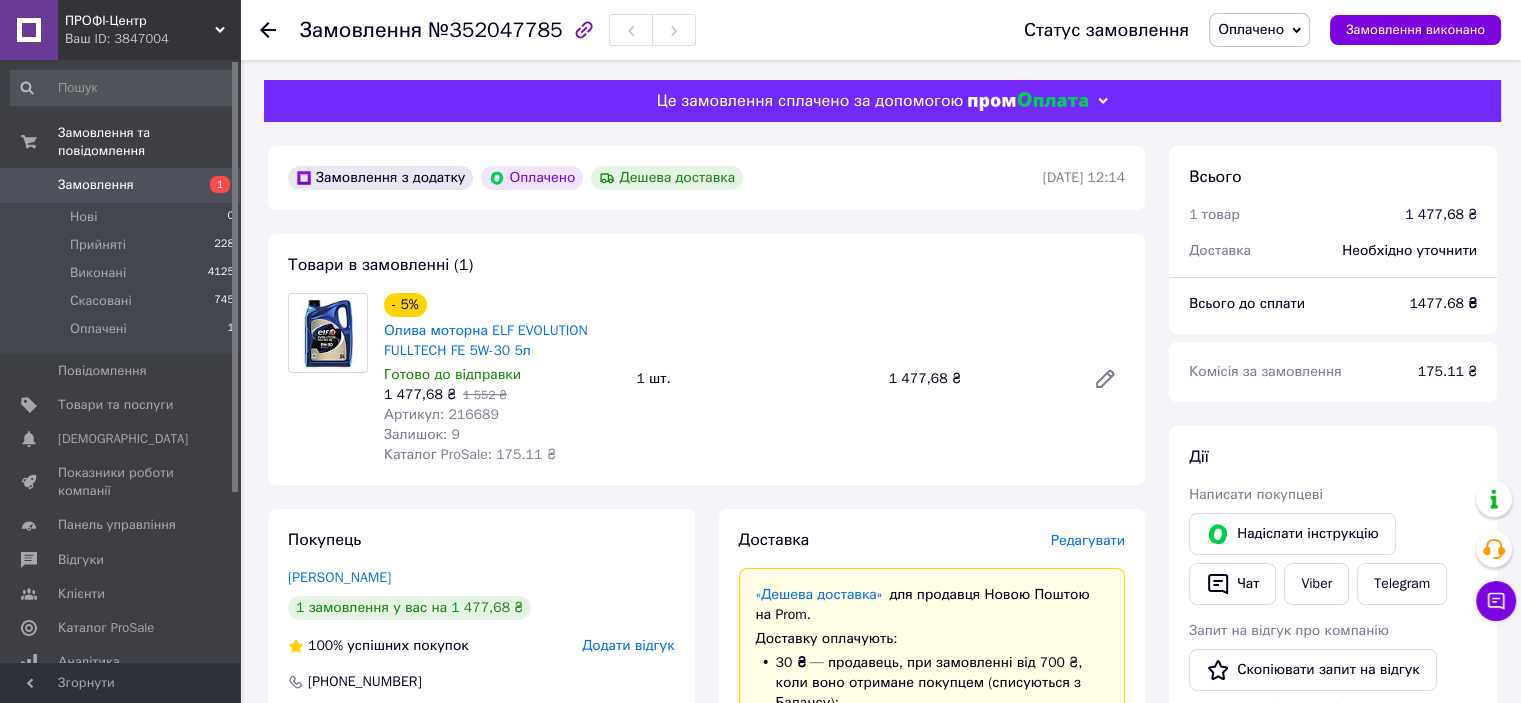 drag, startPoint x: 1284, startPoint y: 31, endPoint x: 1284, endPoint y: 47, distance: 16 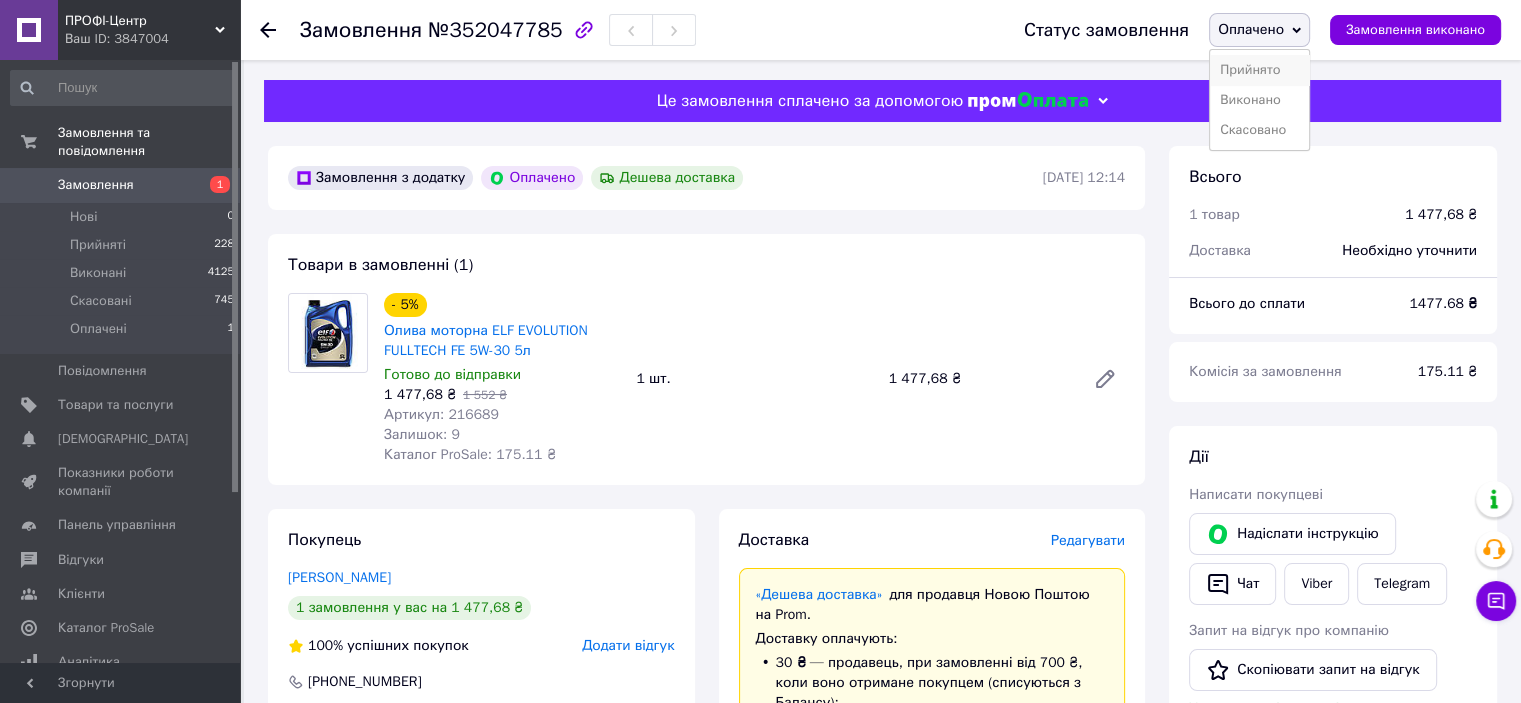 click on "Прийнято" at bounding box center [1259, 70] 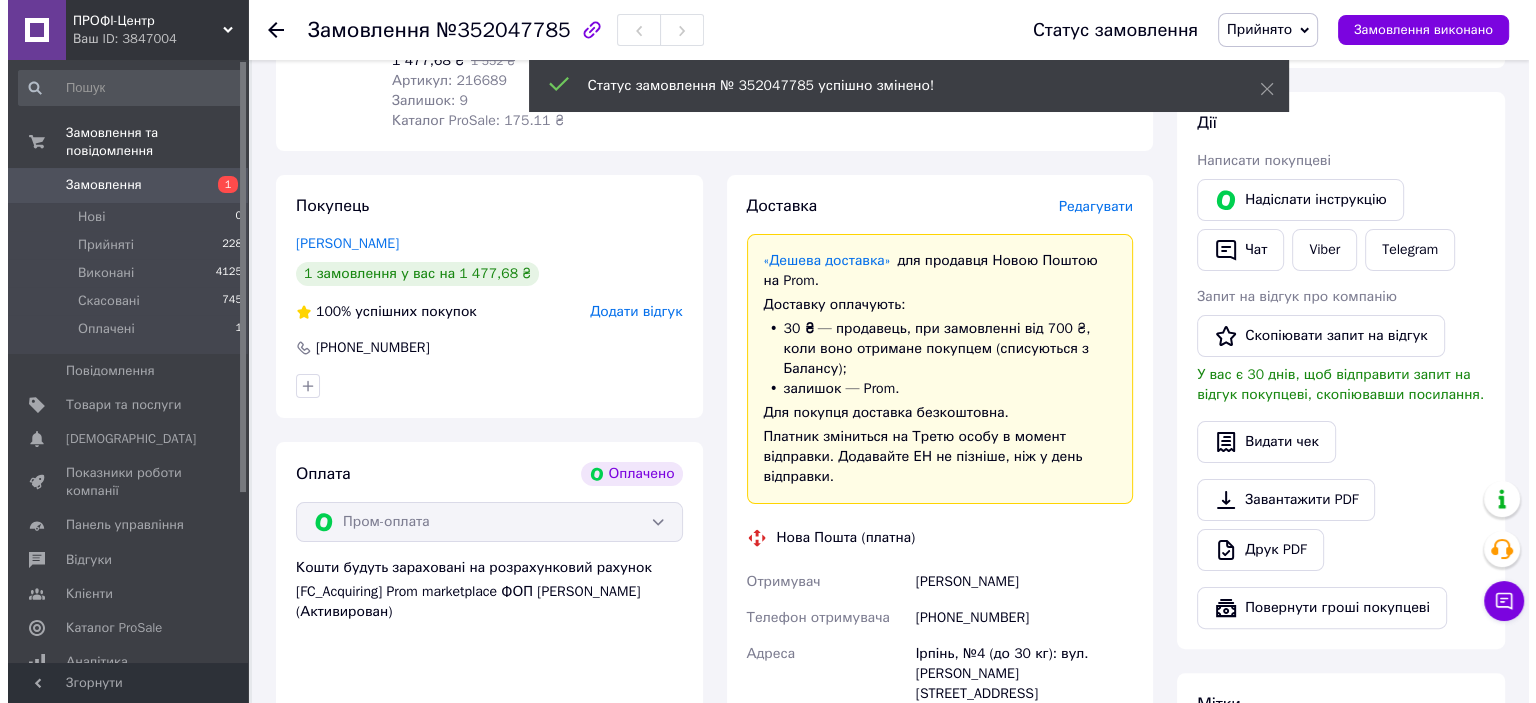 scroll, scrollTop: 300, scrollLeft: 0, axis: vertical 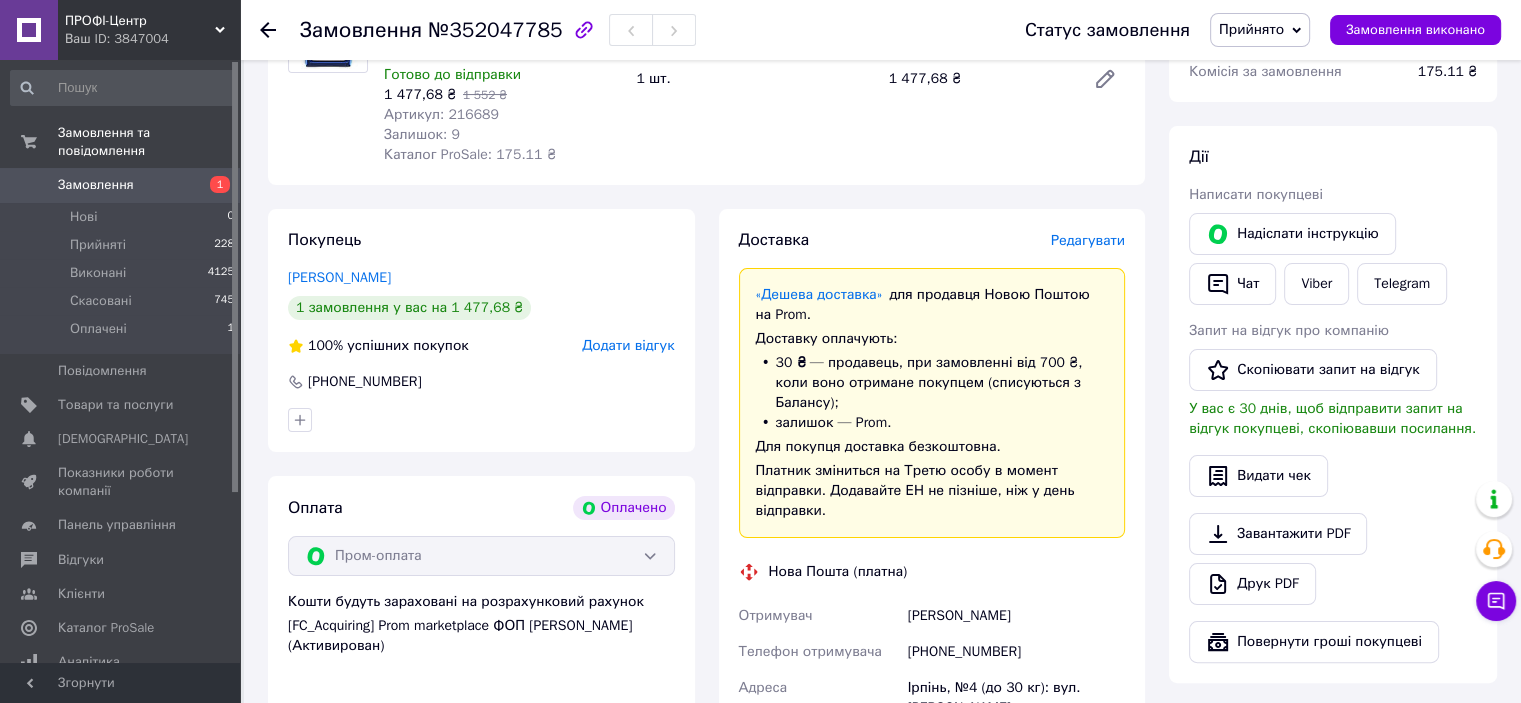 click on "Редагувати" at bounding box center (1088, 240) 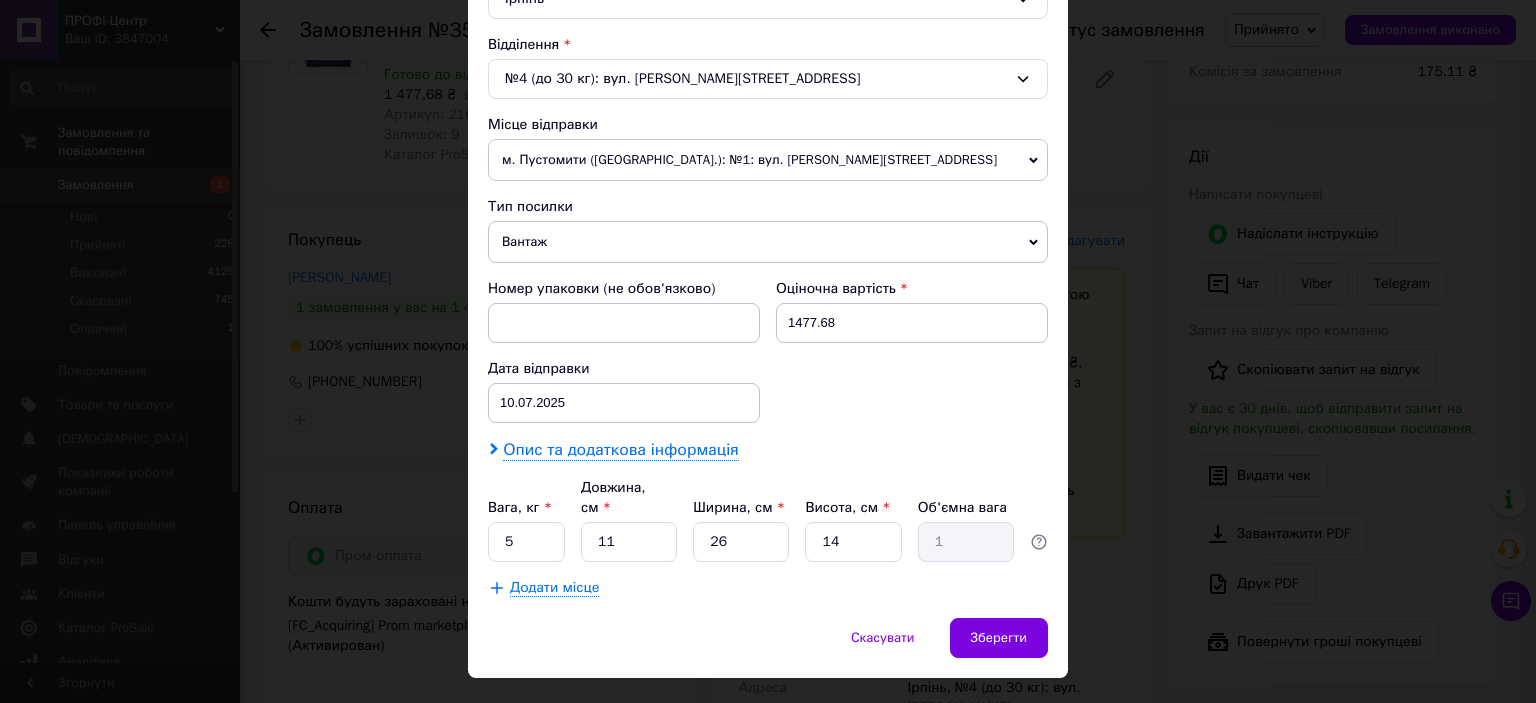 scroll, scrollTop: 619, scrollLeft: 0, axis: vertical 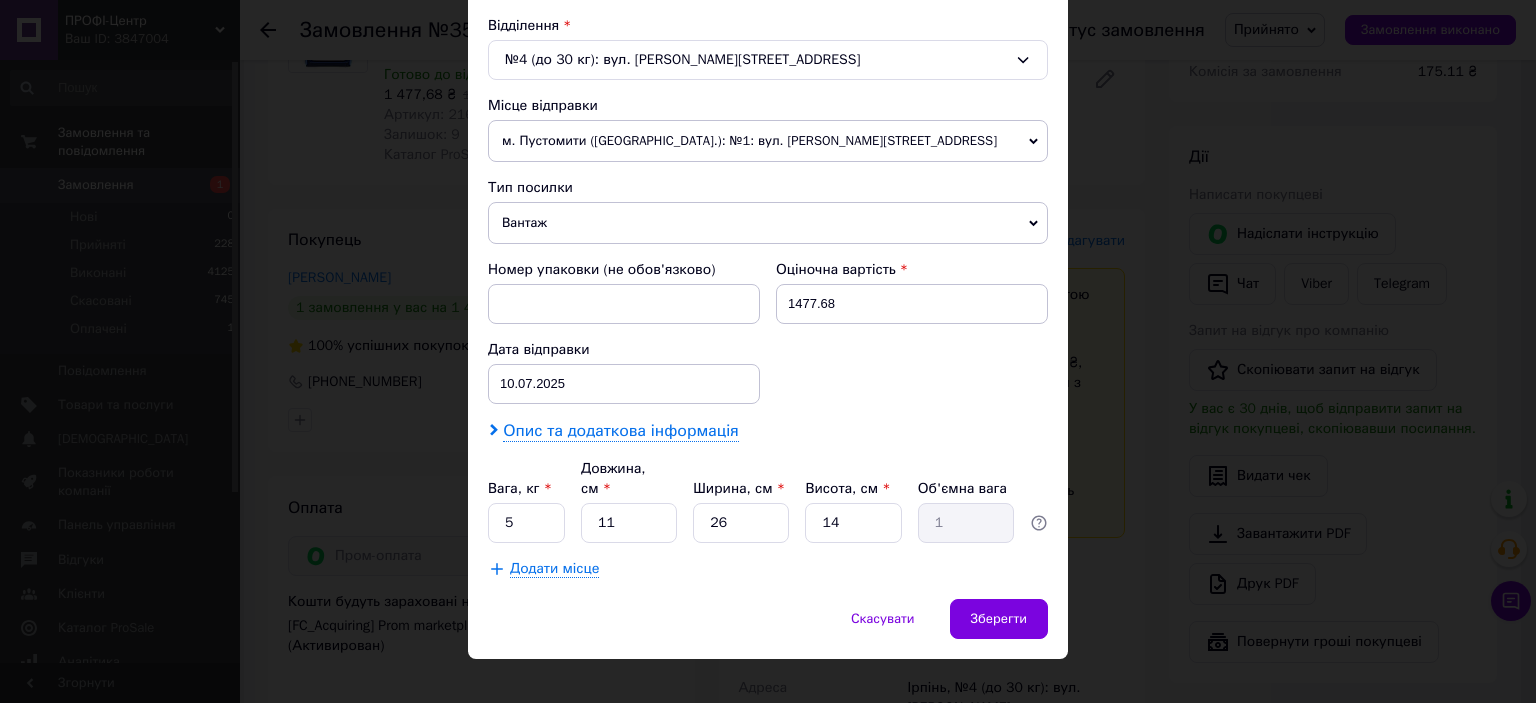 click on "Опис та додаткова інформація" at bounding box center (620, 431) 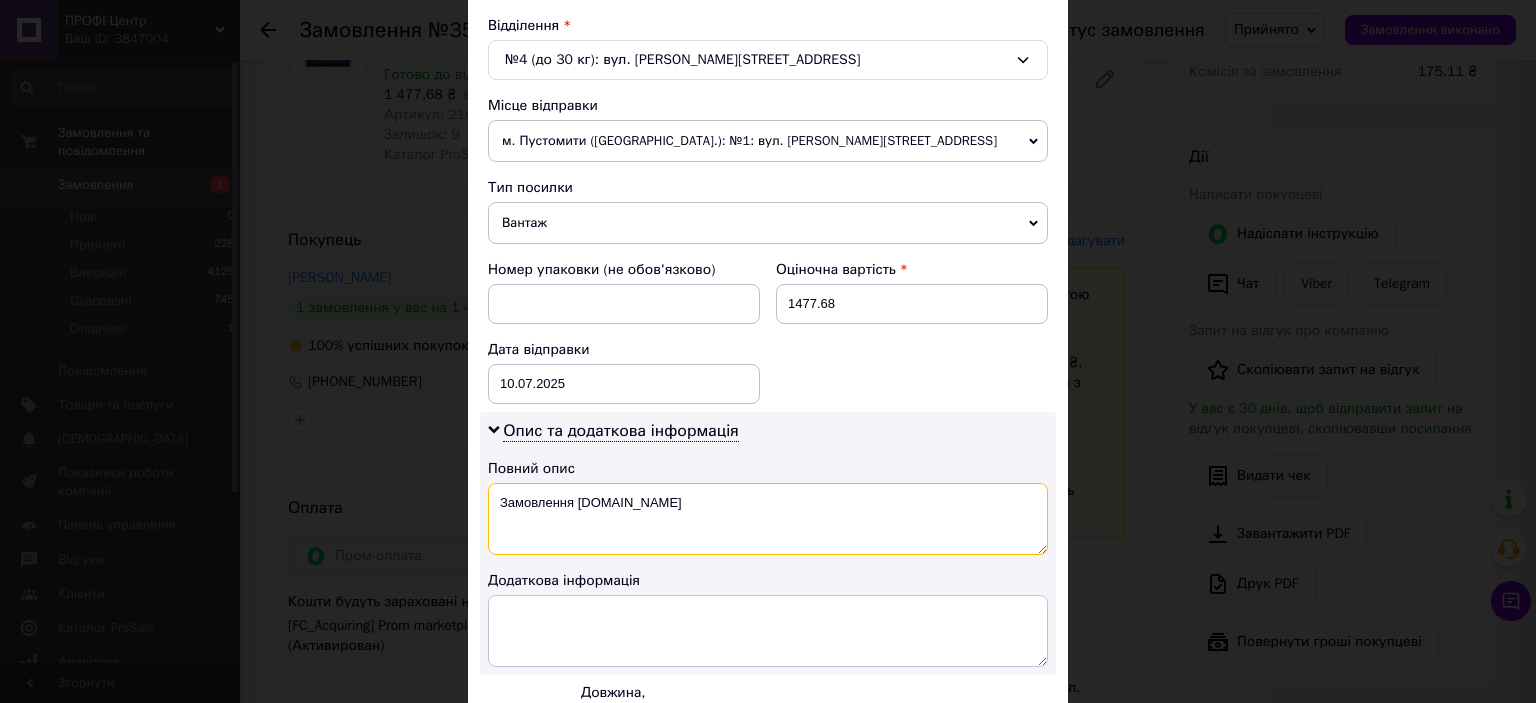 click on "Замовлення [DOMAIN_NAME]" at bounding box center (768, 519) 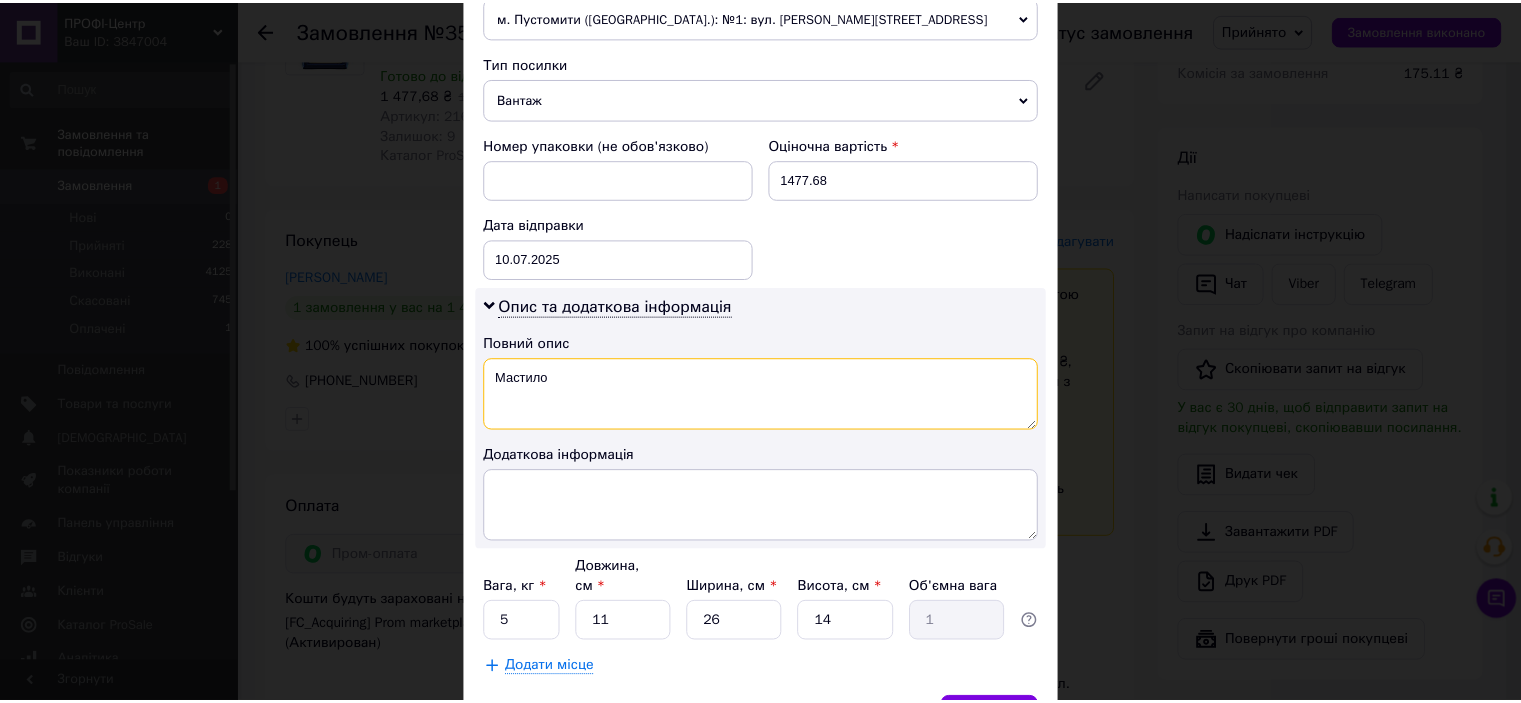 scroll, scrollTop: 842, scrollLeft: 0, axis: vertical 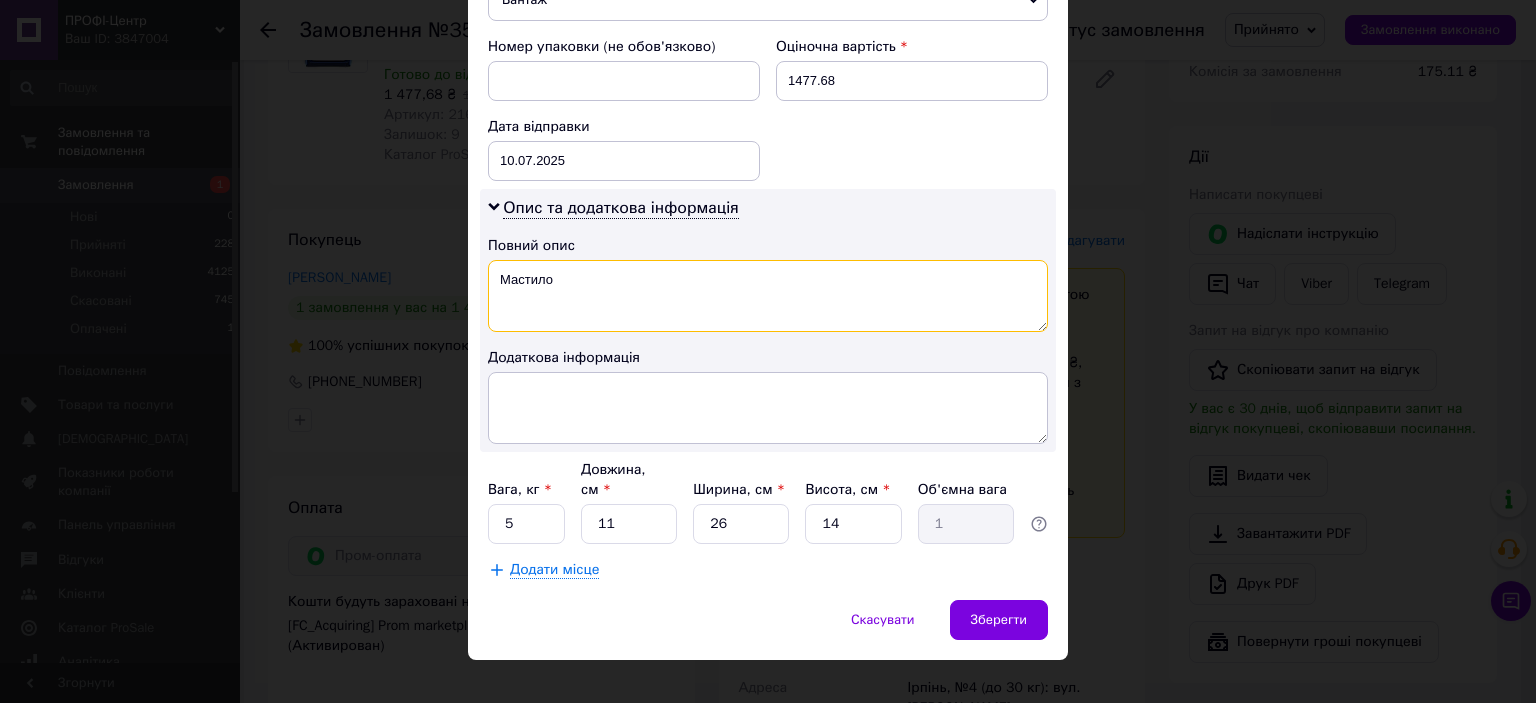 type on "Мастило" 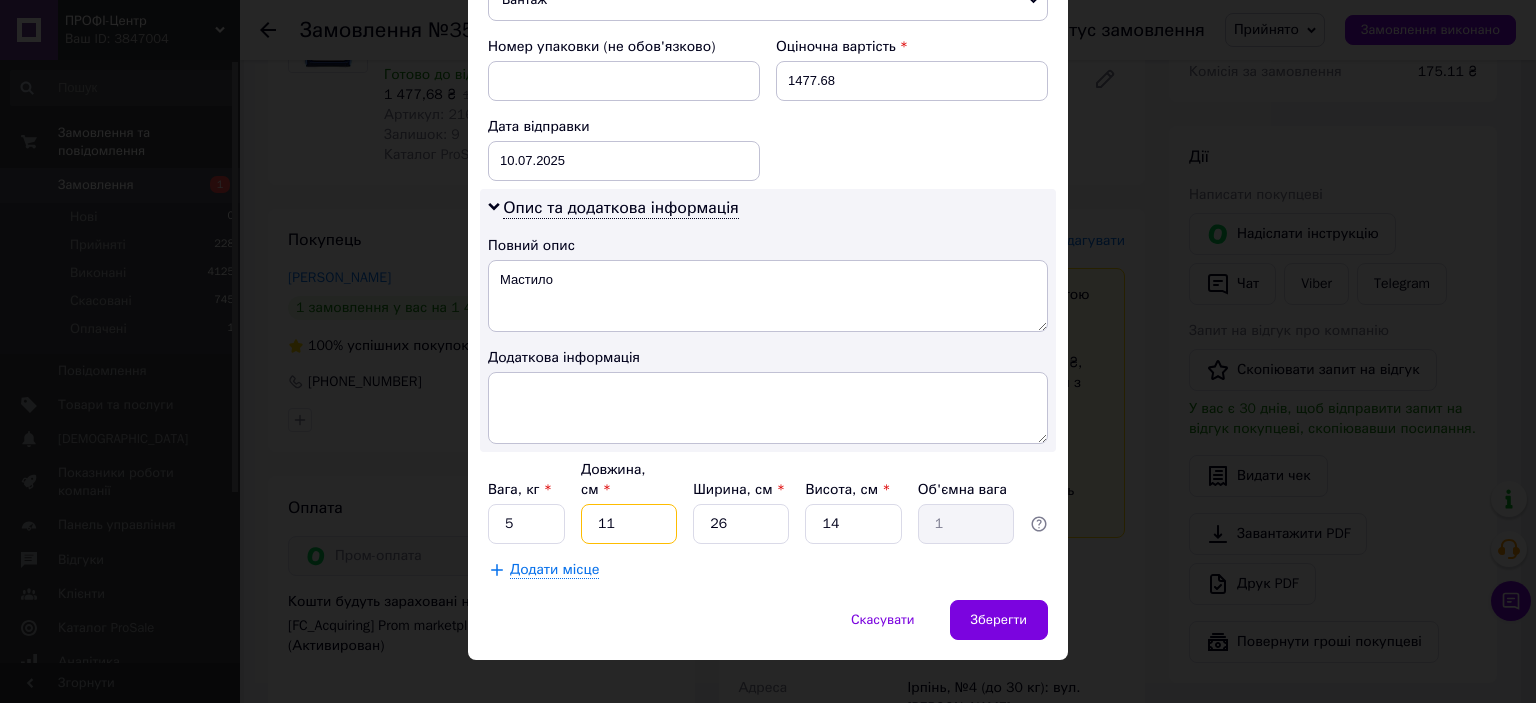 click on "11" at bounding box center [629, 524] 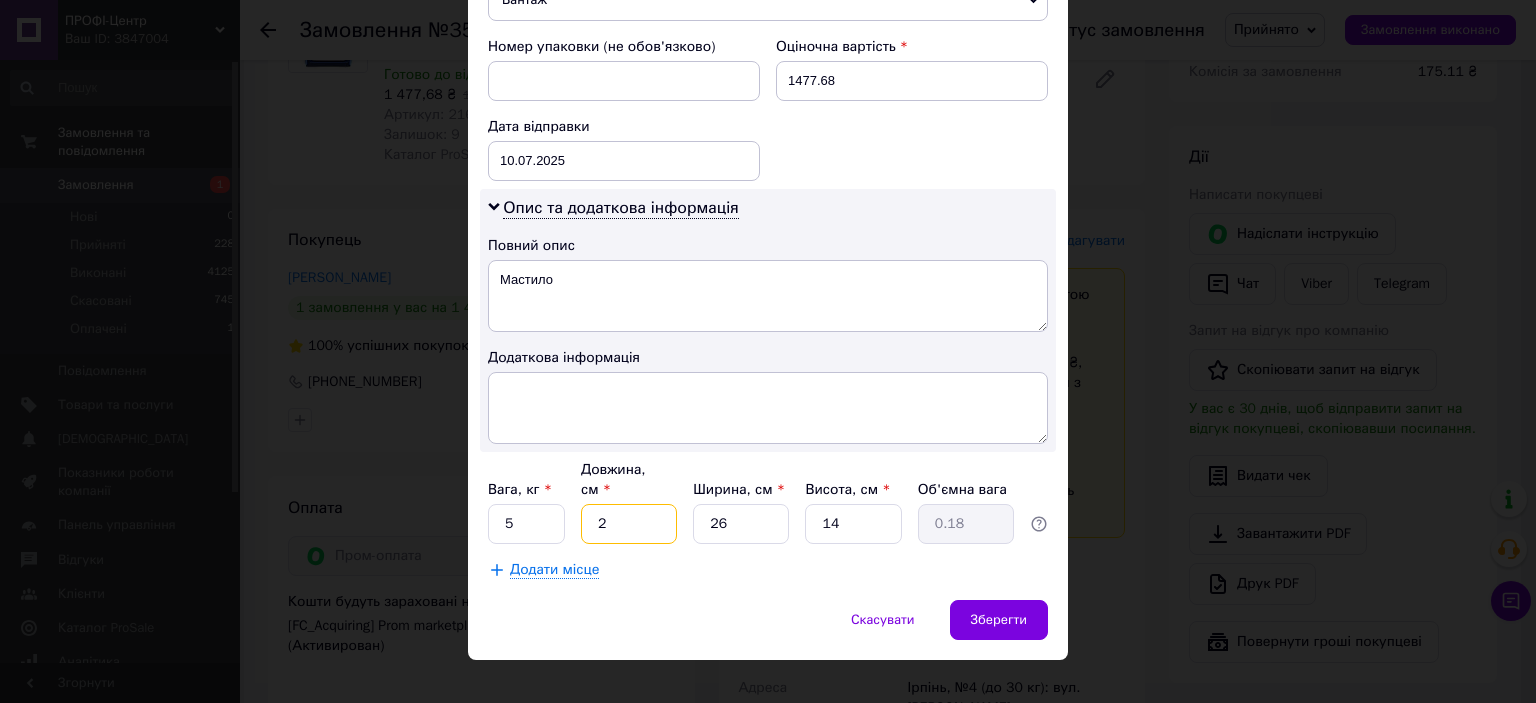 type on "20" 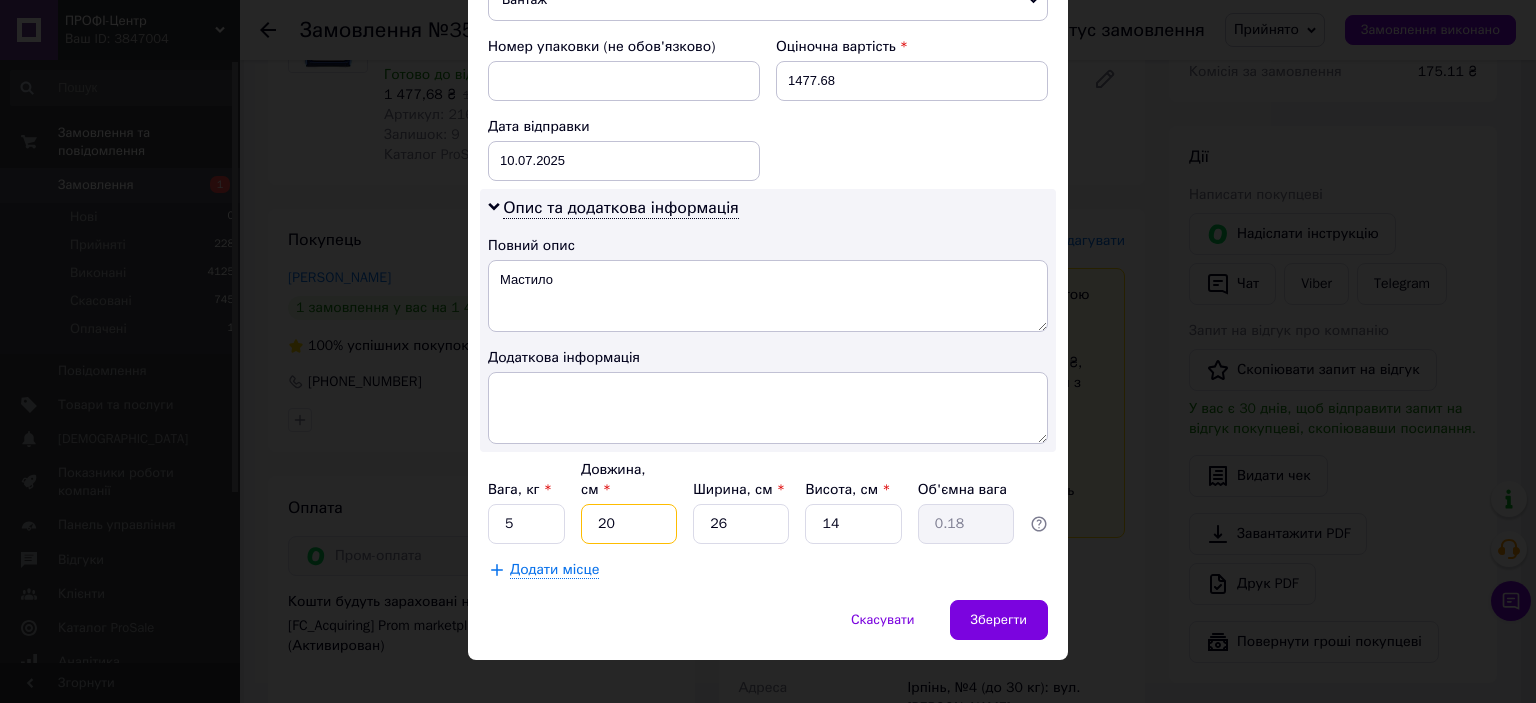 type on "1.82" 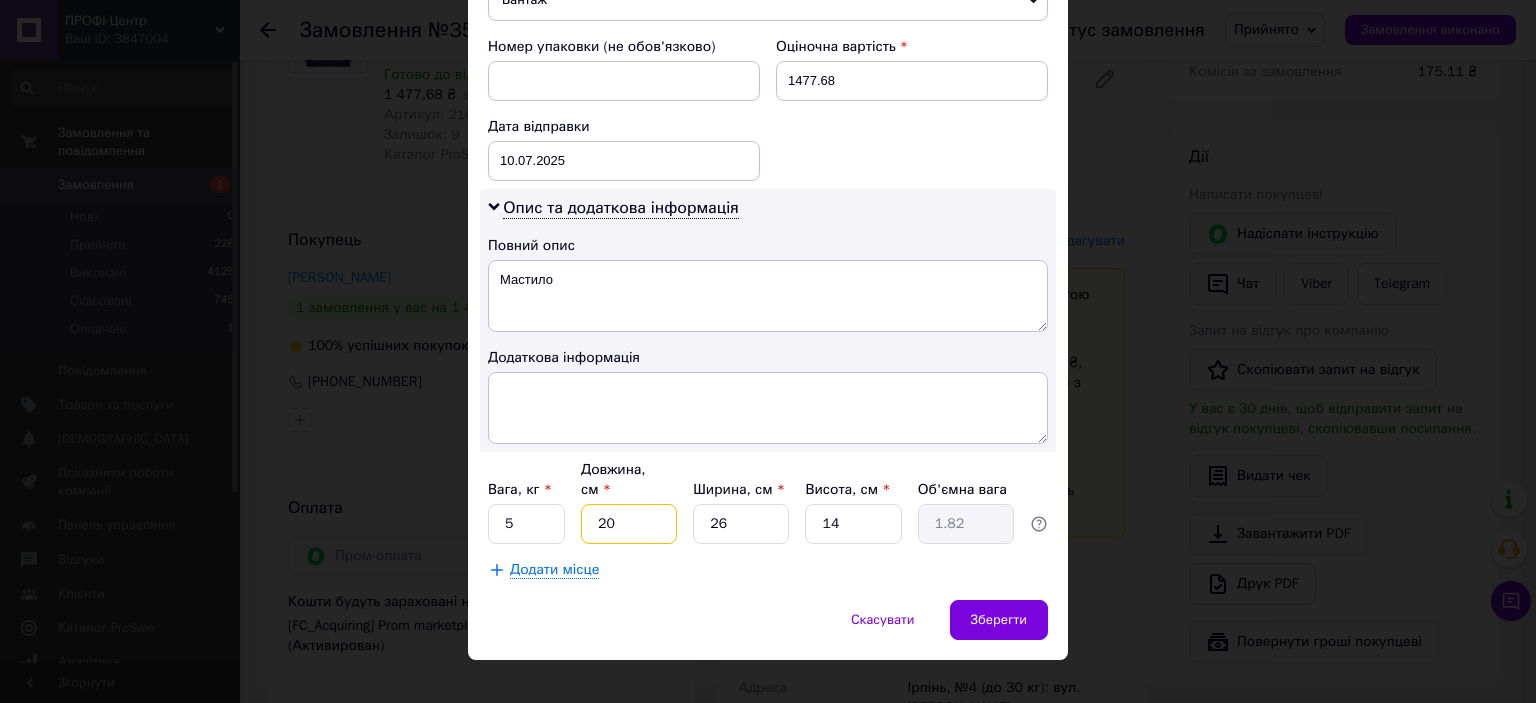 type on "20" 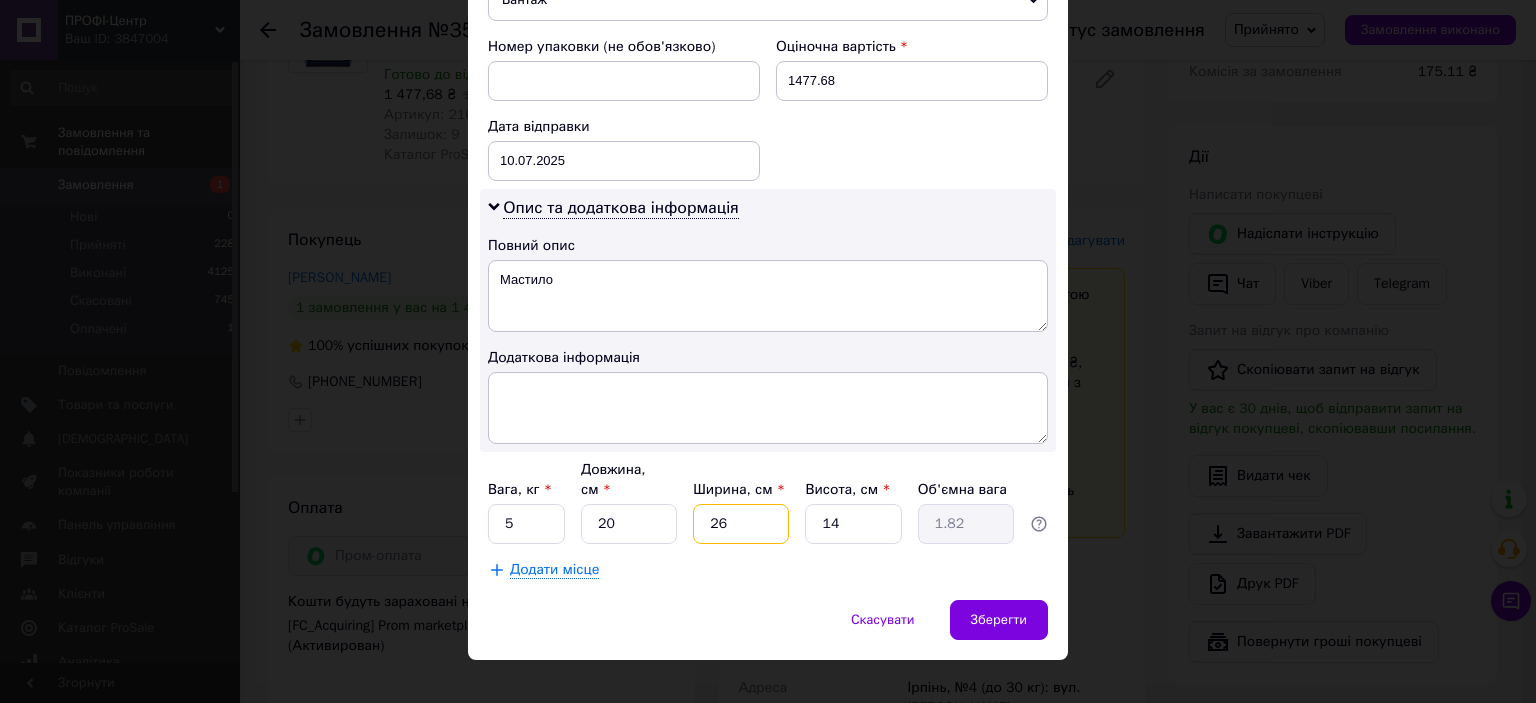 type on "2" 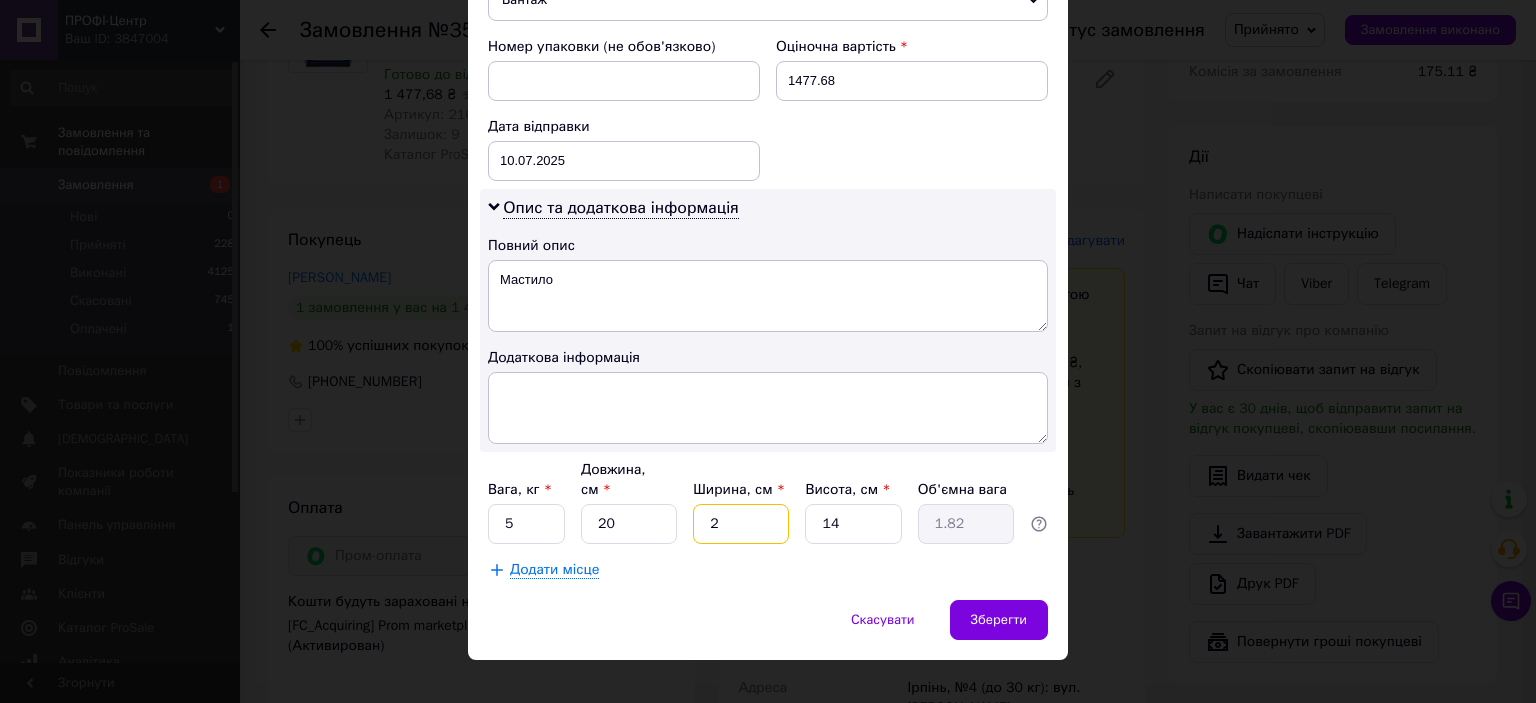 type on "0.14" 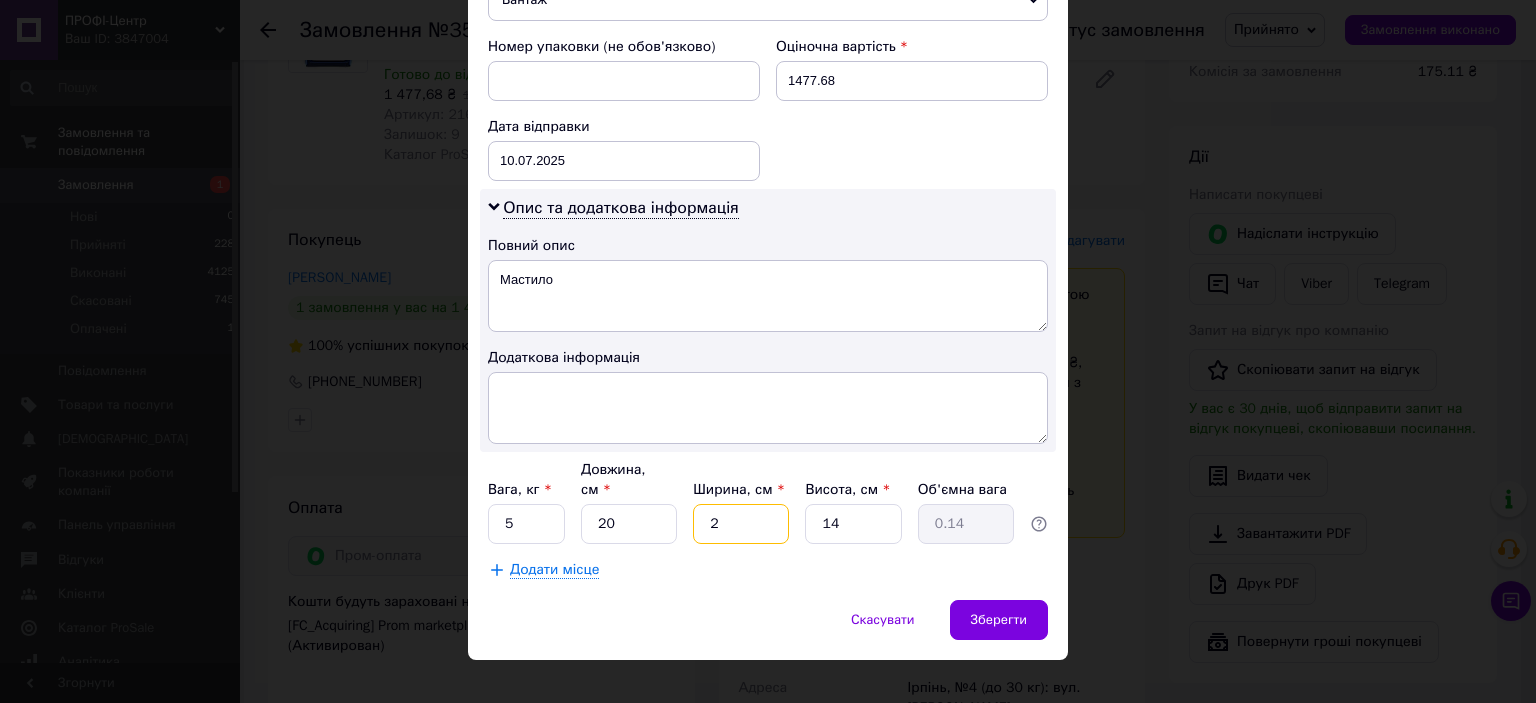 type on "20" 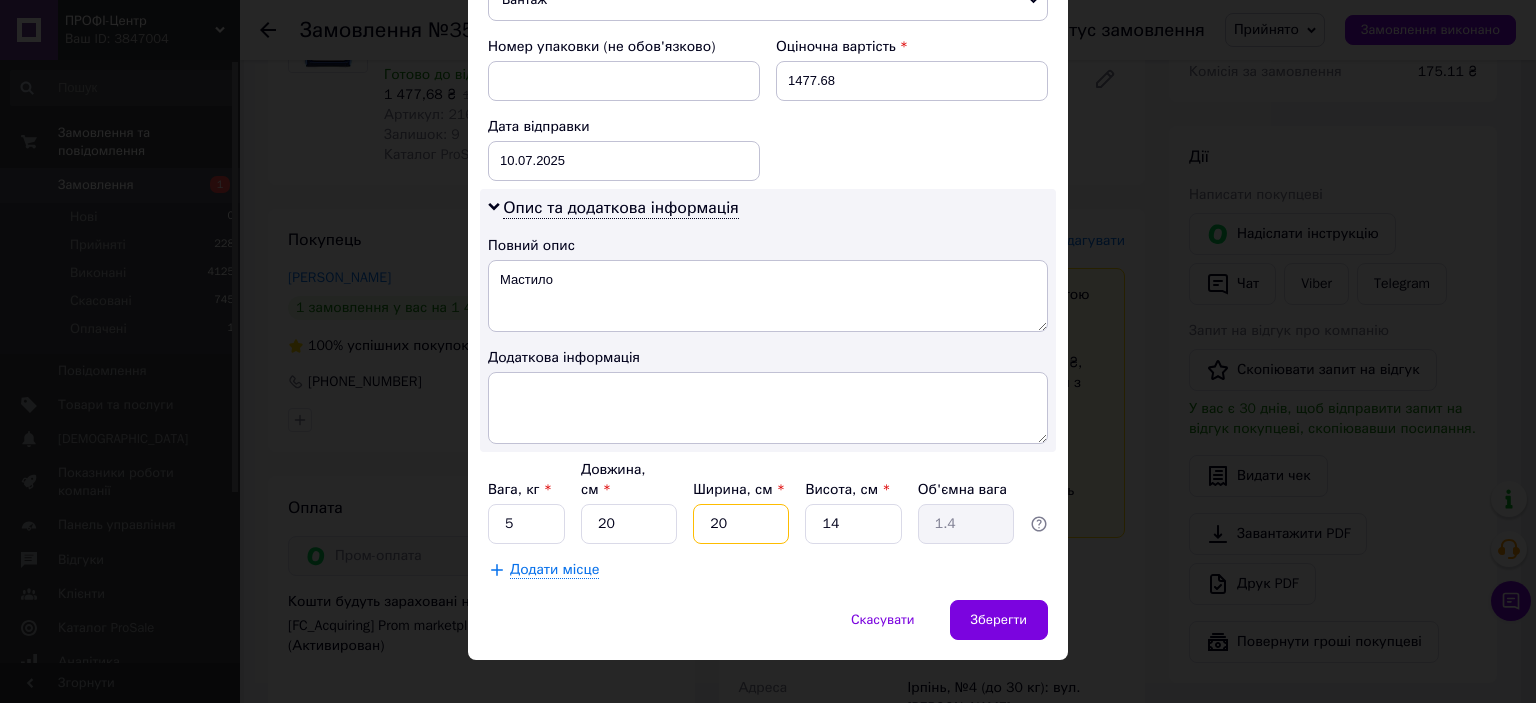 type on "20" 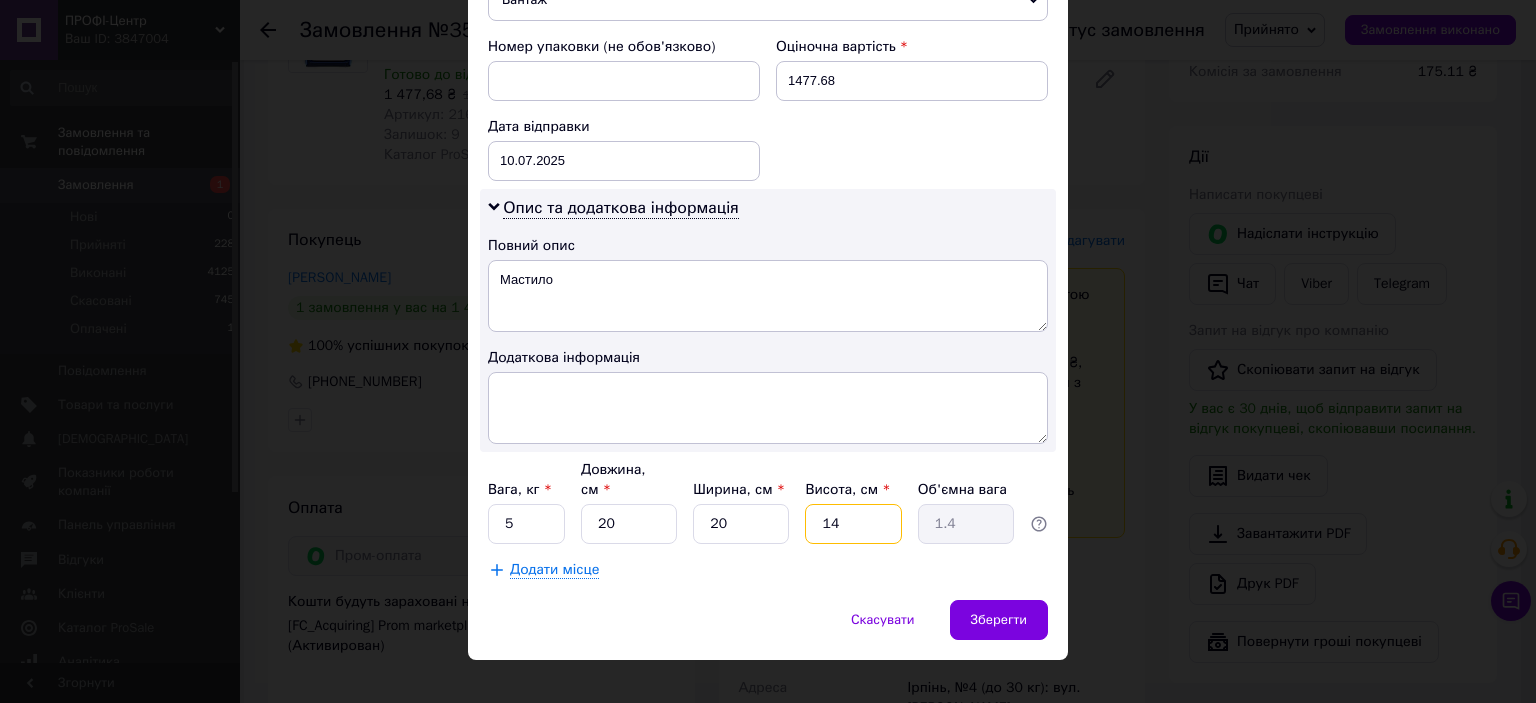 type on "2" 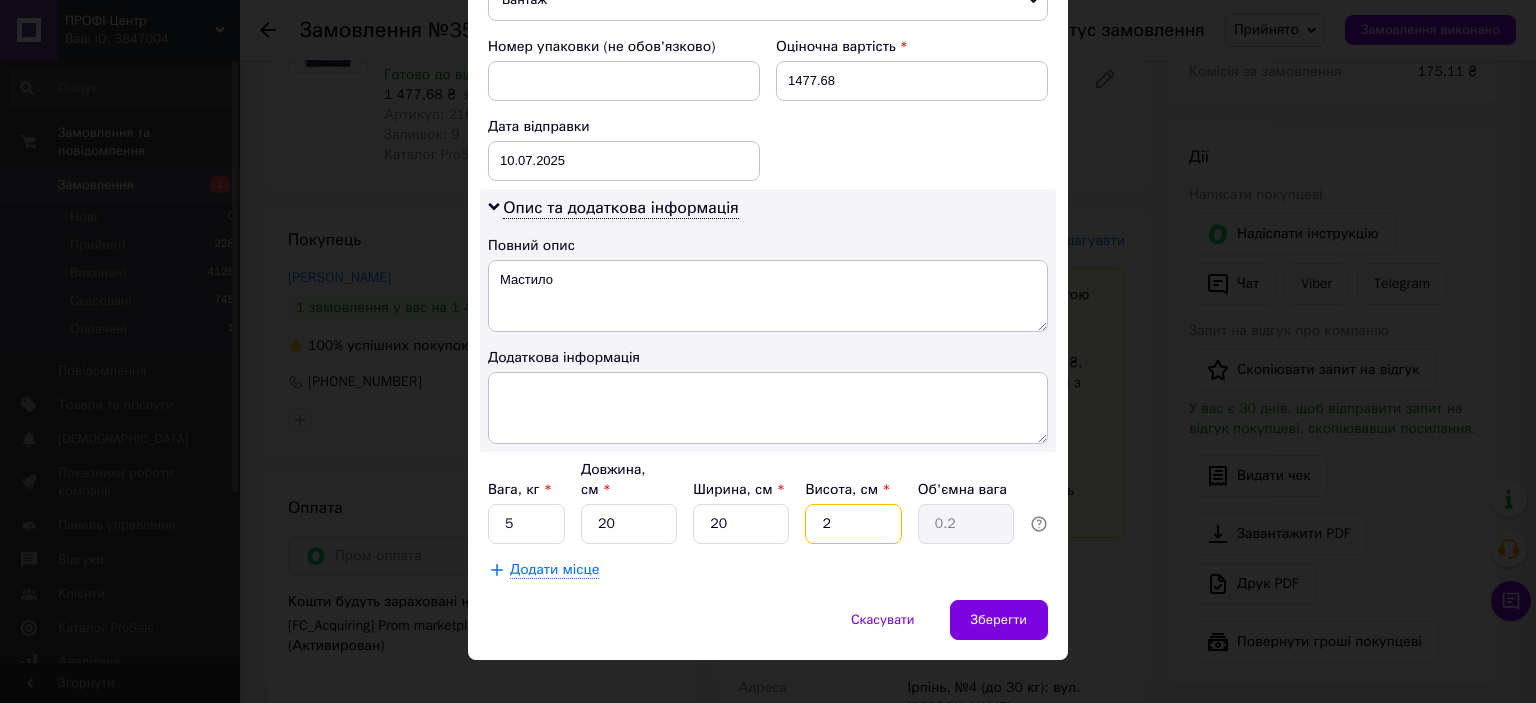 type on "25" 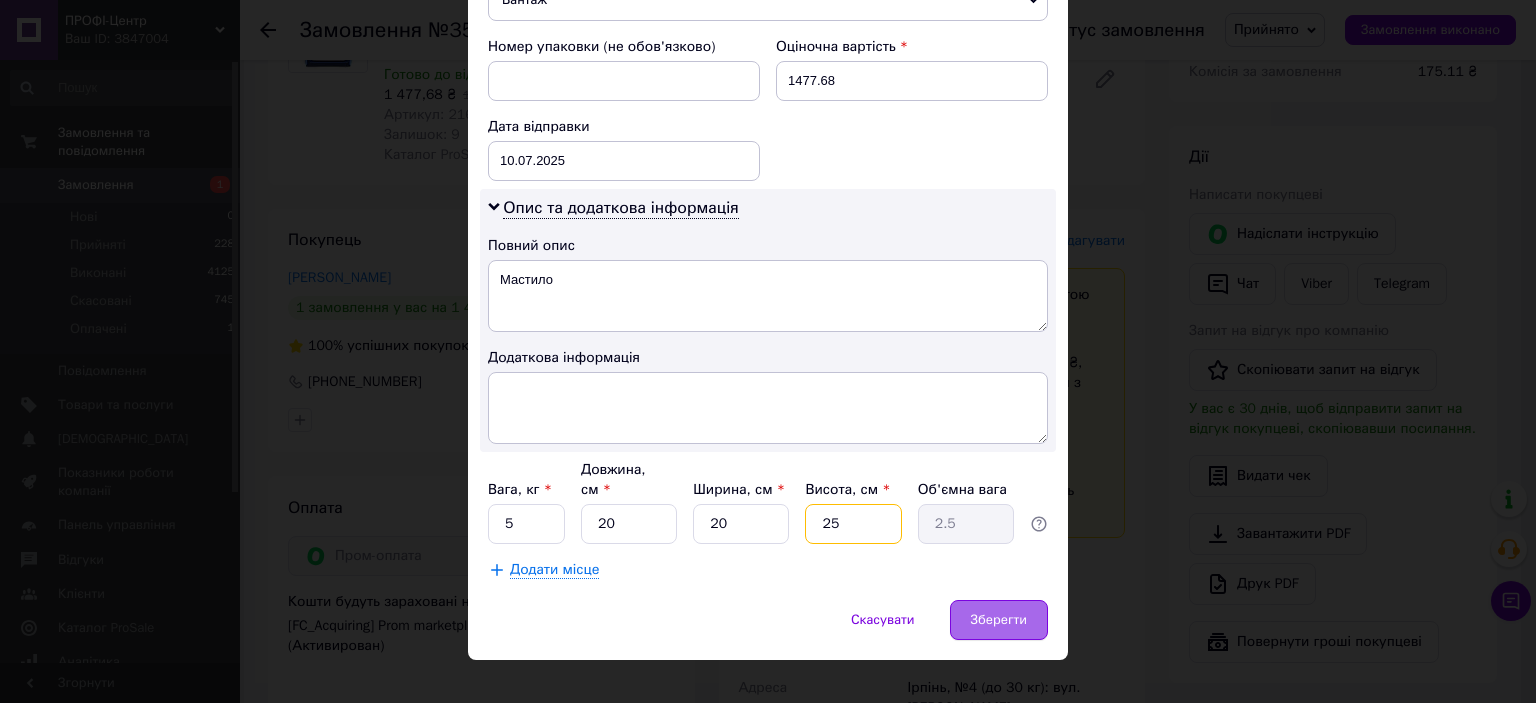 type on "25" 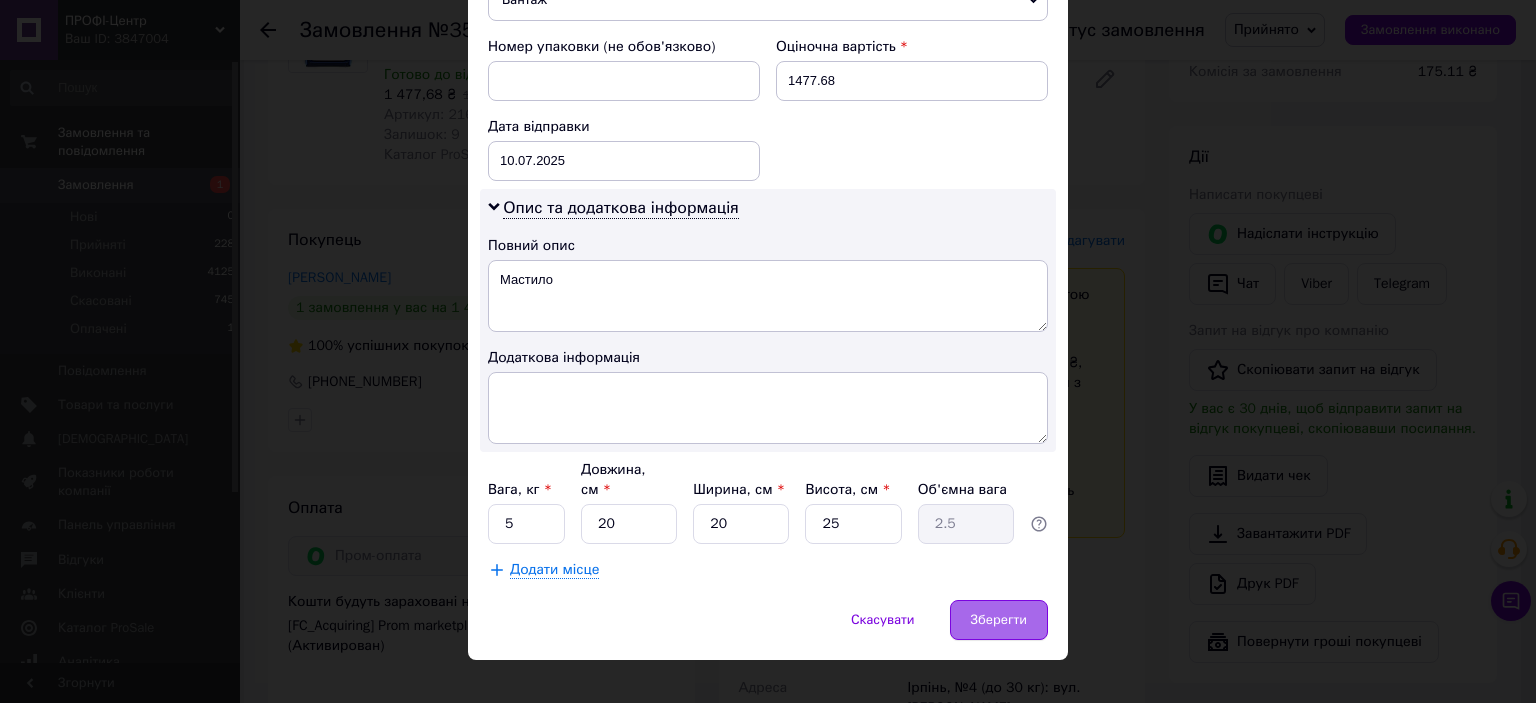 click on "Зберегти" at bounding box center [999, 620] 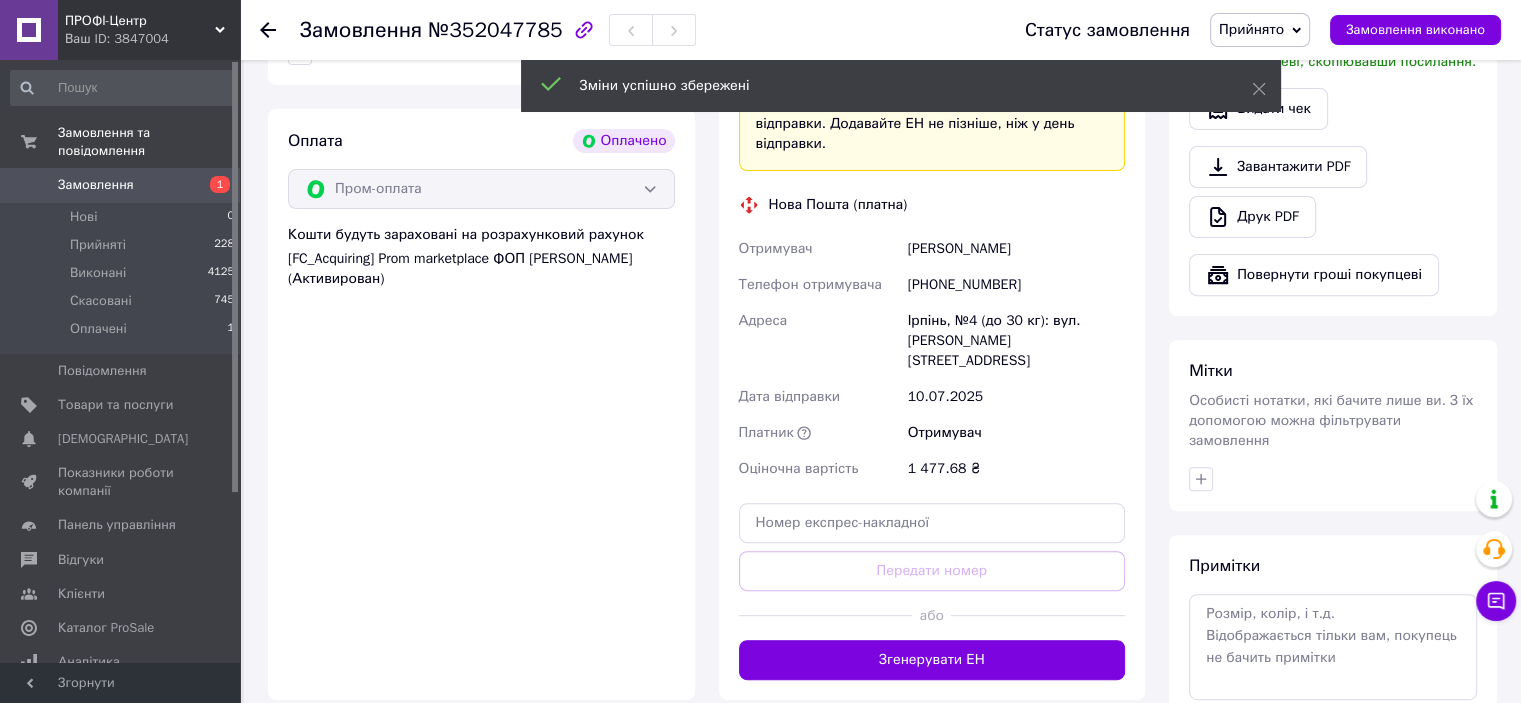 scroll, scrollTop: 800, scrollLeft: 0, axis: vertical 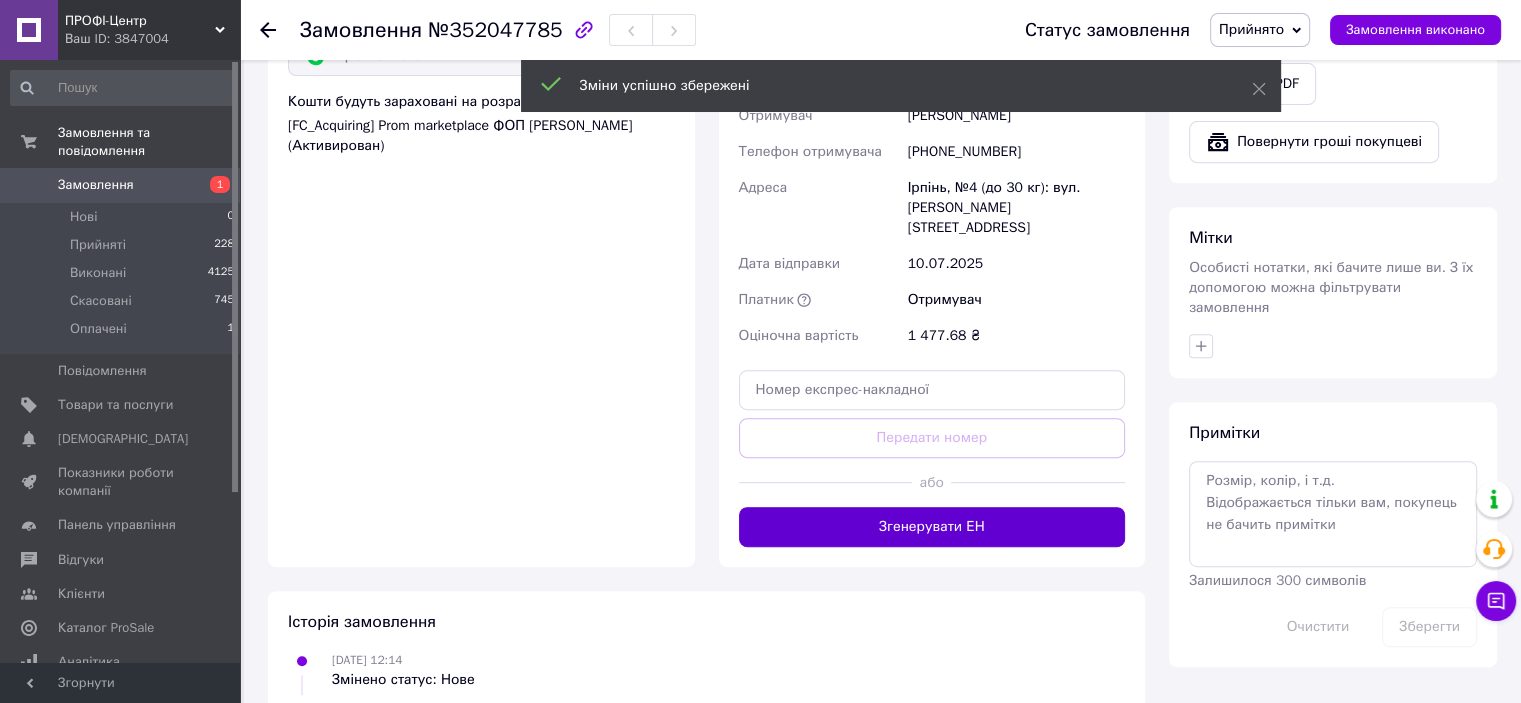 click on "Згенерувати ЕН" at bounding box center (932, 527) 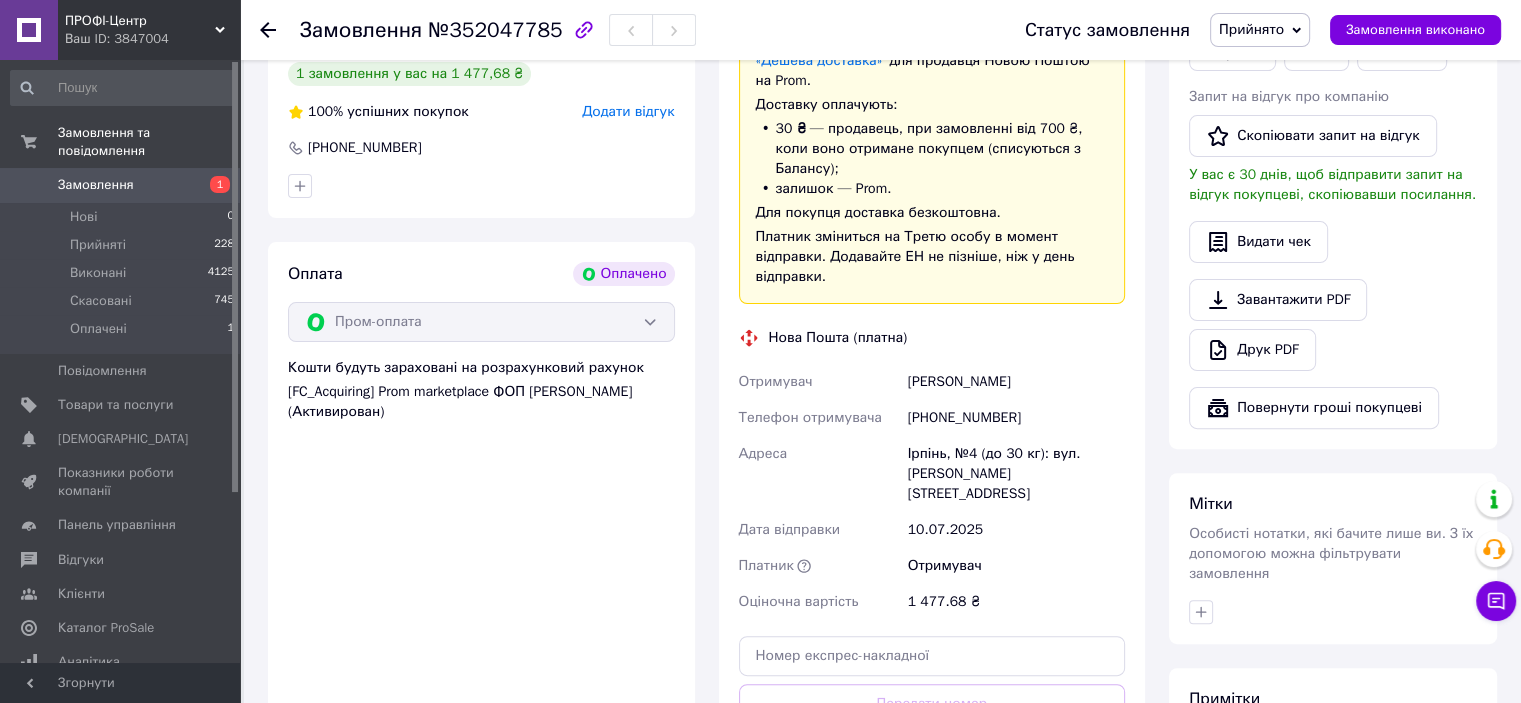 scroll, scrollTop: 500, scrollLeft: 0, axis: vertical 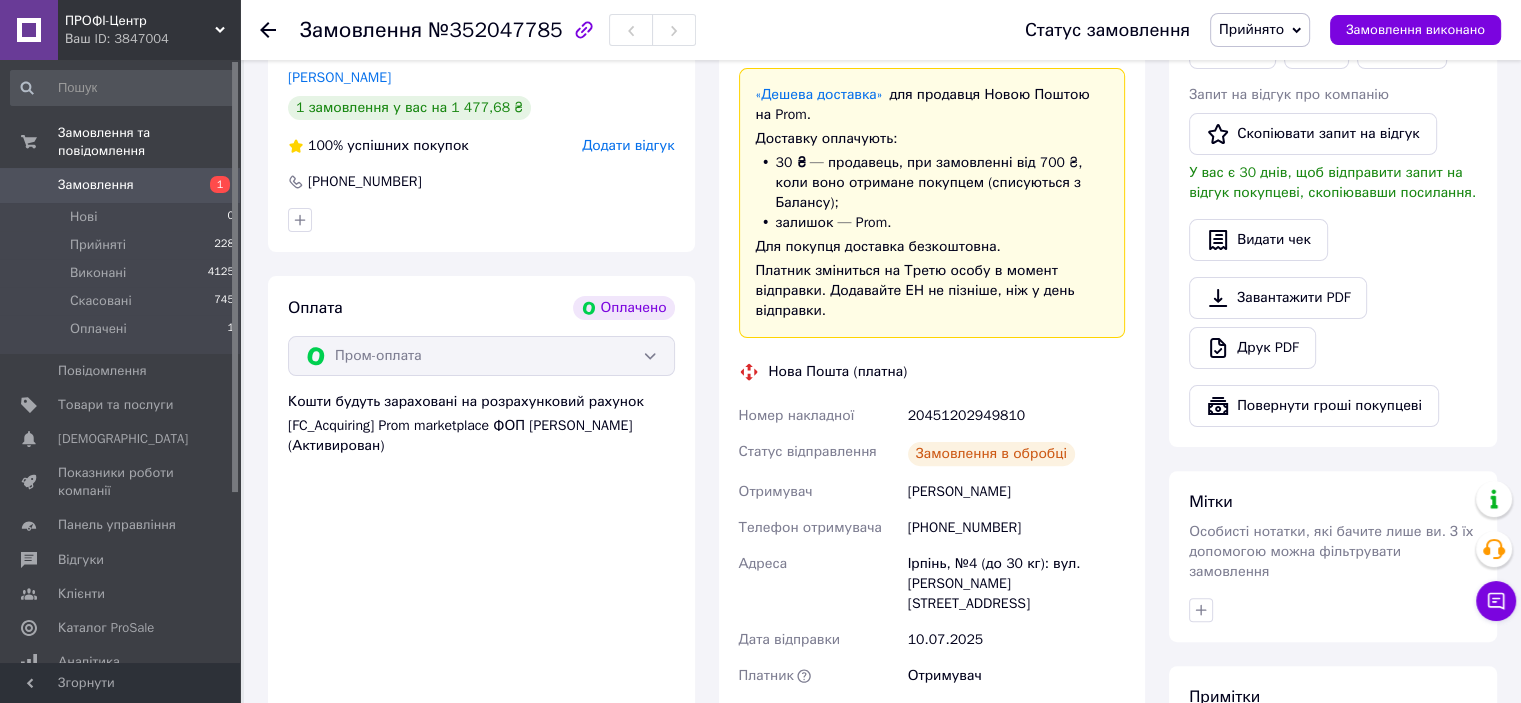 click on "20451202949810" at bounding box center [1016, 416] 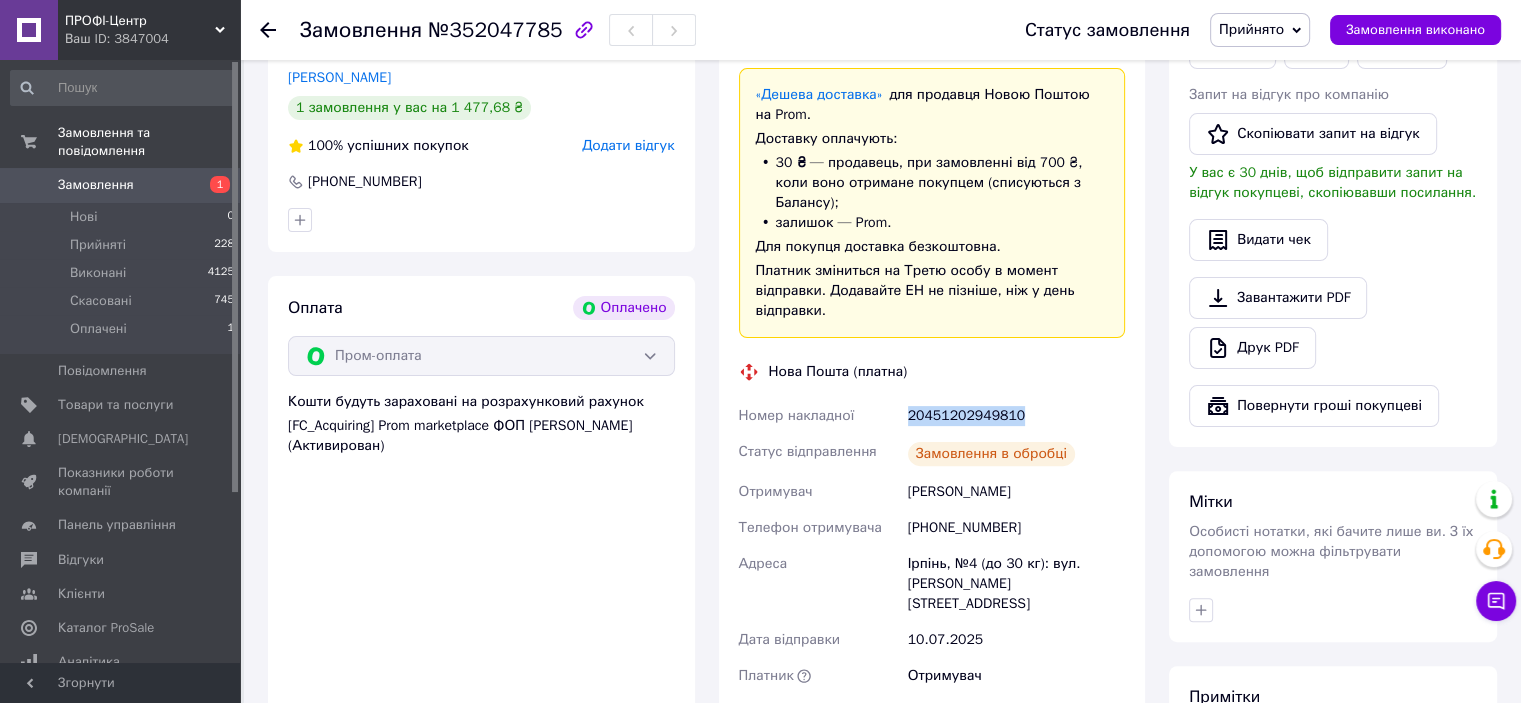 click on "20451202949810" at bounding box center (1016, 416) 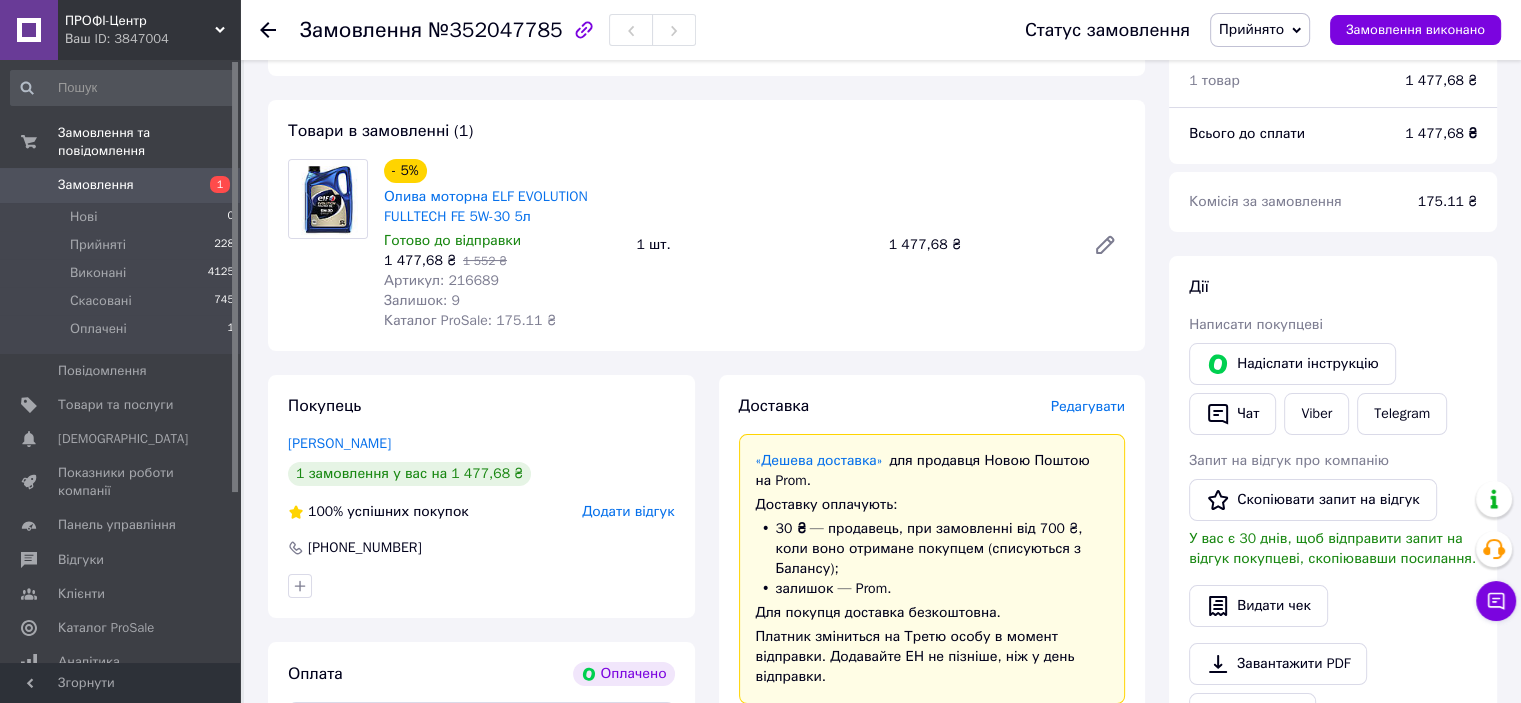 scroll, scrollTop: 0, scrollLeft: 0, axis: both 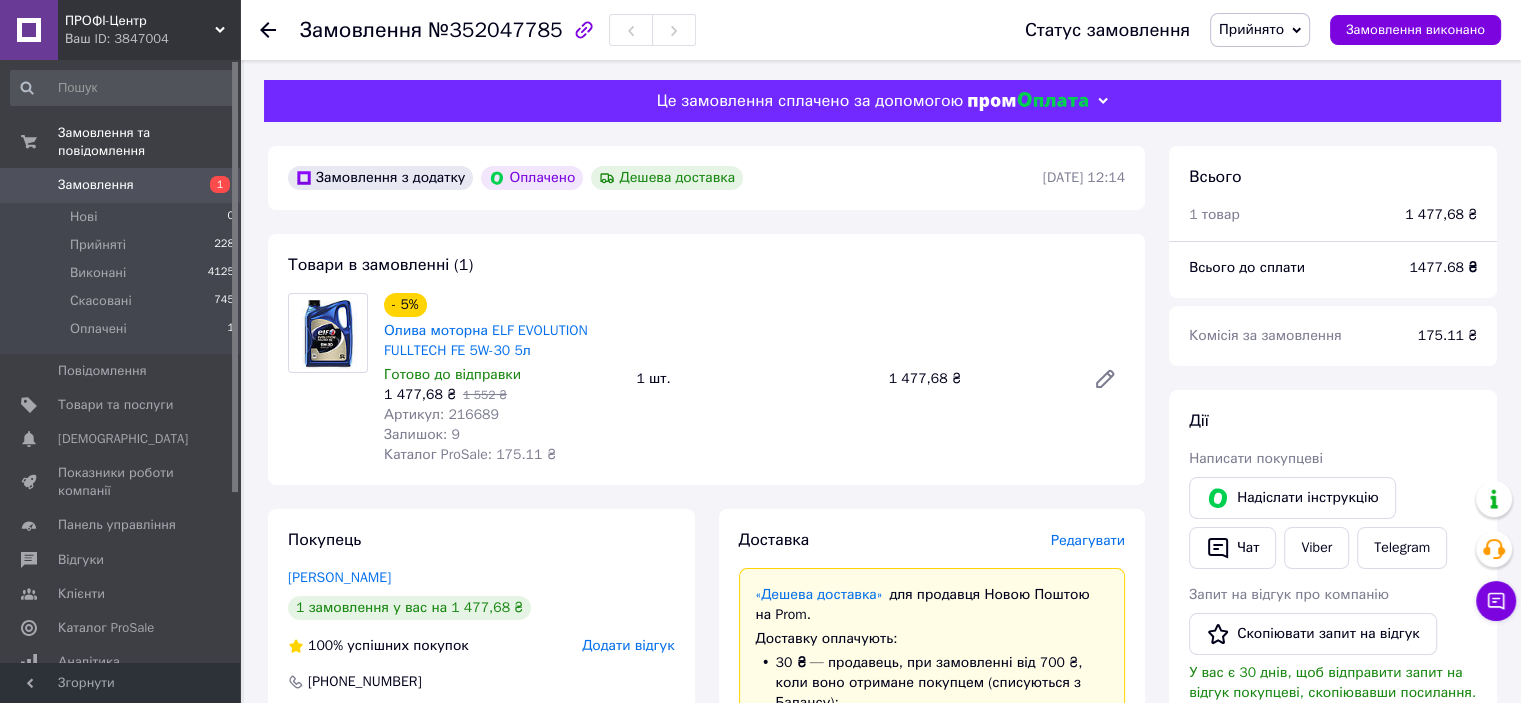 click 